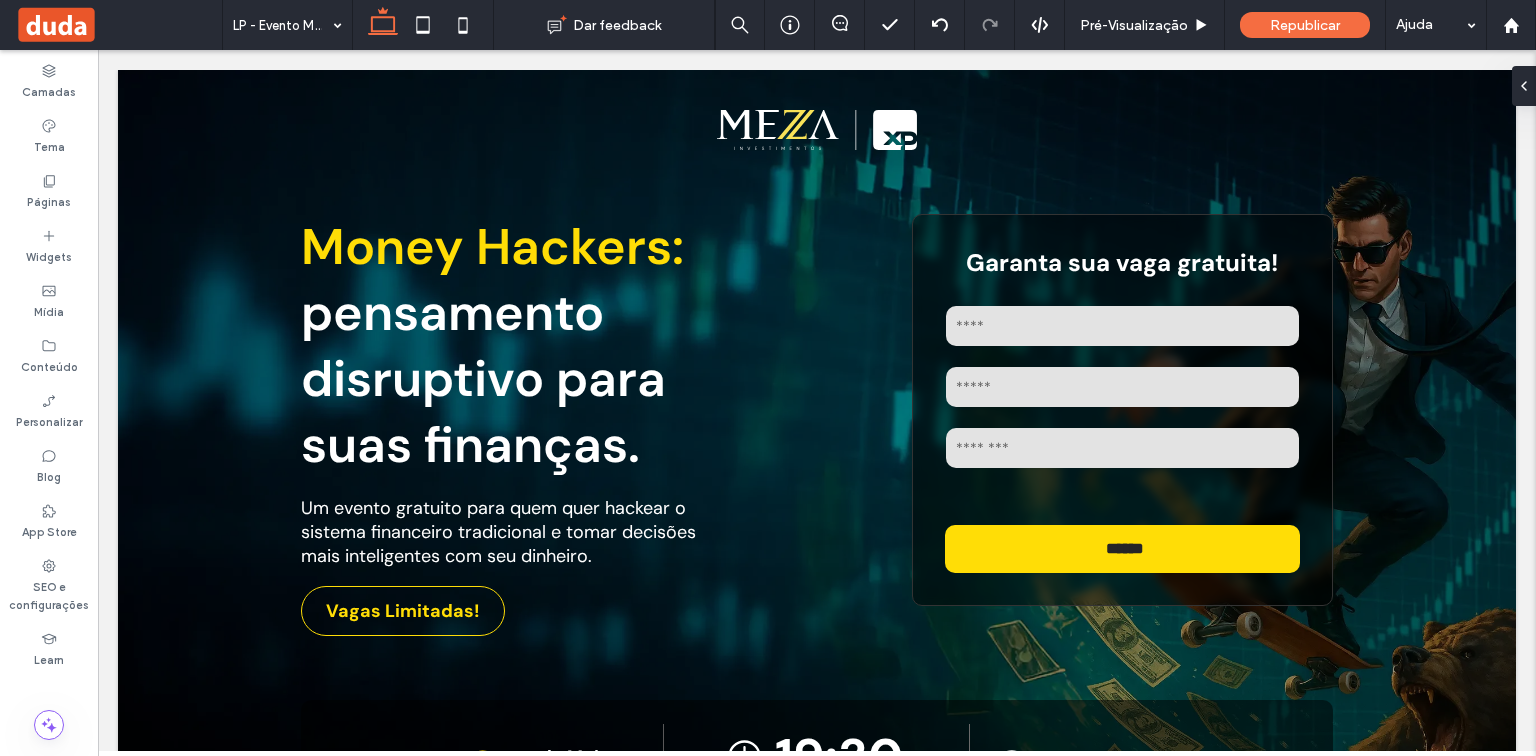 scroll, scrollTop: 80, scrollLeft: 0, axis: vertical 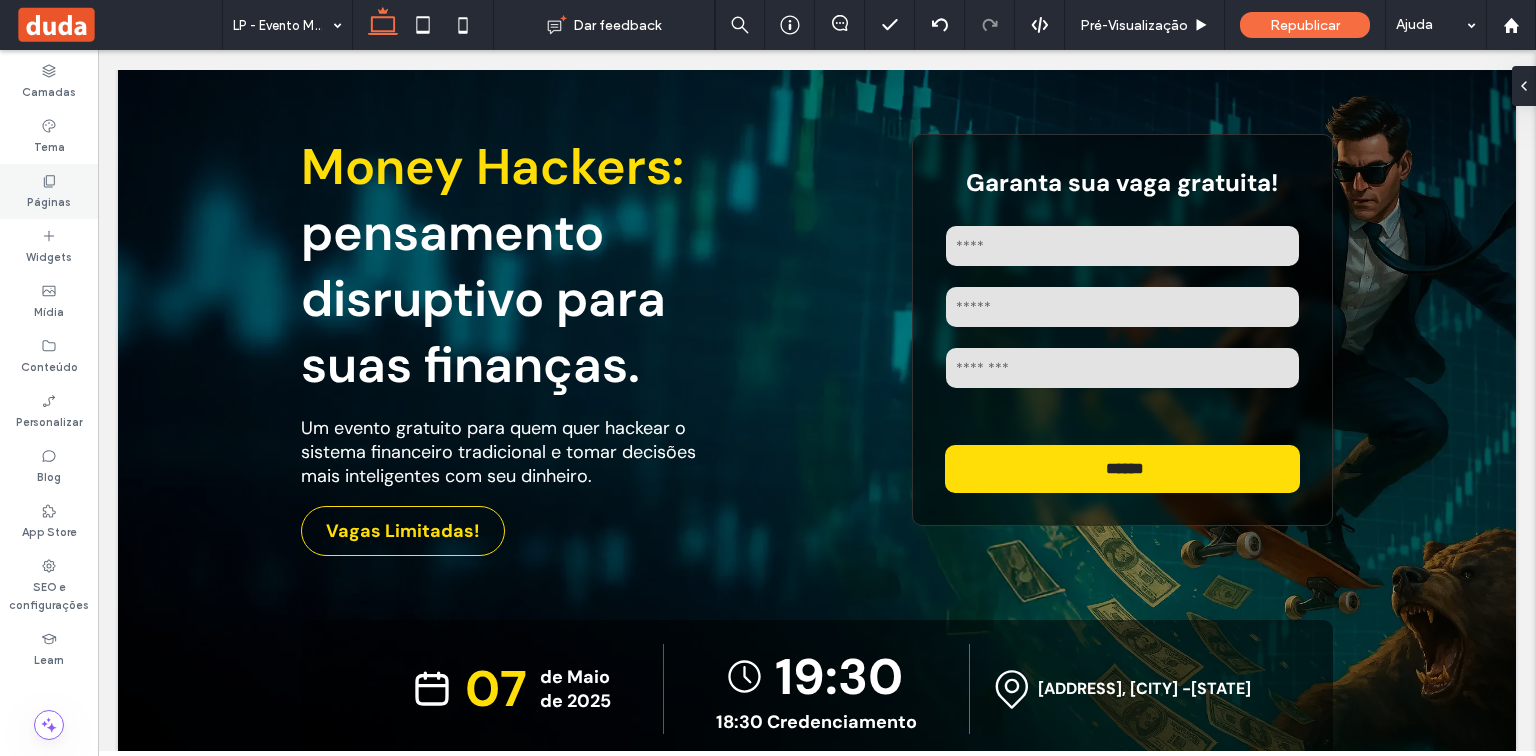 click 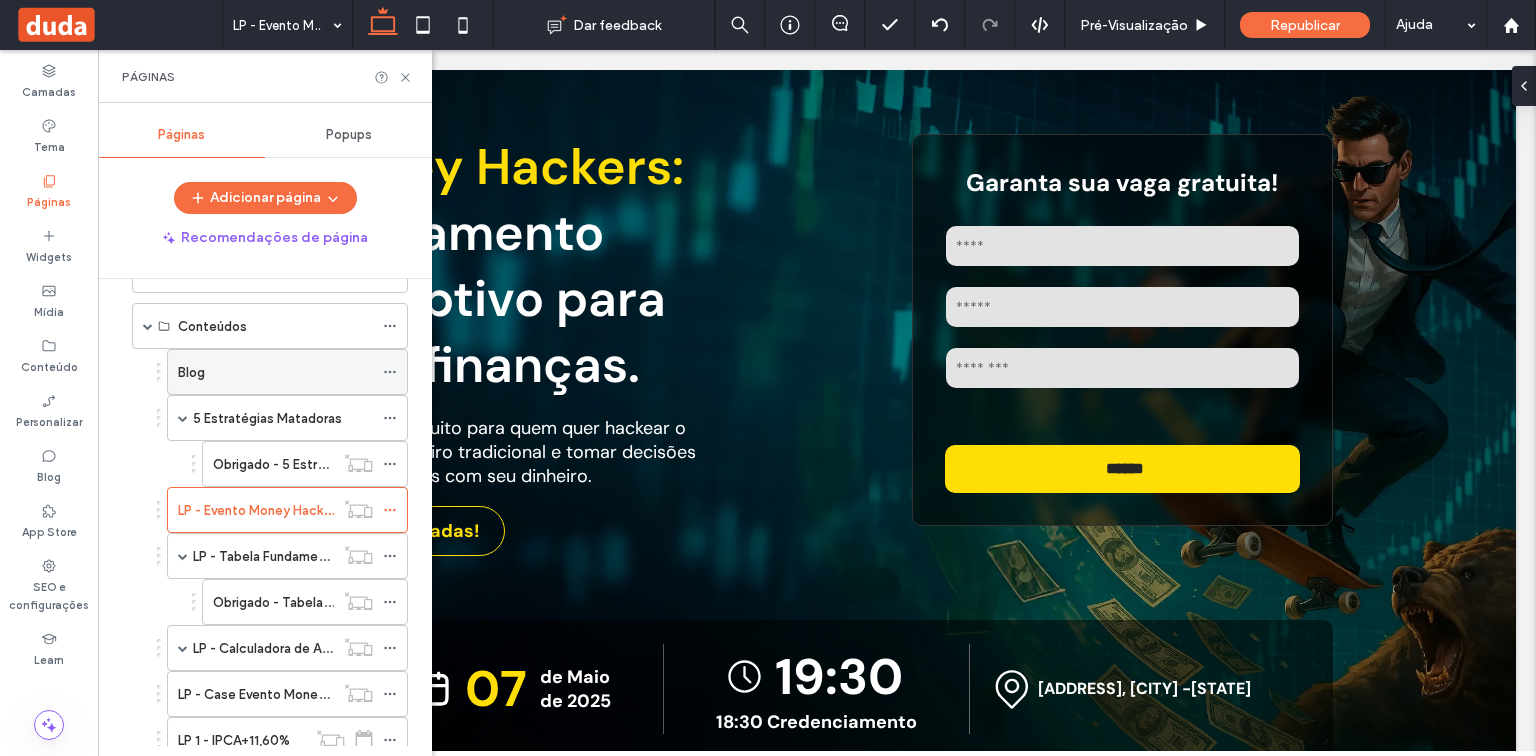scroll, scrollTop: 240, scrollLeft: 0, axis: vertical 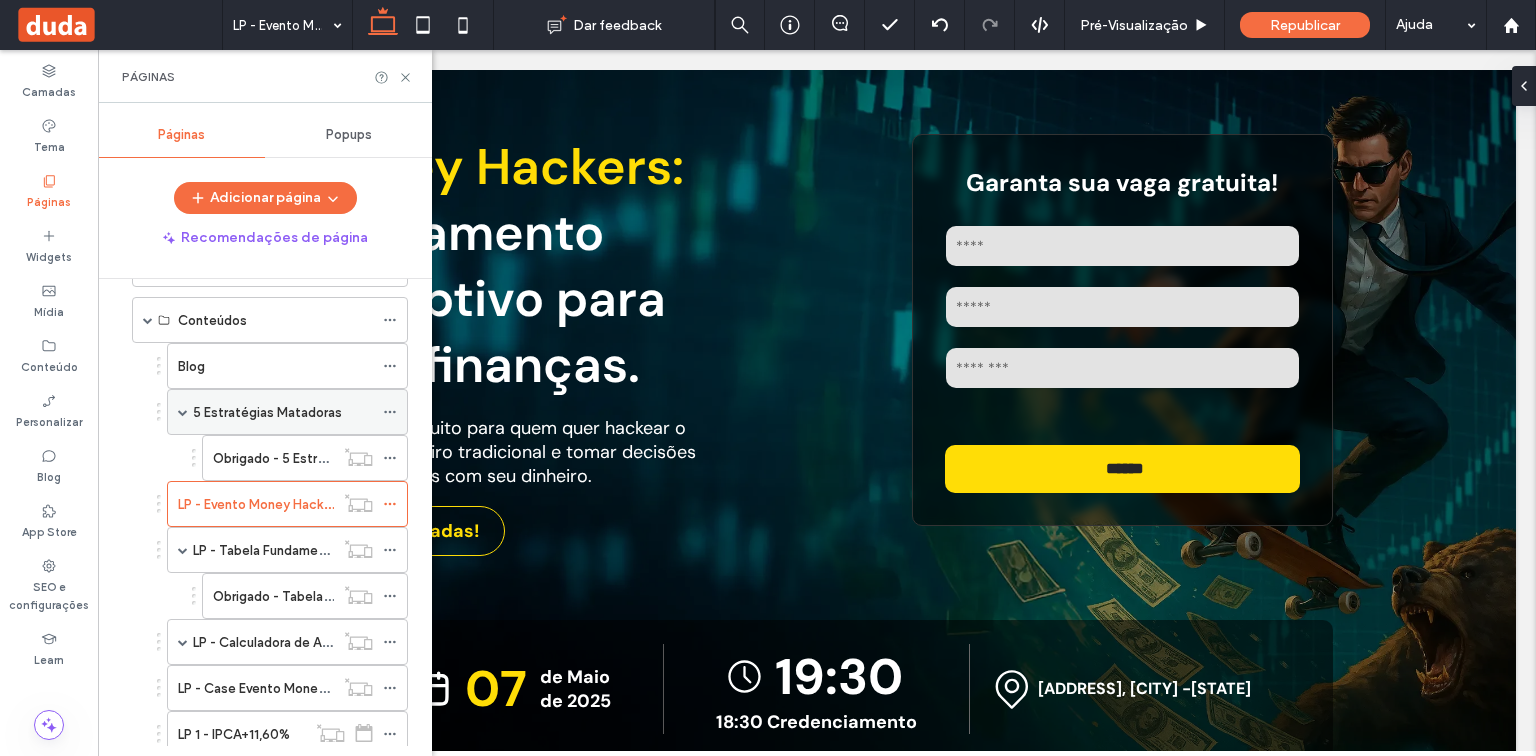 click at bounding box center [183, 412] 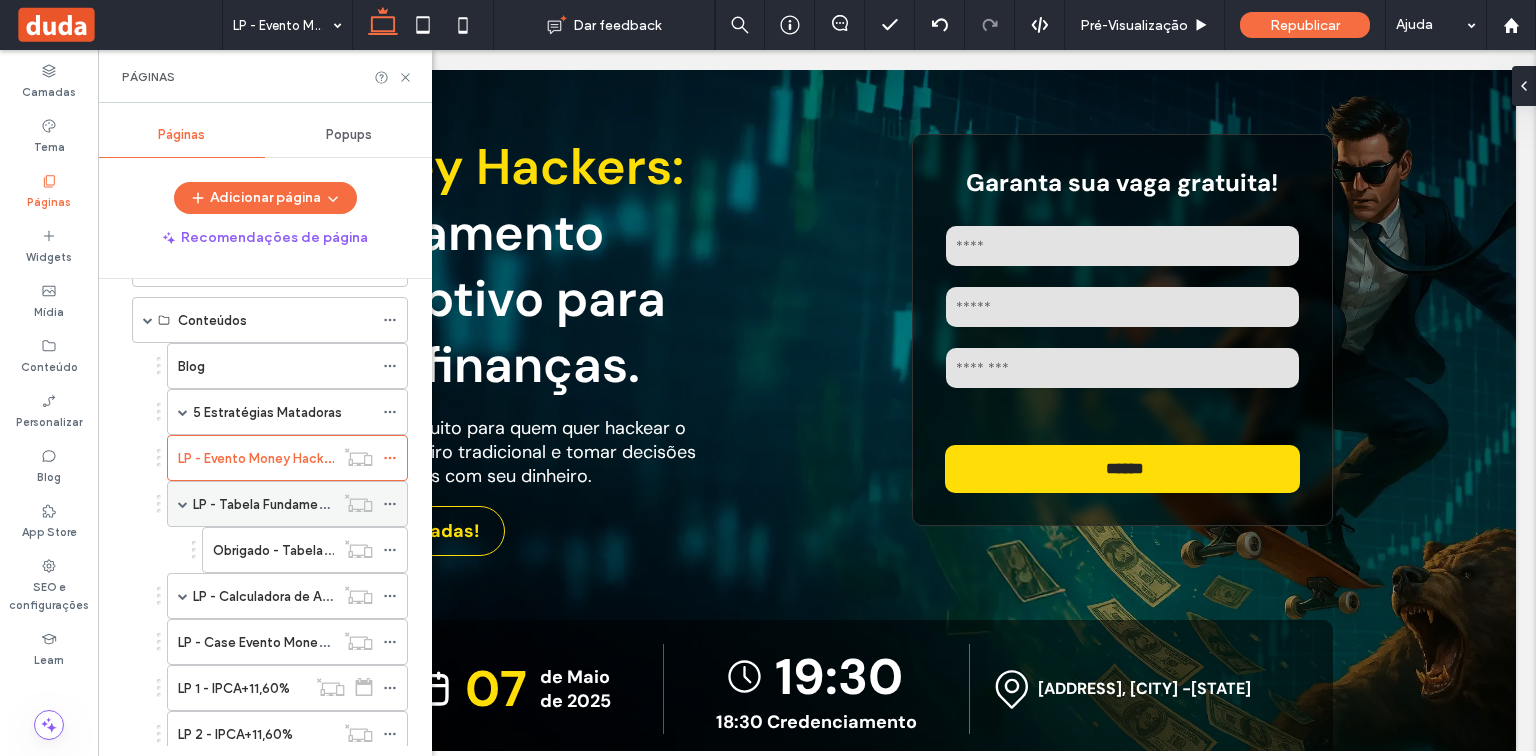 click at bounding box center (183, 504) 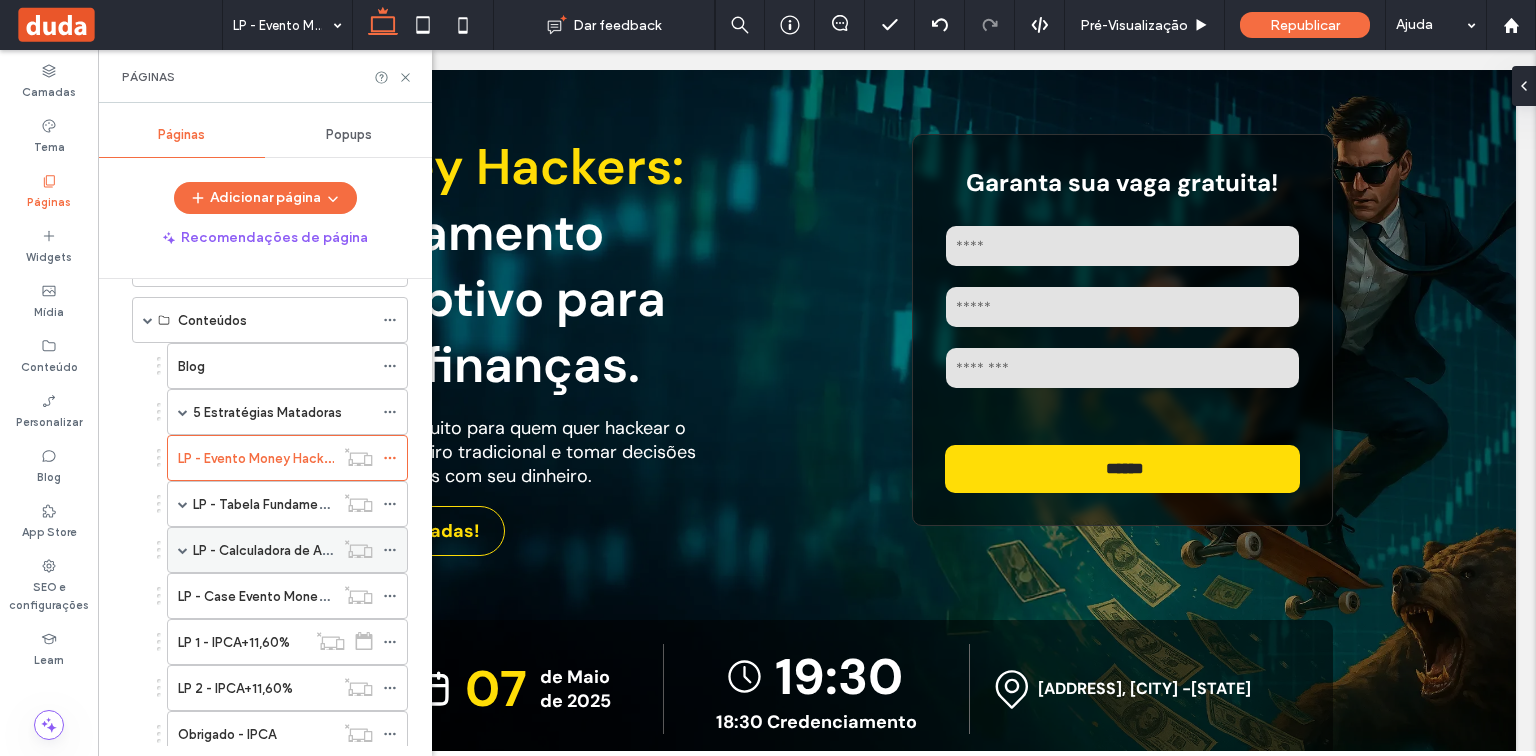 click on "LP - Calculadora de Aposentadoria" at bounding box center (297, 550) 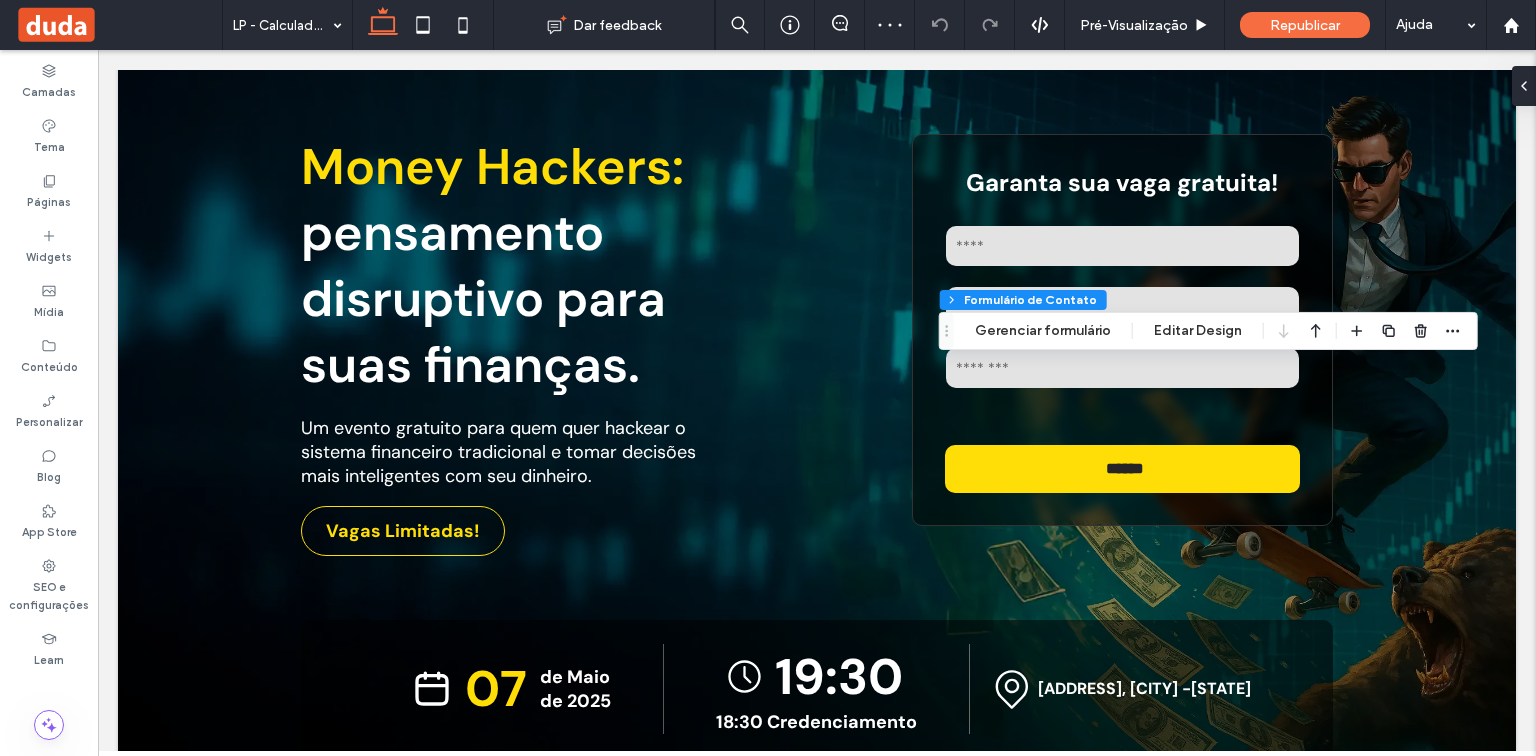type on "***" 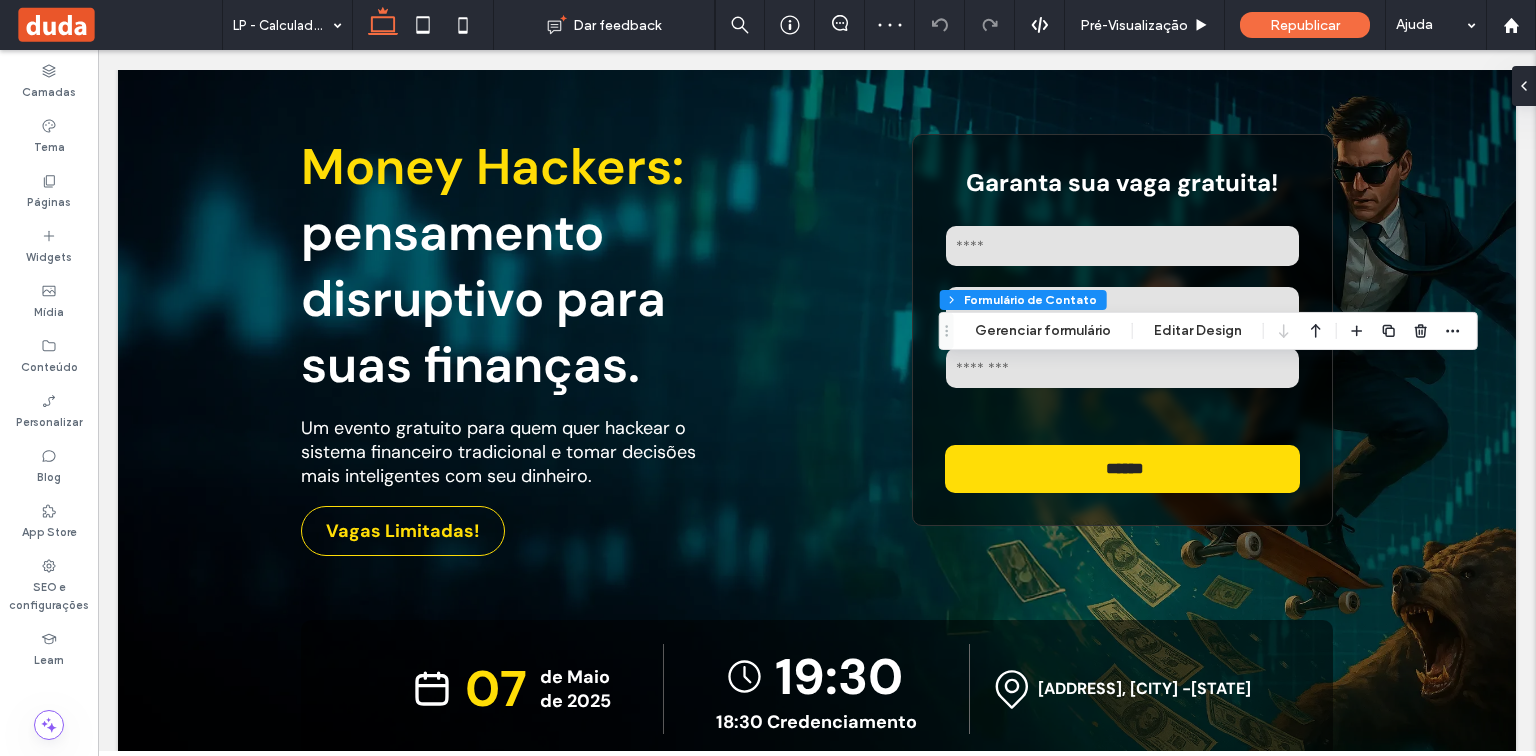 type on "**" 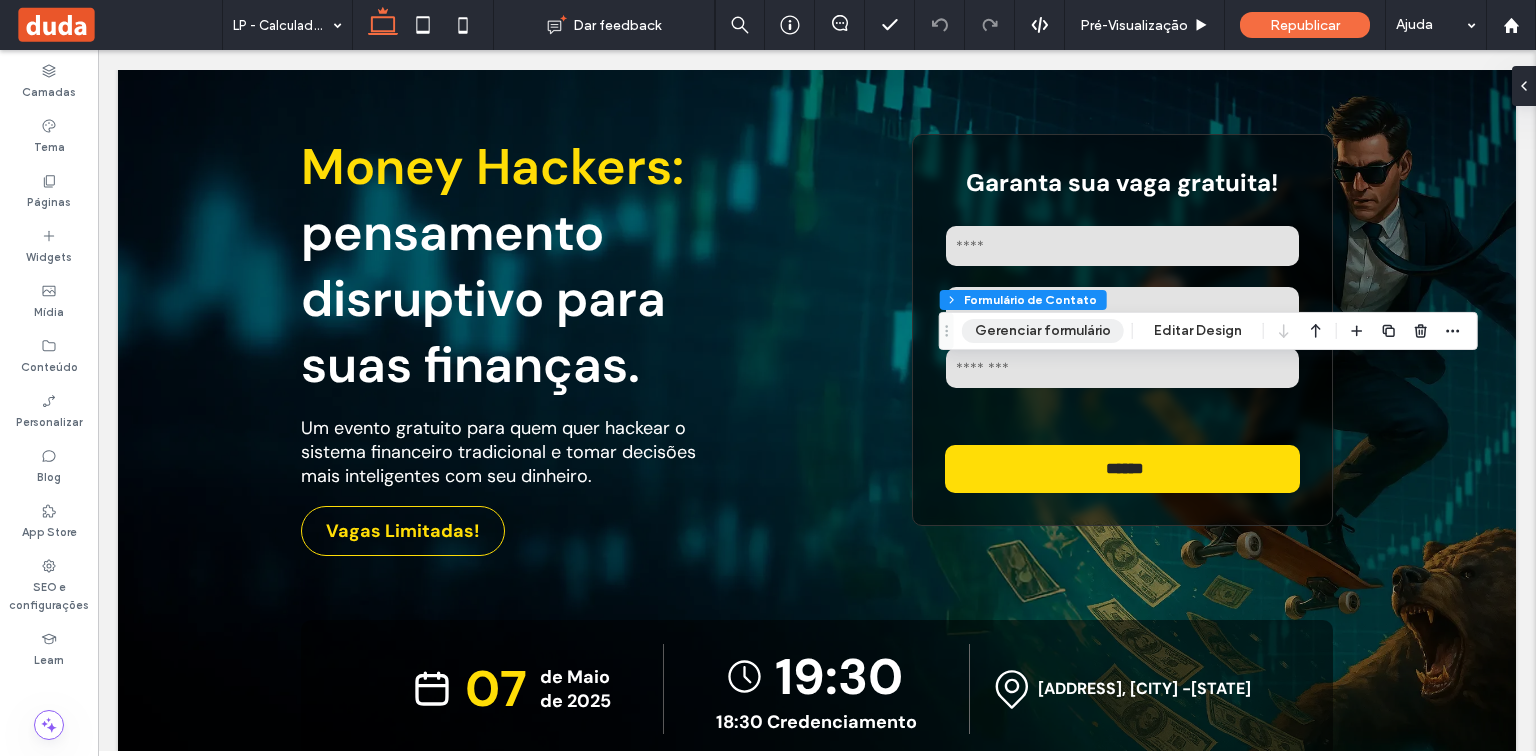 click on "Gerenciar formulário" at bounding box center [1043, 331] 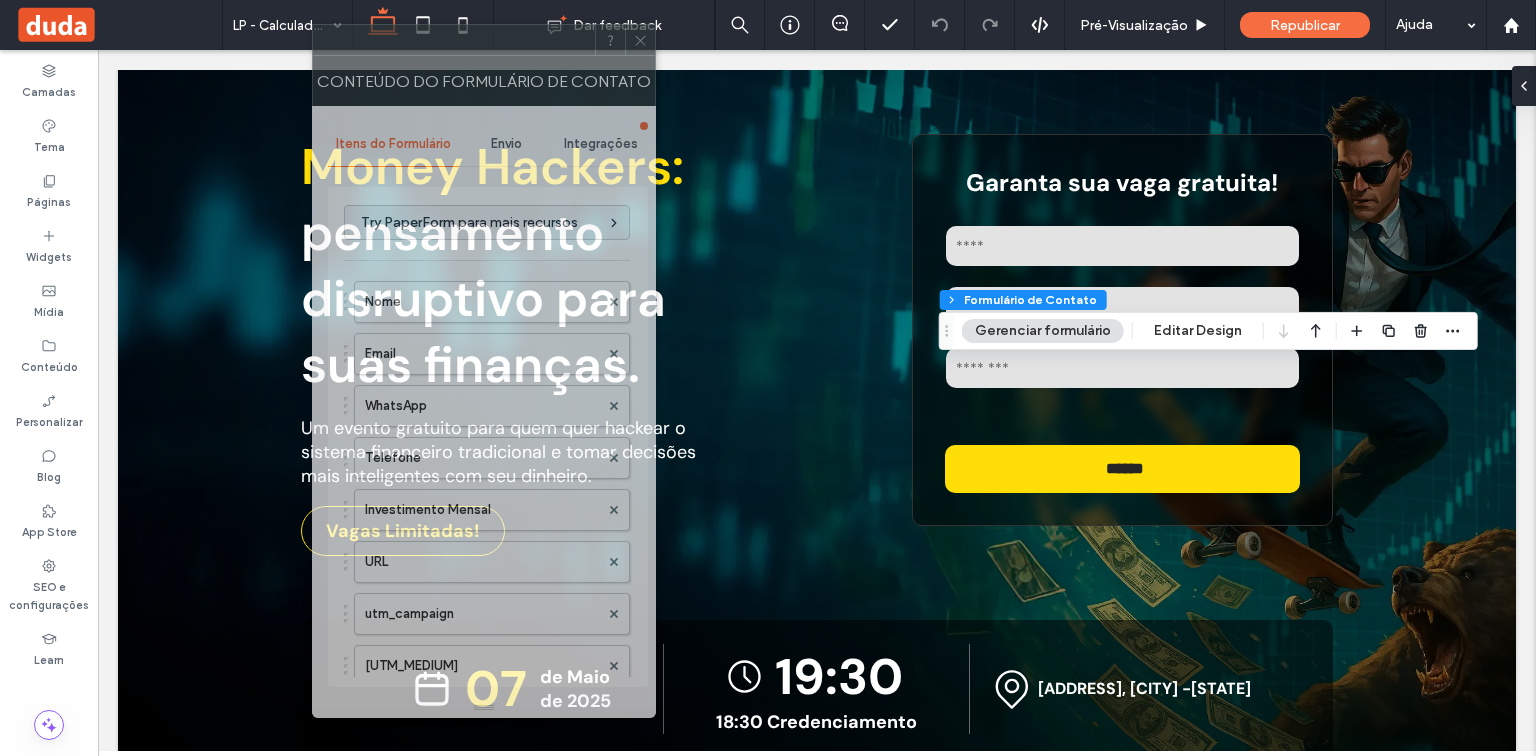 drag, startPoint x: 1276, startPoint y: 54, endPoint x: 256, endPoint y: 26, distance: 1020.3842 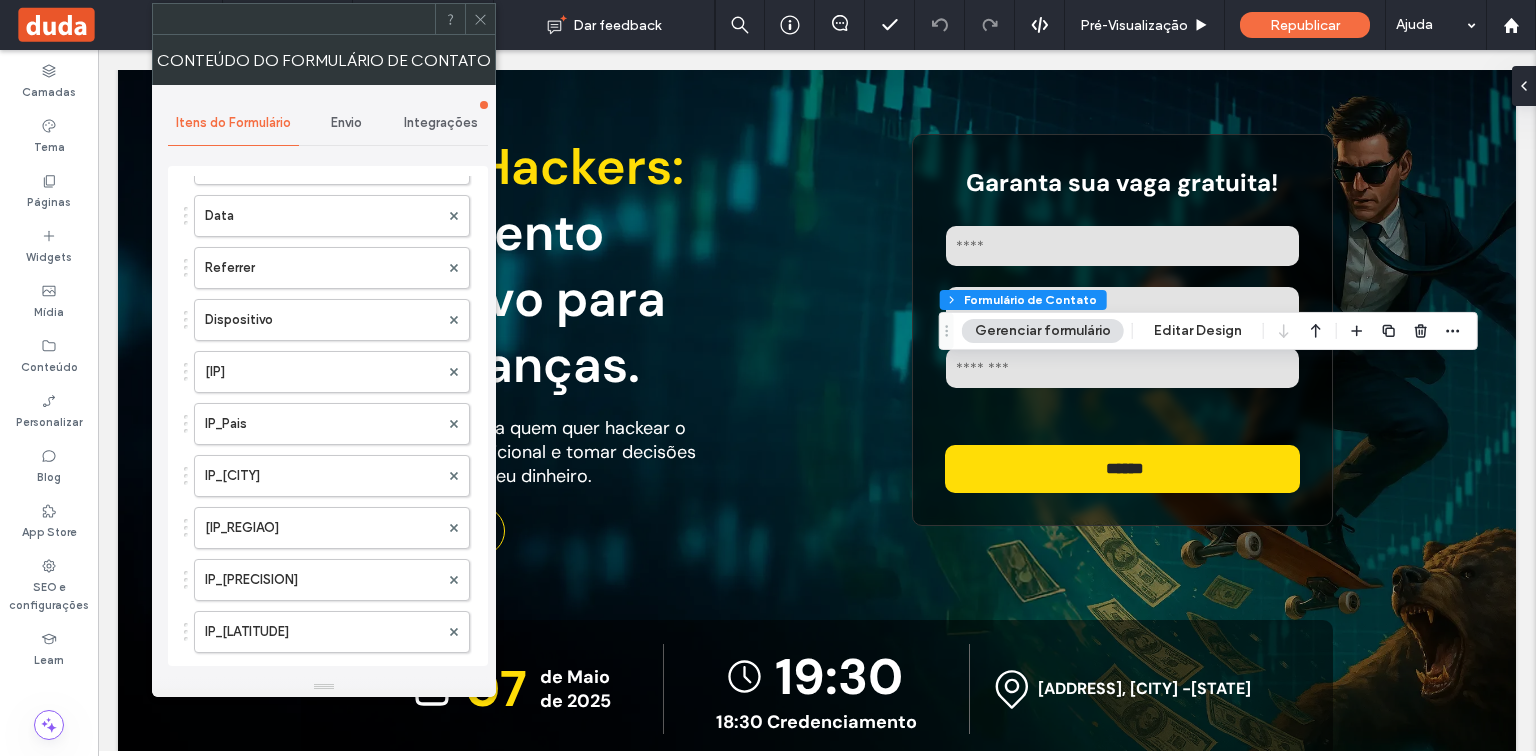 scroll, scrollTop: 720, scrollLeft: 0, axis: vertical 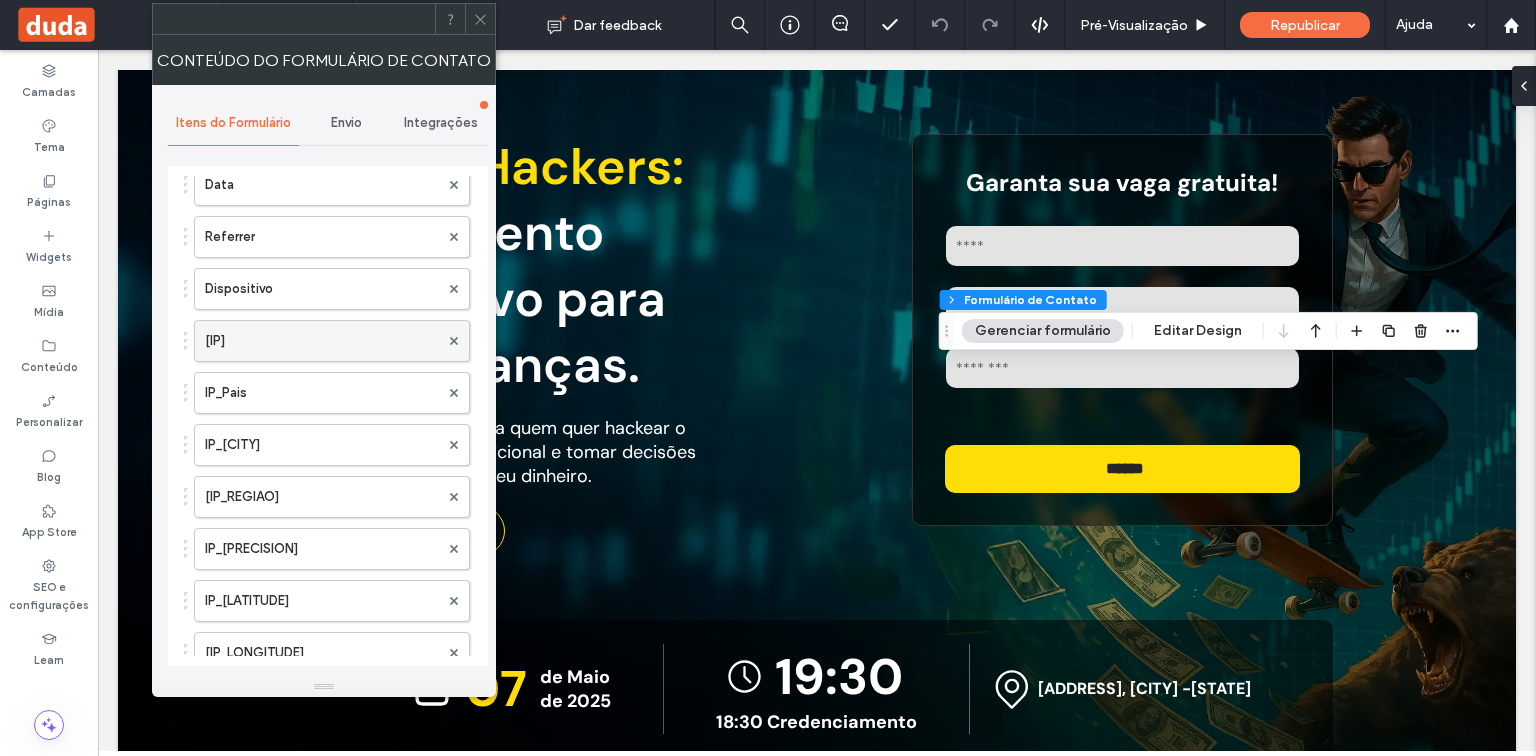 click on "[IP]" at bounding box center (322, 341) 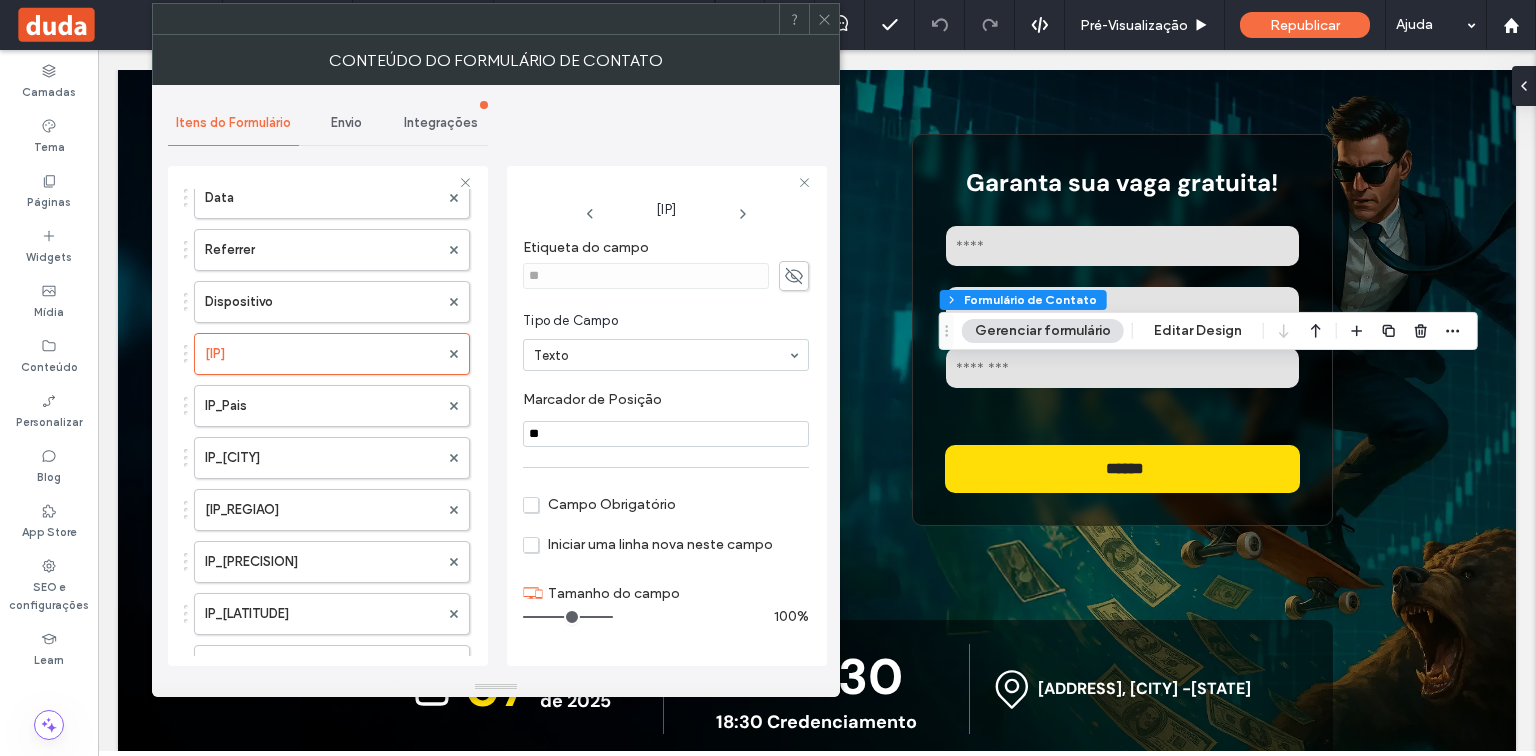 click 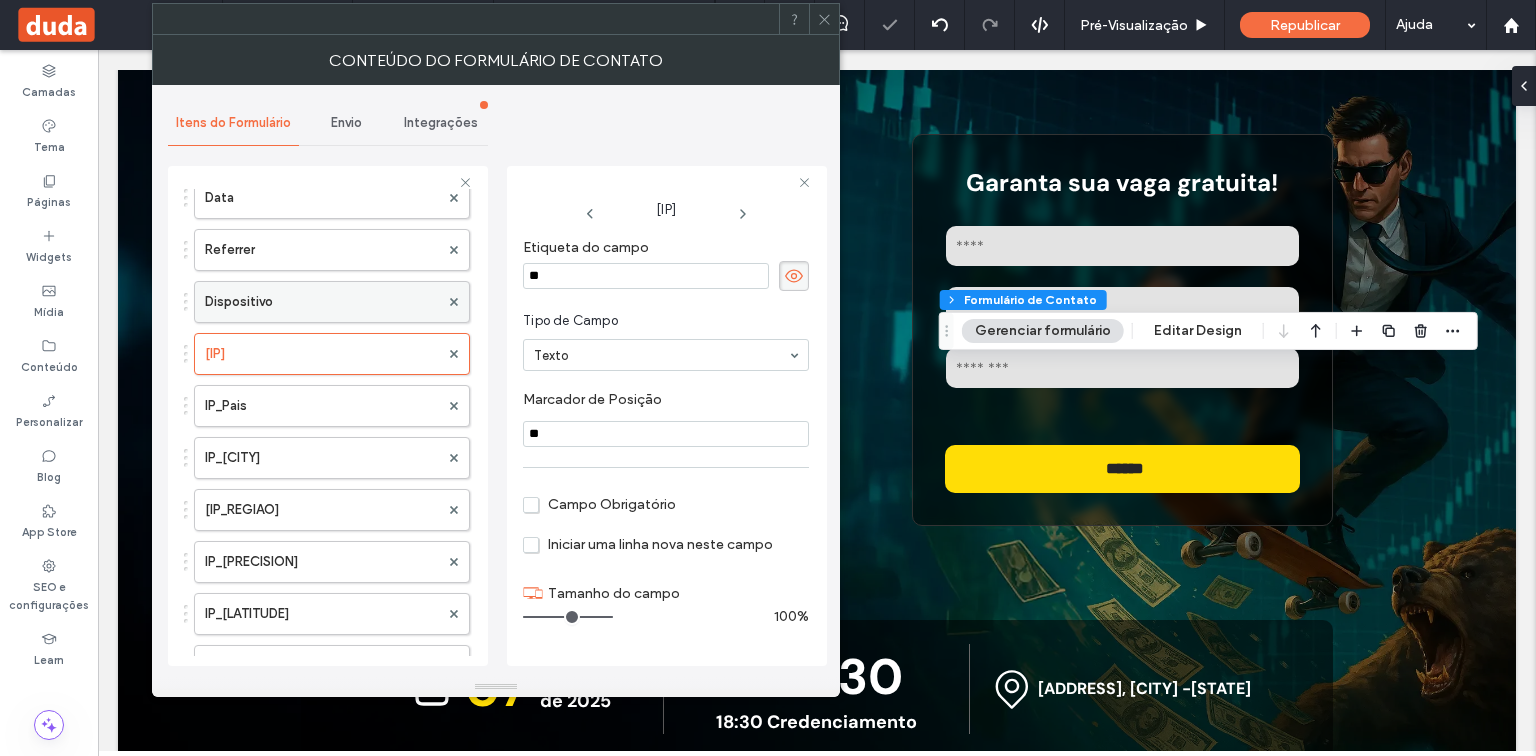 drag, startPoint x: 624, startPoint y: 273, endPoint x: 456, endPoint y: 273, distance: 168 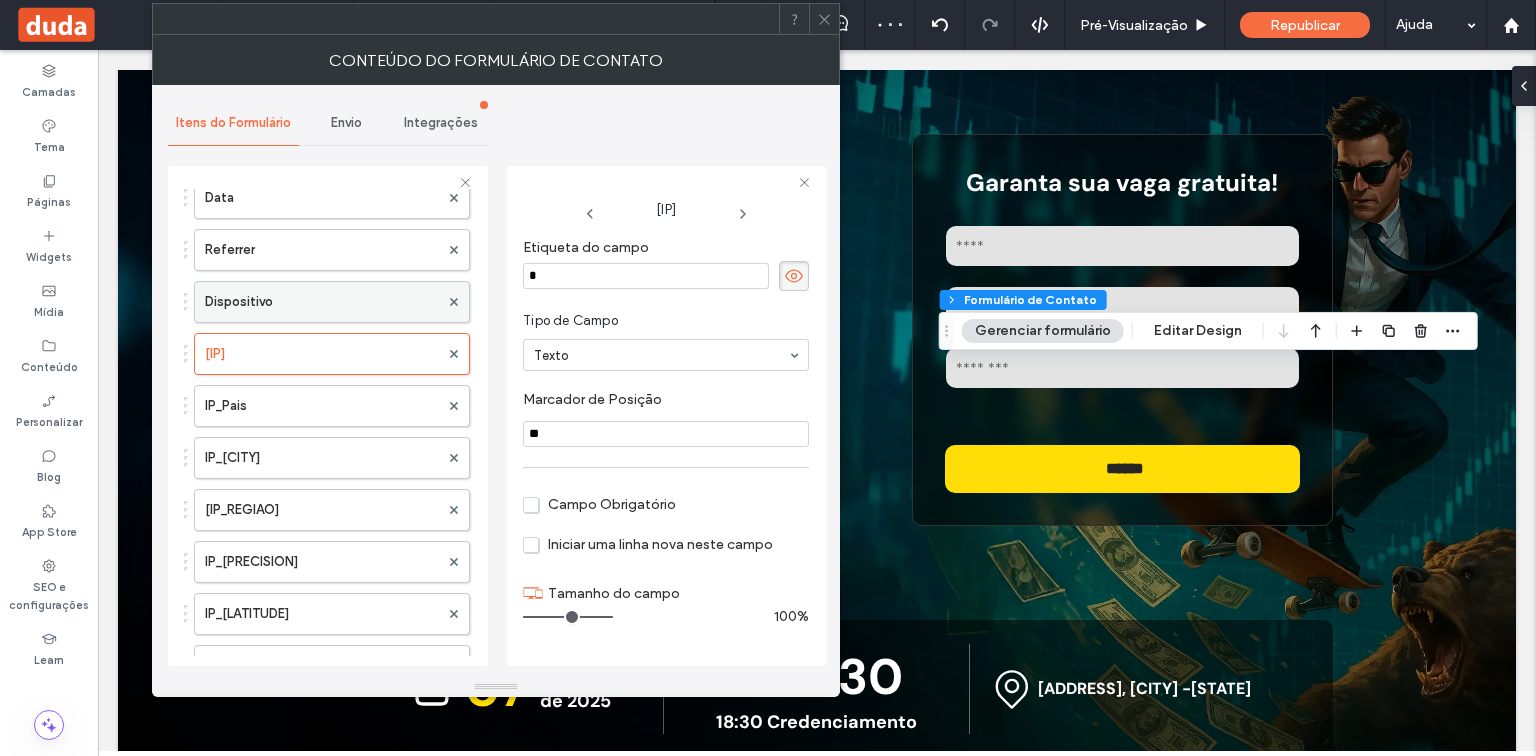 type on "**" 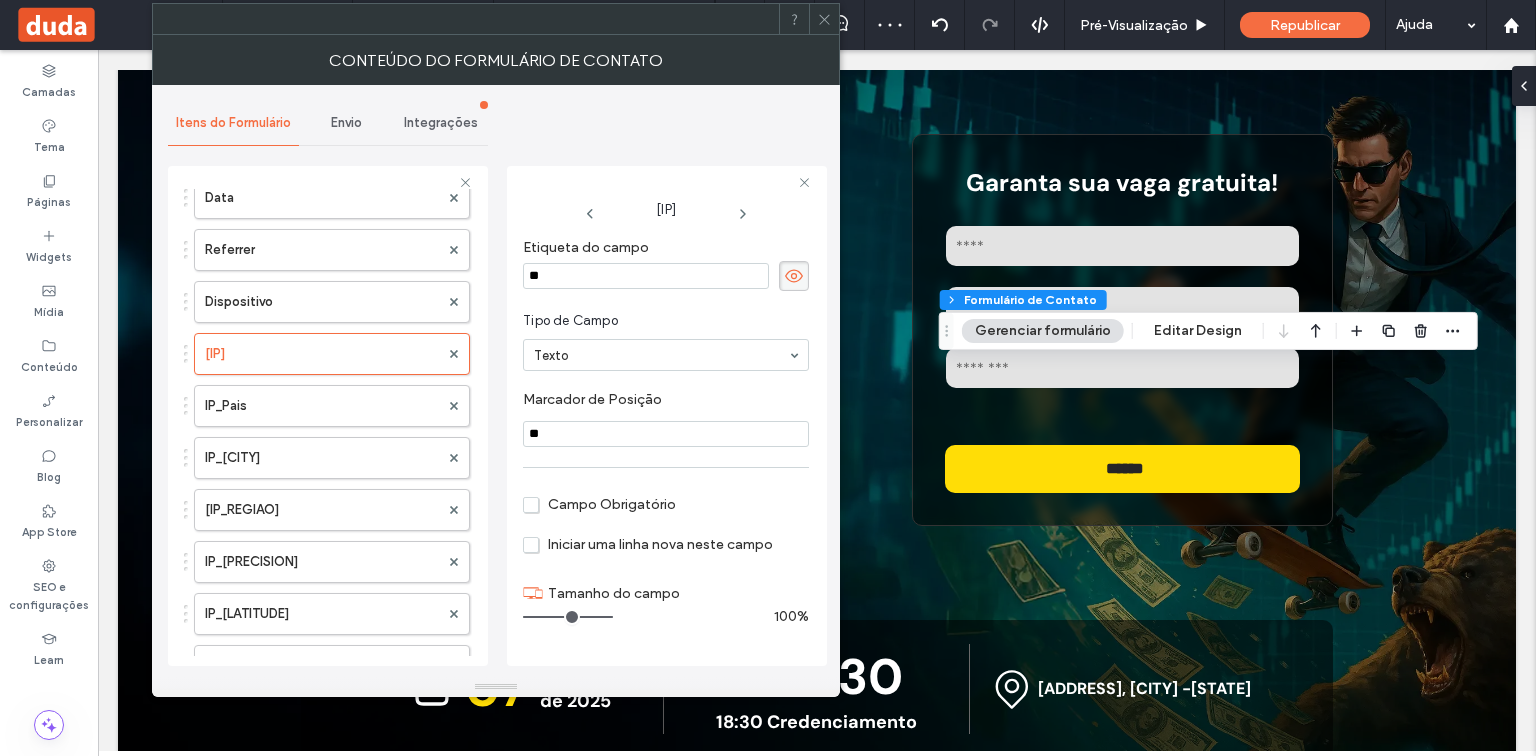drag, startPoint x: 570, startPoint y: 431, endPoint x: 516, endPoint y: 431, distance: 54 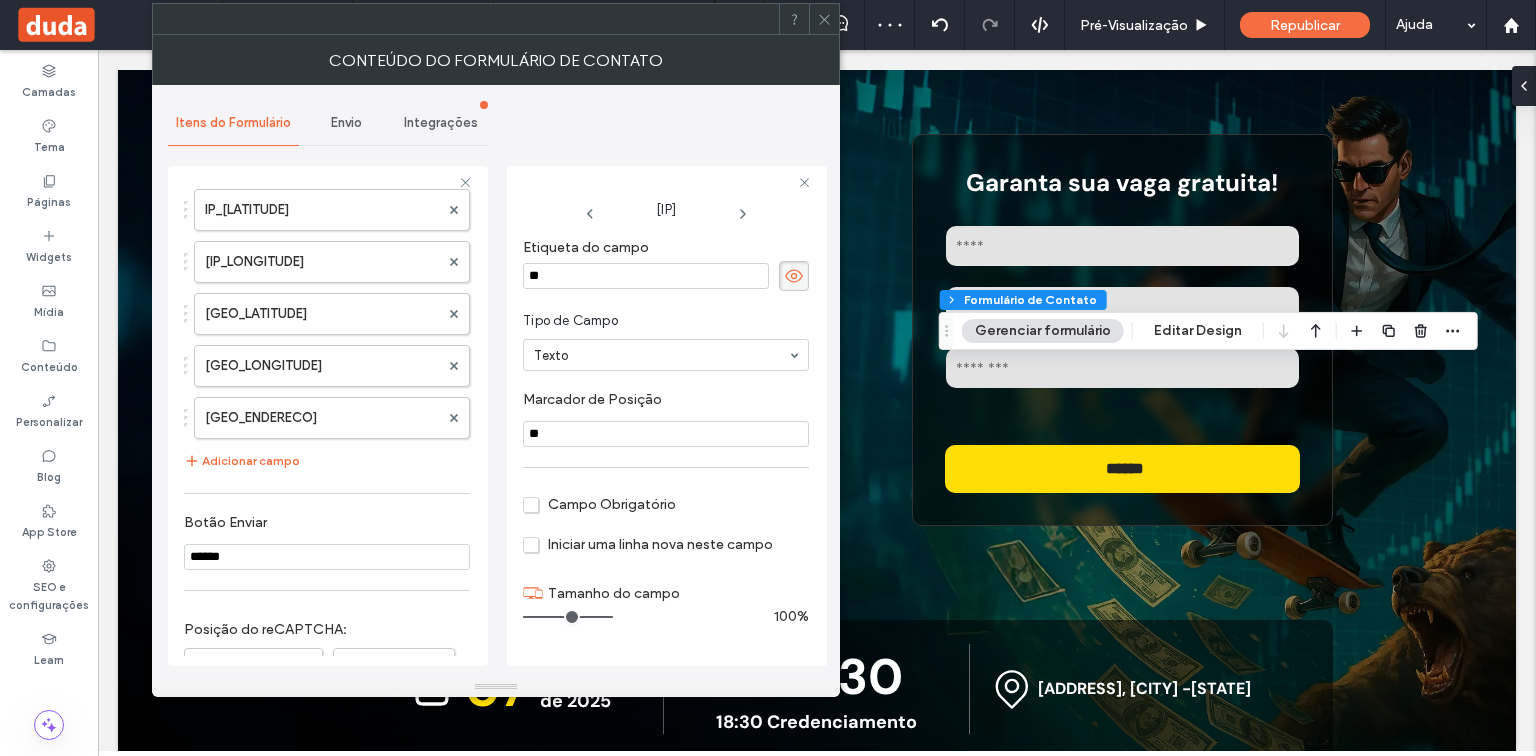 scroll, scrollTop: 1120, scrollLeft: 0, axis: vertical 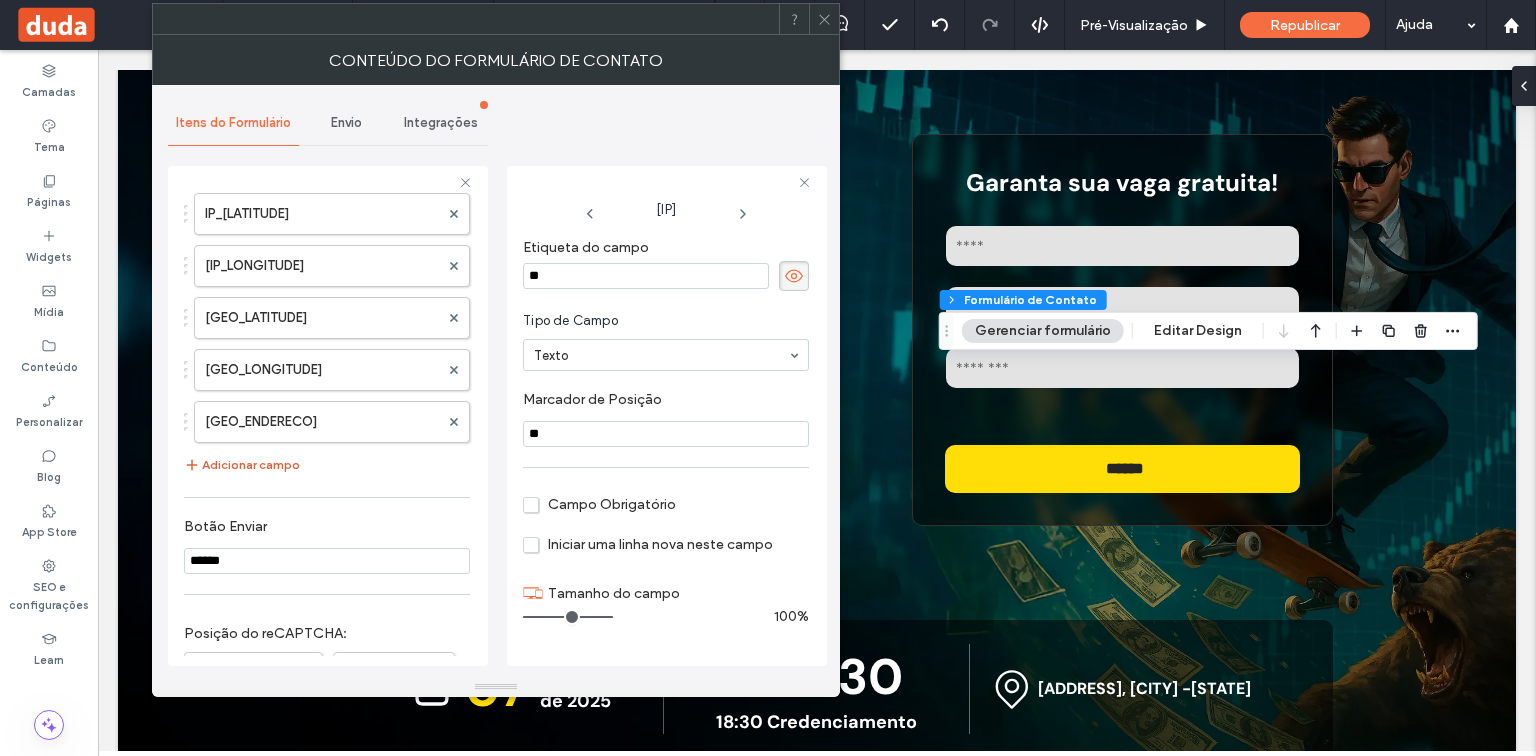 click on "Adicionar campo" at bounding box center (242, 465) 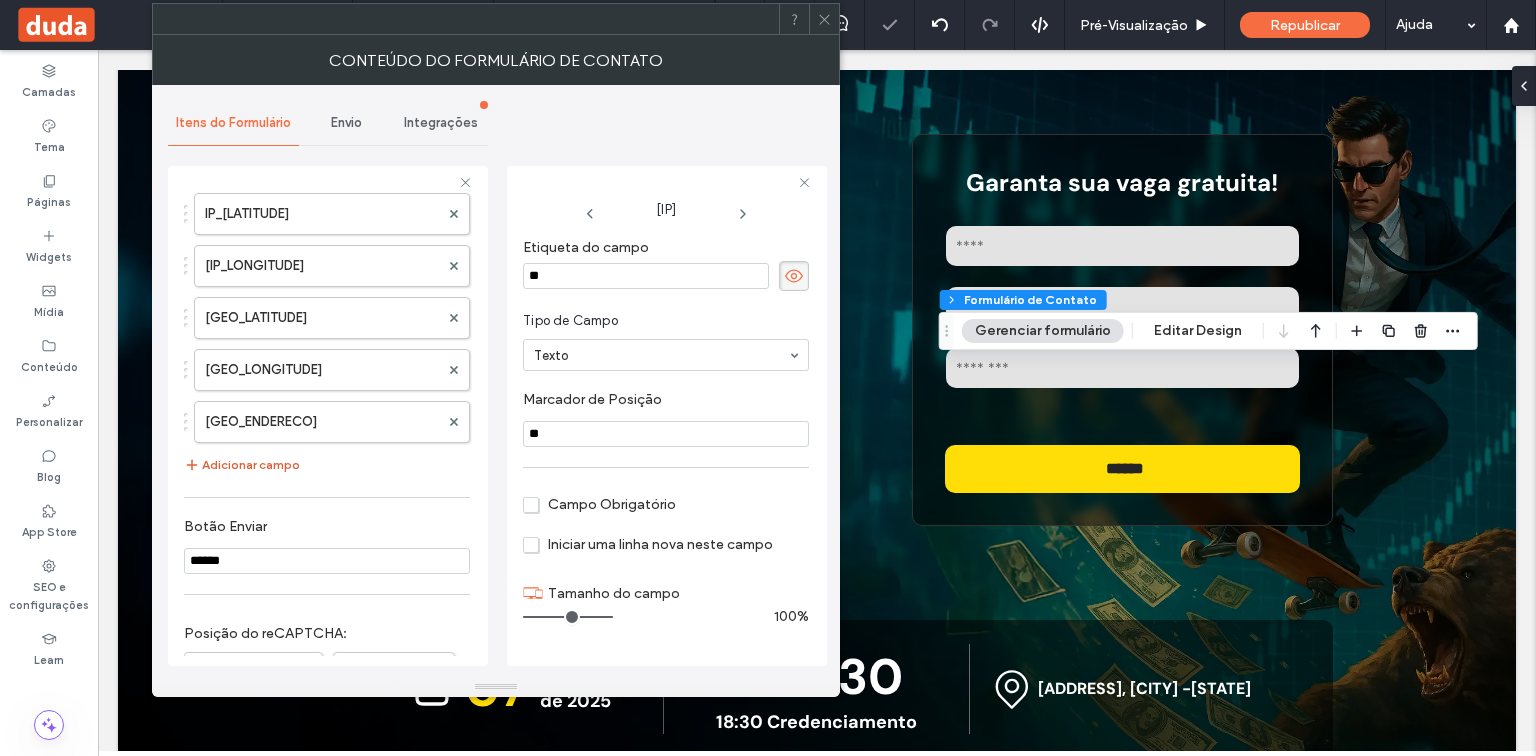 type on "*" 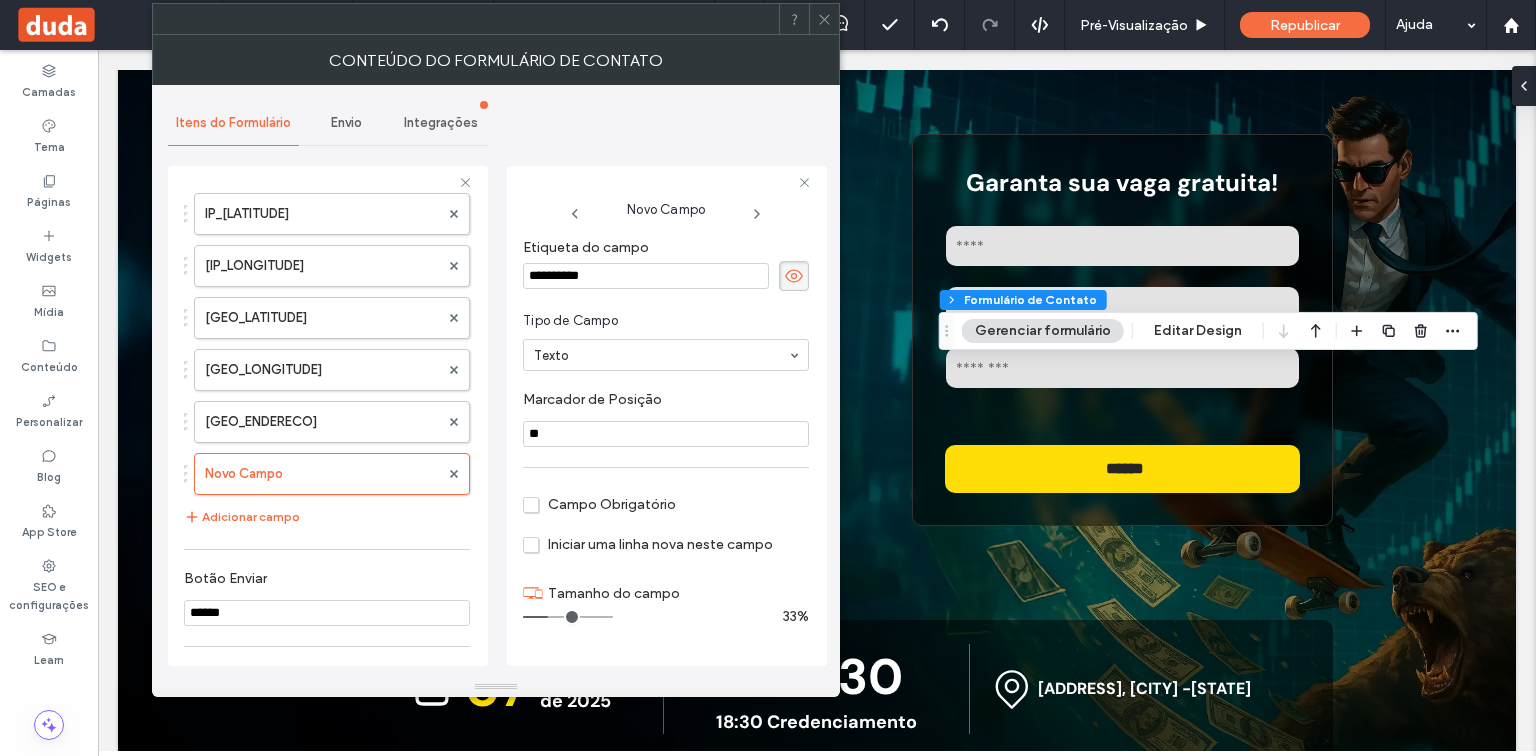 drag, startPoint x: 629, startPoint y: 278, endPoint x: 522, endPoint y: 278, distance: 107 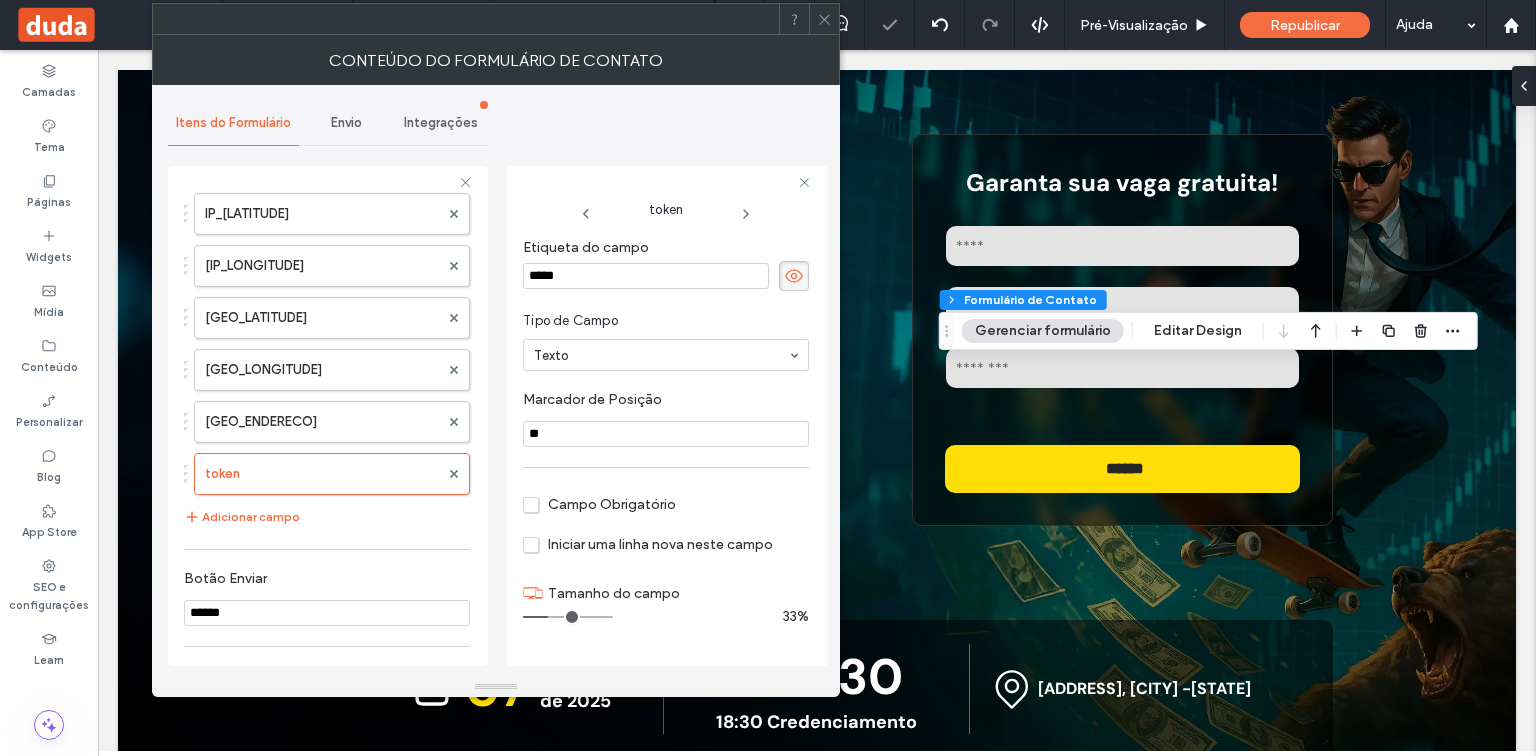 drag, startPoint x: 585, startPoint y: 433, endPoint x: 515, endPoint y: 433, distance: 70 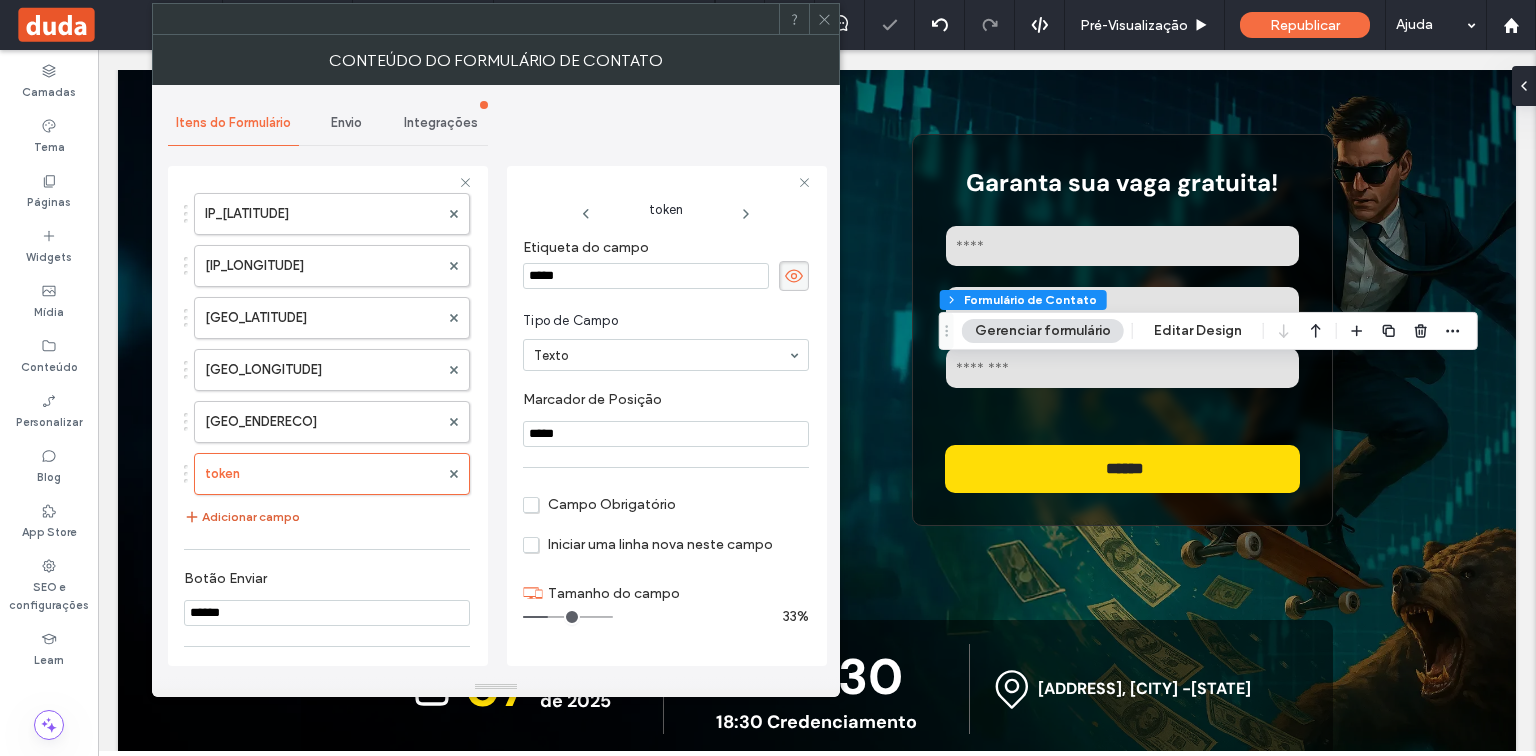 type on "*****" 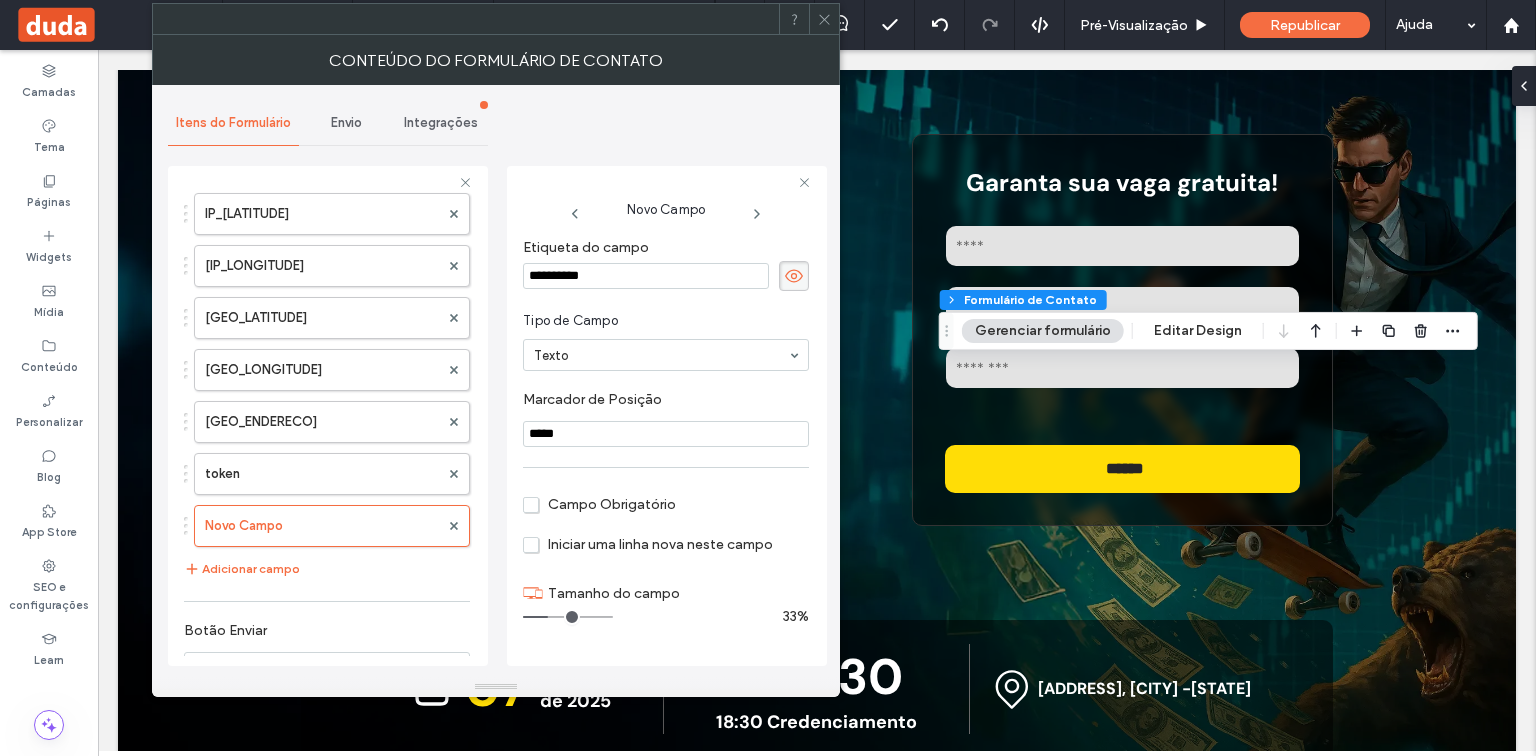 drag, startPoint x: 653, startPoint y: 278, endPoint x: 468, endPoint y: 284, distance: 185.09727 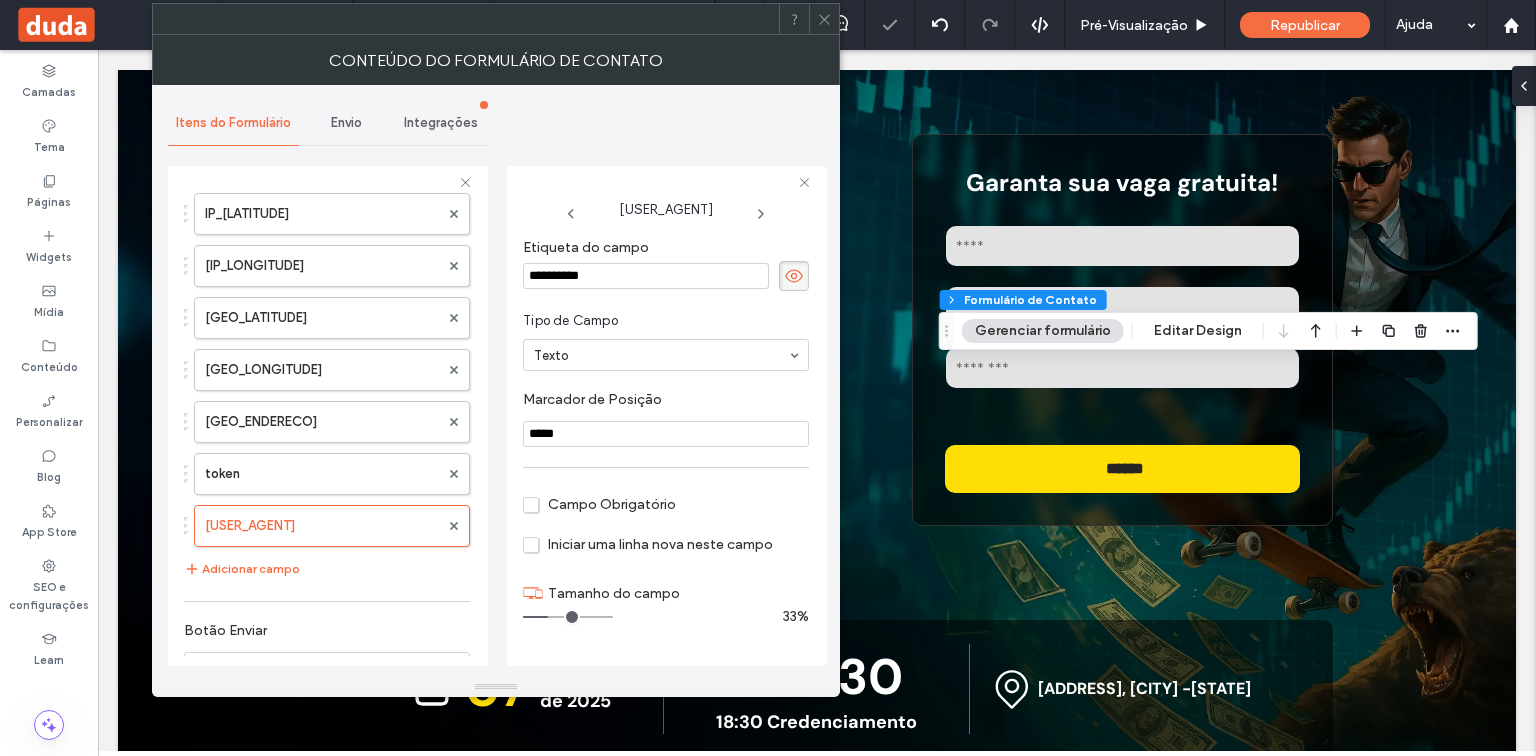 drag, startPoint x: 579, startPoint y: 431, endPoint x: 492, endPoint y: 427, distance: 87.0919 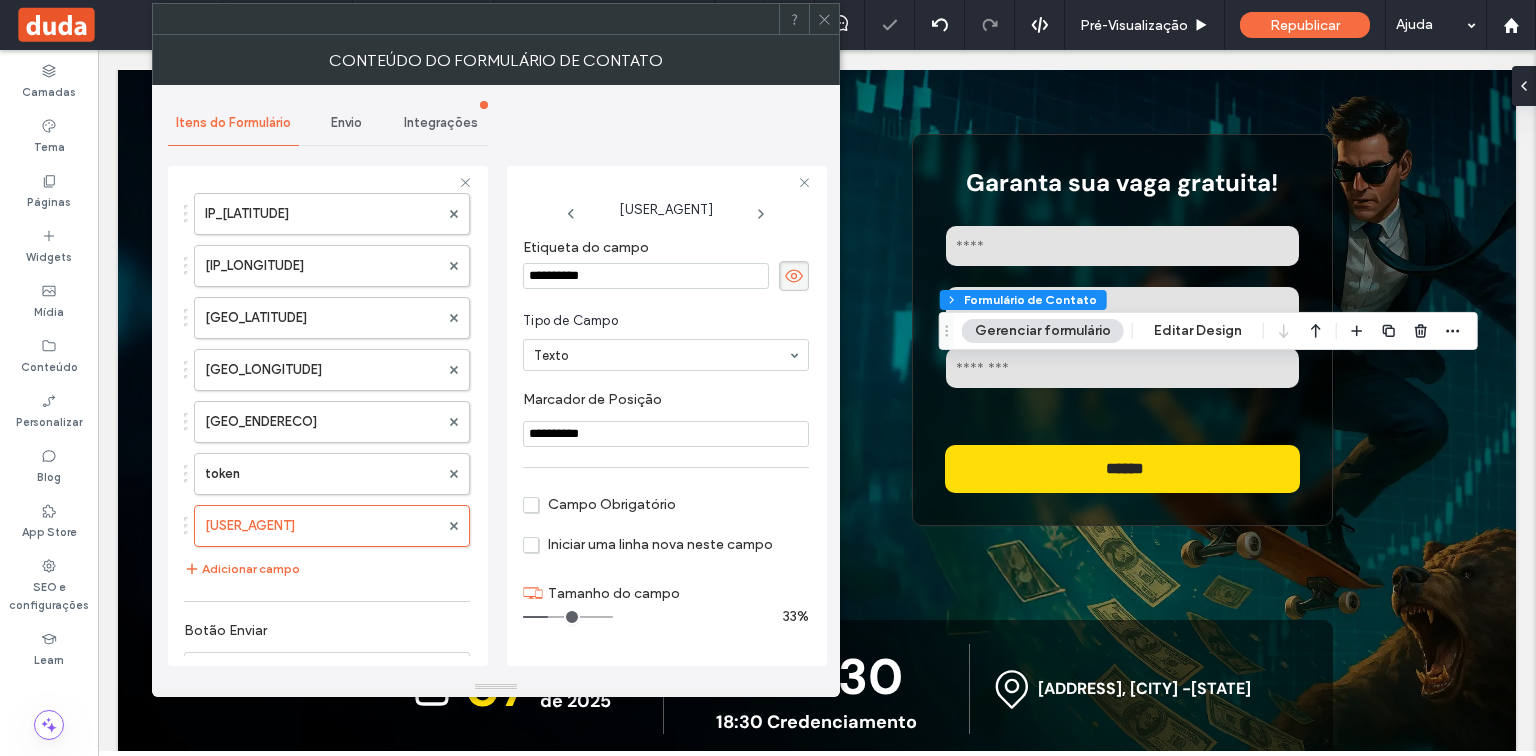 type on "**********" 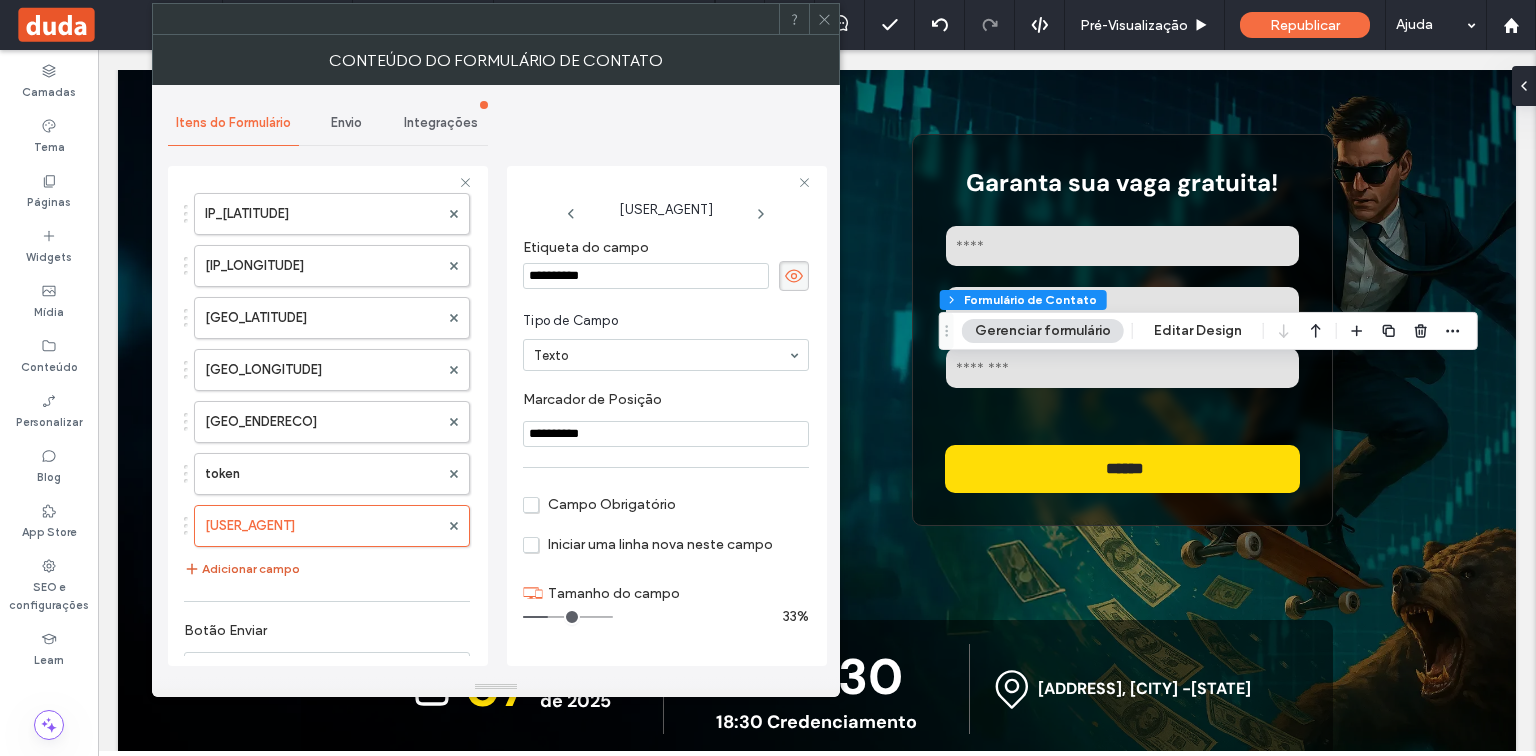 click on "Adicionar campo" at bounding box center [242, 569] 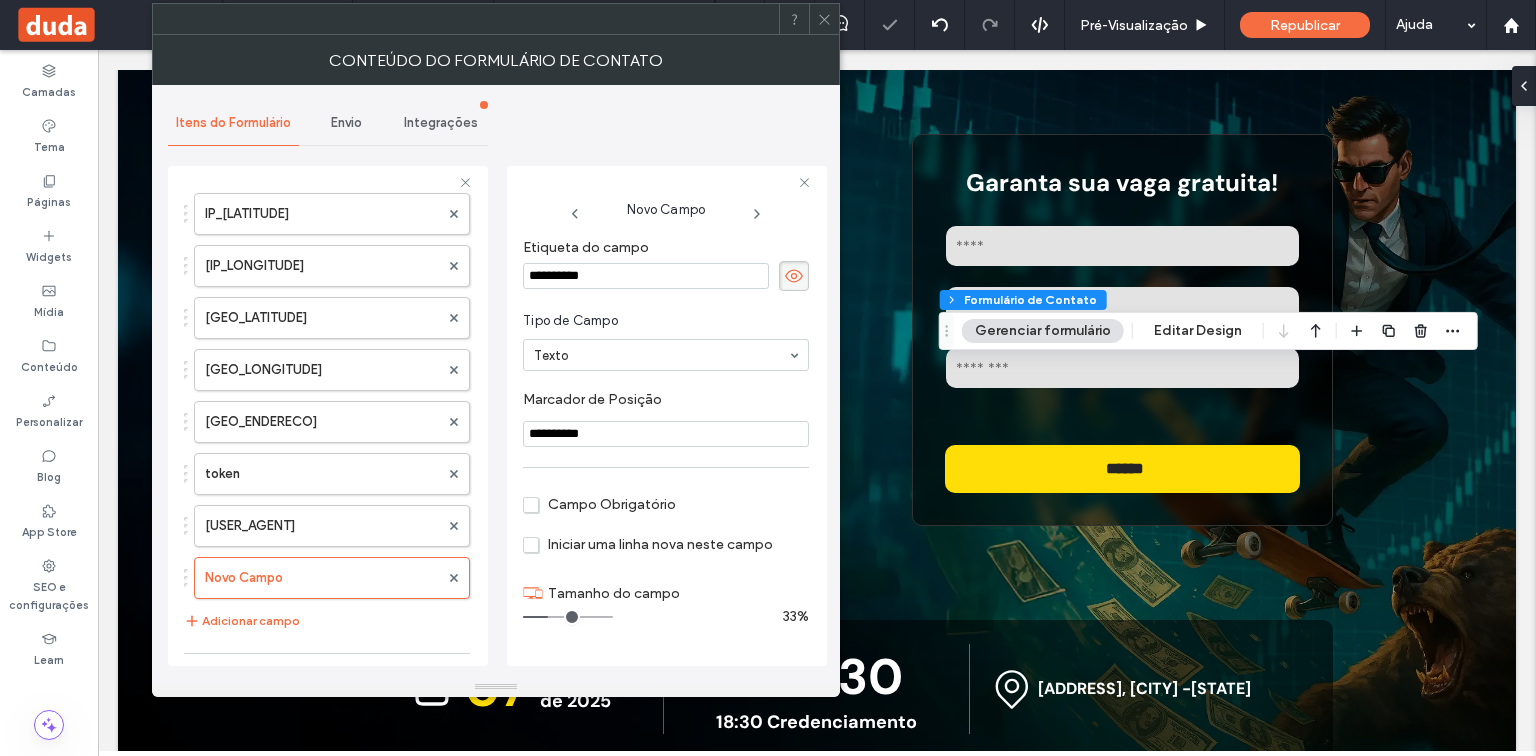 drag, startPoint x: 652, startPoint y: 277, endPoint x: 453, endPoint y: 277, distance: 199 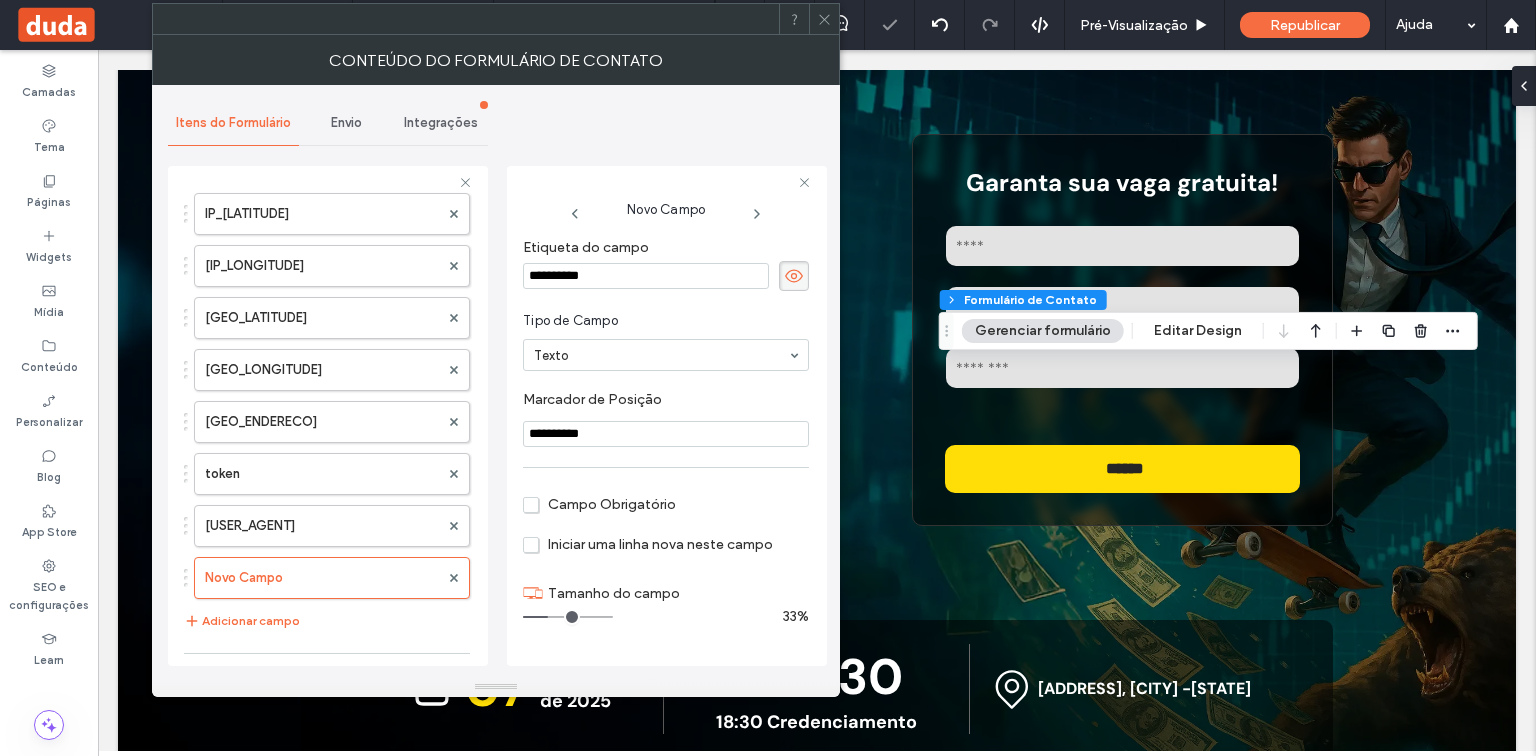 click on "**********" at bounding box center [328, 413] 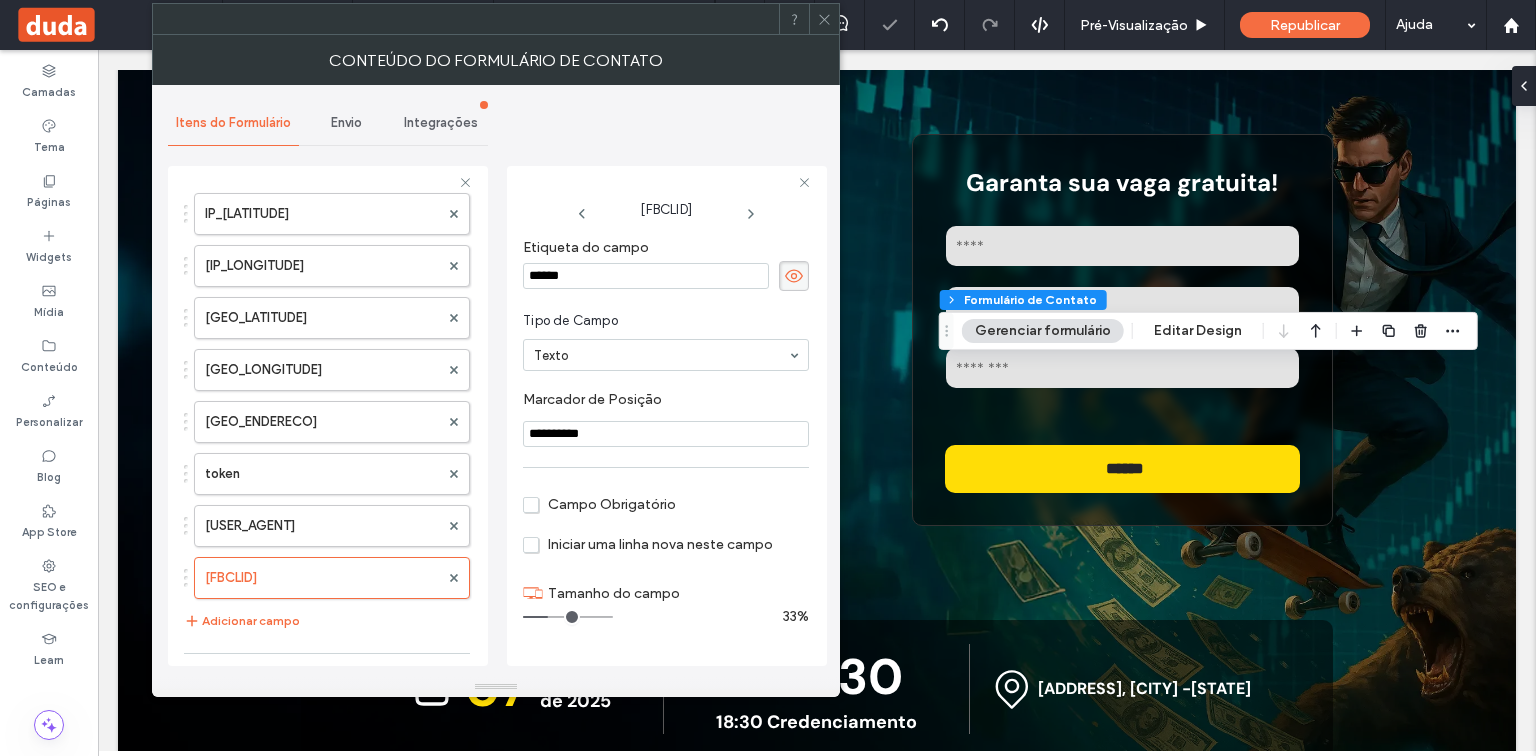 drag, startPoint x: 643, startPoint y: 440, endPoint x: 527, endPoint y: 436, distance: 116.06895 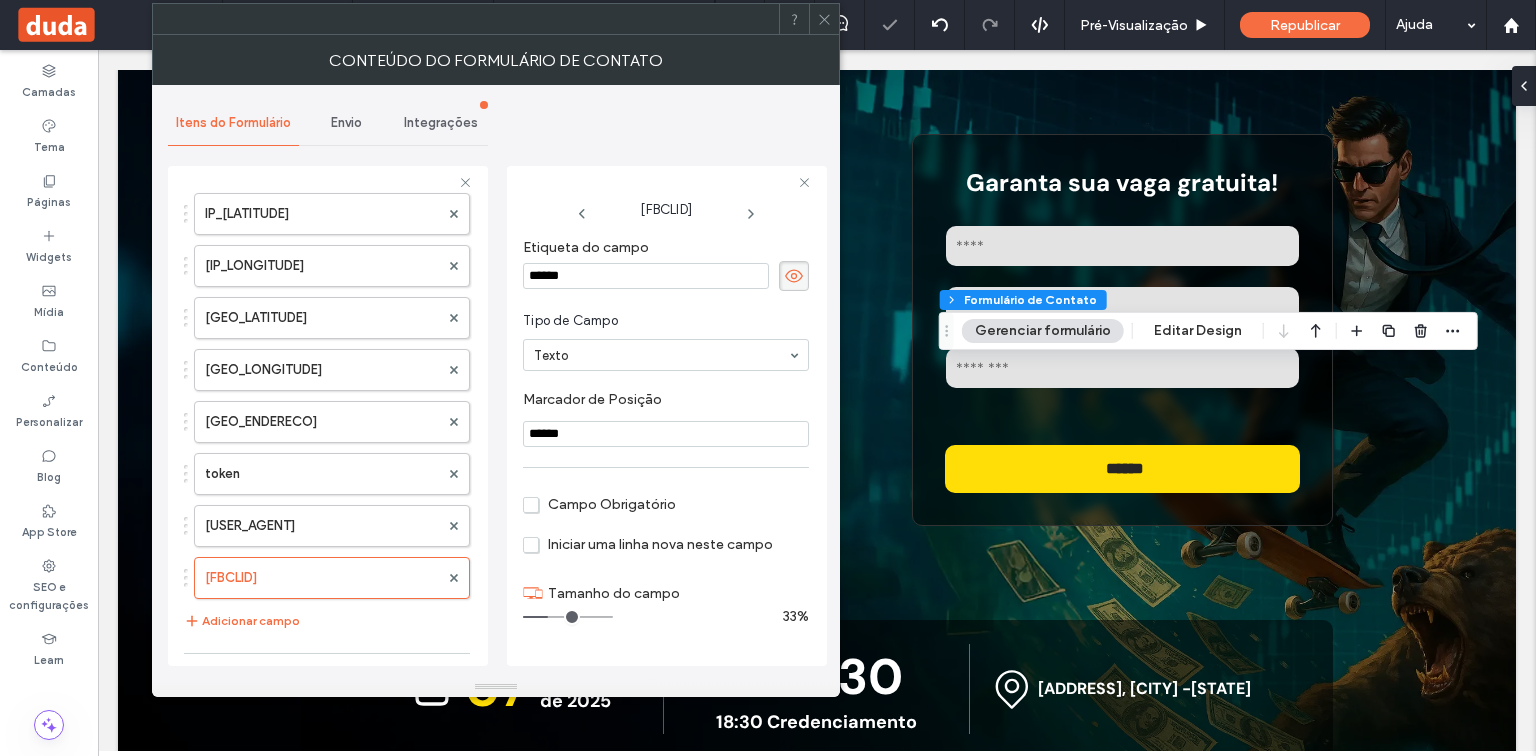type on "******" 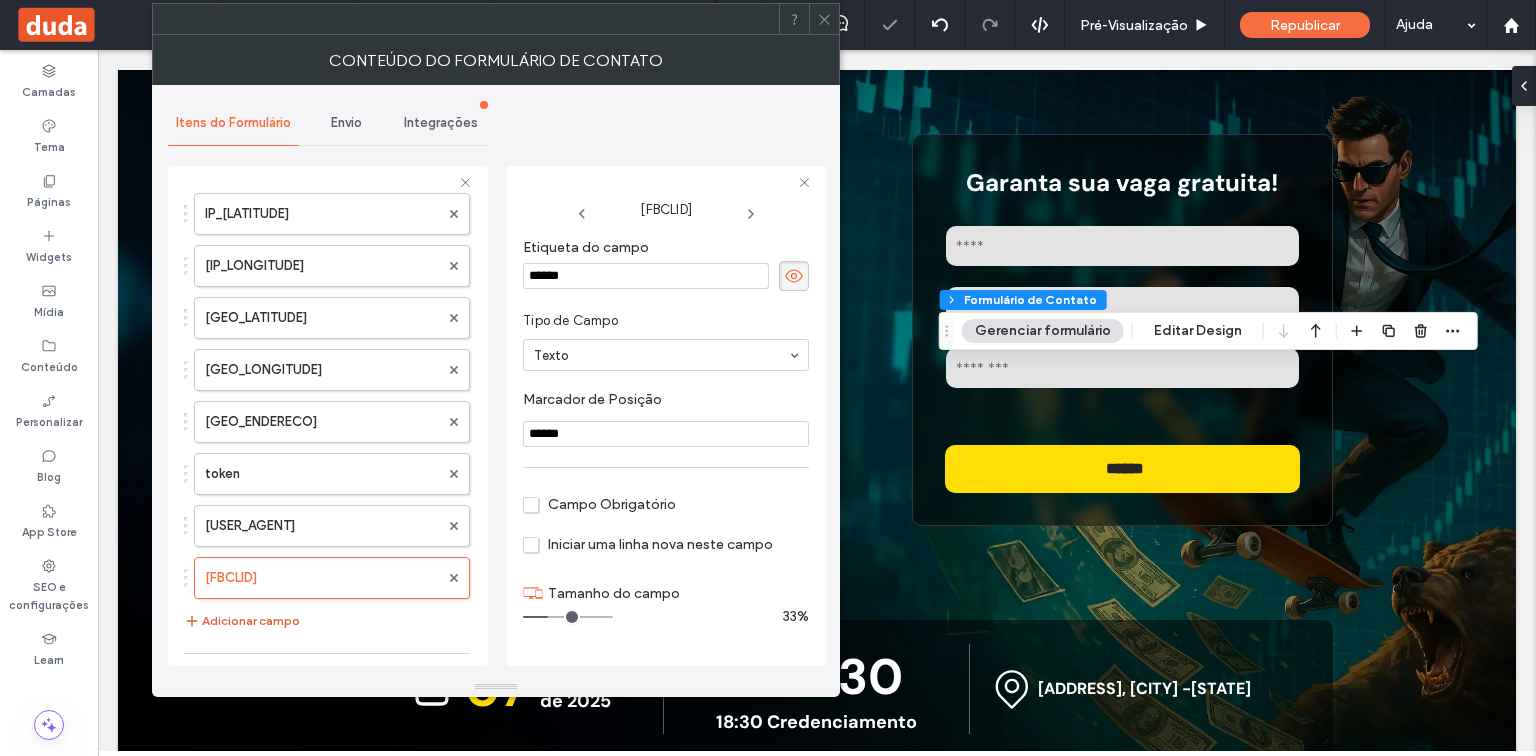 click on "Adicionar campo" at bounding box center [242, 621] 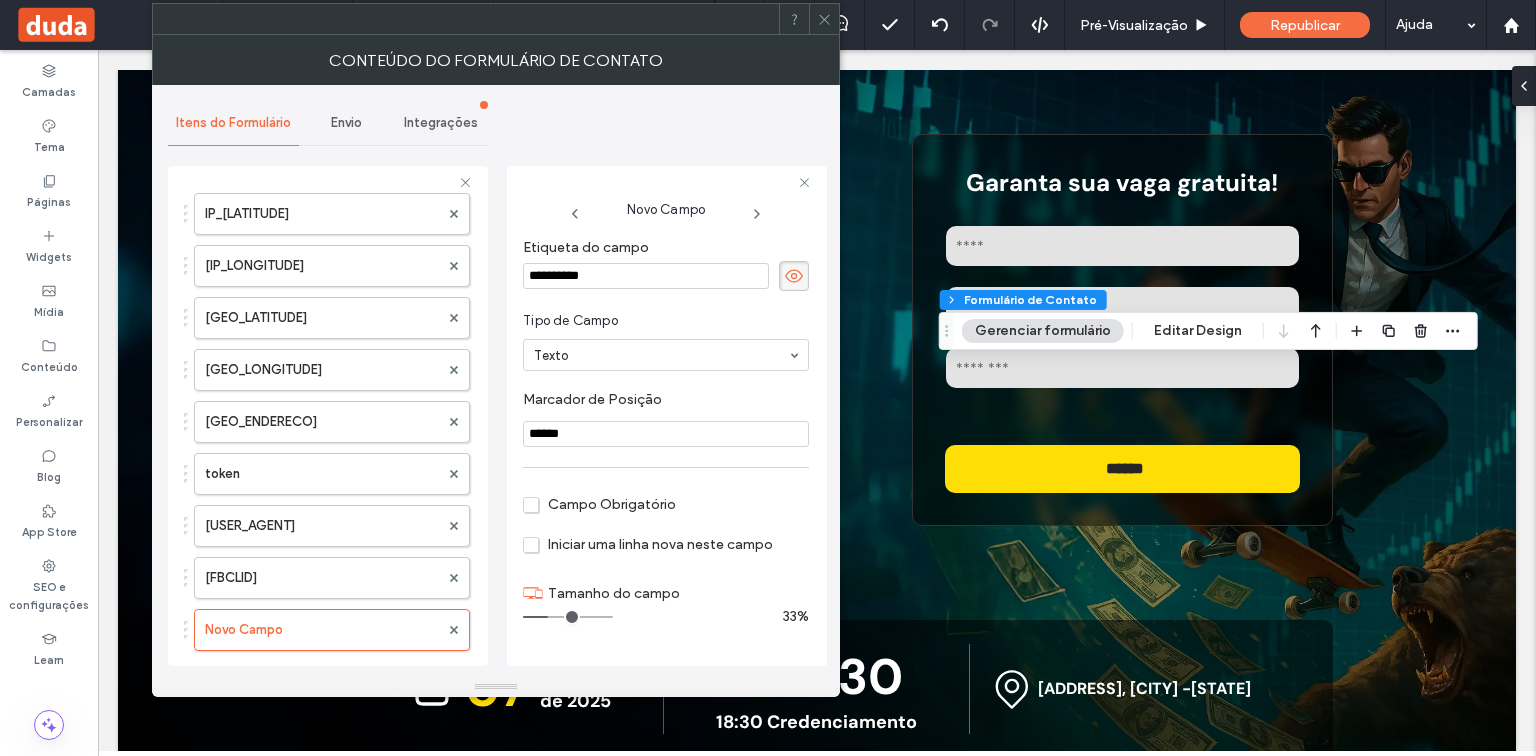 drag, startPoint x: 623, startPoint y: 280, endPoint x: 502, endPoint y: 284, distance: 121.0661 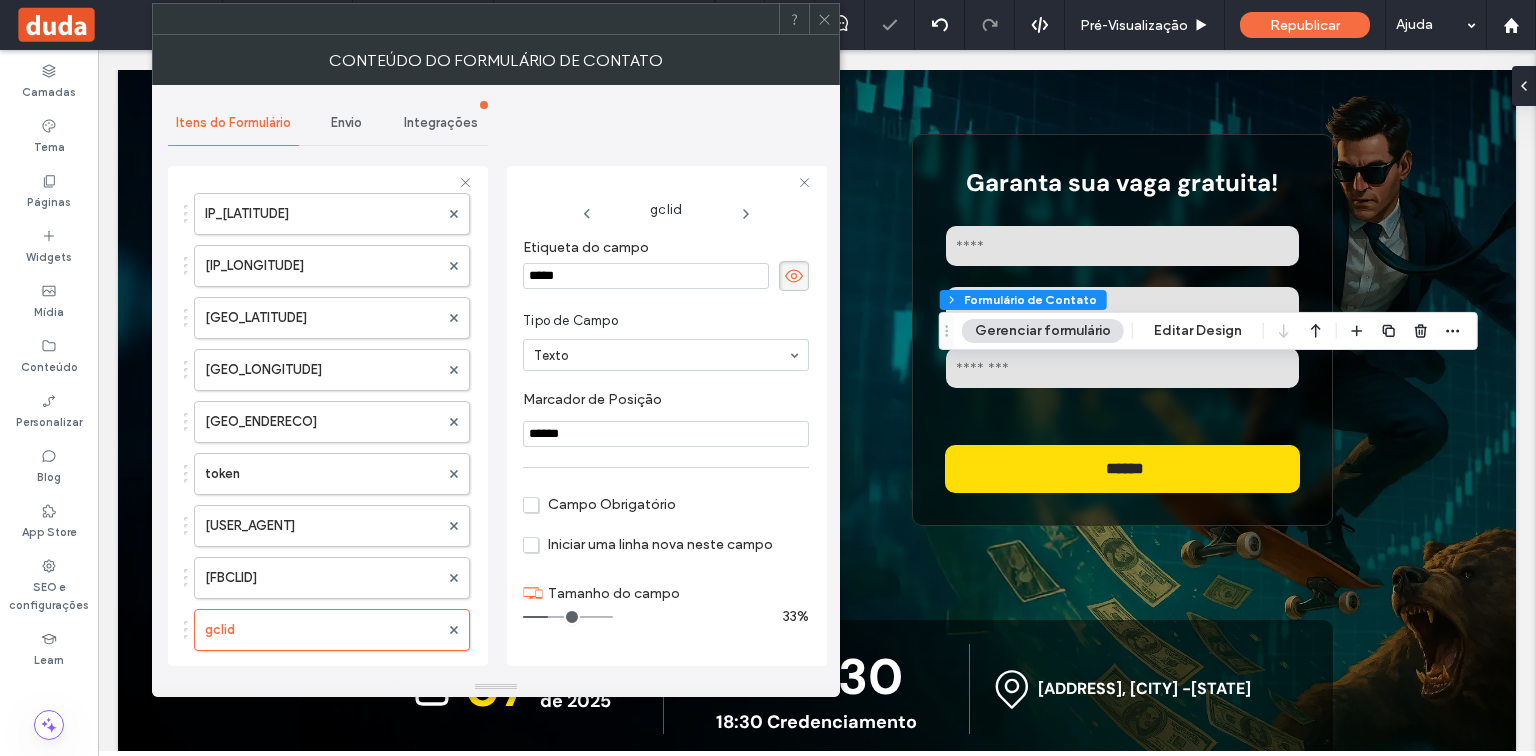 drag, startPoint x: 542, startPoint y: 443, endPoint x: 525, endPoint y: 443, distance: 17 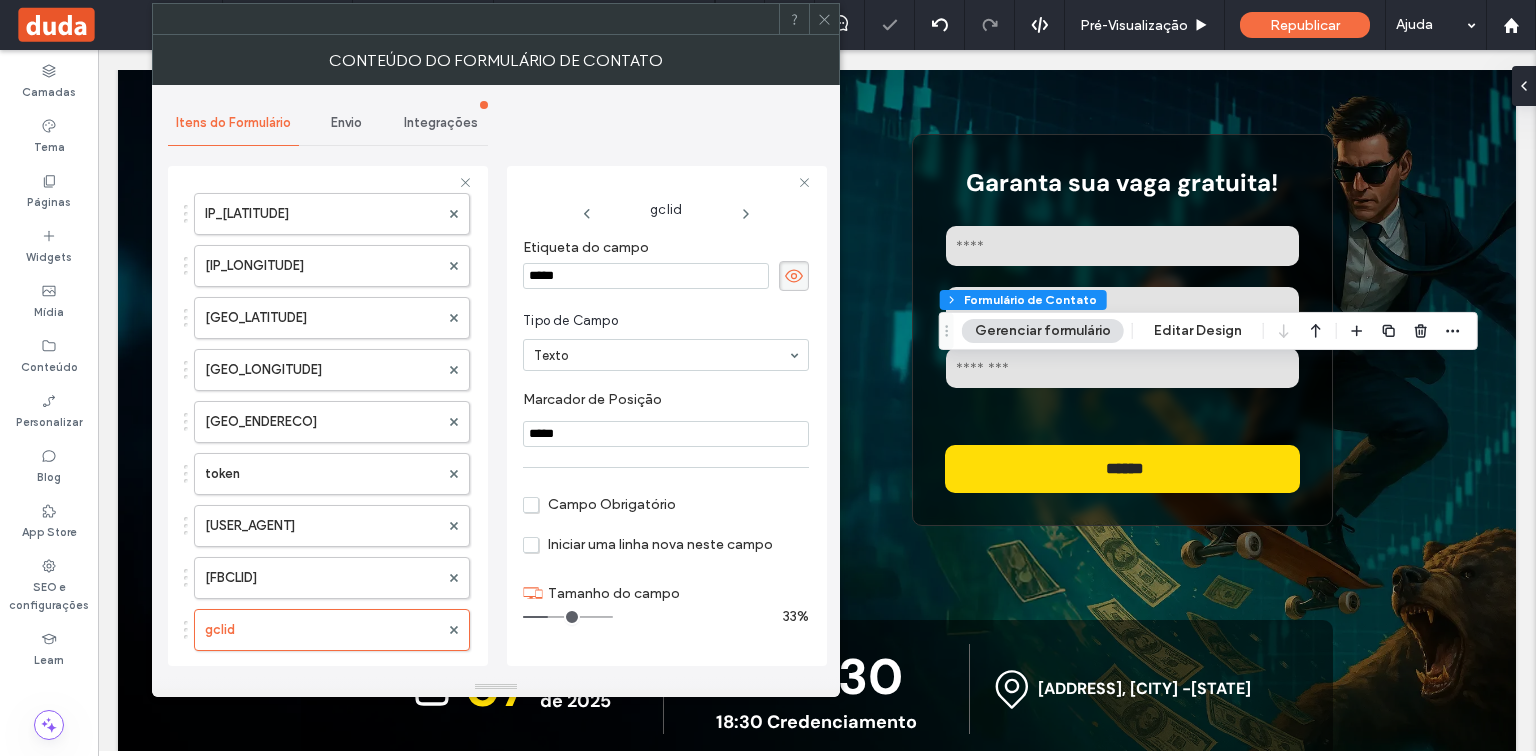 type on "*****" 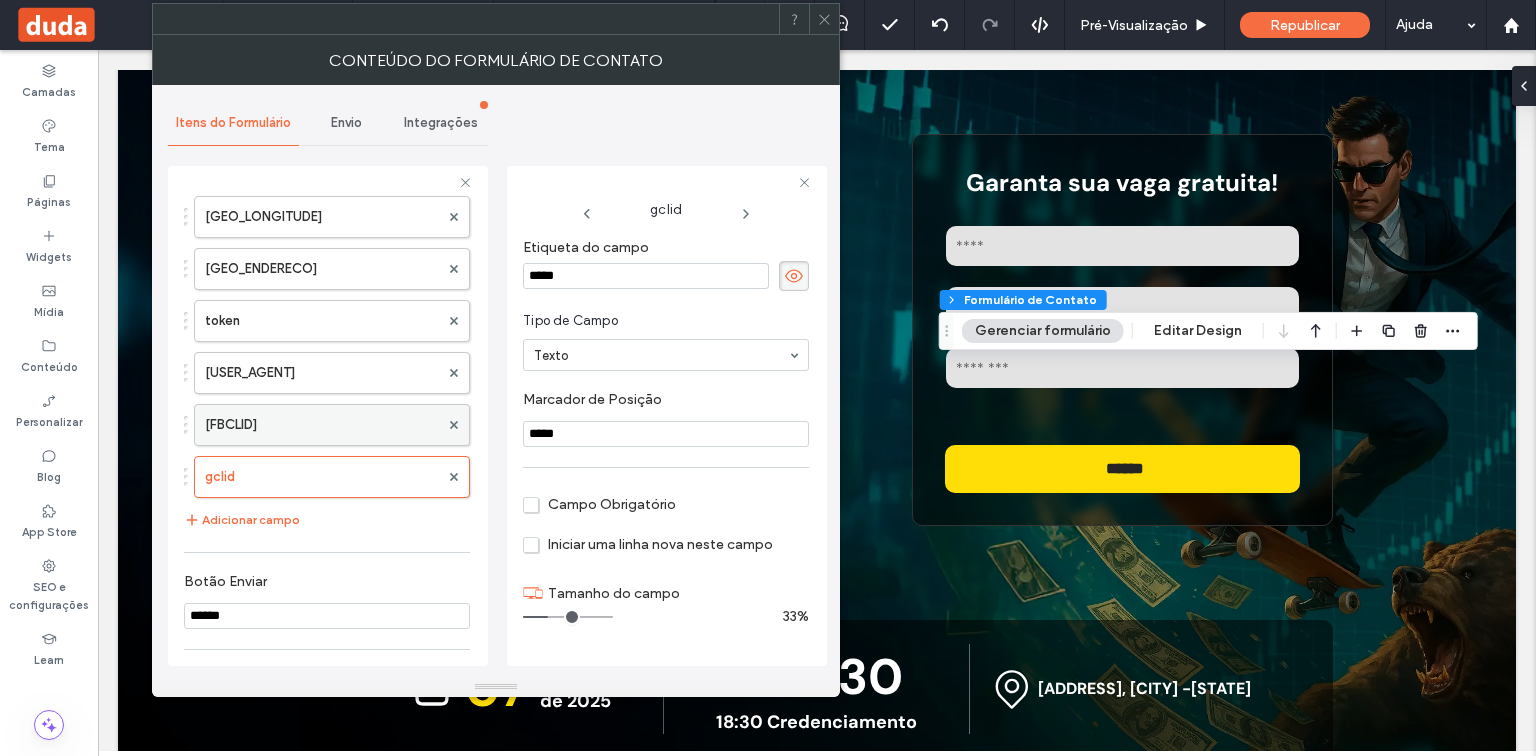 scroll, scrollTop: 1280, scrollLeft: 0, axis: vertical 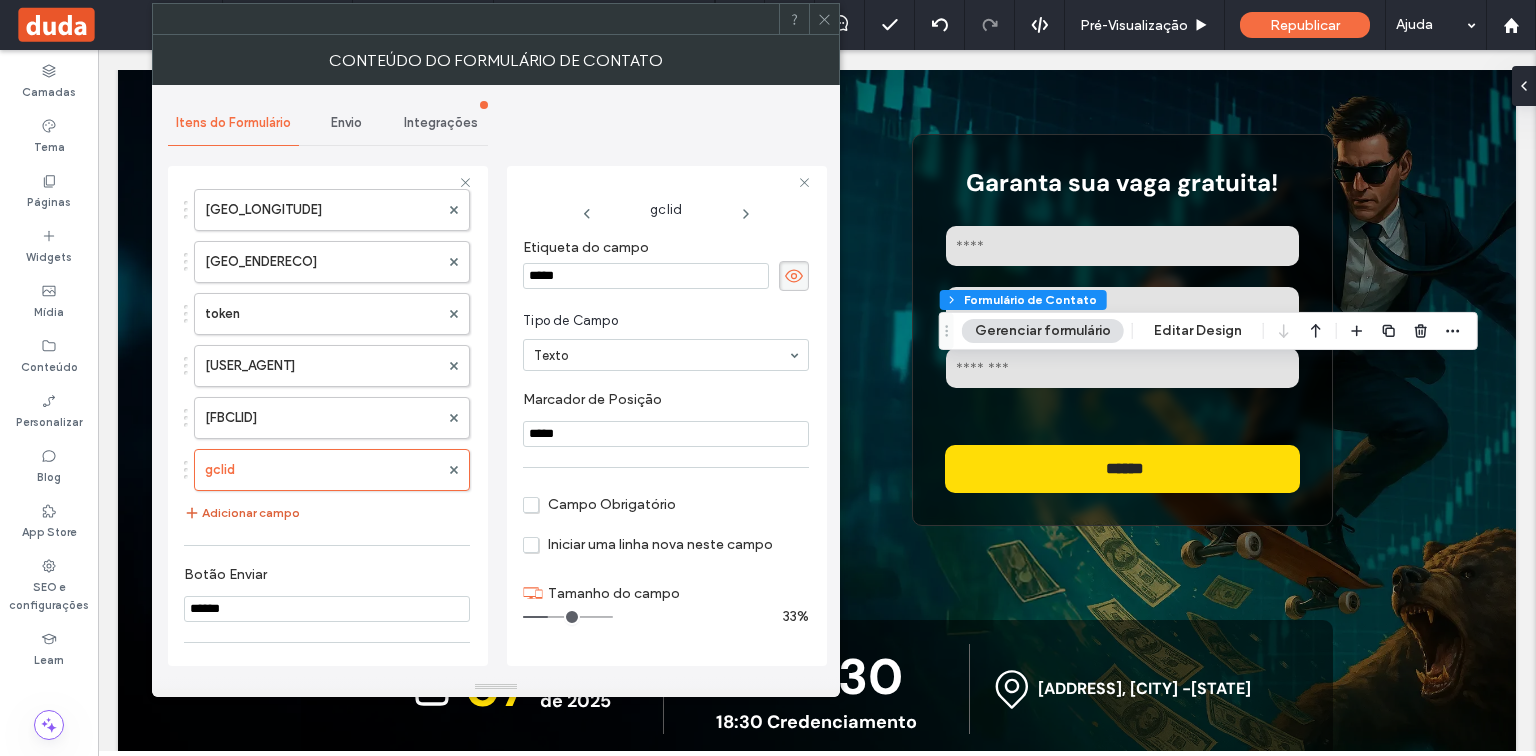 click on "Adicionar campo" at bounding box center [242, 513] 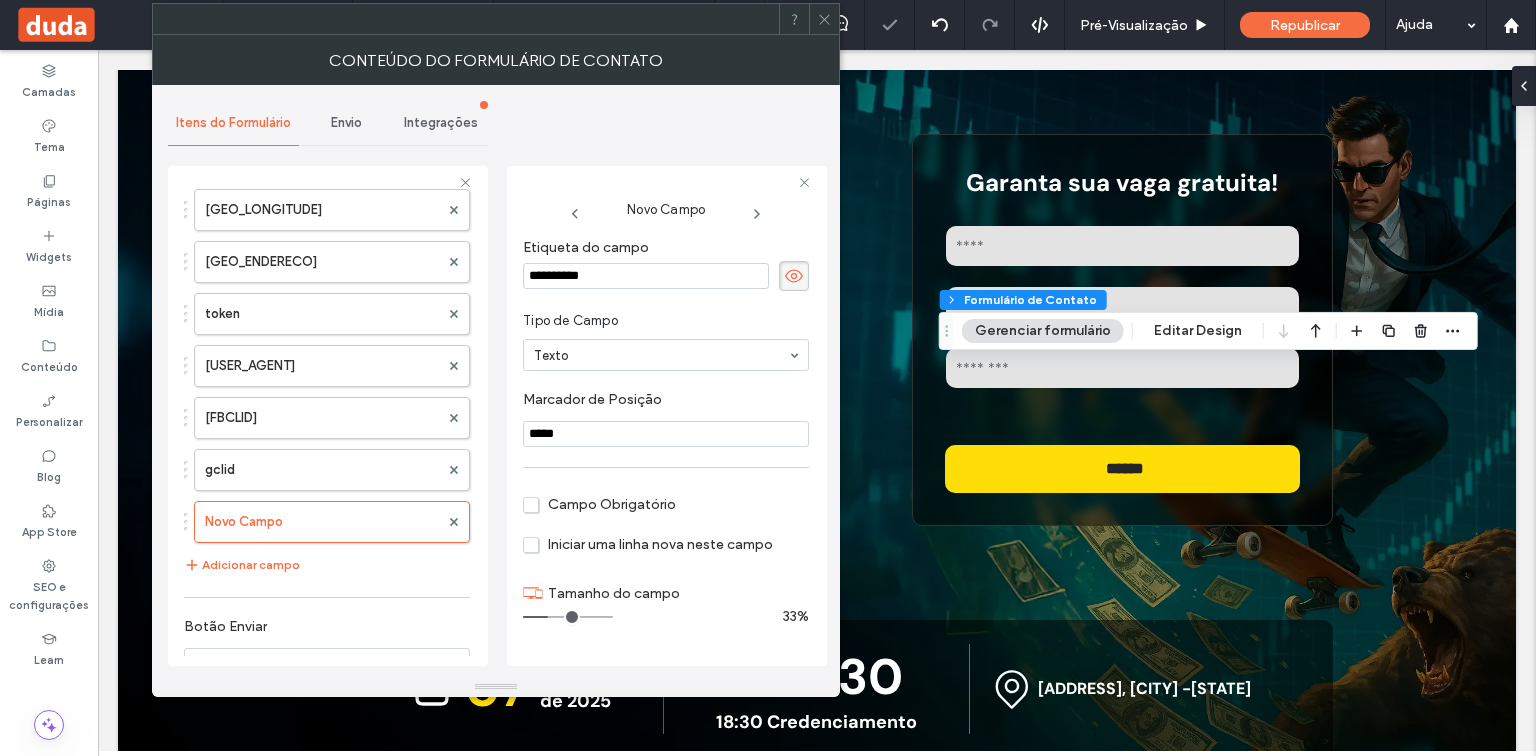 drag, startPoint x: 652, startPoint y: 271, endPoint x: 520, endPoint y: 272, distance: 132.00378 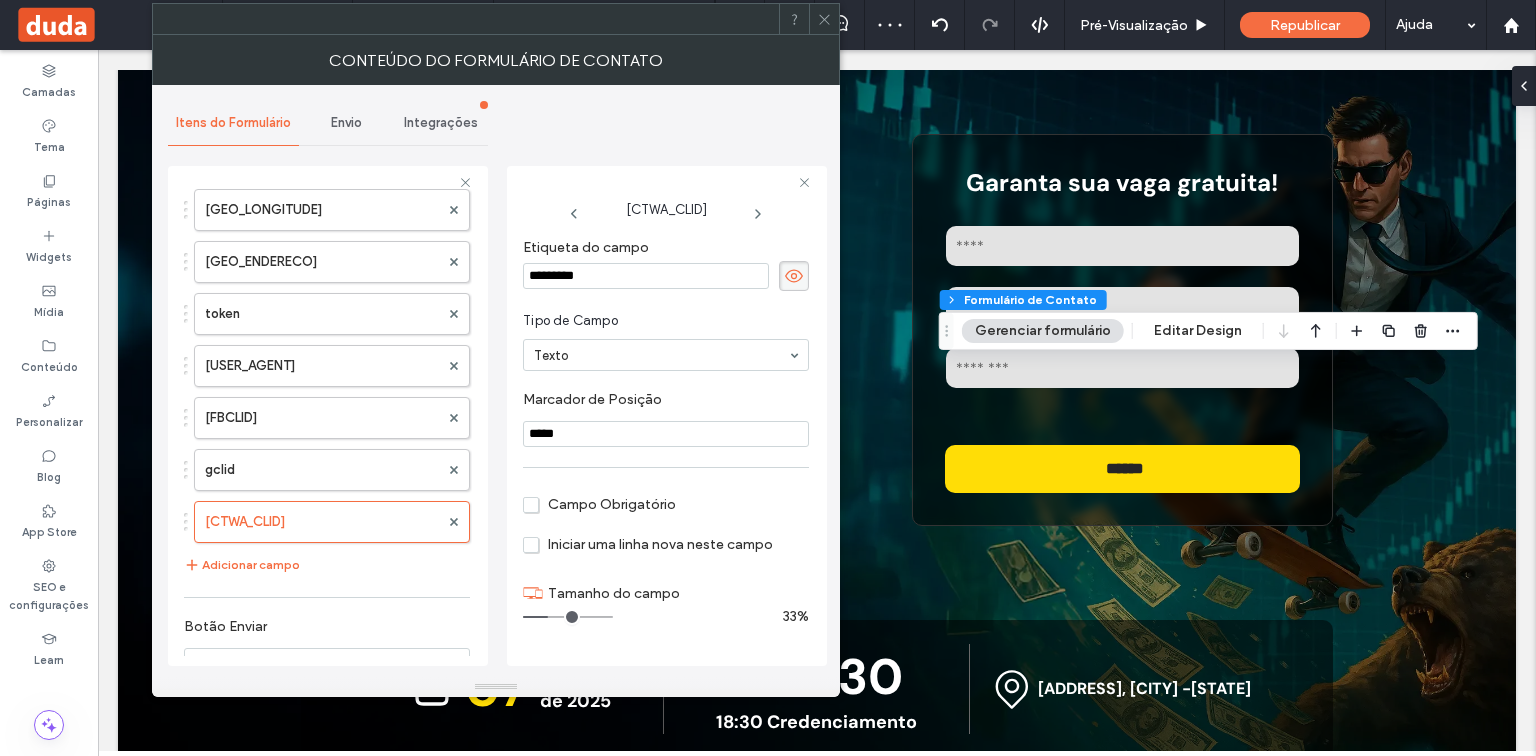 drag, startPoint x: 618, startPoint y: 441, endPoint x: 526, endPoint y: 432, distance: 92.43917 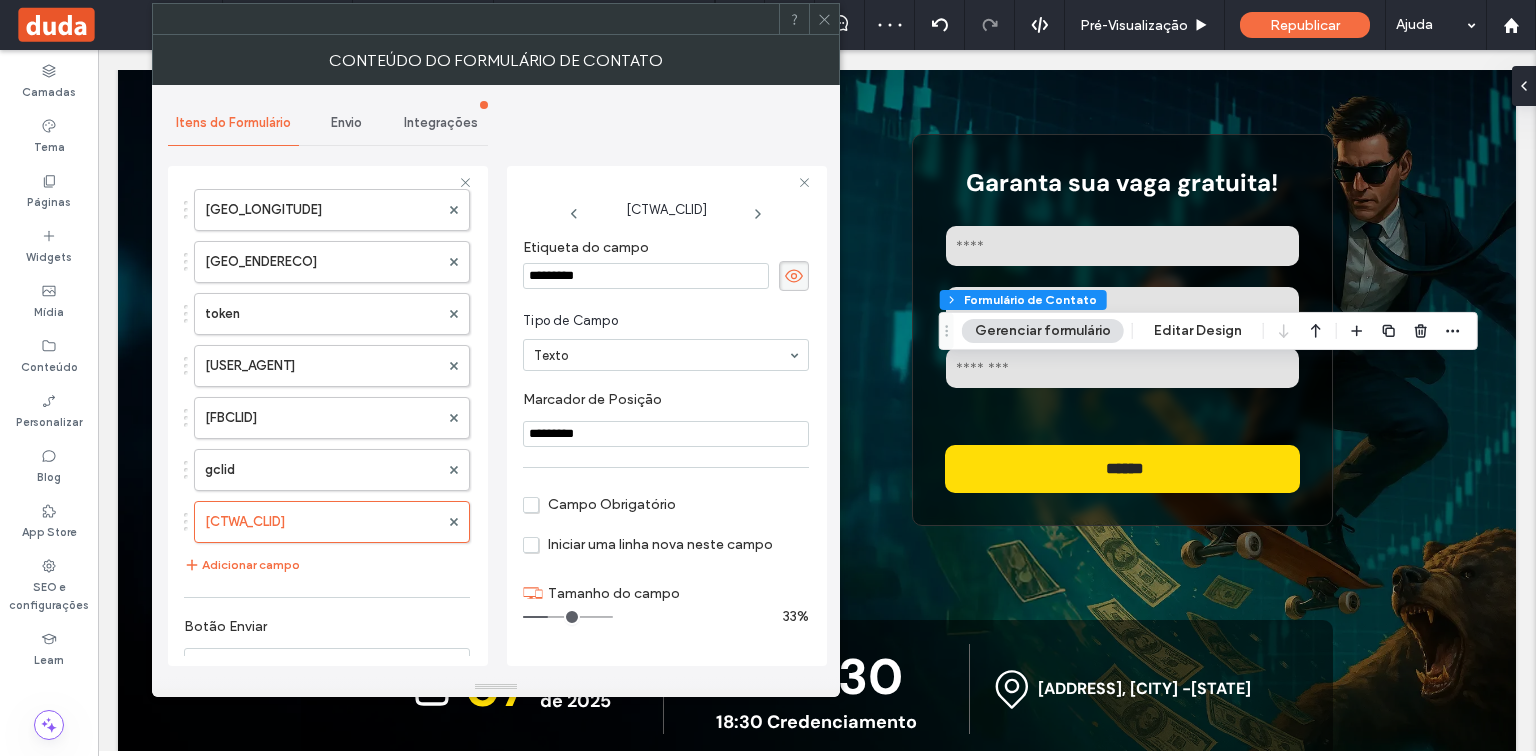 type on "*********" 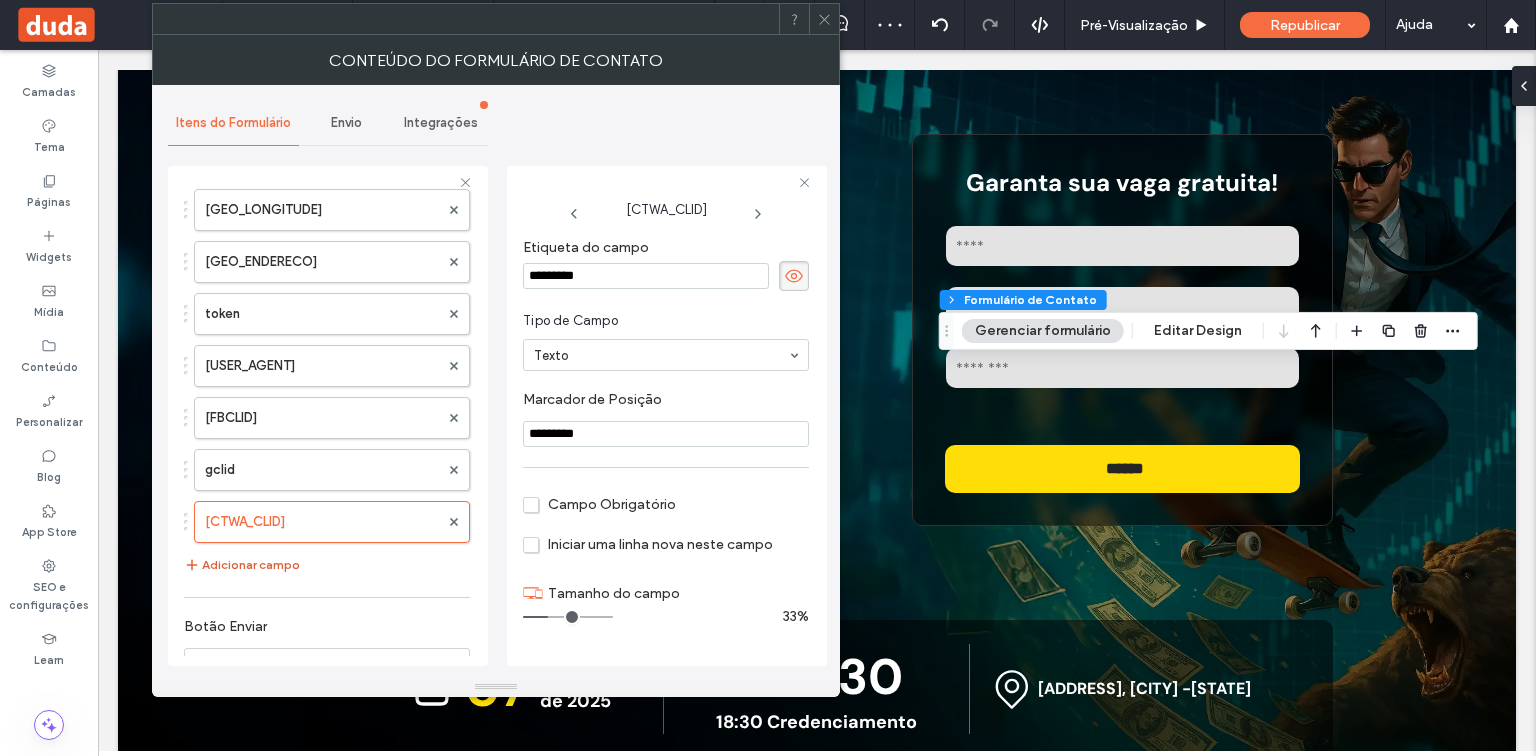 click on "Adicionar campo" at bounding box center [242, 565] 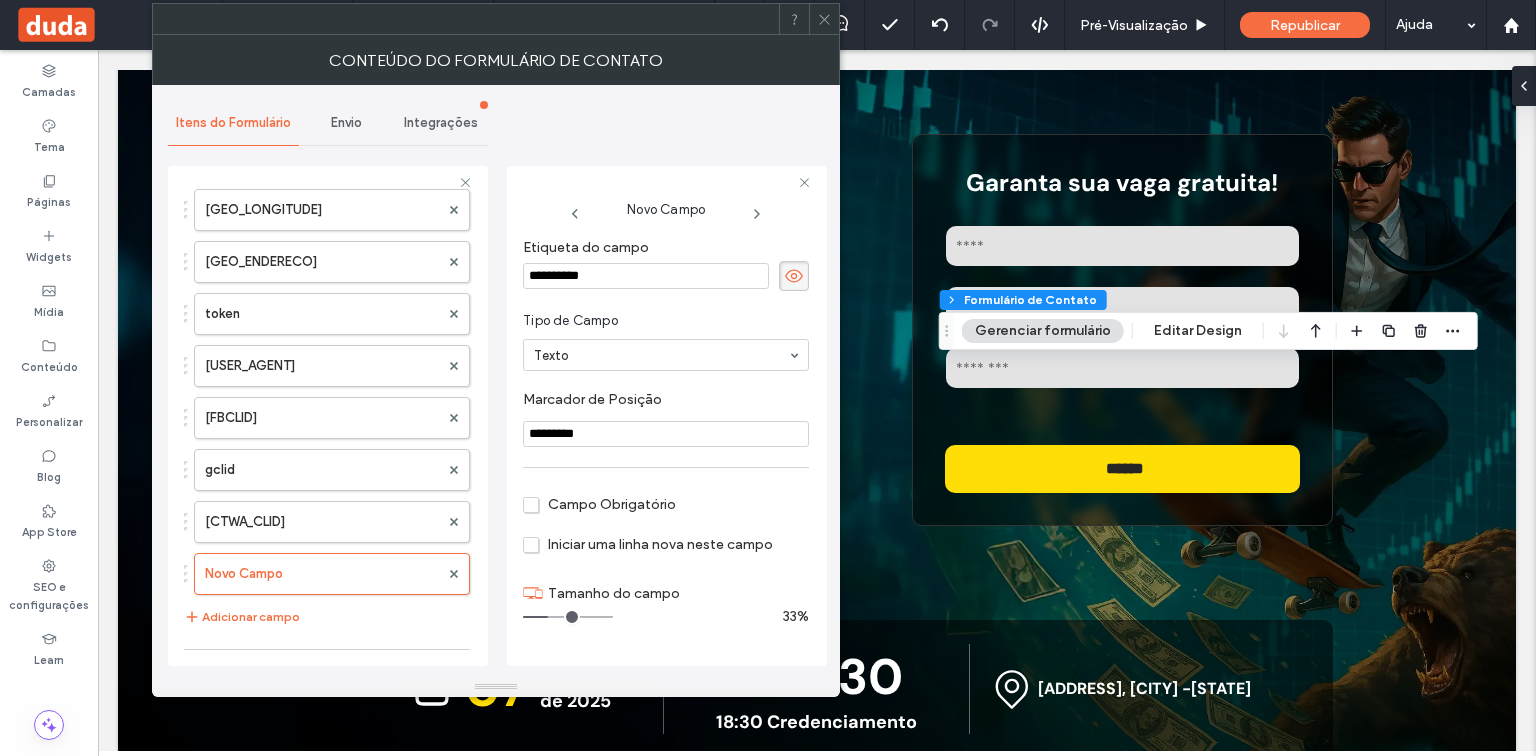 click on "**********" at bounding box center [496, 381] 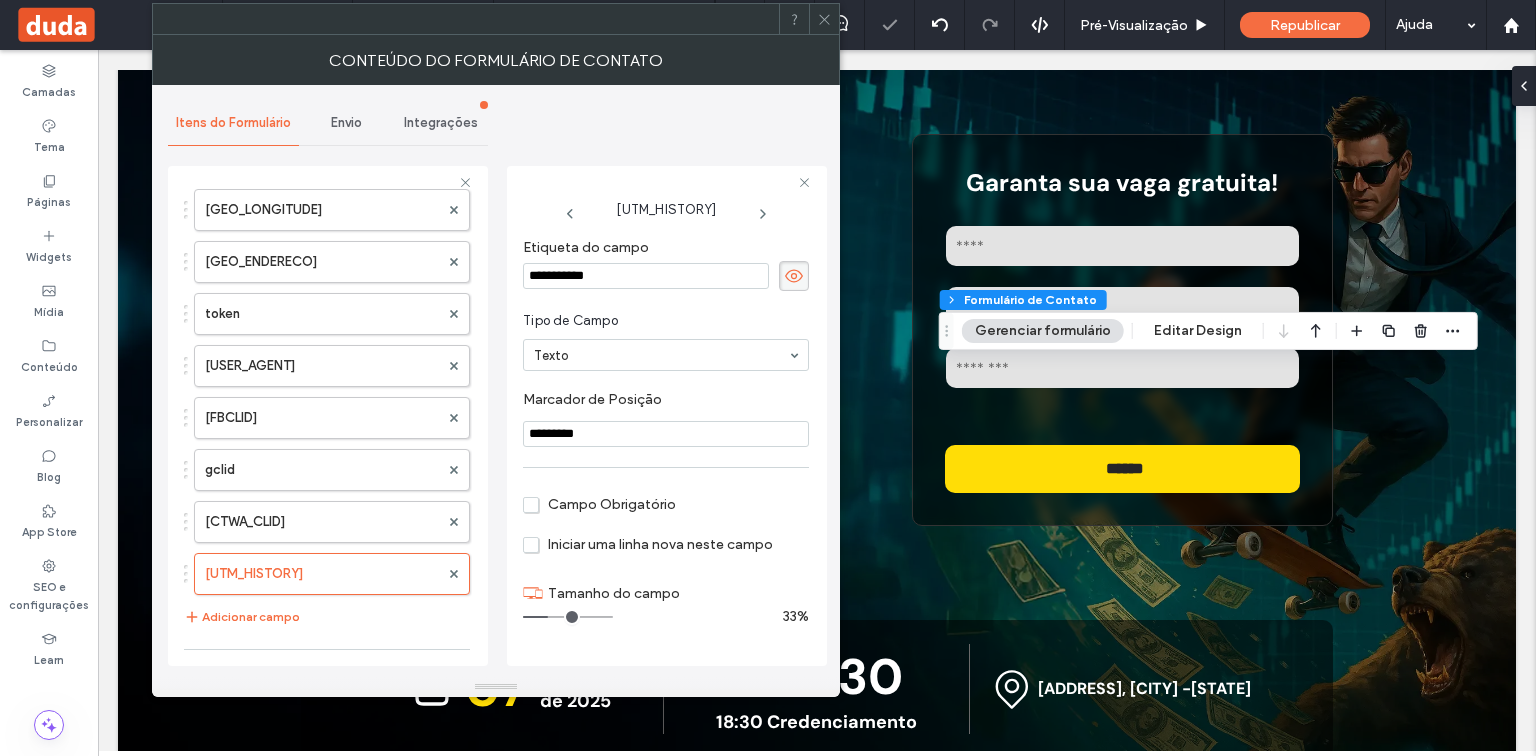 drag, startPoint x: 622, startPoint y: 438, endPoint x: 529, endPoint y: 439, distance: 93.00538 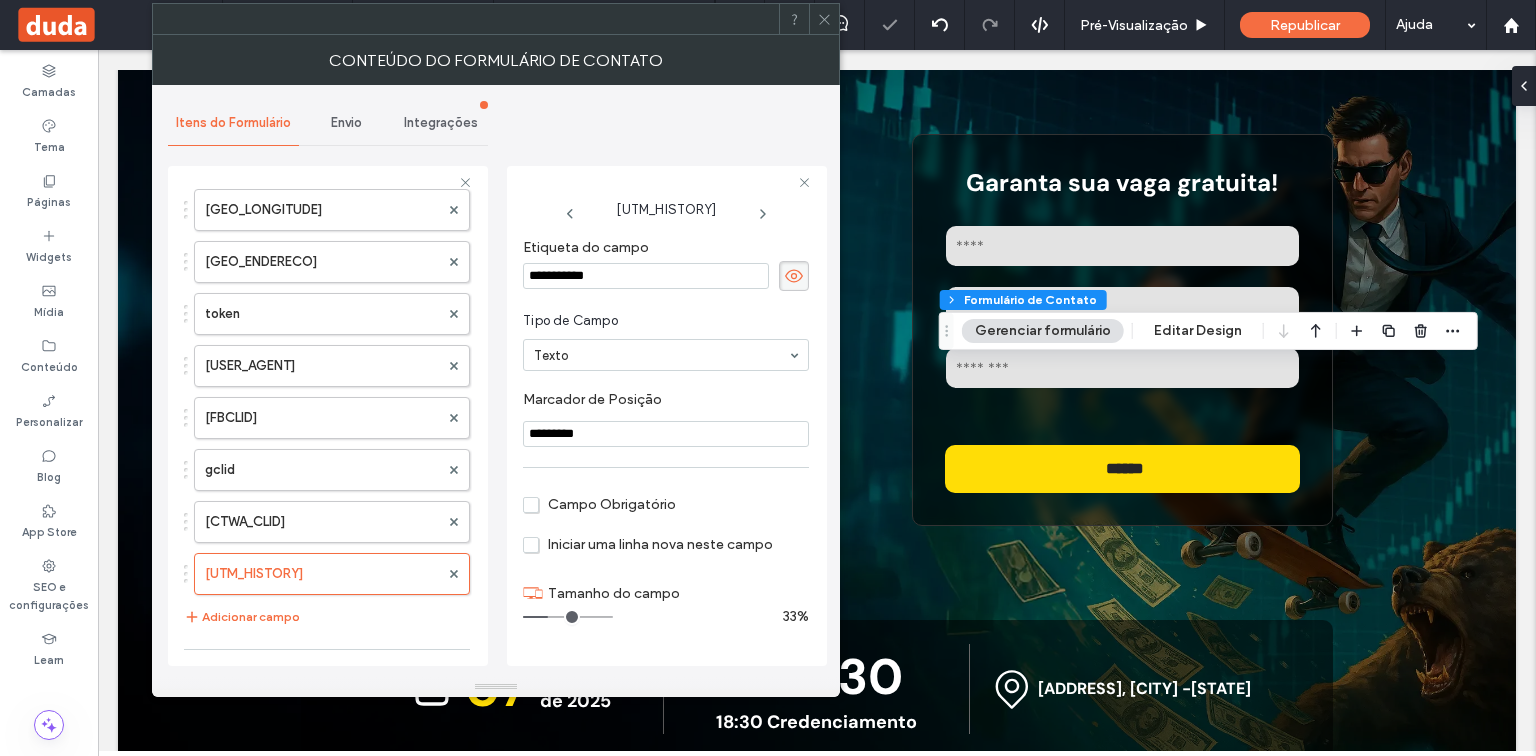 paste on "**" 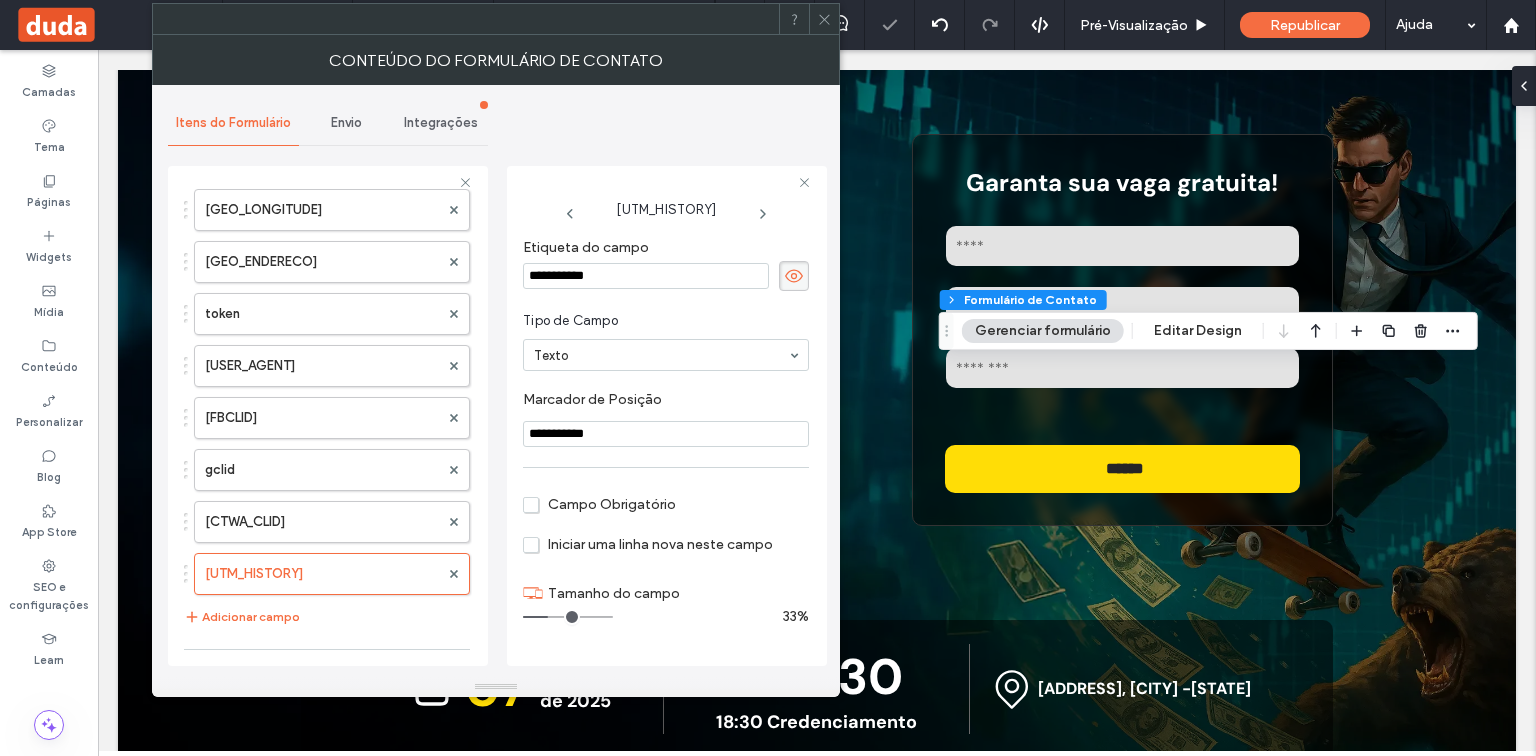type on "**********" 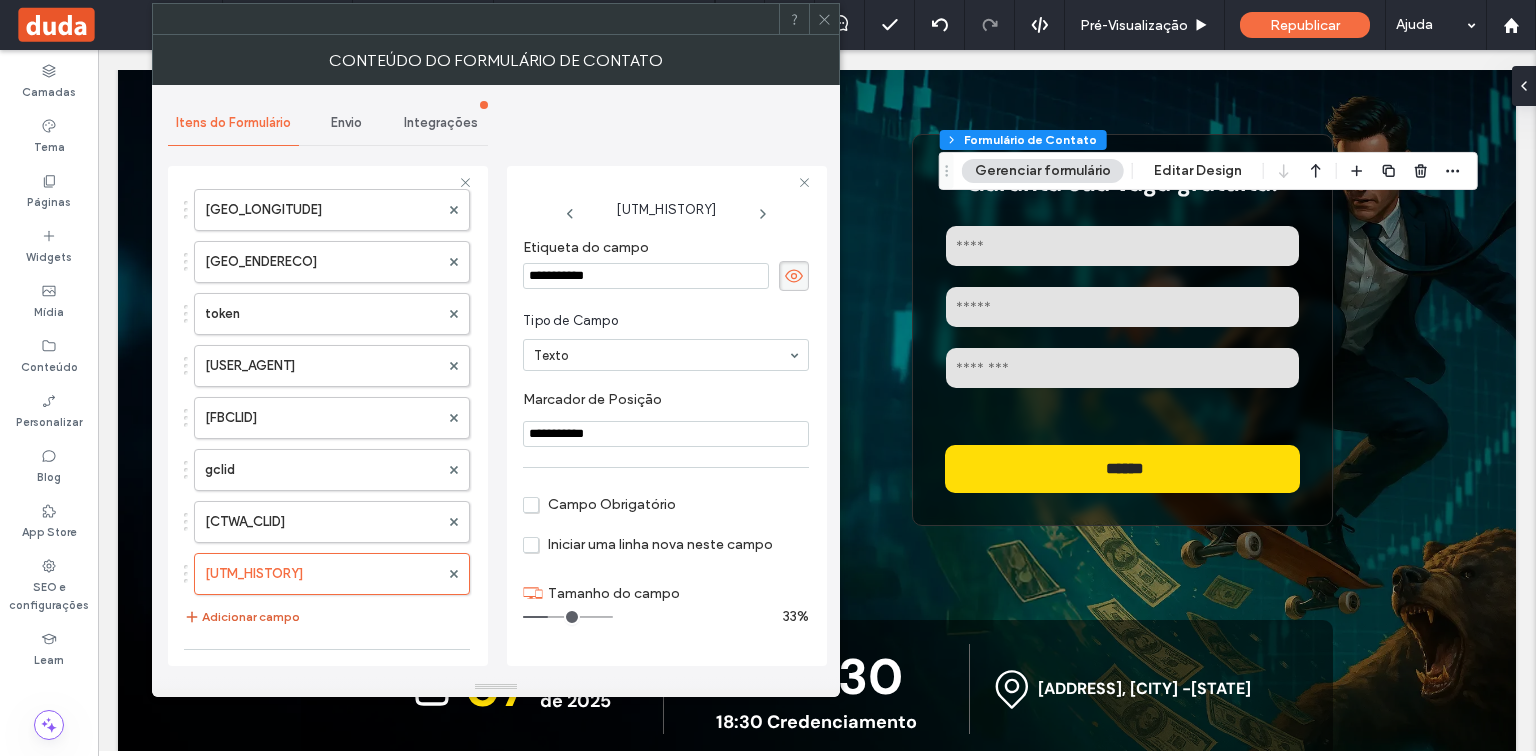 click on "Adicionar campo" at bounding box center [242, 617] 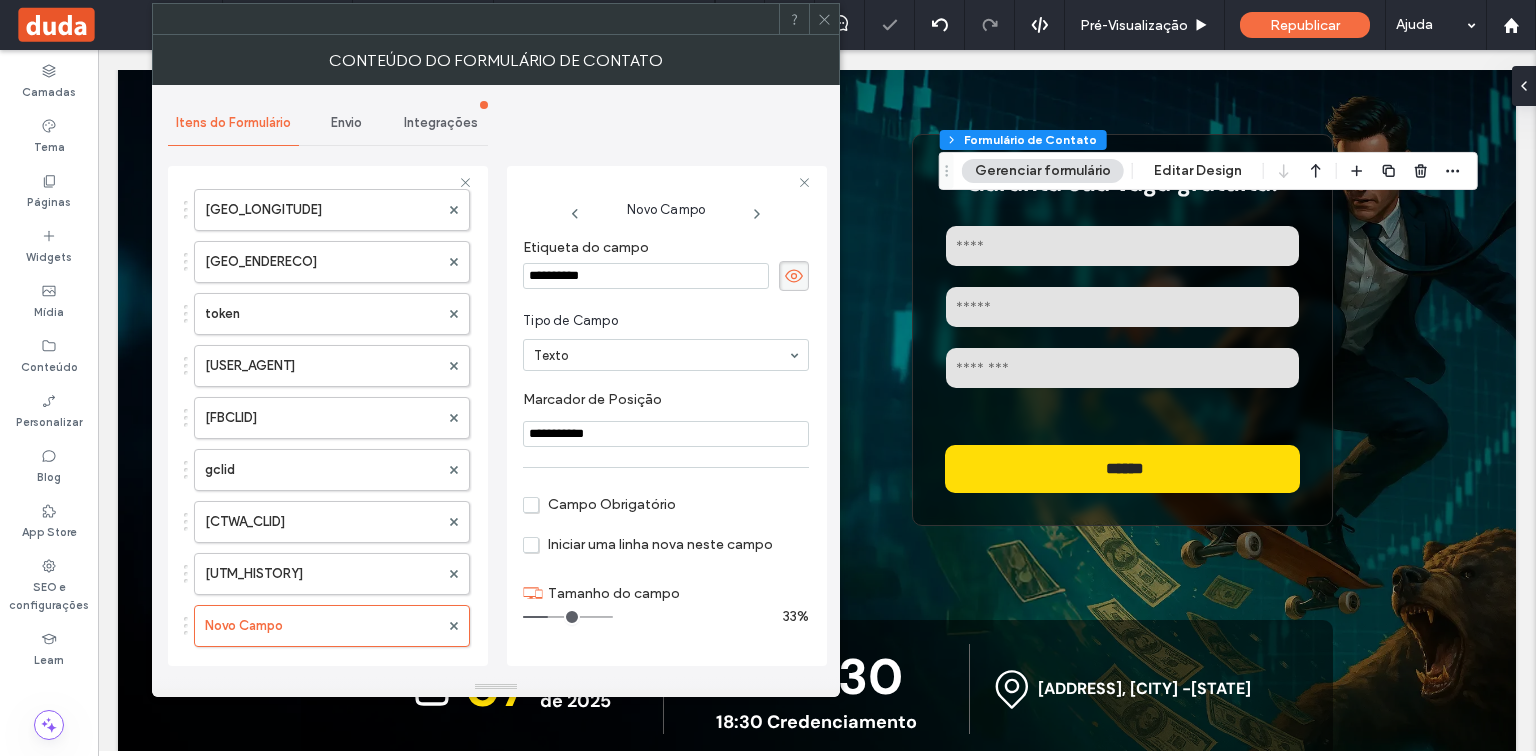 drag, startPoint x: 539, startPoint y: 272, endPoint x: 524, endPoint y: 272, distance: 15 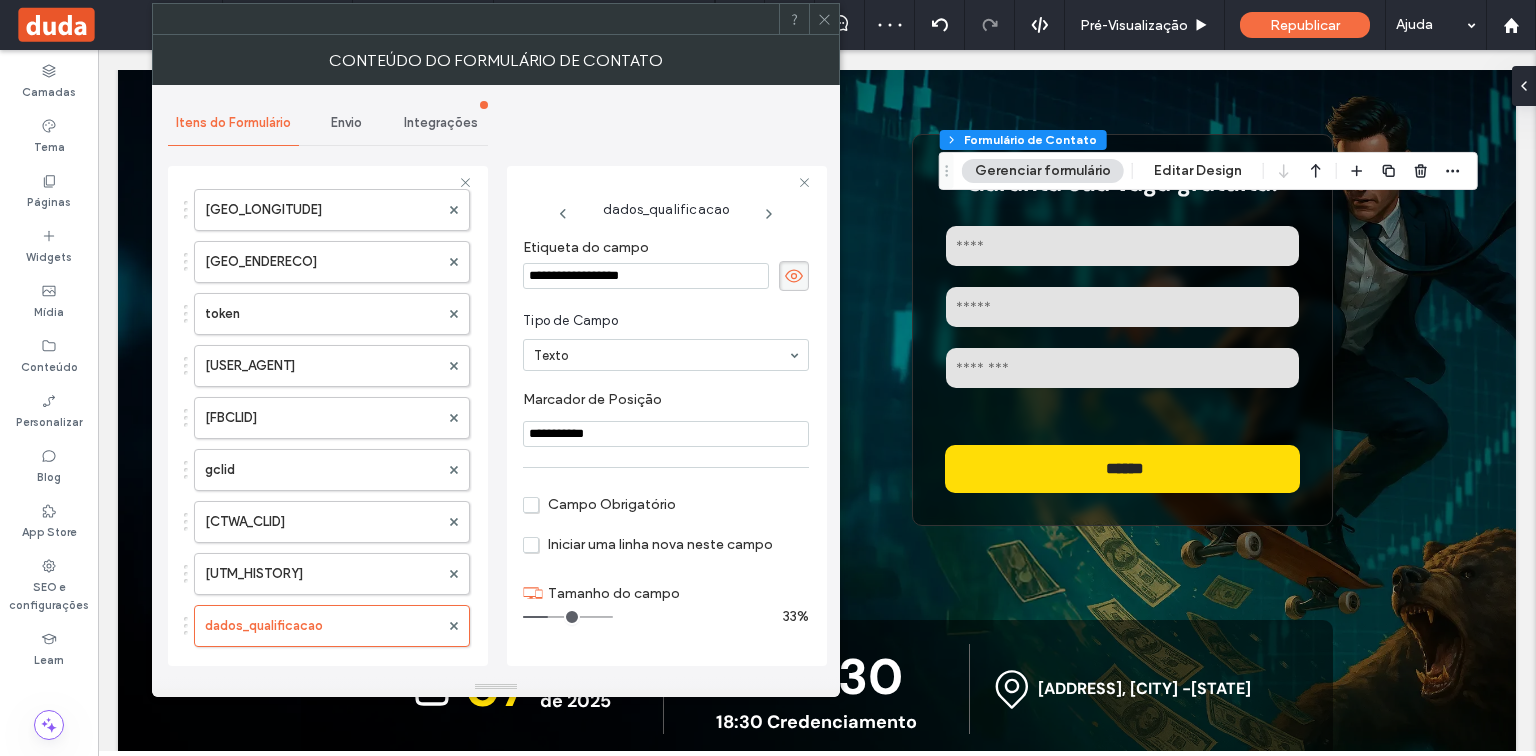 drag, startPoint x: 624, startPoint y: 428, endPoint x: 496, endPoint y: 428, distance: 128 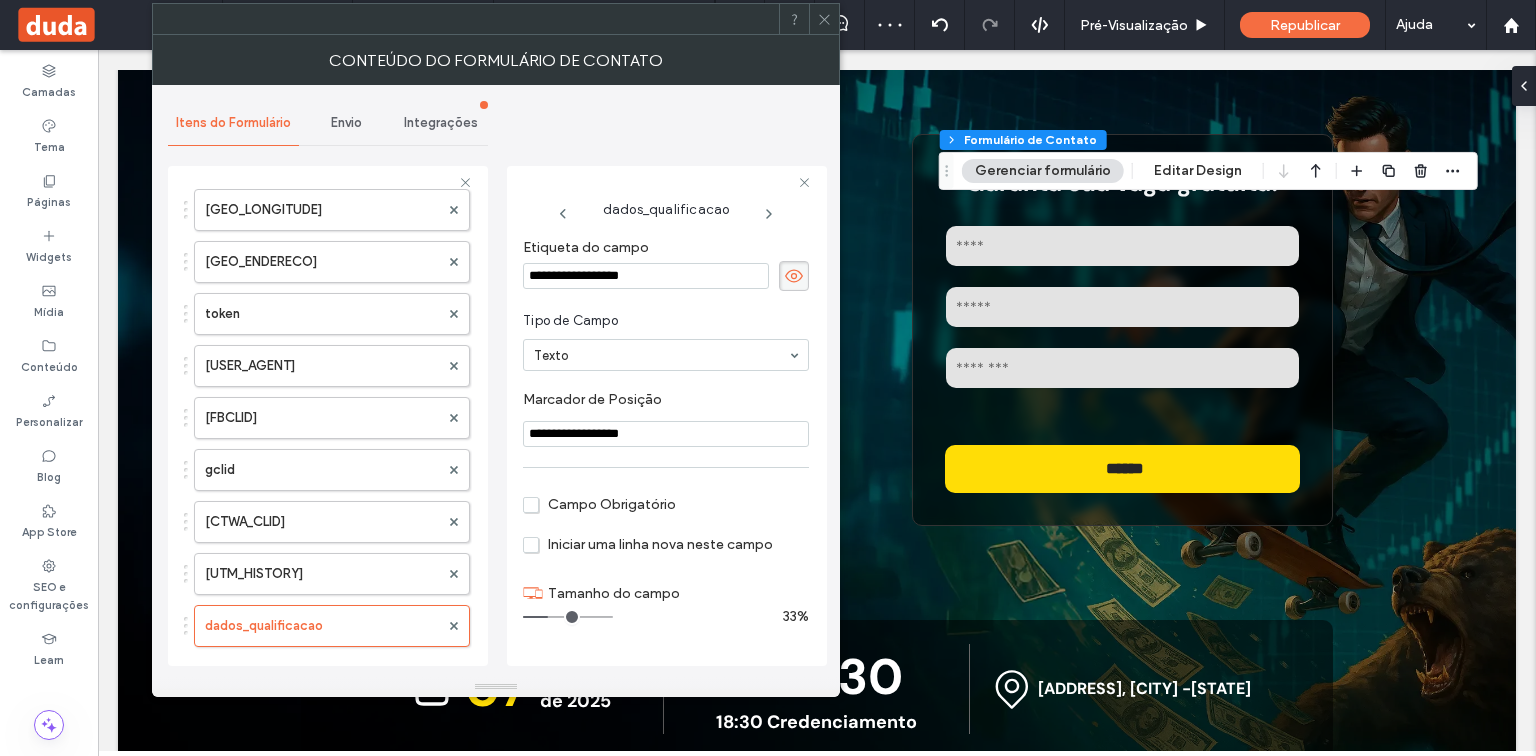 type on "**********" 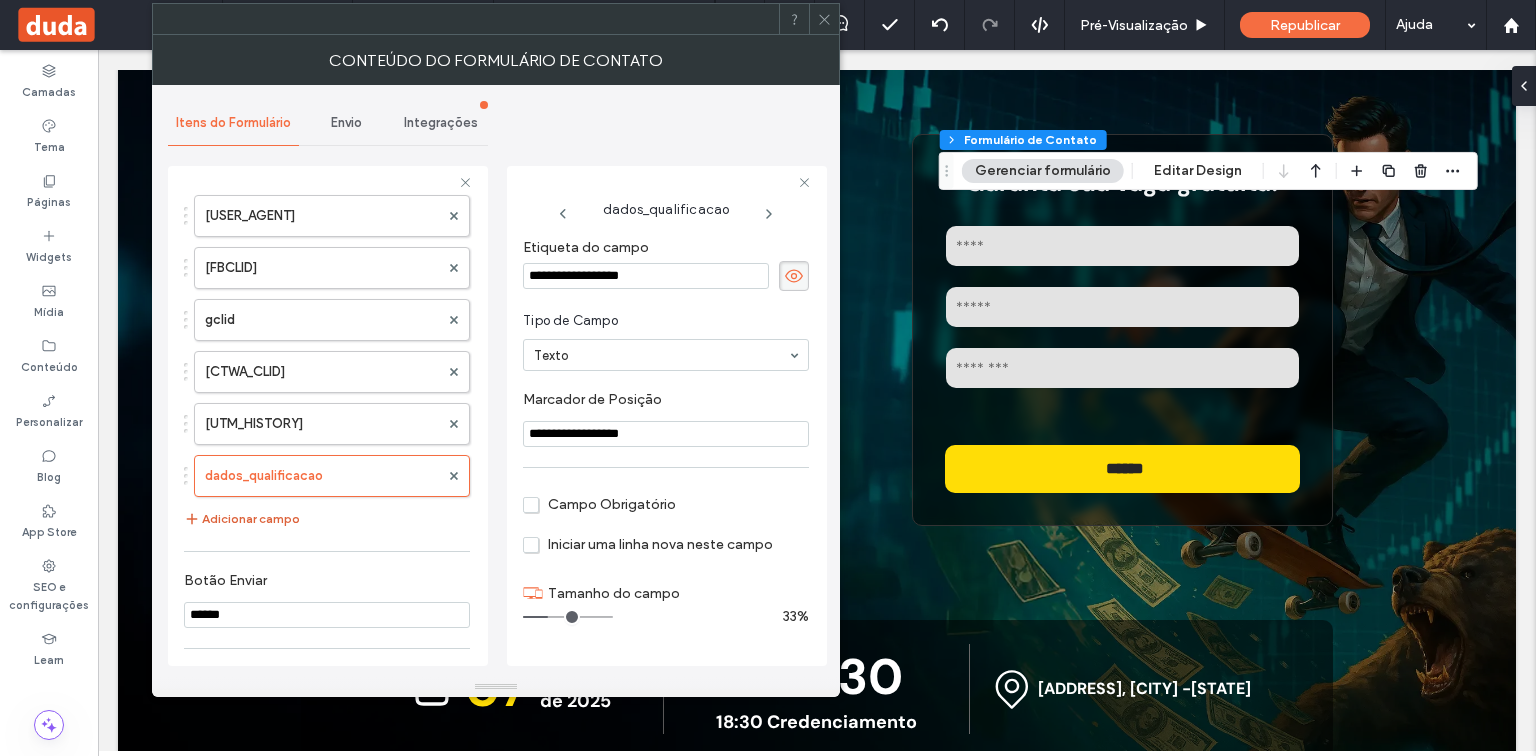 scroll, scrollTop: 1440, scrollLeft: 0, axis: vertical 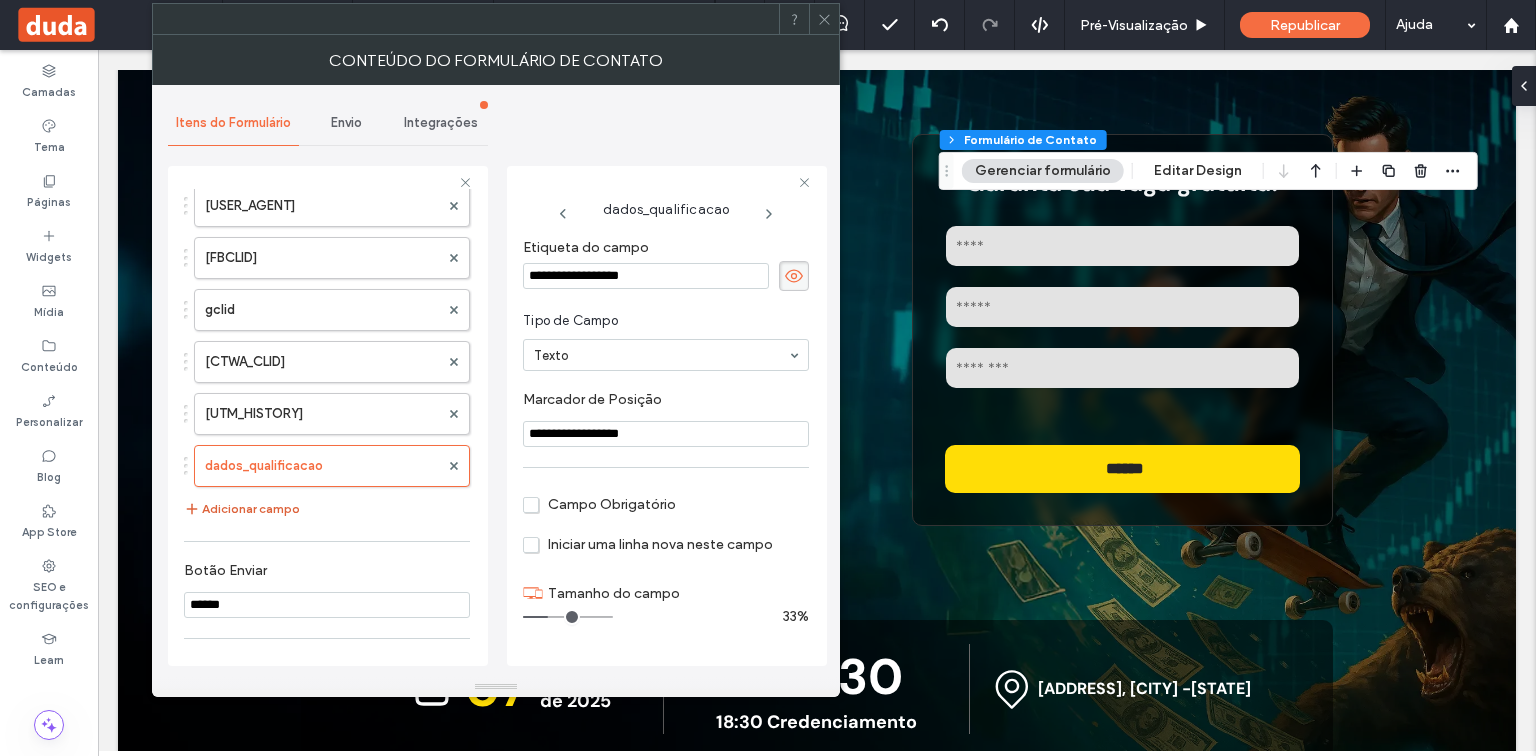 click on "Adicionar campo" at bounding box center (242, 509) 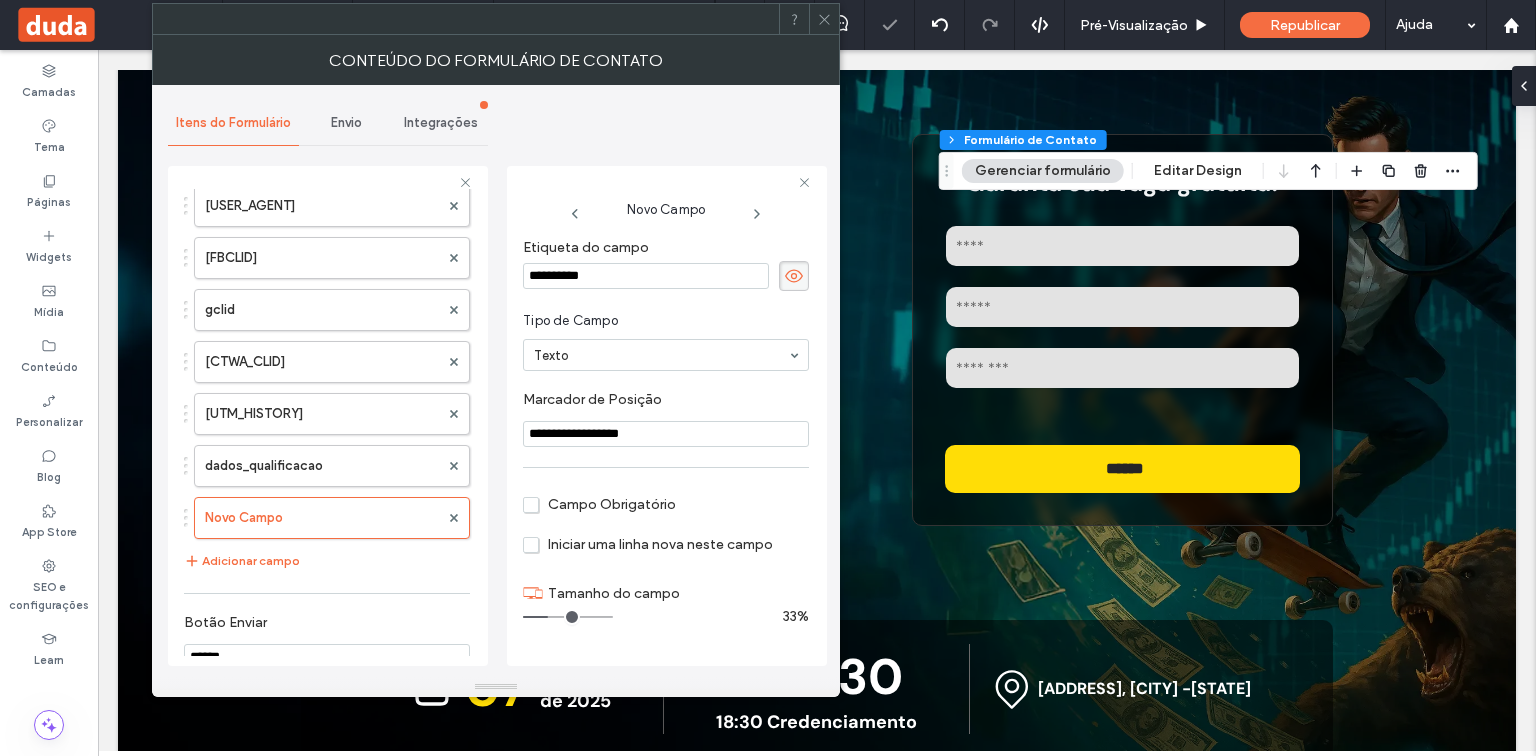 drag, startPoint x: 649, startPoint y: 274, endPoint x: 497, endPoint y: 274, distance: 152 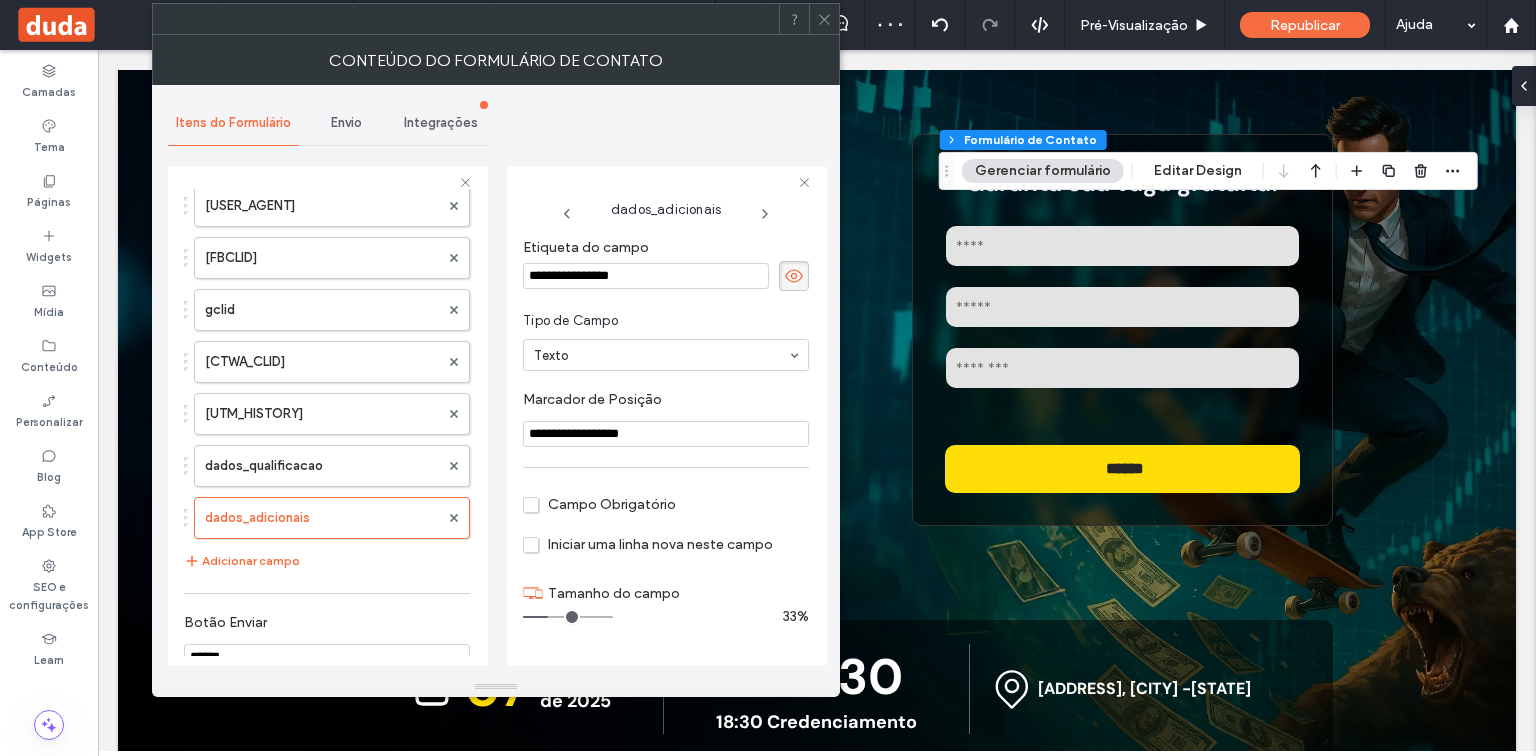 drag, startPoint x: 686, startPoint y: 441, endPoint x: 496, endPoint y: 429, distance: 190.37857 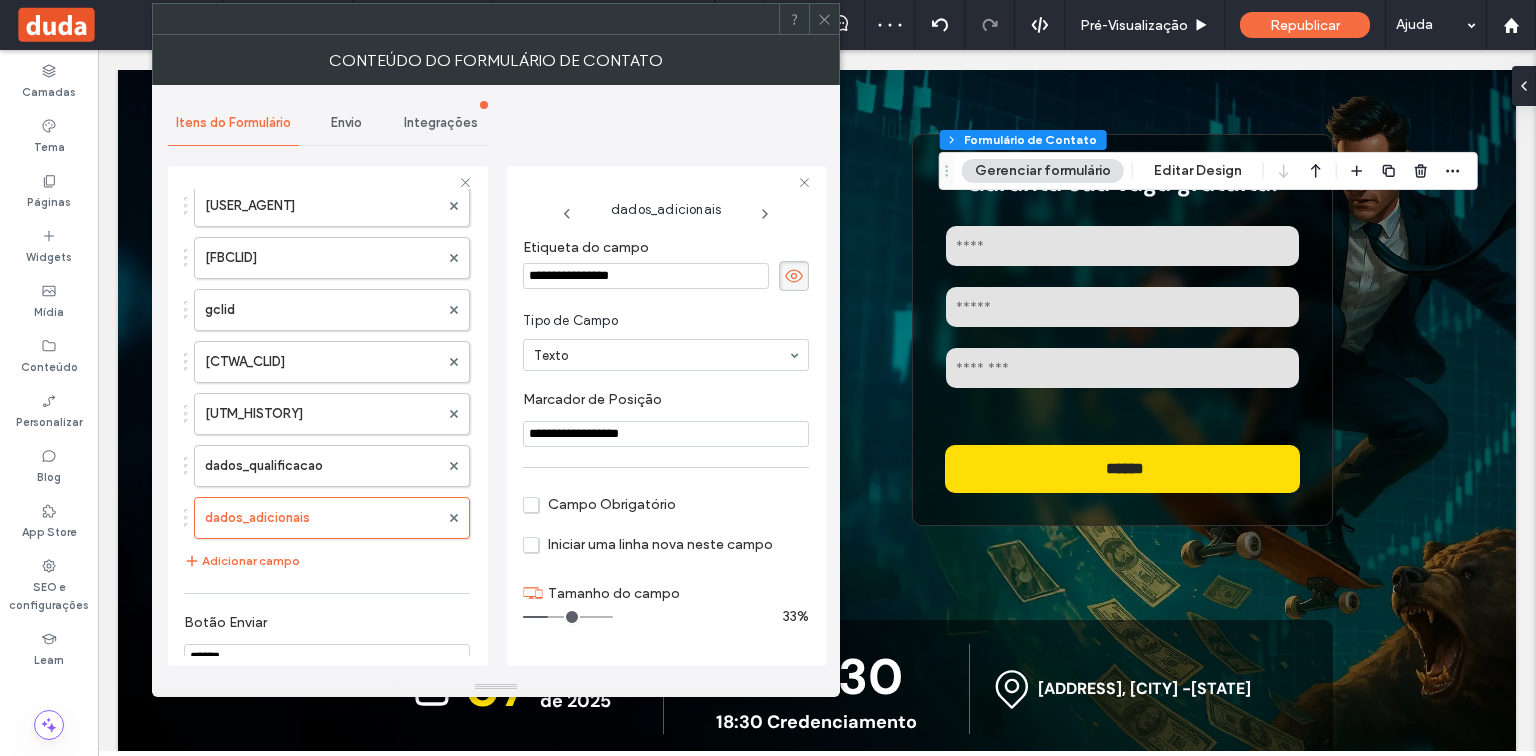 click on "**********" at bounding box center (496, 381) 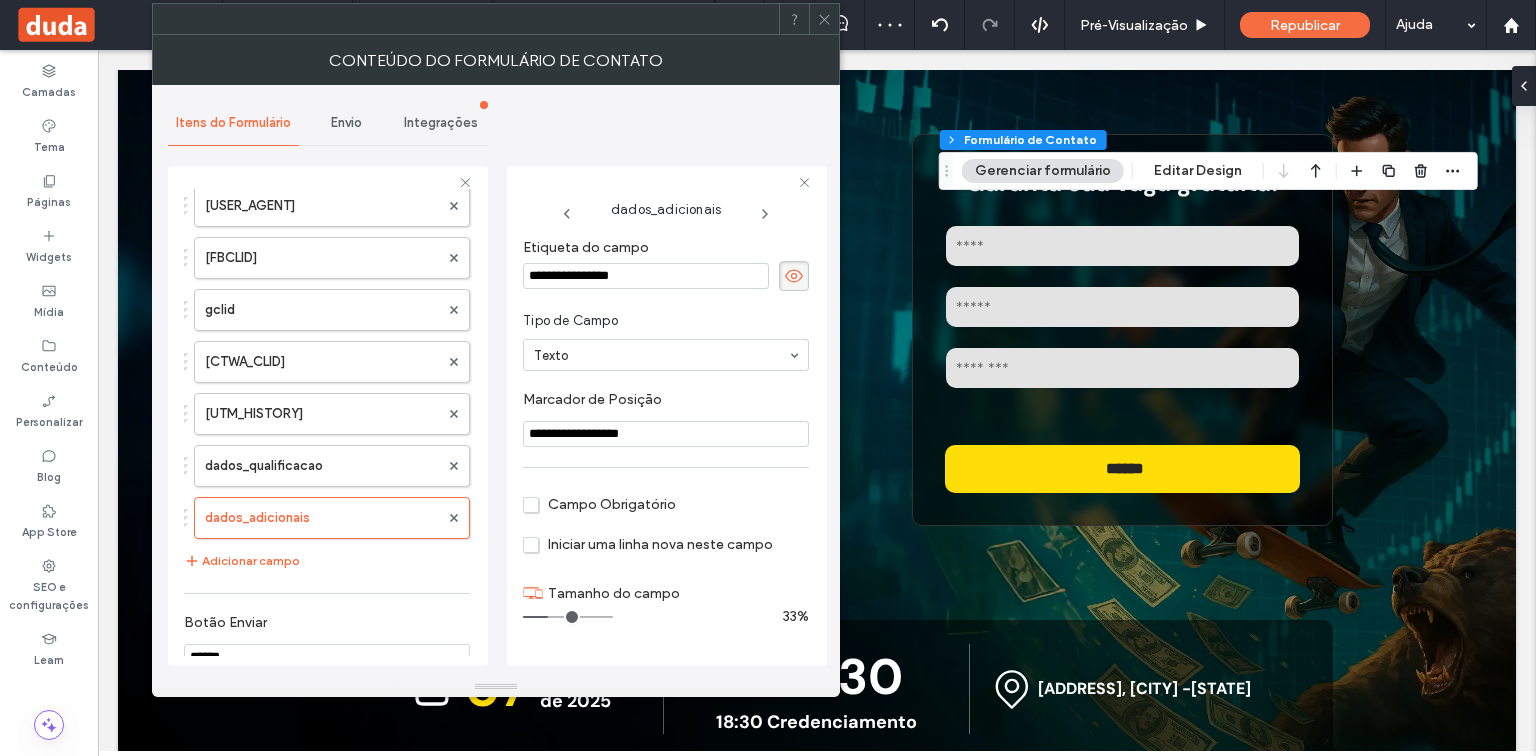 paste 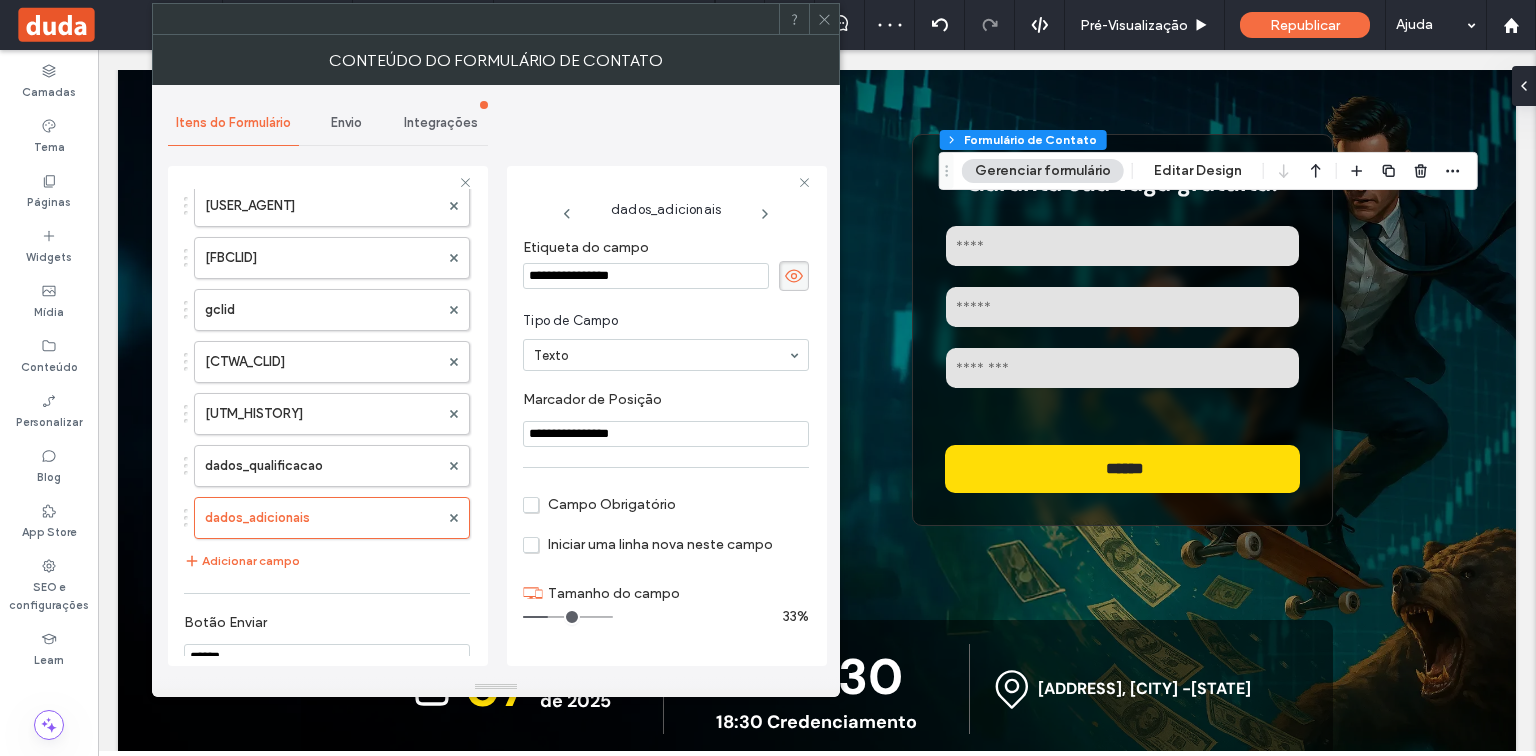 type on "**********" 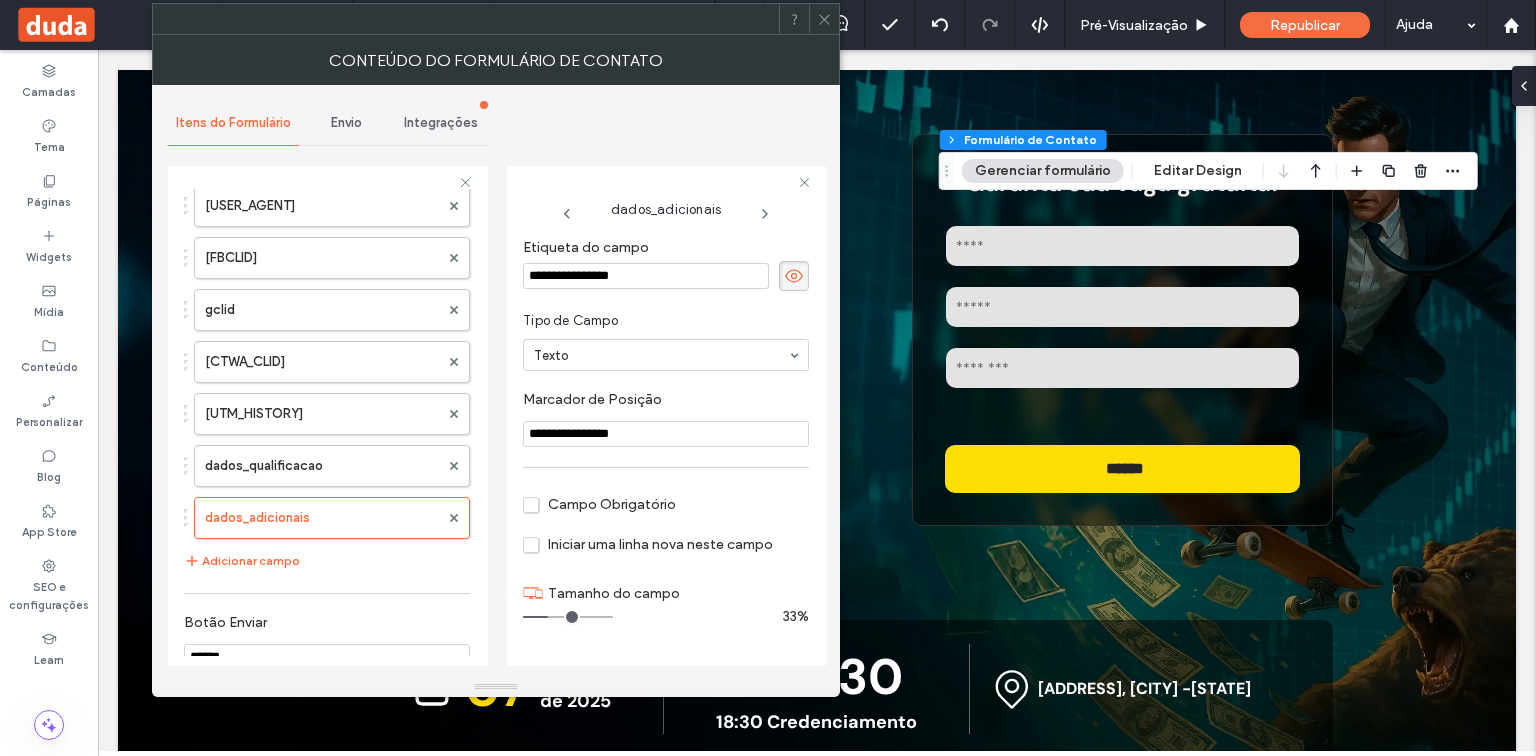 click 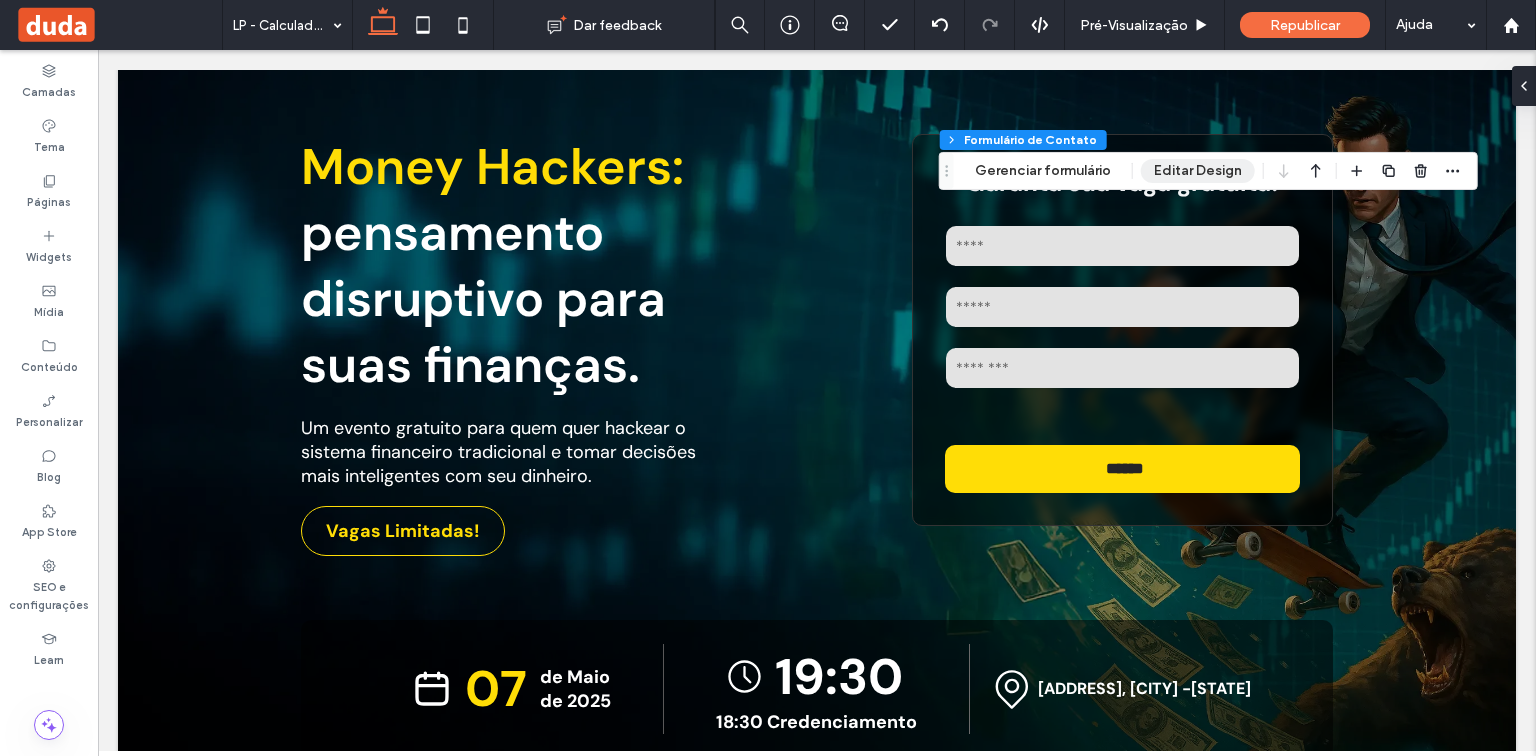 click on "Editar Design" at bounding box center [1198, 171] 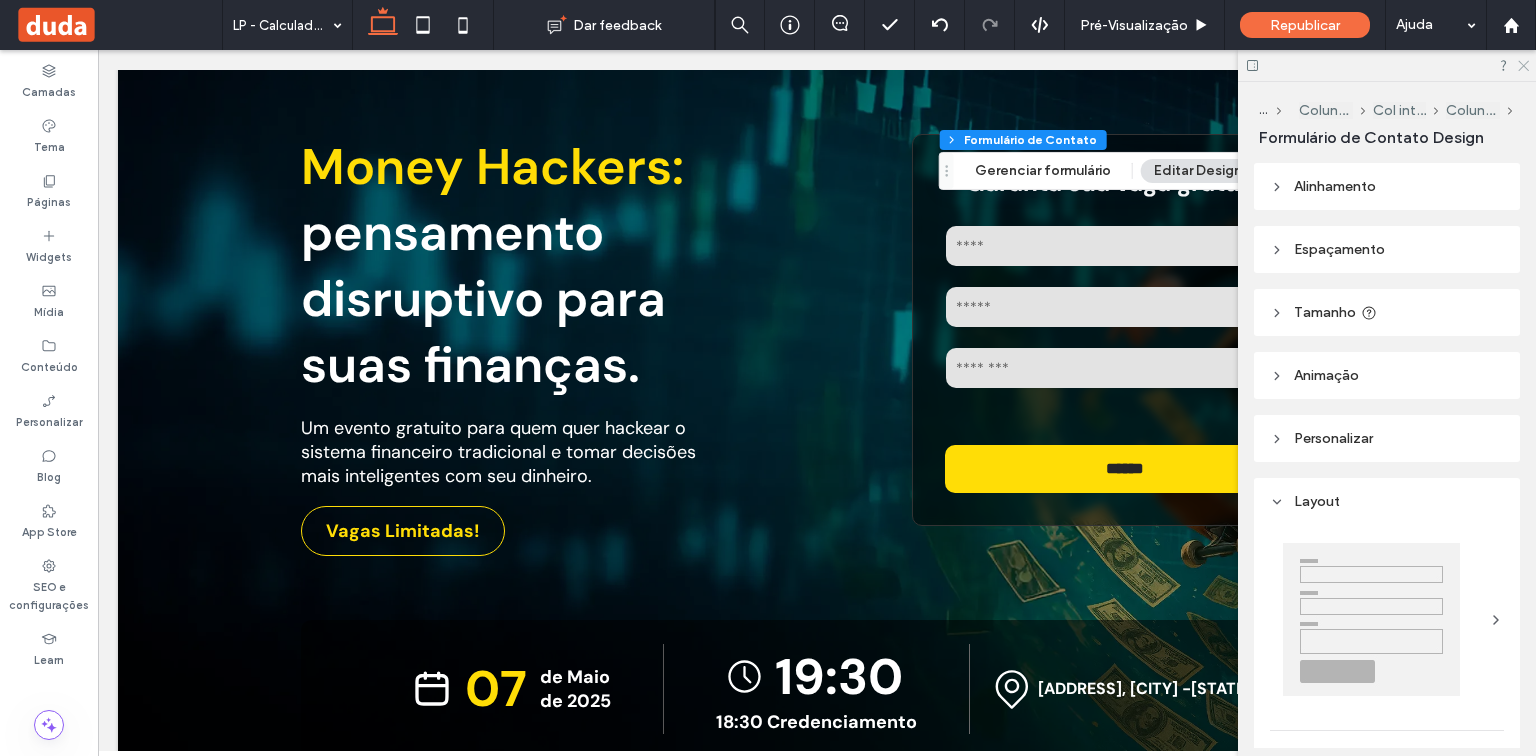 click 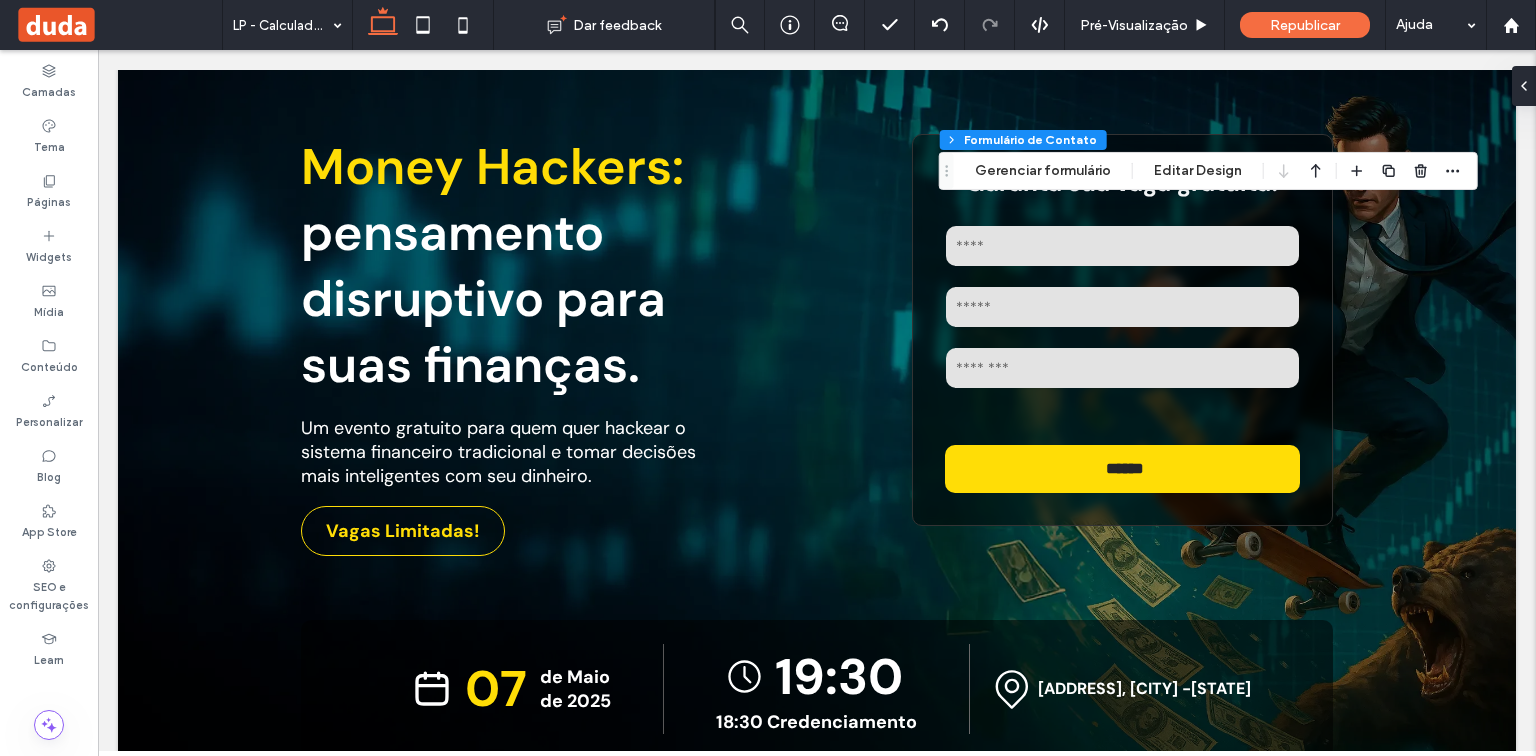 click on "Seção - desk e mobile Coluna Coluna interna Col int - form desk Coluna interna Formulário de Contato Gerenciar formulário Editar Design" at bounding box center (1208, 171) 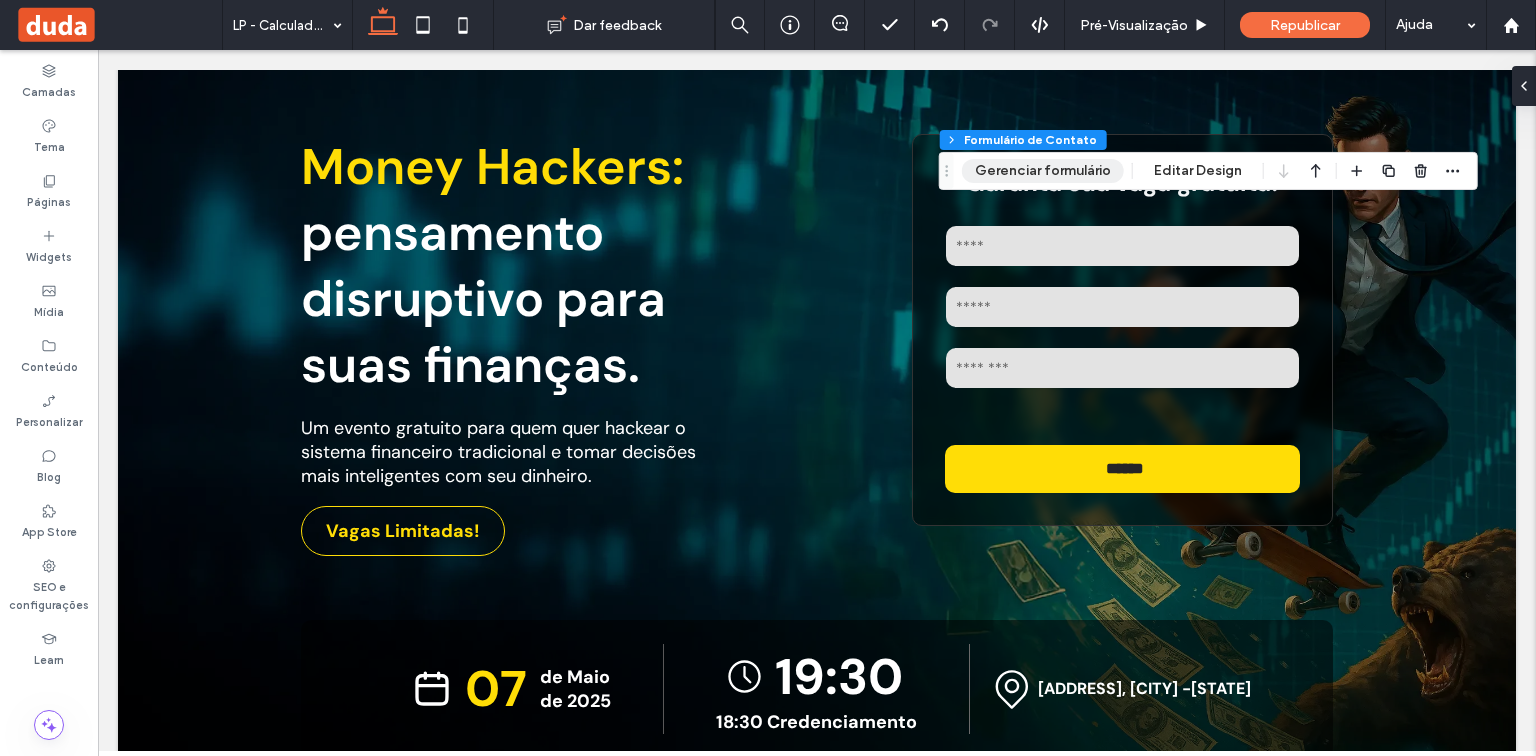 click on "Gerenciar formulário" at bounding box center [1043, 171] 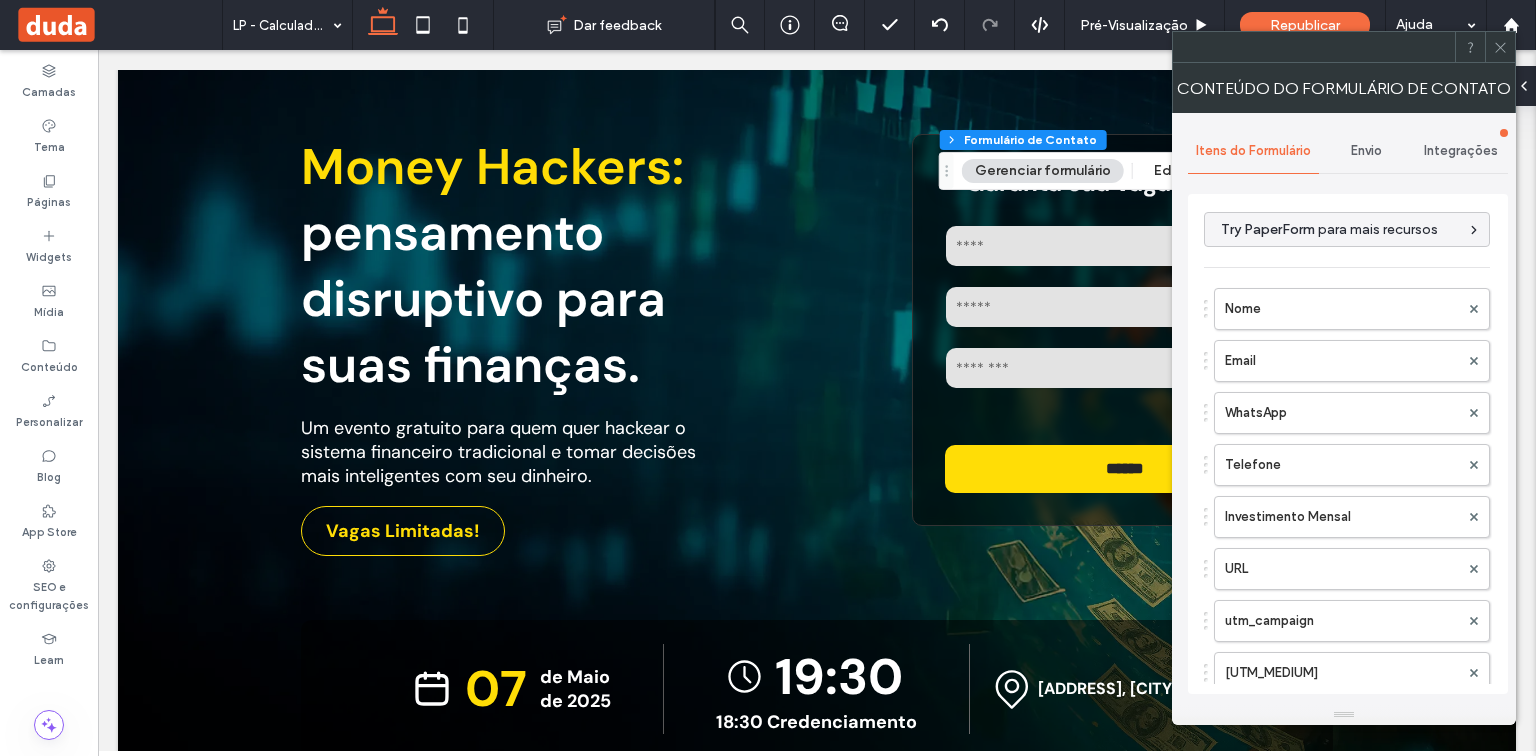 click on "Envio" at bounding box center [1366, 151] 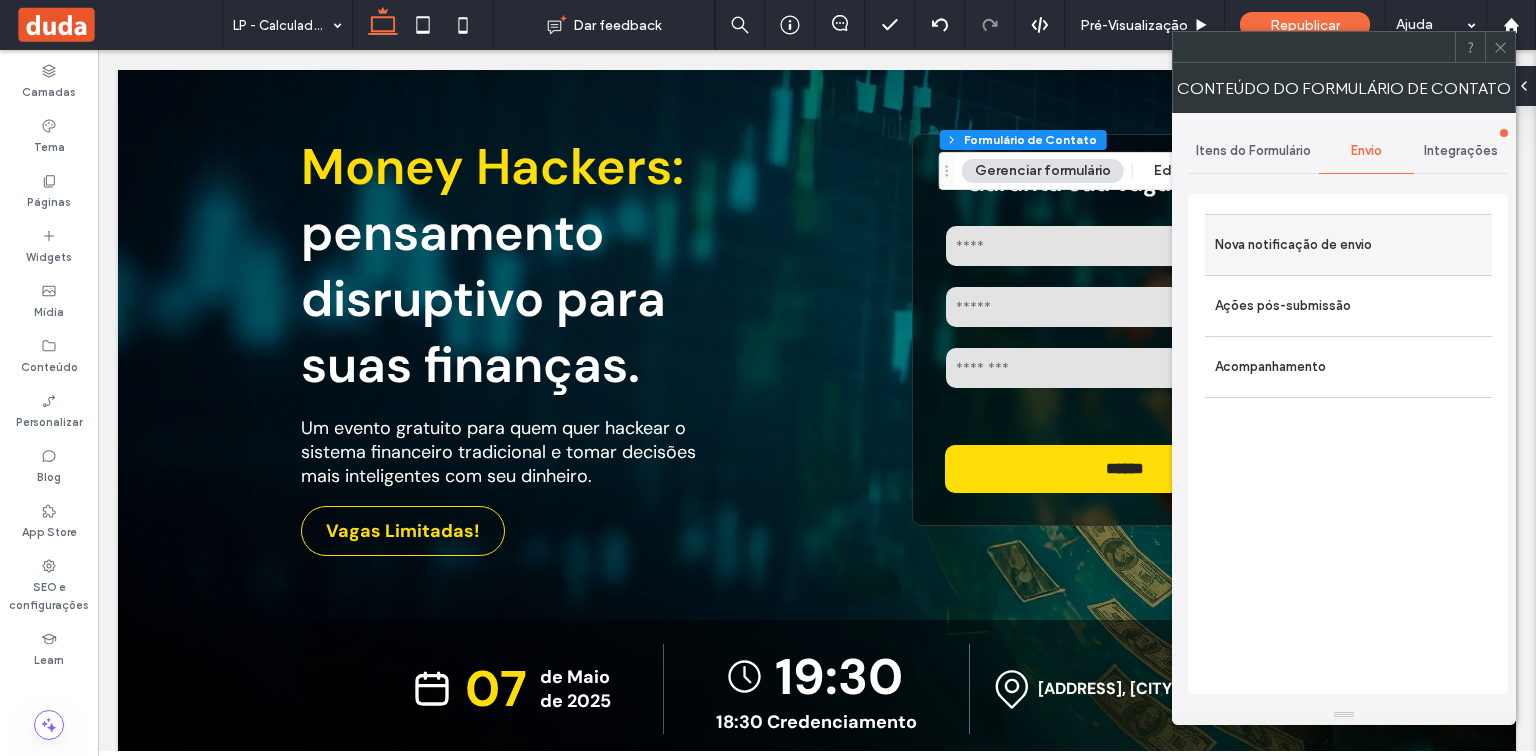 click on "Nova notificação de envio" at bounding box center (1348, 245) 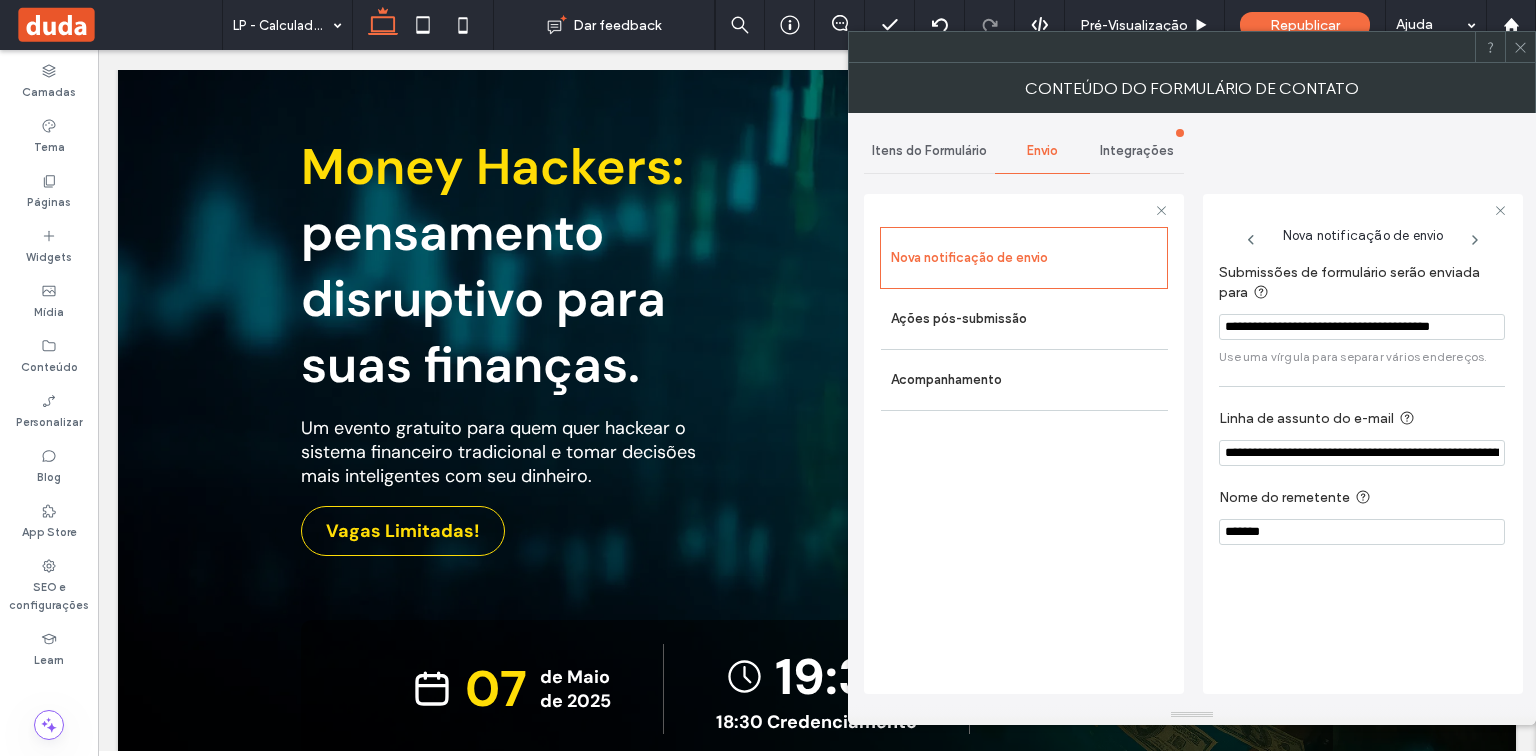 scroll, scrollTop: 0, scrollLeft: 11, axis: horizontal 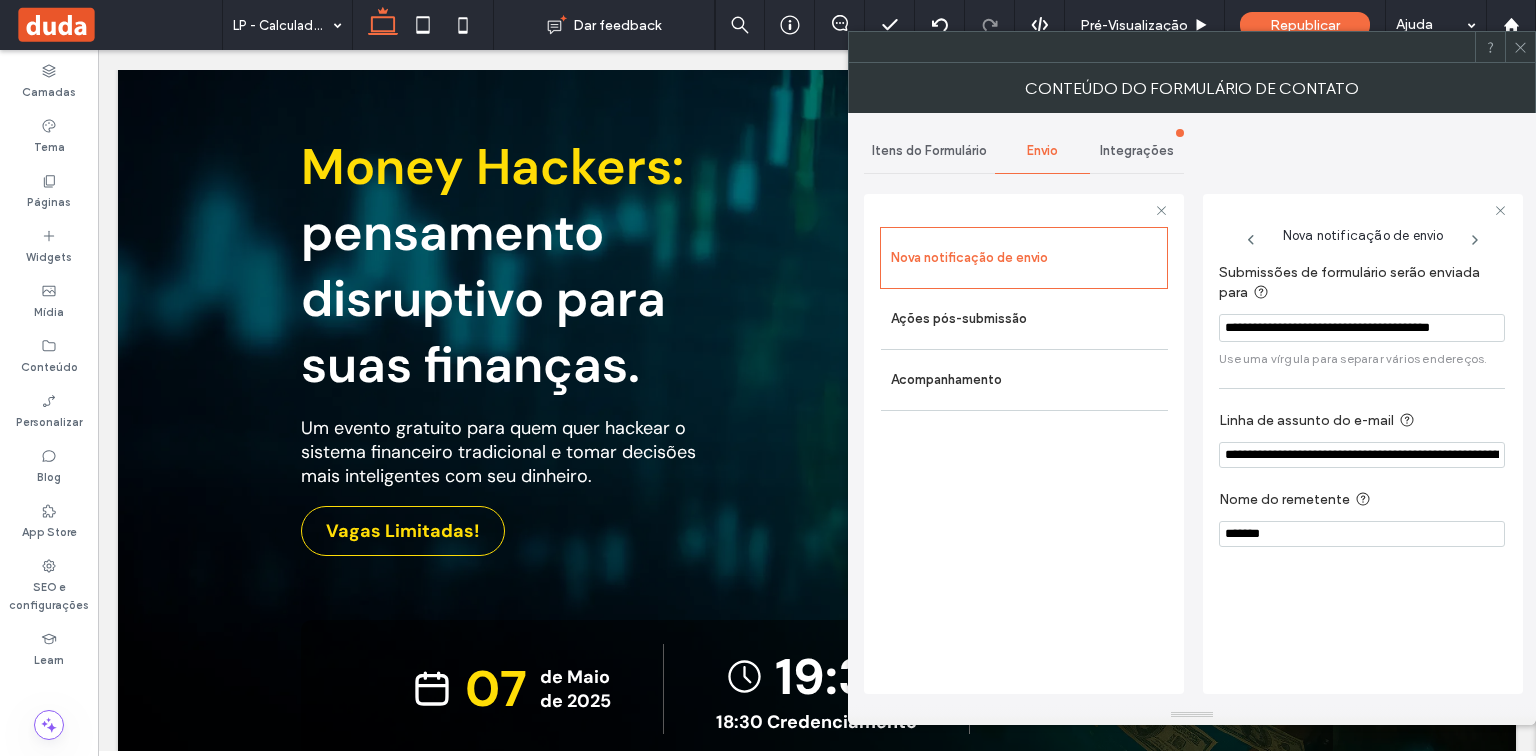 drag, startPoint x: 1224, startPoint y: 328, endPoint x: 1517, endPoint y: 301, distance: 294.2414 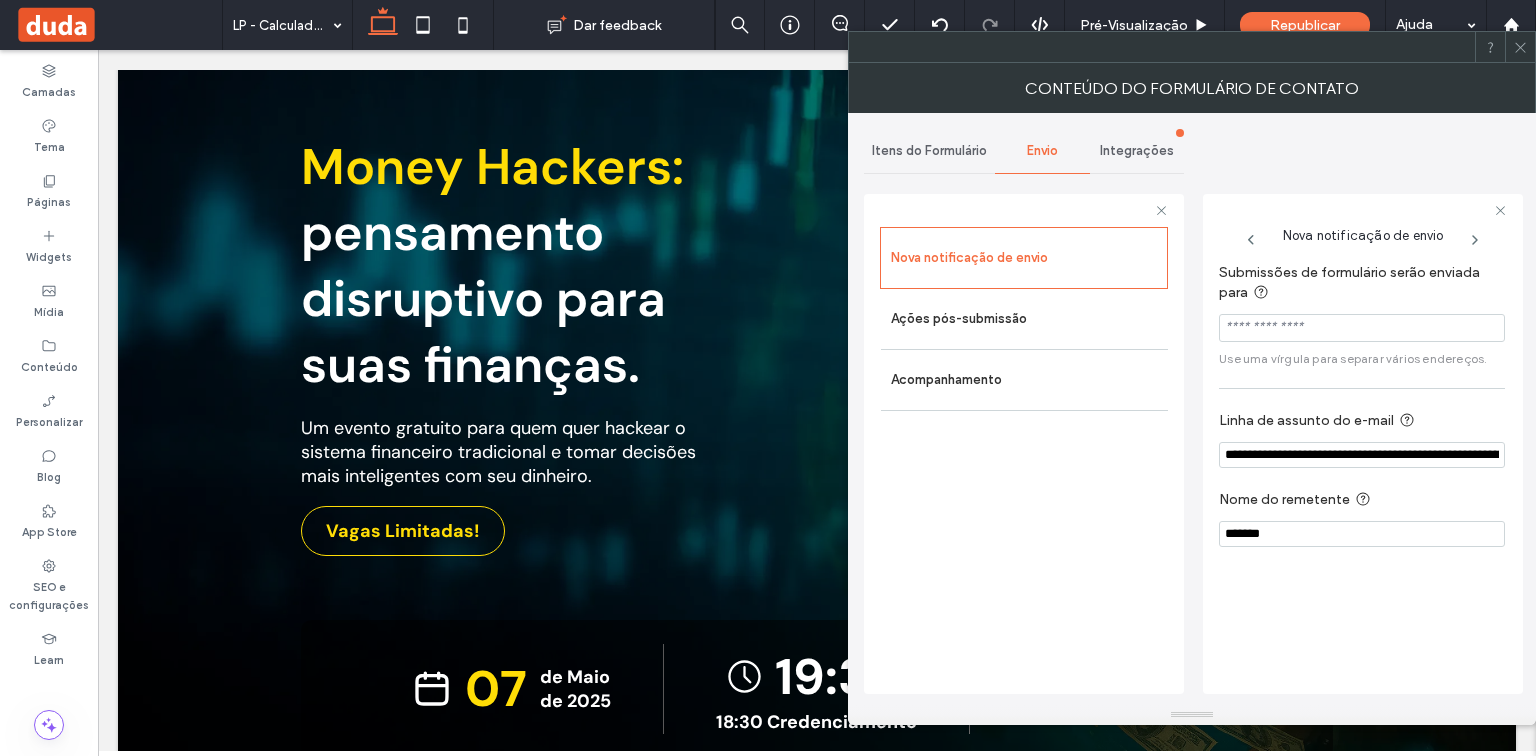 scroll, scrollTop: 0, scrollLeft: 0, axis: both 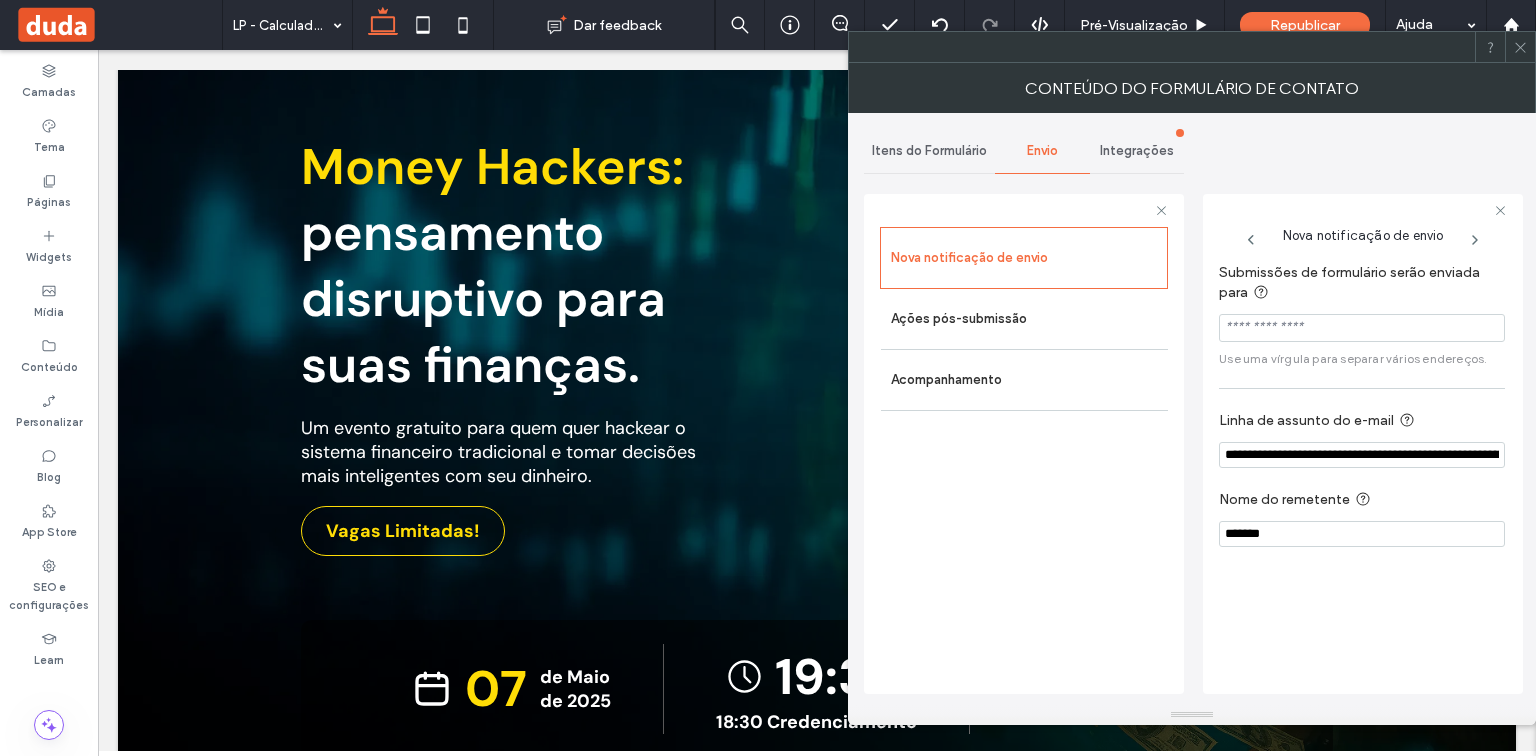 type 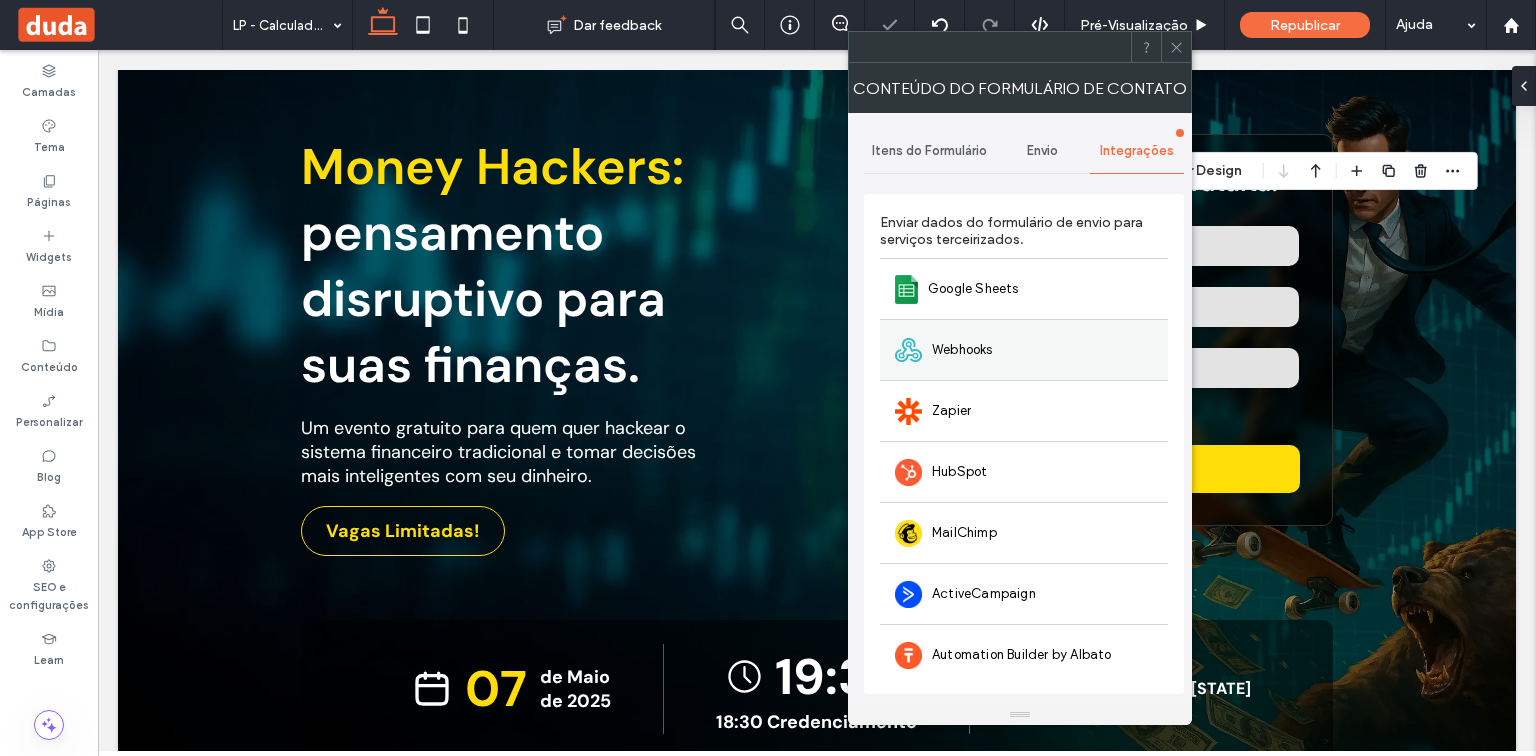 click on "Webhooks" at bounding box center [1024, 349] 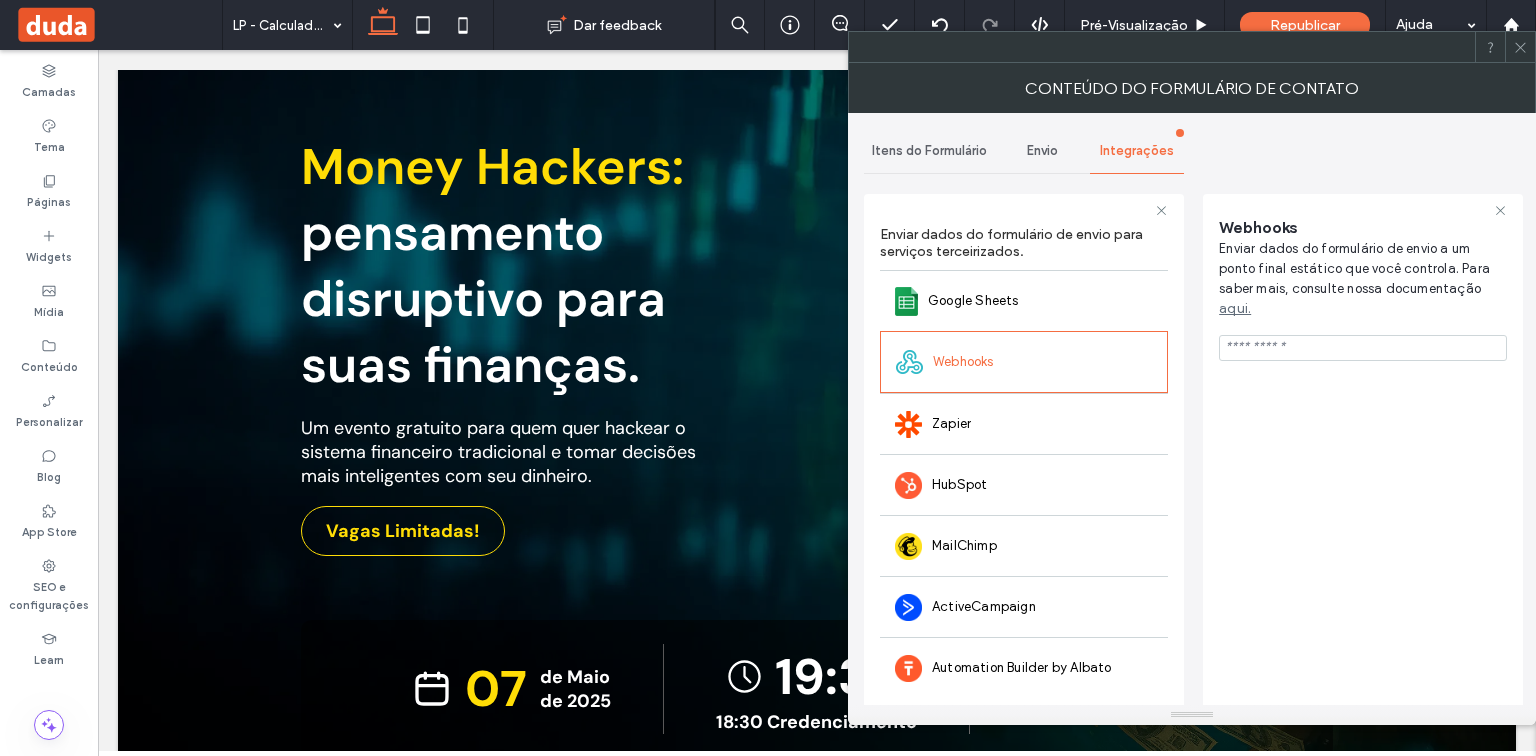 click at bounding box center (1363, 348) 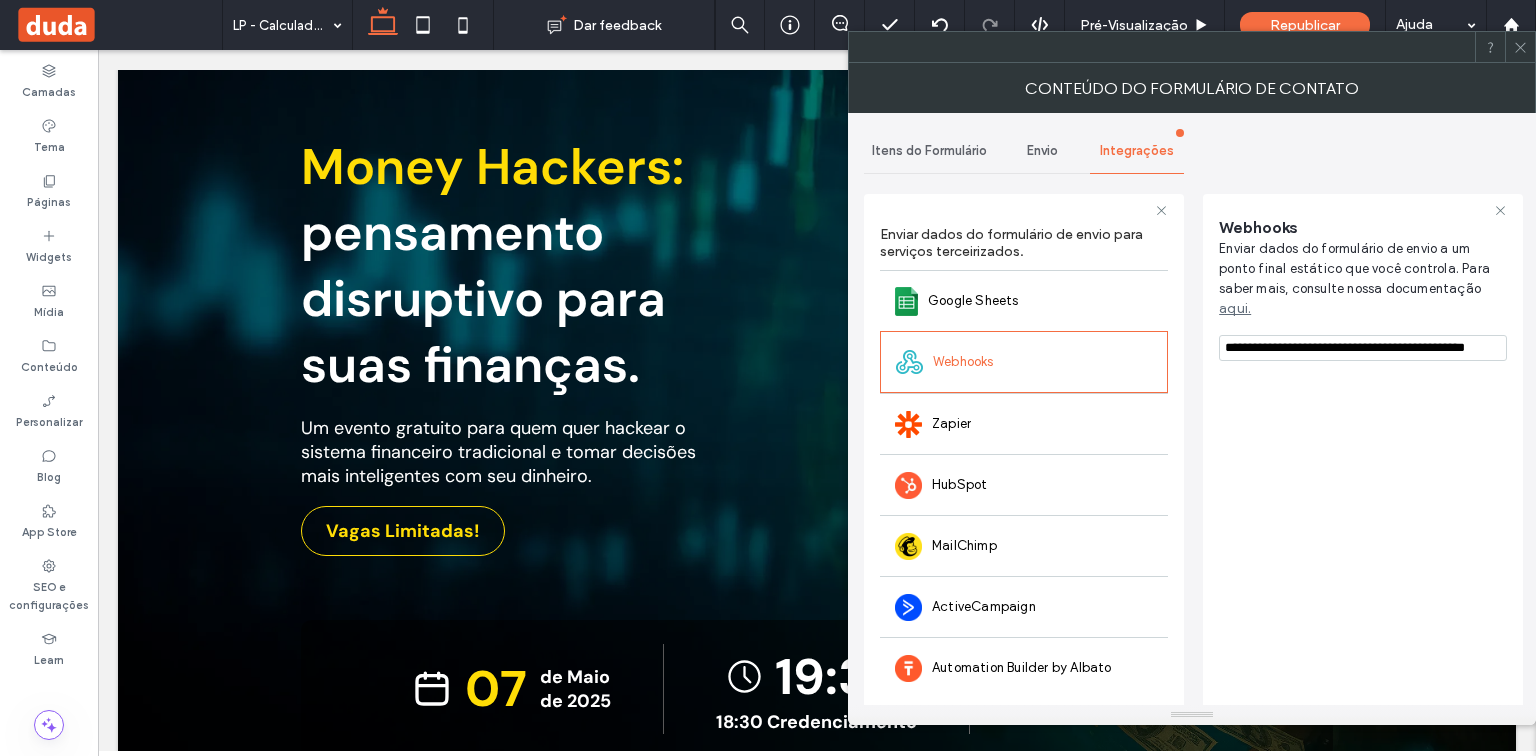 scroll, scrollTop: 0, scrollLeft: 17, axis: horizontal 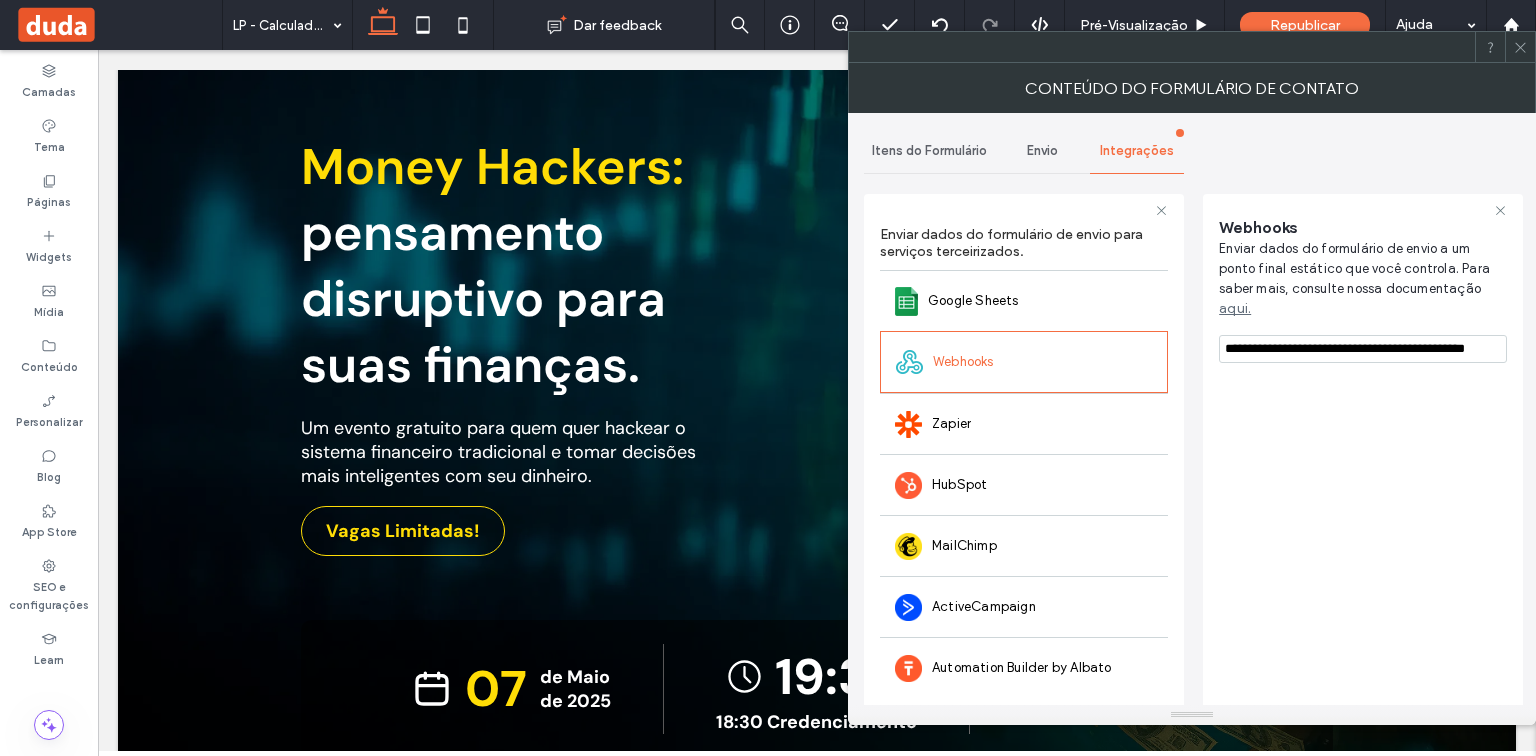 type on "**********" 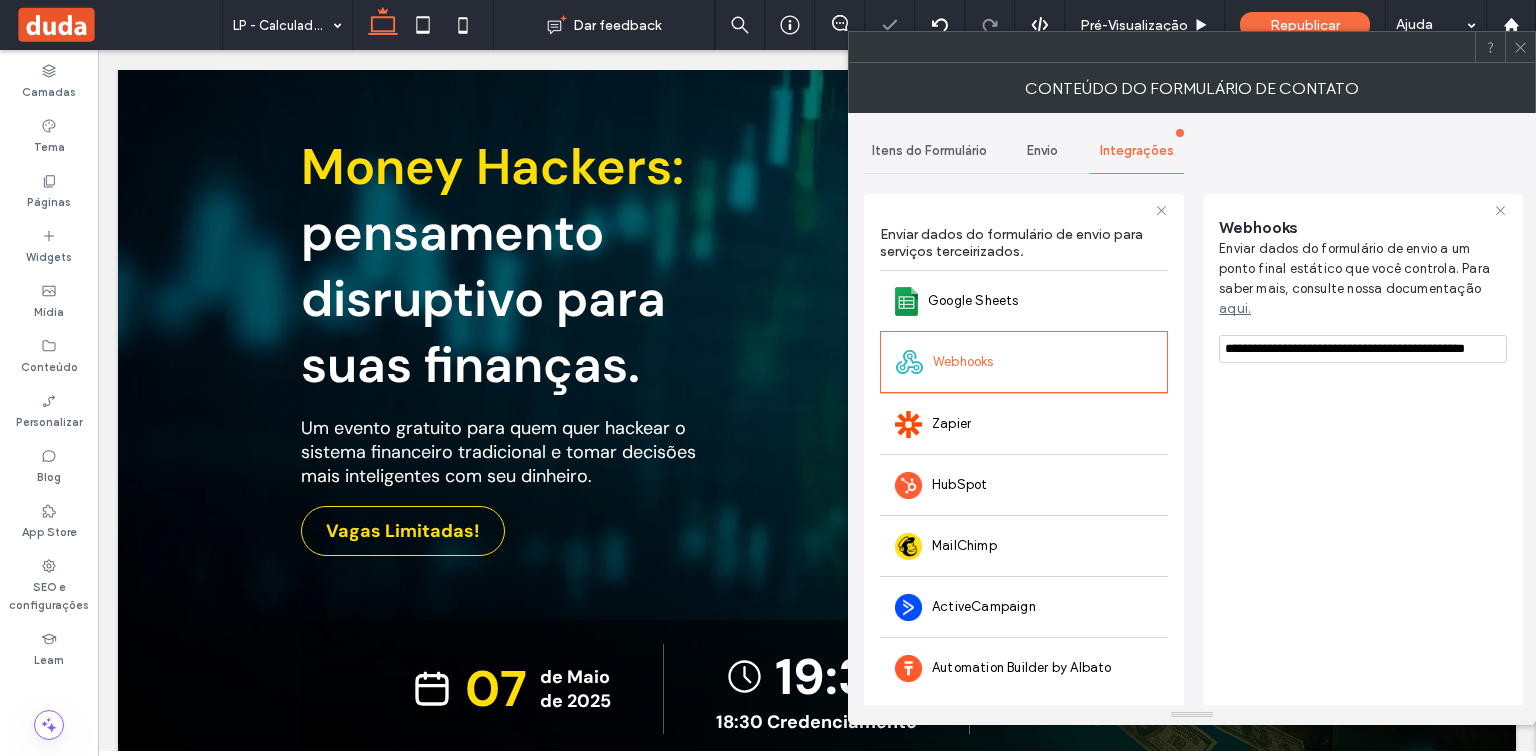 scroll, scrollTop: 0, scrollLeft: 0, axis: both 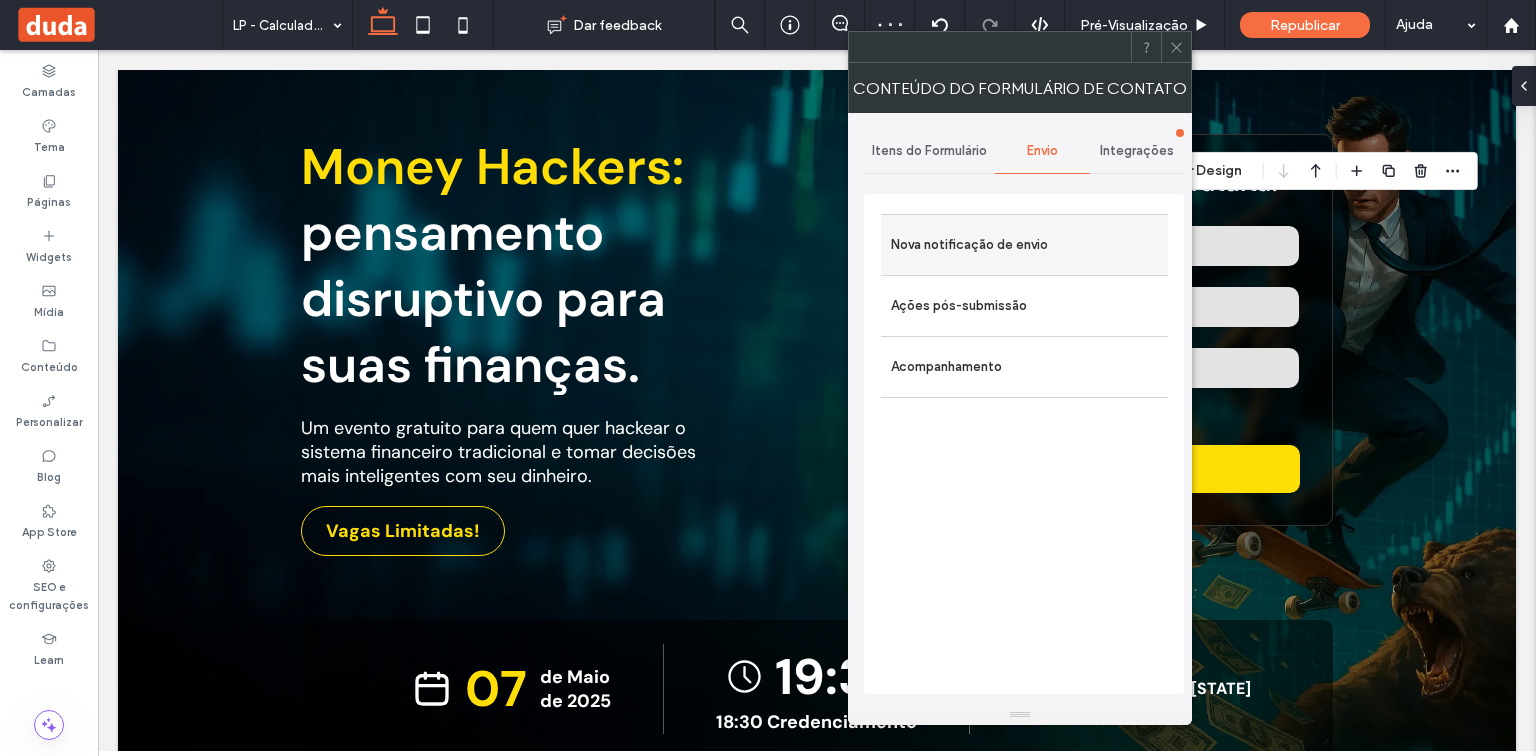 click on "Nova notificação de envio" at bounding box center (1024, 245) 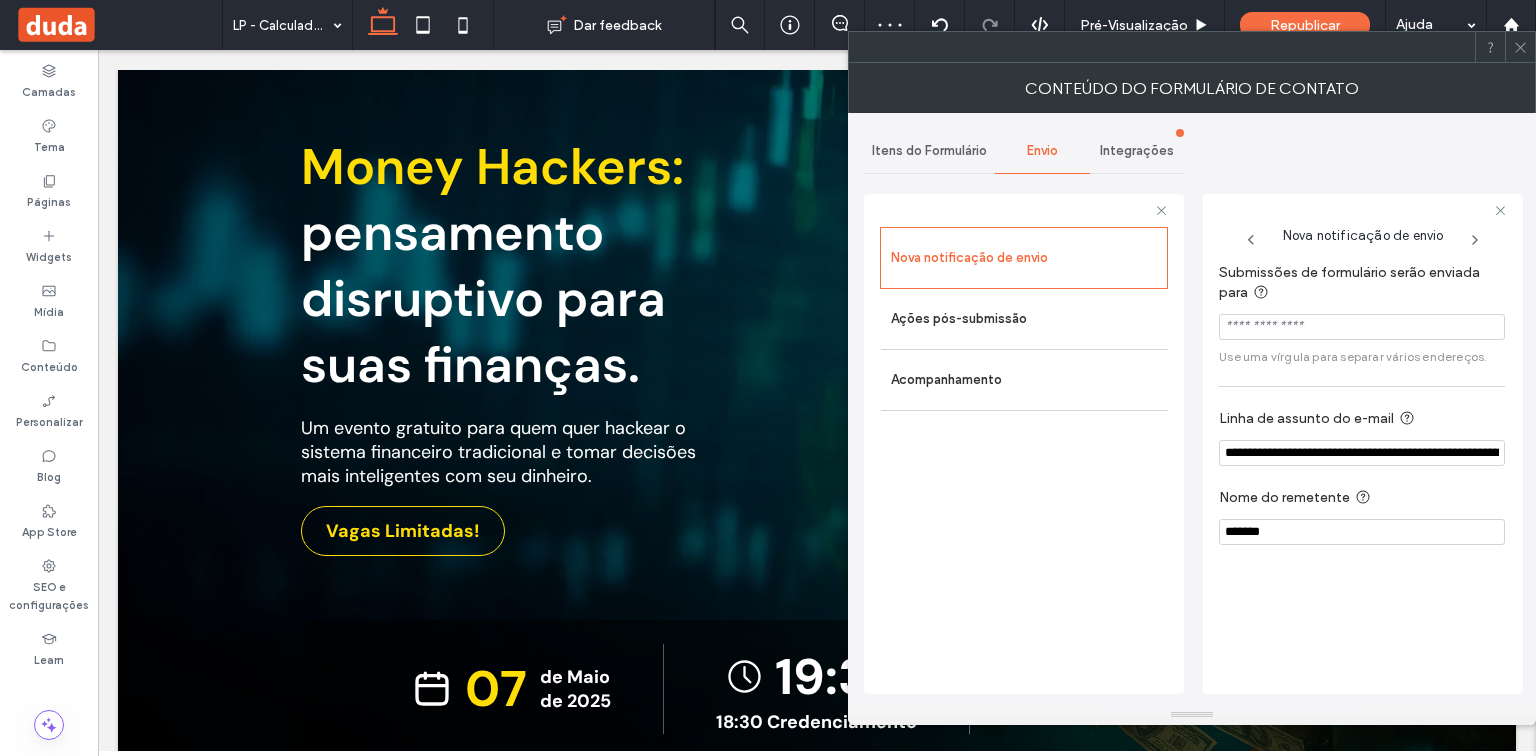 click on "Itens do Formulário" at bounding box center [929, 151] 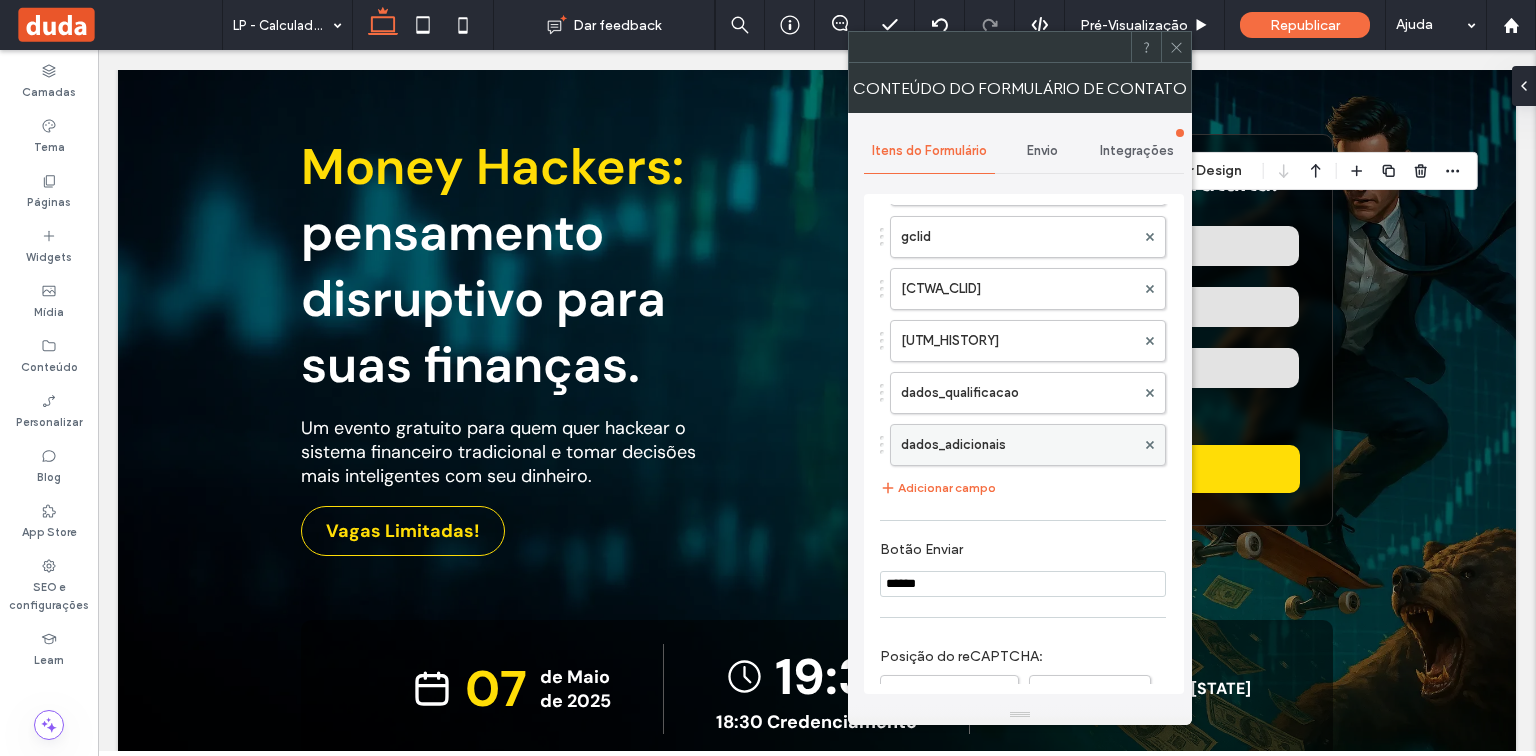 scroll, scrollTop: 1520, scrollLeft: 0, axis: vertical 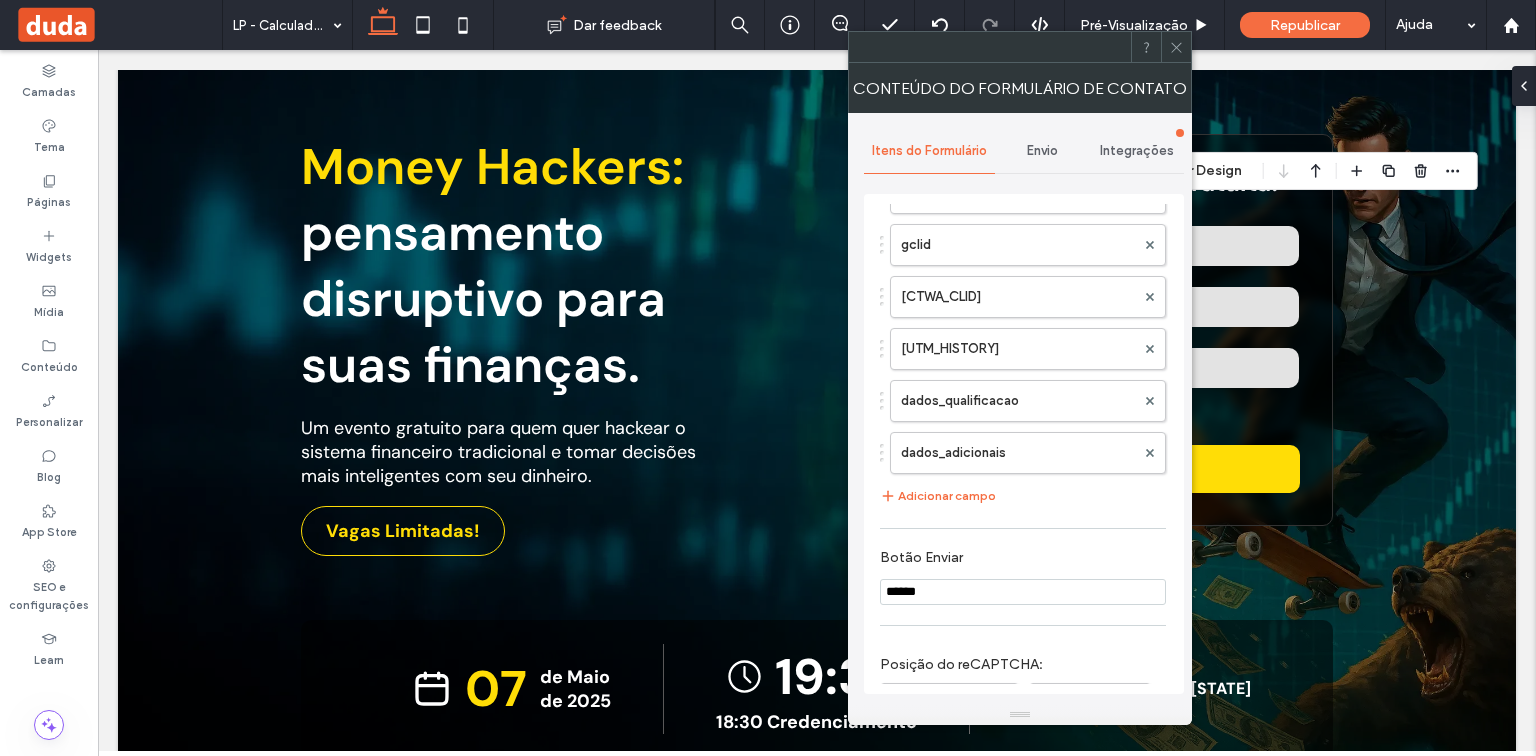 click 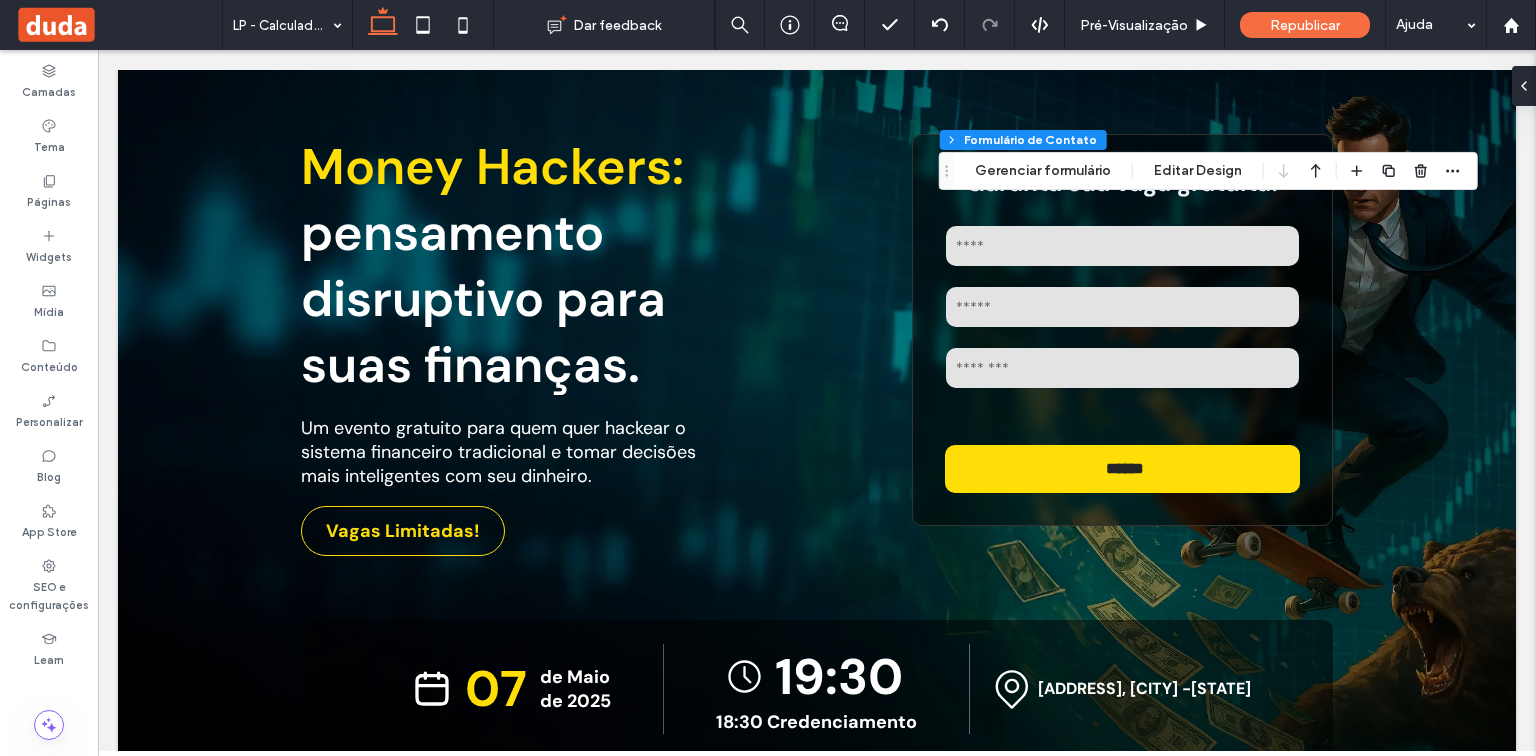 click on "Seção - desk e mobile Coluna Coluna interna Col int - form desk Coluna interna Formulário de Contato Gerenciar formulário Editar Design" at bounding box center (1208, 171) 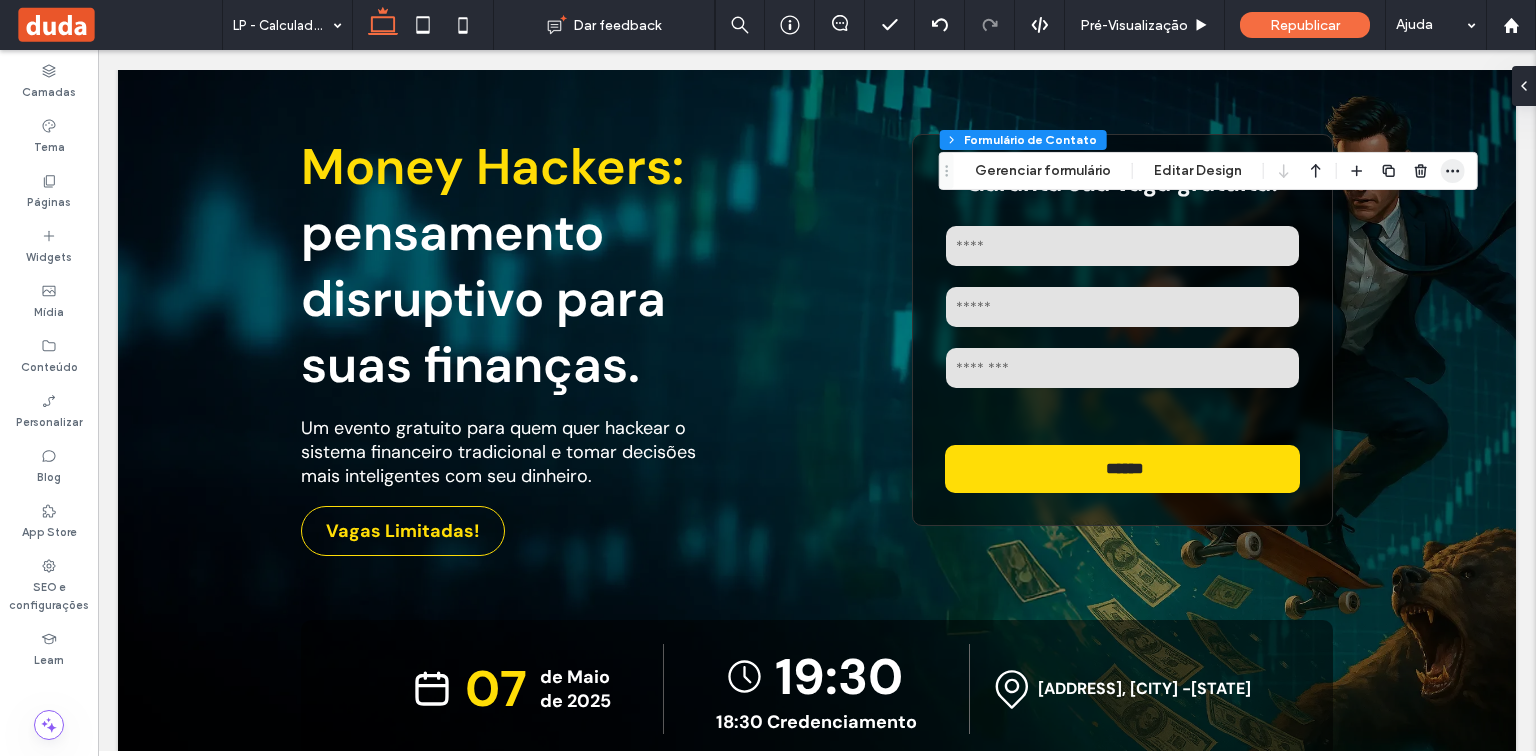 click 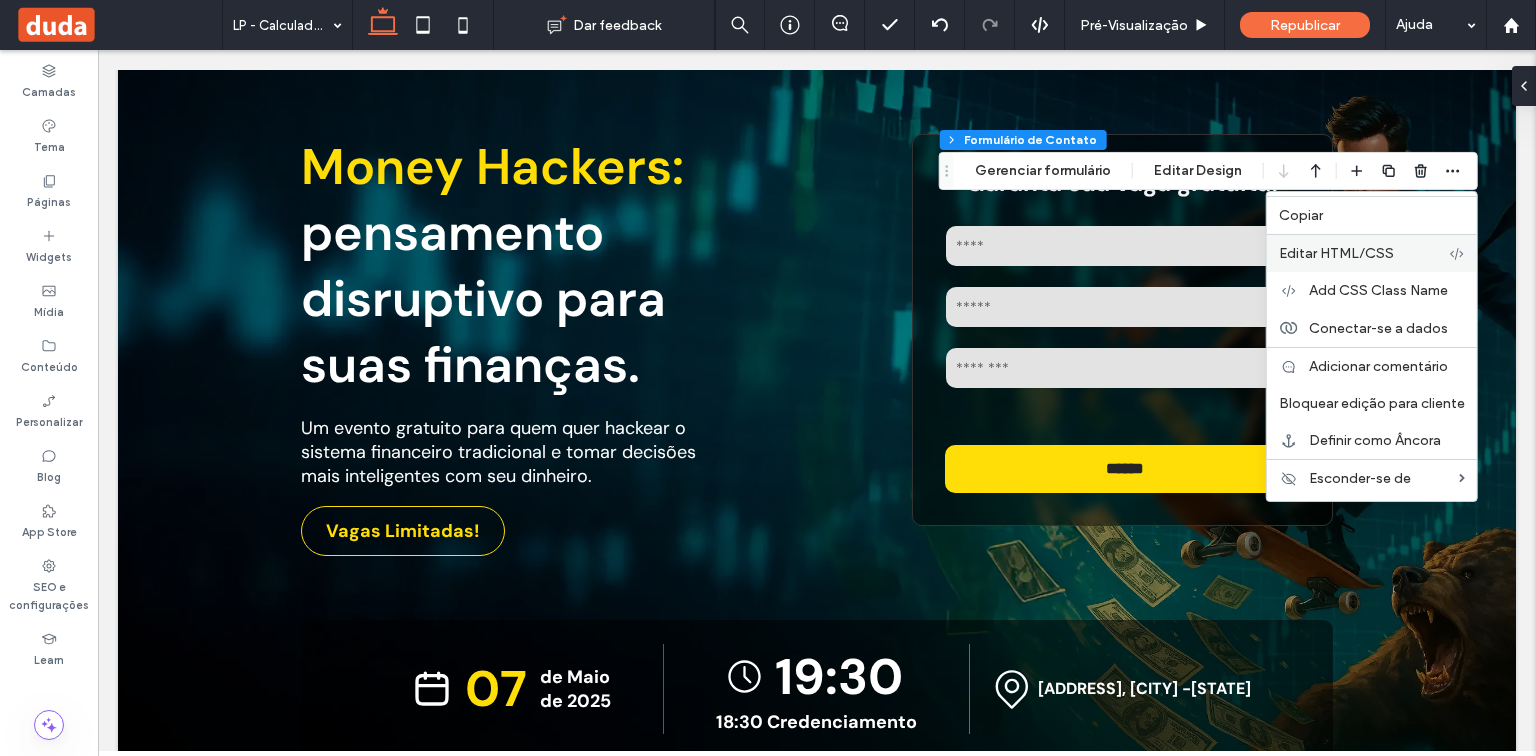click on "Editar HTML/CSS" at bounding box center (1364, 253) 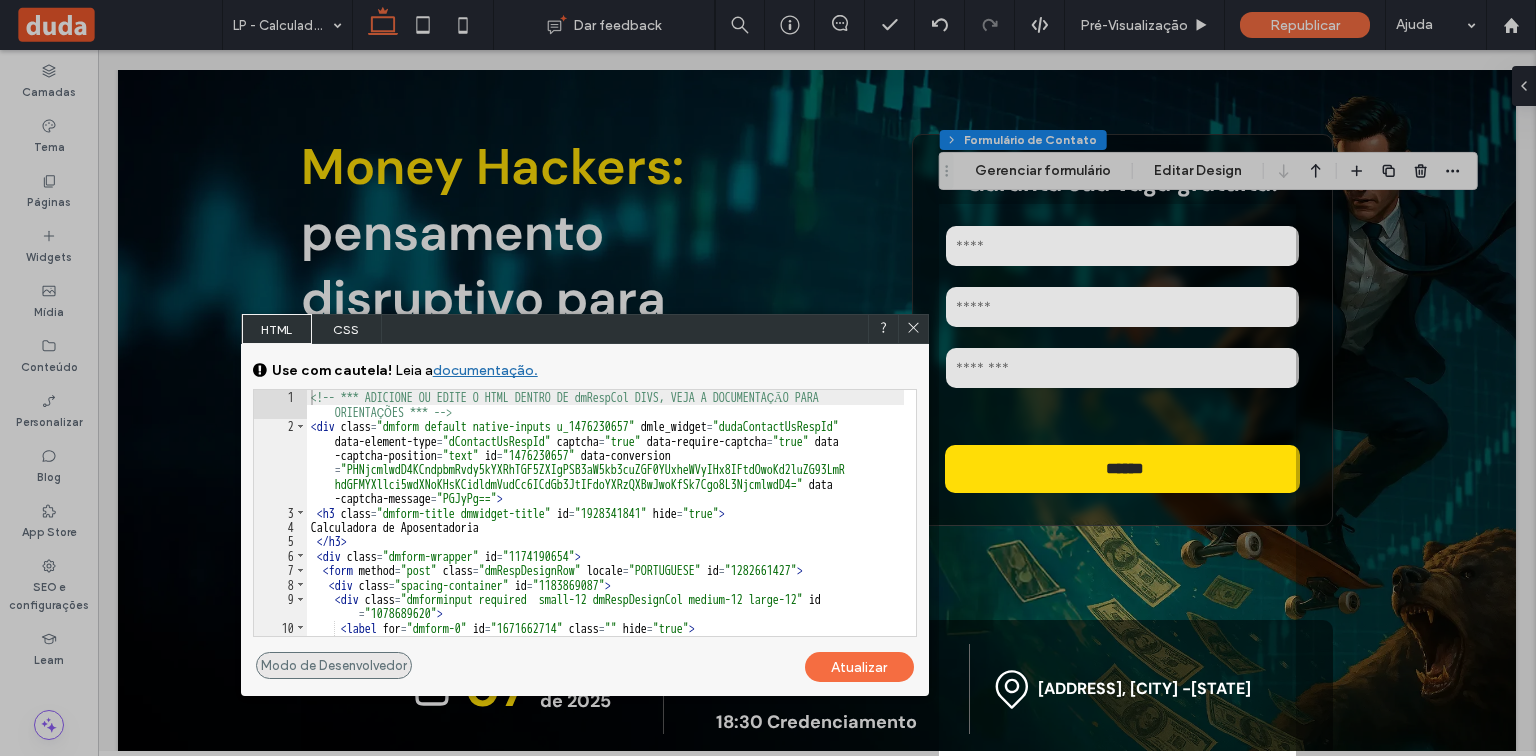 click on "Modo de Desenvolvedor" at bounding box center (334, 665) 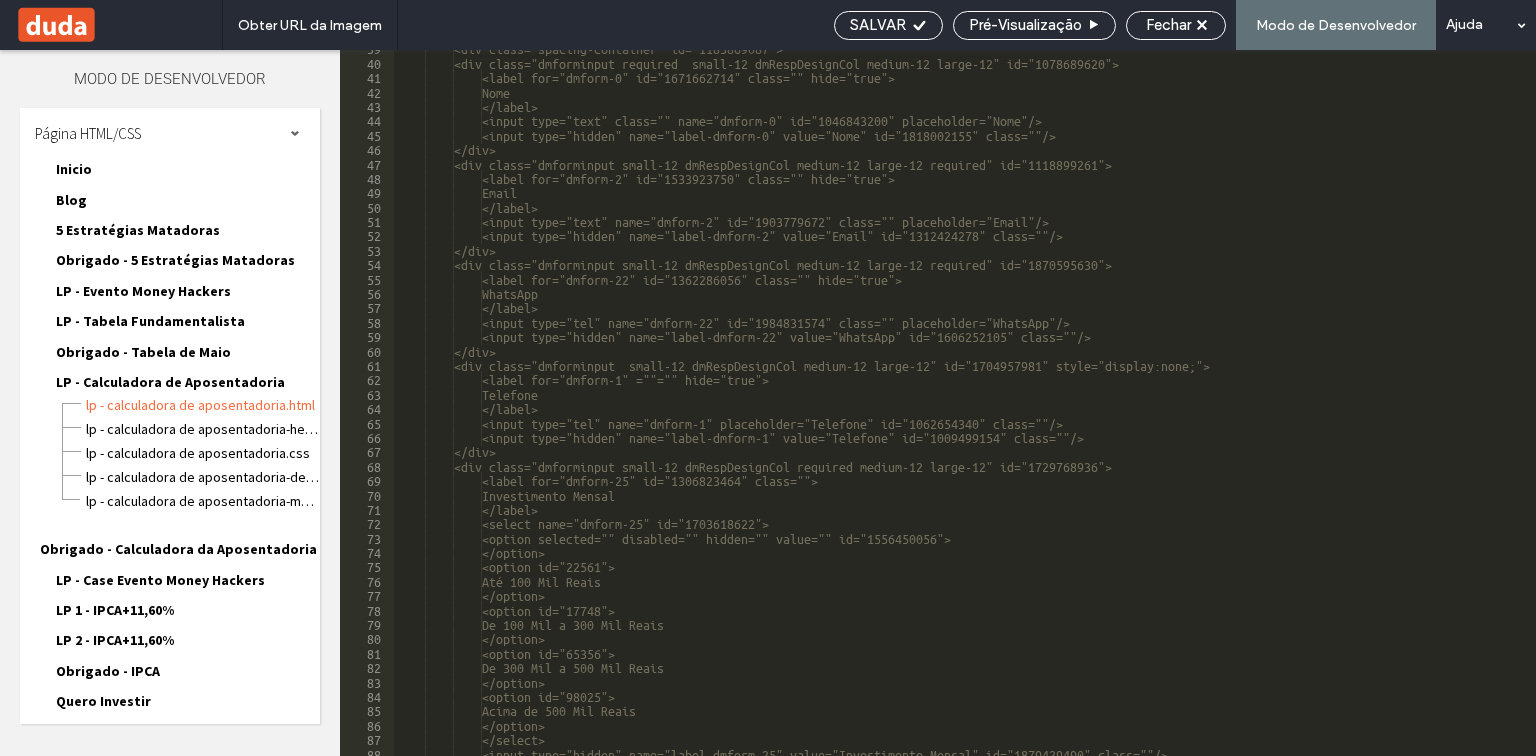 scroll, scrollTop: 696, scrollLeft: 0, axis: vertical 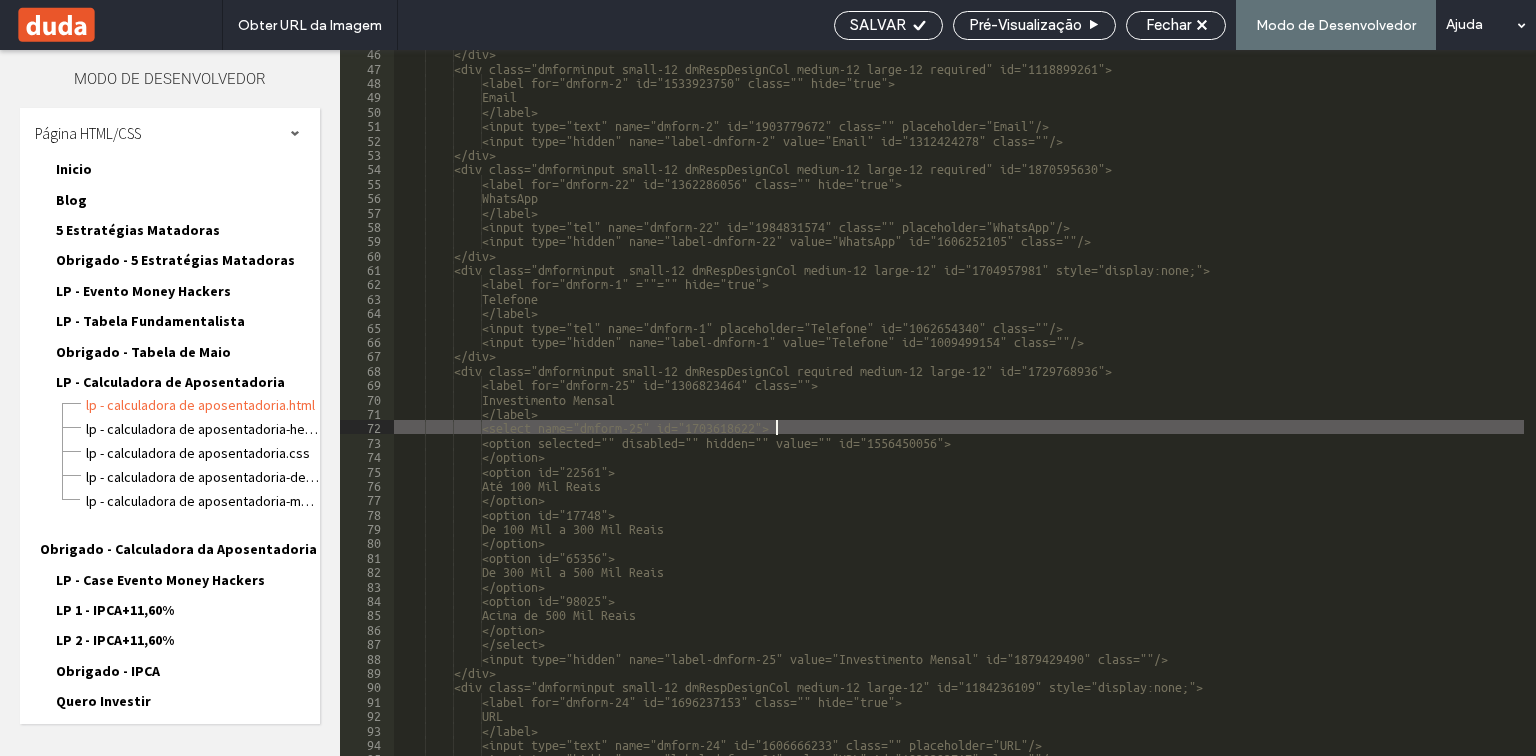 click on "<input type="hidden" name="label-dmform-2" value="Email" id="1312424278" class=""/>               </div >               <div class="dmforminput small-12 dmRespDesignCol medium-12 large-12 required" id="1870595630">                  <label for="dmform-22" id="1362286056" class="" hide="true">
[WHATSAPP]                  </label>
<input type="tel" name="dmform-22" id="1984831574" class="" placeholder="[WHATSAPP]"/>                  <input type="hidden" name="label-dmform-22" value="WhatsApp" id="1606252105" class=""/>               </div >                            <label for="dmform-1" =""="" hide="true">" at bounding box center [1129, 412] 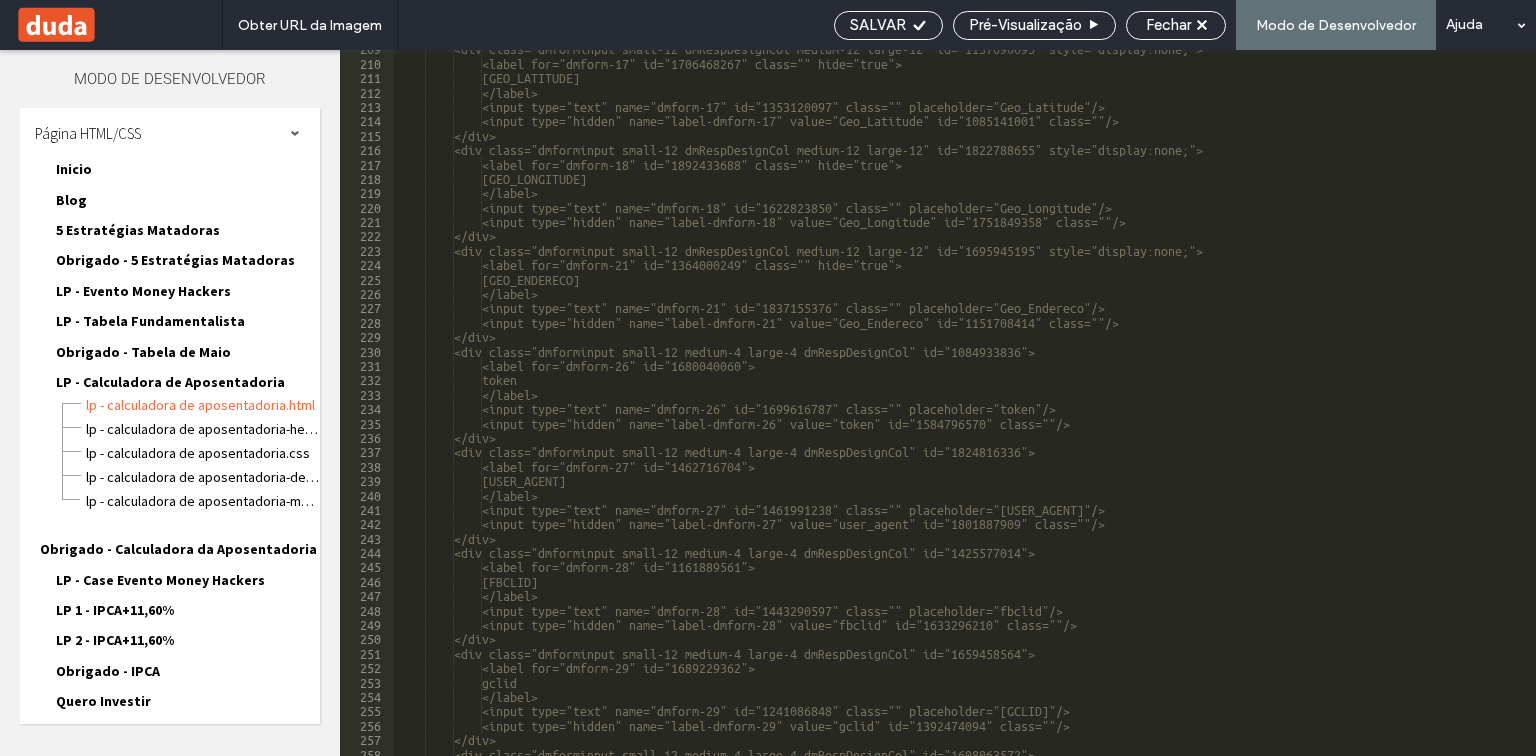scroll, scrollTop: 3048, scrollLeft: 0, axis: vertical 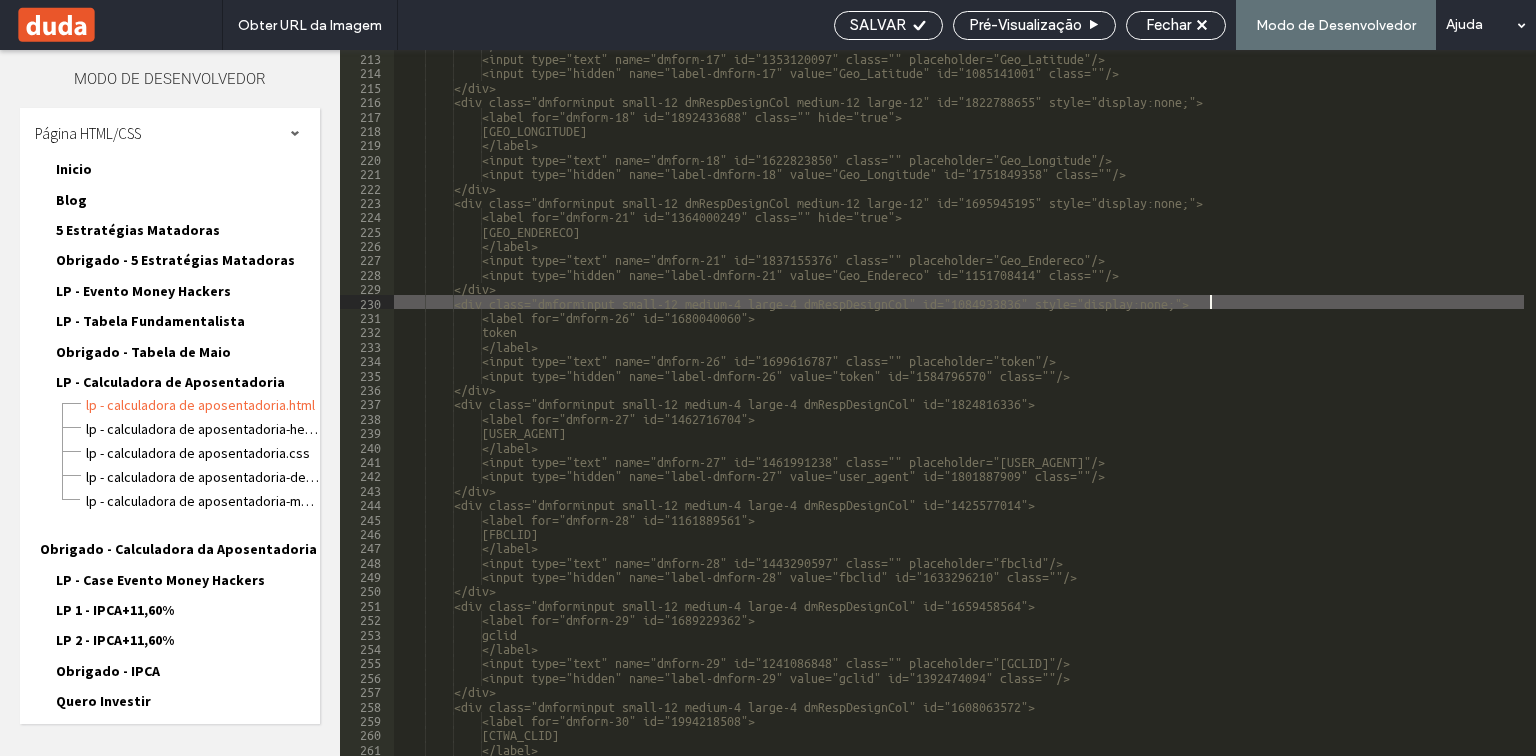 click on "</label>                  <input type="text" name="dmform-17" id="1353120097" class="" placeholder="Geo_Latitude"/>                  <input type="hidden" name="label-dmform-17" value="Geo_Latitude" id="1085141001" class=""/>               </div>               <div class="dmforminput small-12 dmRespDesignCol medium-12 large-12" id="1822788655" style="display:none;">                  <label for="dmform-18" id="1892433688" class="" hide="true">                 Geo_Longitude                  </label>                  <input type="text" name="dmform-18" id="1622823850" class="" placeholder="Geo_Longitude"/>                  <input type="hidden" name="label-dmform-18" value="Geo_Longitude" id="1751849358" class=""/>               </div>               <div class="dmforminput small-12 dmRespDesignCol medium-12 large-12" id="1695945195" style="display:none;">                  <label for="dmform-21" id="1364000249" class="" hide="true">                 Geo_Endereco                  </label>" at bounding box center (1129, 403) 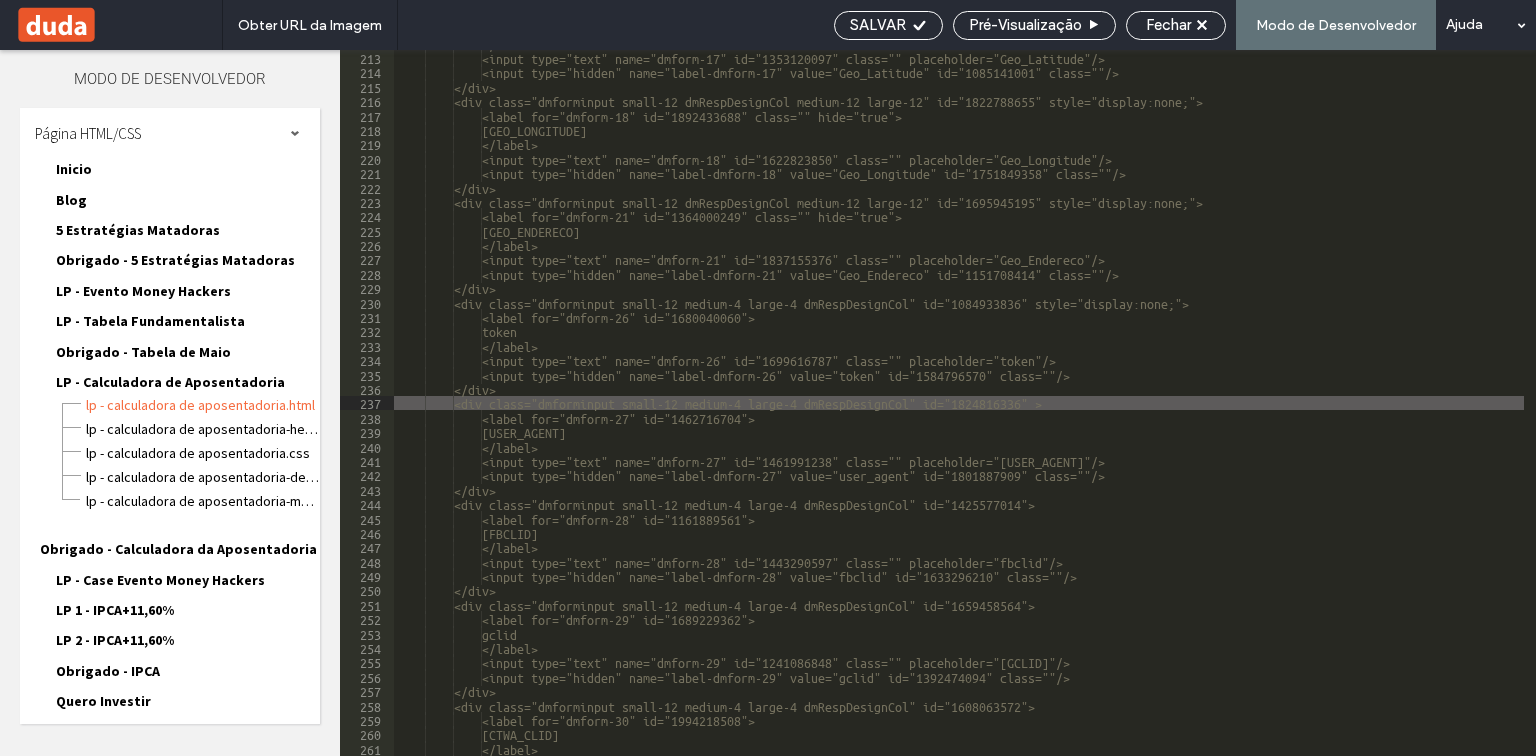 paste 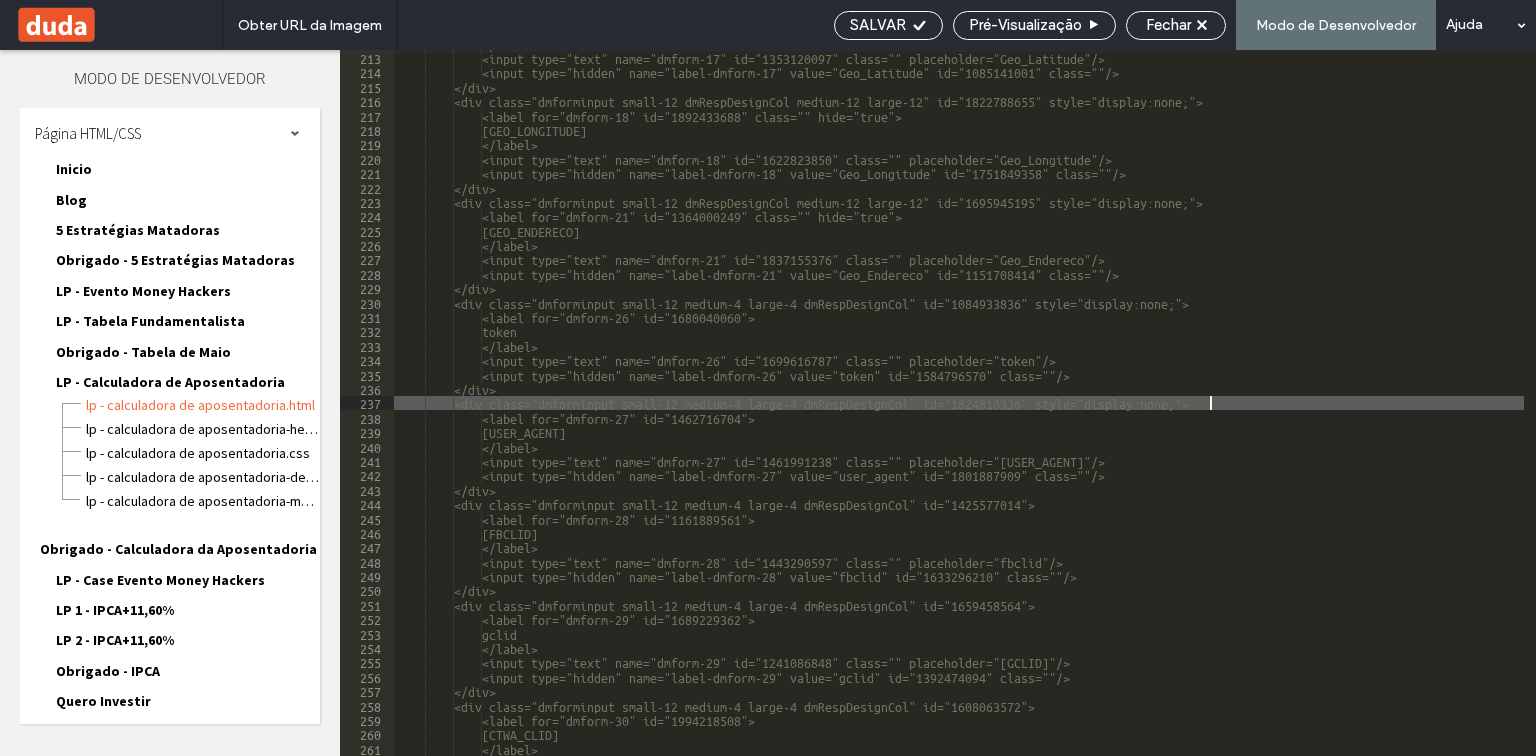 scroll, scrollTop: 3192, scrollLeft: 0, axis: vertical 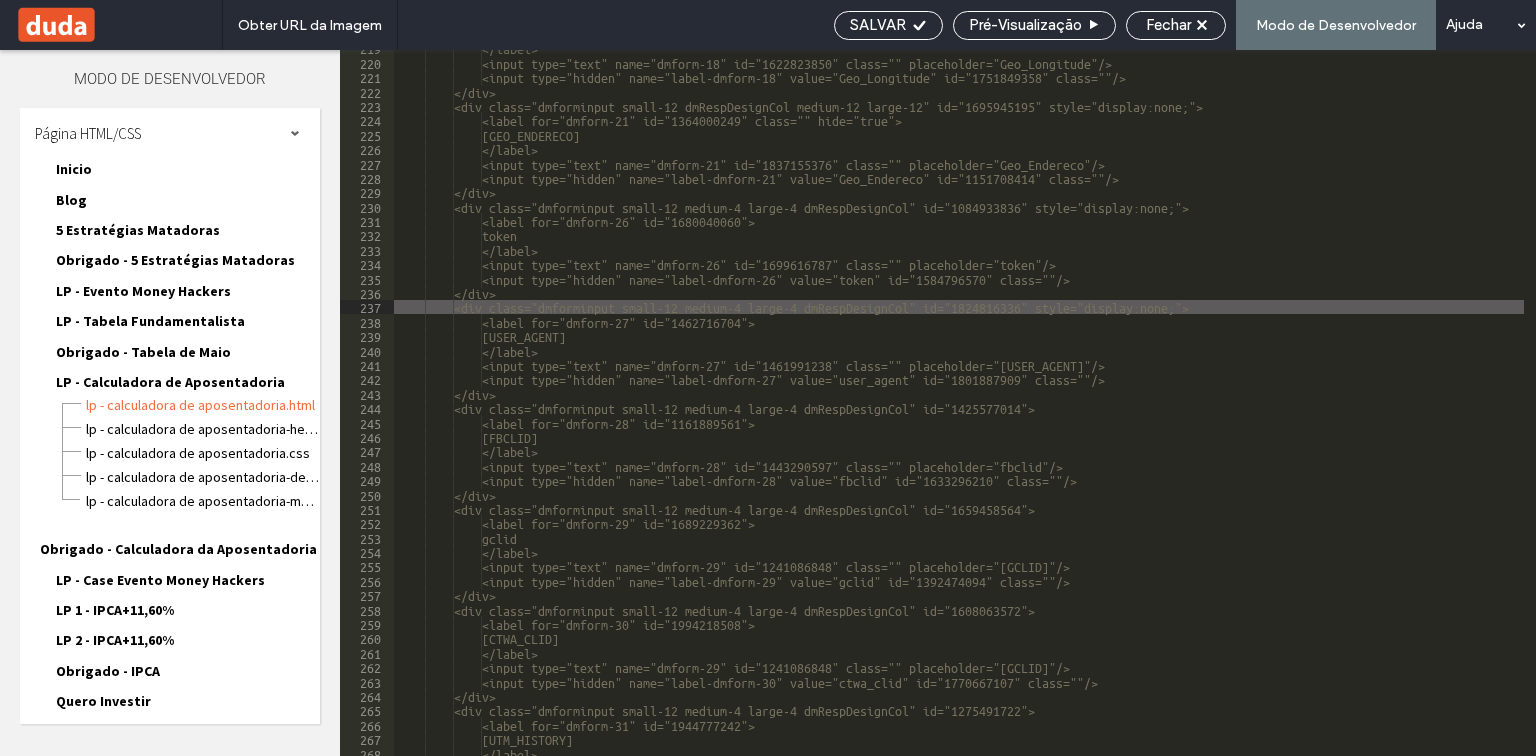 click on "</label>                  <input type="text" name="dmform-18" id="1622823850" class="" placeholder="[GEO_LONGITUDE]"/>                  <input type="hidden" name="label-dmform-18" value="Geo_Longitude" id="1751849358" class=""/>               </div>               <div class="dmforminput small-12 dmRespDesignCol medium-12 large-12" id="1695945195" style="display:none;">                  <label for="dmform-21" id="1364000249" class="" hide="true">                 [GEO_ENDERECO]                  </label>                  <input type="text" name="dmform-21" id="1837155376" class="" placeholder="[GEO_ENDERECO]"/>                  <input type="hidden" name="label-dmform-21" value="Geo_Endereco" id="1151708414" class=""/>               </div>               <div class="dmforminput small-12 medium-4 large-4 dmRespDesignCol" id="1084933836" style="display:none;">                  <label for="dmform-26" id="1680040060">                 [TOKEN]                  </label>" at bounding box center [1129, 407] 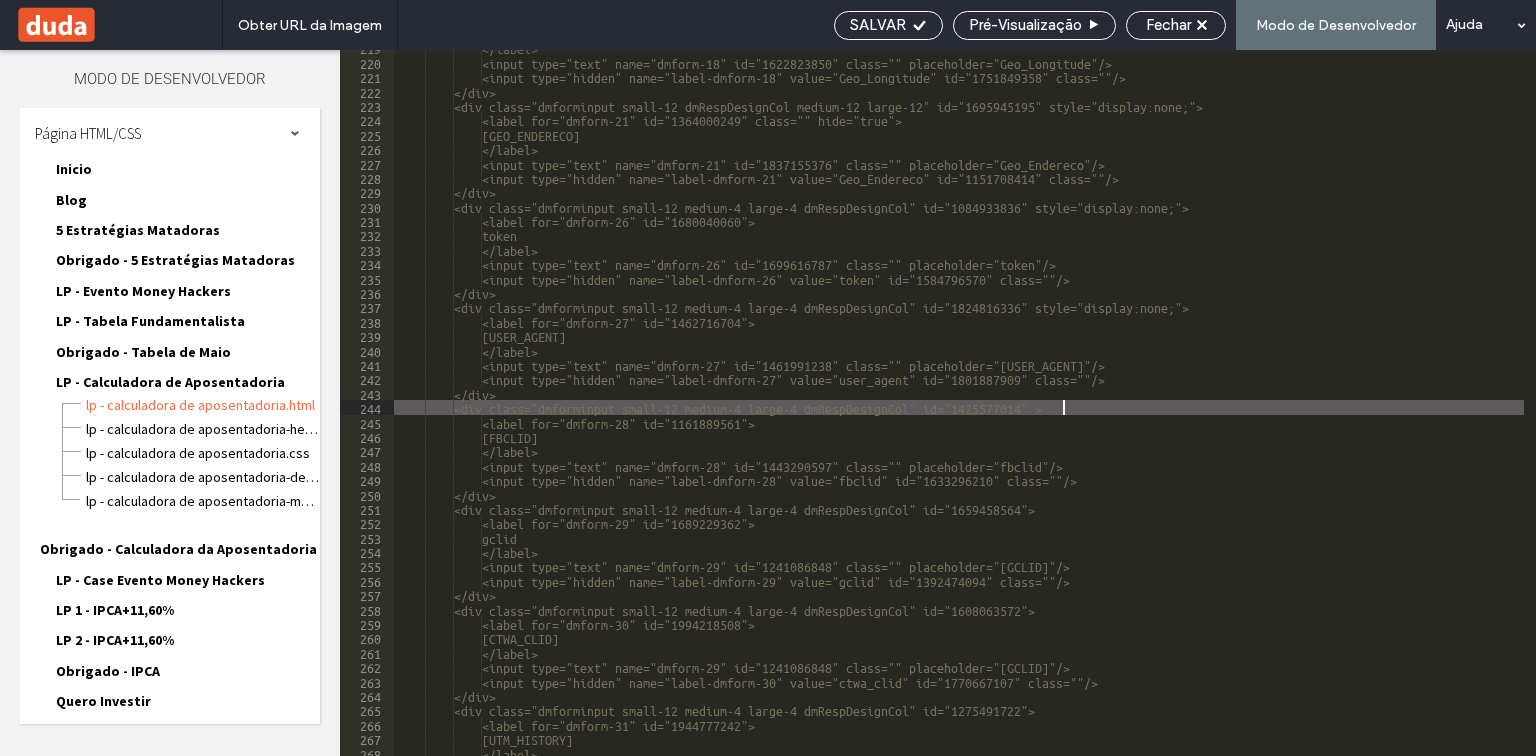 paste 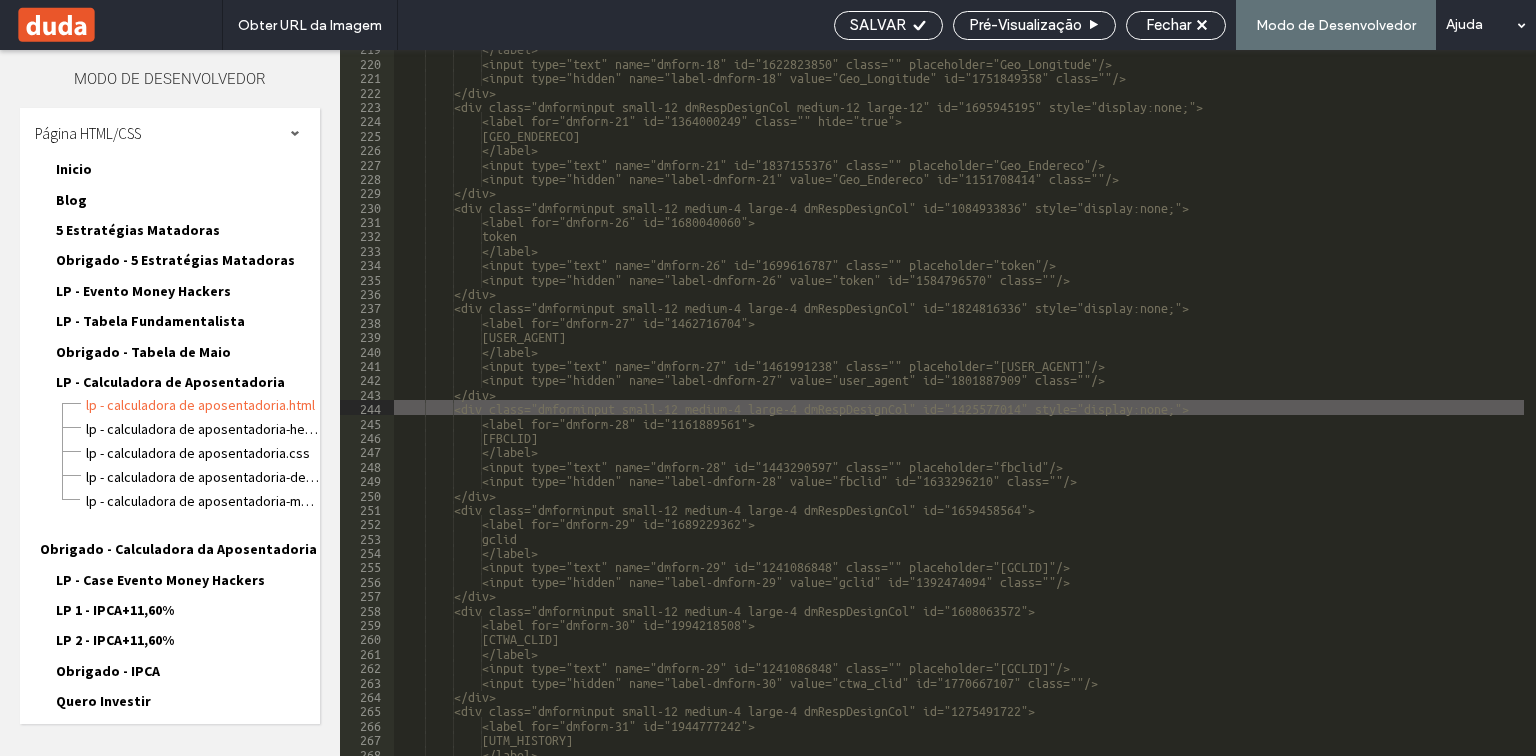 scroll, scrollTop: 3288, scrollLeft: 0, axis: vertical 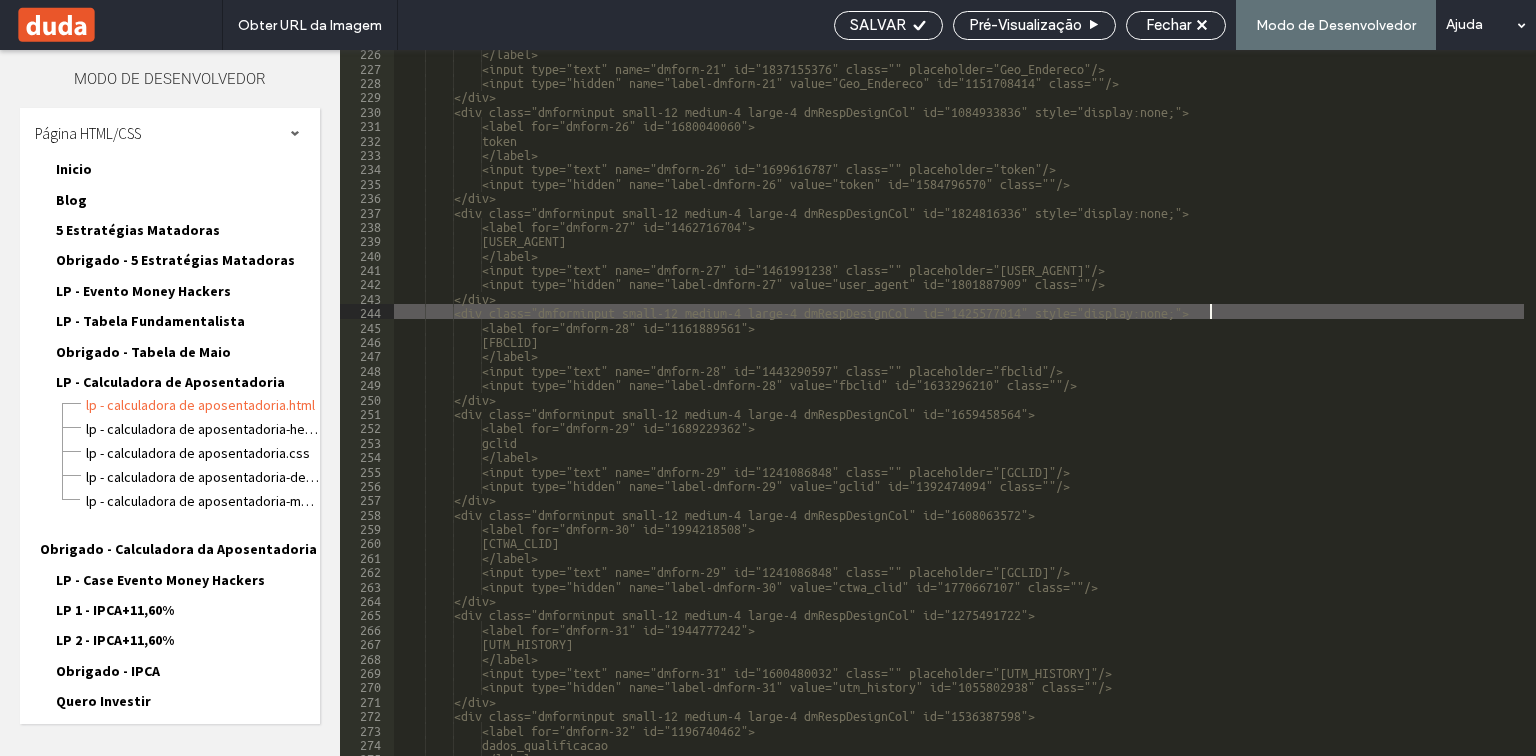 click on "</label> <input type="text" name="dmform-21" id="1837155376" class="" placeholder="Geo_Endereco"/> <input type="hidden" name="label-dmform-21" value="Geo_Endereco" id="1151708414" class=""/> </div> <div class="dmforminput small-12 medium-4 large-4 dmRespDesignCol" id="1084933836" style="display:none;"> <label for="dmform-26" id="1680040060"> token </label> <input type="text" name="dmform-26" id="1699616787" class="" placeholder="token"/> <input type="hidden" name="label-dmform-26" value="token" id="1584796570" class=""/> </div> <div class="dmforminput small-12 medium-4 large-4 dmRespDesignCol" id="1824816336" style="display:none;"> <label for="dmform-27" id="1462716704"> user_agent </label> </div>" at bounding box center [1129, 412] 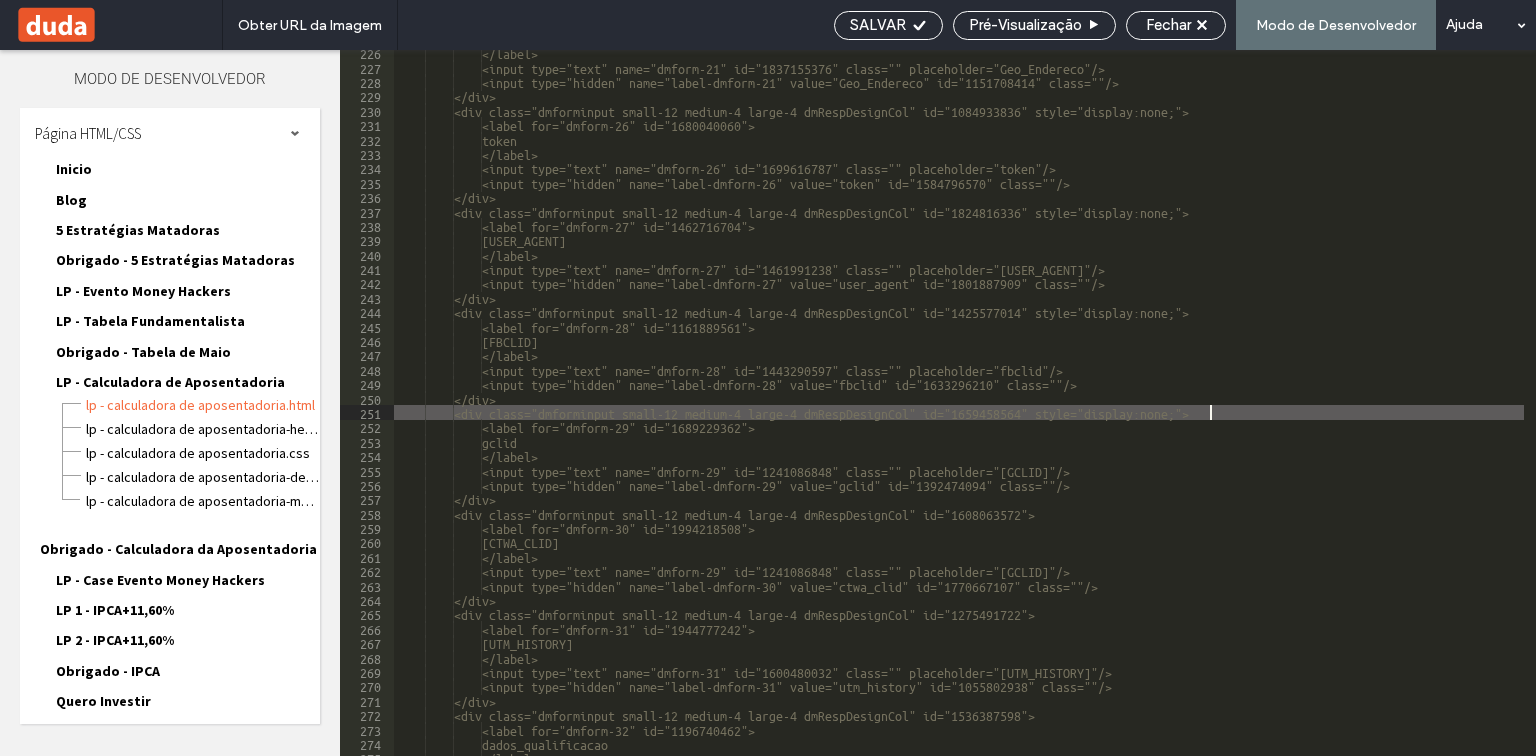 scroll, scrollTop: 3432, scrollLeft: 0, axis: vertical 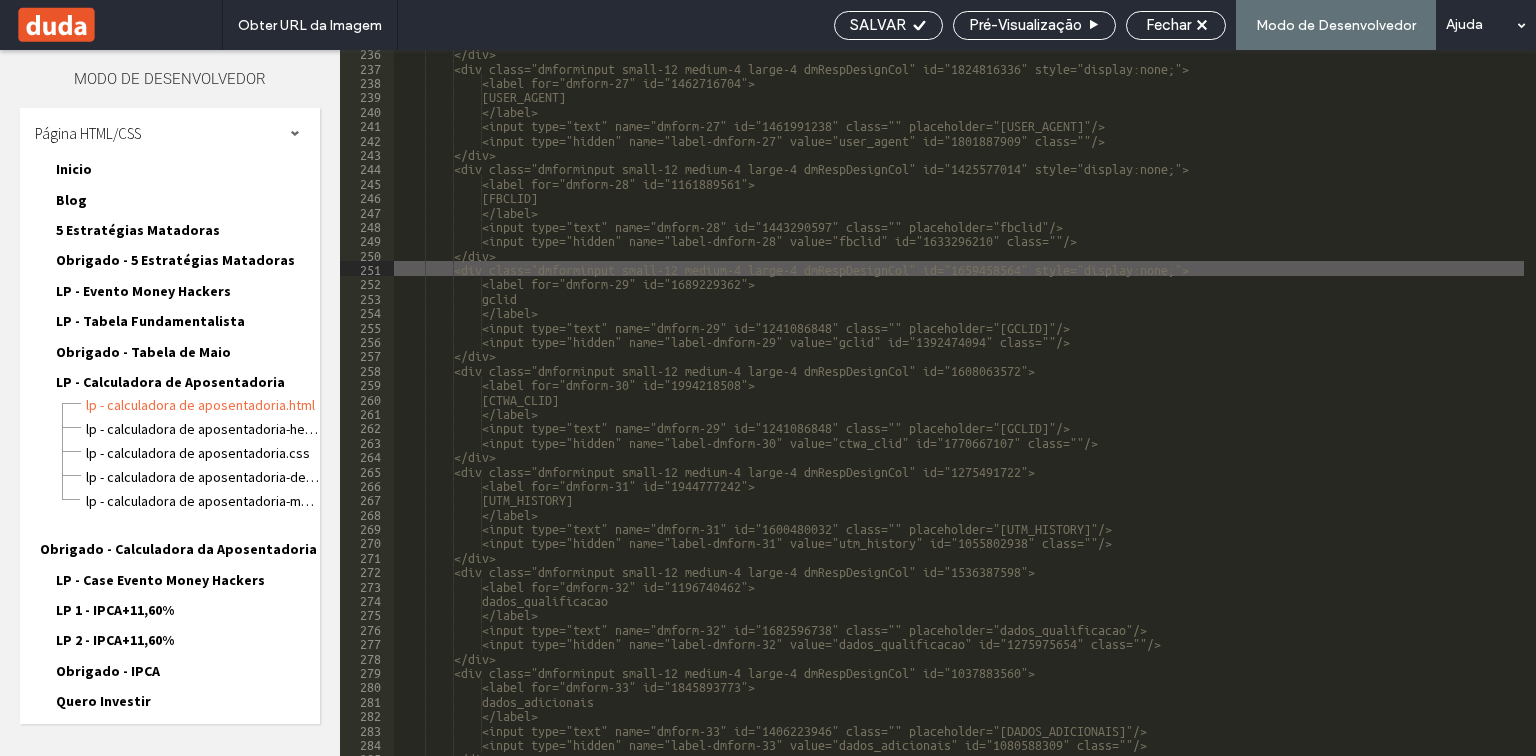 click on "[TRACKING_ID]                  </label>                  <input type="text" name="dmform-27" id="1461991238" class="" placeholder="user_agent"/>                  <input type="hidden" name="label-dmform-27" value="user_agent" id="1801887909" class=""/>               </div>               <div class="dmforminput small-12 medium-4 large-4 dmRespDesignCol" id="1425577014" style="display:none;">                  <label for="dmform-28" id="1161889561">                 [TRACKING_ID]                  </label>                  <input type="text" name="dmform-28" id="1443290597" class="" placeholder="fbclid"/>                  <input type="hidden" name="label-dmform-28" value="fbclid" id="1633296210" class=""/>               </div>                            <label for="dmform-29" id="1689229362">                 [TRACKING_ID]" at bounding box center (1129, 412) 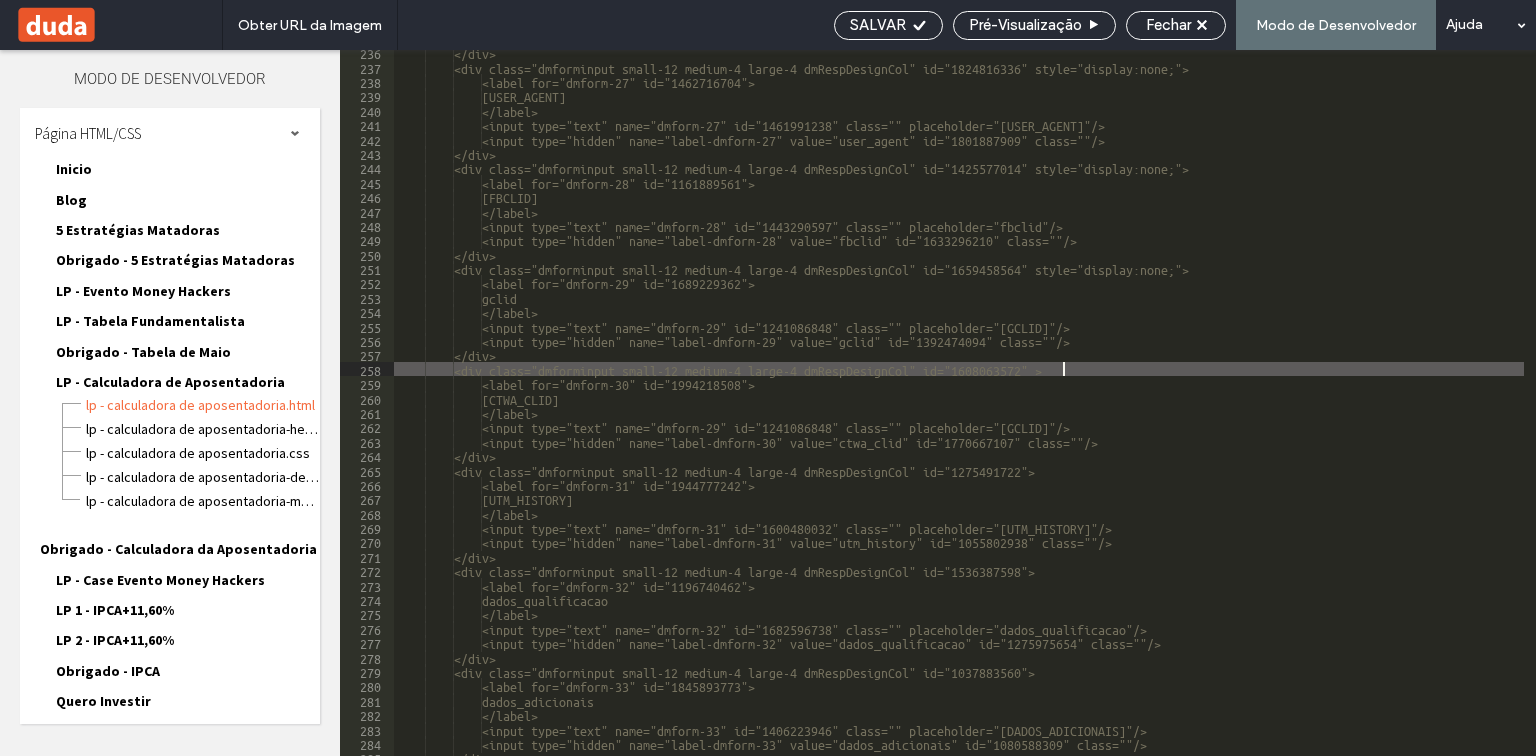 paste 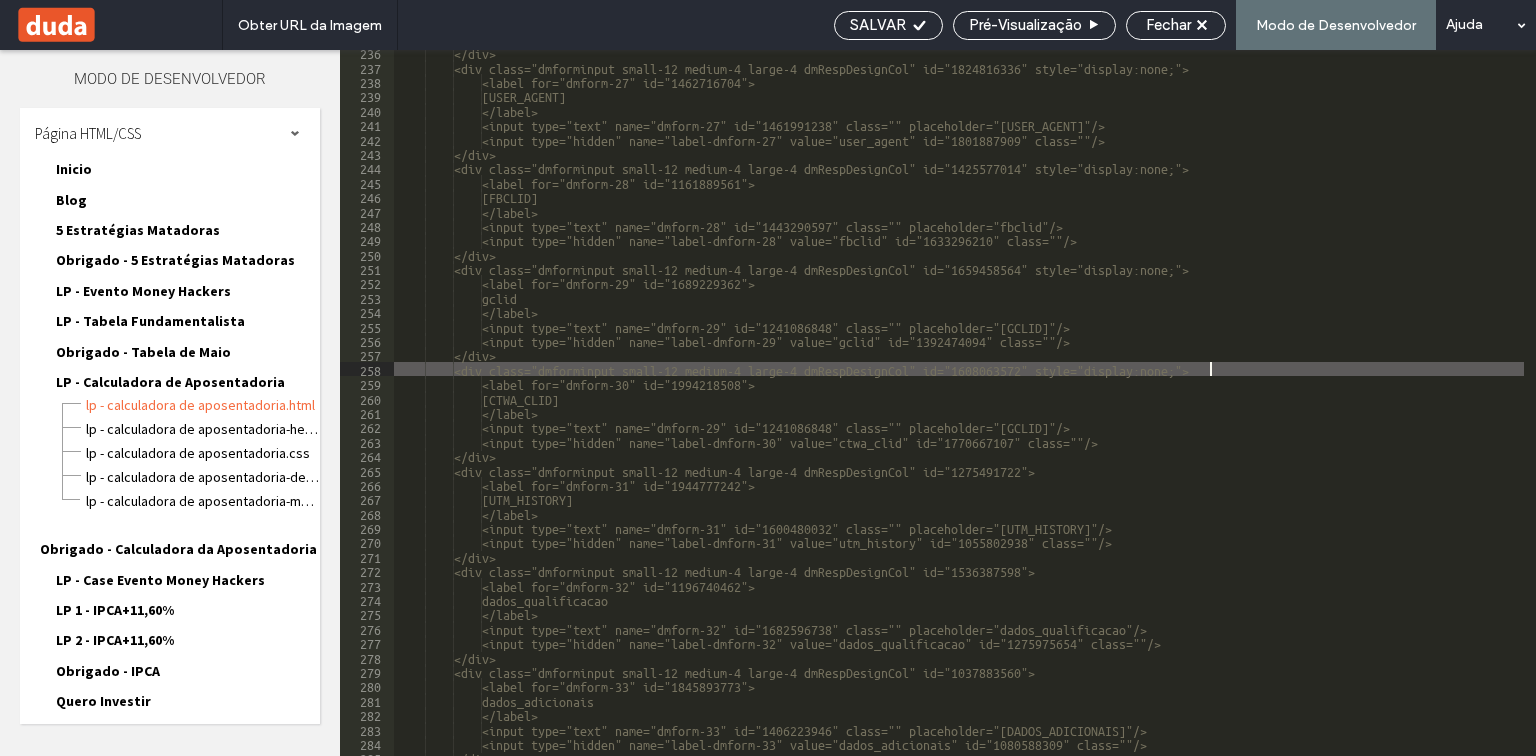 scroll, scrollTop: 3528, scrollLeft: 0, axis: vertical 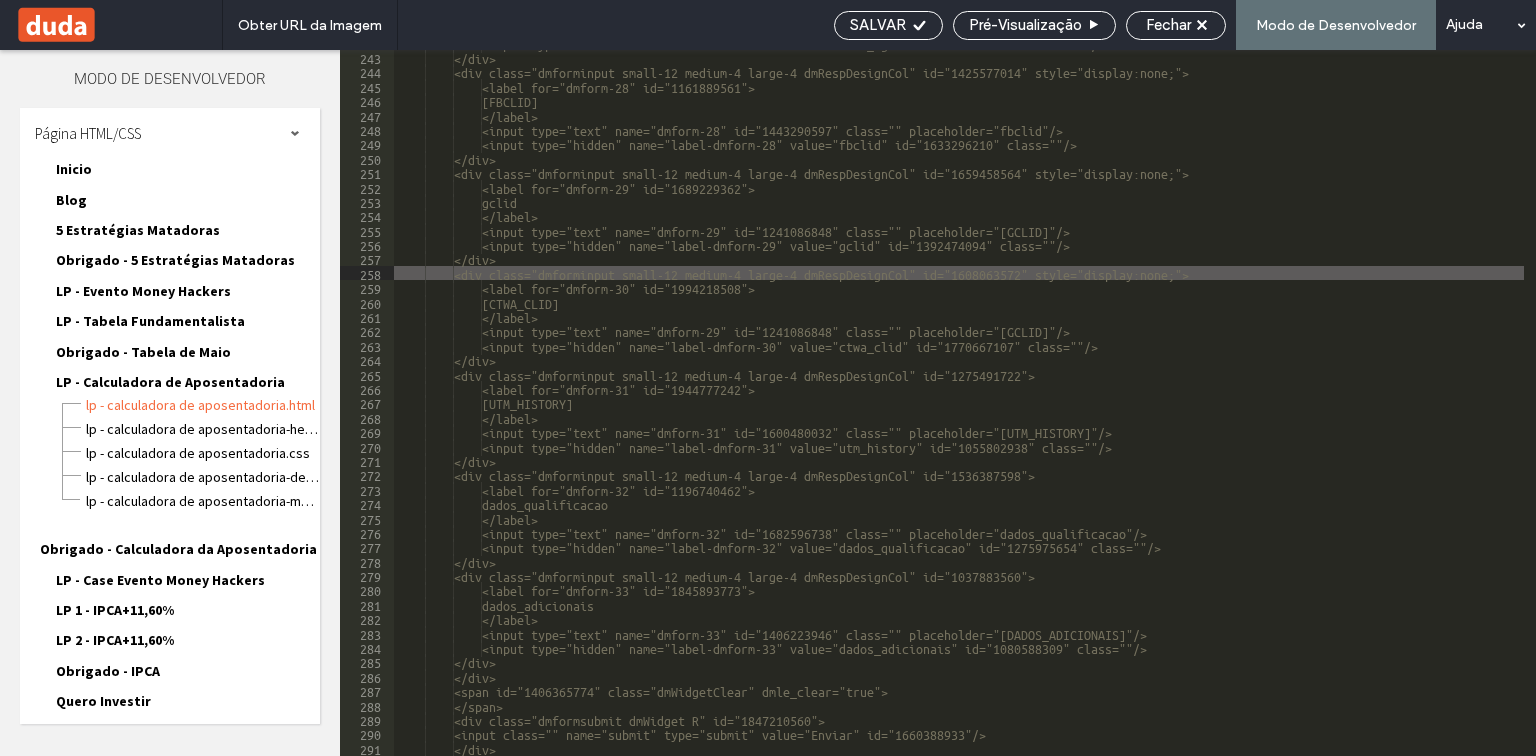 click on "<input type="hidden" name="label-dmform-27" value="user_agent" id="1801887909" class=""/>               </div>               <div class="dmforminput small-12 medium-4 large-4 dmRespDesignCol" id="1425577014" style="display:none;">                  <label for="dmform-28" id="1161889561">                 [FBCLID]                  </label>                  <input type="text" name="dmform-28" id="1443290597" class="" placeholder="[FBCLID]"/>                  <input type="hidden" name="label-dmform-28" value="fbclid" id="1633296210" class=""/>               </div>               <div class="dmforminput small-12 medium-4 large-4 dmRespDesignCol" id="1659458564" style="display:none;">                  <label for="dmform-29" id="1689229362">                 [GCLID]                  </label>                  <input type="text" name="dmform-29" id="1241086848" class="" placeholder="gclid"/>                  <input type="hidden" name="label-dmform-29" value="gclid" id="1392474094" class=""/>" at bounding box center [1129, 403] 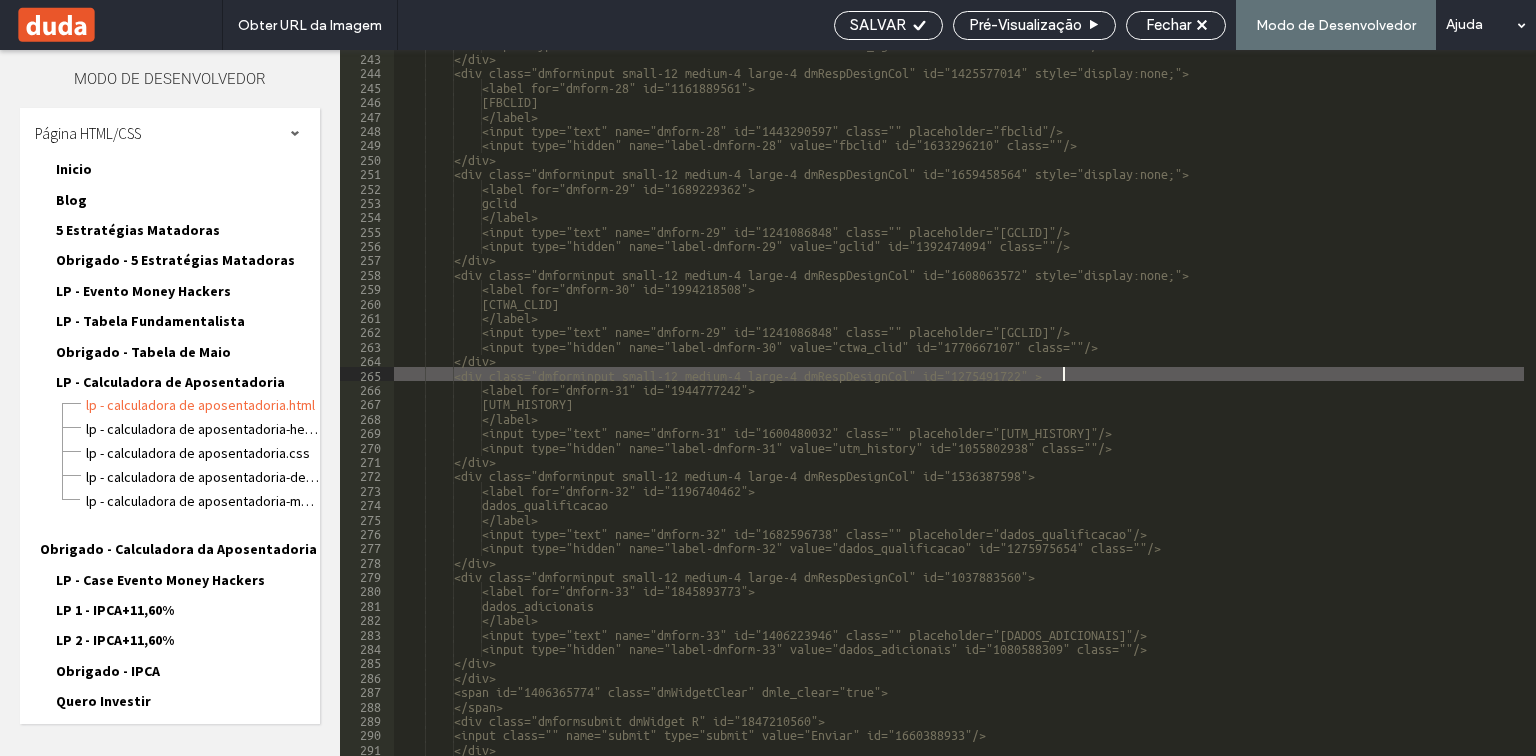 paste 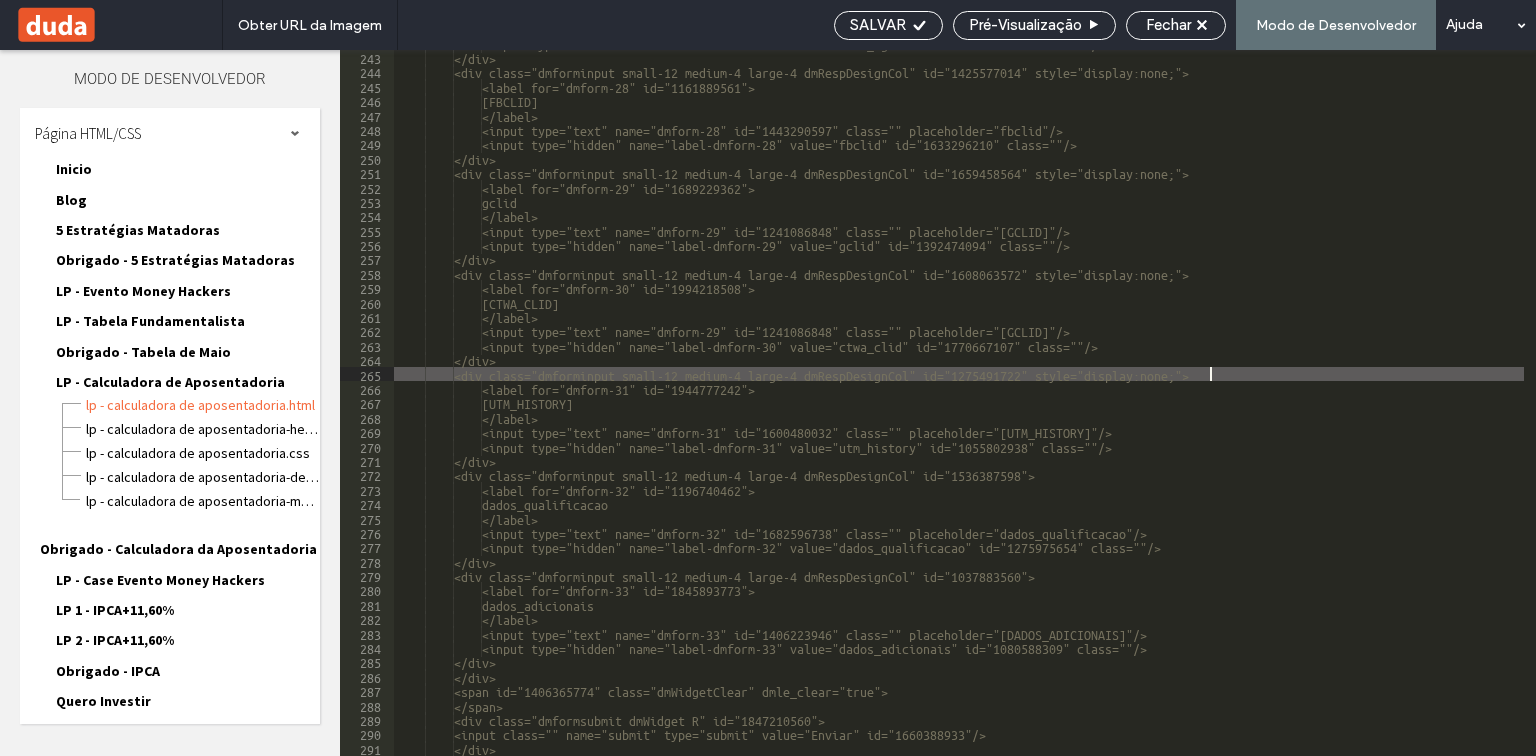 scroll, scrollTop: 3624, scrollLeft: 0, axis: vertical 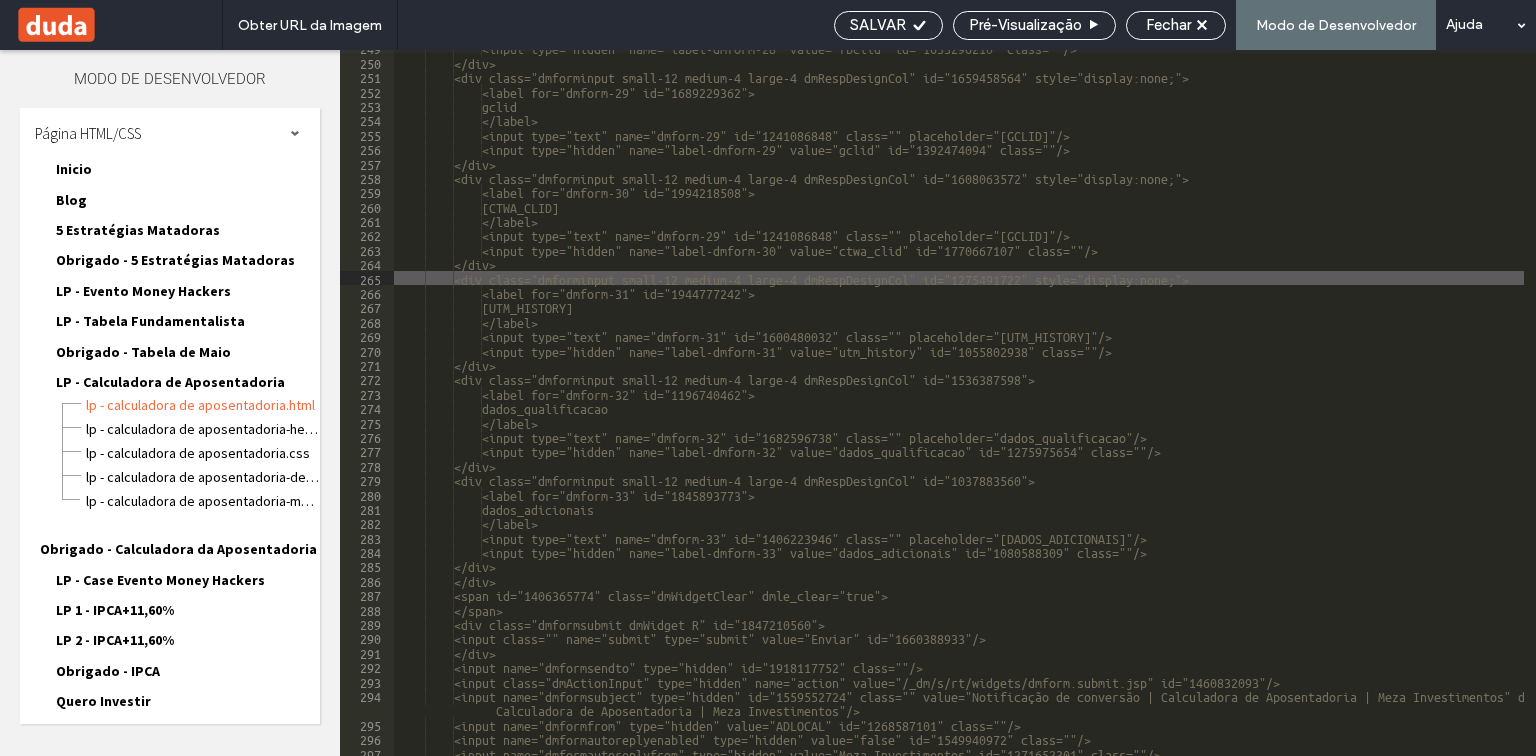 click on "</div>               <div class="dmforminput small-12 medium-4 large-4 dmRespDesignCol" id="1659458564" style="display:none;">                  <label for="dmform-29" id="1689229362">                 [TRACKING_ID]                  </label>                  <input type="text" name="dmform-29" id="1241086848" class="" placeholder="gclid"/>                  <input type="hidden" name="label-dmform-29" value="gclid" id="1392474094" class=""/>               </div>               <div class="dmforminput small-12 medium-4 large-4 dmRespDesignCol" id="1608063572" style="display:none;">                  <label for="dmform-30" id="1994218508">                 [TRACKING_ID]                  </label>                  <input type="text" name="dmform-30" id="1941456691" class="" placeholder="ctwa_clid"/>                  <input type="hidden" name="label-dmform-30" value="ctwa_clid" id="1770667107" class=""/>" at bounding box center [1129, 407] 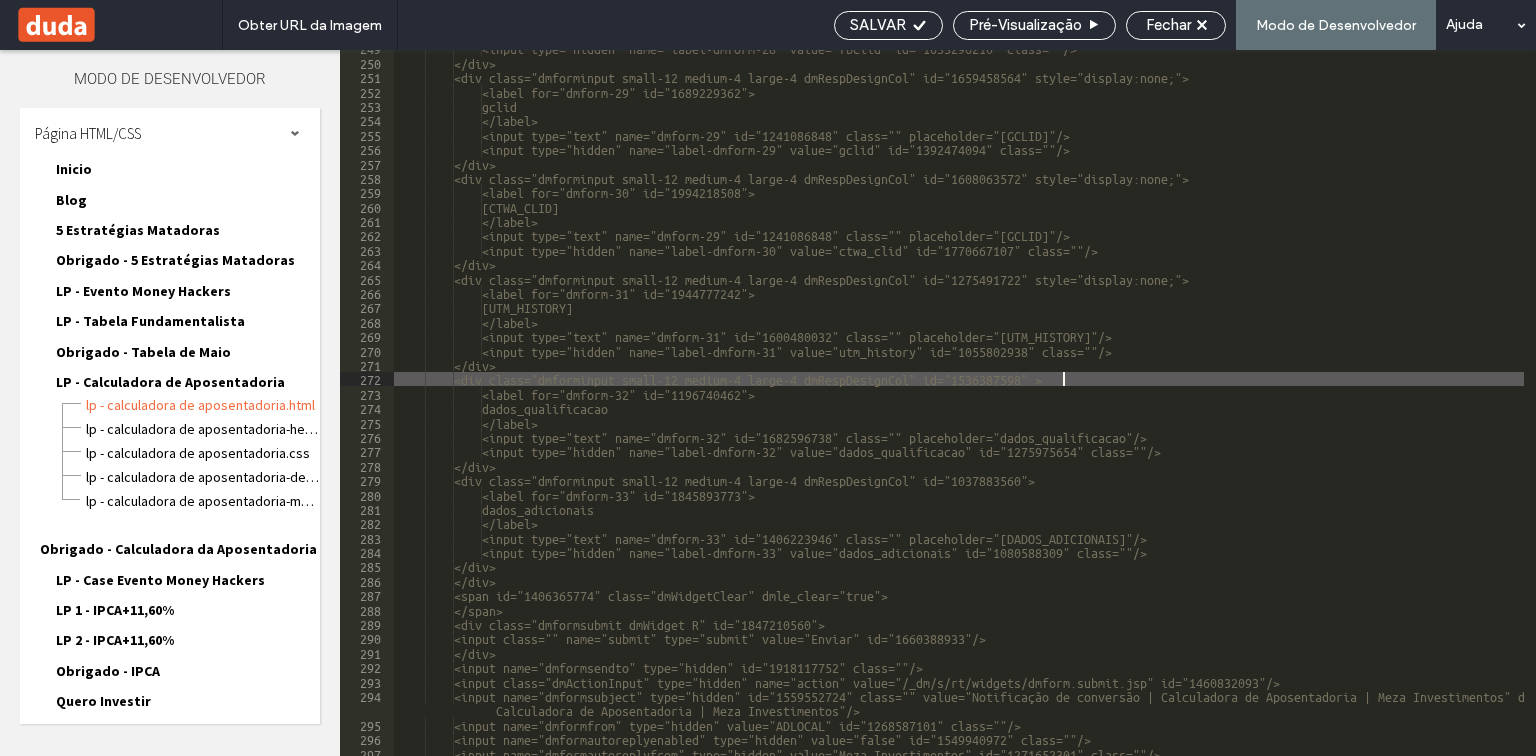 paste 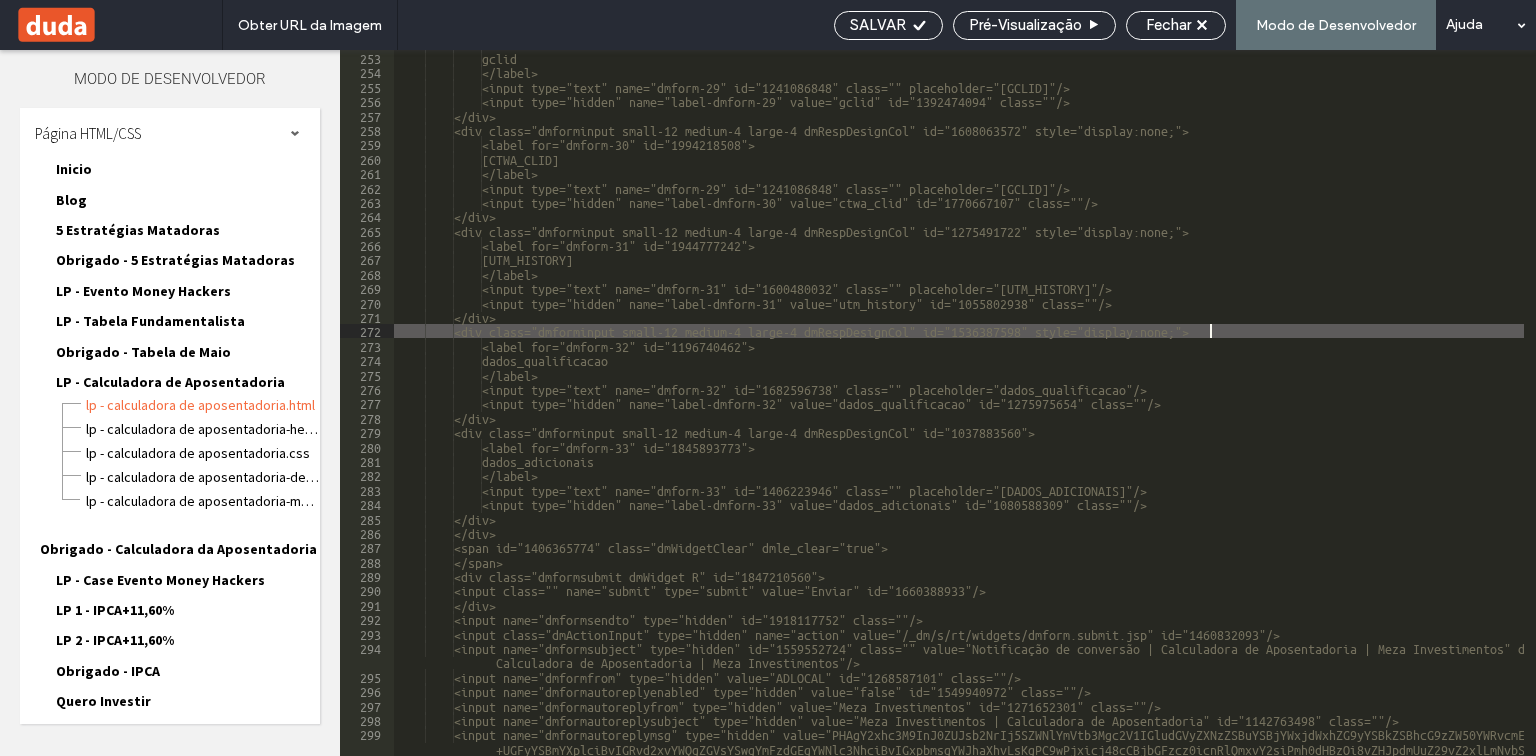 scroll, scrollTop: 3720, scrollLeft: 0, axis: vertical 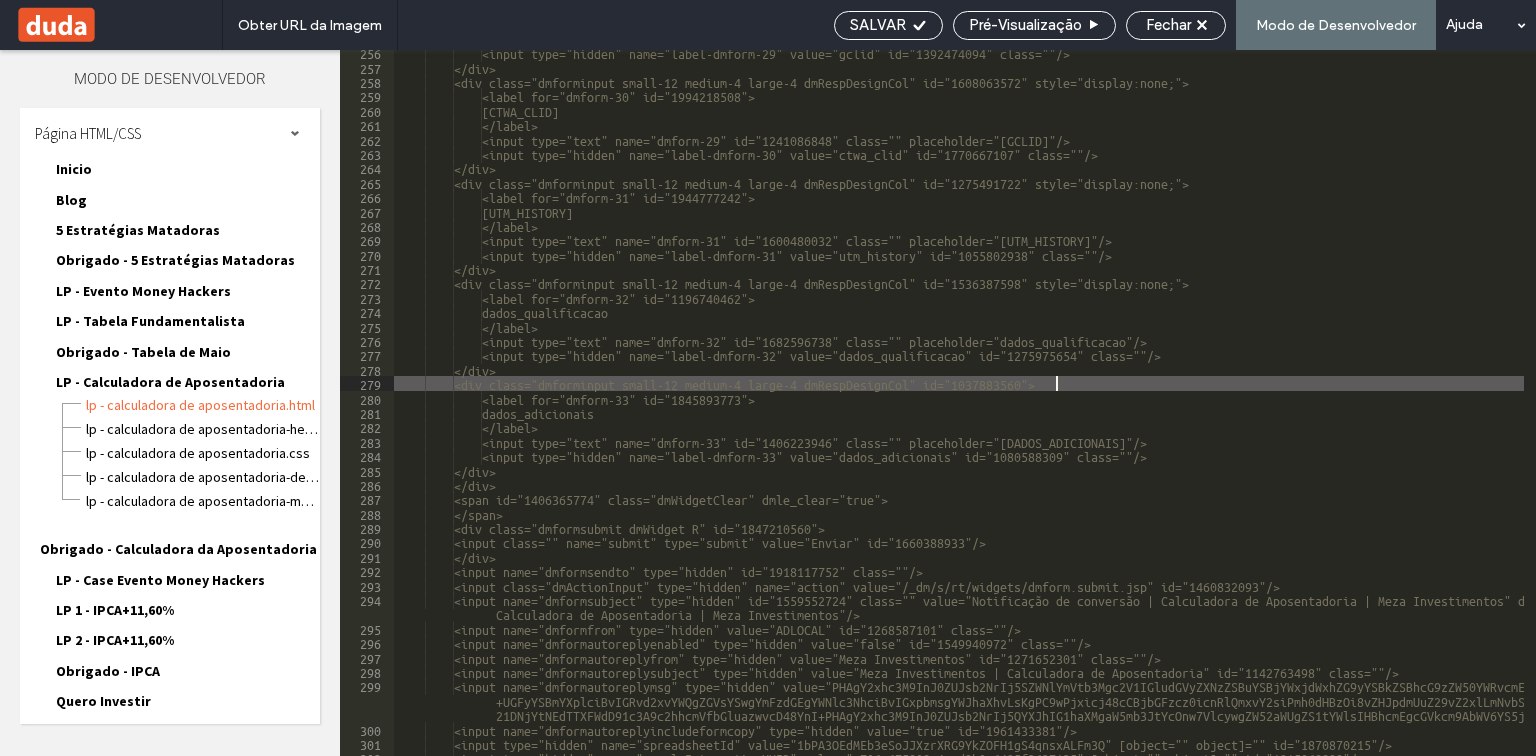 click on "<input type="hidden" name="label-dmform-29" value="gclid" id="1392474094" class=""/>               </div>               <div class="dmforminput small-12 medium-4 large-4 dmRespDesignCol" id="1608063572" style="display:none;">                  <label for="dmform-30" id="1994218508">                 ctwa_clid                  </label>                  <input type="text" name="dmform-30" id="1941456691" class="" placeholder="ctwa_clid"/>                  <input type="hidden" name="label-dmform-30" value="ctwa_clid" id="1770667107" class=""/>               </div>               <div class="dmforminput small-12 medium-4 large-4 dmRespDesignCol" id="1275491722" style="display:none;">                  <label for="dmform-31" id="1944777242">                 utm_history                  </label>                  <input type="text" name="dmform-31" id="1600480032" class="" placeholder="utm_history"/>                              </div>                            <label for="dmform-32" id="1196740462">" at bounding box center [1129, 412] 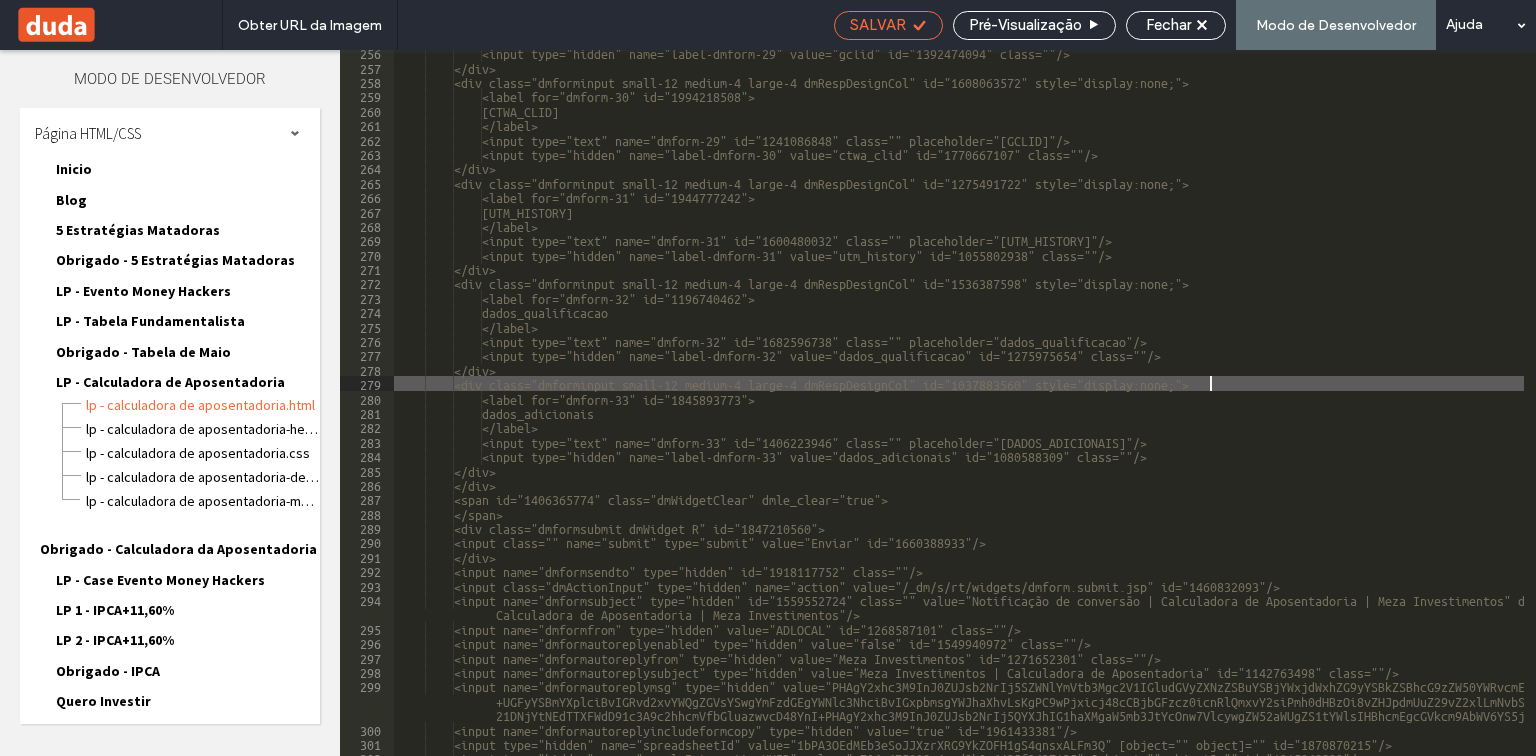click on "SALVAR" at bounding box center [878, 25] 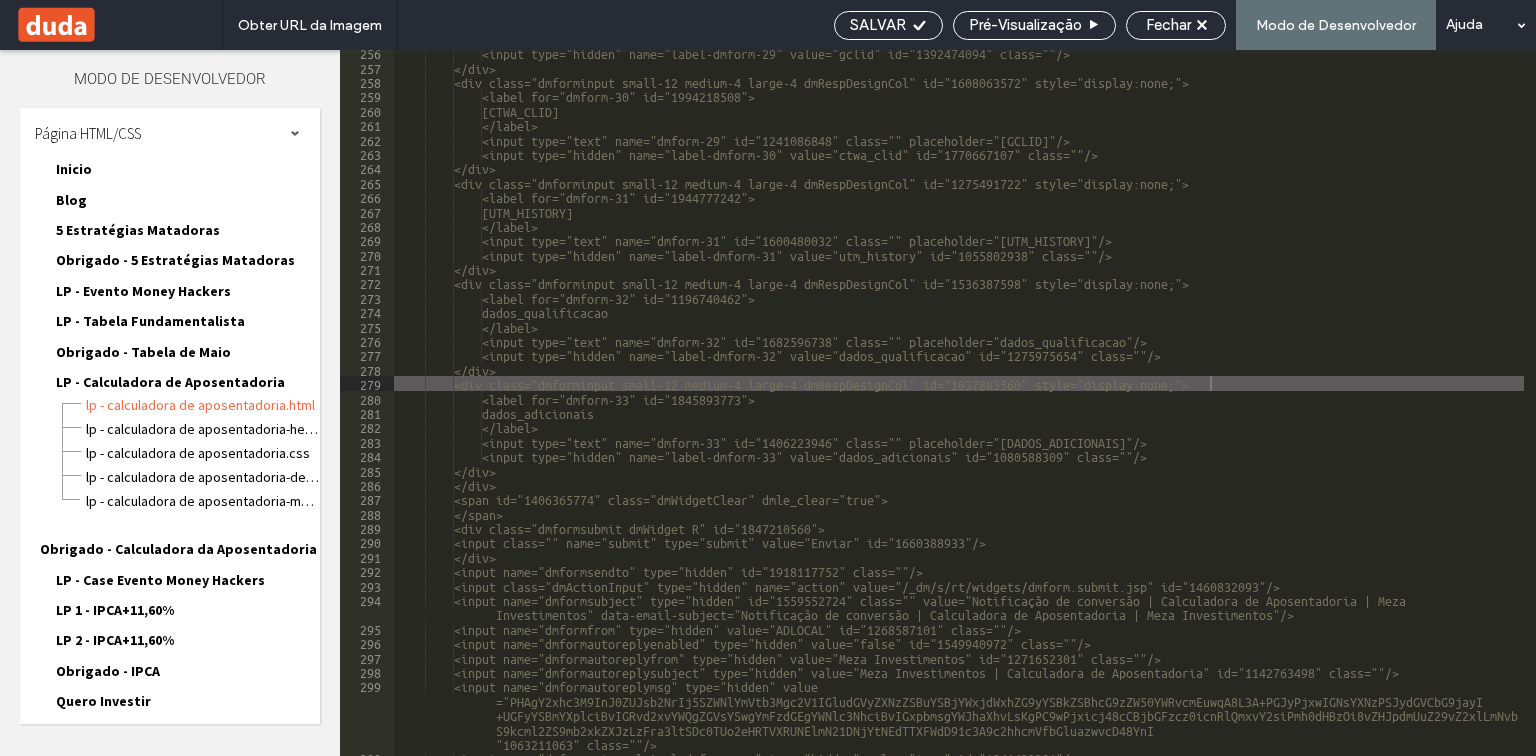 scroll, scrollTop: 3748, scrollLeft: 0, axis: vertical 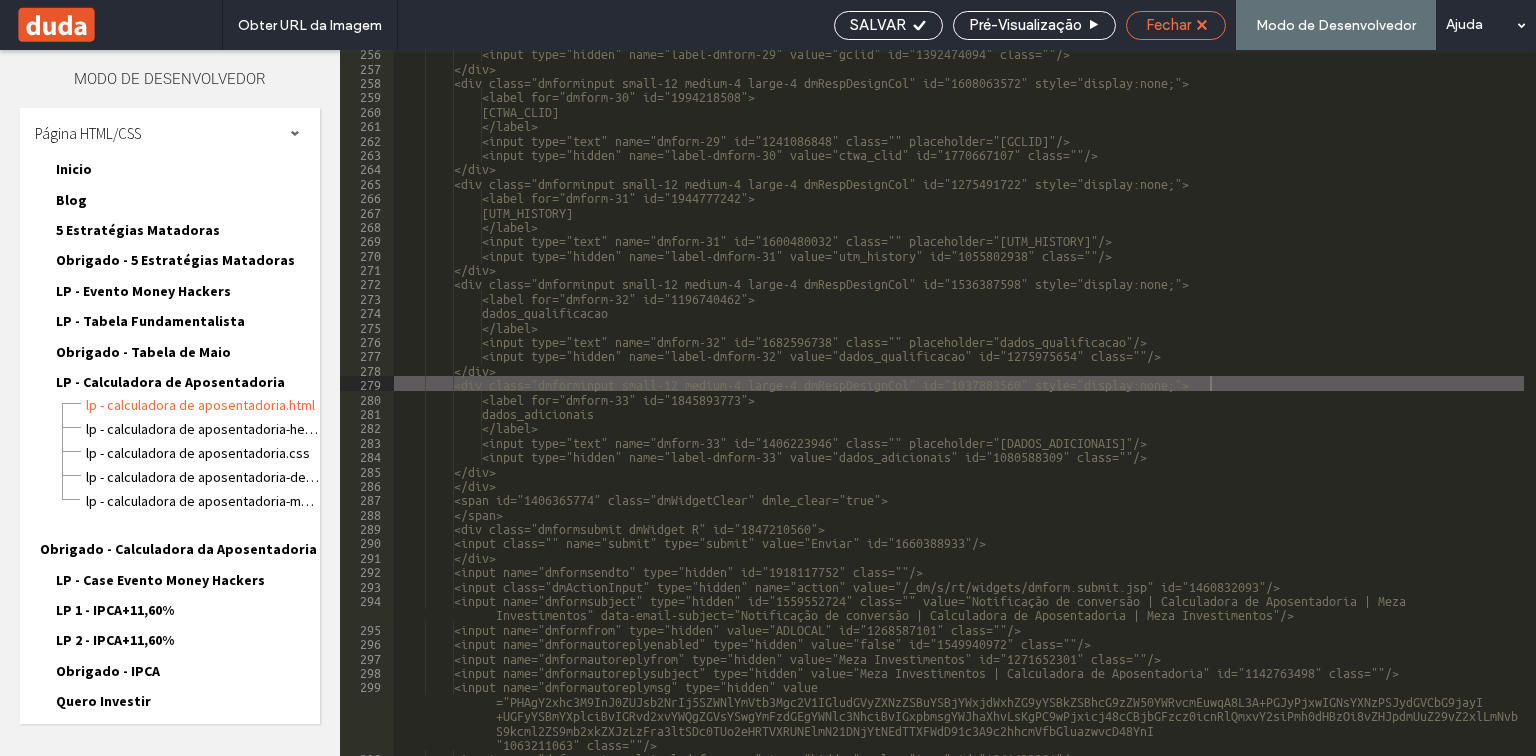 click on "Fechar" at bounding box center [1168, 25] 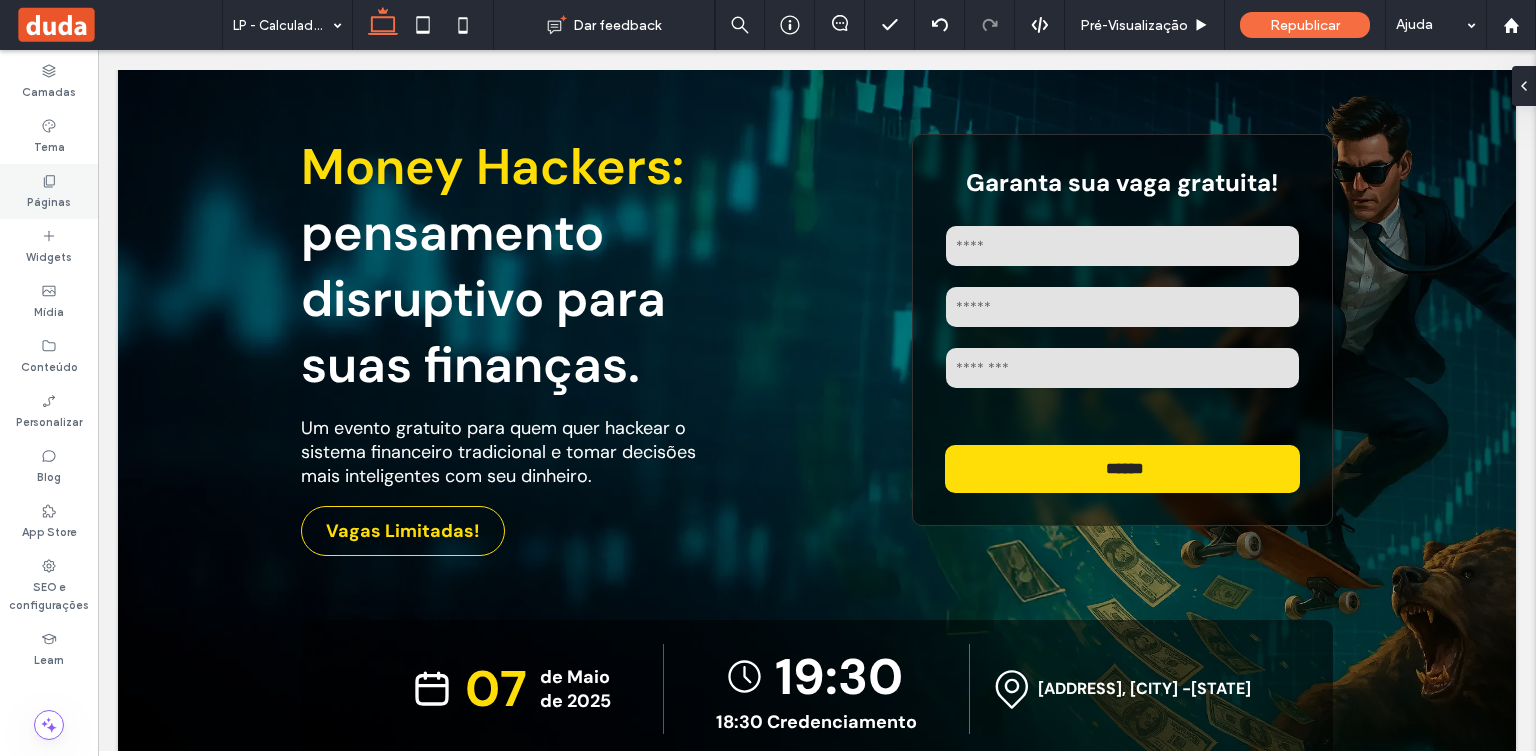 click 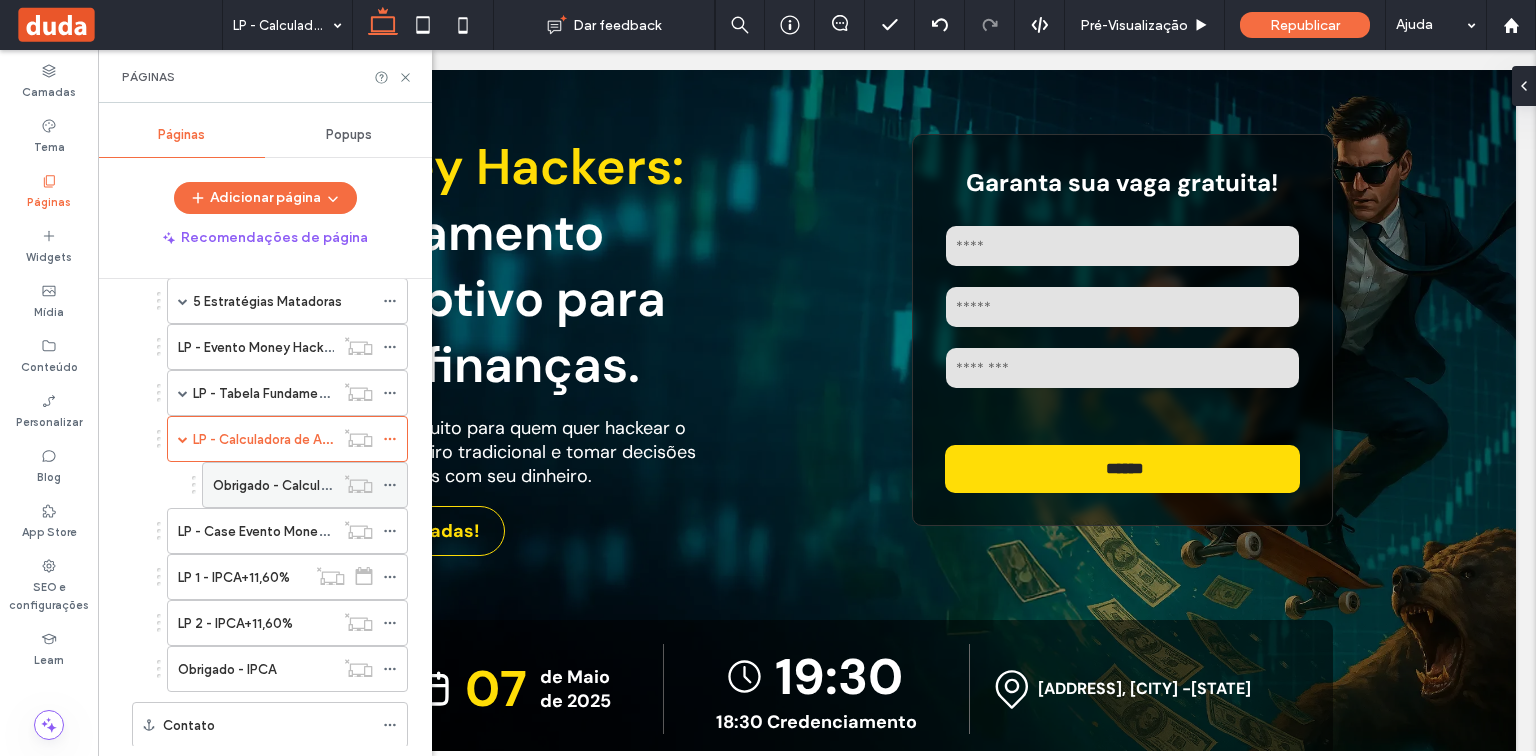scroll, scrollTop: 400, scrollLeft: 0, axis: vertical 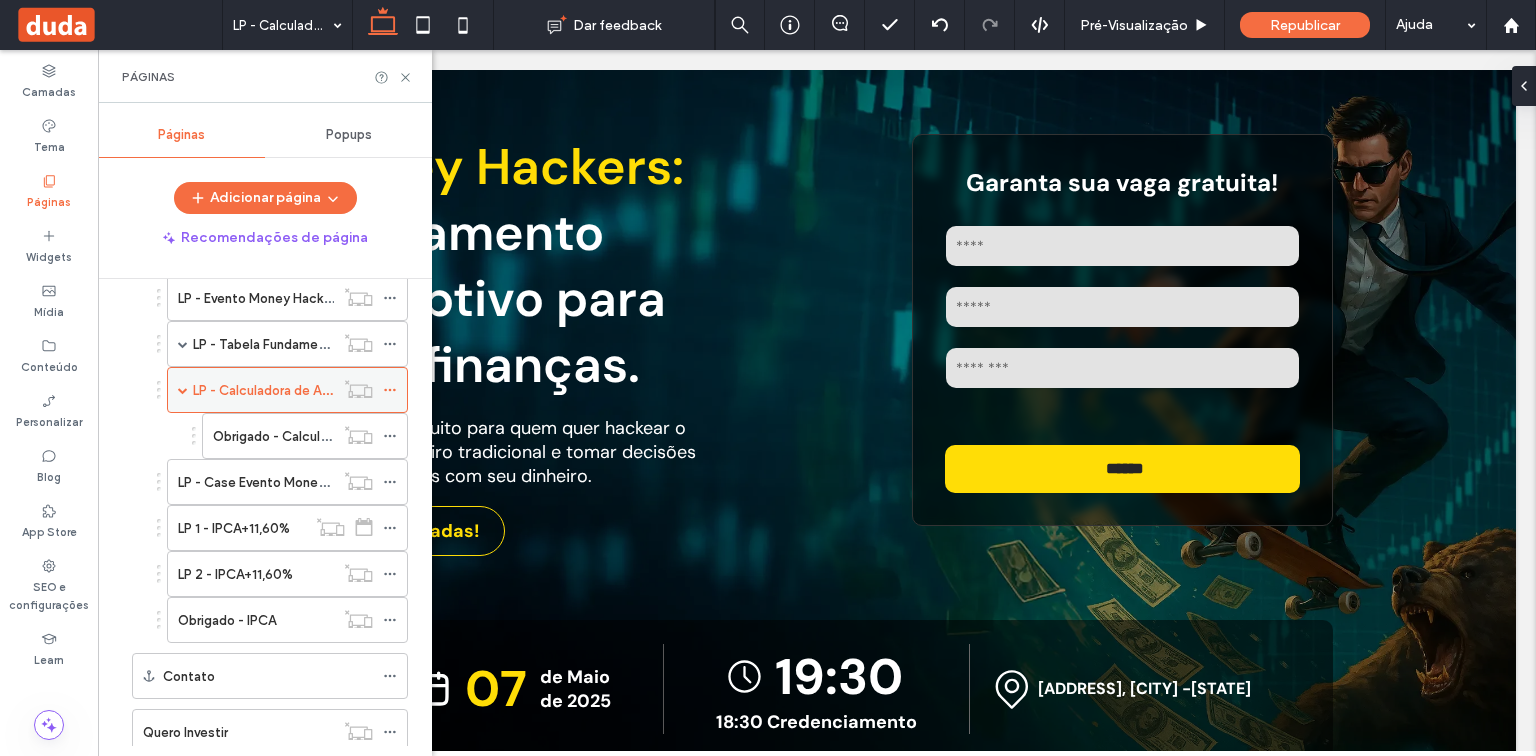 click at bounding box center (183, 390) 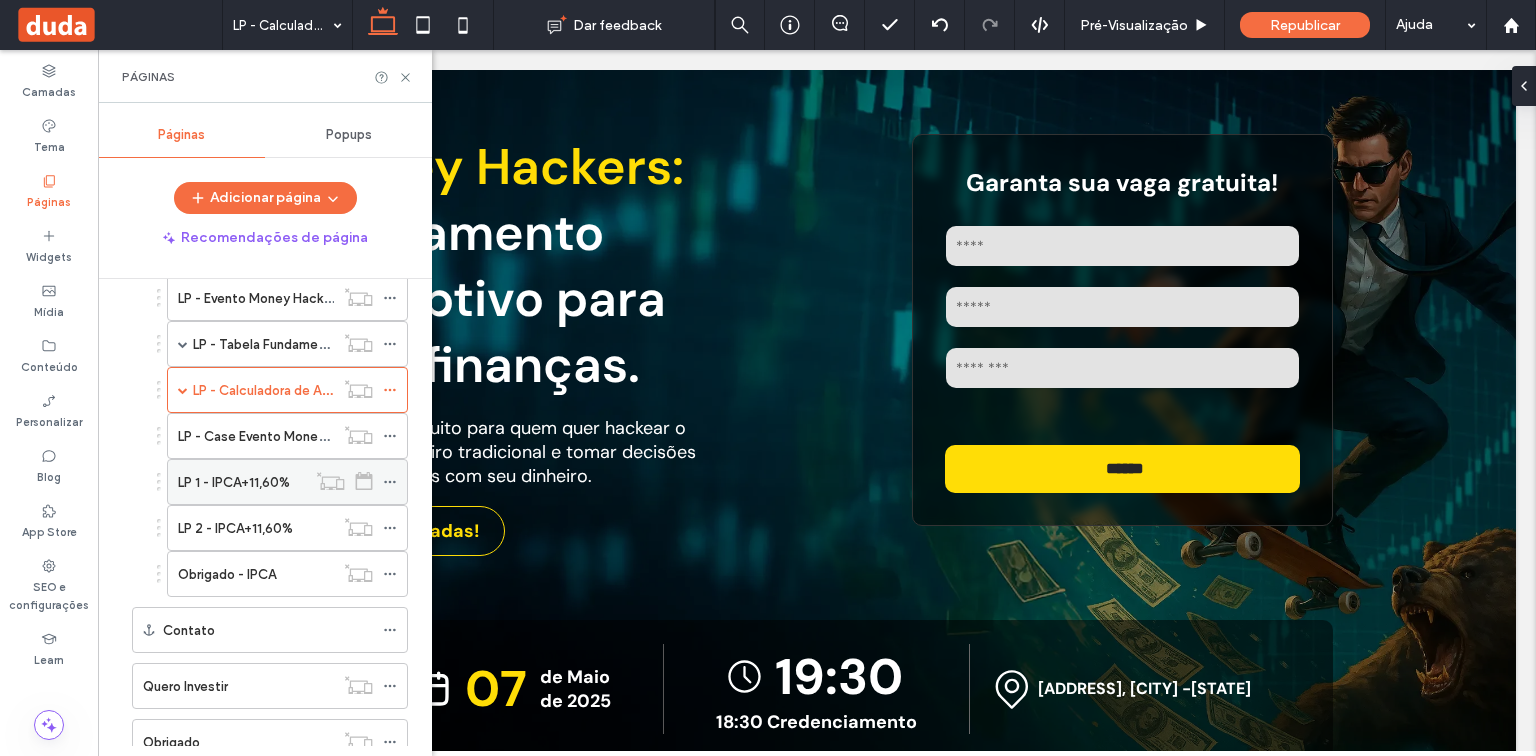 click on "LP 1 - IPCA+11,60%" at bounding box center (234, 482) 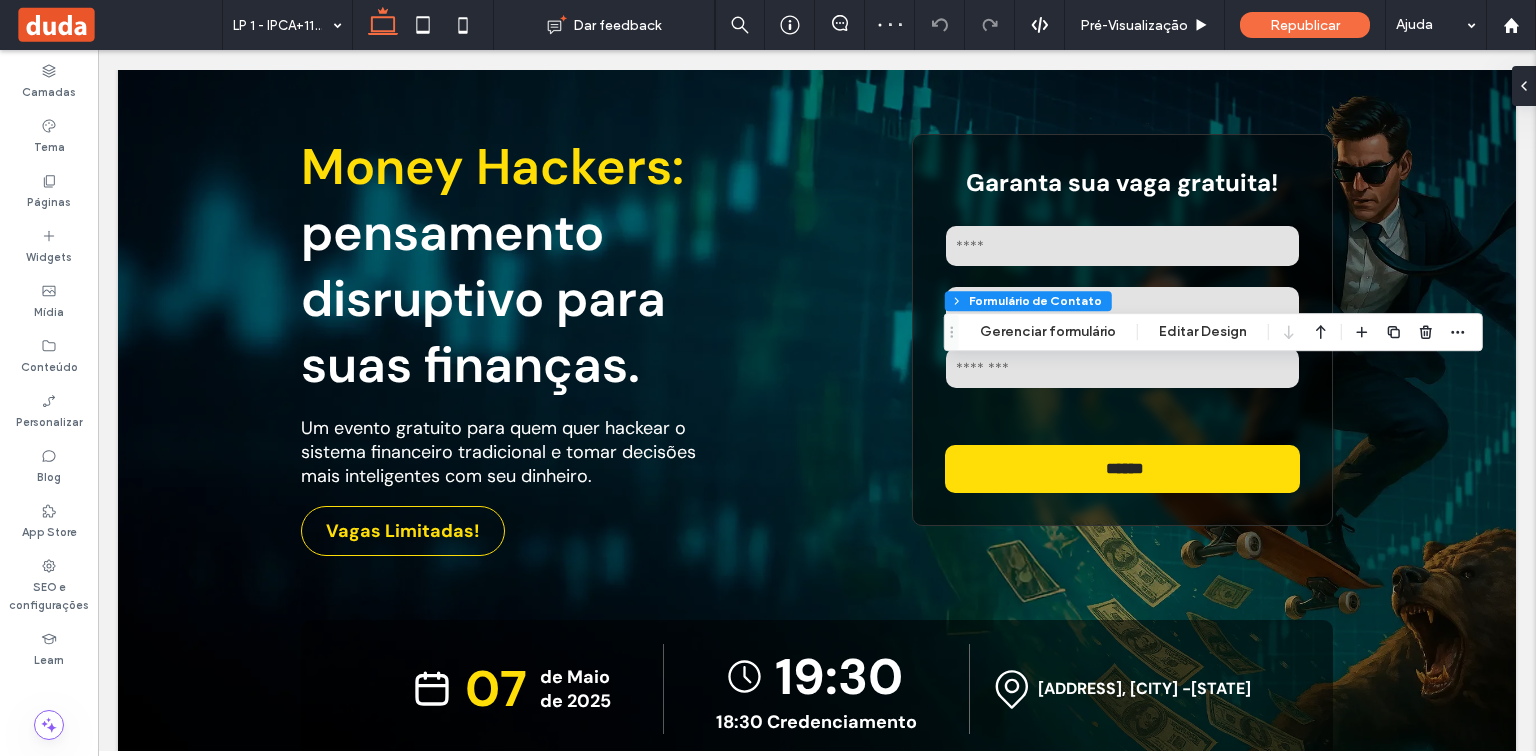 type on "**" 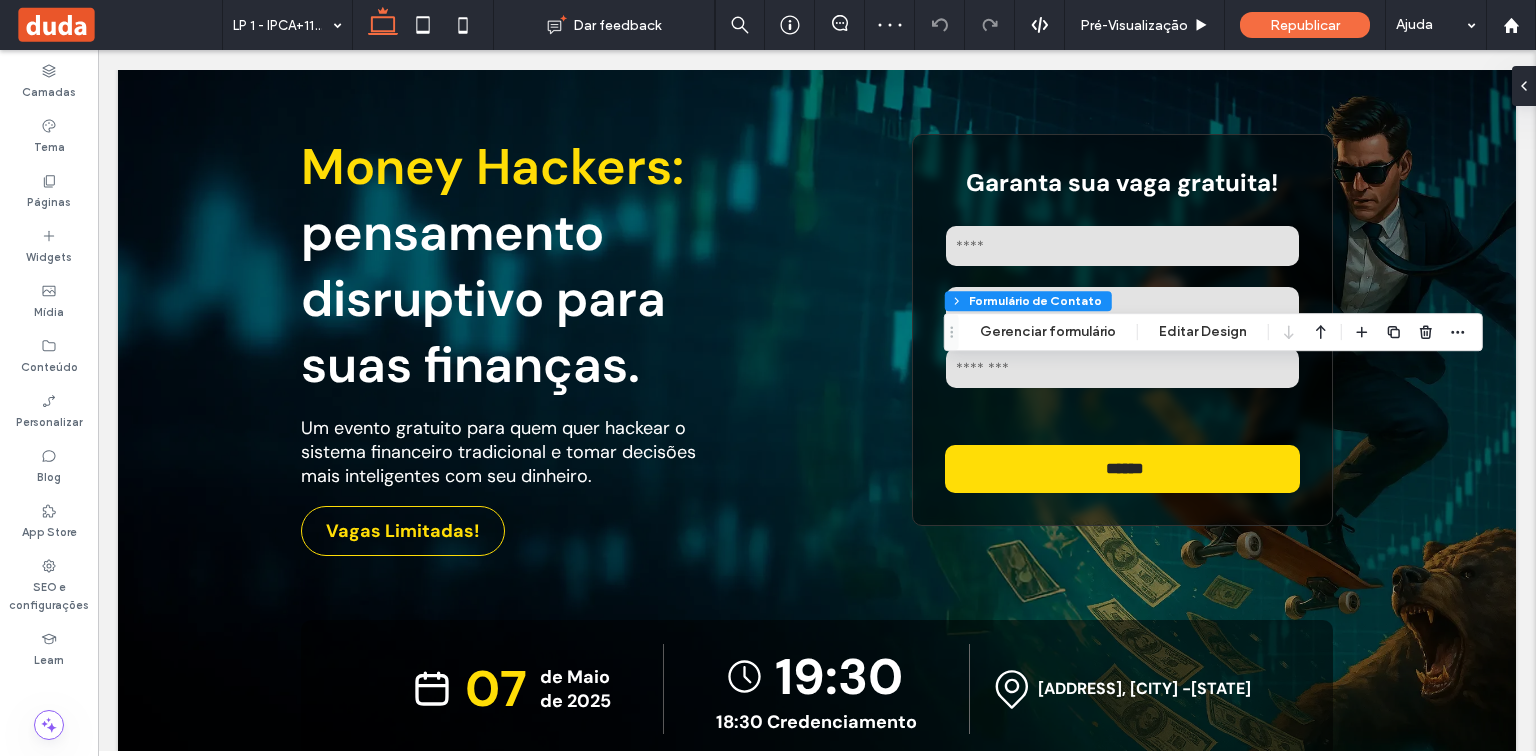 type on "**" 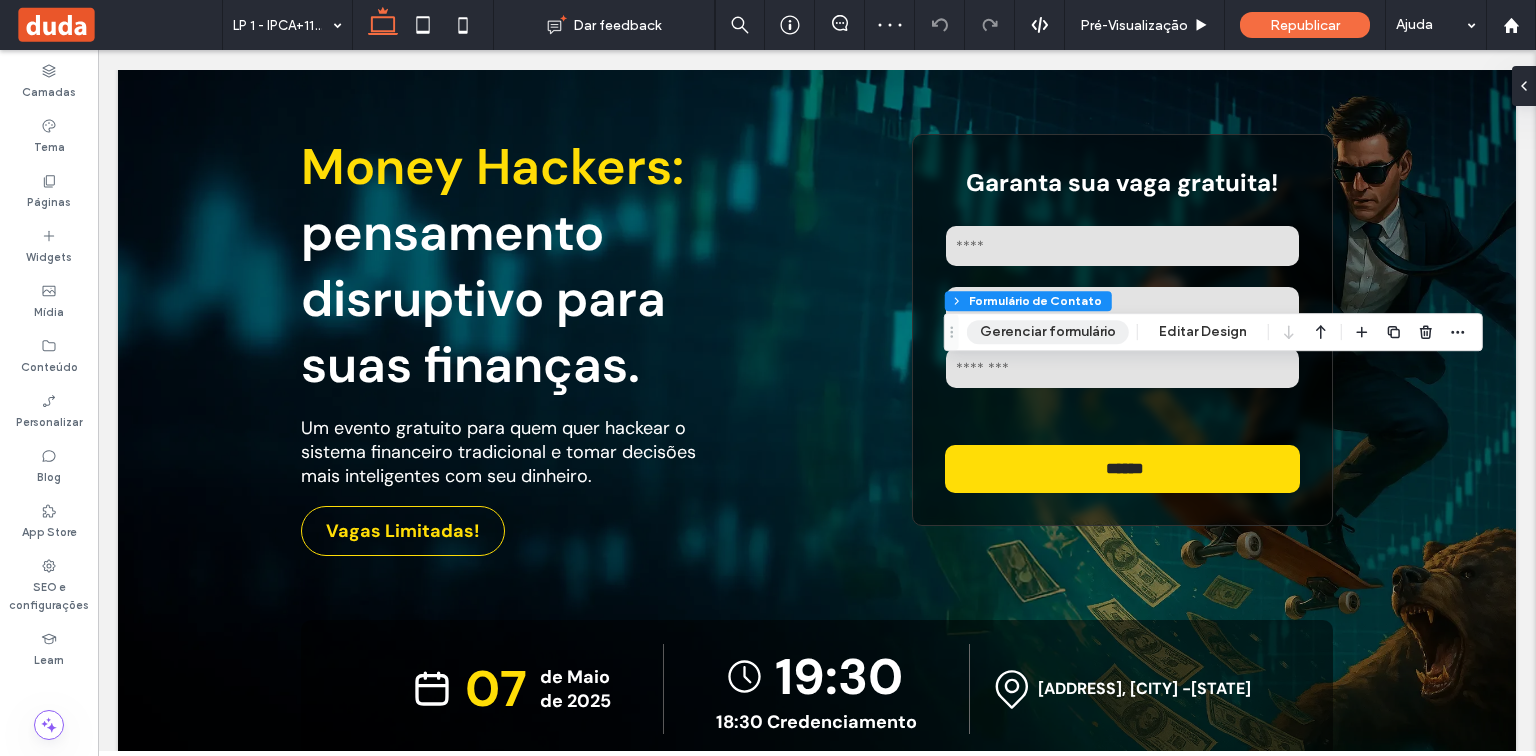 click on "Gerenciar formulário" at bounding box center (1048, 332) 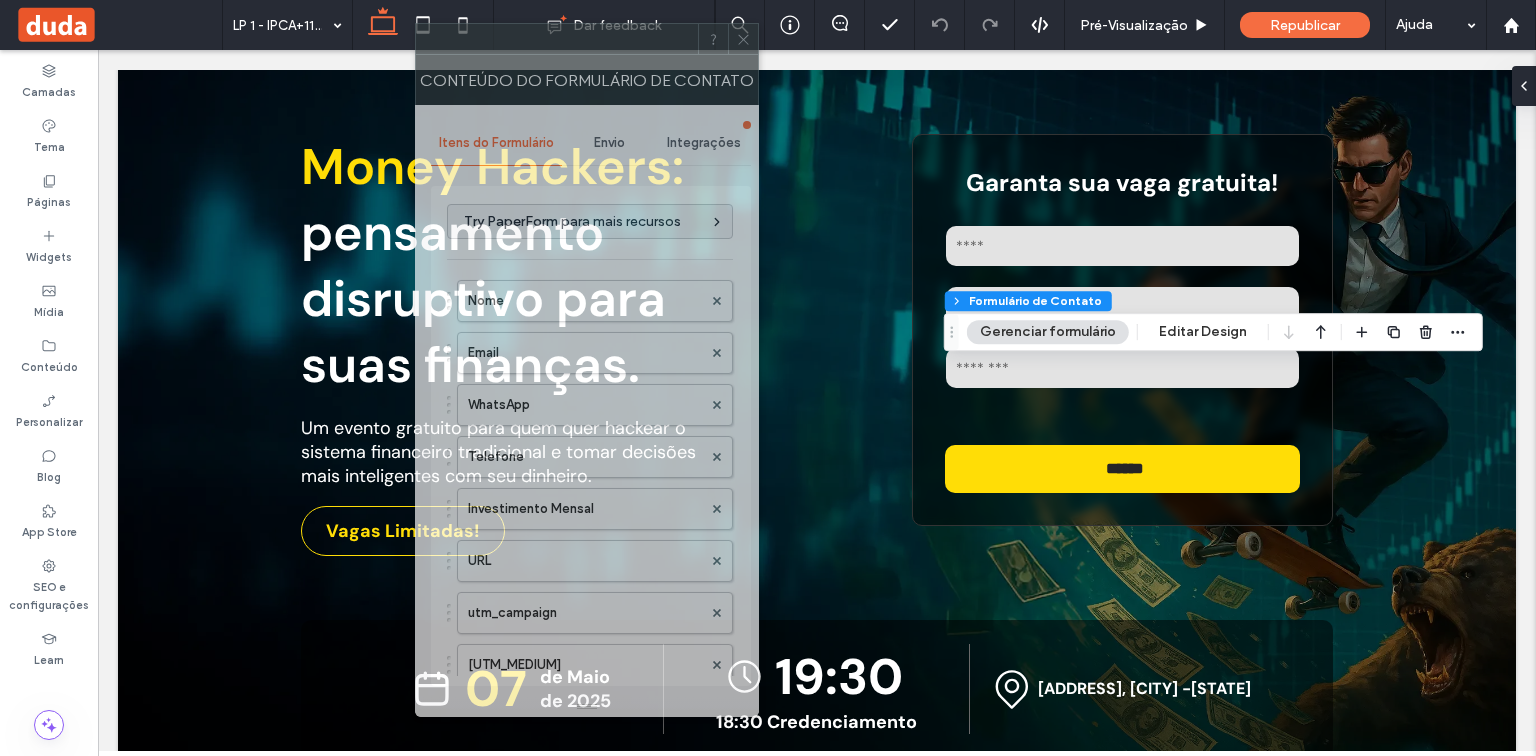 drag, startPoint x: 1301, startPoint y: 60, endPoint x: 544, endPoint y: 52, distance: 757.0423 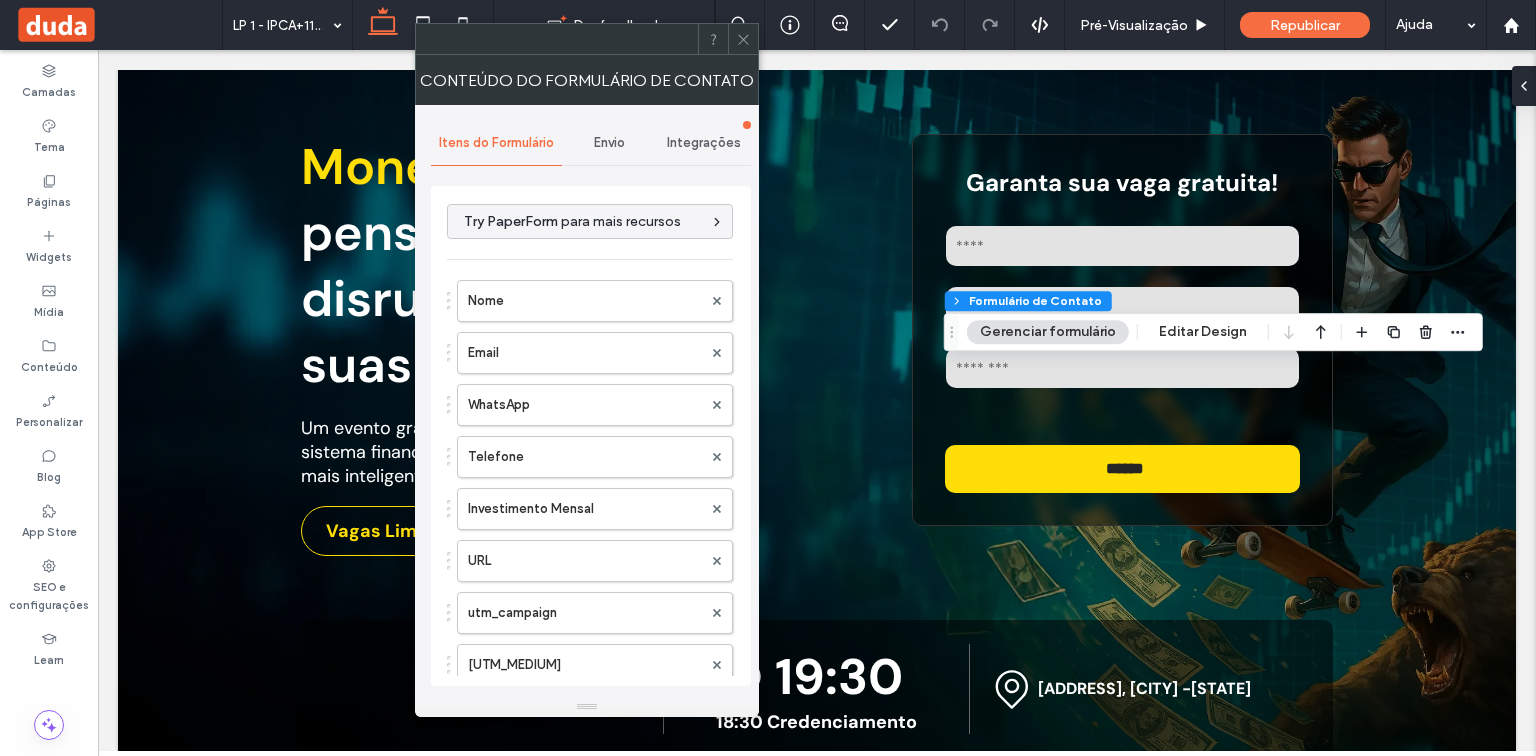 click on "Integrações" at bounding box center [704, 143] 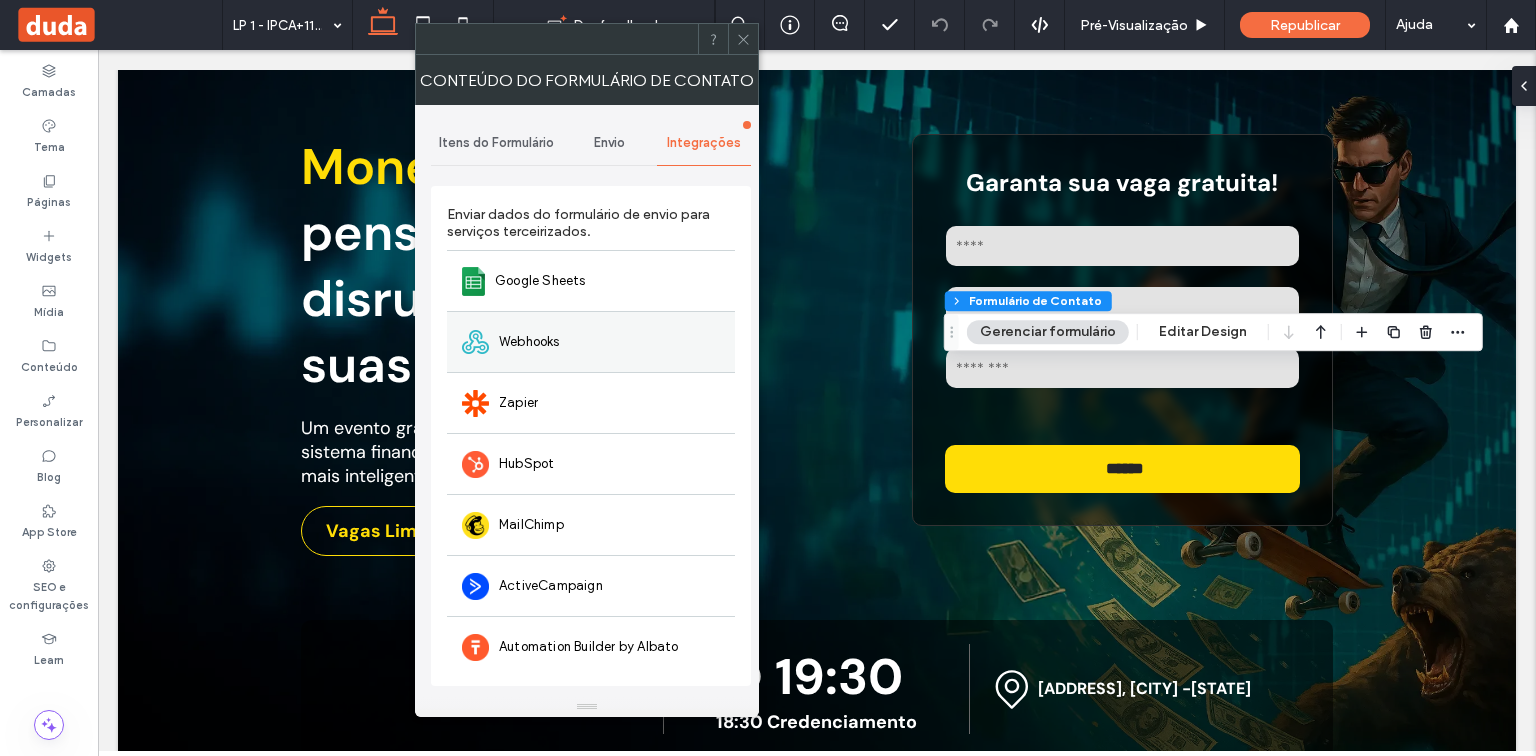 click on "Webhooks" at bounding box center [529, 342] 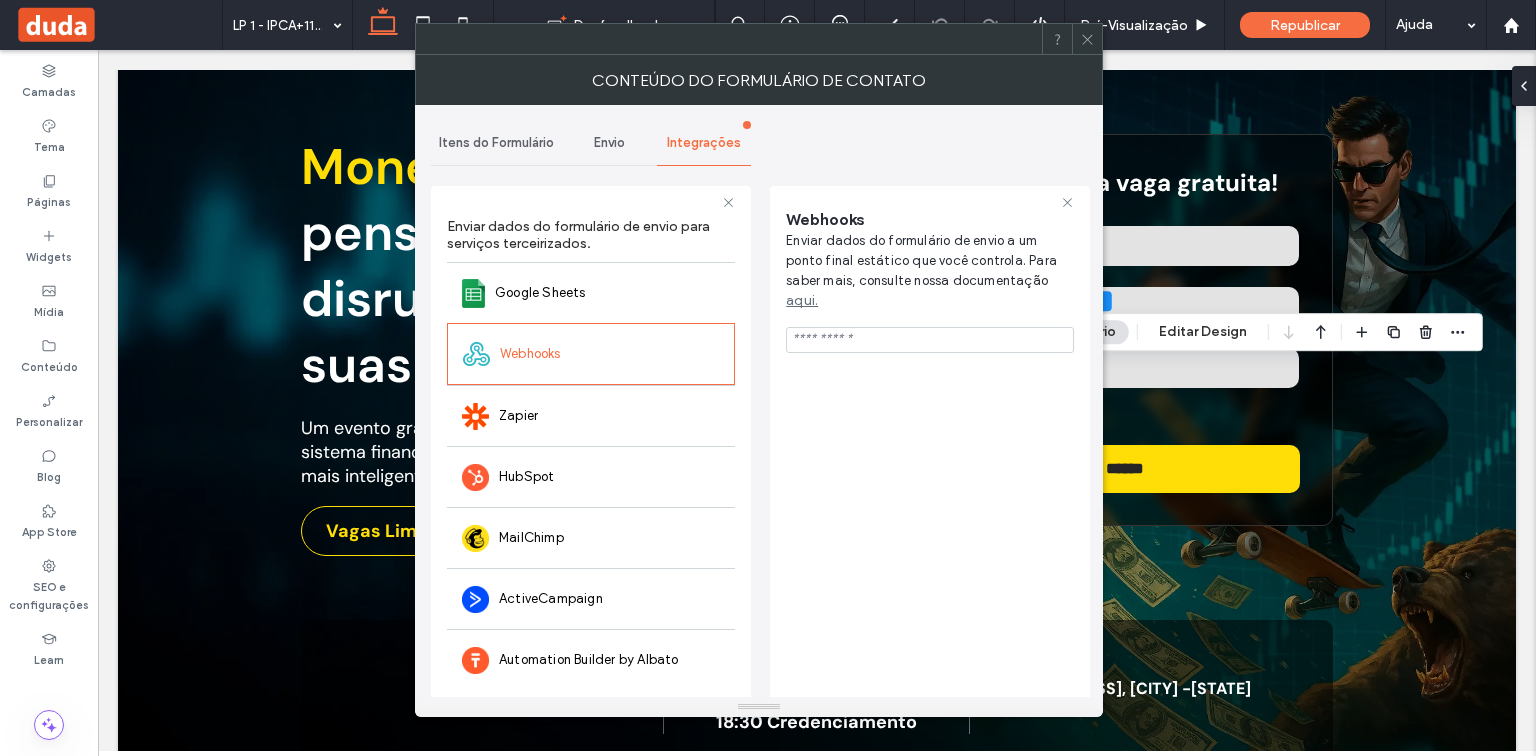 click at bounding box center [930, 340] 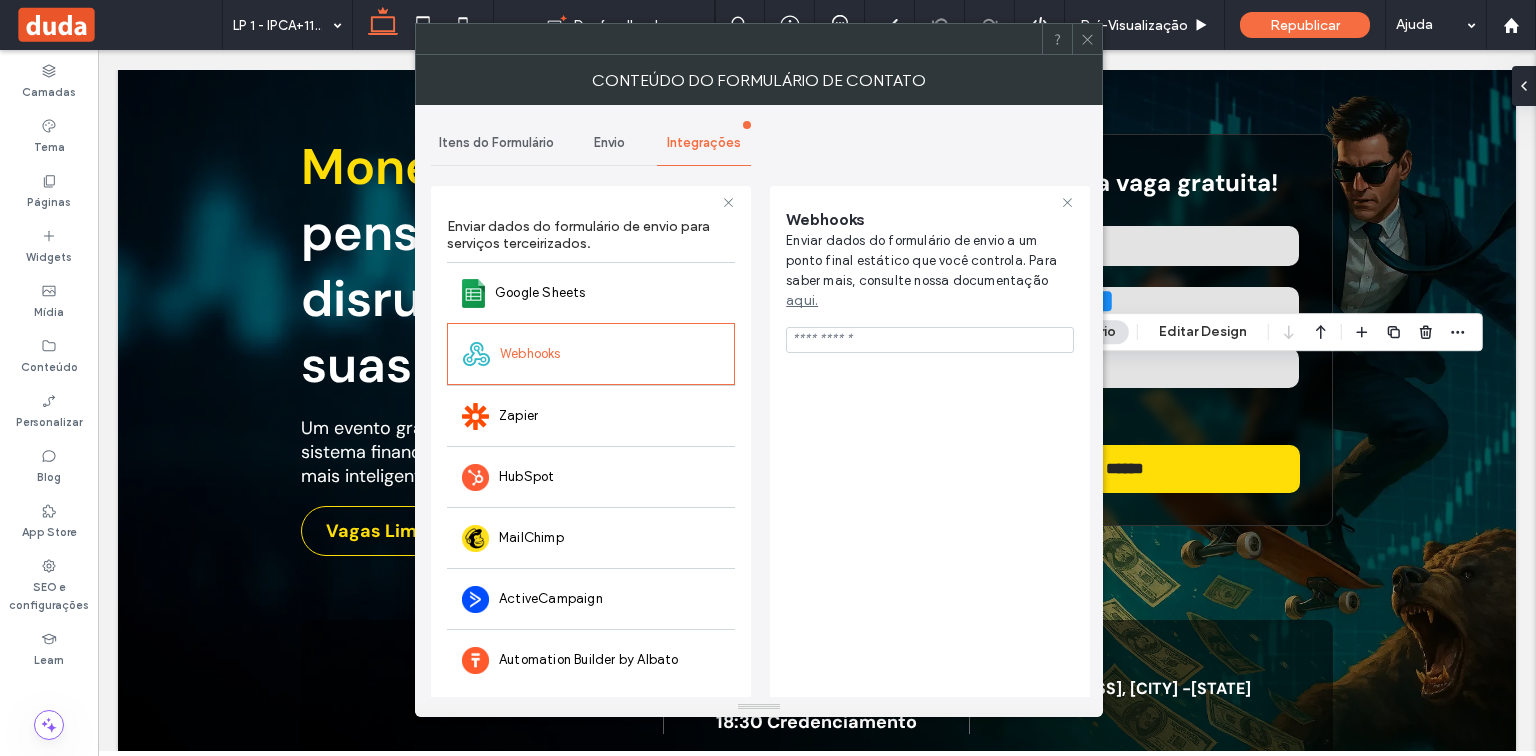 paste on "**********" 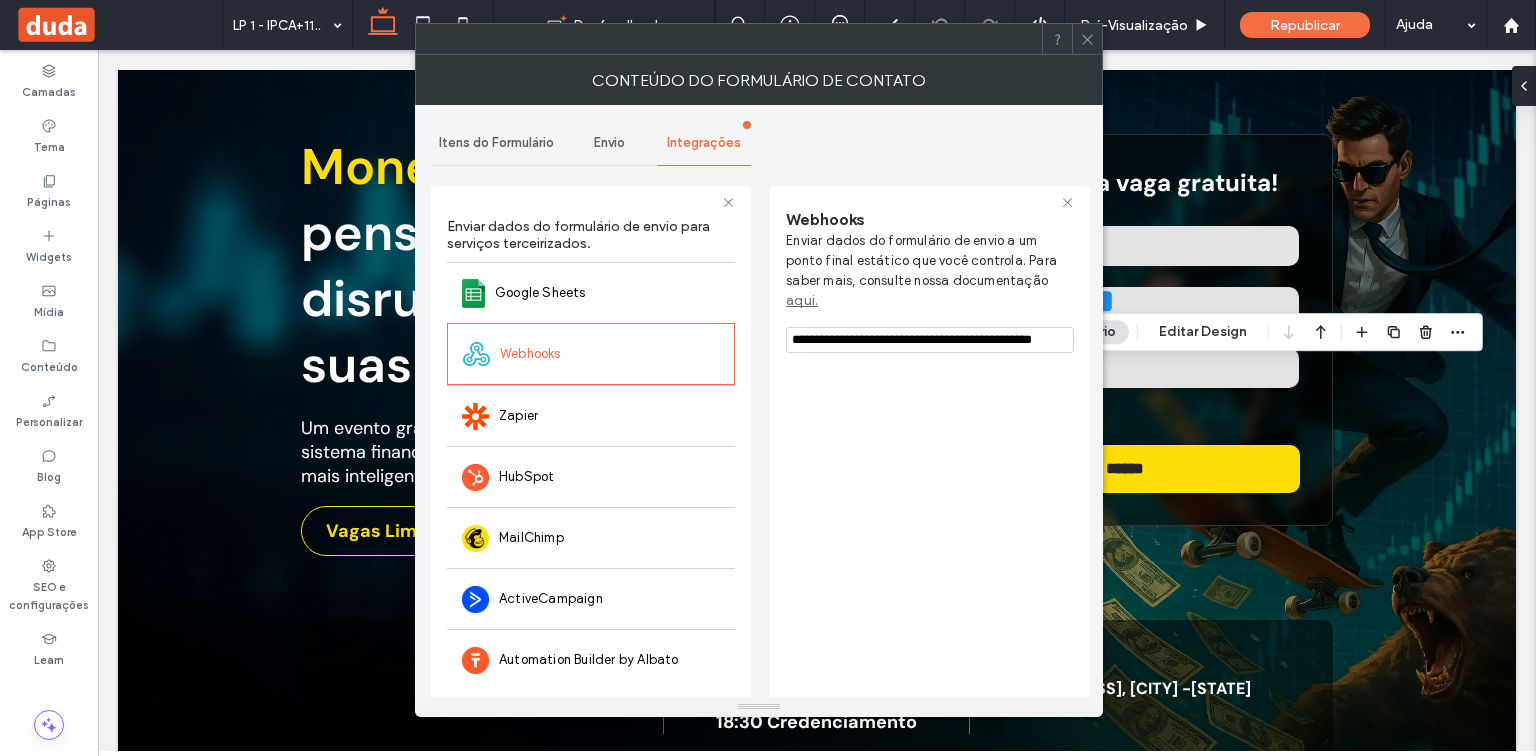 scroll, scrollTop: 0, scrollLeft: 17, axis: horizontal 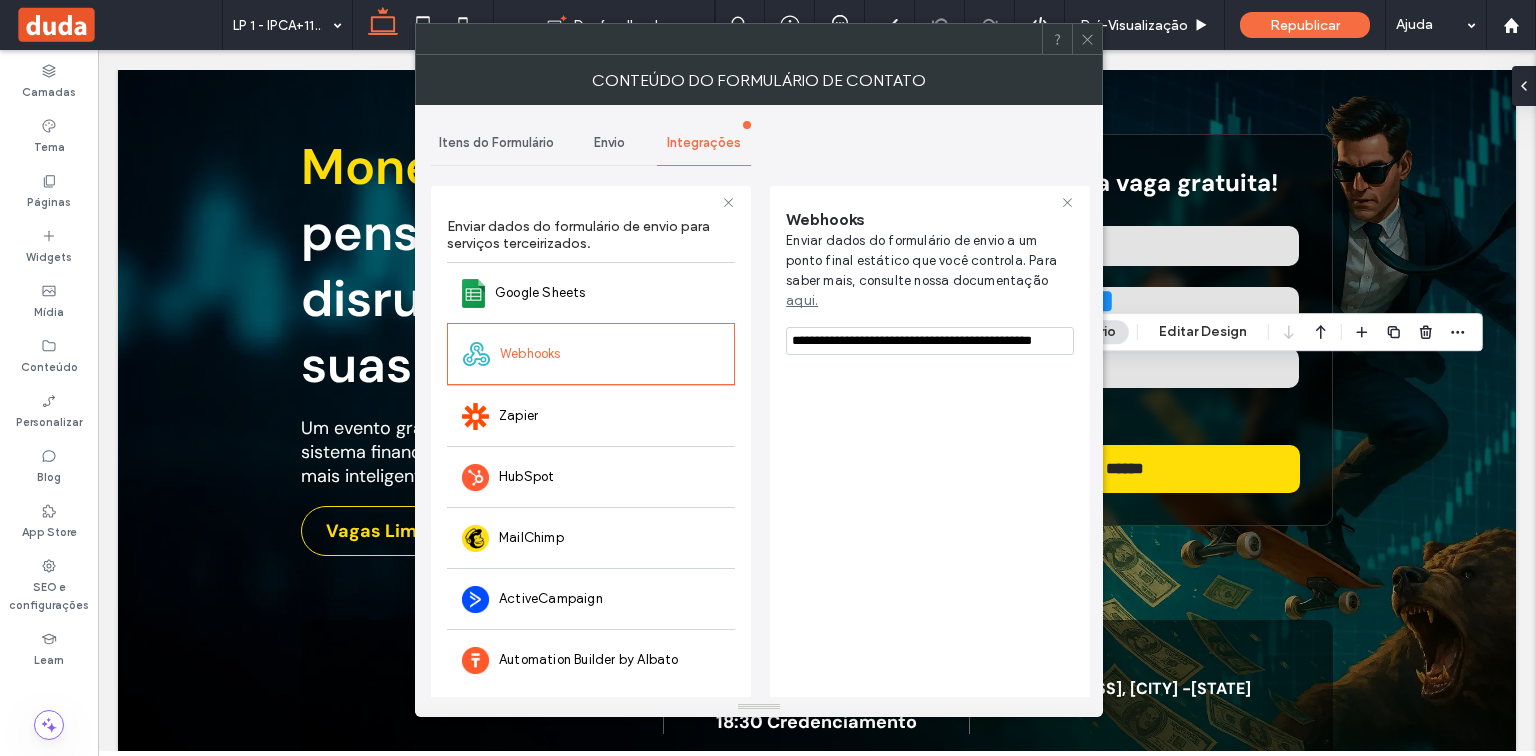 drag, startPoint x: 1025, startPoint y: 321, endPoint x: 756, endPoint y: 329, distance: 269.11893 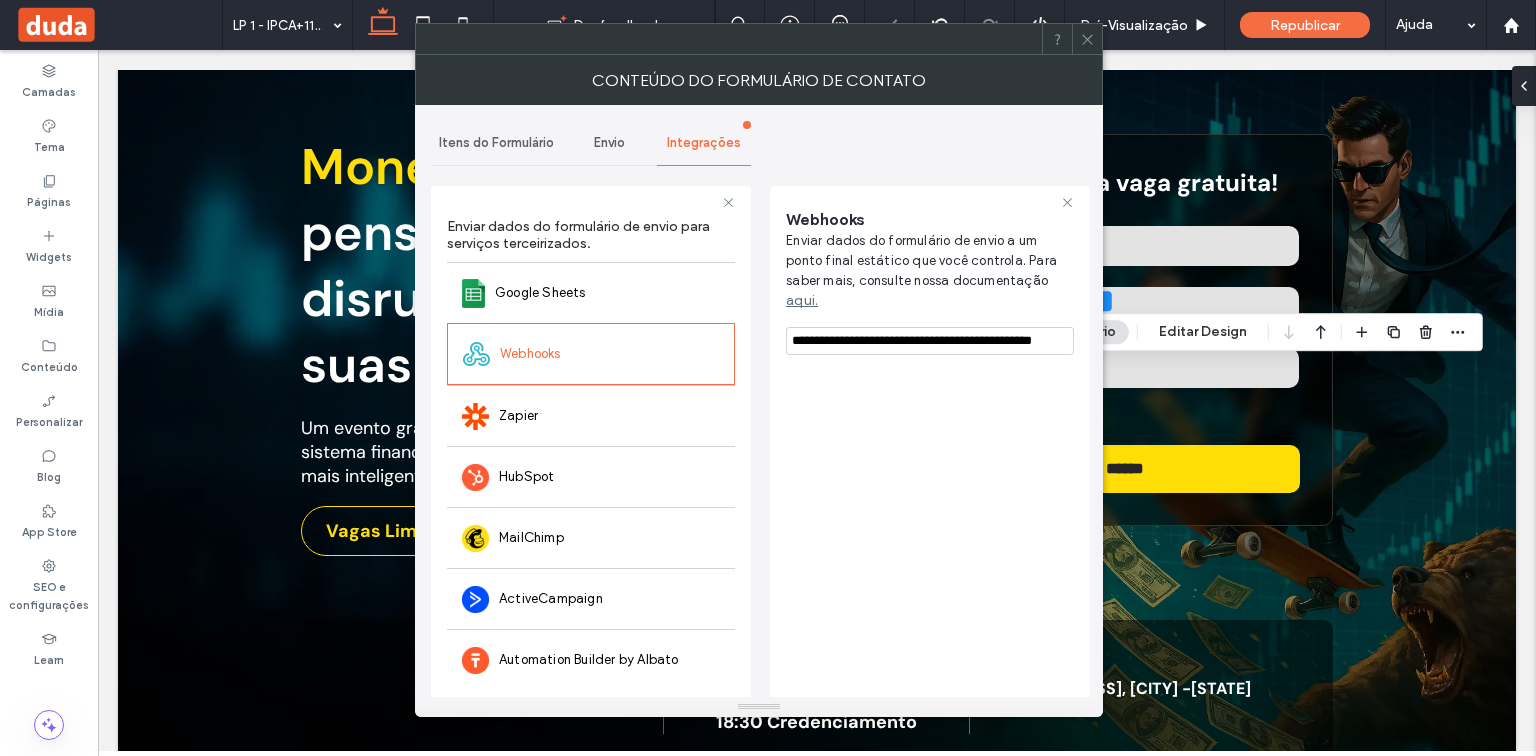 click on "Envio" at bounding box center (609, 143) 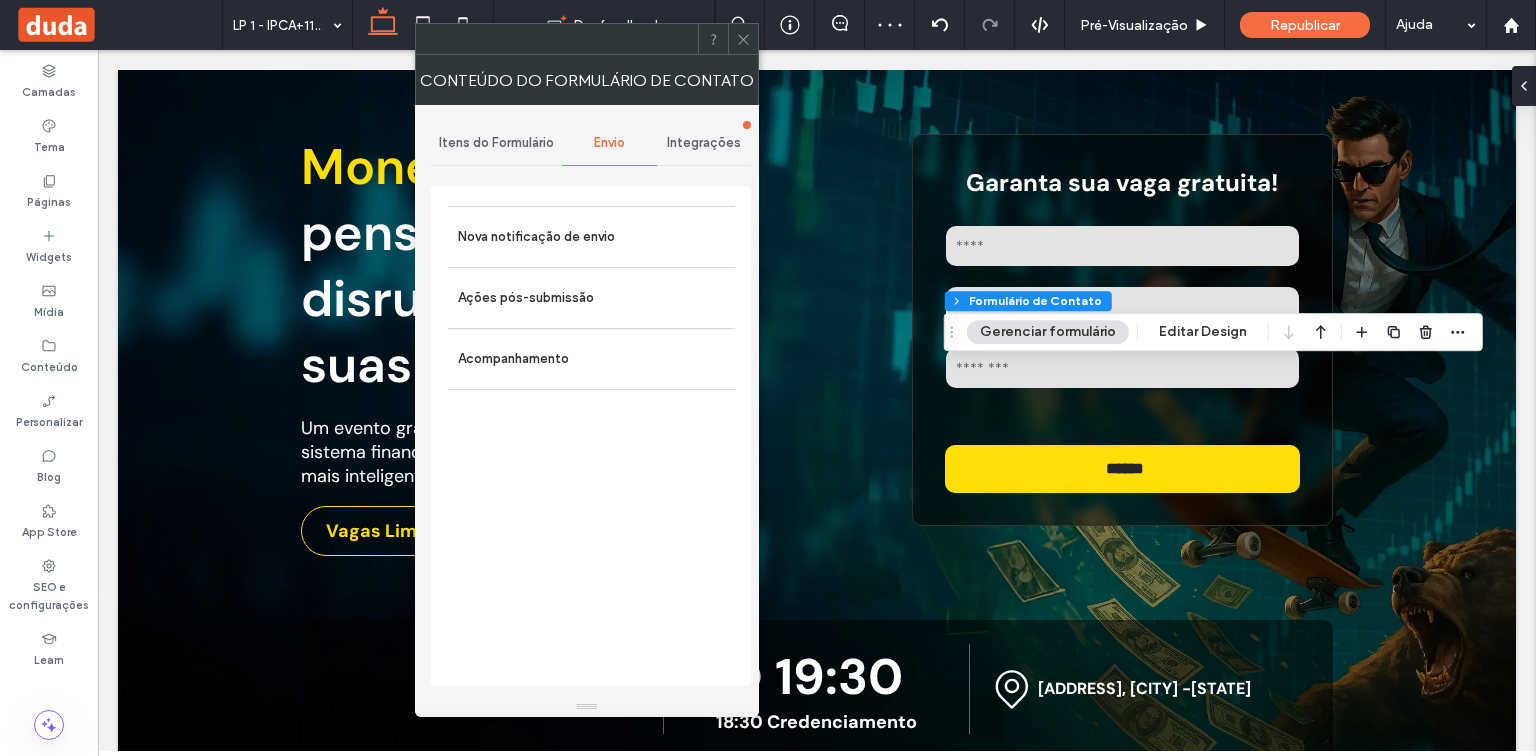 click on "Integrações" at bounding box center [704, 143] 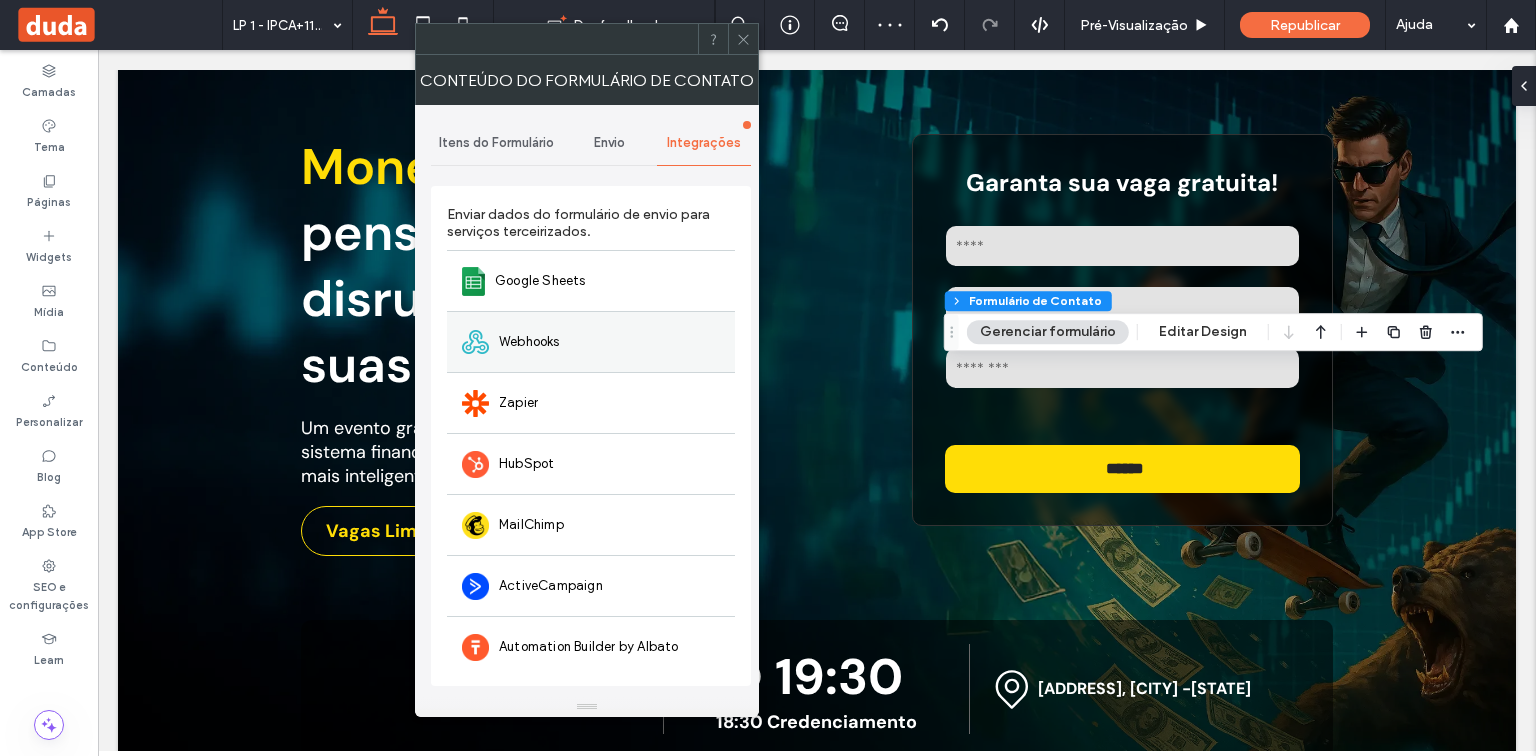 click on "Webhooks" at bounding box center [591, 341] 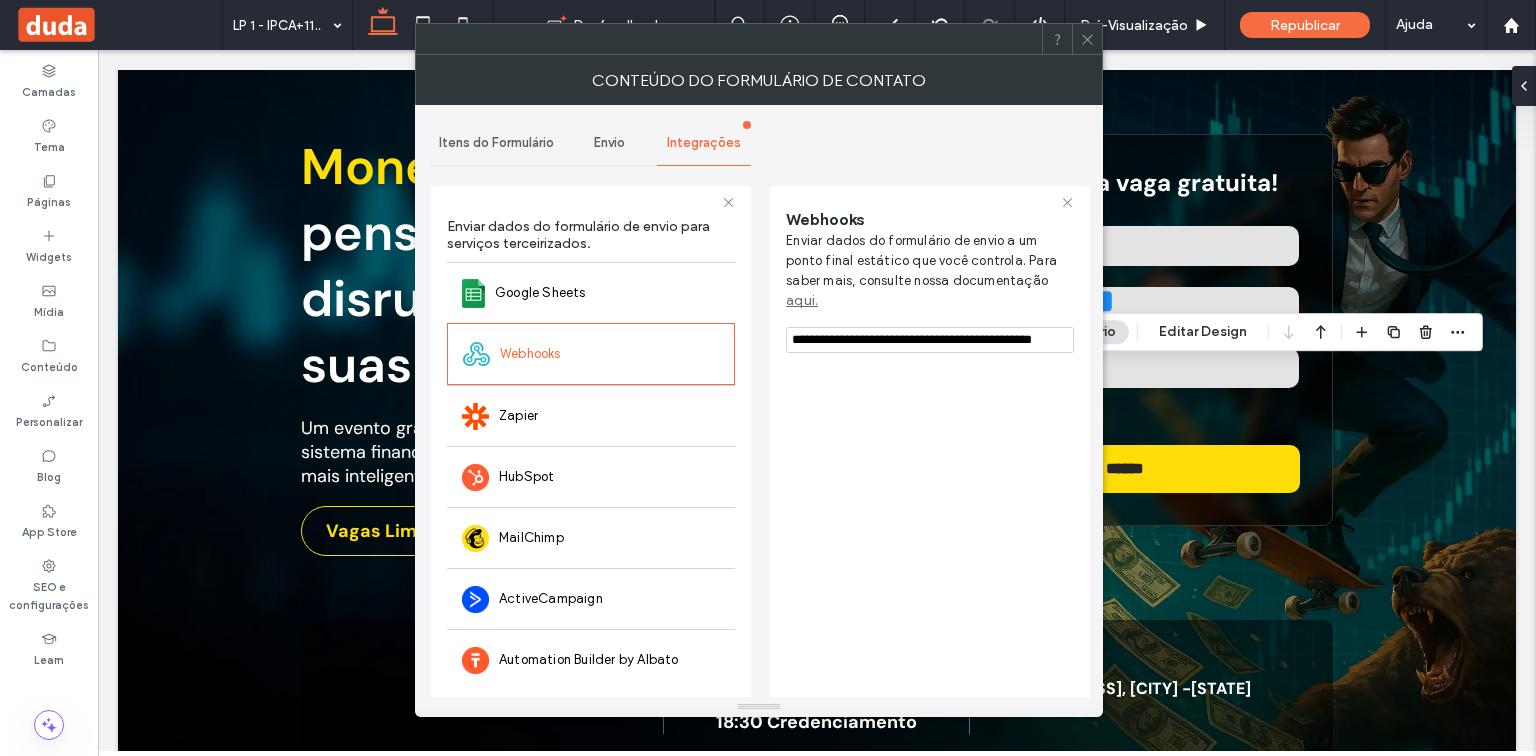 scroll, scrollTop: 0, scrollLeft: 17, axis: horizontal 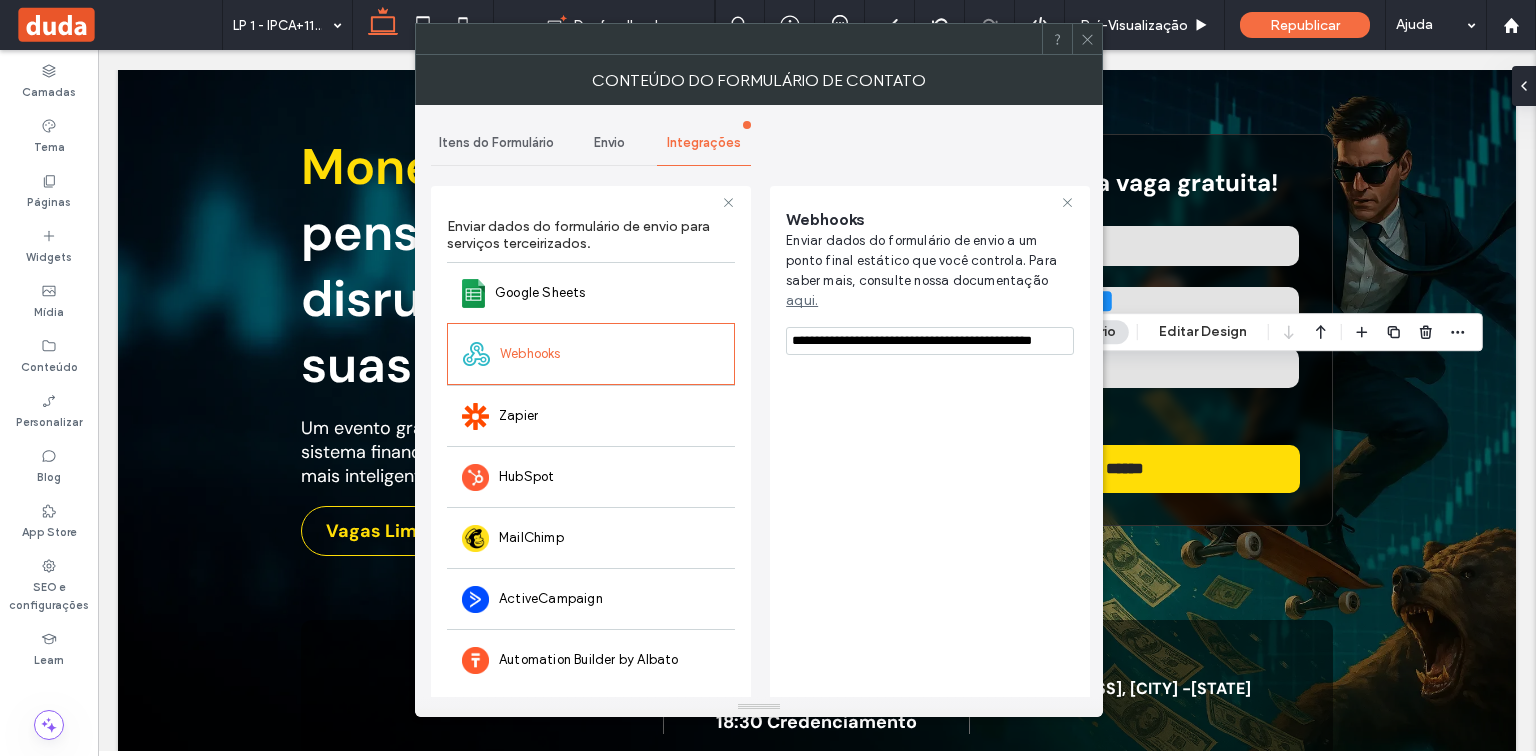 drag, startPoint x: 864, startPoint y: 323, endPoint x: 1096, endPoint y: 314, distance: 232.1745 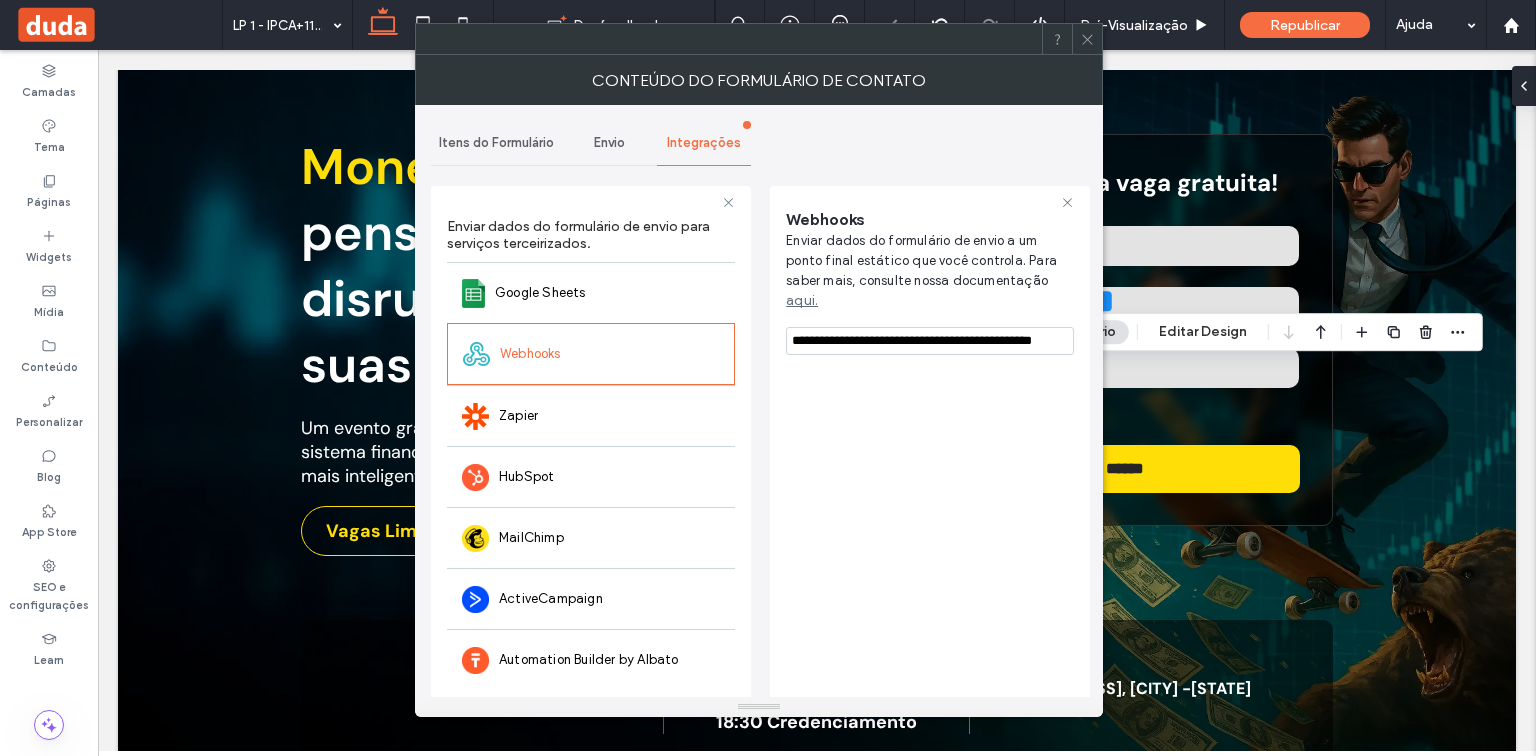 click on "Envio" at bounding box center (609, 143) 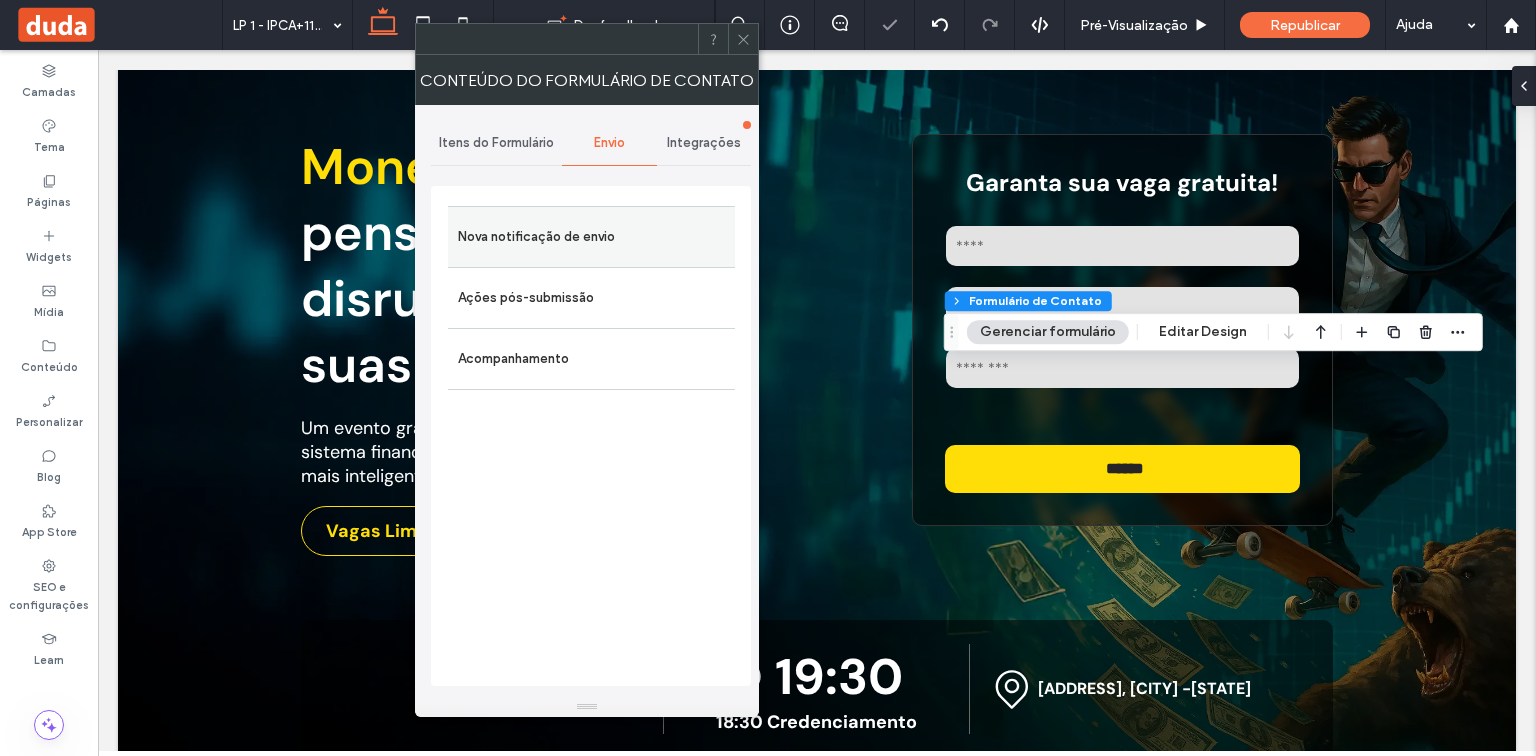 click on "Nova notificação de envio" at bounding box center [591, 237] 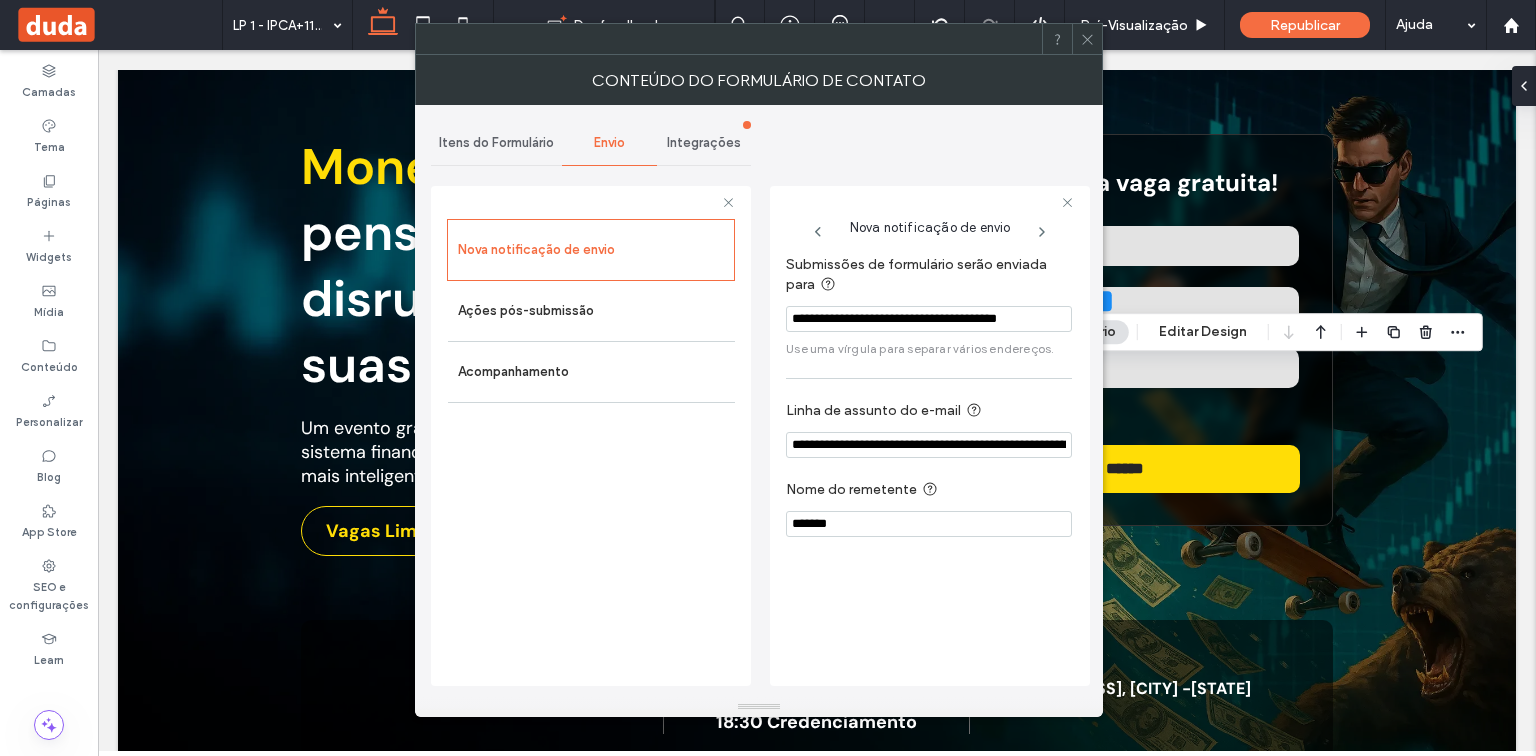 scroll, scrollTop: 0, scrollLeft: 11, axis: horizontal 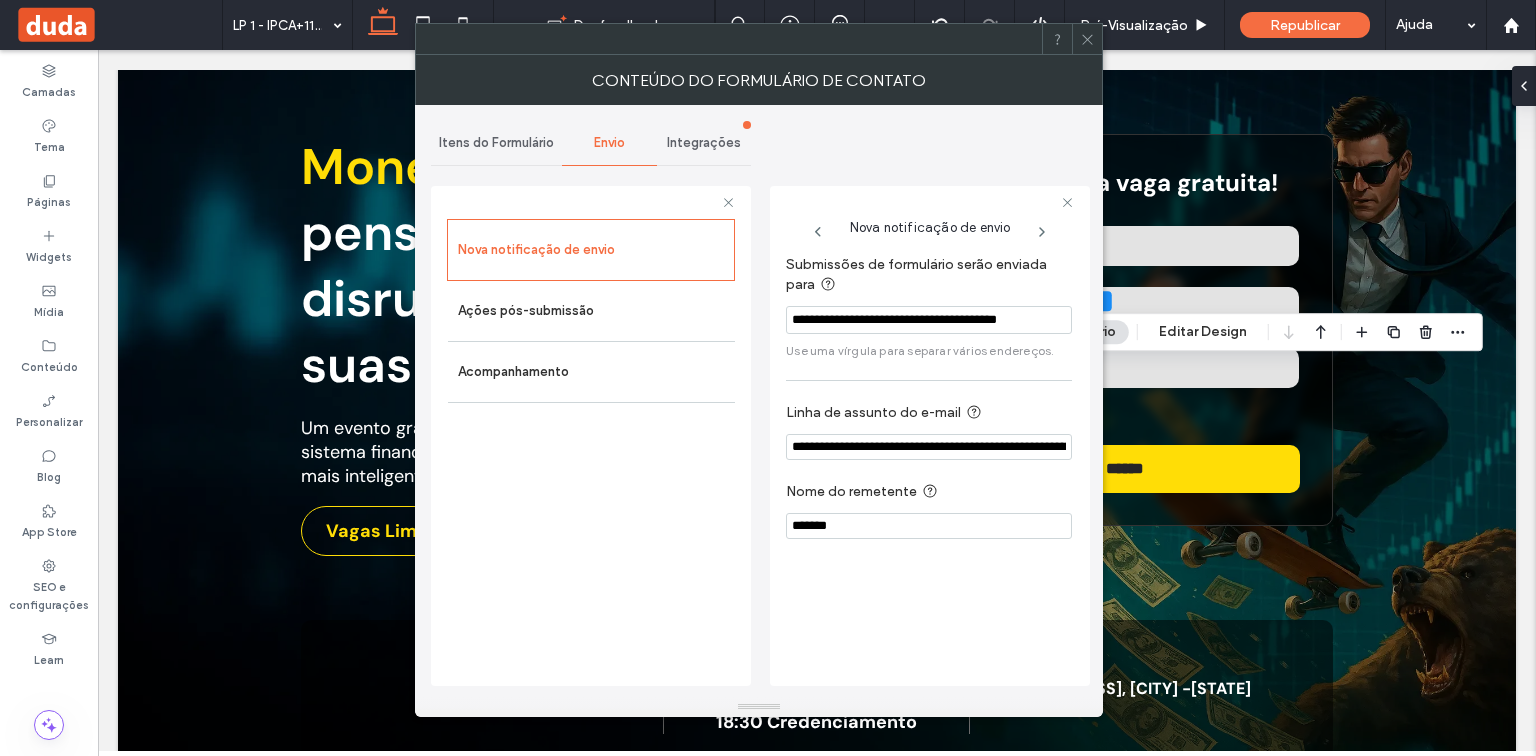 drag, startPoint x: 792, startPoint y: 311, endPoint x: 1073, endPoint y: 311, distance: 281 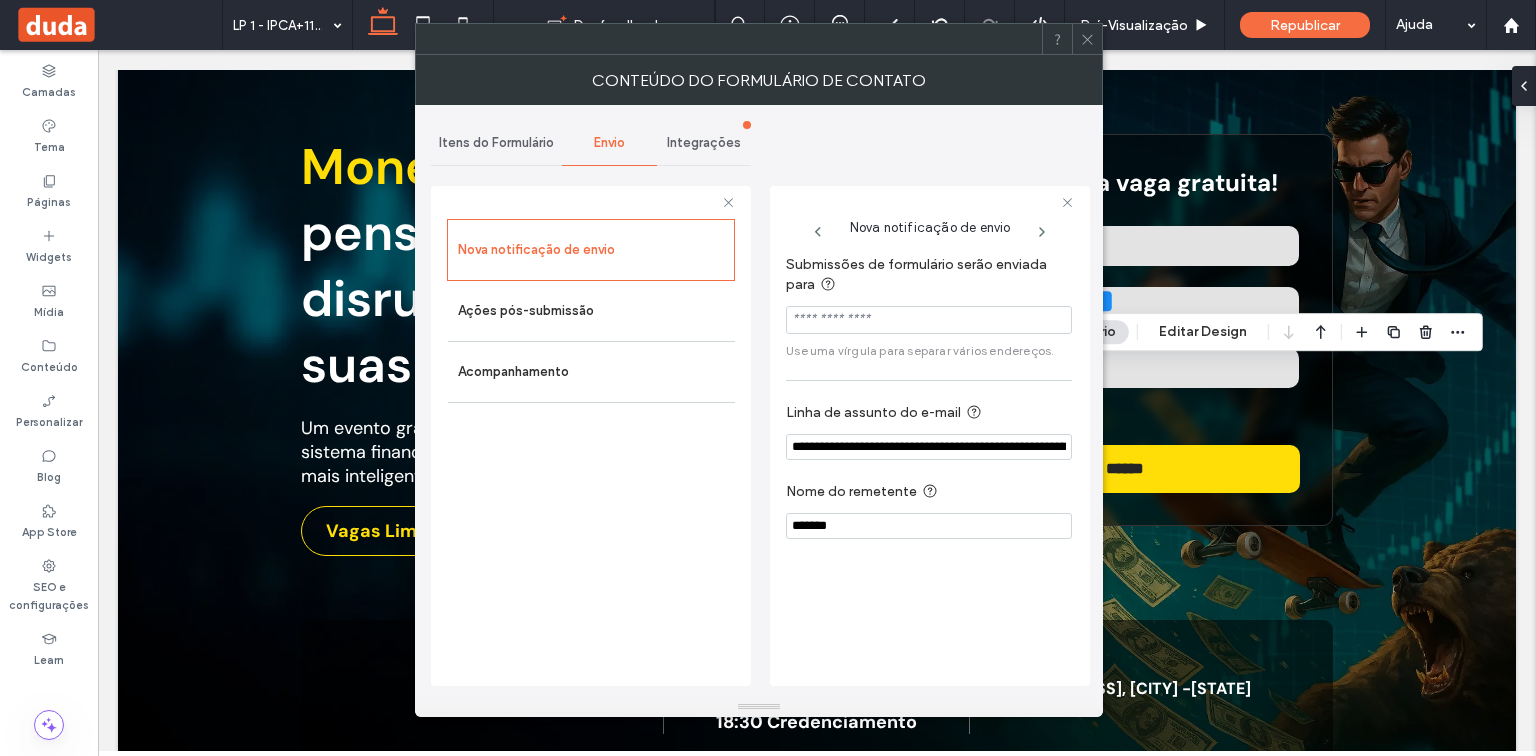 scroll, scrollTop: 0, scrollLeft: 0, axis: both 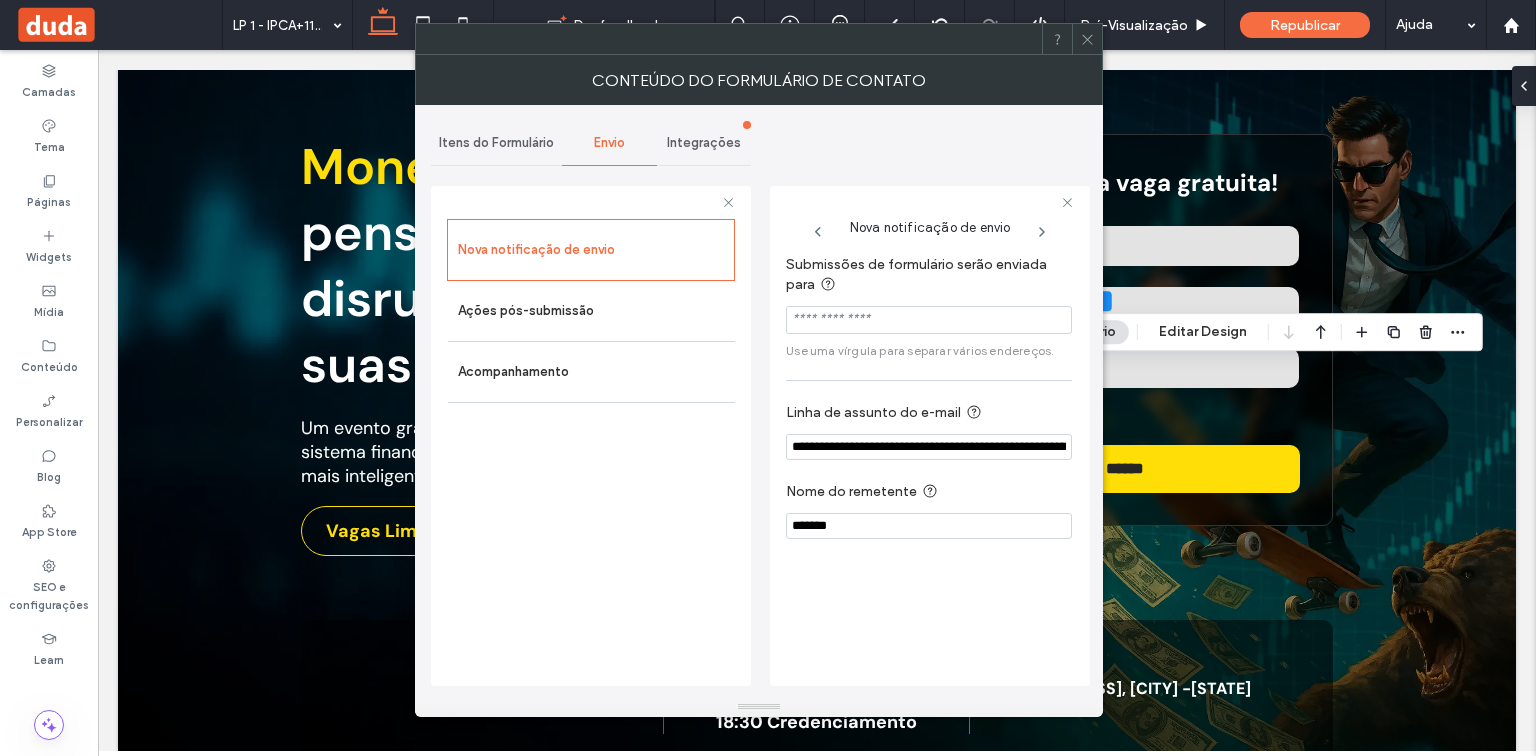 type 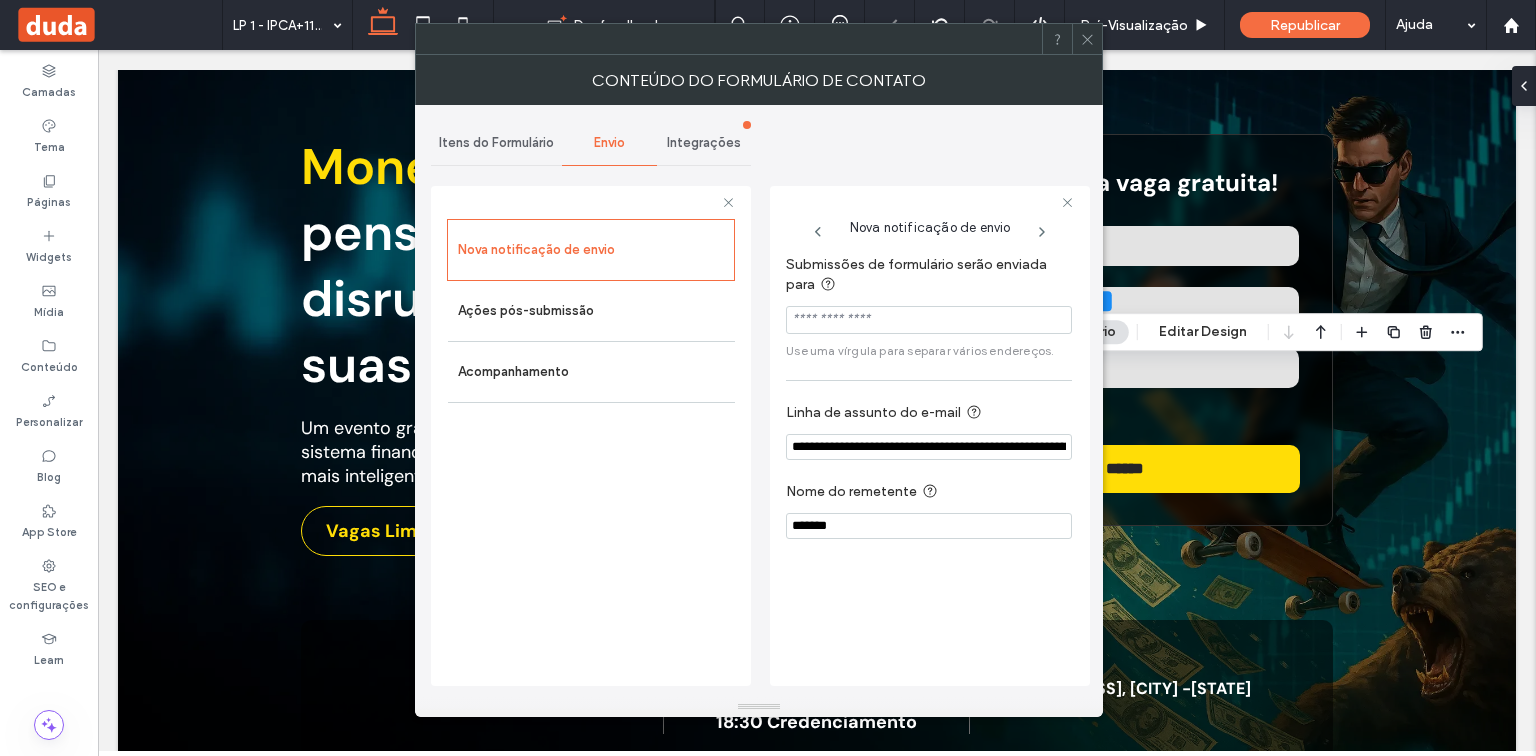 click on "Itens do Formulário" at bounding box center [496, 143] 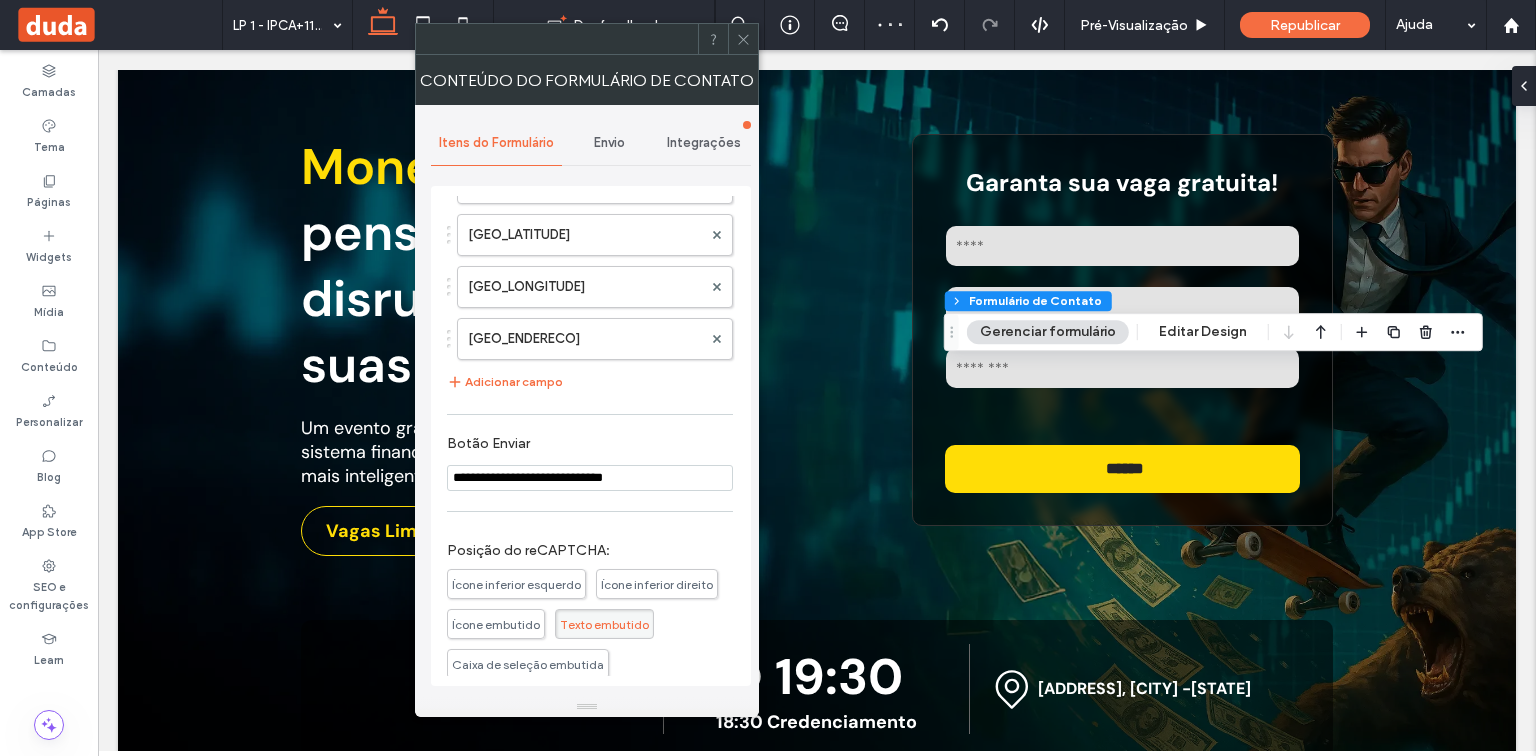 scroll, scrollTop: 1200, scrollLeft: 0, axis: vertical 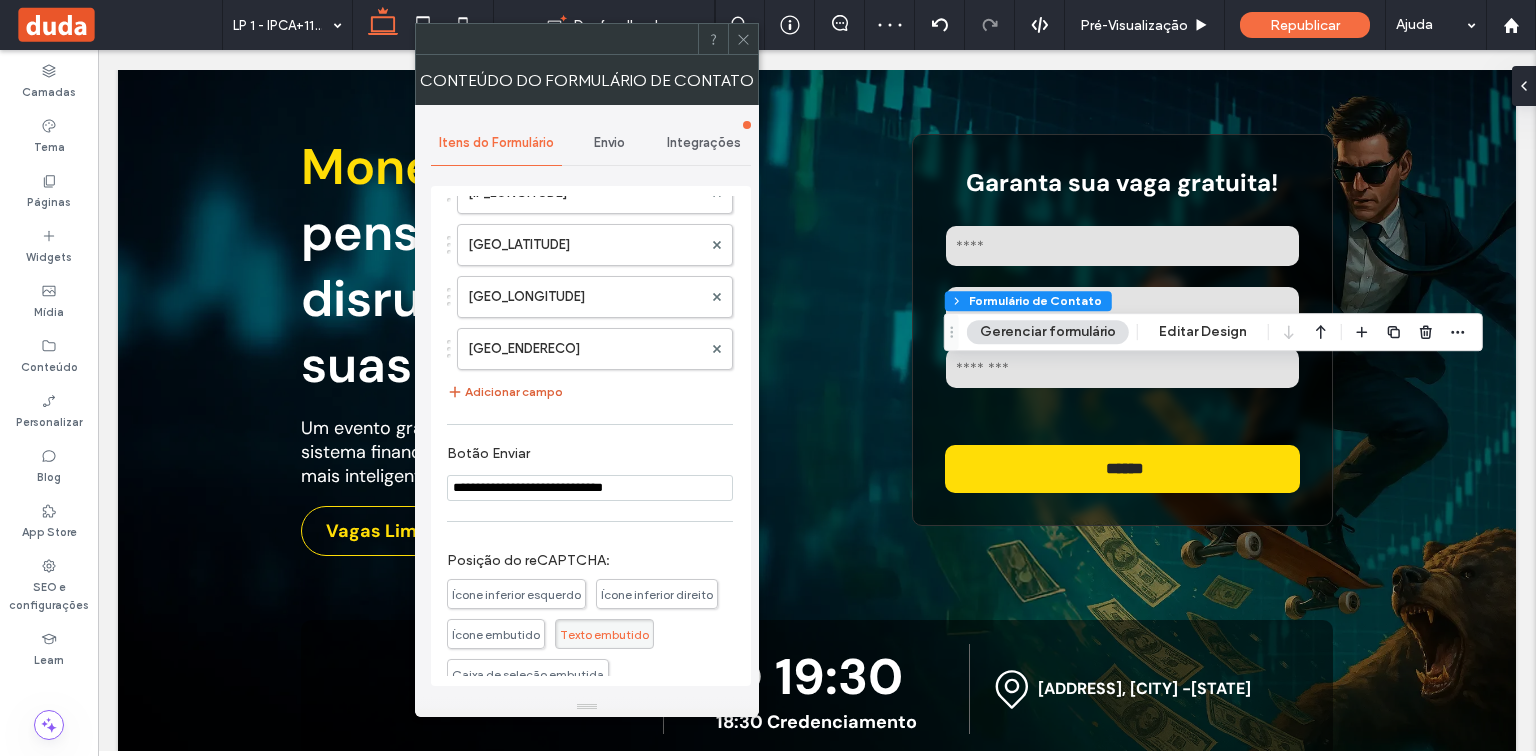 click on "Adicionar campo" at bounding box center [505, 392] 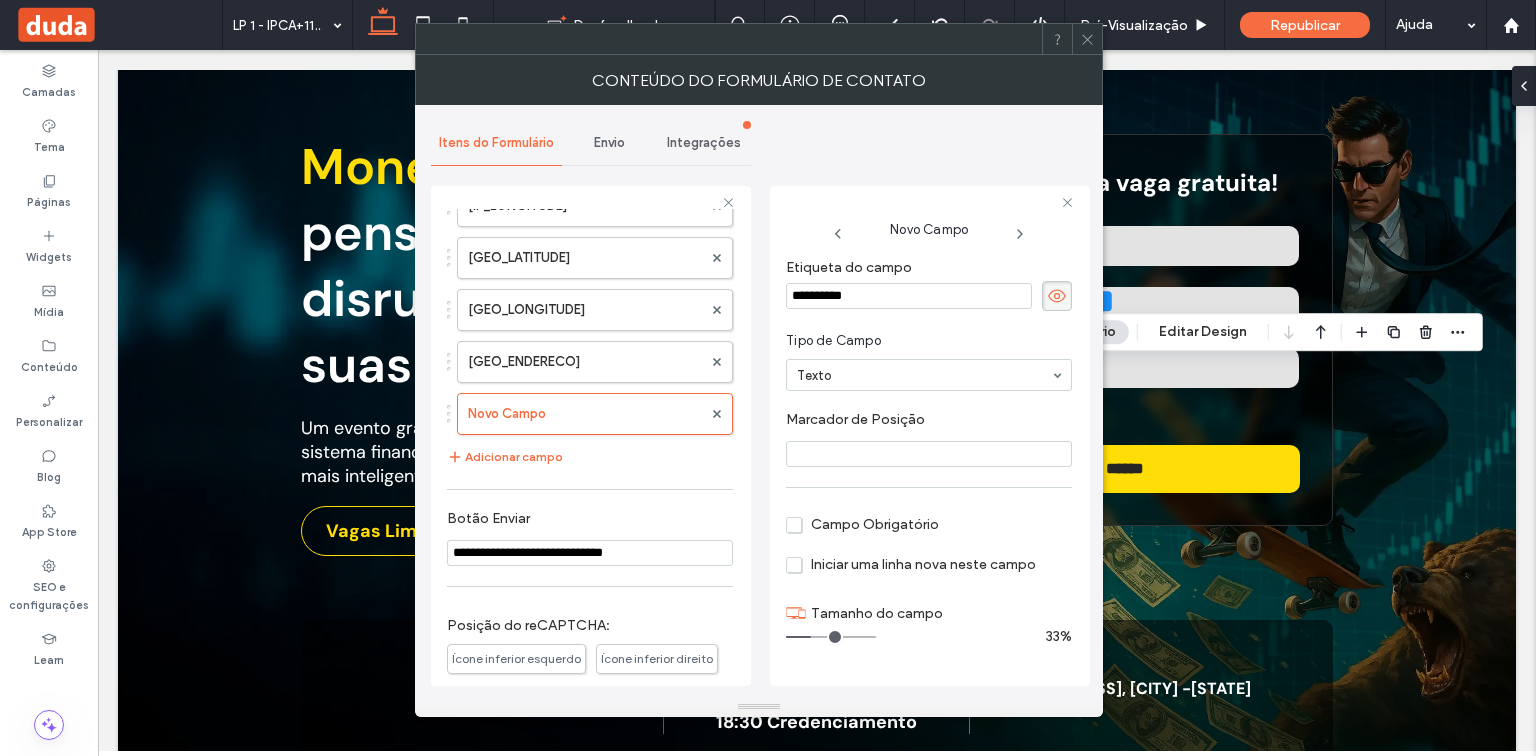 drag, startPoint x: 887, startPoint y: 292, endPoint x: 775, endPoint y: 295, distance: 112.04017 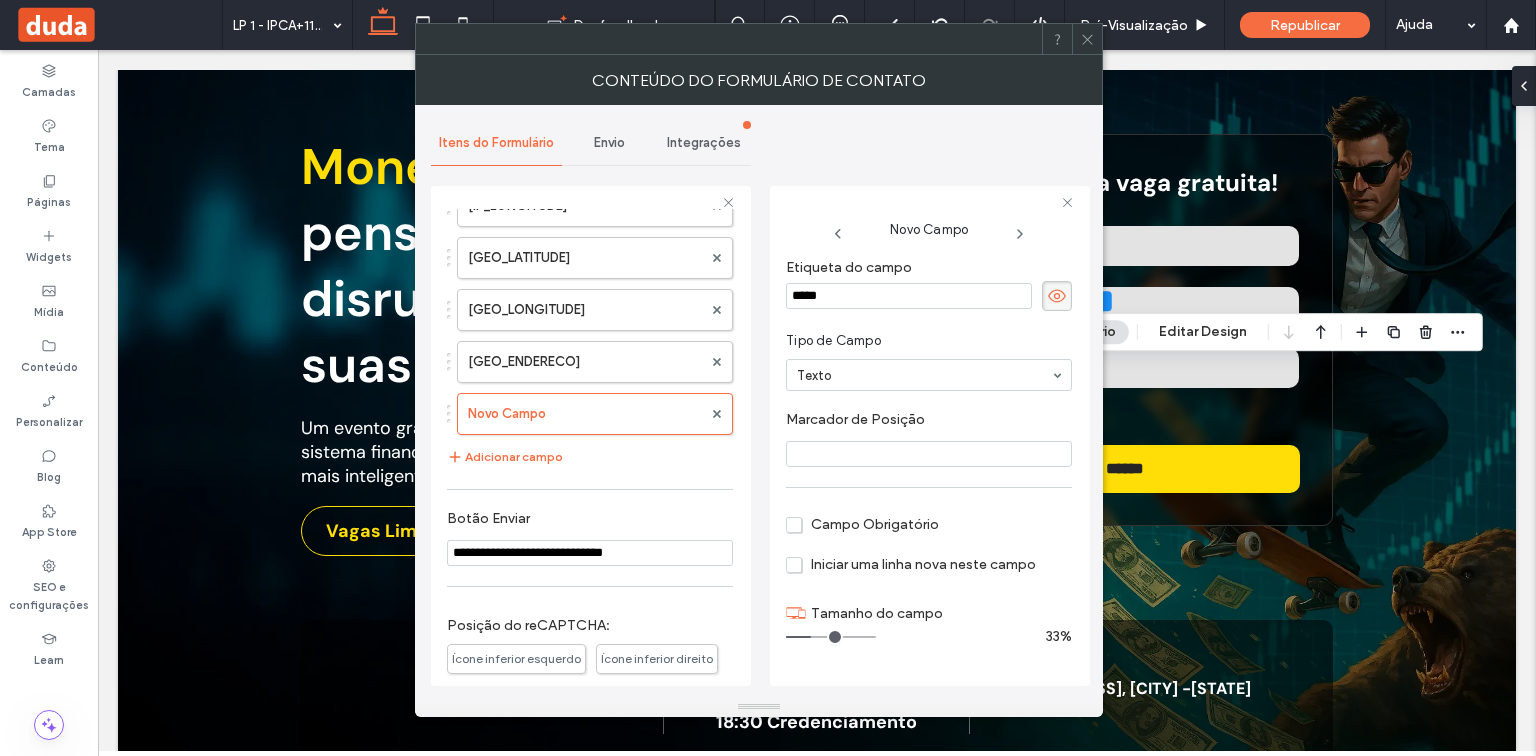 click at bounding box center (929, 454) 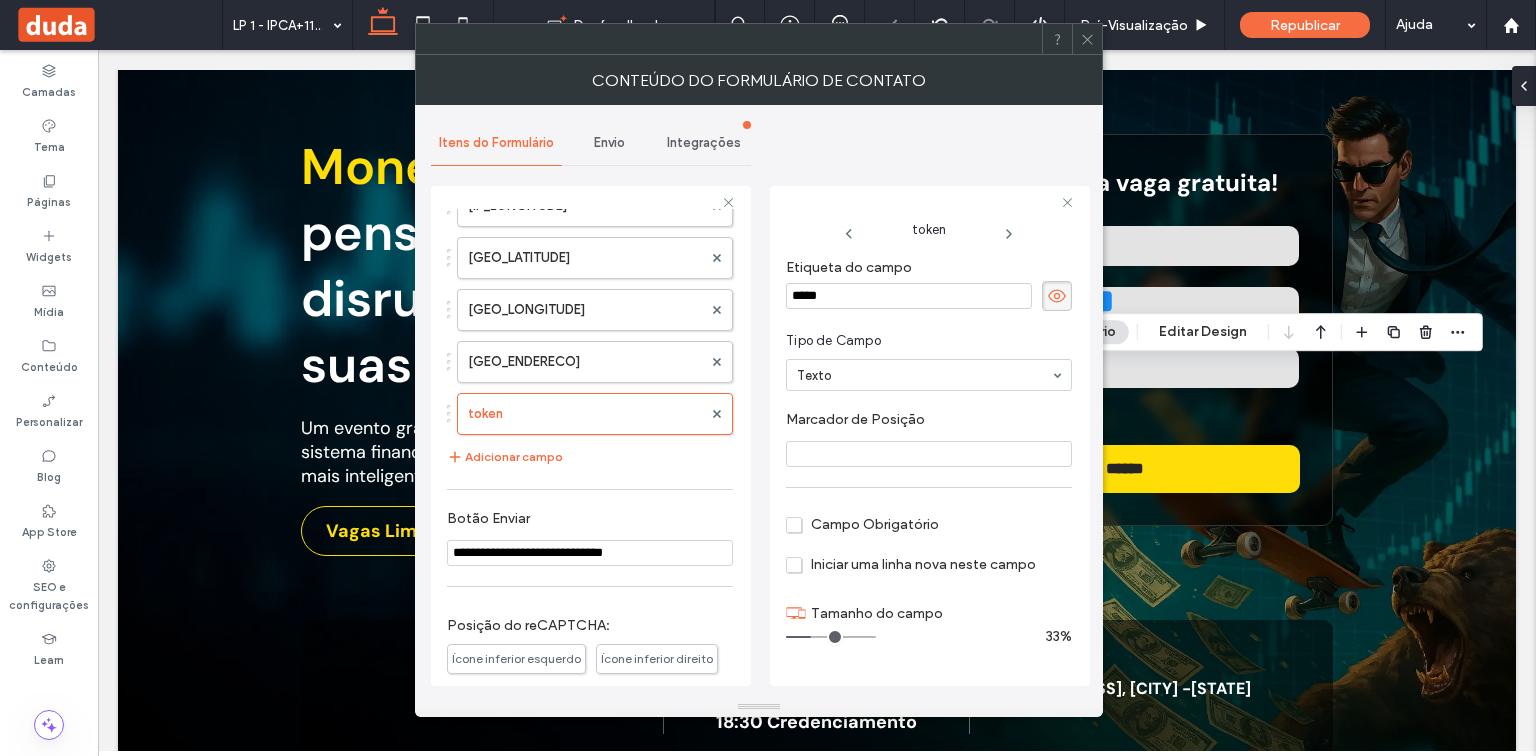 paste on "*****" 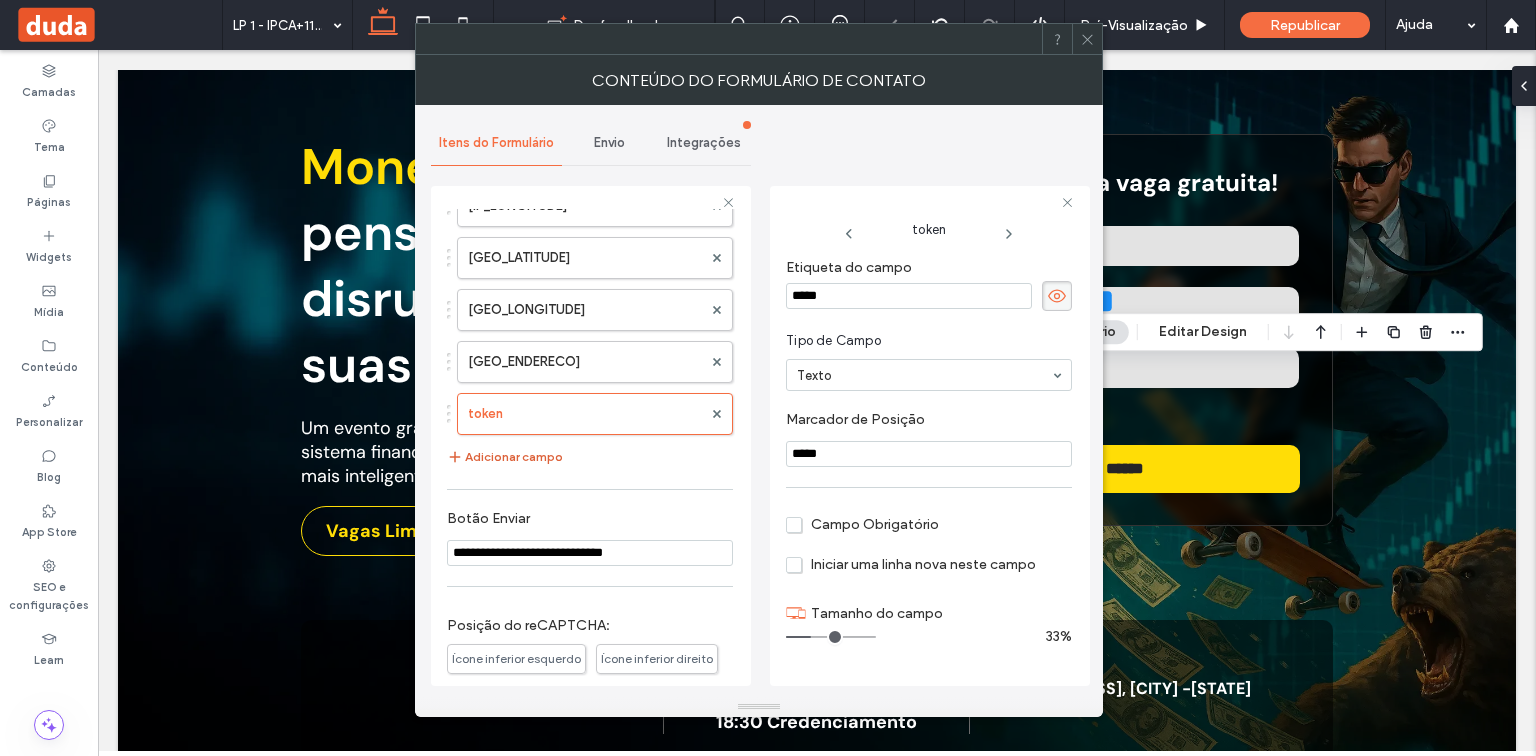 type on "*****" 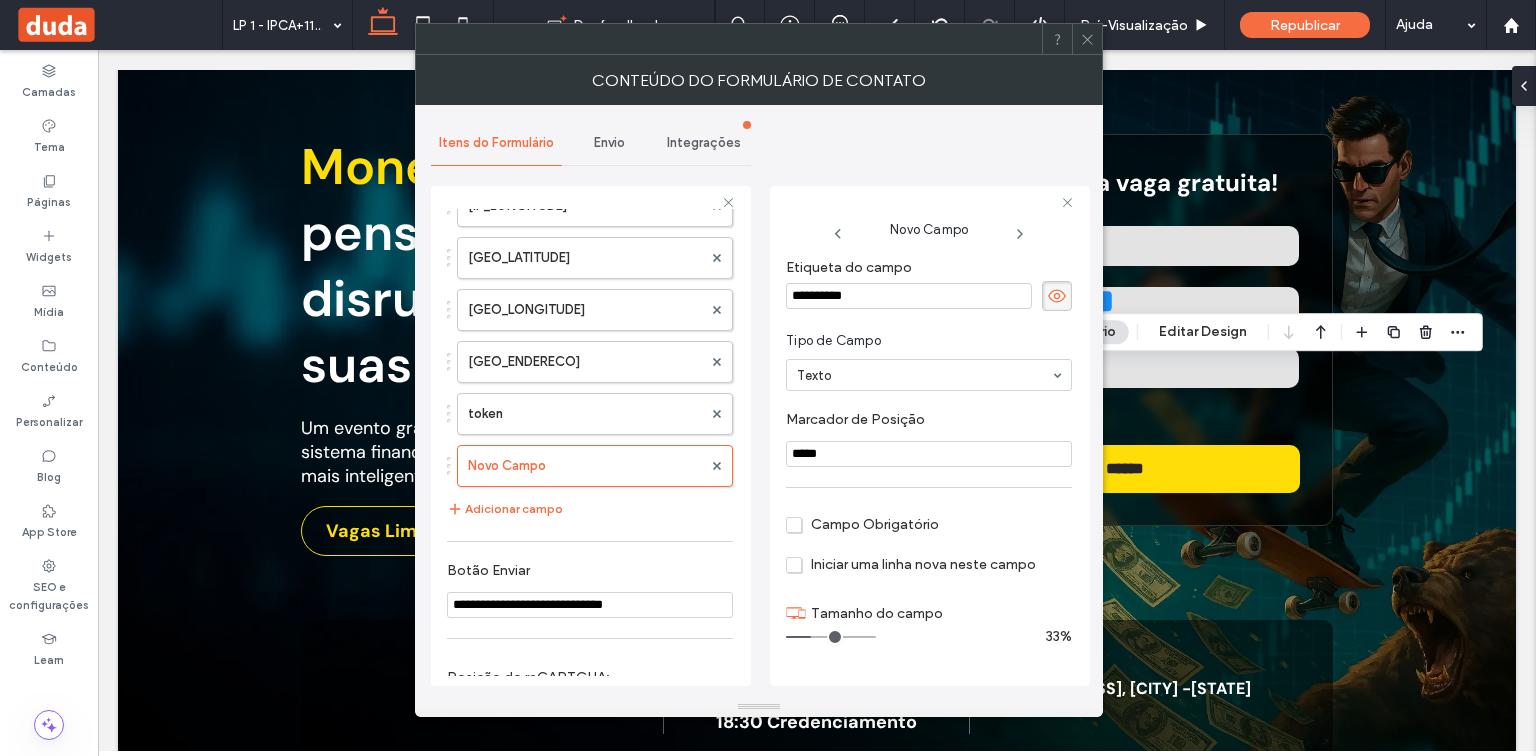 drag, startPoint x: 880, startPoint y: 304, endPoint x: 790, endPoint y: 303, distance: 90.005554 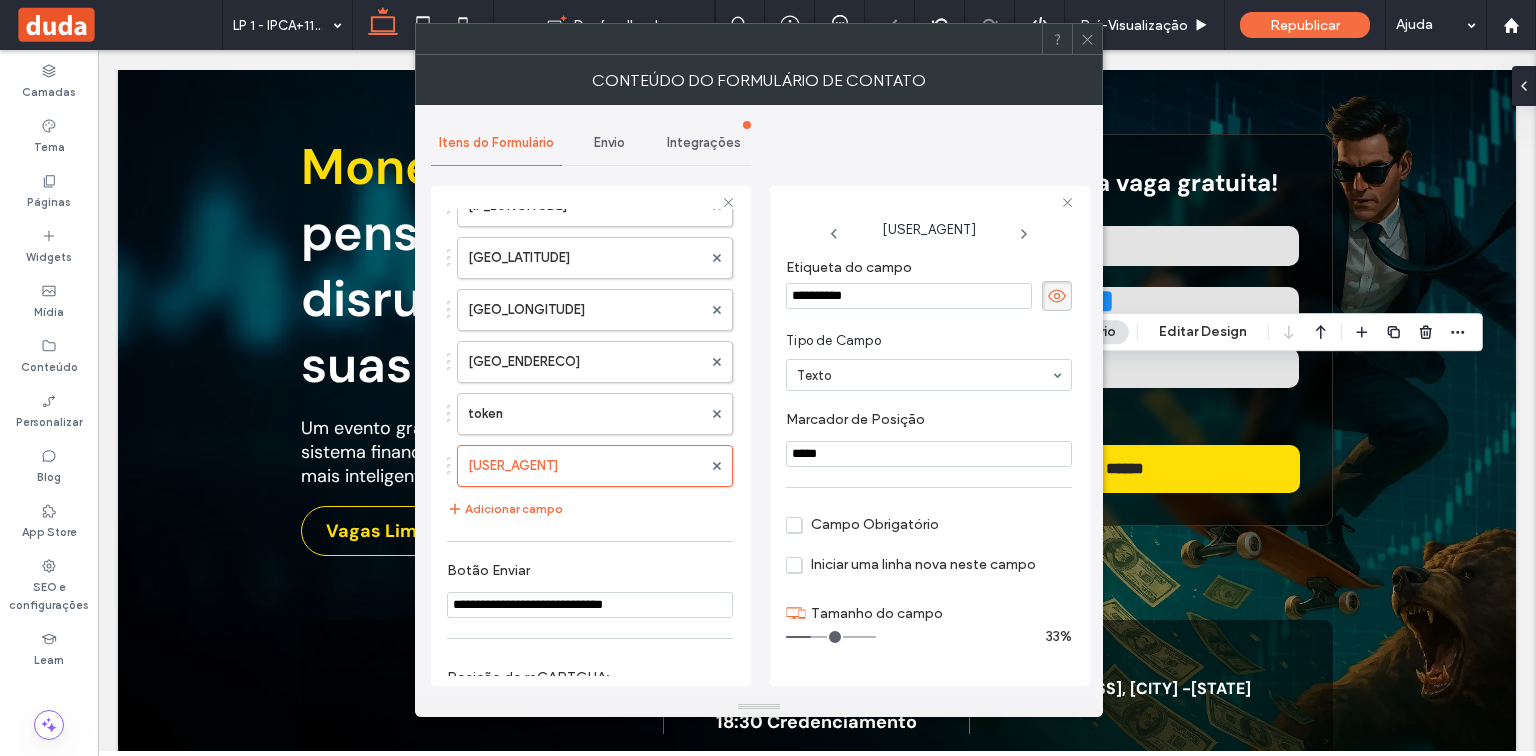 drag, startPoint x: 853, startPoint y: 460, endPoint x: 784, endPoint y: 460, distance: 69 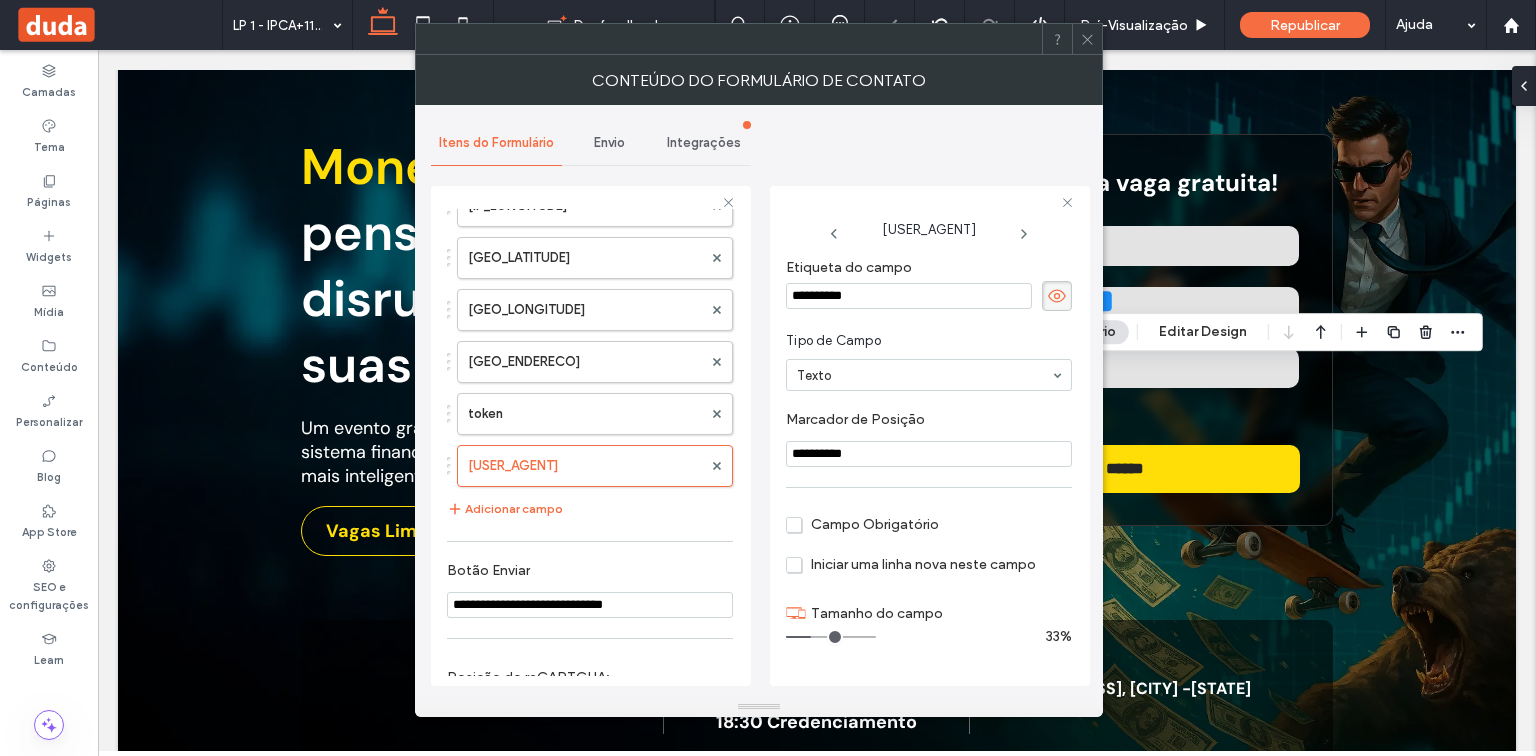 type on "**********" 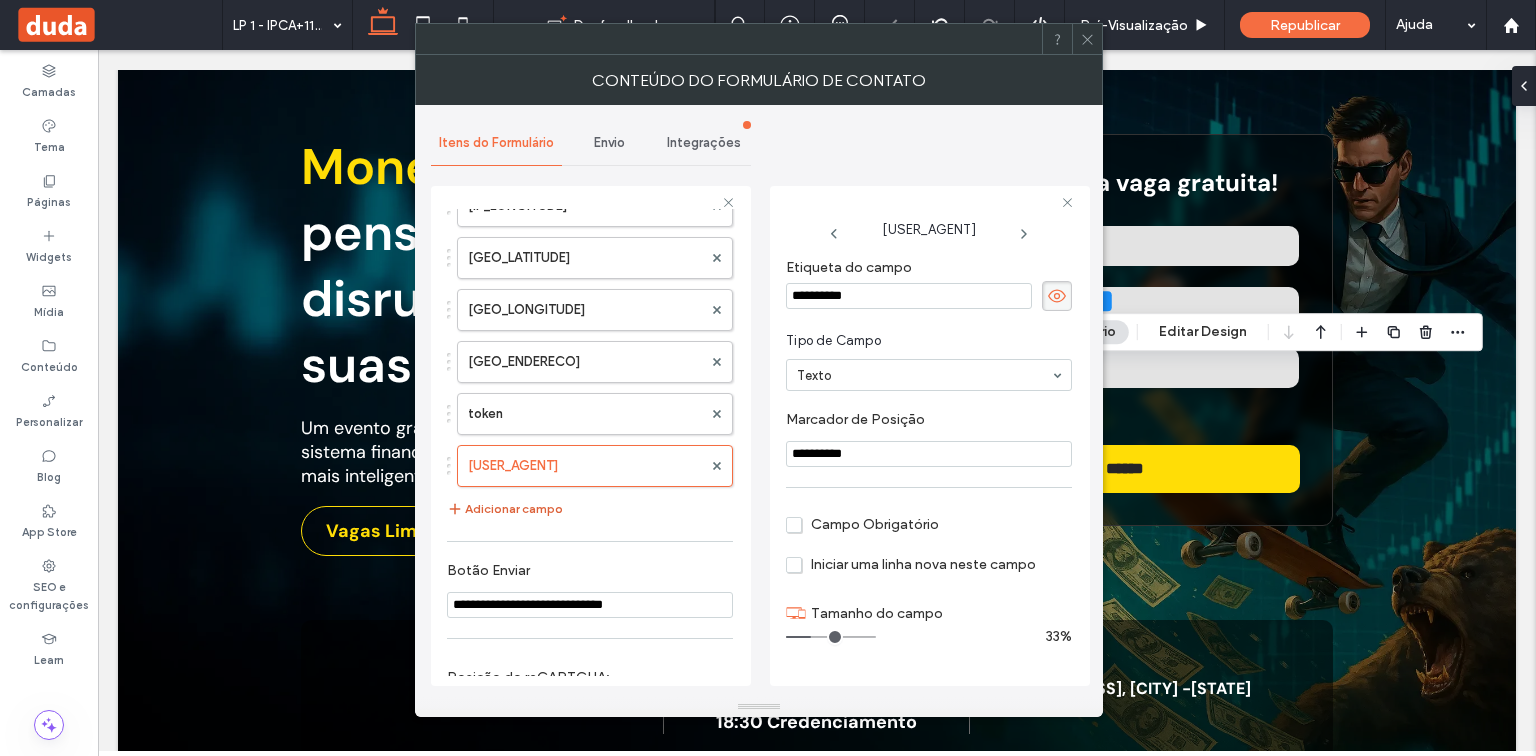 click on "Adicionar campo" at bounding box center [505, 509] 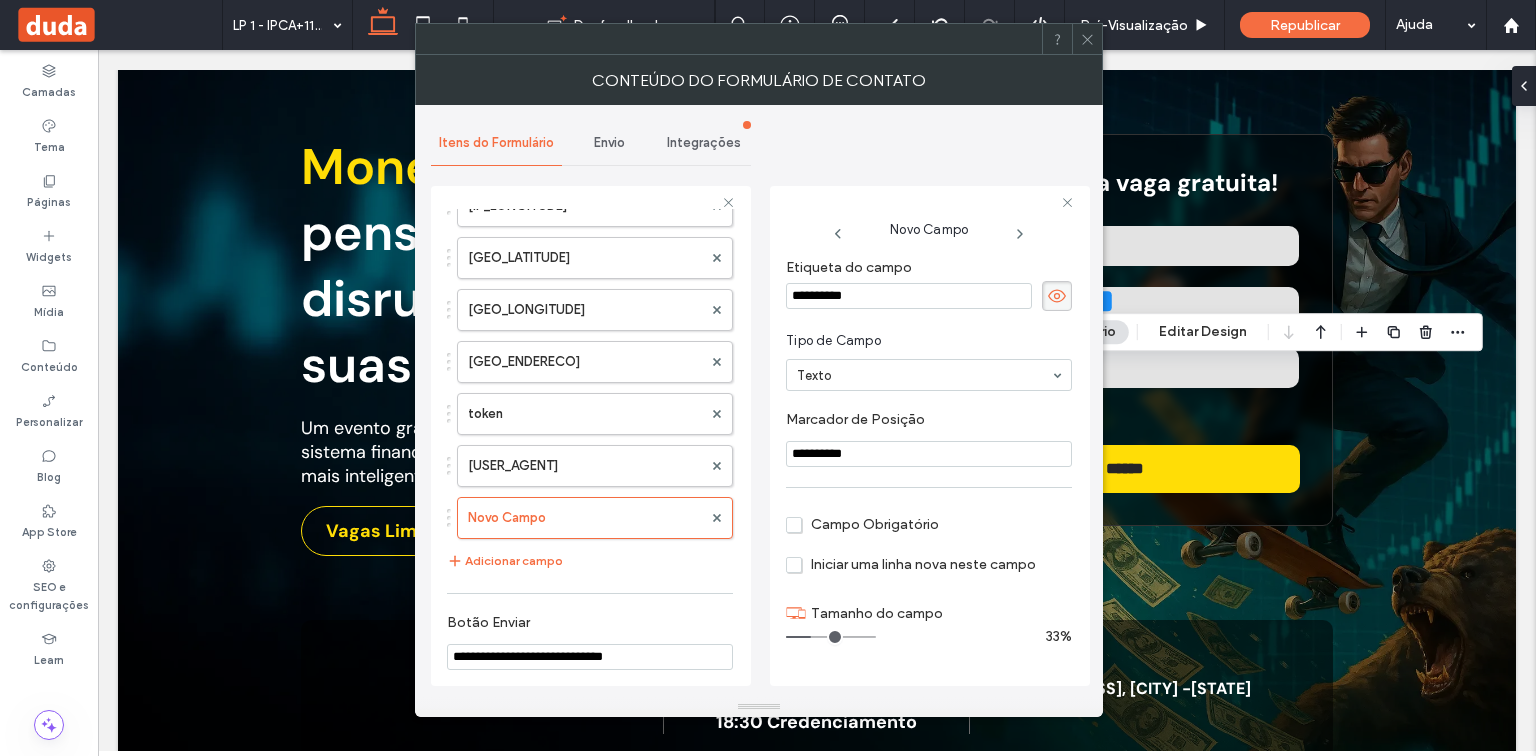 drag, startPoint x: 873, startPoint y: 291, endPoint x: 786, endPoint y: 291, distance: 87 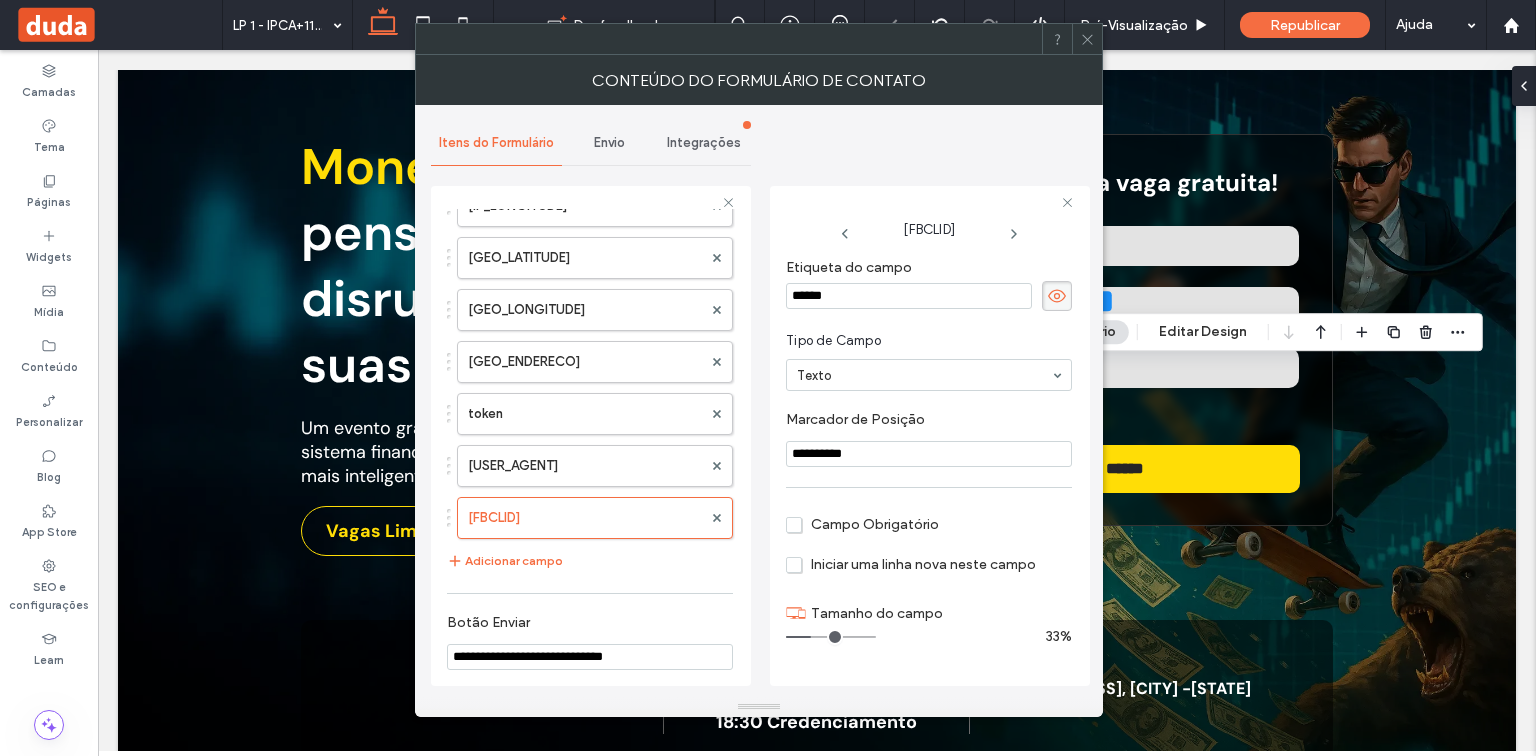 drag, startPoint x: 884, startPoint y: 446, endPoint x: 792, endPoint y: 448, distance: 92.021736 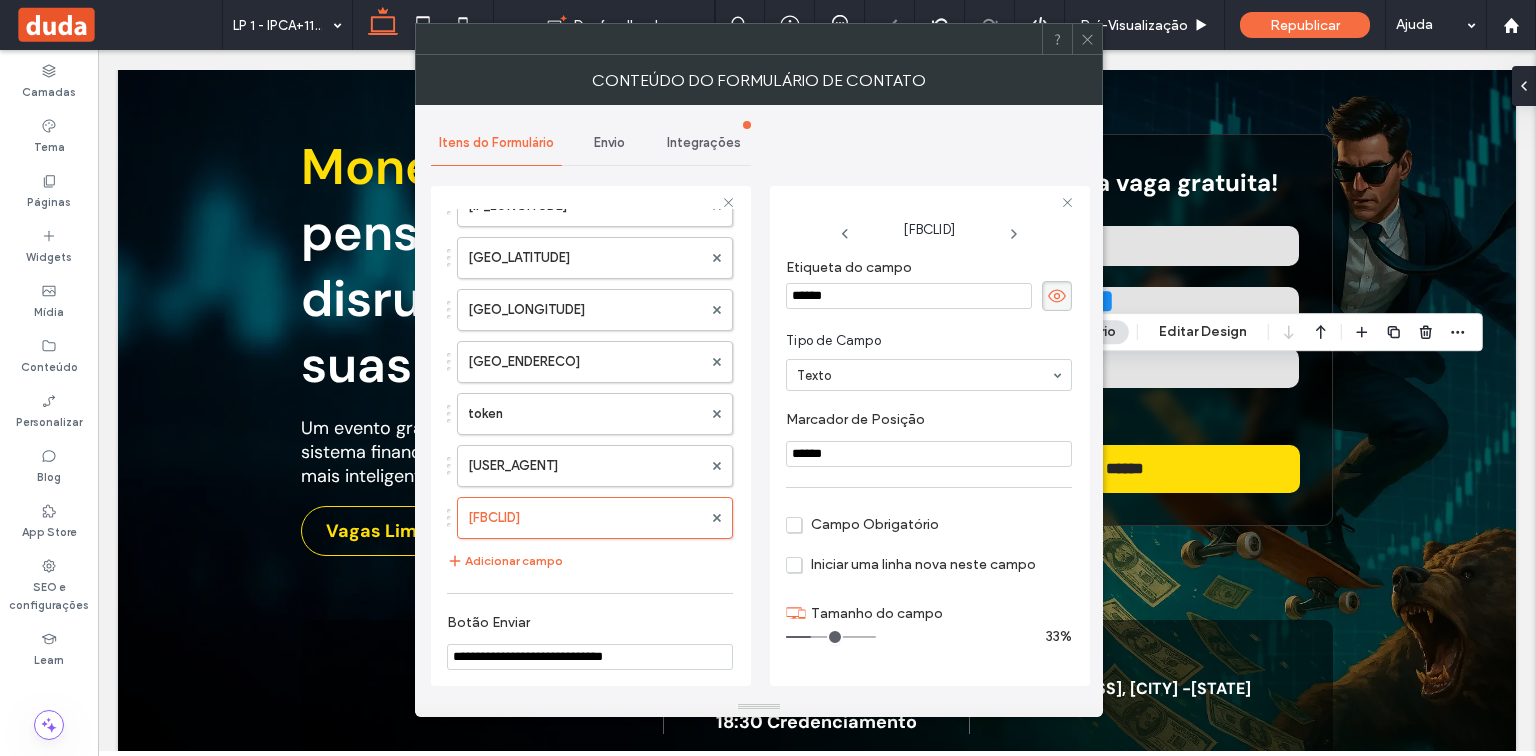 type on "******" 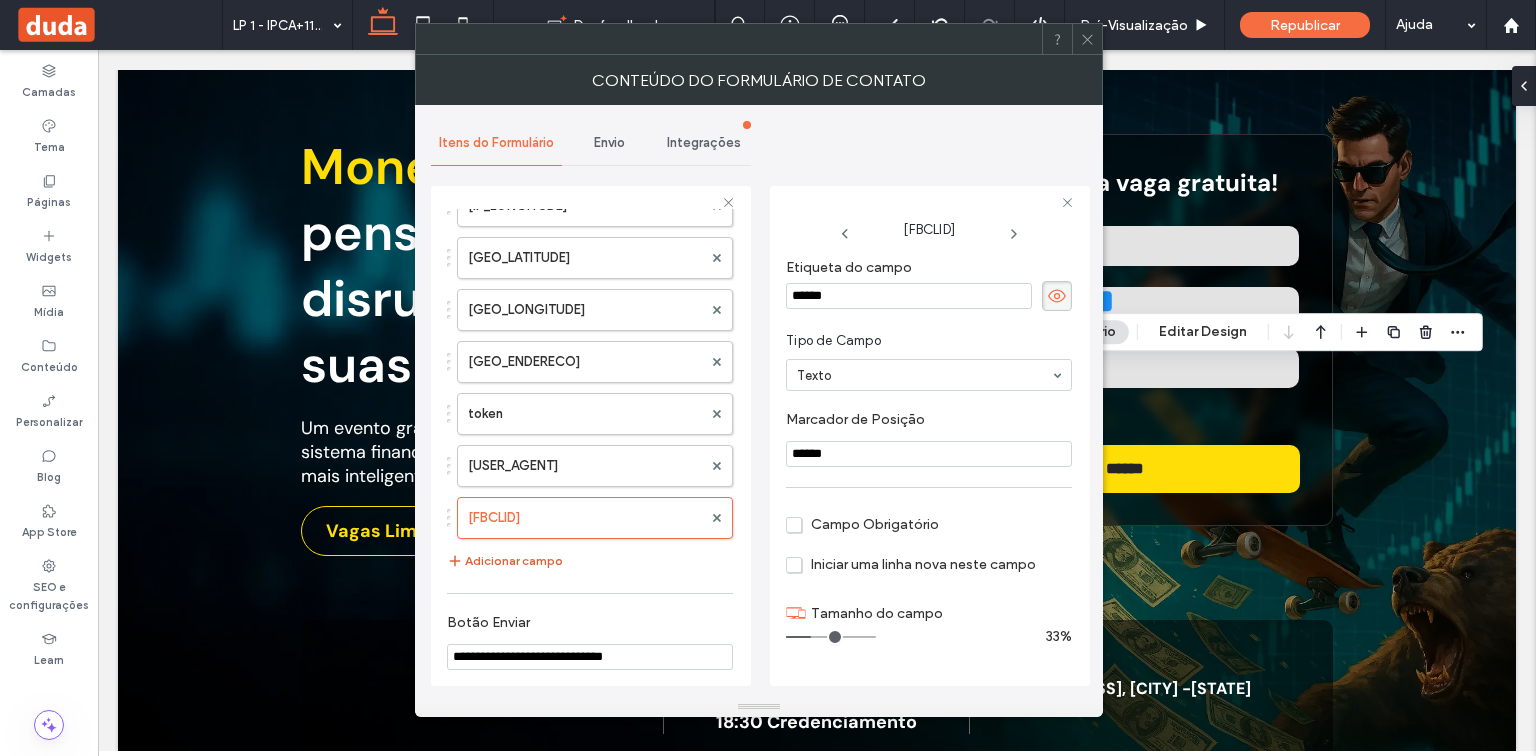 click on "Adicionar campo" at bounding box center [505, 561] 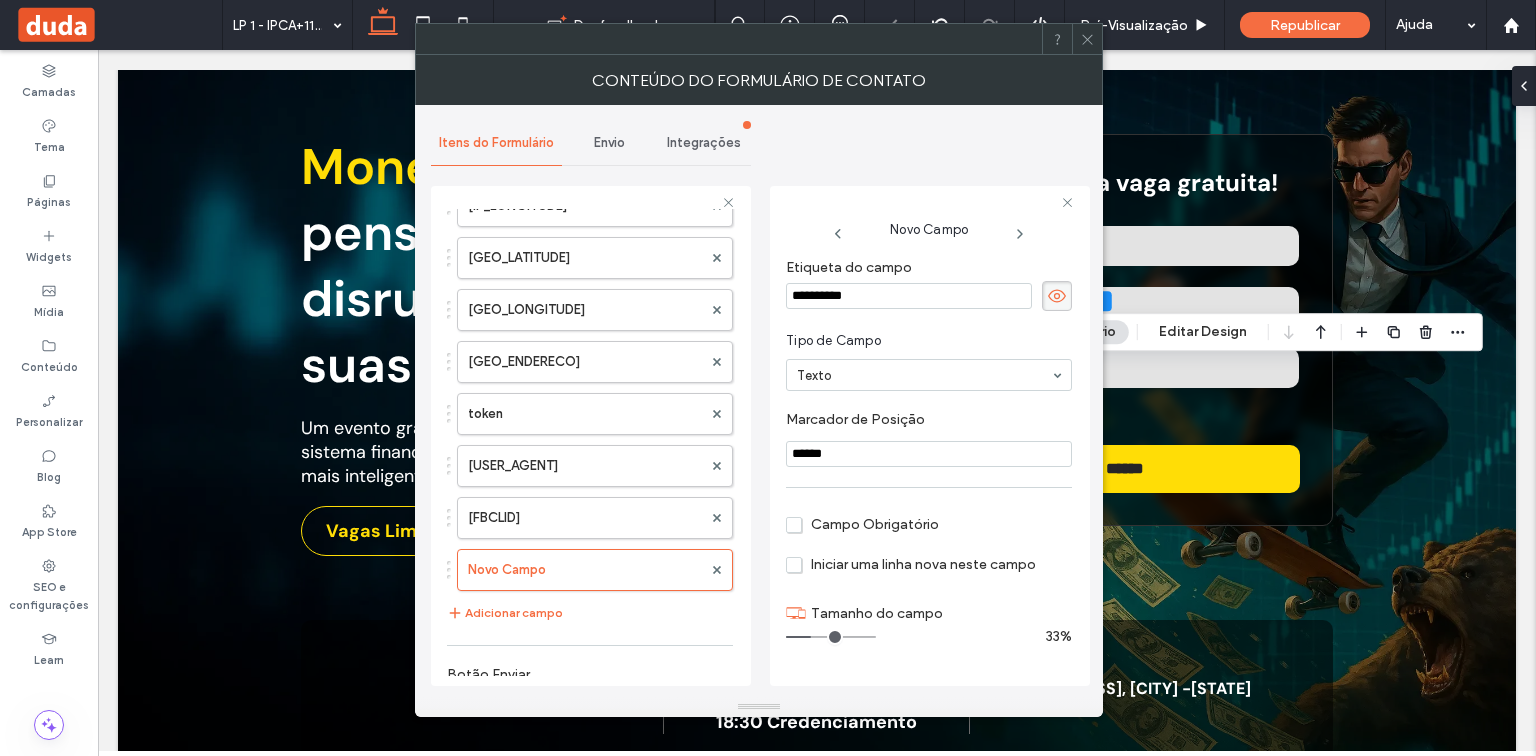 drag, startPoint x: 895, startPoint y: 293, endPoint x: 781, endPoint y: 293, distance: 114 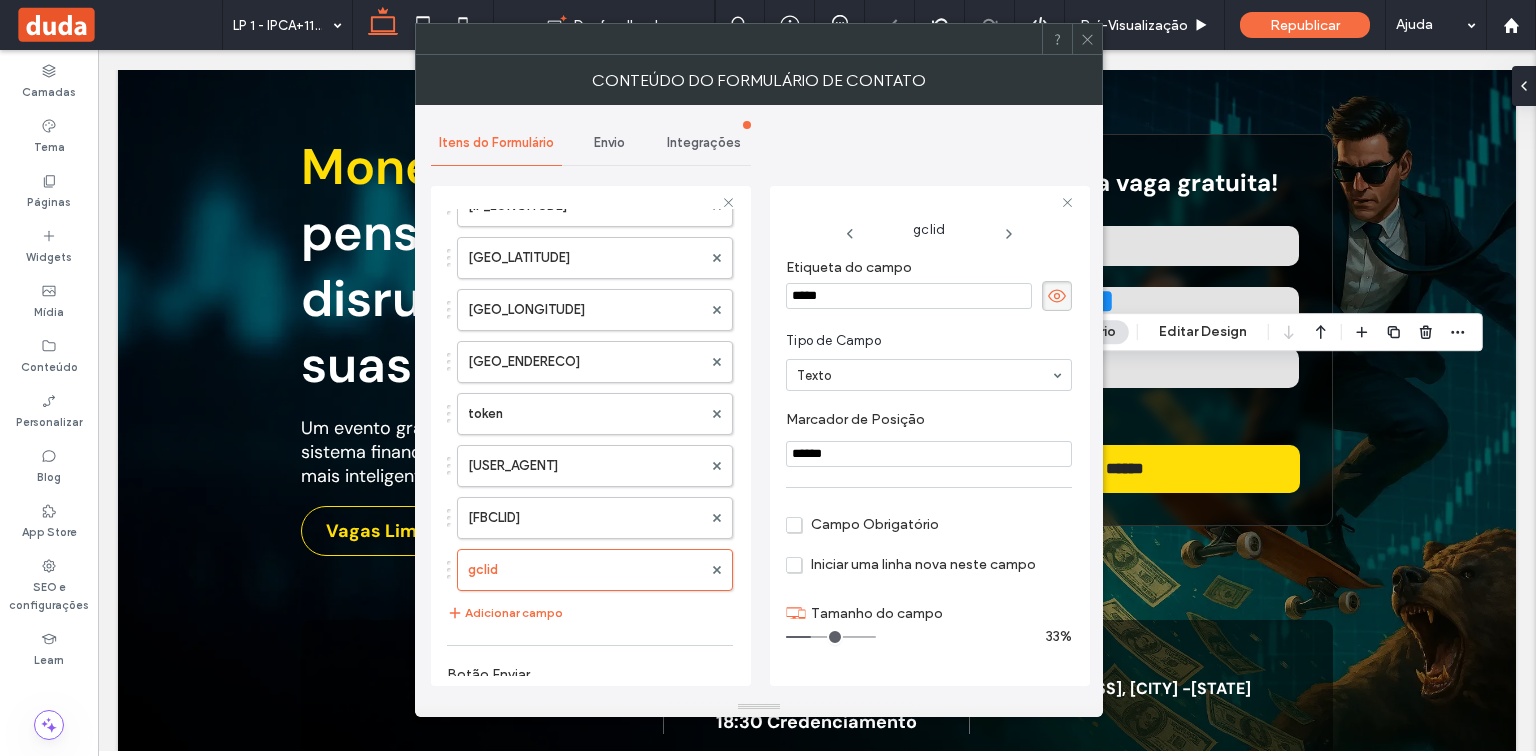 drag, startPoint x: 856, startPoint y: 454, endPoint x: 763, endPoint y: 454, distance: 93 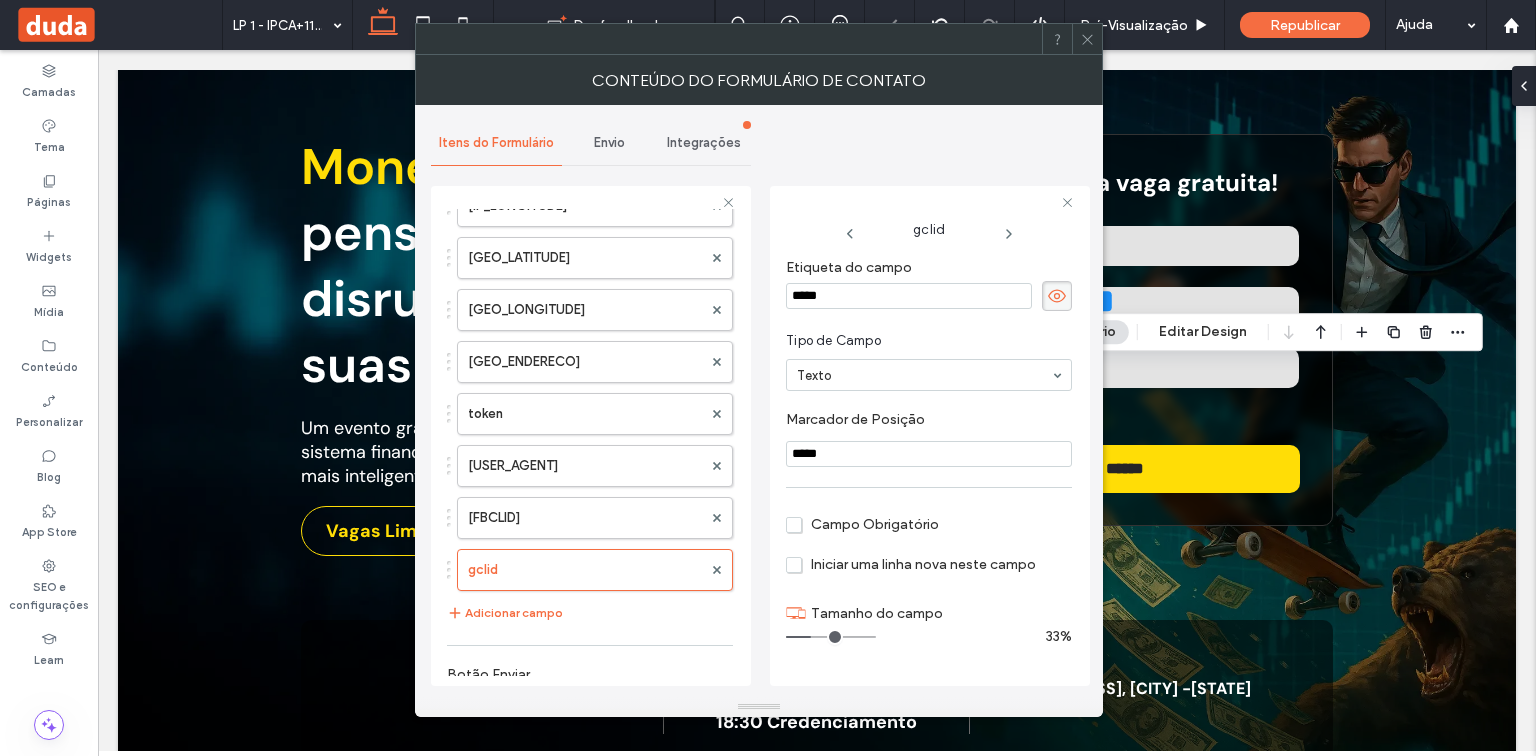 type on "*****" 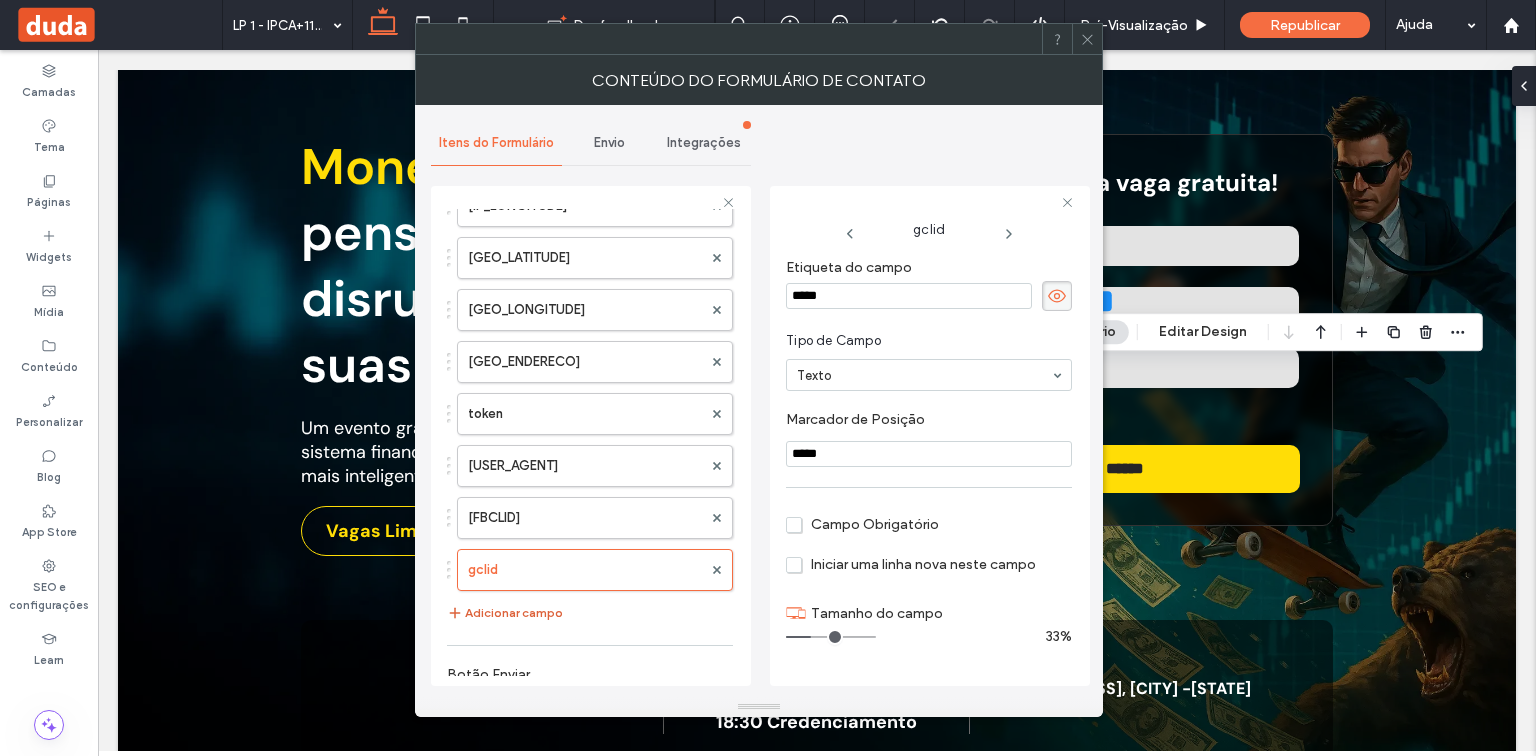 click on "Adicionar campo" at bounding box center (505, 613) 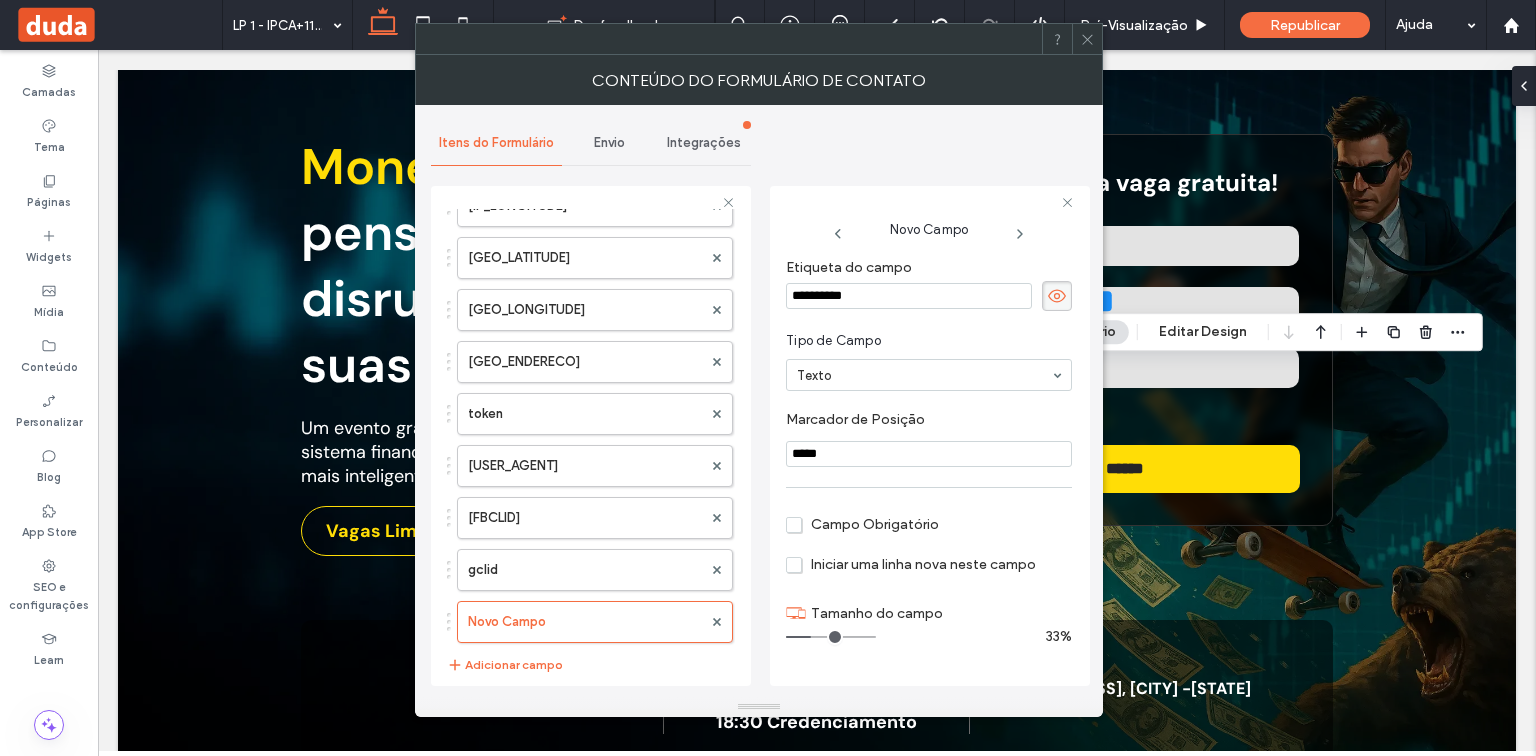 drag, startPoint x: 905, startPoint y: 293, endPoint x: 780, endPoint y: 298, distance: 125.09996 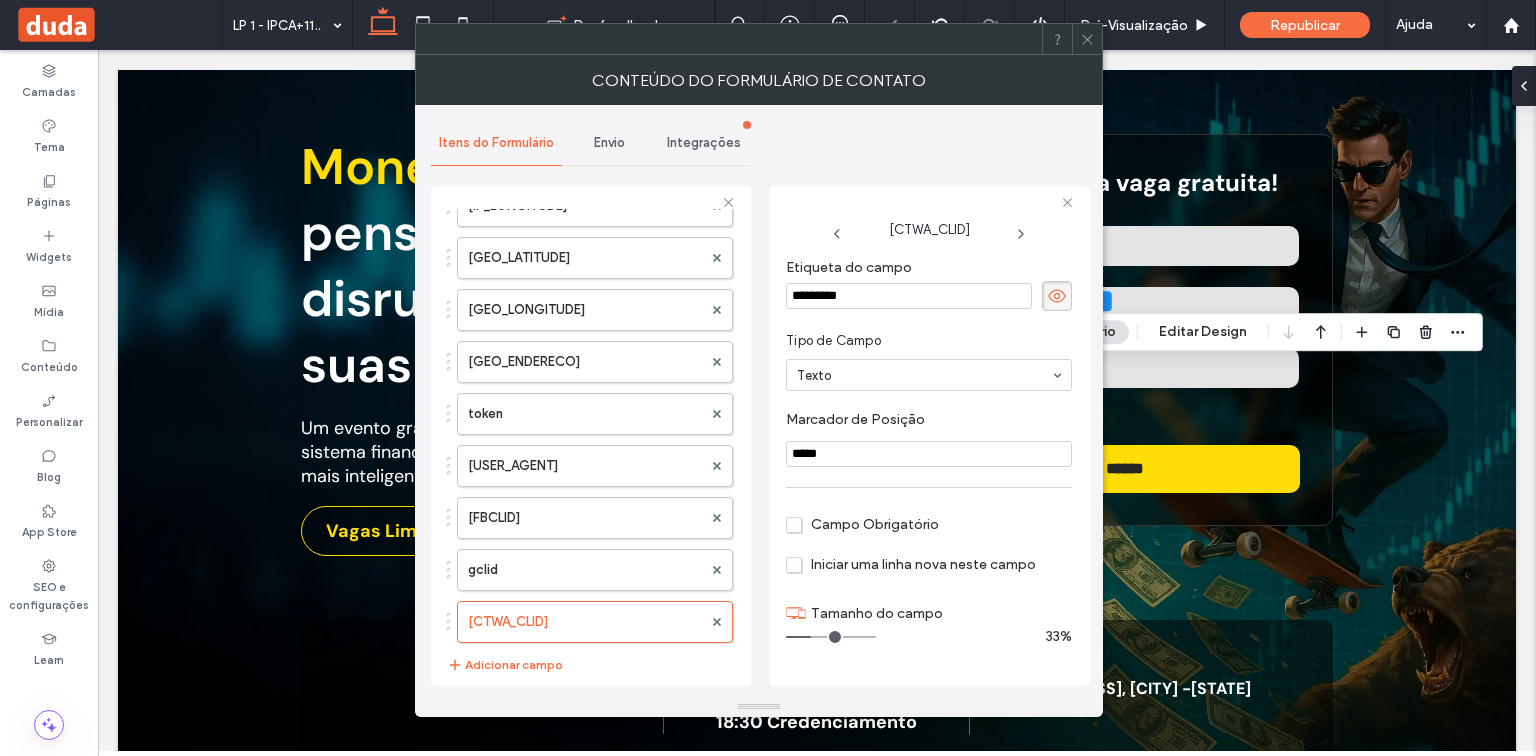 drag, startPoint x: 844, startPoint y: 447, endPoint x: 781, endPoint y: 448, distance: 63.007935 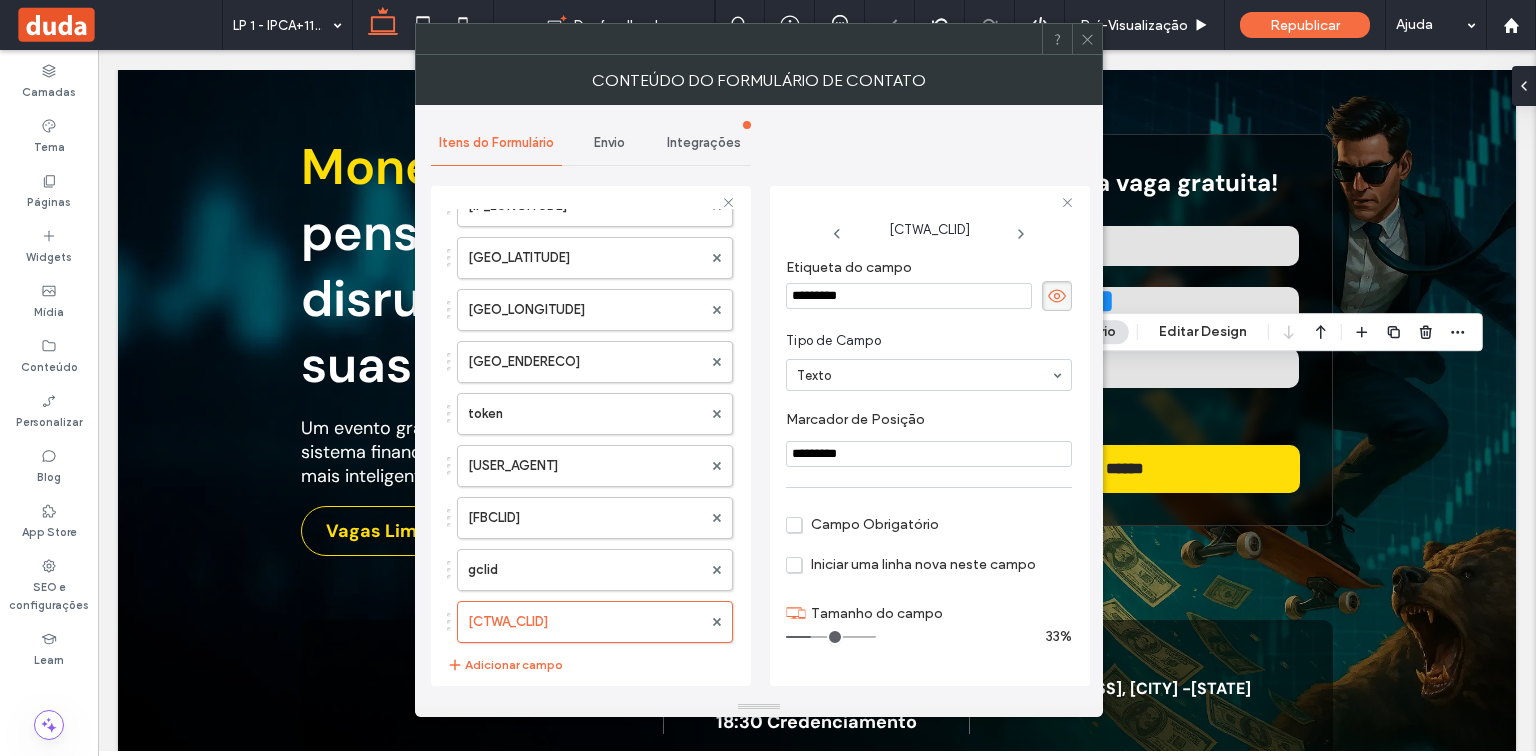 type on "*********" 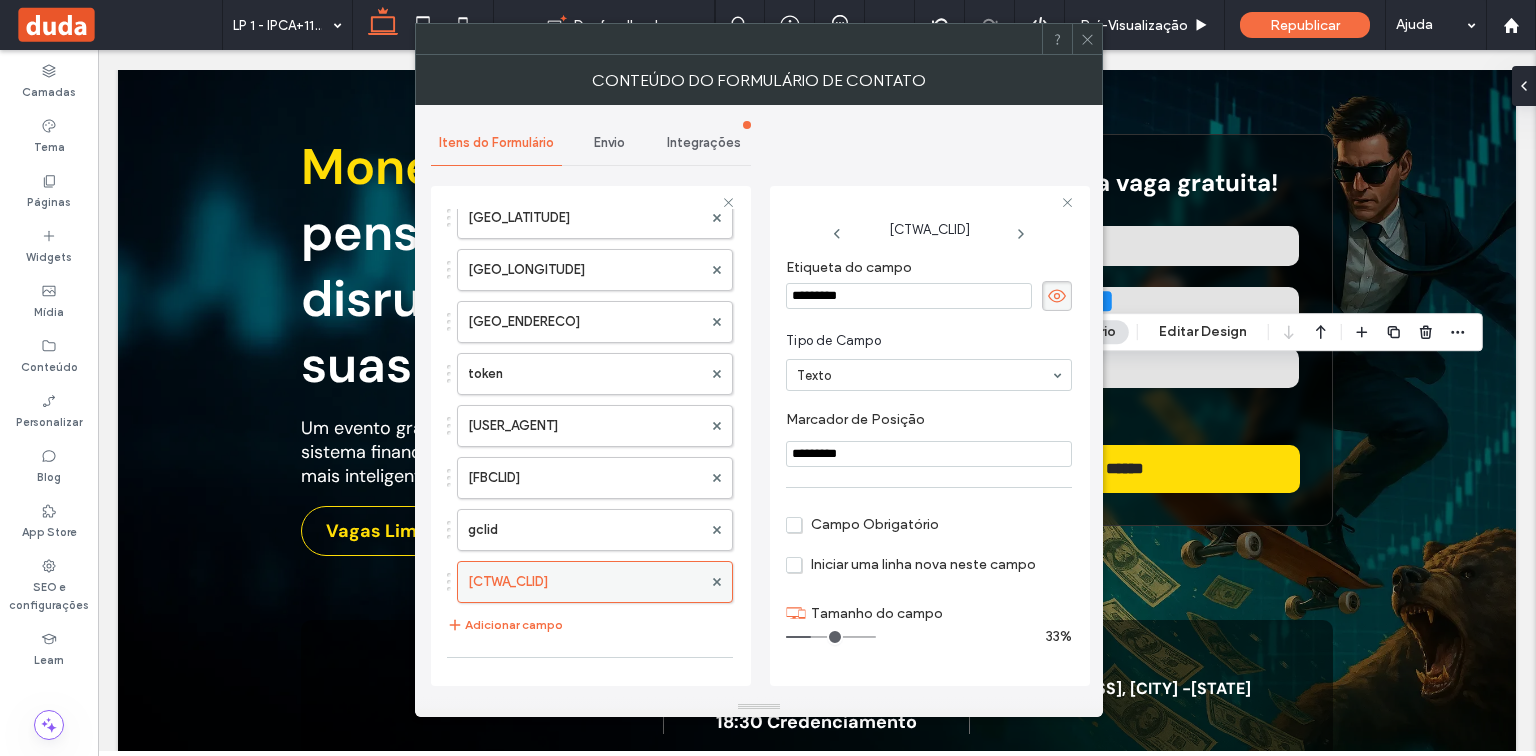 scroll, scrollTop: 1280, scrollLeft: 0, axis: vertical 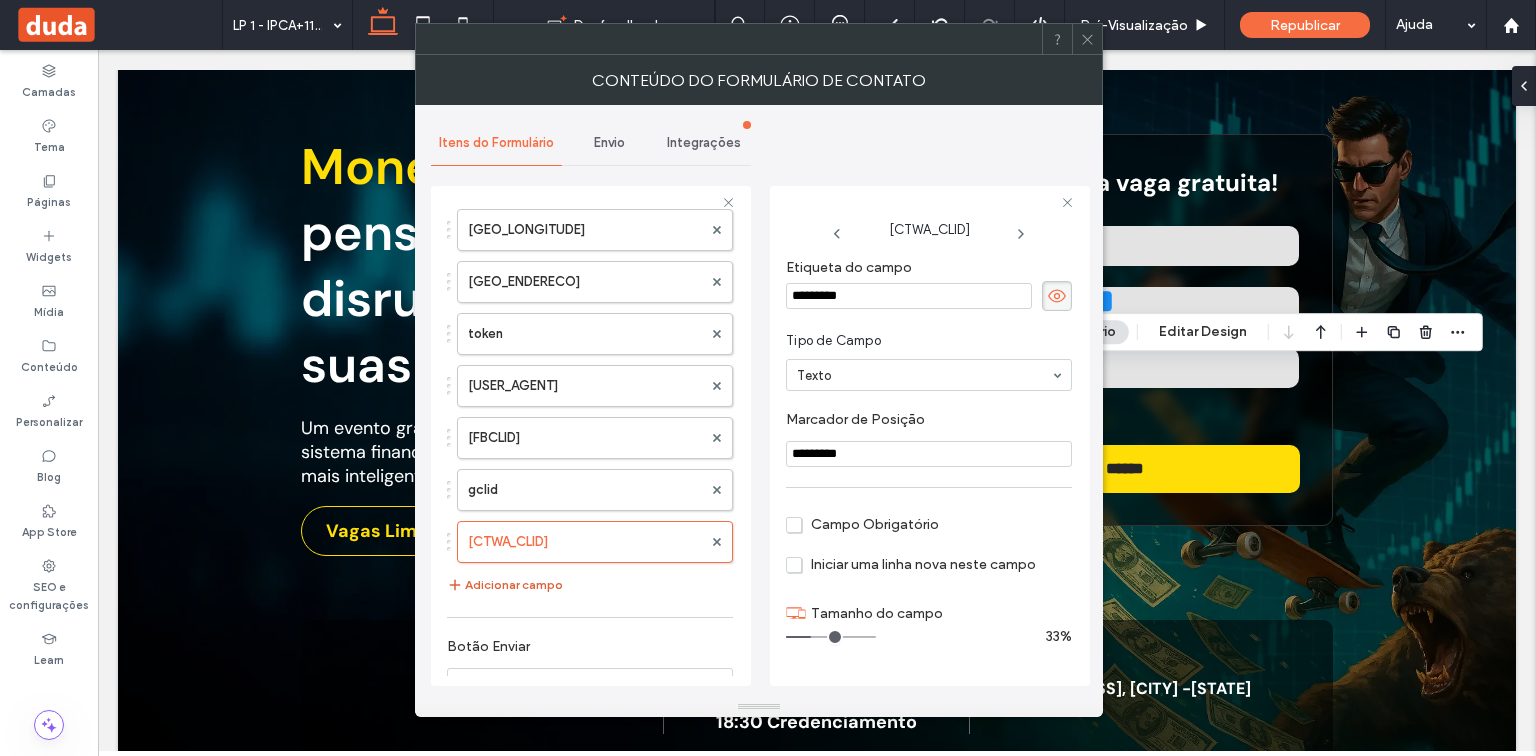 click on "Adicionar campo" at bounding box center (505, 585) 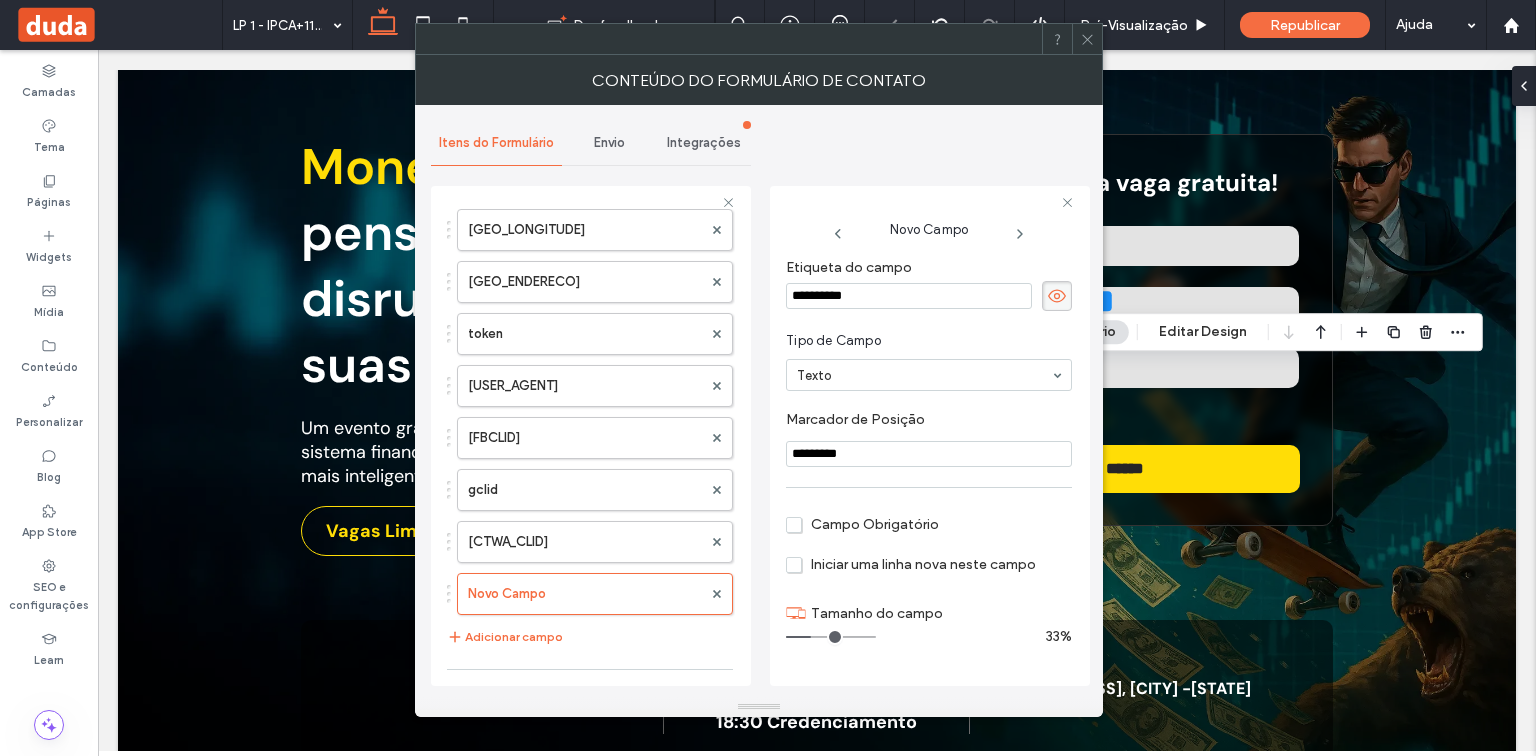 drag, startPoint x: 885, startPoint y: 296, endPoint x: 792, endPoint y: 361, distance: 113.46365 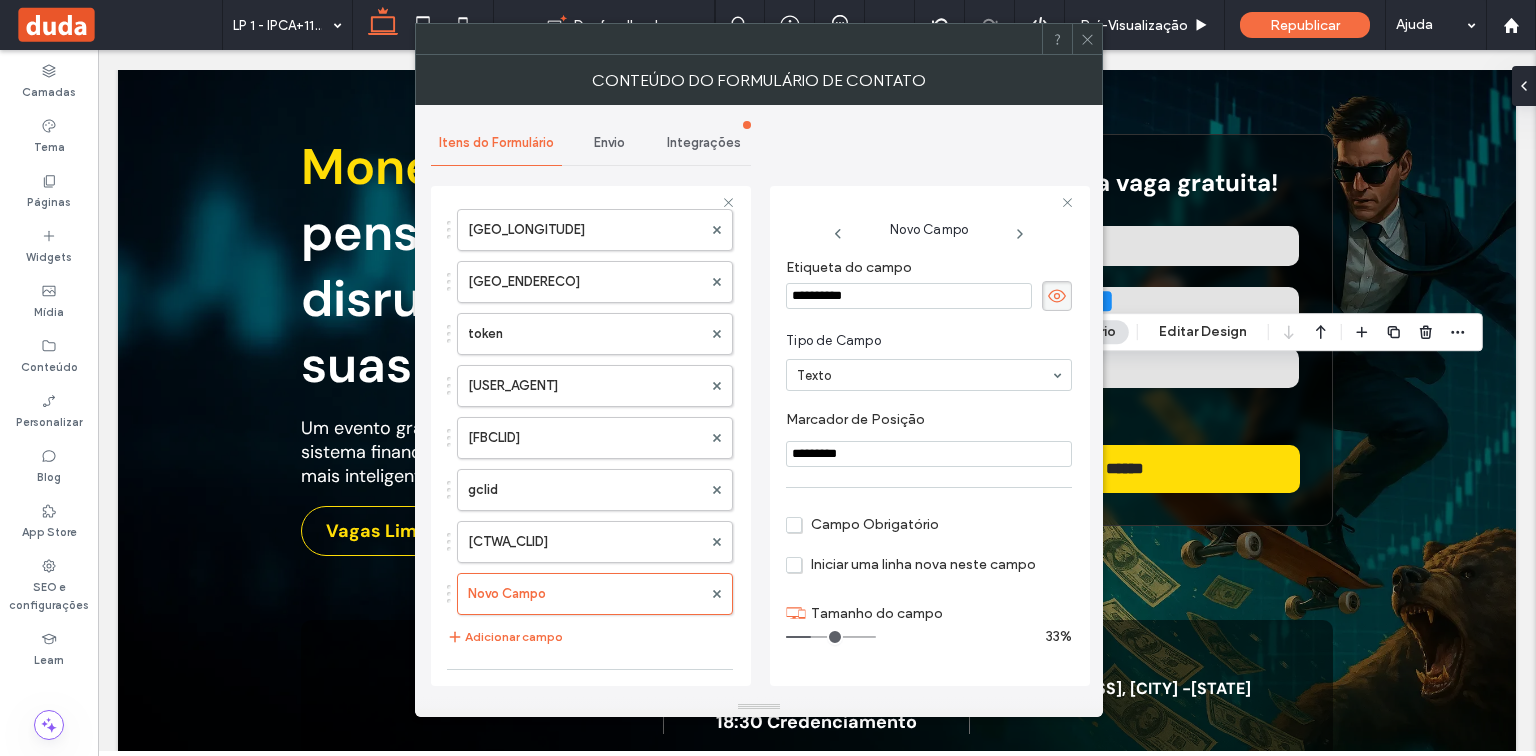 paste on "*" 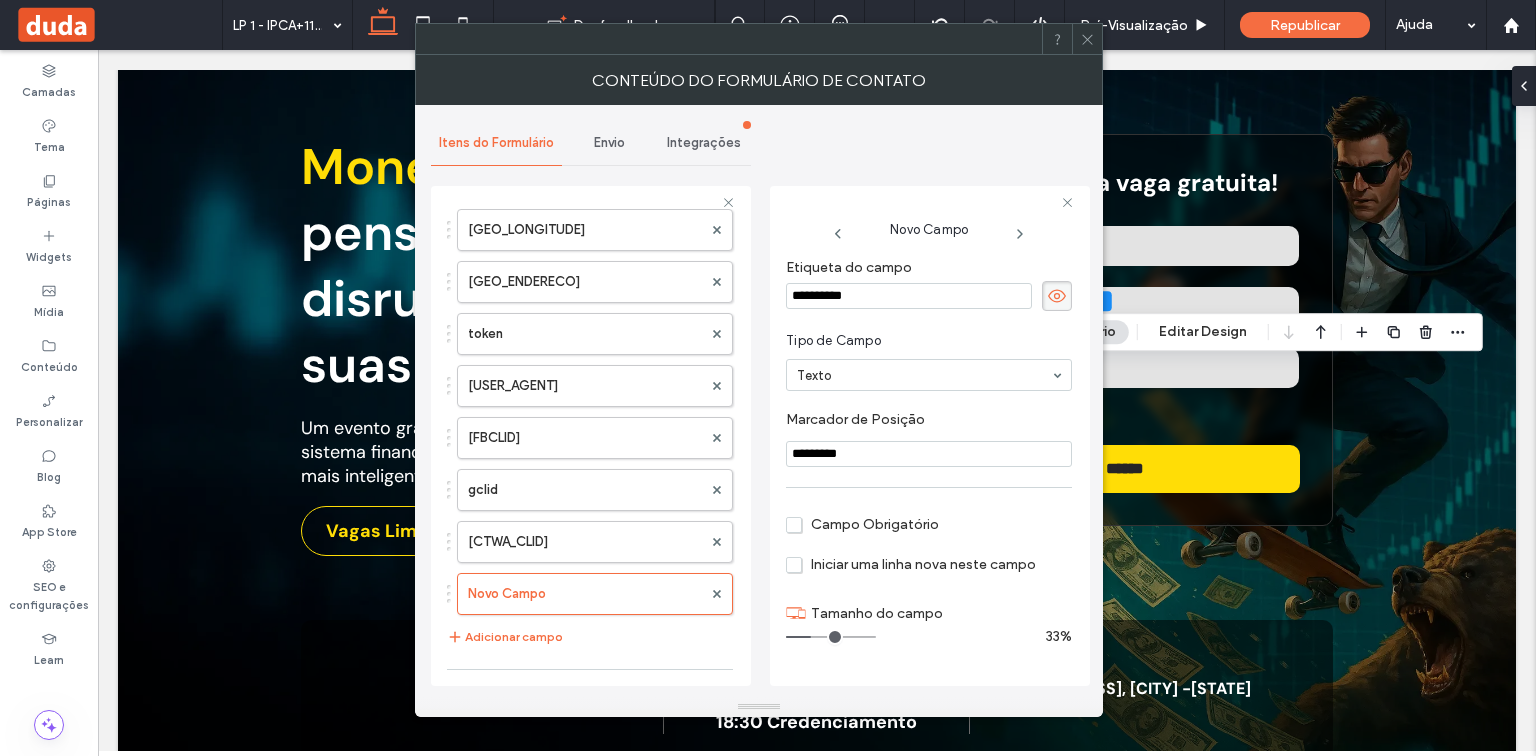 type on "**********" 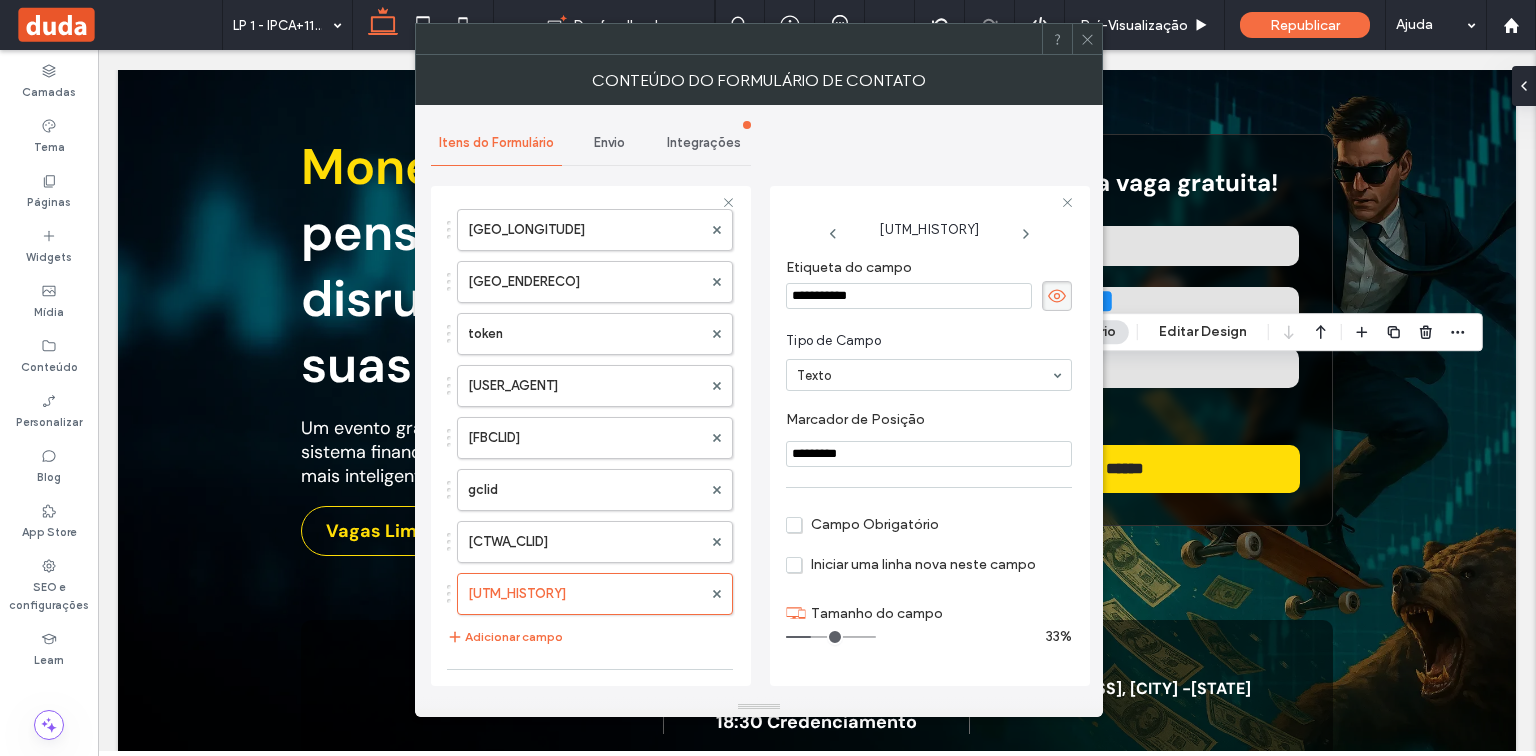 drag, startPoint x: 800, startPoint y: 453, endPoint x: 768, endPoint y: 453, distance: 32 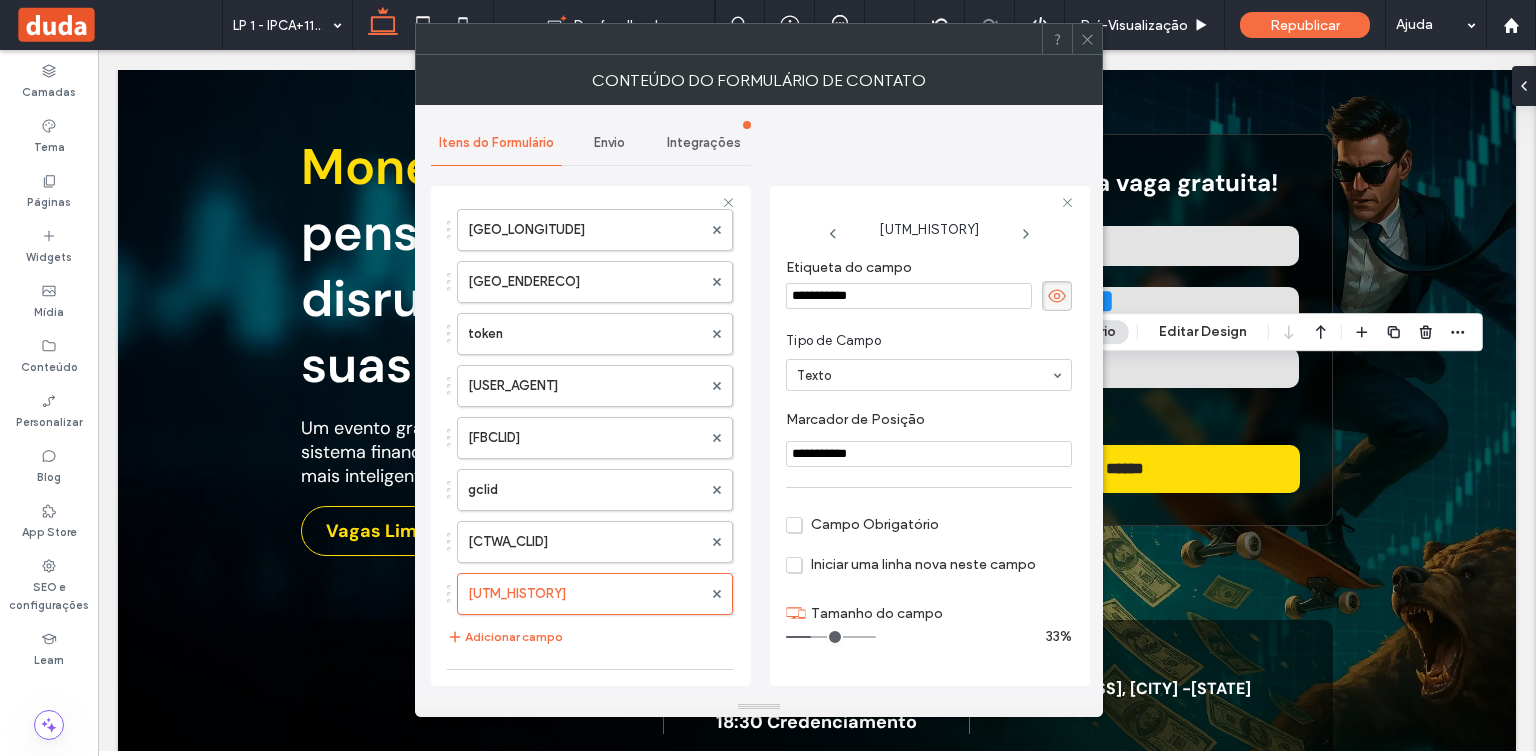 type on "**********" 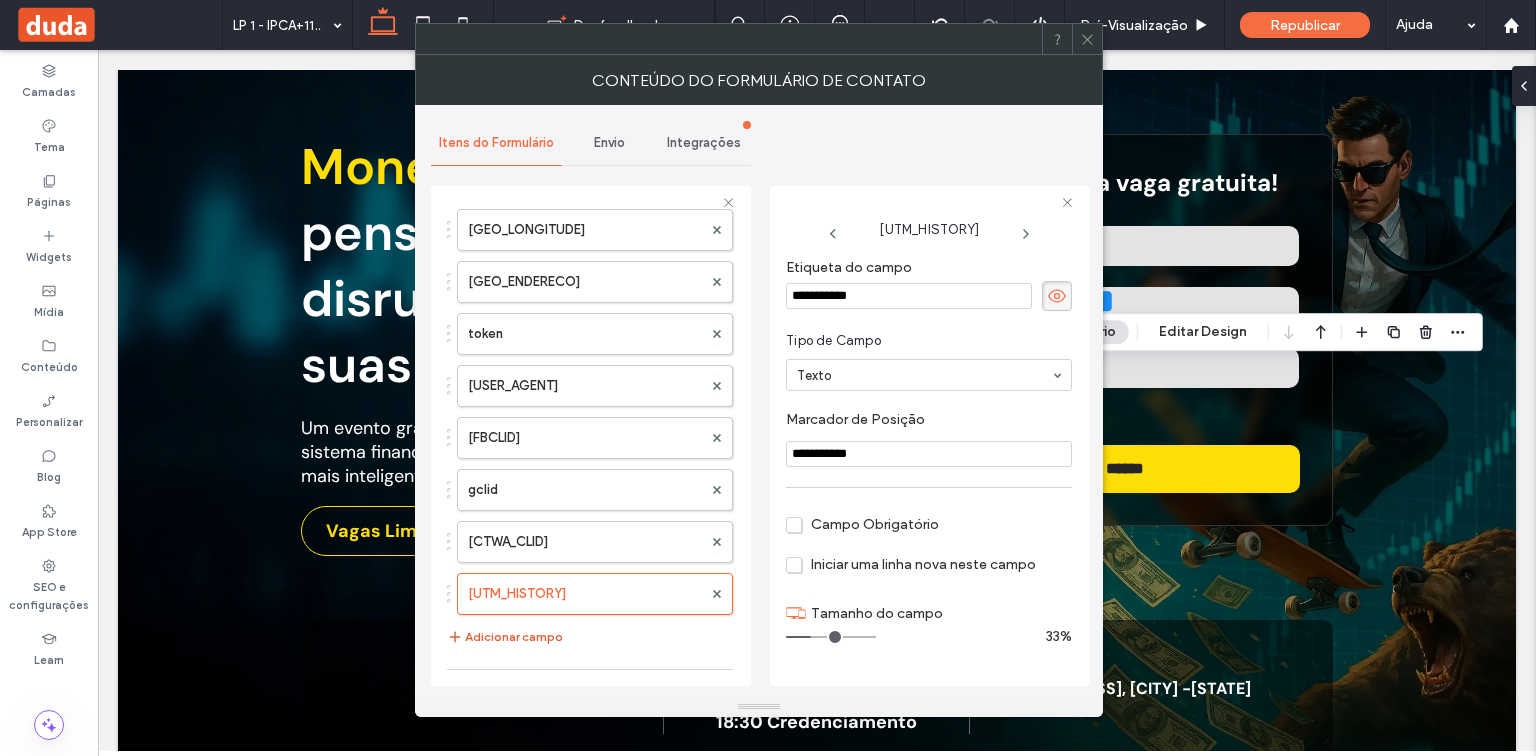 click on "Adicionar campo" at bounding box center [505, 637] 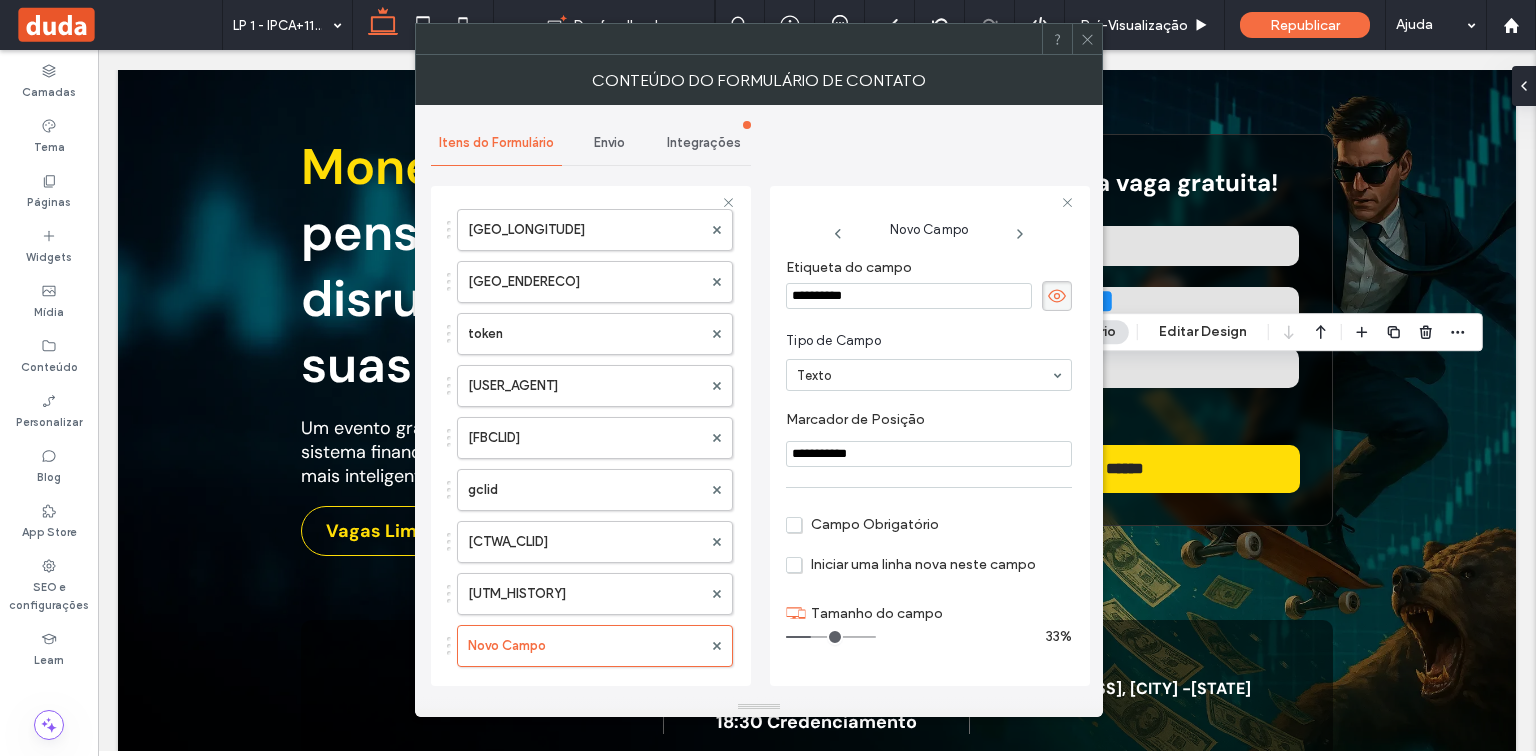 drag, startPoint x: 884, startPoint y: 292, endPoint x: 791, endPoint y: 293, distance: 93.00538 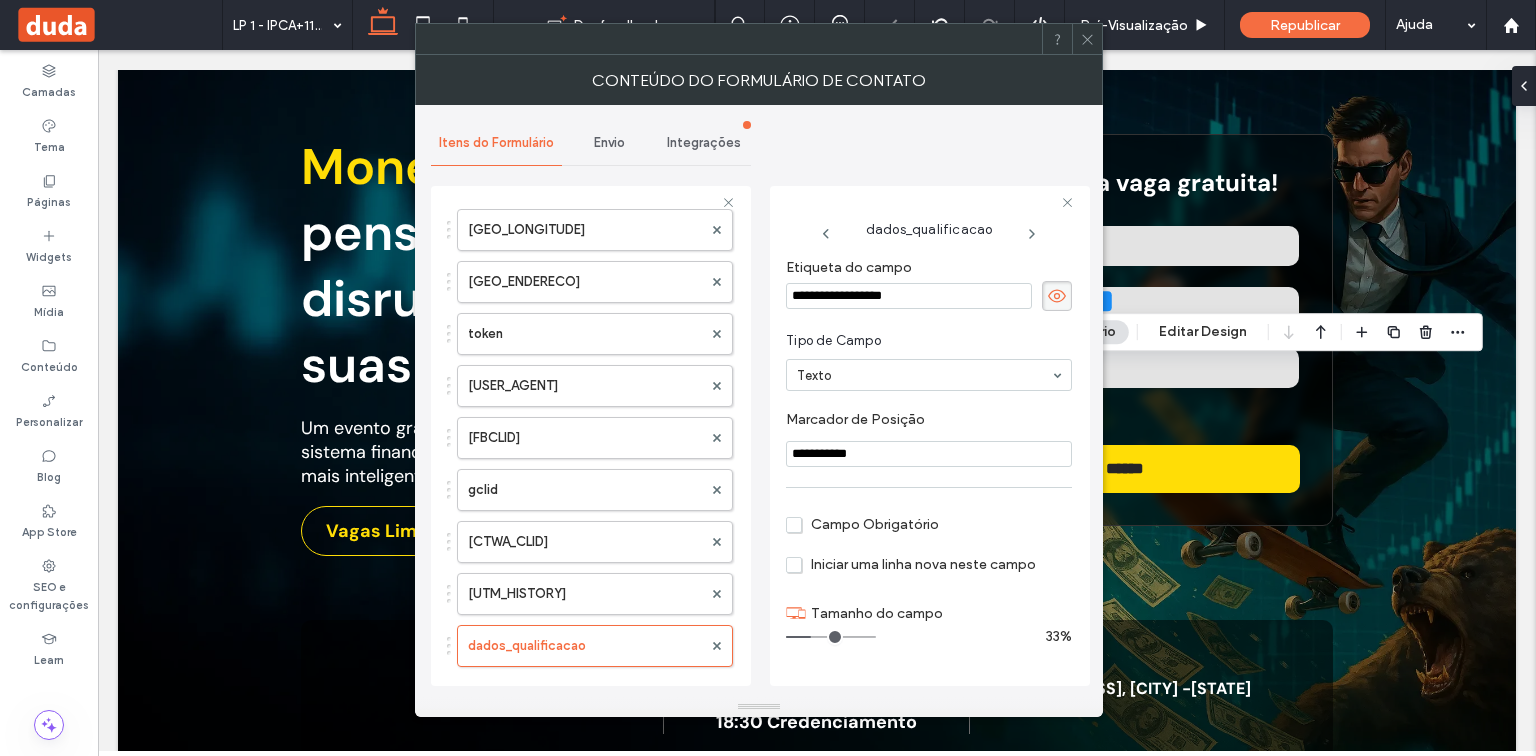 drag, startPoint x: 912, startPoint y: 452, endPoint x: 788, endPoint y: 451, distance: 124.004036 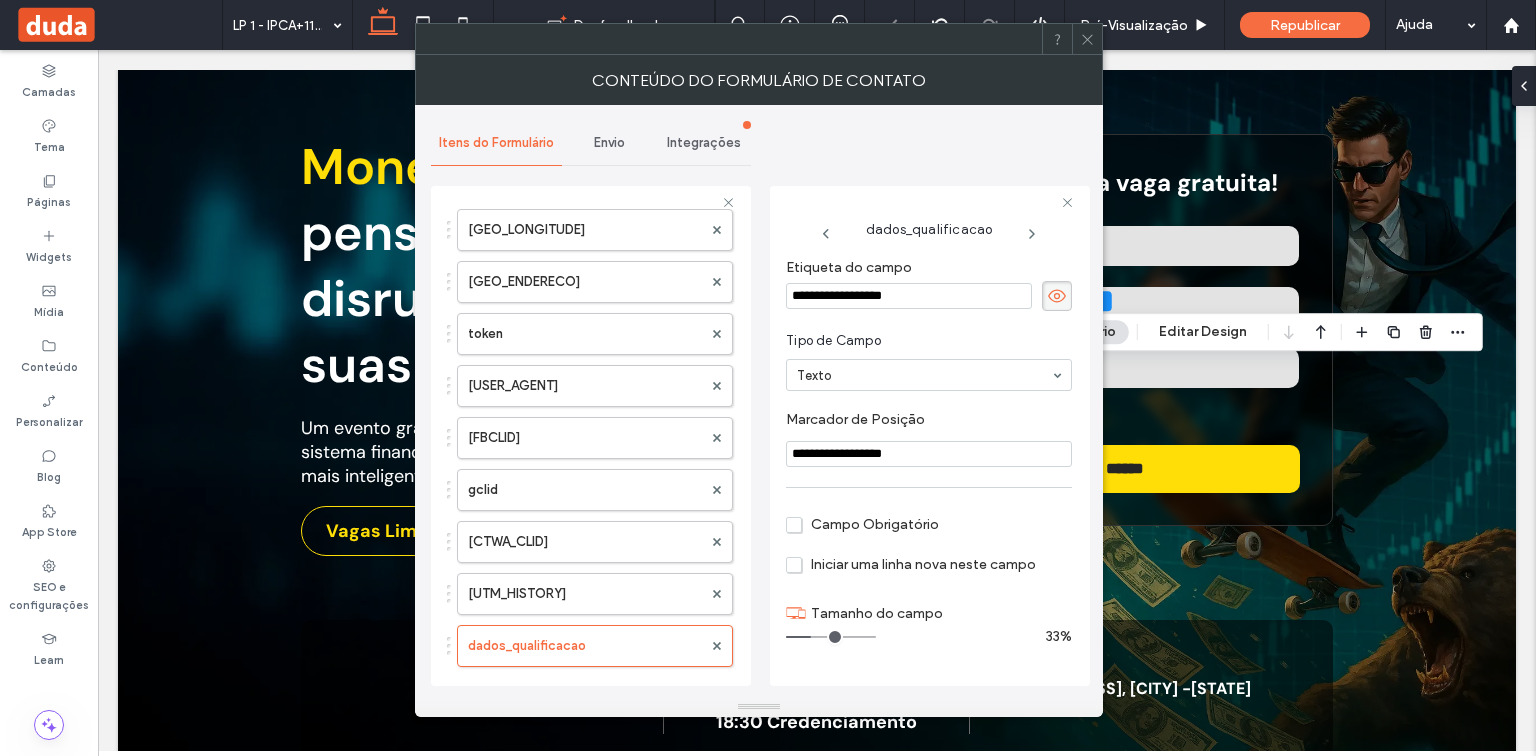 type on "**********" 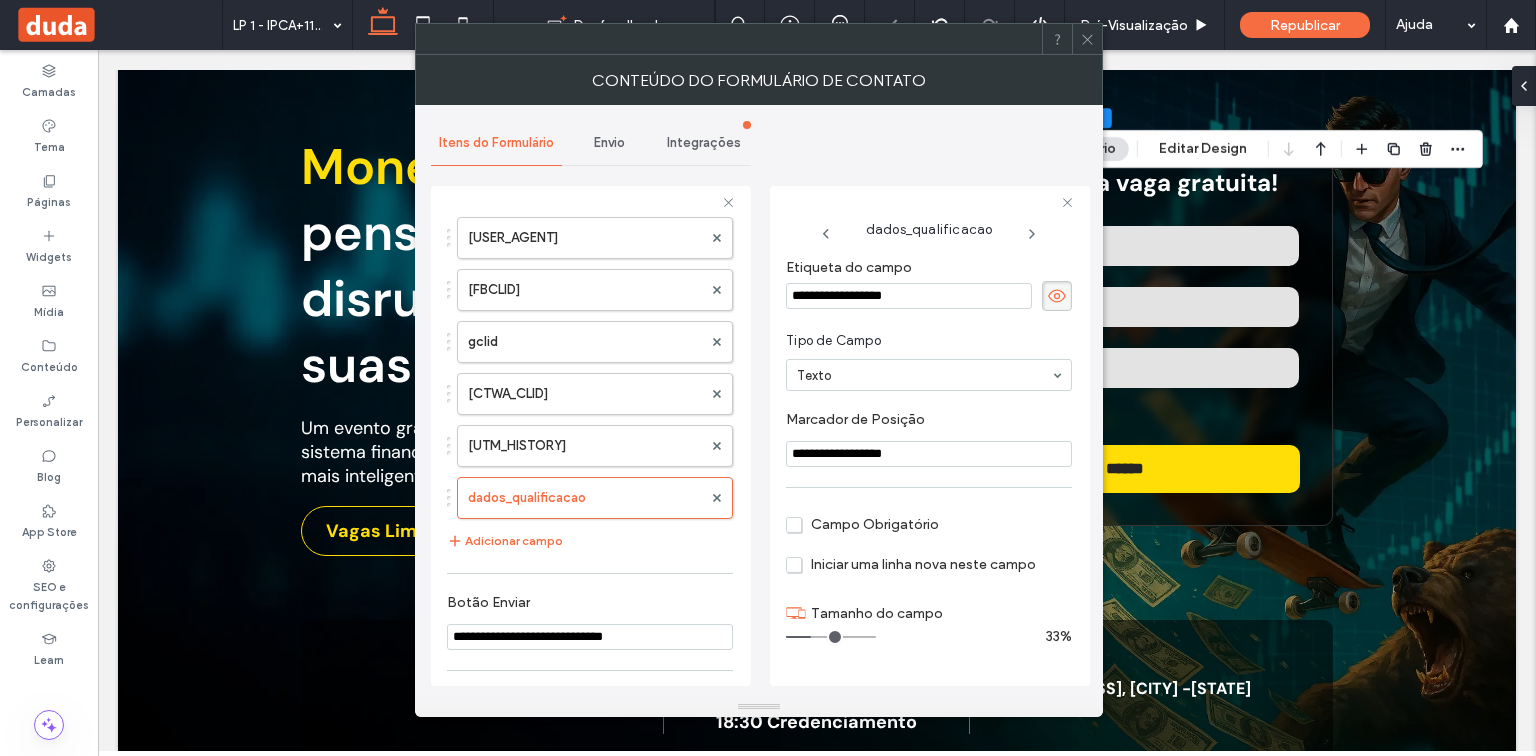 scroll, scrollTop: 1440, scrollLeft: 0, axis: vertical 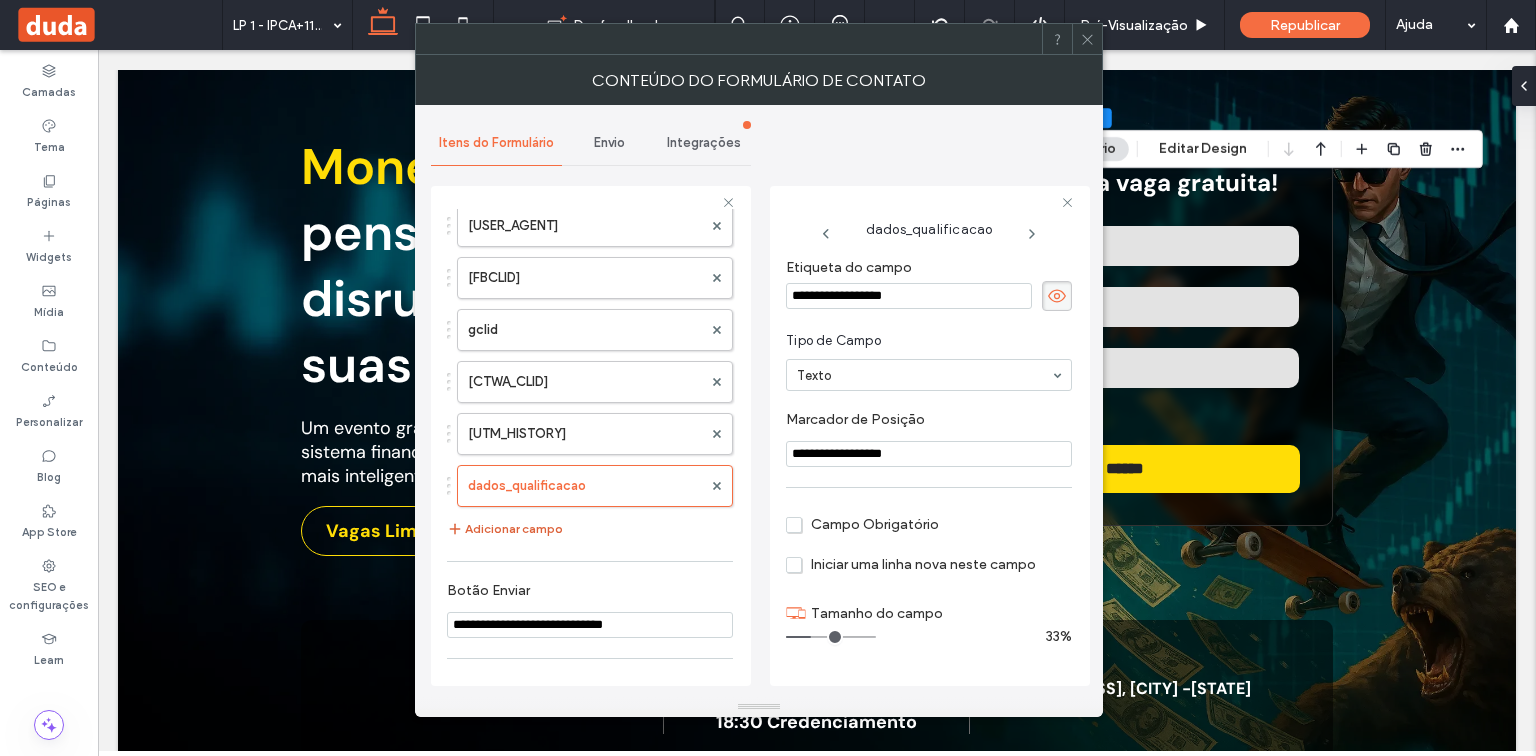 click on "Adicionar campo" at bounding box center (505, 529) 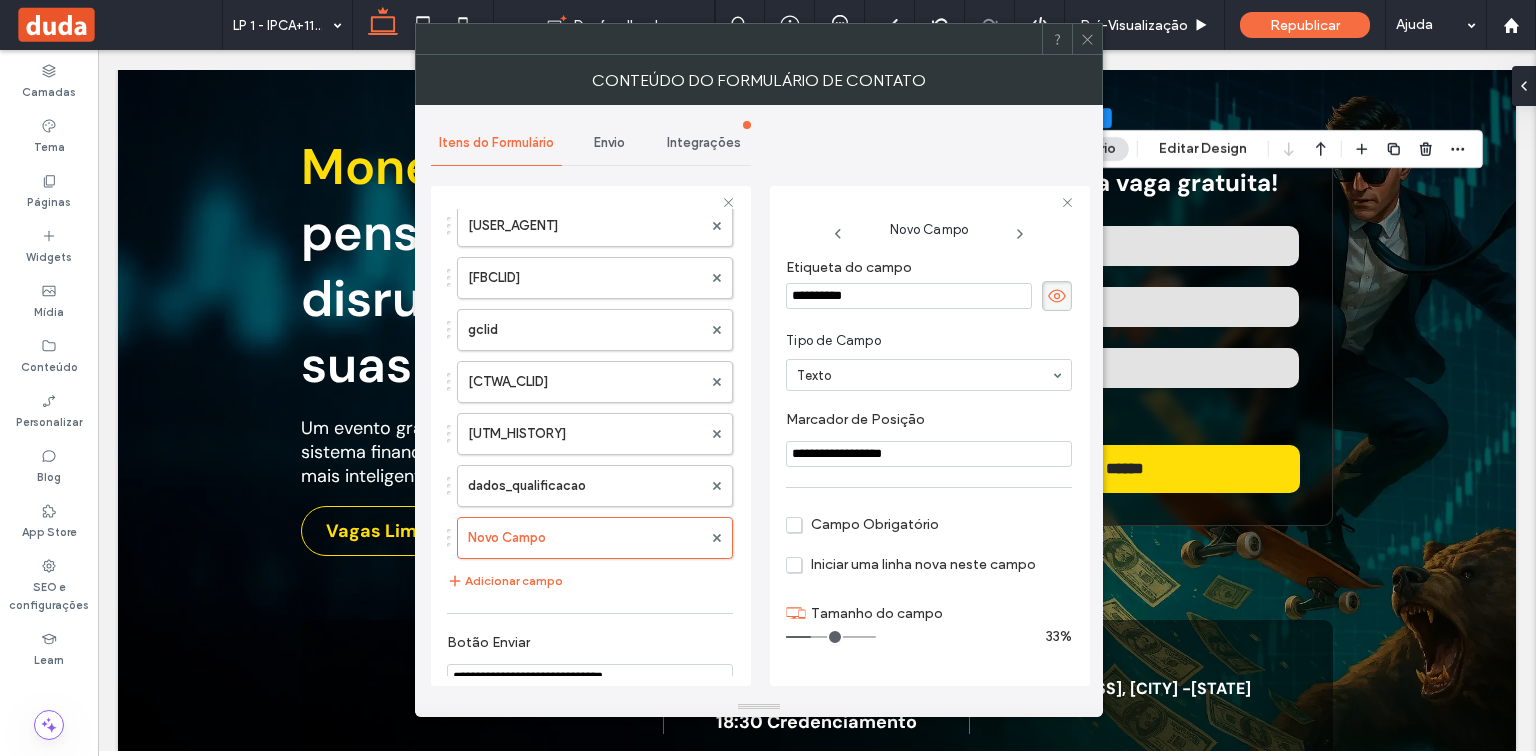 drag, startPoint x: 899, startPoint y: 301, endPoint x: 774, endPoint y: 300, distance: 125.004 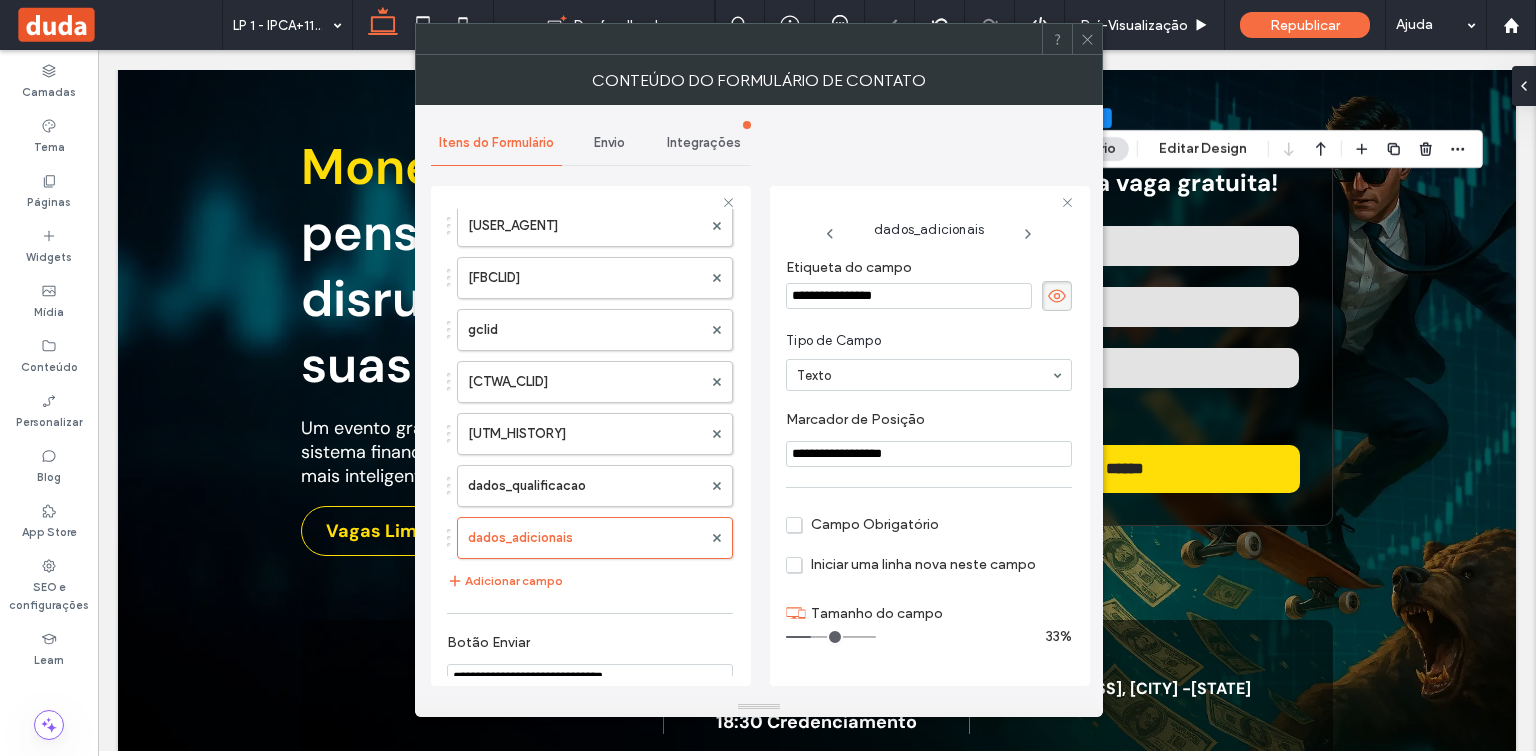 drag, startPoint x: 948, startPoint y: 457, endPoint x: 787, endPoint y: 452, distance: 161.07762 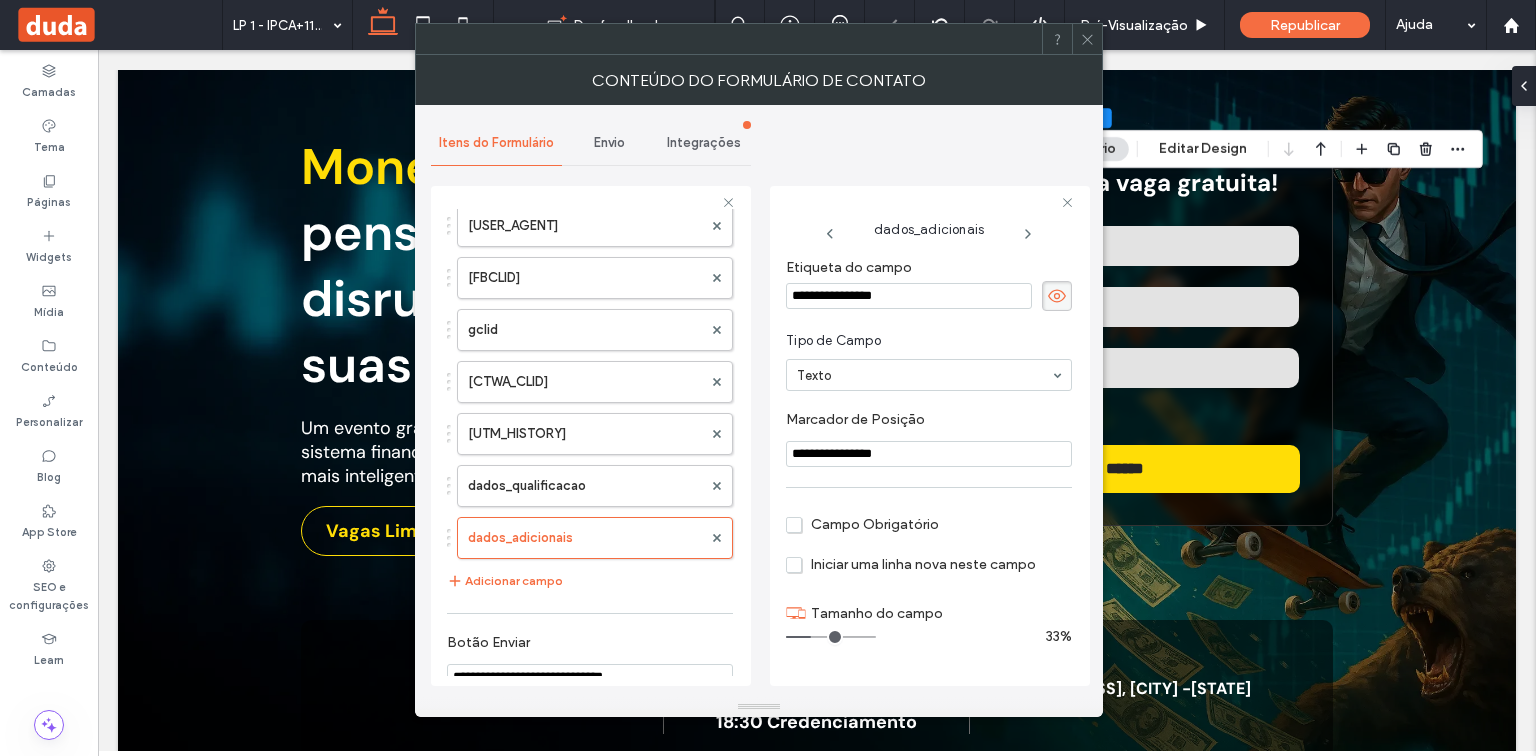 type on "**********" 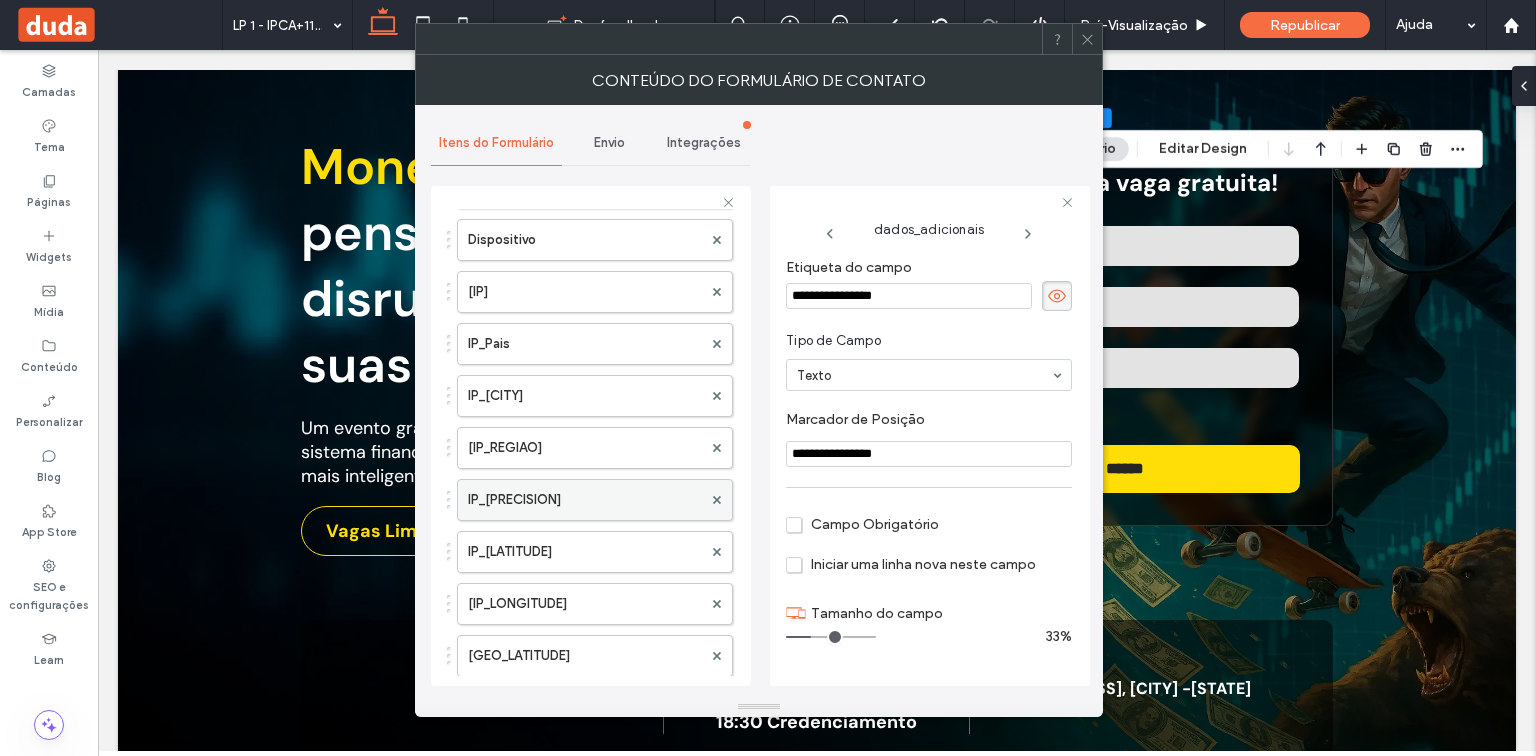 scroll, scrollTop: 800, scrollLeft: 0, axis: vertical 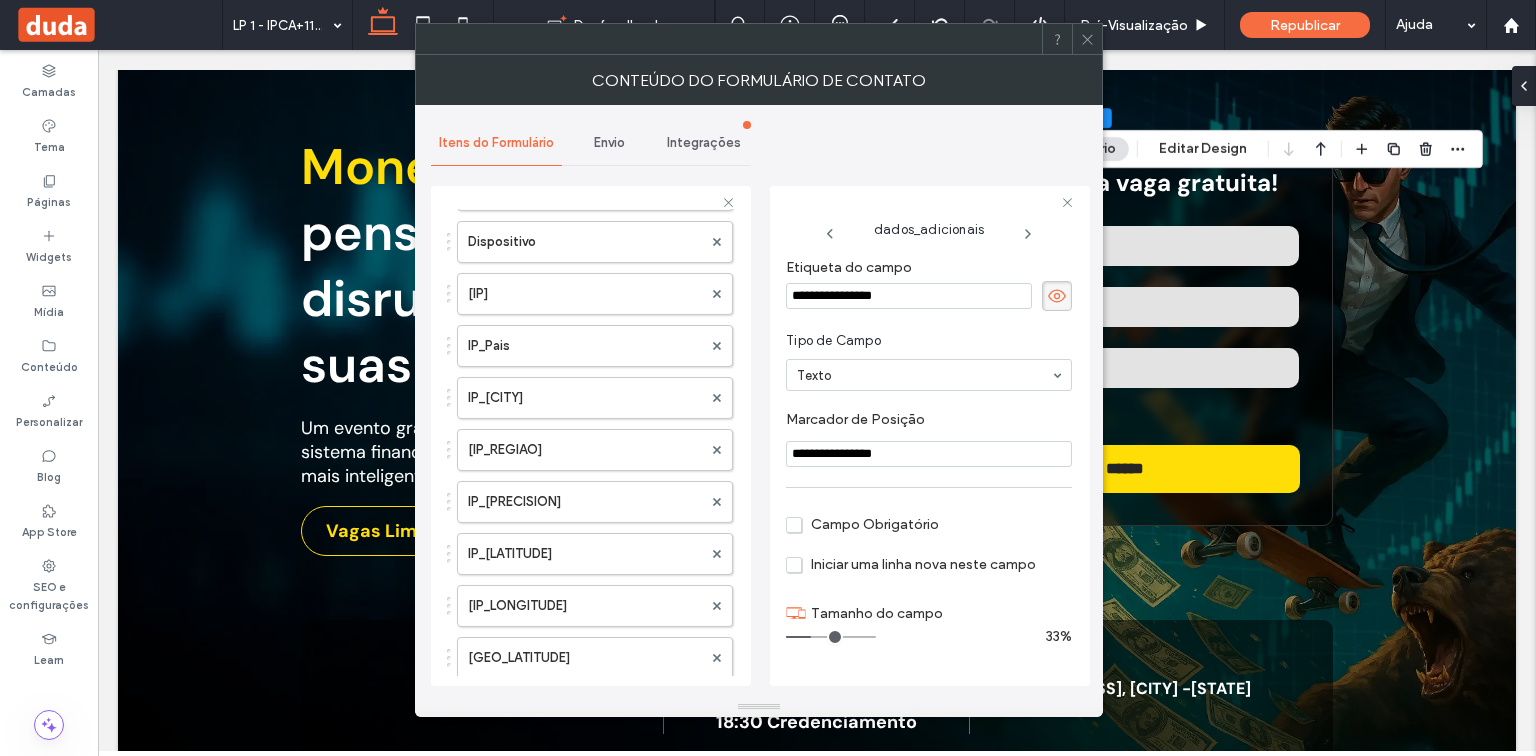click at bounding box center [1087, 39] 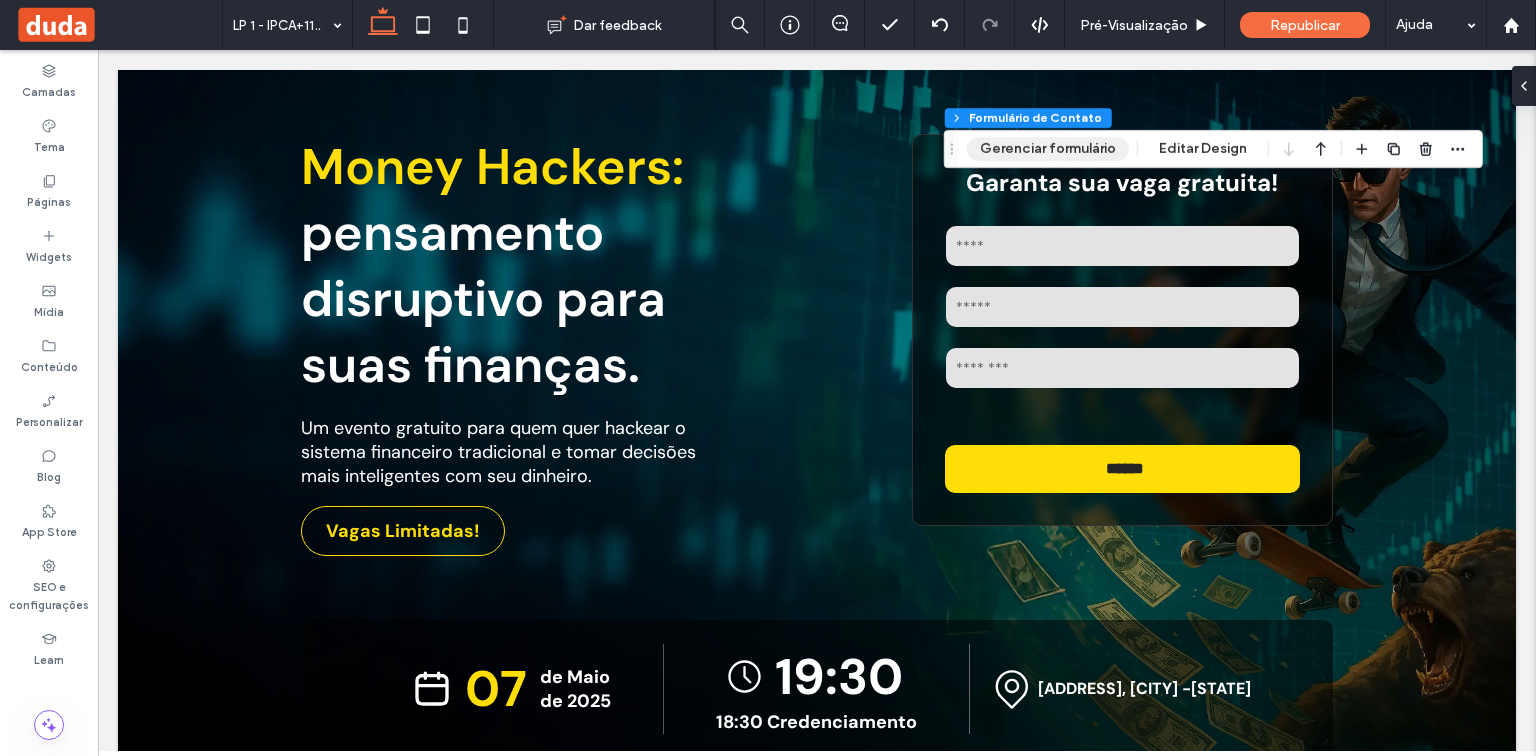 click on "Gerenciar formulário" at bounding box center [1048, 149] 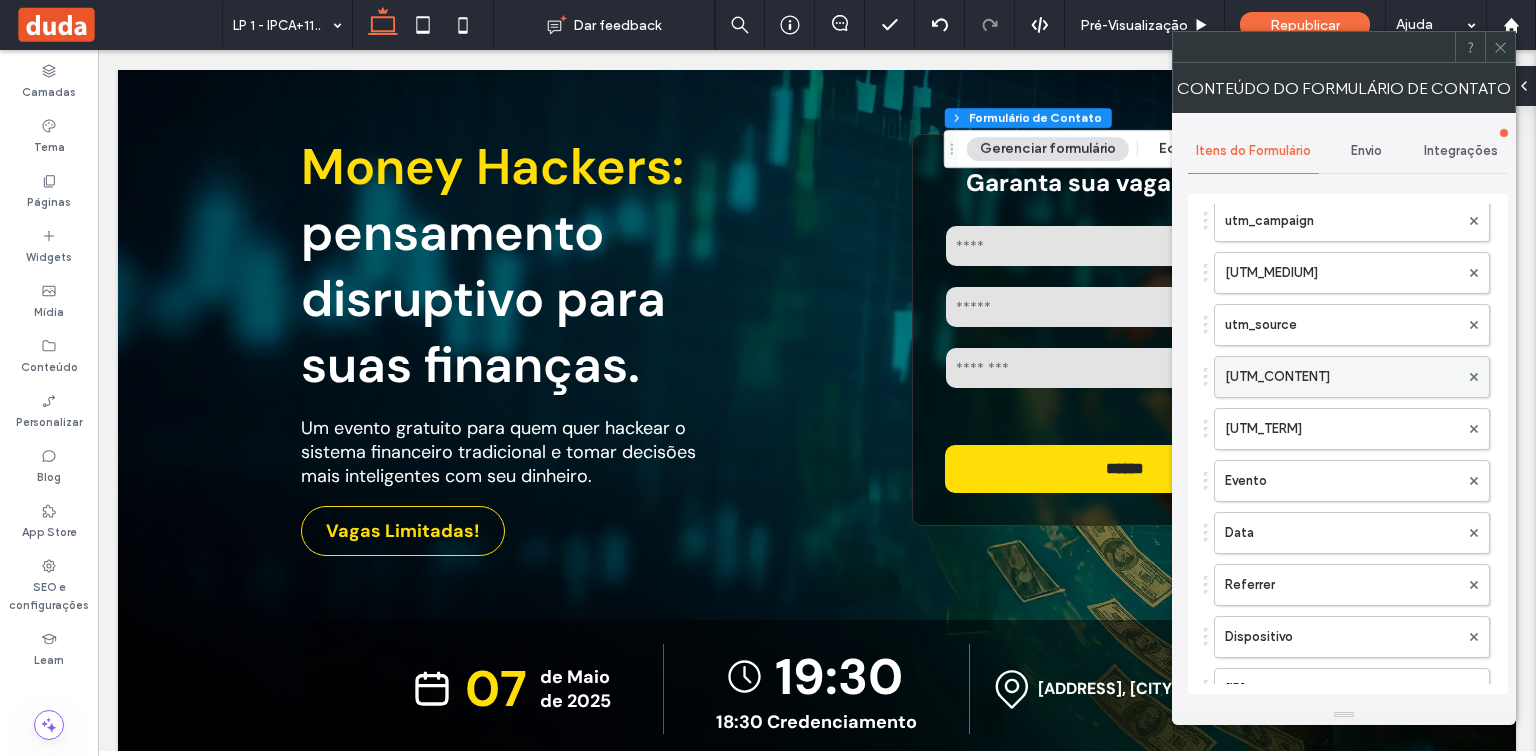 scroll, scrollTop: 560, scrollLeft: 0, axis: vertical 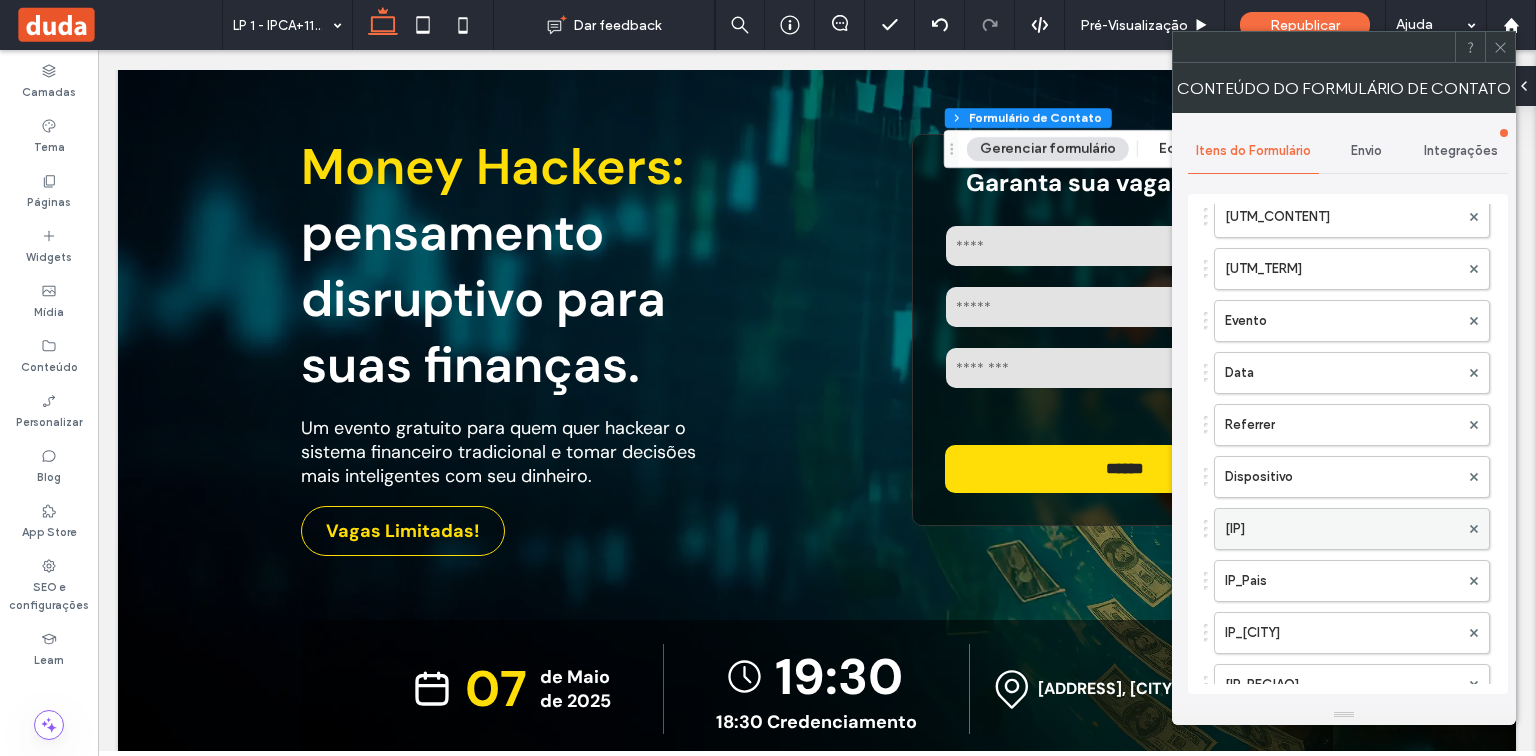 click on "[IP]" at bounding box center (1342, 529) 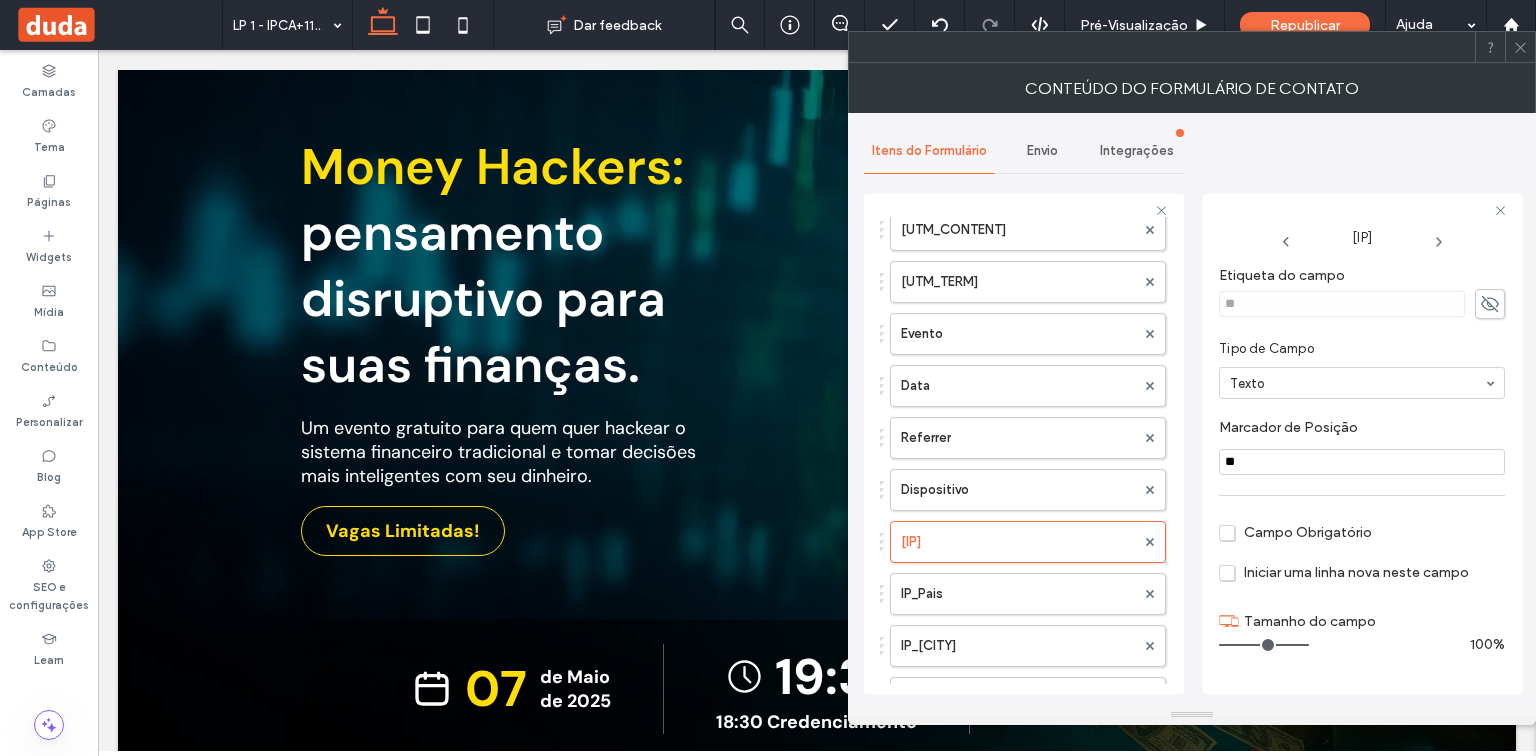 click 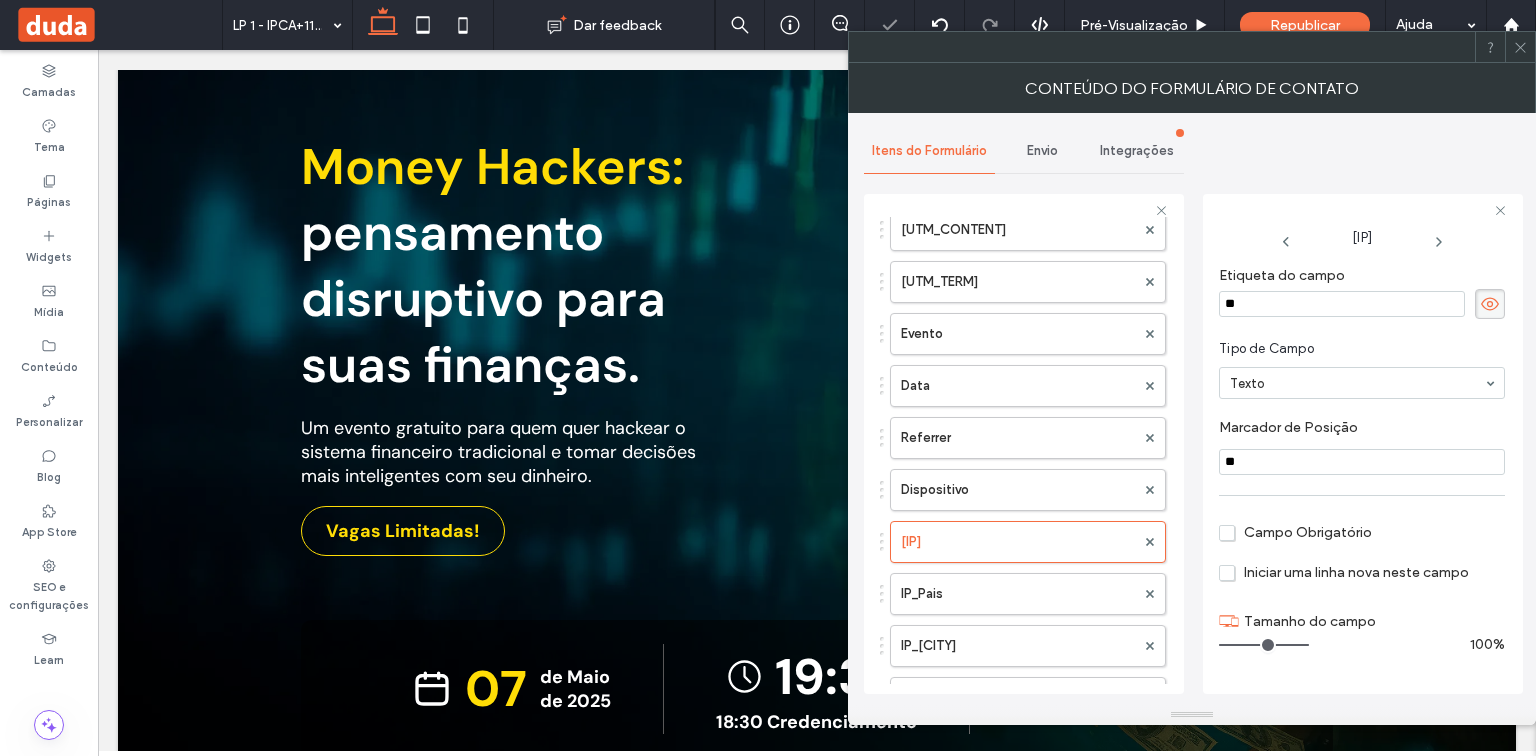 drag, startPoint x: 1322, startPoint y: 312, endPoint x: 1216, endPoint y: 321, distance: 106.381386 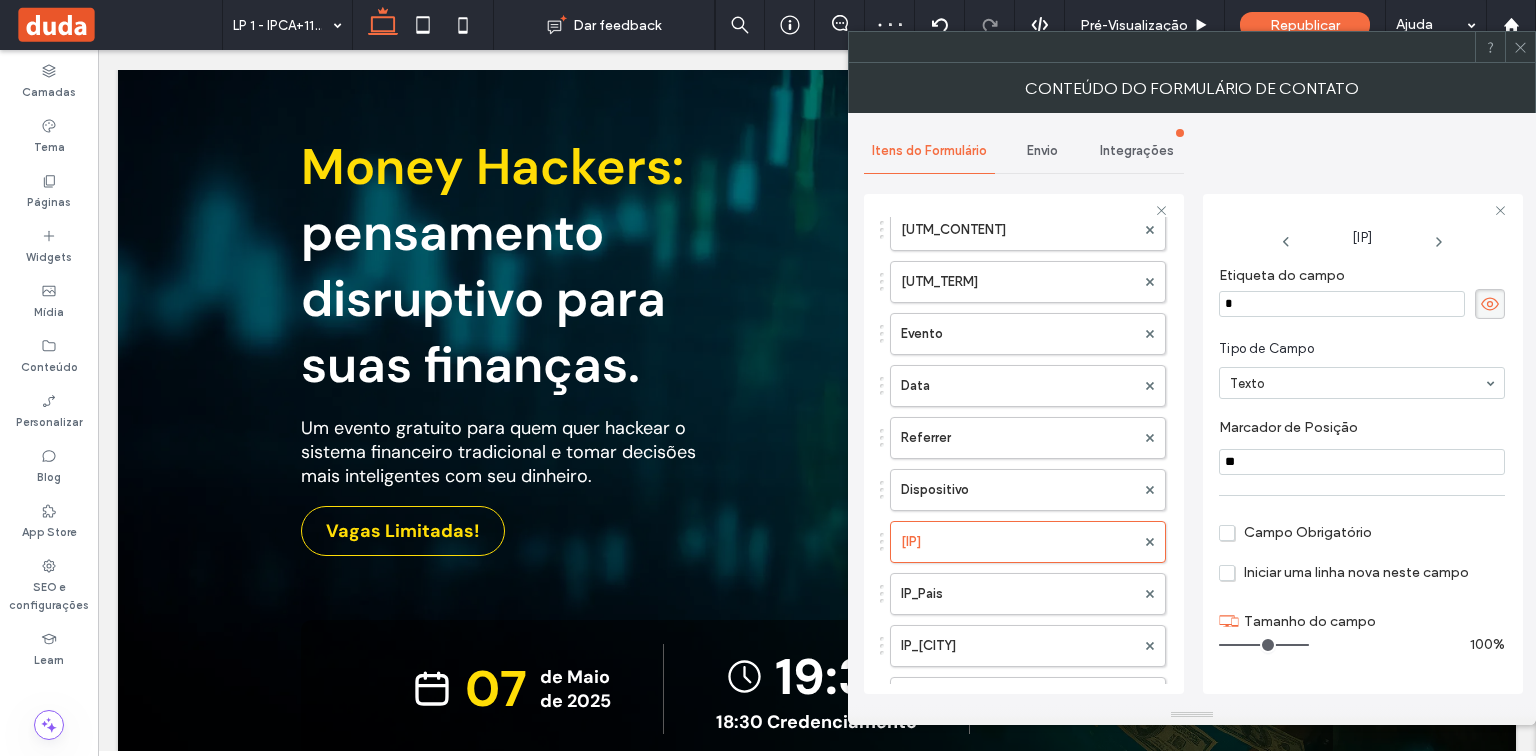 type on "**" 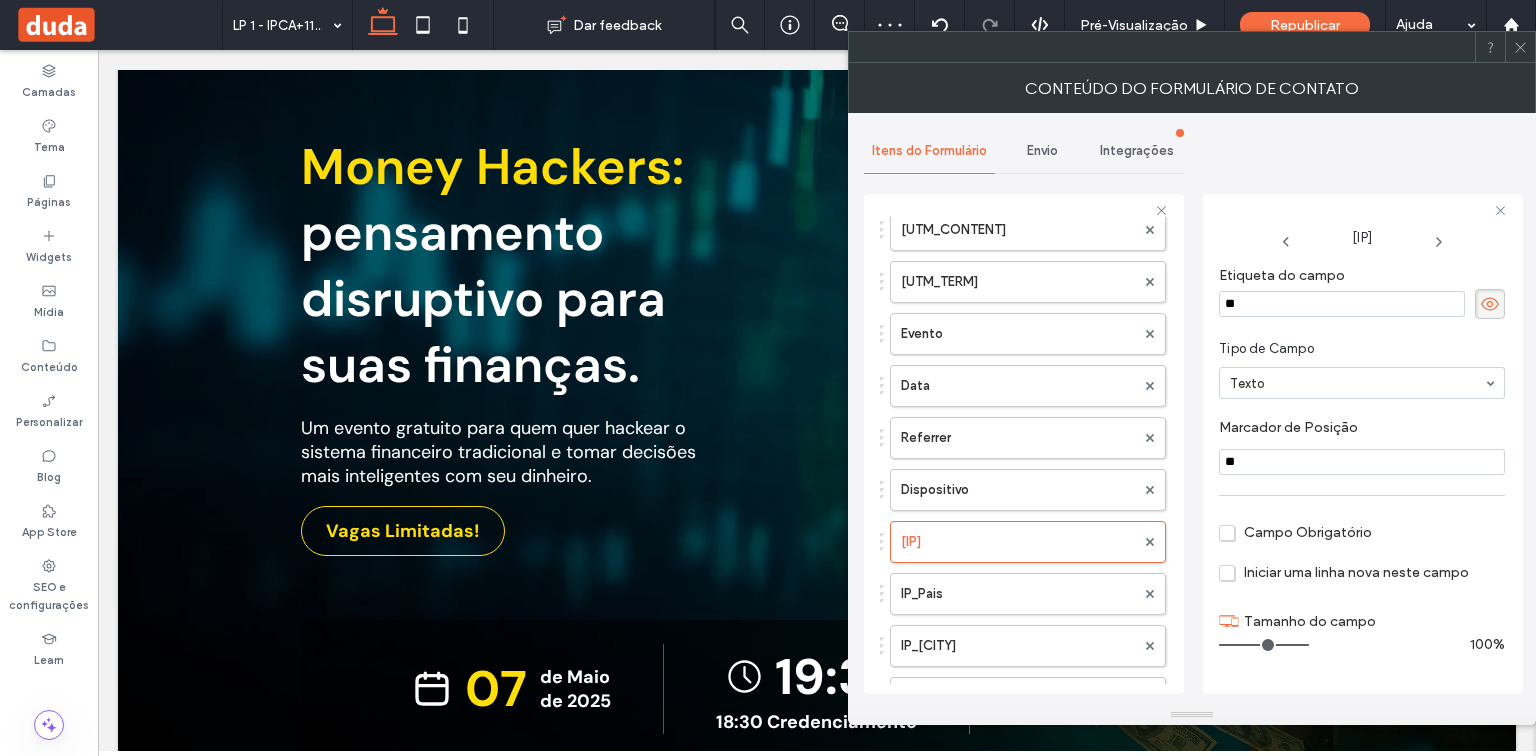 drag, startPoint x: 1255, startPoint y: 456, endPoint x: 1199, endPoint y: 460, distance: 56.142673 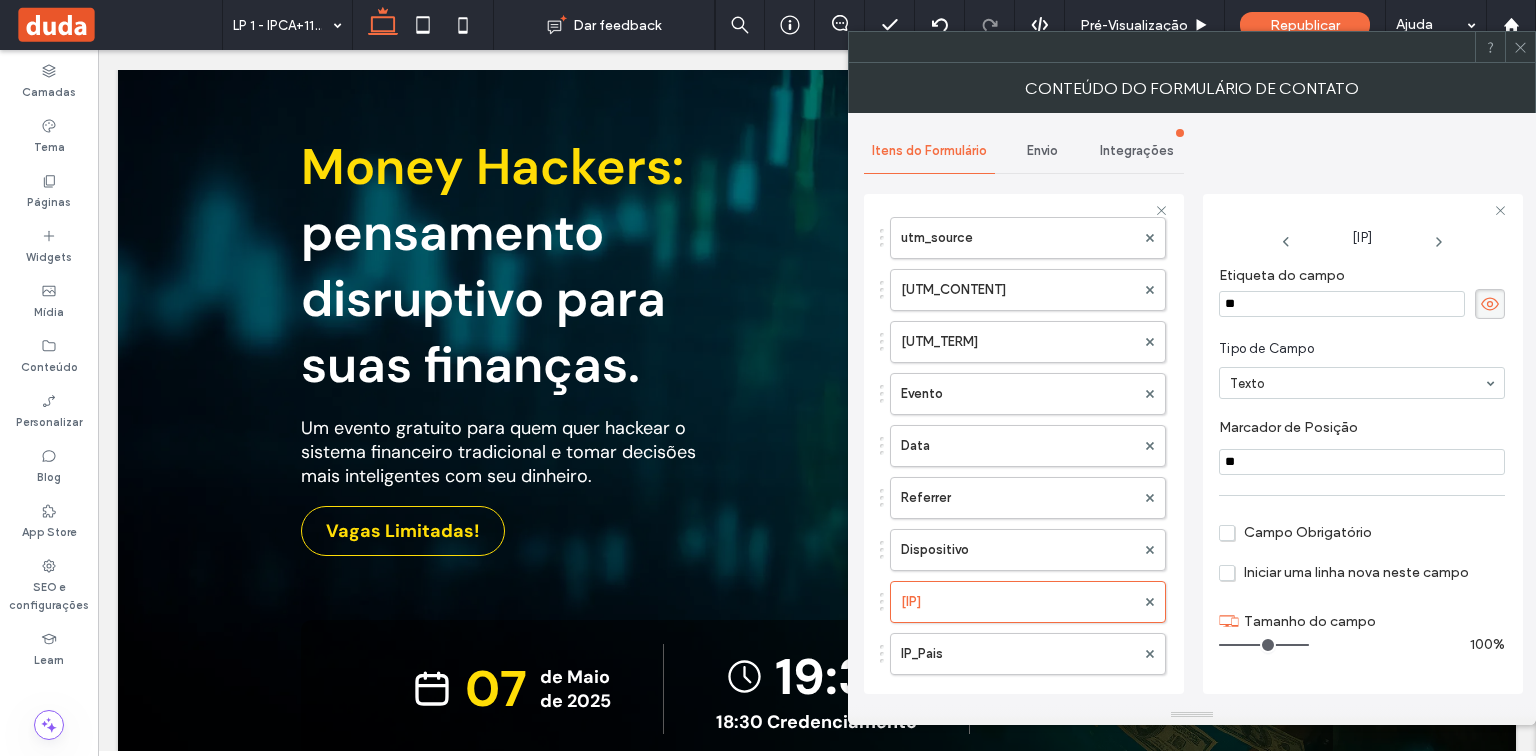scroll, scrollTop: 400, scrollLeft: 0, axis: vertical 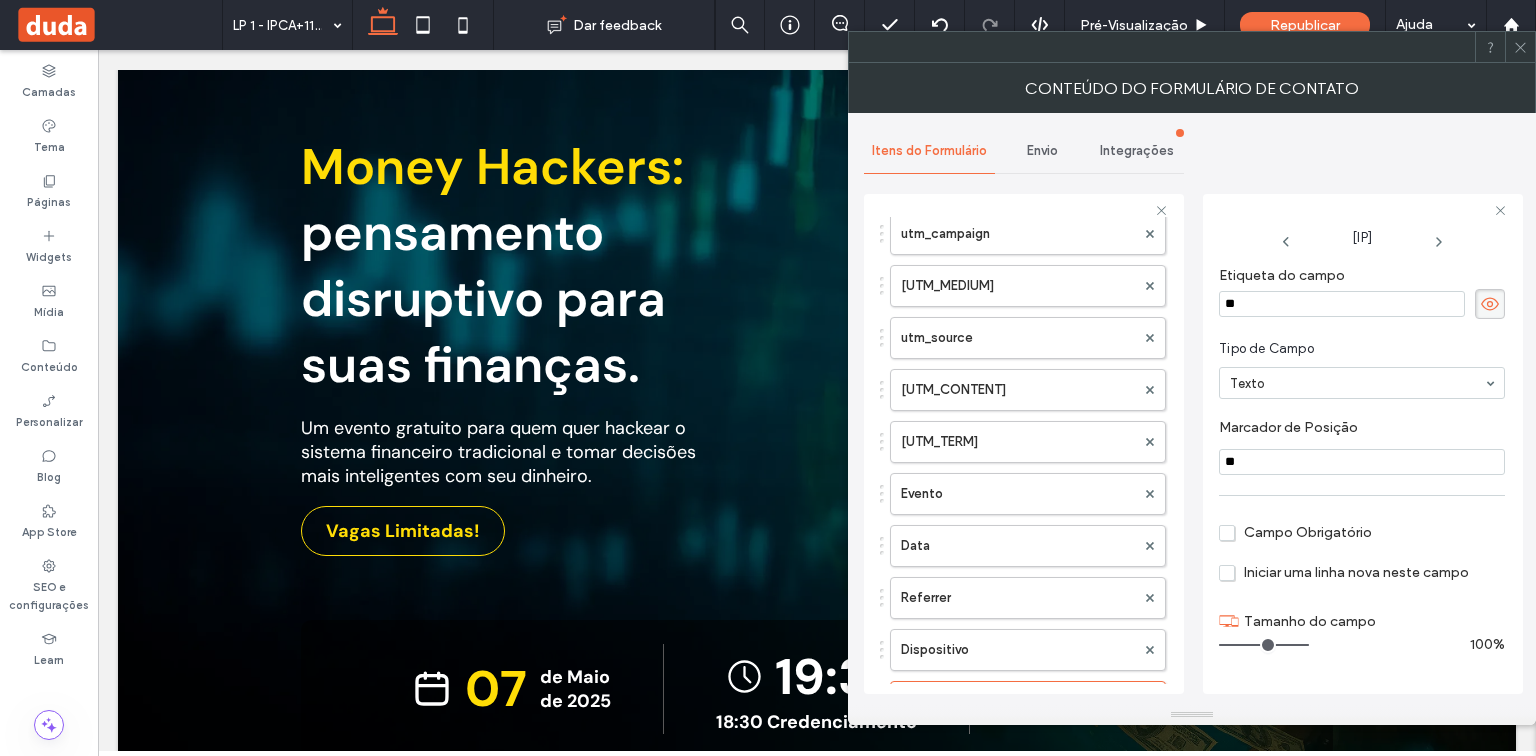 click on "Integrações" at bounding box center (1137, 151) 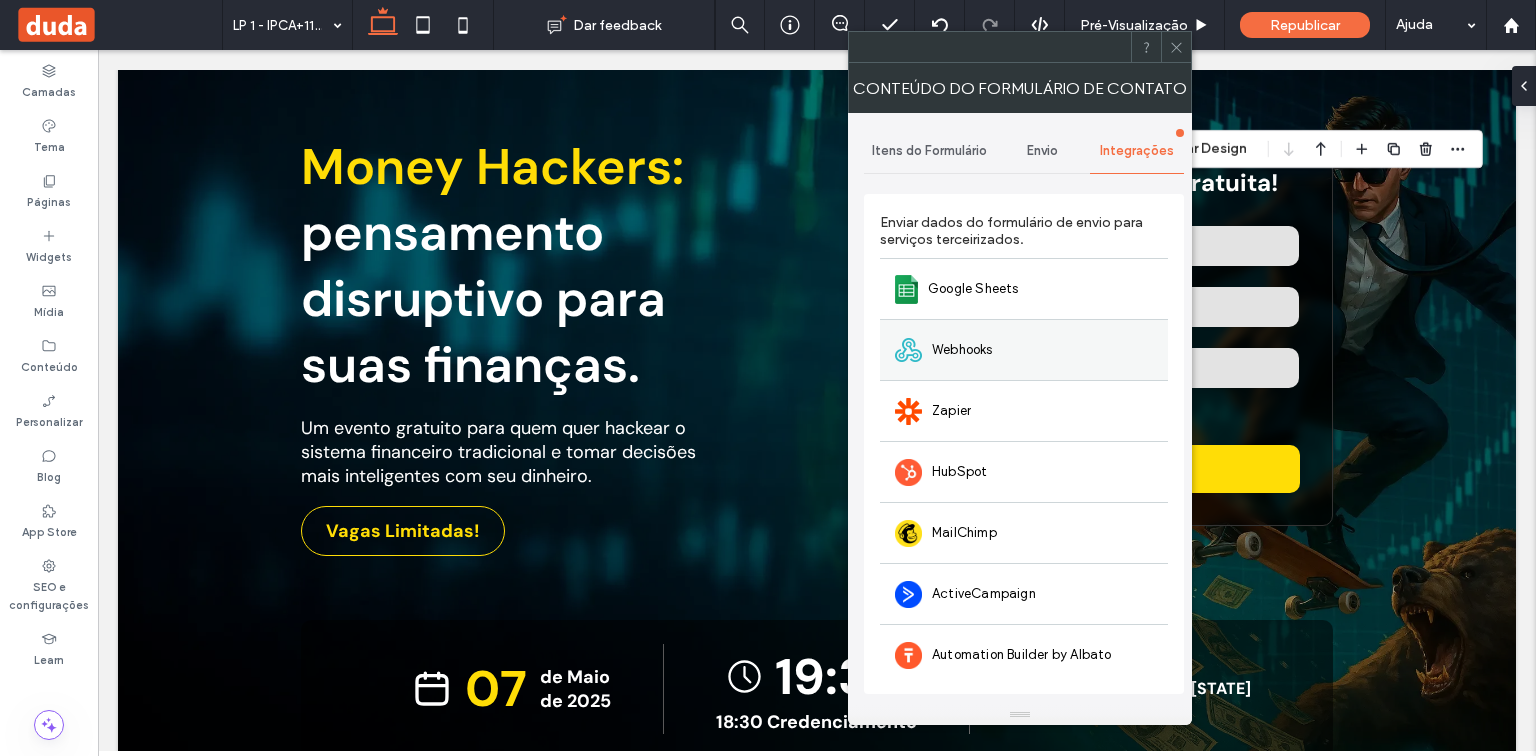 click on "Webhooks" at bounding box center (1024, 349) 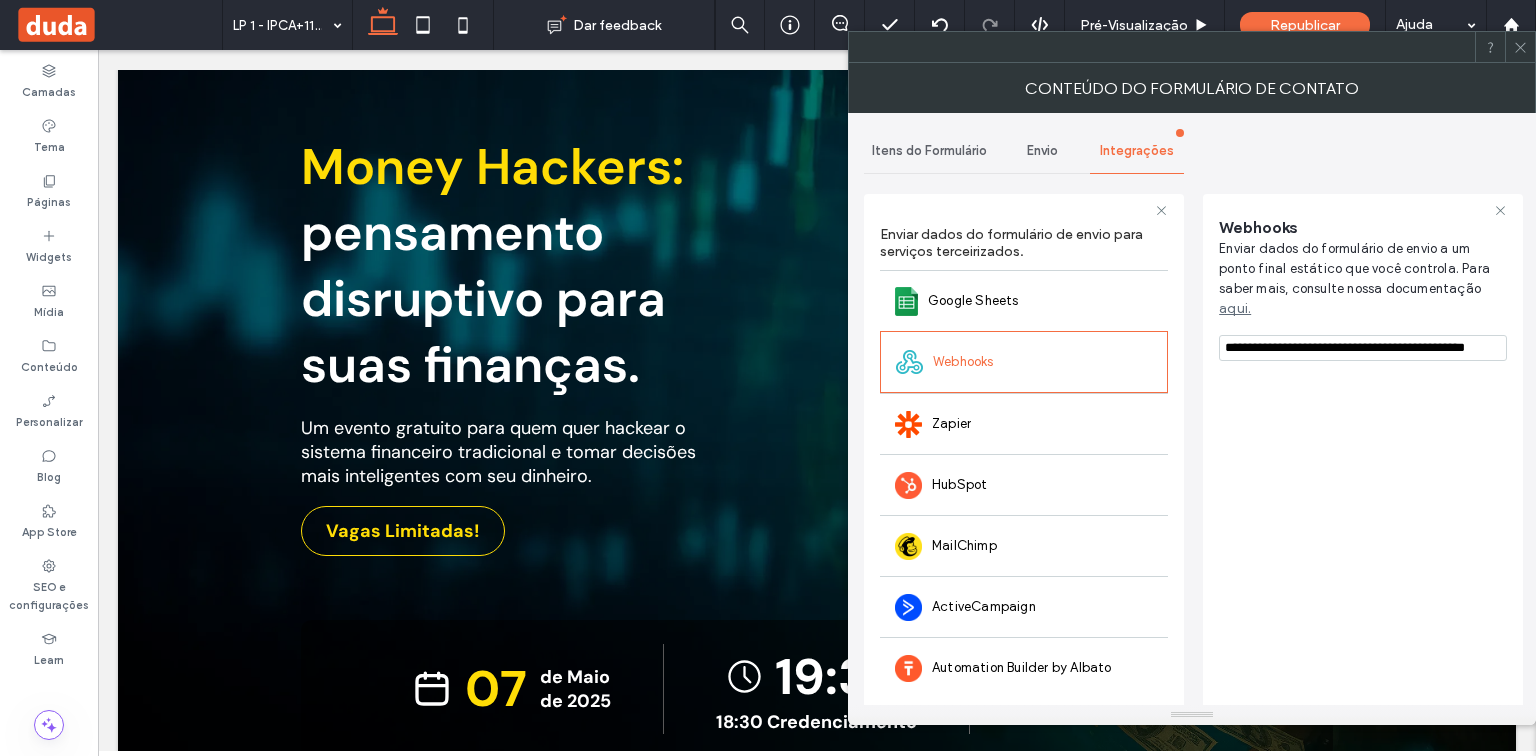 click 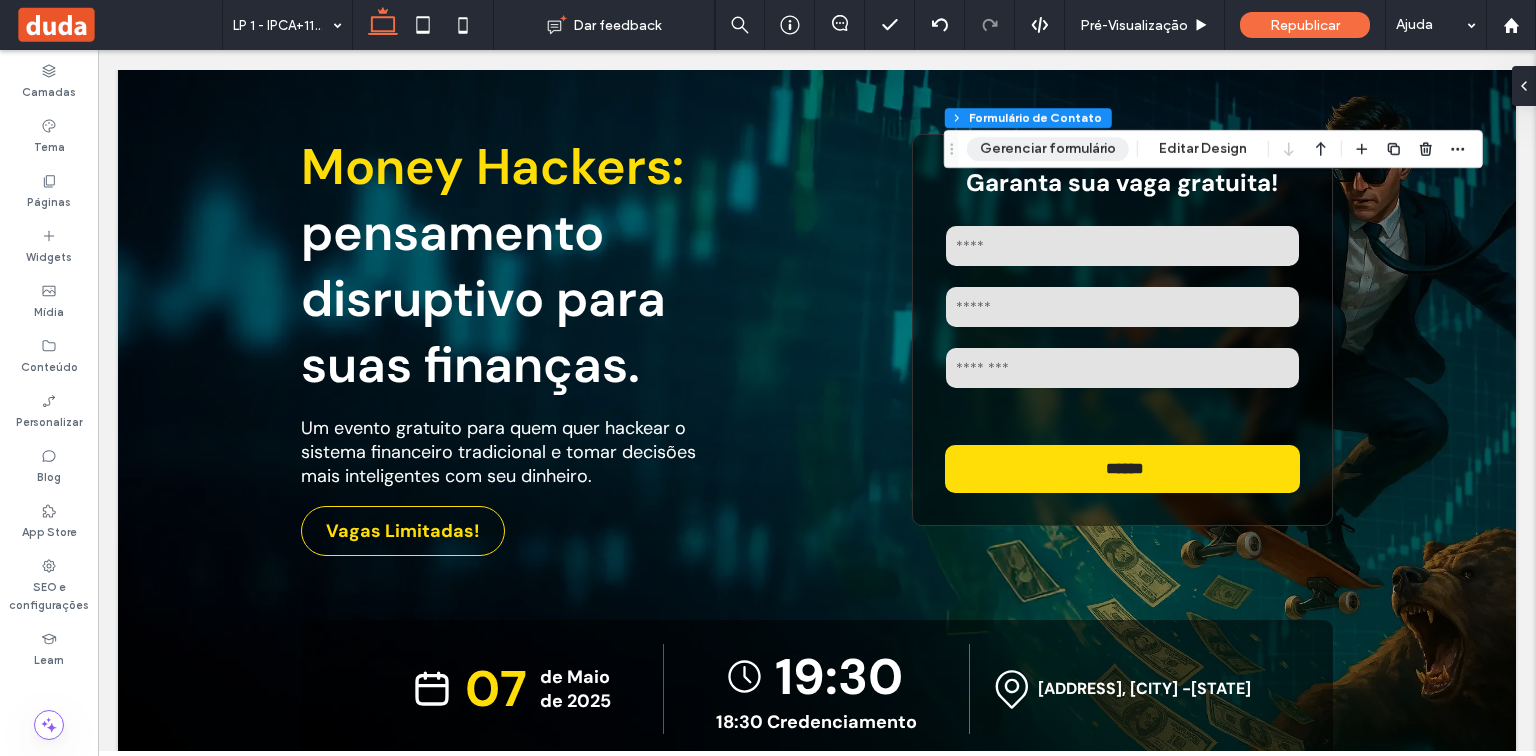 click on "Gerenciar formulário" at bounding box center (1048, 149) 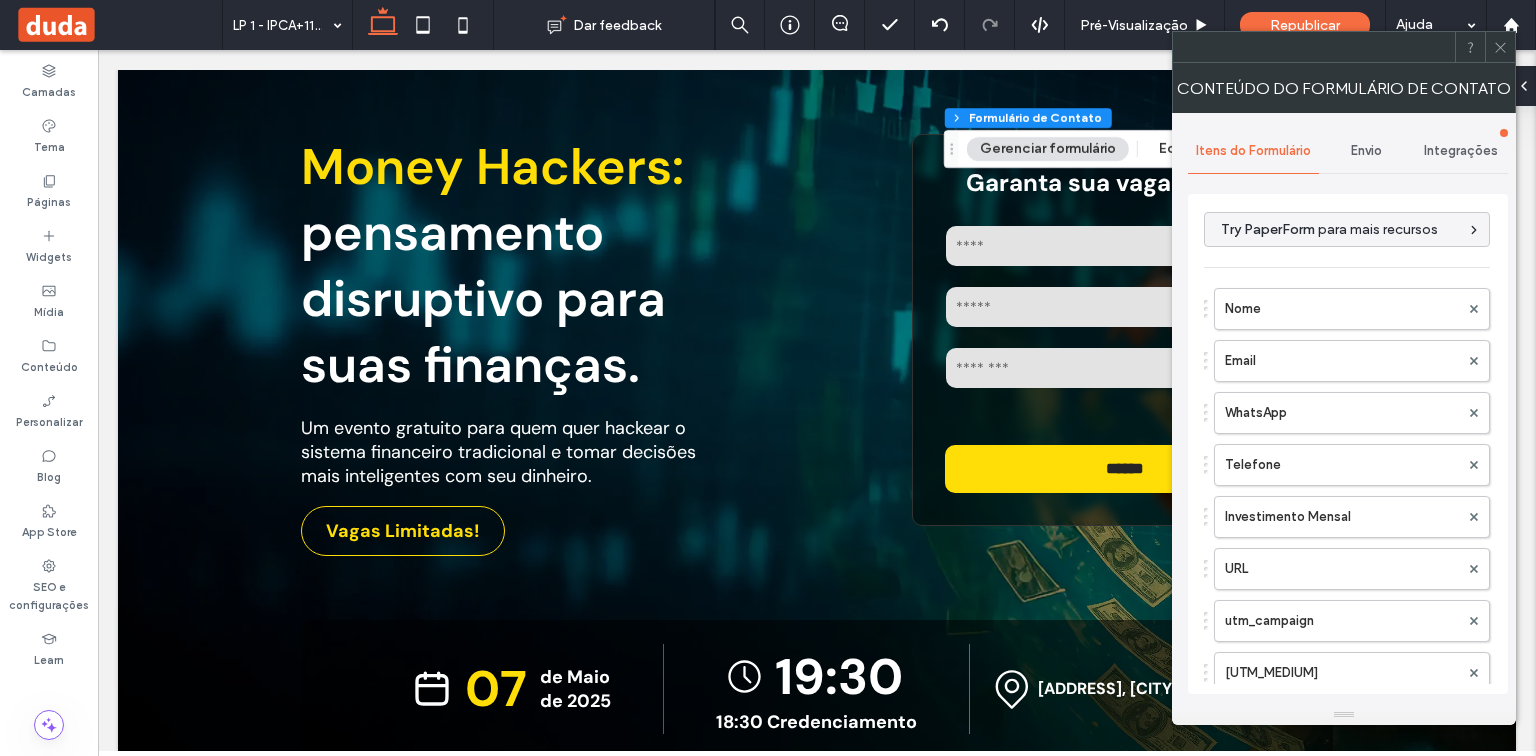 click 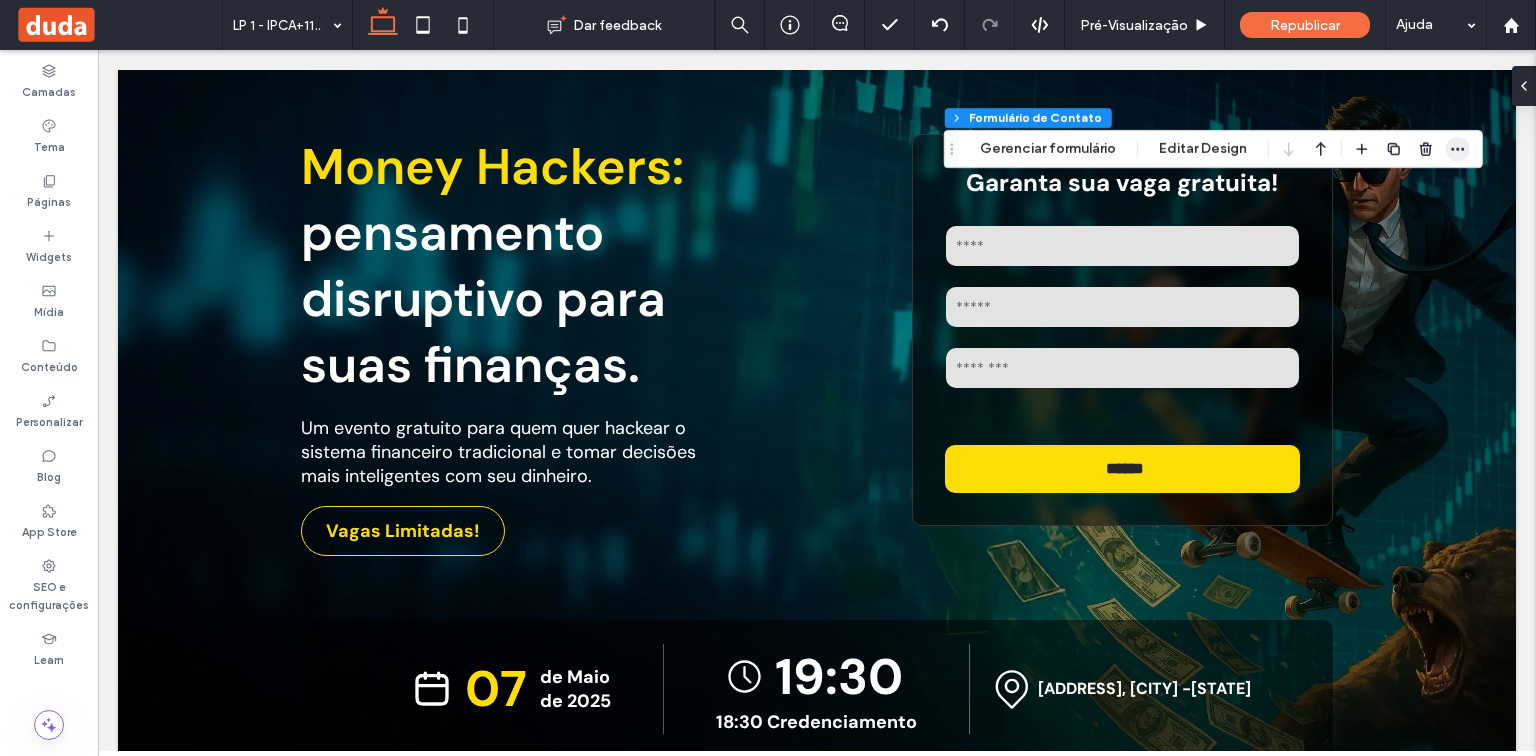 click 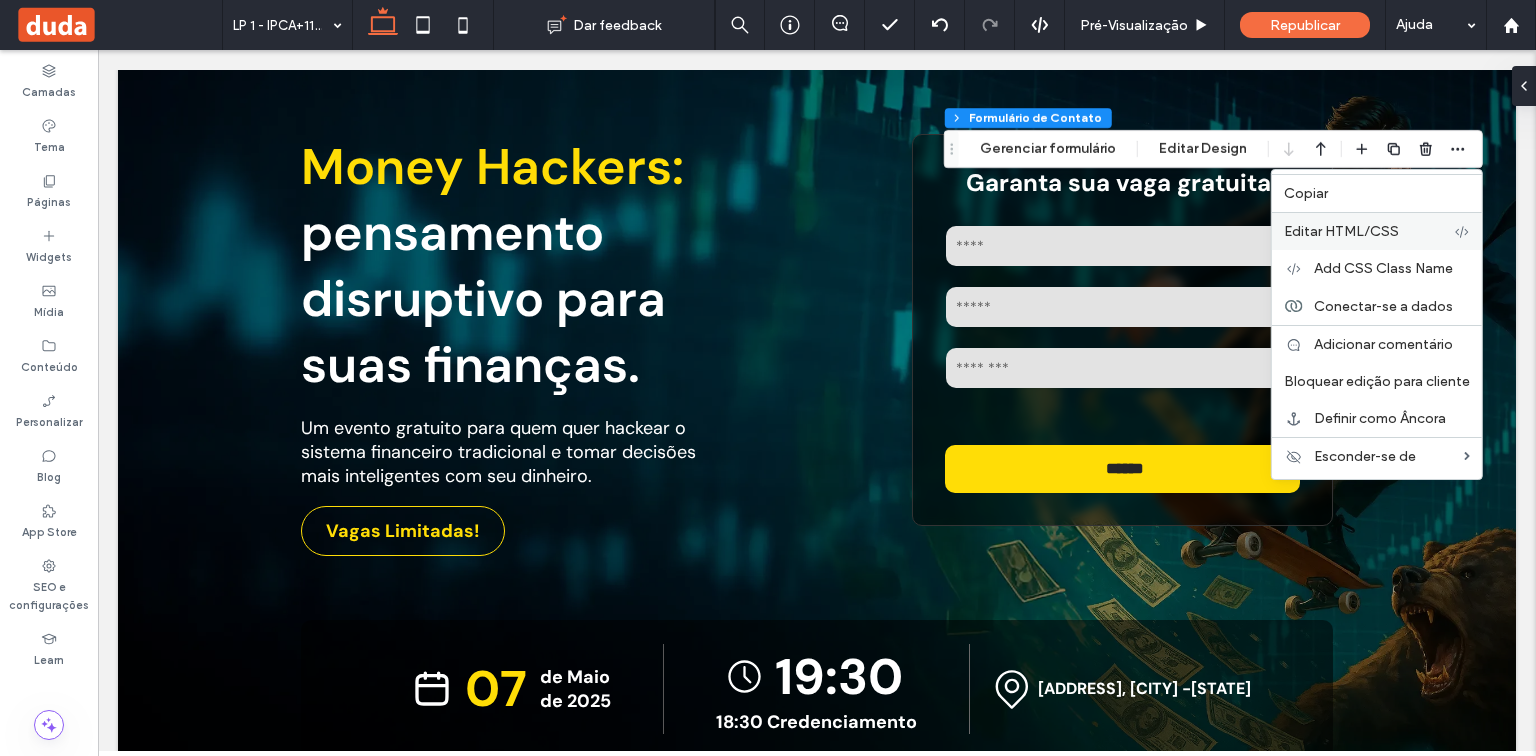 click on "Editar HTML/CSS" at bounding box center [1369, 231] 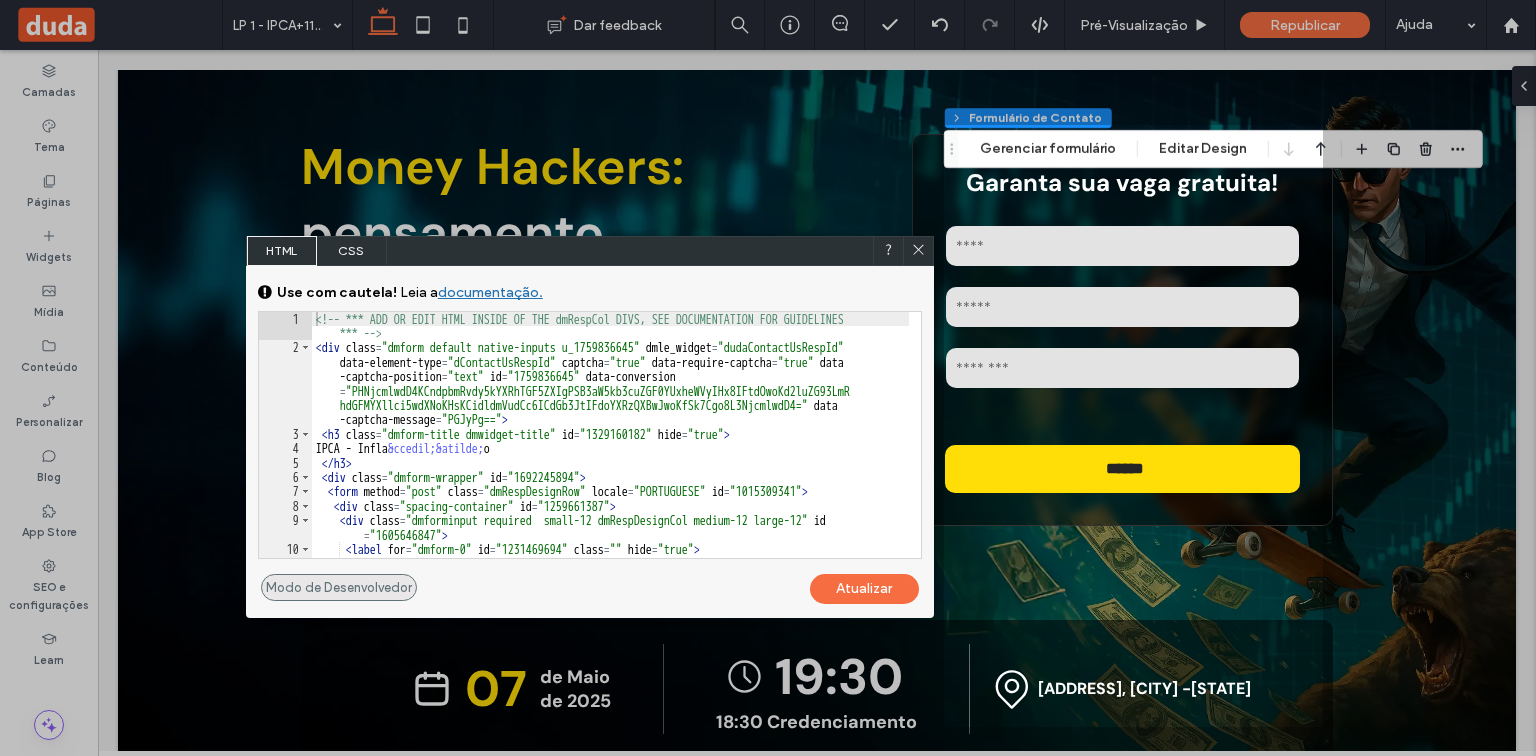 click on "Modo de Desenvolvedor" at bounding box center (339, 587) 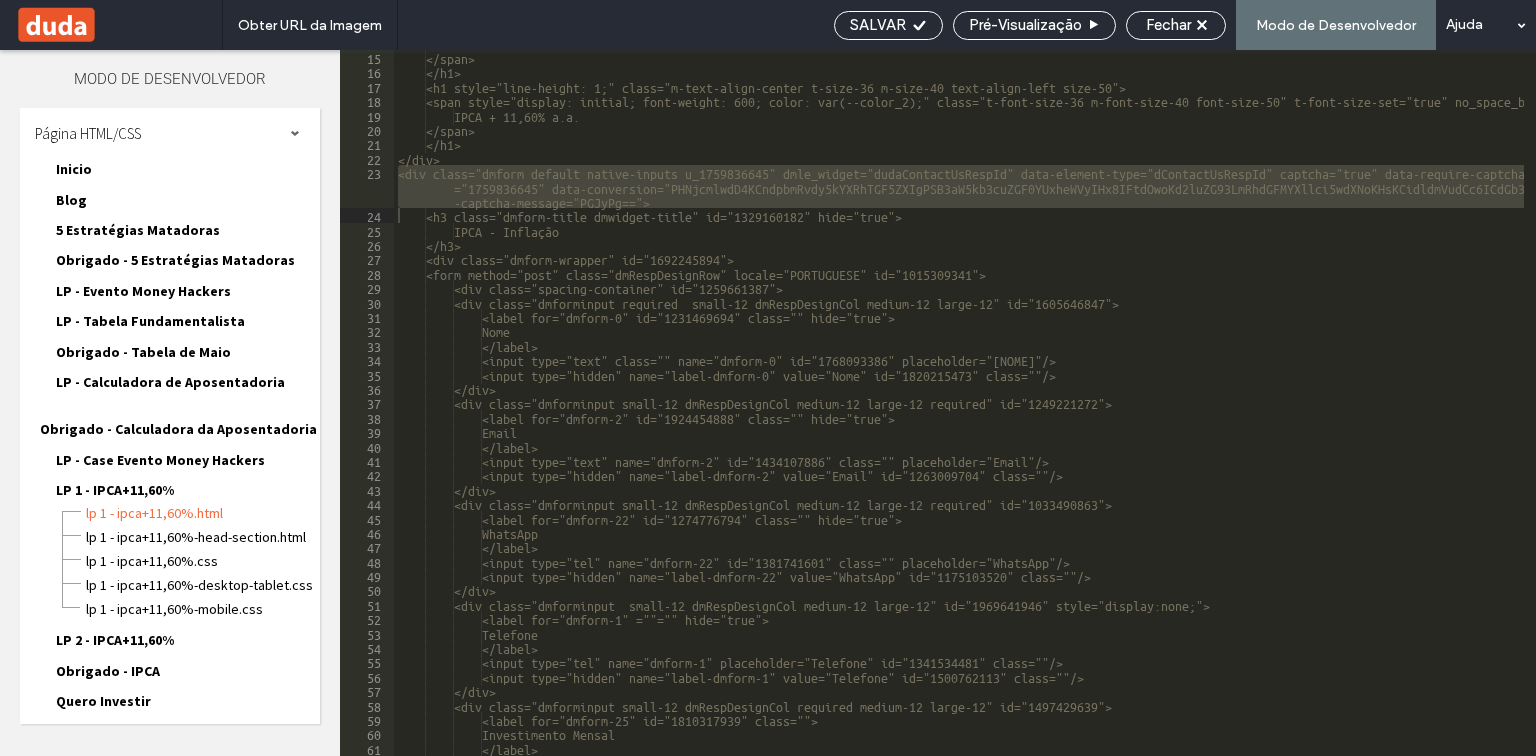 scroll, scrollTop: 504, scrollLeft: 0, axis: vertical 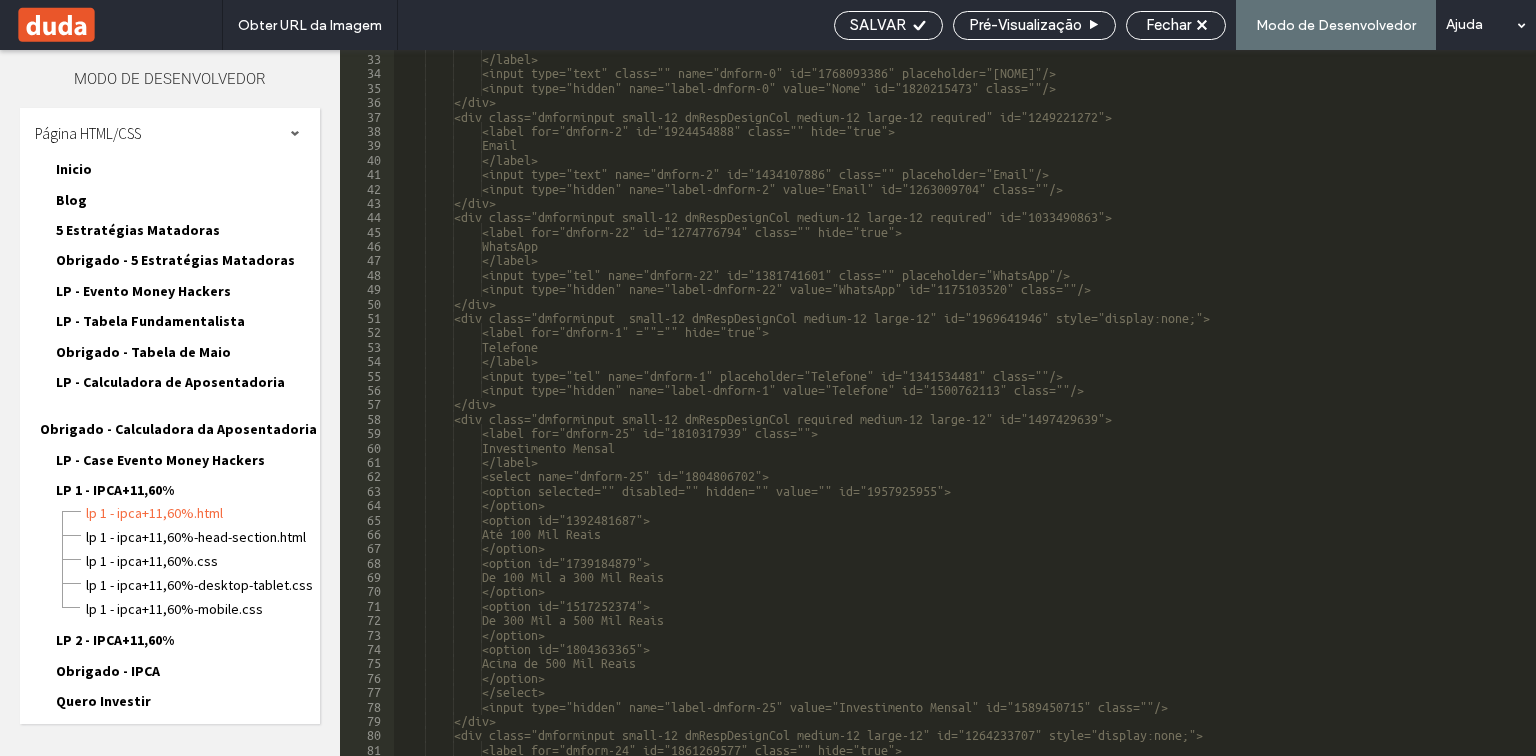 click on "<input type="text" class="" name="dmform-0" id="1768093386" placeholder="[NOME]"/>                  <input type="hidden" name="label-dmform-0" value="Nome" id="1820215473" class=""/>               </div>               <div class="dmforminput small-12 dmRespDesignCol medium-12 large-12 required" id="1249221272">                  <label for="dmform-2" id="1924454888" class="" hide="true">                 [EMAIL]                  </label>                  <input type="text" name="dmform-2" id="1434107886" class="" placeholder="[EMAIL]"/>                  <input type="hidden" name="label-dmform-2" value="Email" id="1263009704" class=""/>               </div>               <div class="dmforminput small-12 dmRespDesignCol medium-12 large-12 required" id="1033490863">                  <label for="dmform-22" id="1274776794" class="" hide="true">                 [WHATSAPP]                  </label>                                             </div>" at bounding box center (1129, 403) 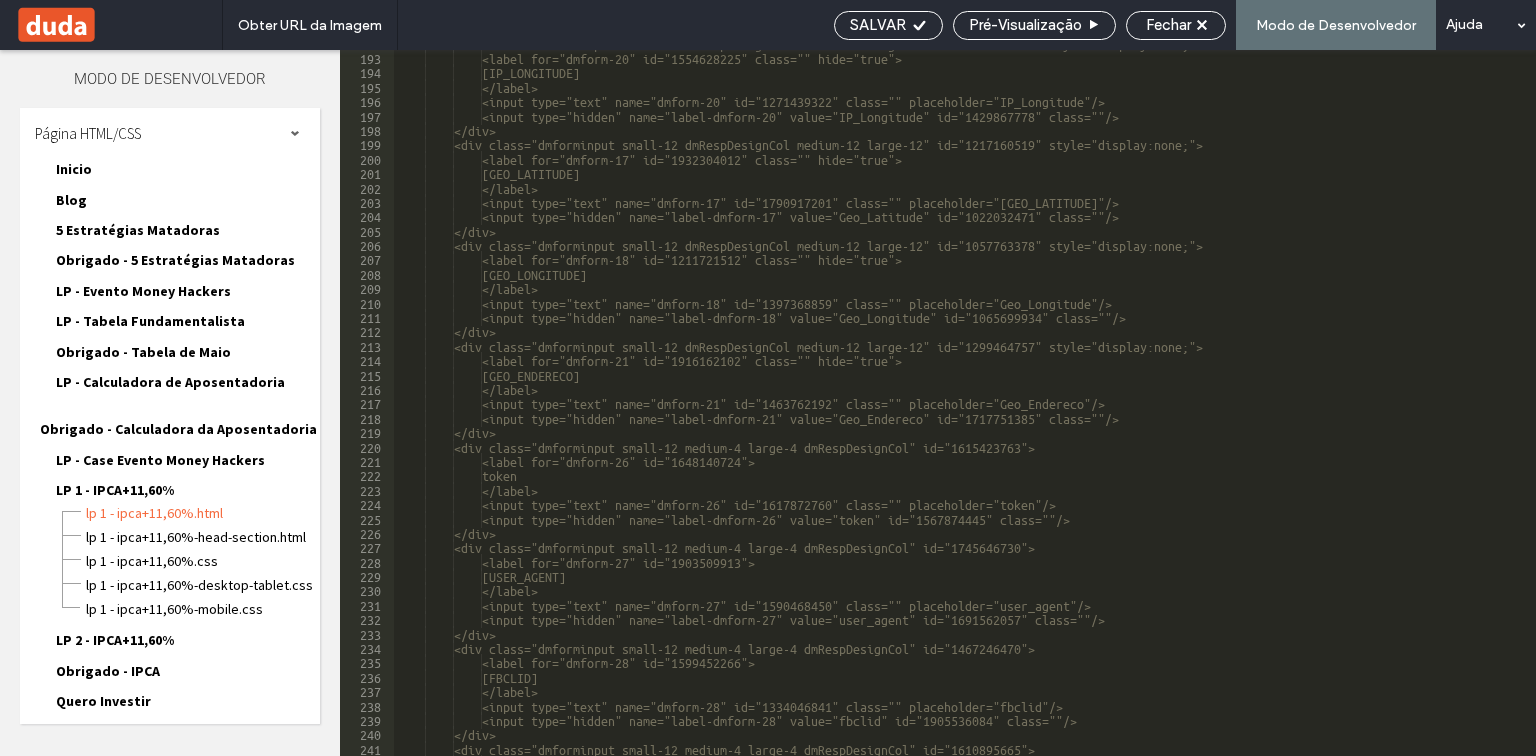 scroll, scrollTop: 2856, scrollLeft: 0, axis: vertical 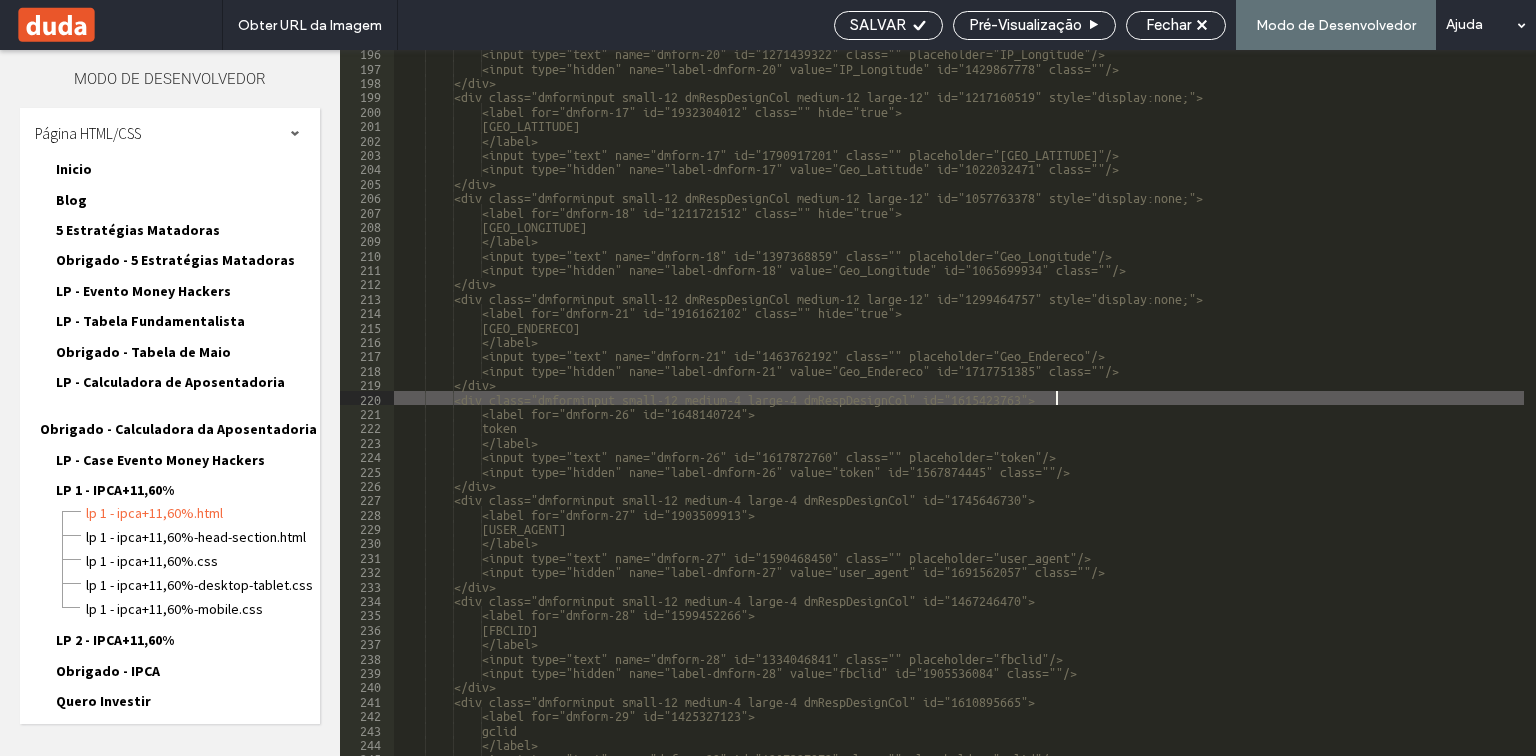 click on "<input type="text" name="dmform-20" id="1271439322" class="" placeholder="[IP_LONGITUDE]"/>                  <input type="hidden" name="label-dmform-20" value="IP_Longitude" id="1429867778" class=""/>               </div >               <div class="dmforminput small-12 dmRespDesignCol medium-12 large-12" id="1217160519" style="display:none;">                  <label for="dmform-17" id="1932304012" class="" hide="true">
[GEO_LATITUDE]                  </label>
<input type="text" name="dmform-17" id="1790917201" class="" placeholder="[GEO_LATITUDE]"/>                  <input type="hidden" name="label-dmform-17" value="Geo_Latitude" id="1022032471" class=""/>               </div >               <div class="dmforminput small-12 dmRespDesignCol medium-12 large-12" id="1057763378" style="display:none;">                  <label for="dmform-18" id="1211721512" class="" hide="true">
[GEO_LONGITUDE]                  </label>" at bounding box center (1129, 412) 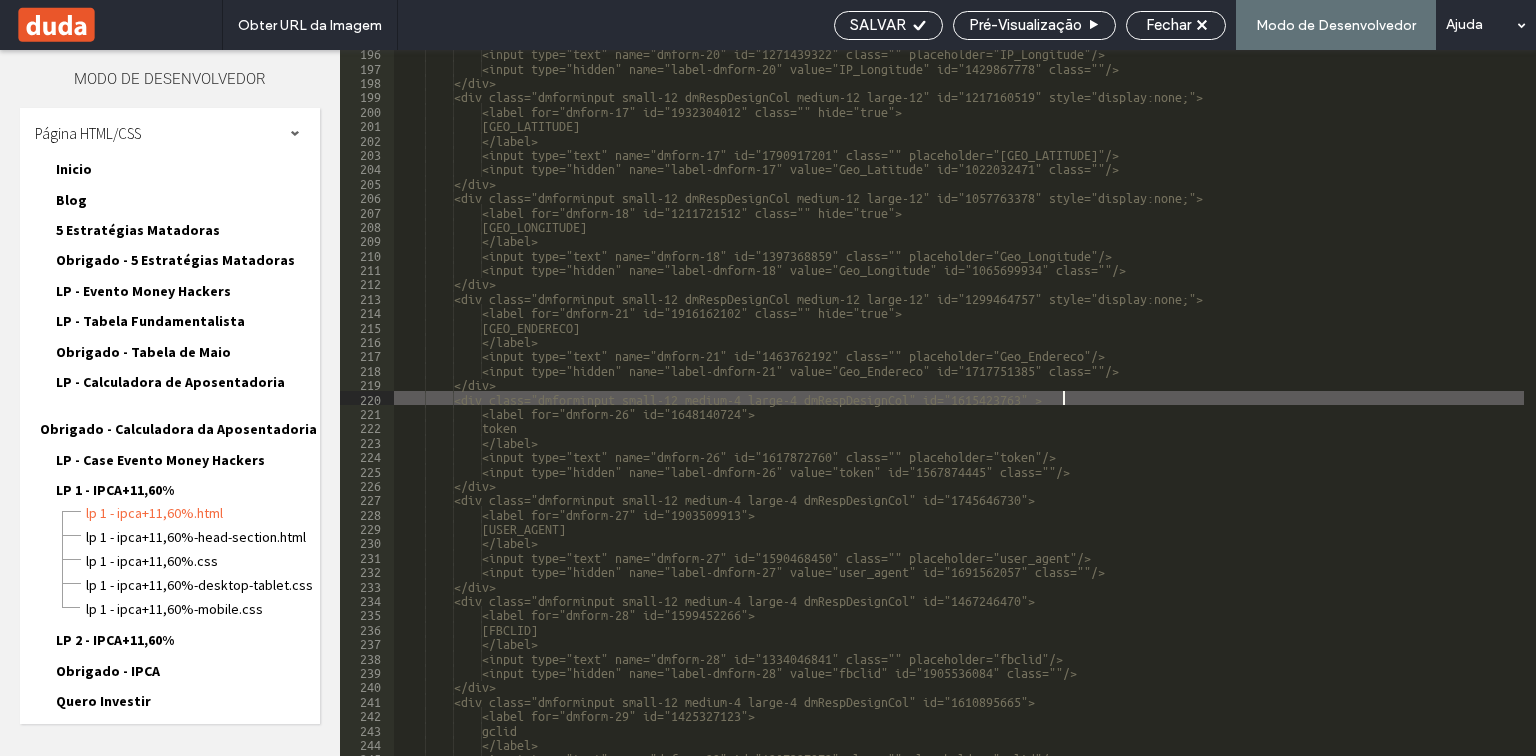 paste 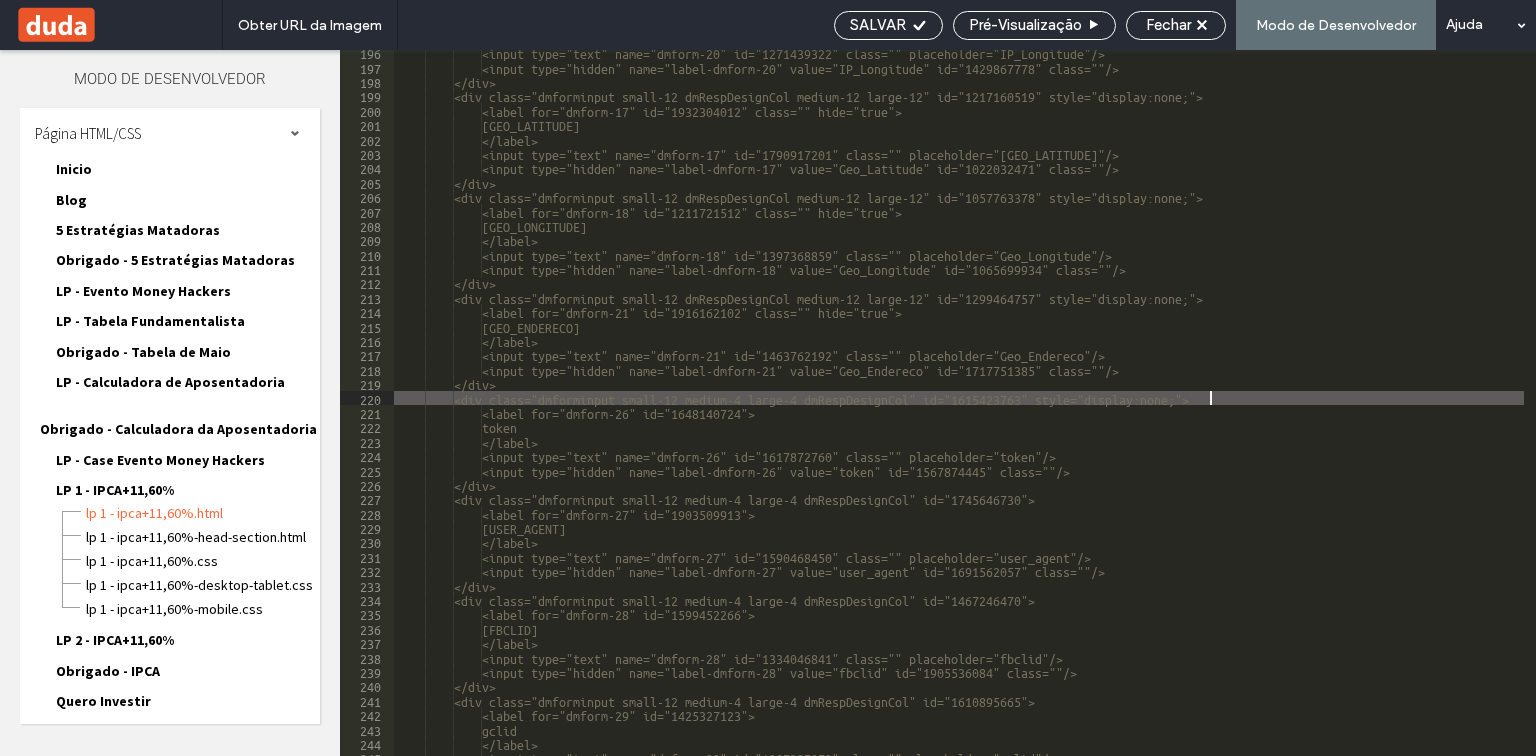 click on "<input type="text" name="dmform-20" id="1271439322" class="" placeholder="[IP_LONGITUDE]"/>                  <input type="hidden" name="label-dmform-20" value="IP_Longitude" id="1429867778" class=""/>               </div >               <div class="dmforminput small-12 dmRespDesignCol medium-12 large-12" id="1217160519" style="display:none;">                  <label for="dmform-17" id="1932304012" class="" hide="true">
[GEO_LATITUDE]                  </label>
<input type="text" name="dmform-17" id="1790917201" class="" placeholder="[GEO_LATITUDE]"/>                  <input type="hidden" name="label-dmform-17" value="Geo_Latitude" id="1022032471" class=""/>               </div >               <div class="dmforminput small-12 dmRespDesignCol medium-12 large-12" id="1057763378" style="display:none;">                  <label for="dmform-18" id="1211721512" class="" hide="true">
[GEO_LONGITUDE]                  </label>" at bounding box center [1129, 412] 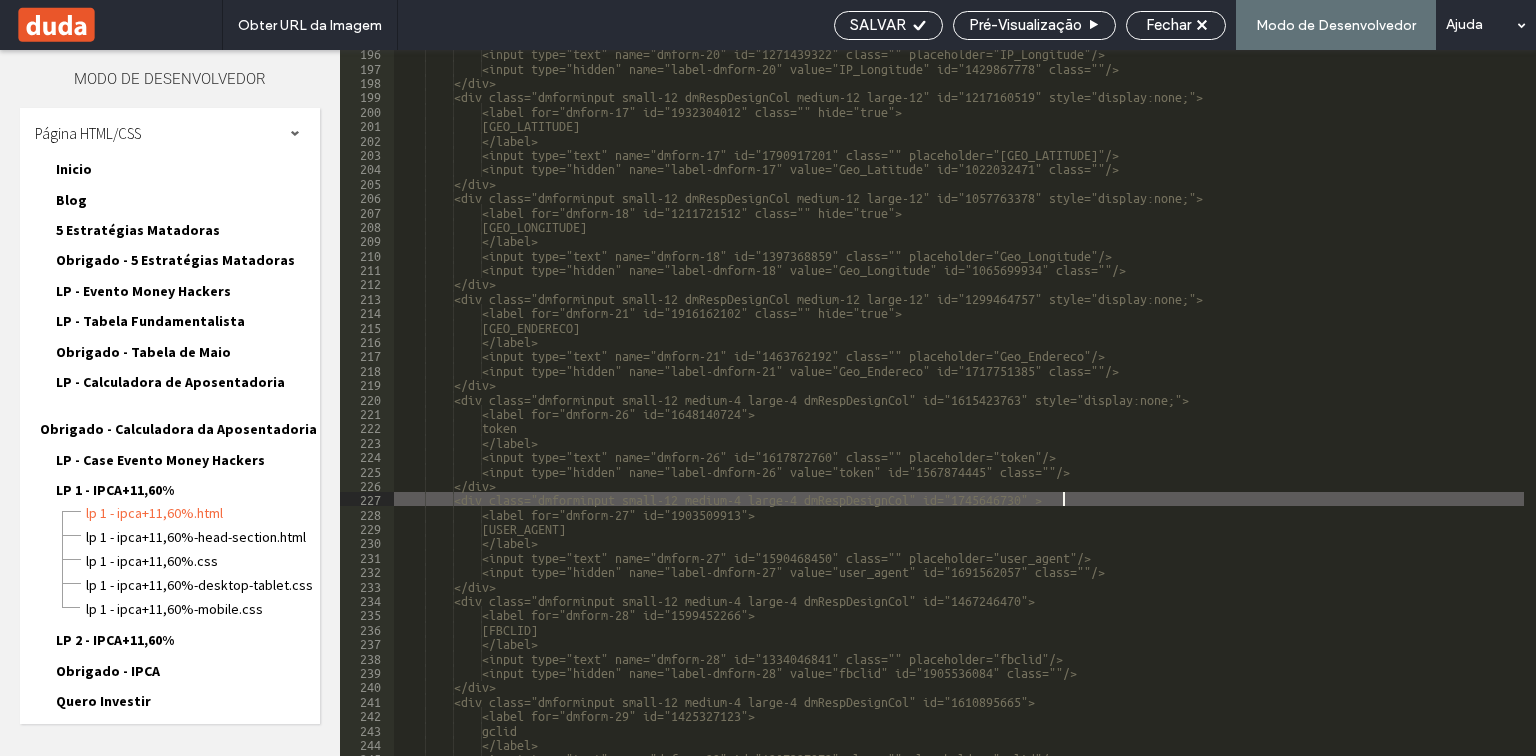 paste 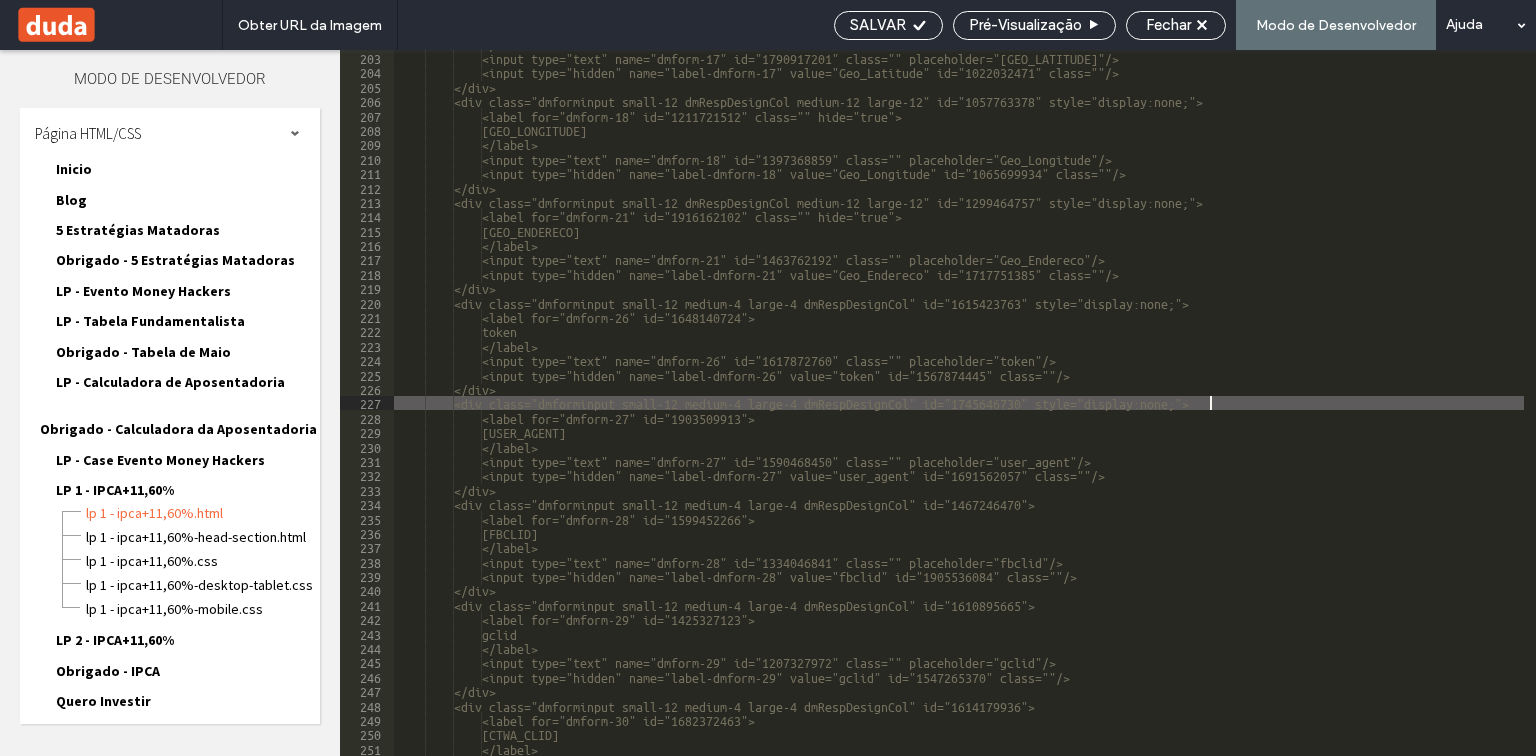 scroll, scrollTop: 2952, scrollLeft: 0, axis: vertical 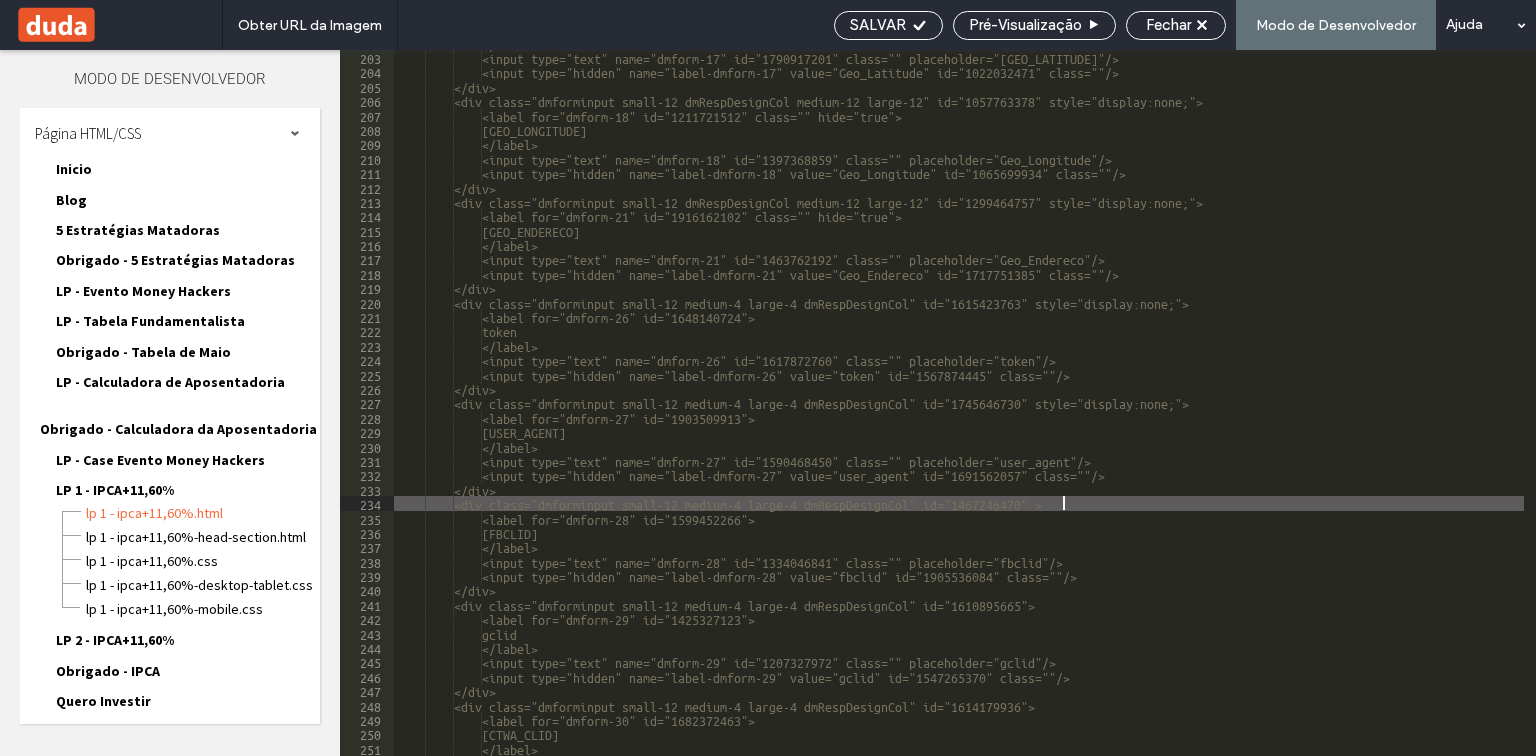 paste 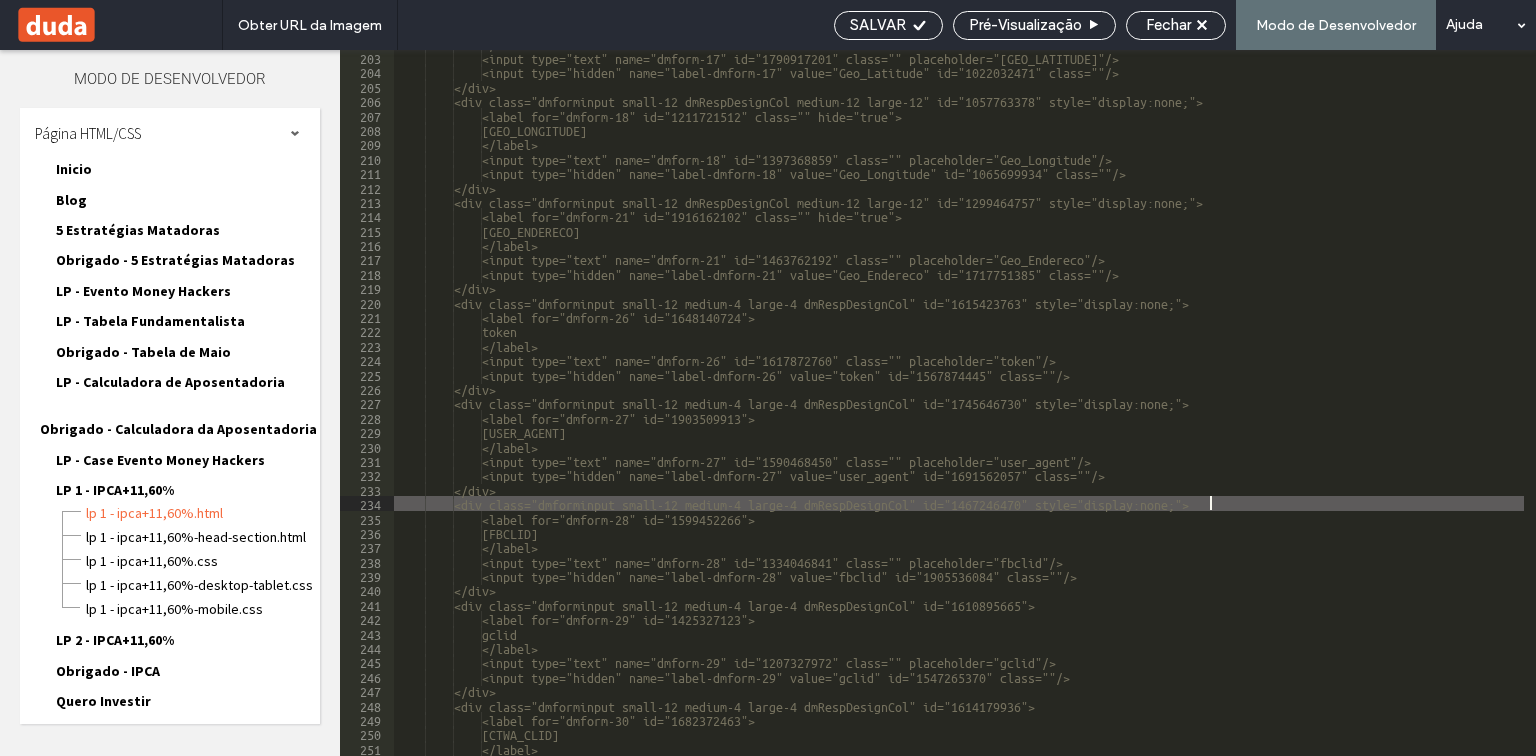 scroll, scrollTop: 3144, scrollLeft: 0, axis: vertical 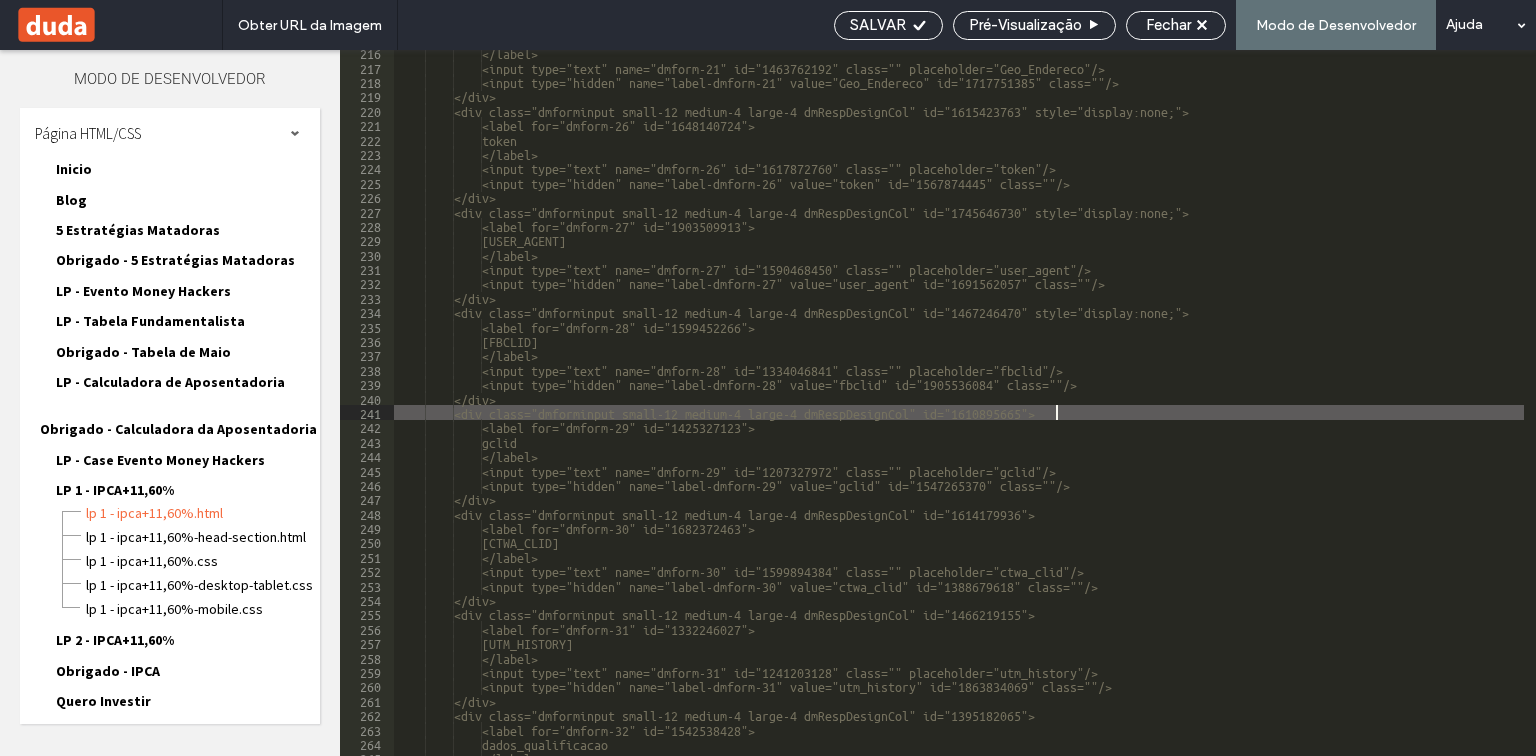 click on "</label>                  <input type="text" name="dmform-21" id="1463762192" class="" placeholder="Geo_Endereco"/>                  <input type="hidden" name="label-dmform-21" value="Geo_Endereco" id="1717751385" class=""/>               </div>               <div class="dmforminput small-12 medium-4 large-4 dmRespDesignCol" id="1615423763" style="display:none;">                  <label for="dmform-26" id="1648140724">                 token                  </label>                  <input type="text" name="dmform-26" id="1617872760" class="" placeholder="token"/>                  <input type="hidden" name="label-dmform-26" value="token" id="1567874445" class=""/>               </div>               <div class="dmforminput small-12 medium-4 large-4 dmRespDesignCol" id="1745646730" style="display:none;">                  <label for="dmform-27" id="1903509913">                 user_agent                  </label>                                             </div>" at bounding box center (1129, 412) 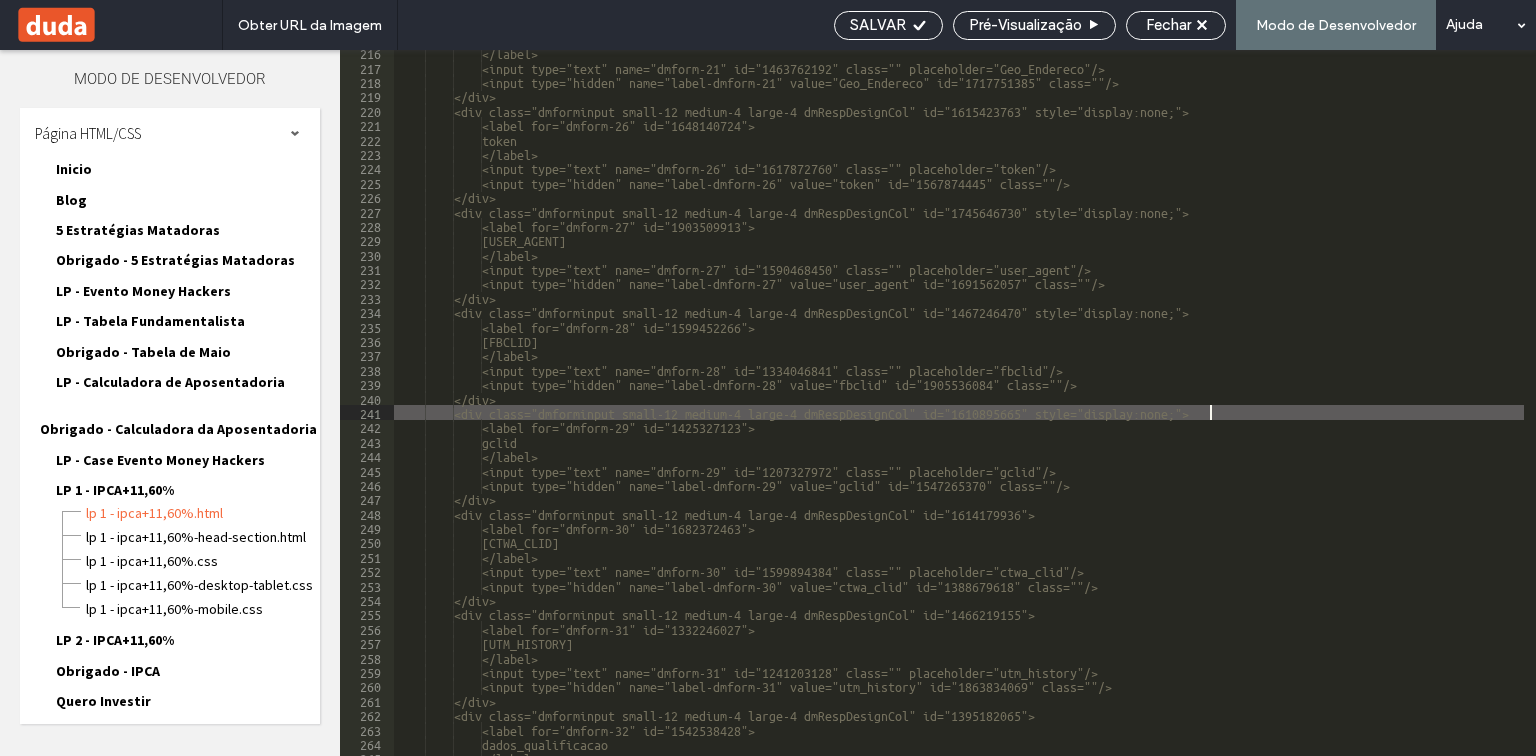 scroll, scrollTop: 3288, scrollLeft: 0, axis: vertical 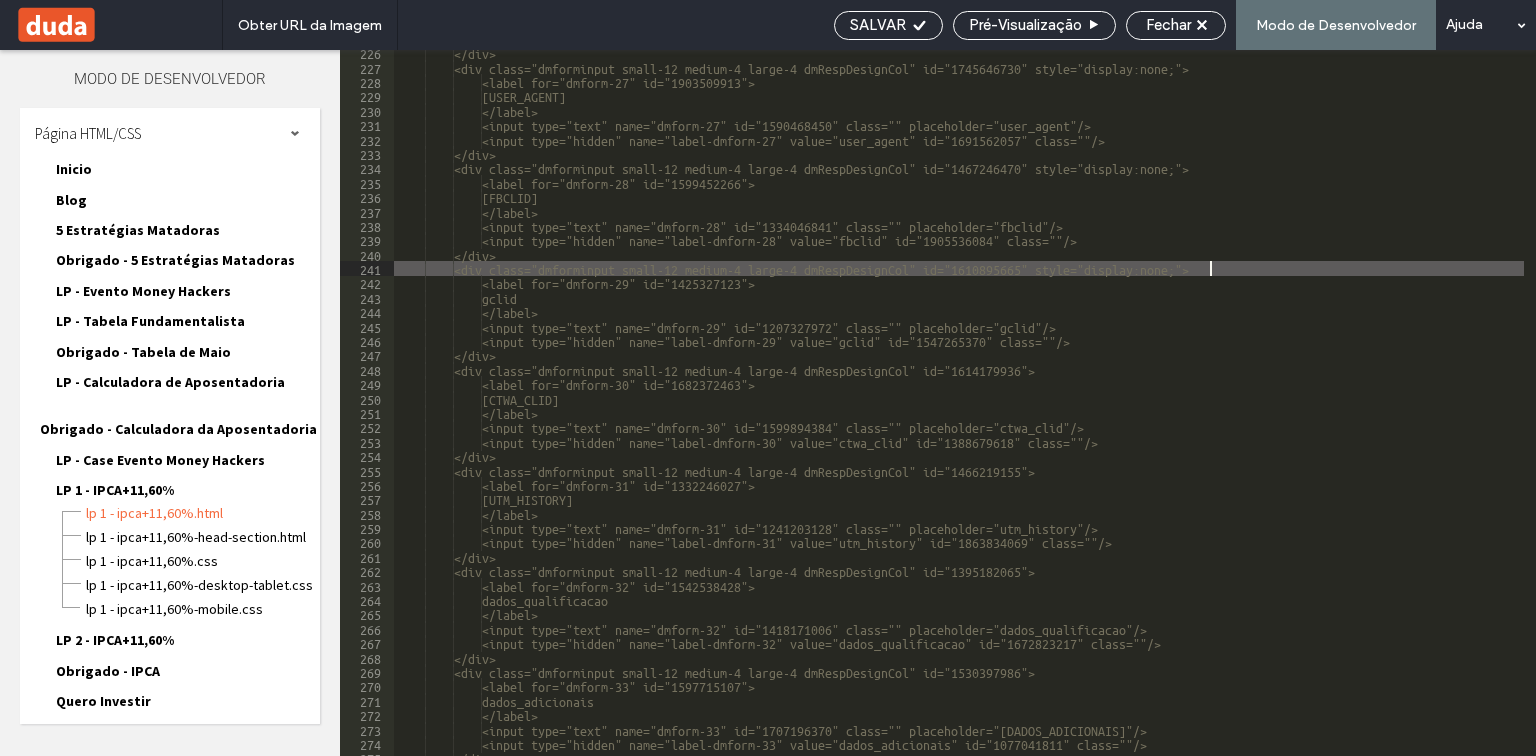 click on "</div>               <div class="dmforminput small-12 medium-4 large-4 dmRespDesignCol" id="1745646730" style="display:none;">                  <label for="dmform-27" id="1903509913">                 user_agent                  </label>                  <input type="text" name="dmform-27" id="1590468450" class="" placeholder="user_agent"/>                  <input type="hidden" name="label-dmform-27" value="user_agent" id="1691562057" class=""/>               </div>               <div class="dmforminput small-12 medium-4 large-4 dmRespDesignCol" id="1467246470" style="display:none;">                  <label for="dmform-28" id="1599452266">                 fbclid                  </label>                  <input type="text" name="dmform-28" id="1334046841" class="" placeholder="fbclid"/>                  <input type="hidden" name="label-dmform-28" value="fbclid" id="1905536084" class=""/>               </div>                            <label for="dmform-29" id="1425327123">                 gclid" at bounding box center [1129, 412] 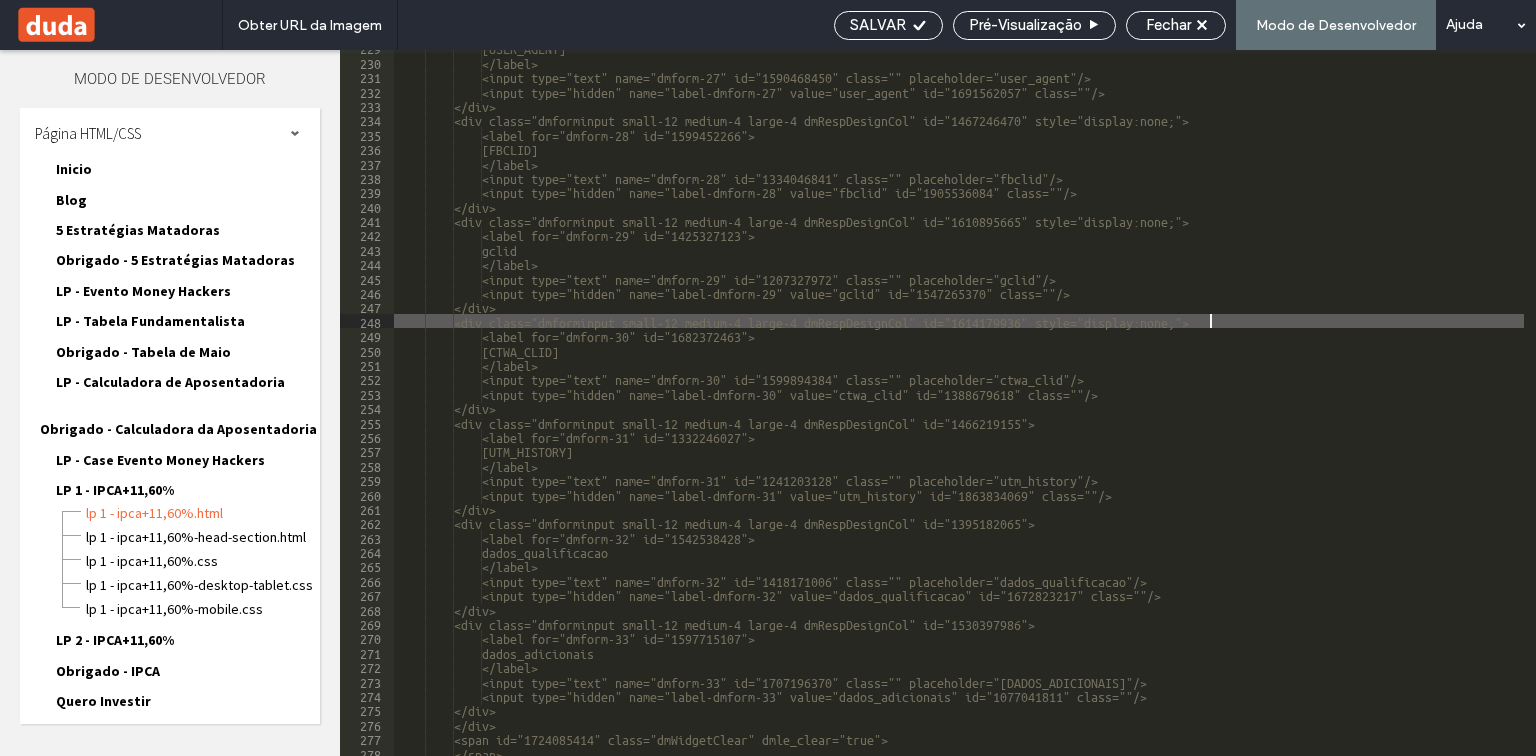 scroll, scrollTop: 3384, scrollLeft: 0, axis: vertical 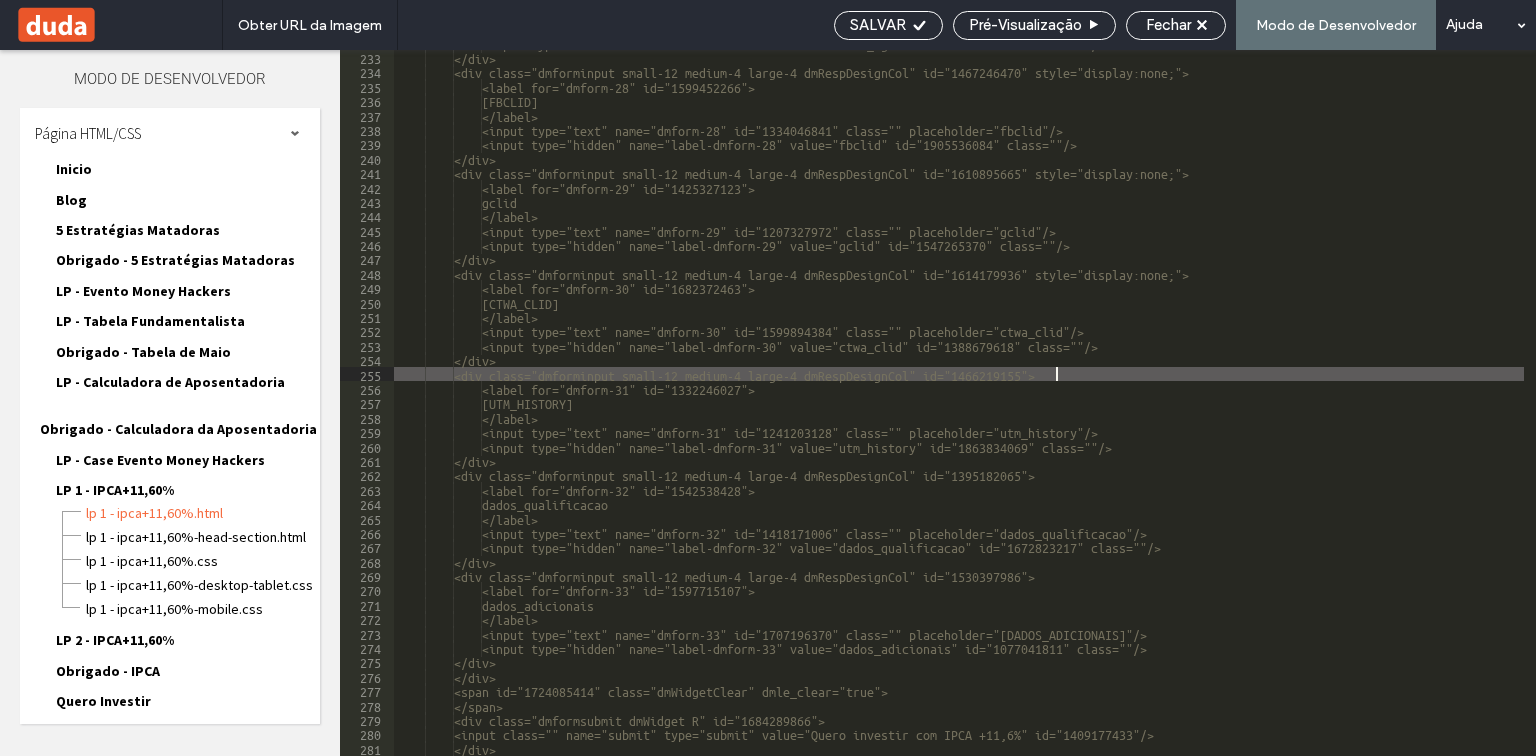 click on "[TRACKING_ID]                  </label>                  <input type="text" name="dmform-28" id="1334046841" class="" placeholder="fbclid"/>                  <input type="hidden" name="label-dmform-28" value="fbclid" id="1905536084" class=""/>               </div>               <div class="dmforminput small-12 medium-4 large-4 dmRespDesignCol" id="1610895665" style="display:none;">                  <label for="dmform-29" id="1425327123">                 [TRACKING_ID]                  </label>                  <input type="text" name="dmform-29" id="1207327972" class="" placeholder="gclid"/>                  <input type="hidden" name="label-dmform-29" value="gclid" id="1547265370" class=""/>" at bounding box center (1129, 403) 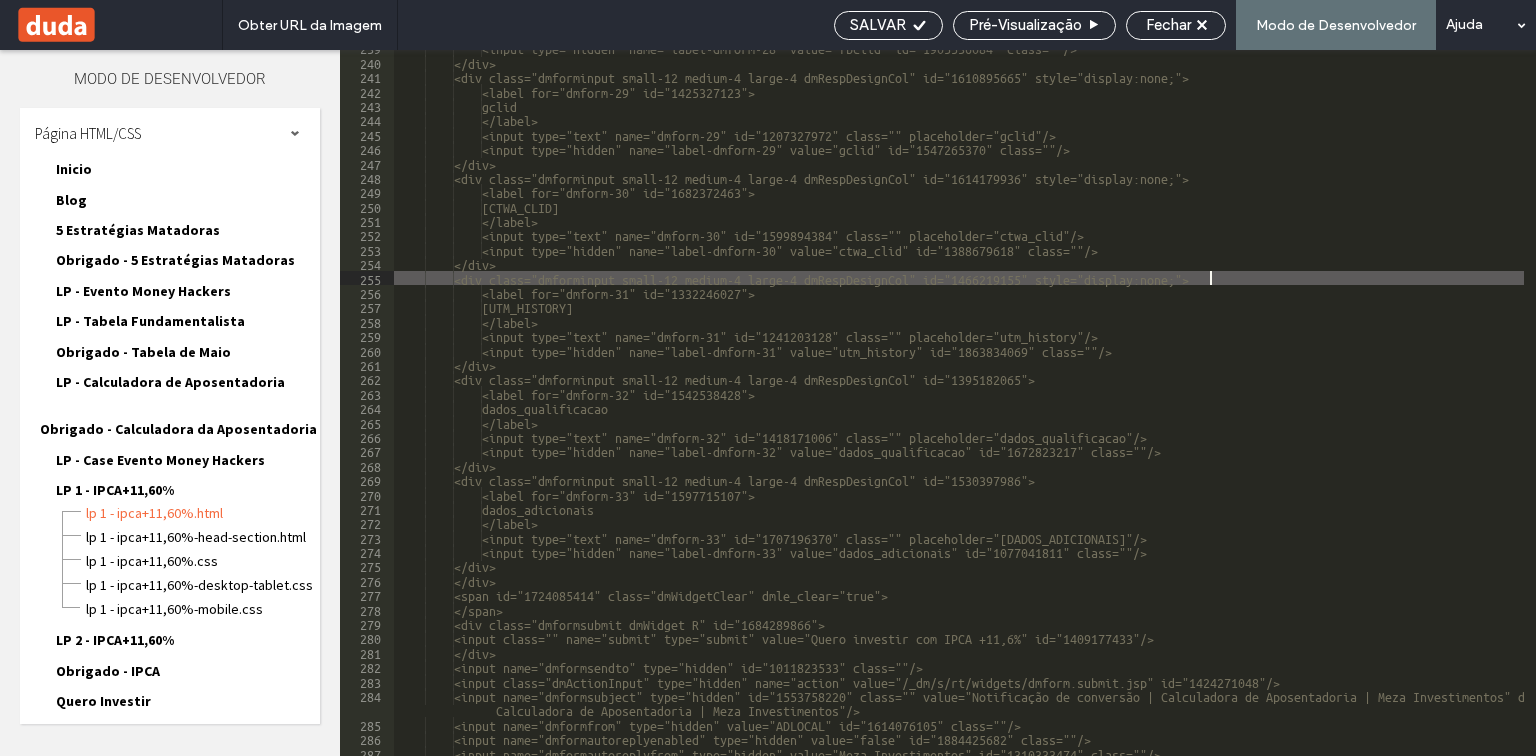 scroll, scrollTop: 3480, scrollLeft: 0, axis: vertical 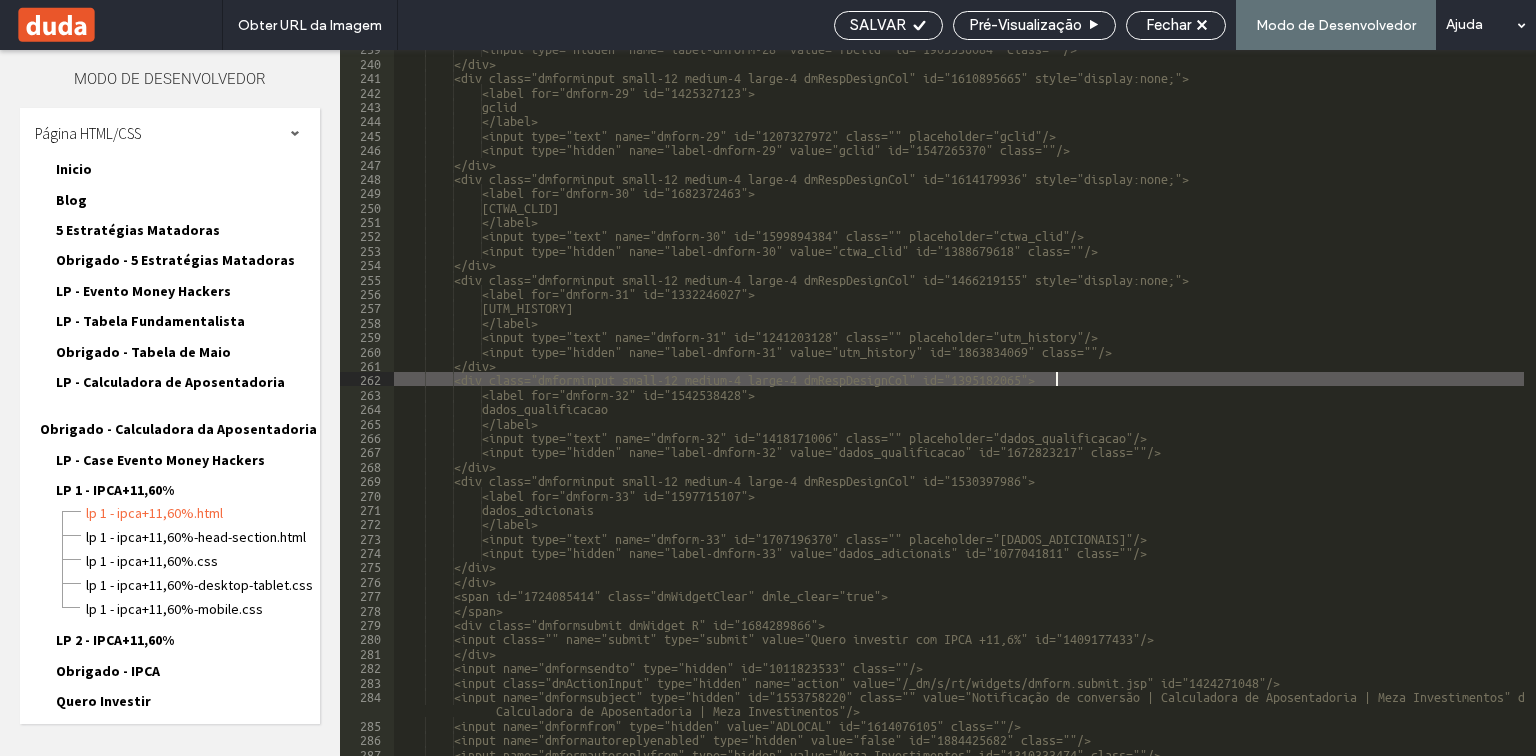 click on "<input type="hidden" name="label-dmform-28" value="fbclid" id="1905536084" class=""/>               </div>               <div class="dmforminput small-12 medium-4 large-4 dmRespDesignCol" id="1610895665" style="display:none;">                  <label for="dmform-29" id="1425327123">                 gclid                  </label>                  <input type="text" name="dmform-29" id="1207327972" class="" placeholder="gclid"/>                  <input type="hidden" name="label-dmform-29" value="gclid" id="1547265370" class=""/>               </div>               <div class="dmforminput small-12 medium-4 large-4 dmRespDesignCol" id="1614179936" style="display:none;">                  <label for="dmform-30" id="1682372463">                 ctwa_clid                  </label>                  <input type="text" name="dmform-30" id="1599894384" class="" placeholder="ctwa_clid"/>                  <input type="hidden" name="label-dmform-30" value="ctwa_clid" id="1388679618" class=""/>" at bounding box center (1129, 407) 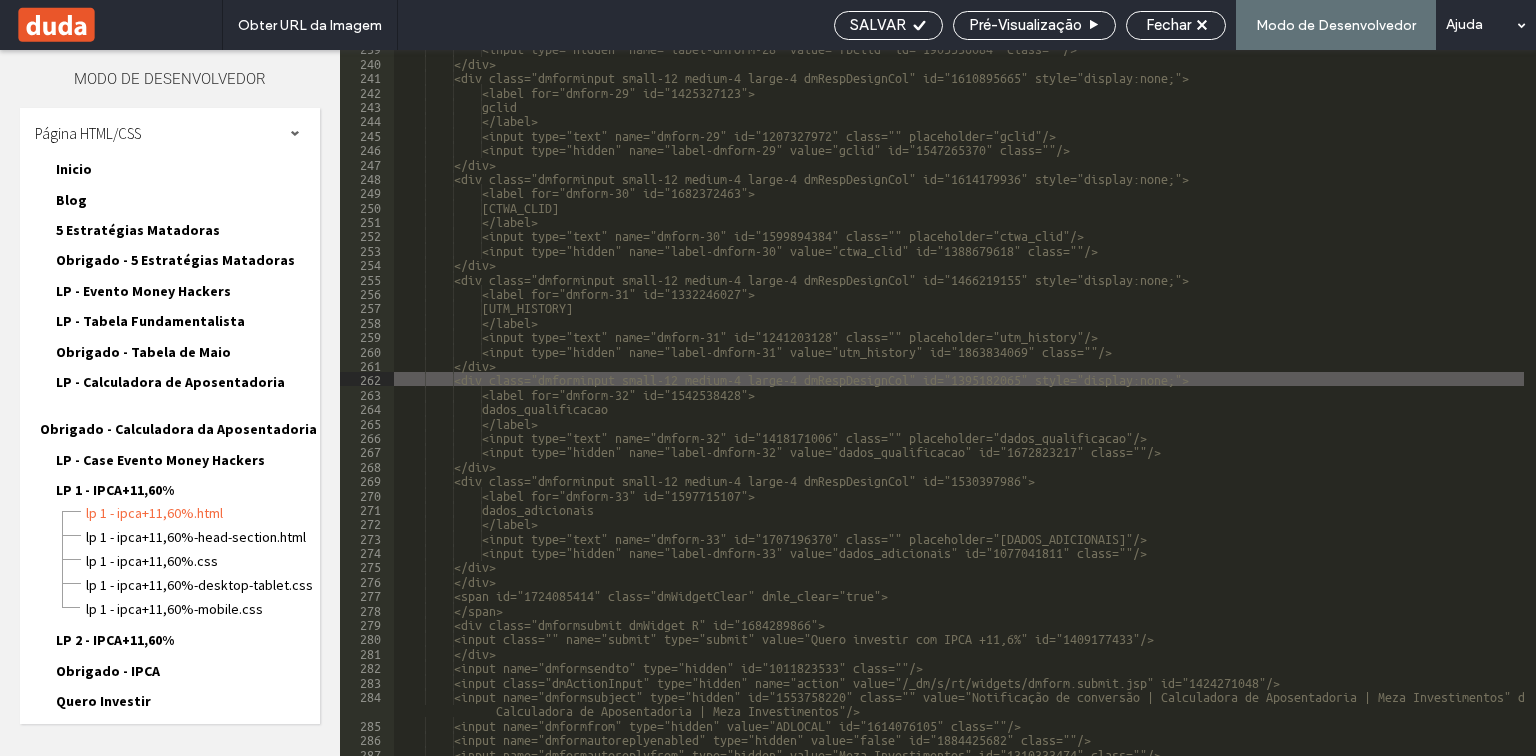 scroll, scrollTop: 3576, scrollLeft: 0, axis: vertical 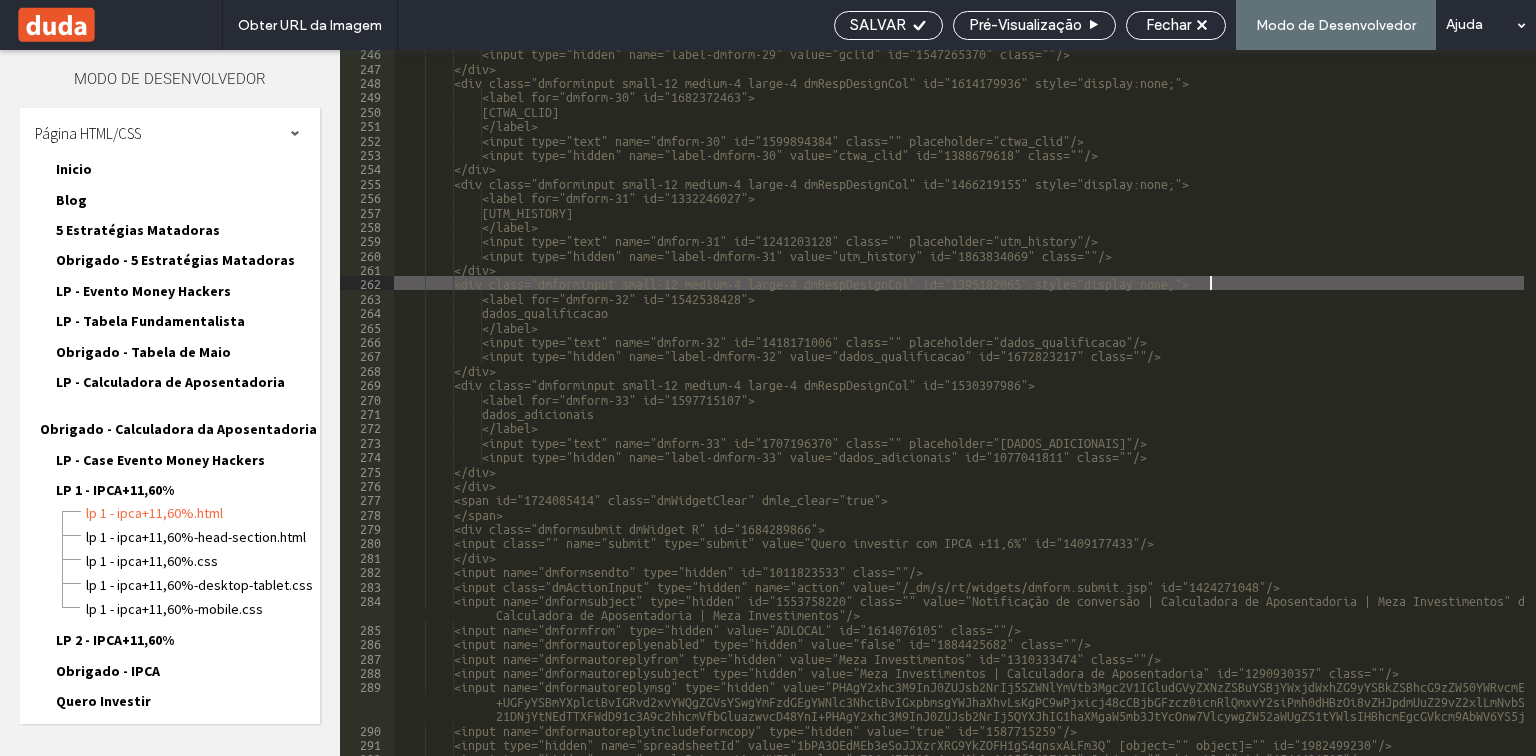 click on "<input type="hidden" name="label-dmform-29" value="gclid" id="1547265370" class=""/>               </div>               <div class="dmforminput small-12 medium-4 large-4 dmRespDesignCol" id="1614179936" style="display:none;">                  <label for="dmform-30" id="1682372463">                 [CTWA_CLID]                  </label>                  <input type="text" name="dmform-30" id="1599894384" class="" placeholder="[CTWA_CLID]"/>                  <input type="hidden" name="label-dmform-30" value="ctwa_clid" id="1388679618" class=""/>               </div>               <div class="dmforminput small-12 medium-4 large-4 dmRespDesignCol" id="1466219155" style="display:none;">                  <label for="dmform-31" id="1332246027">                 [UTM_HISTORY]                  </label>                  <input type="text" name="dmform-31" id="1241203128" class="" placeholder="[UTM_HISTORY]"/>                              </div>                            <label for="dmform-32" id="1542538428">" at bounding box center (1129, 412) 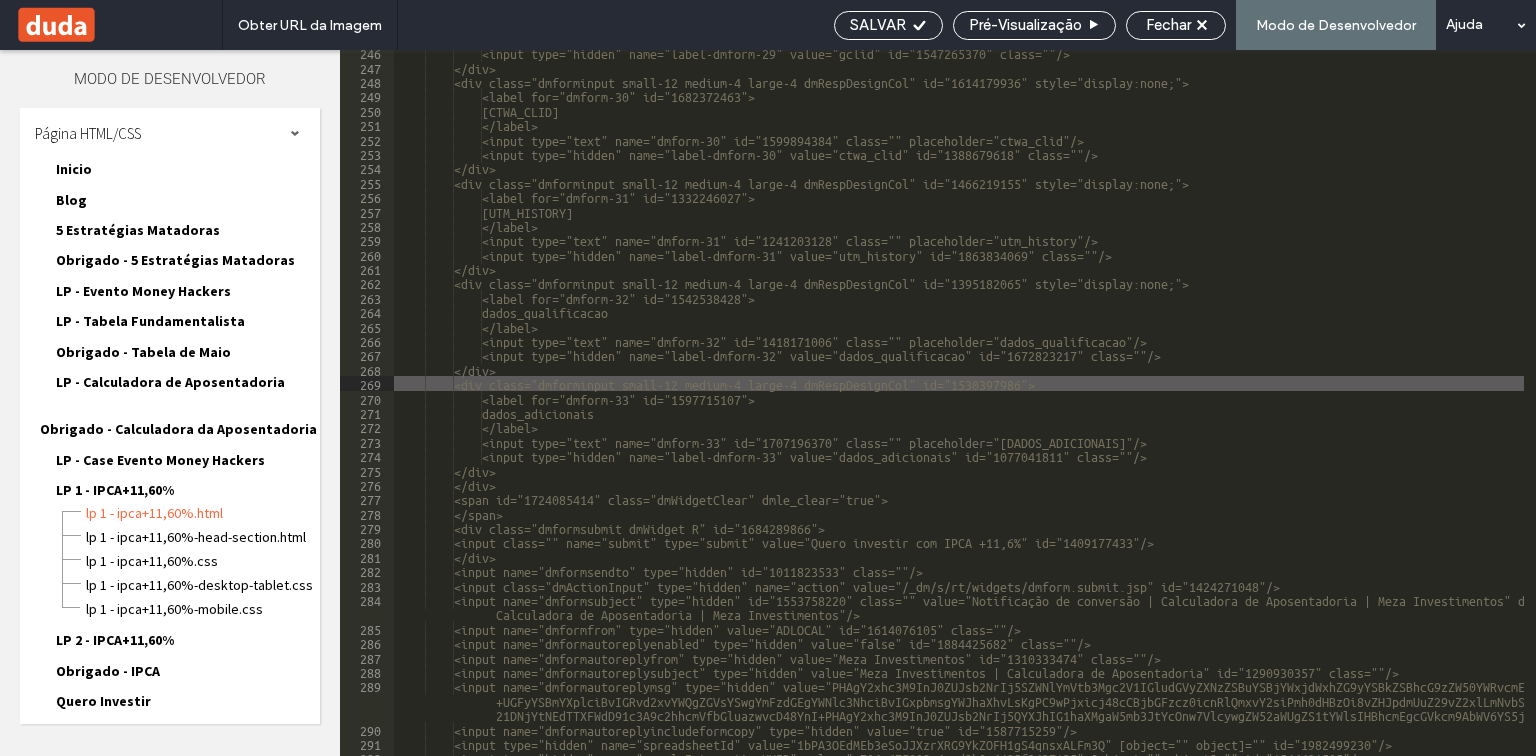 type on "**" 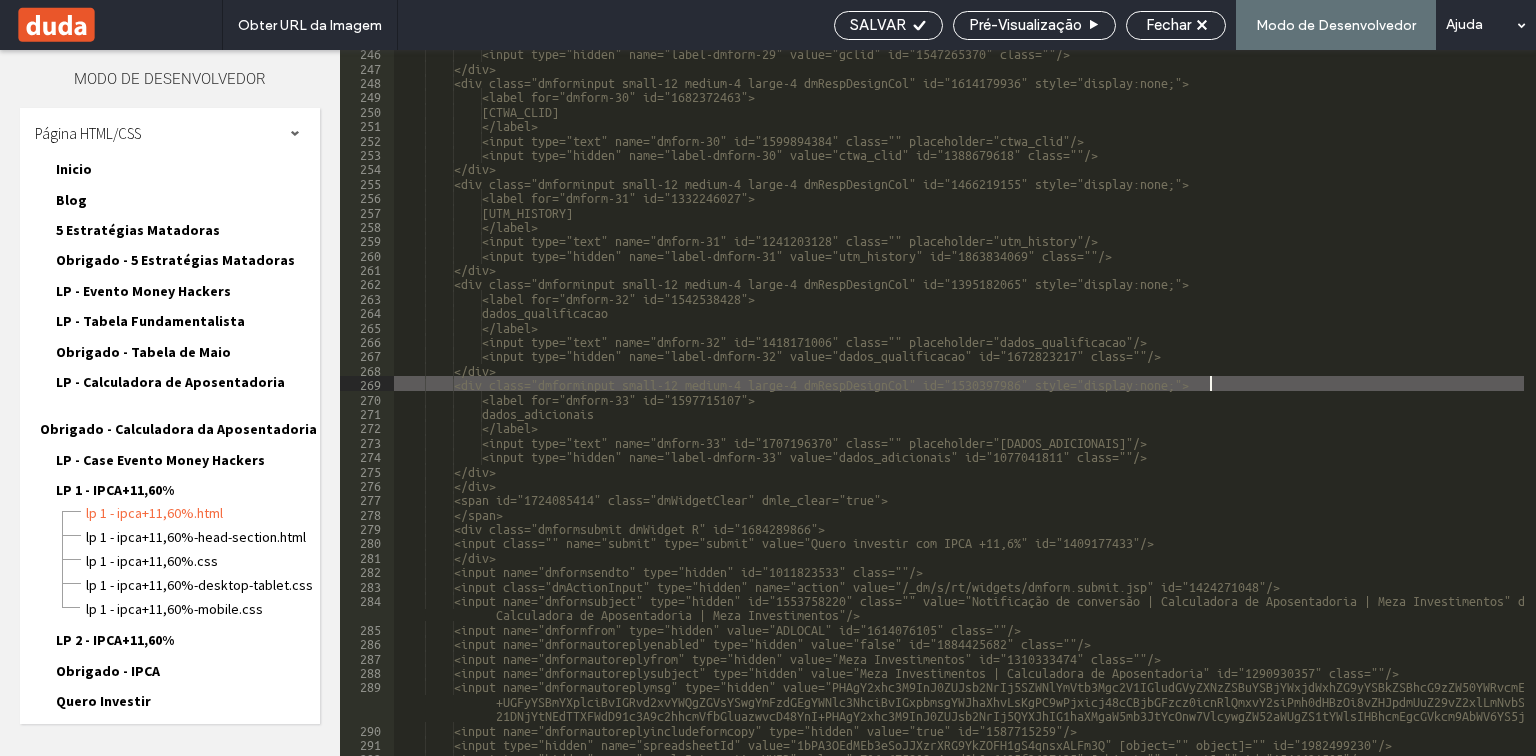 scroll, scrollTop: 3624, scrollLeft: 0, axis: vertical 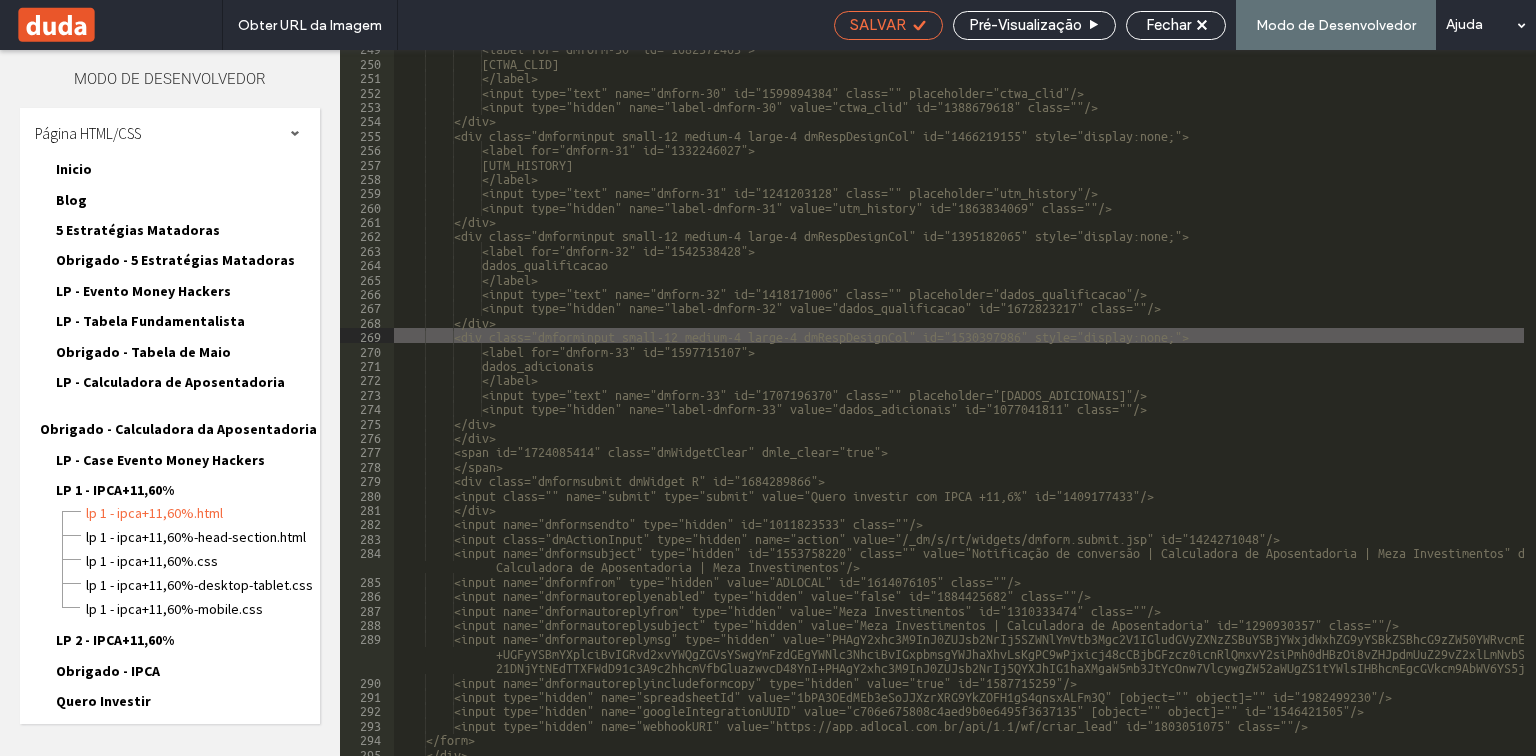 click on "SALVAR" at bounding box center (878, 25) 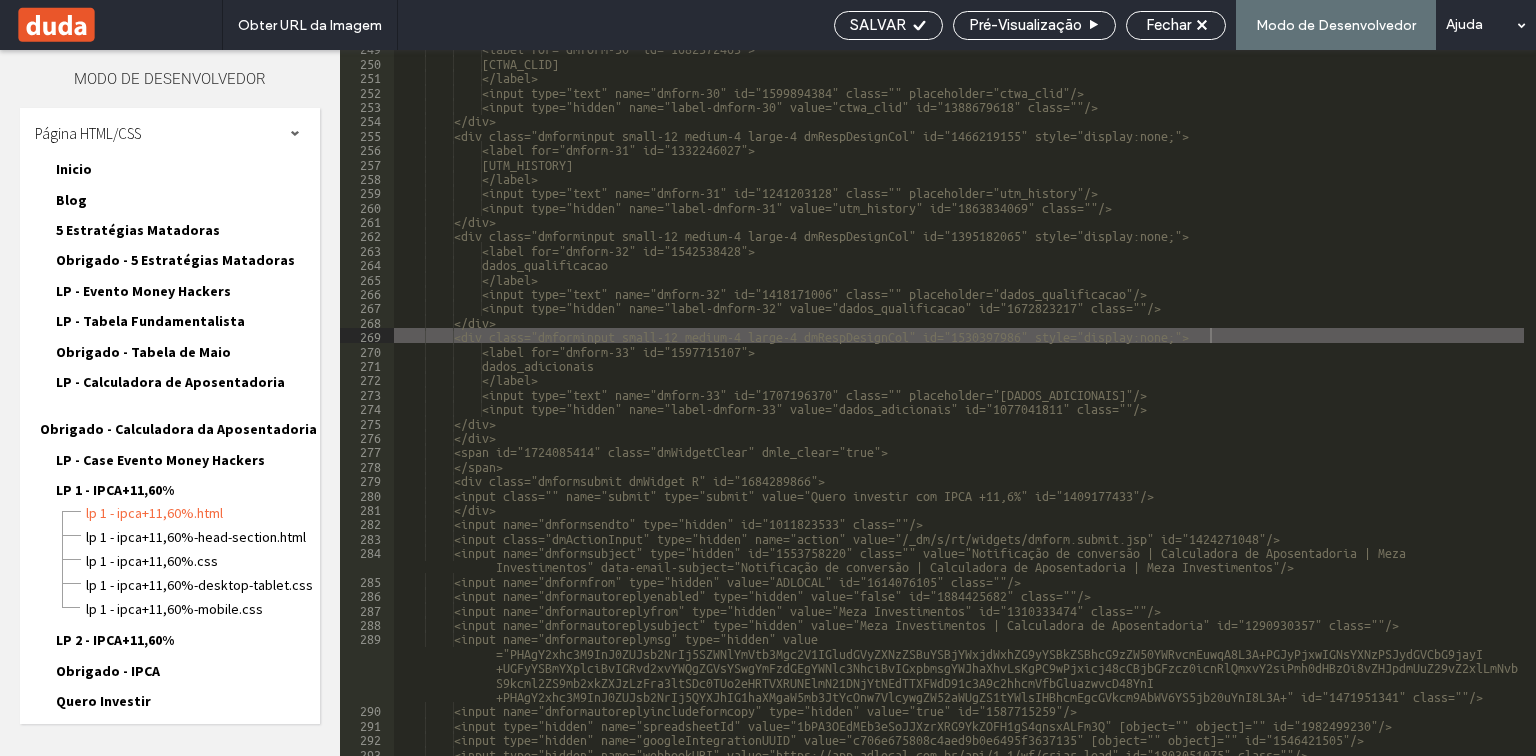 scroll, scrollTop: 3681, scrollLeft: 0, axis: vertical 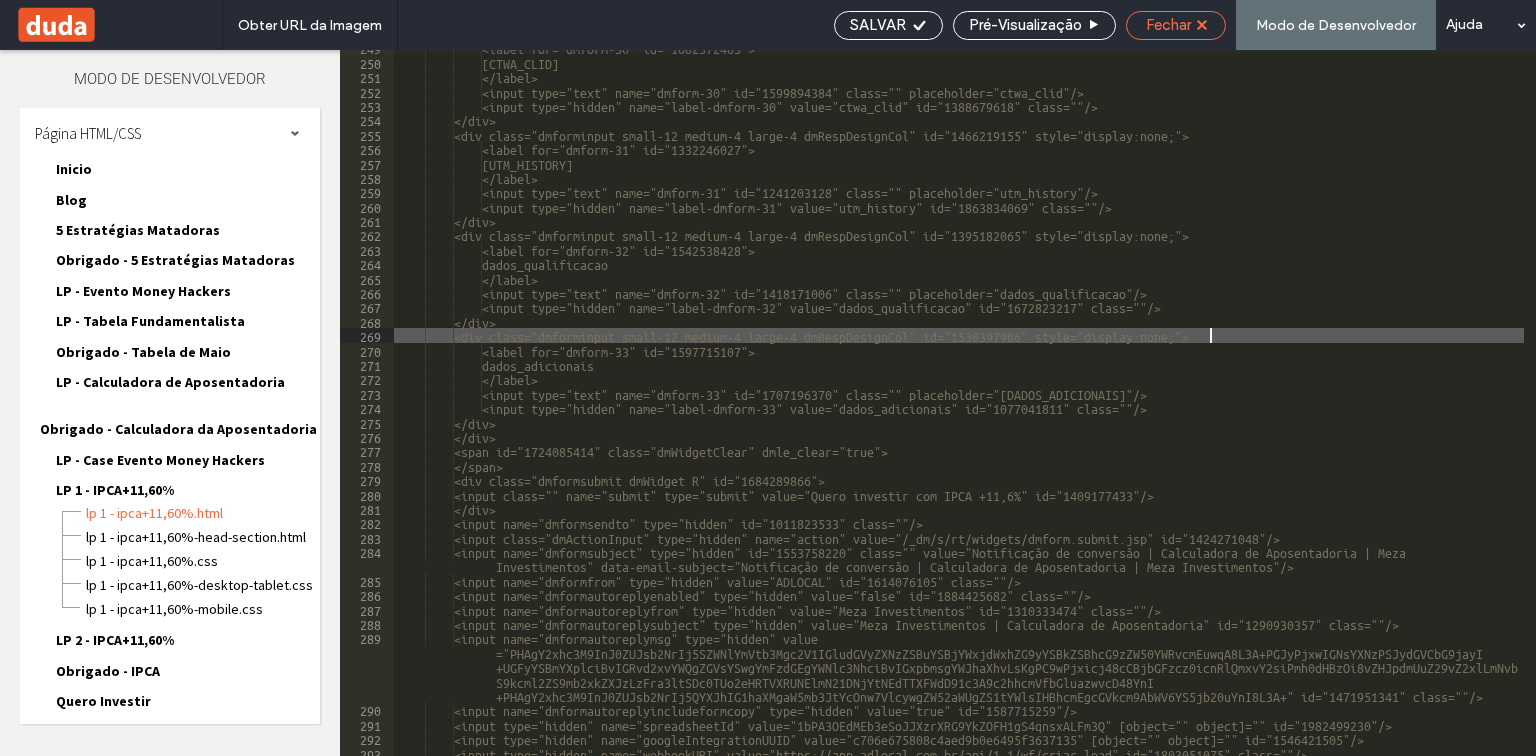click on "Fechar" at bounding box center [1168, 25] 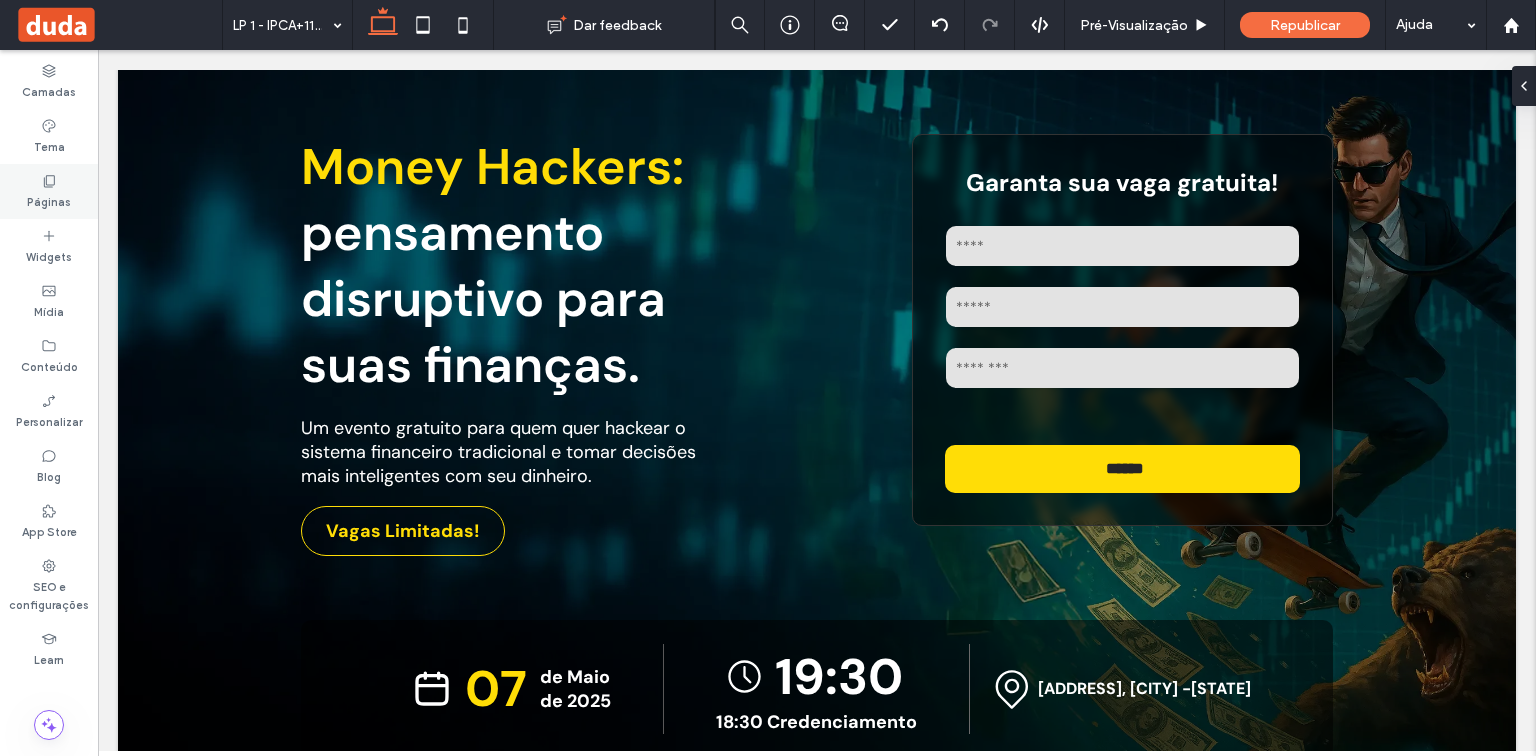 click 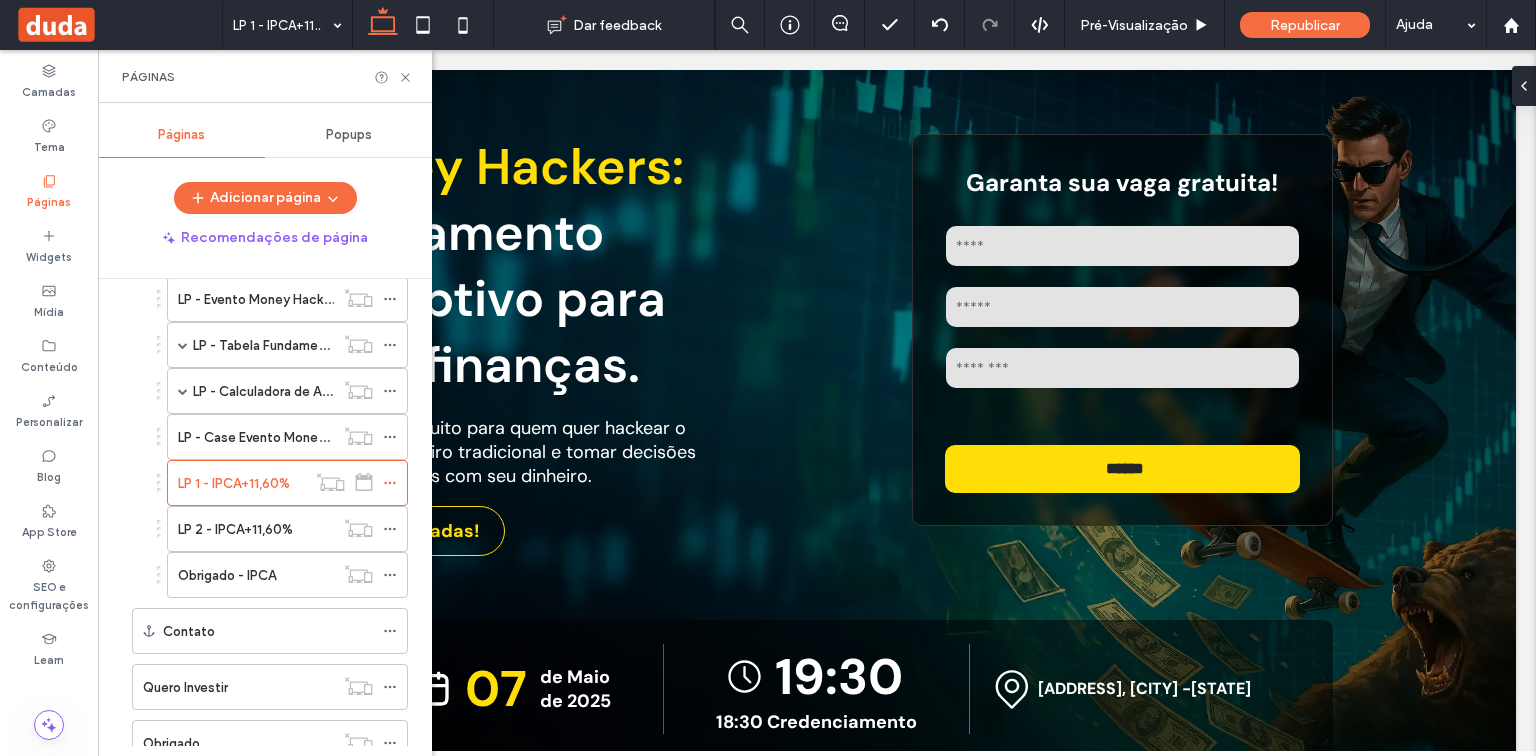 scroll, scrollTop: 400, scrollLeft: 0, axis: vertical 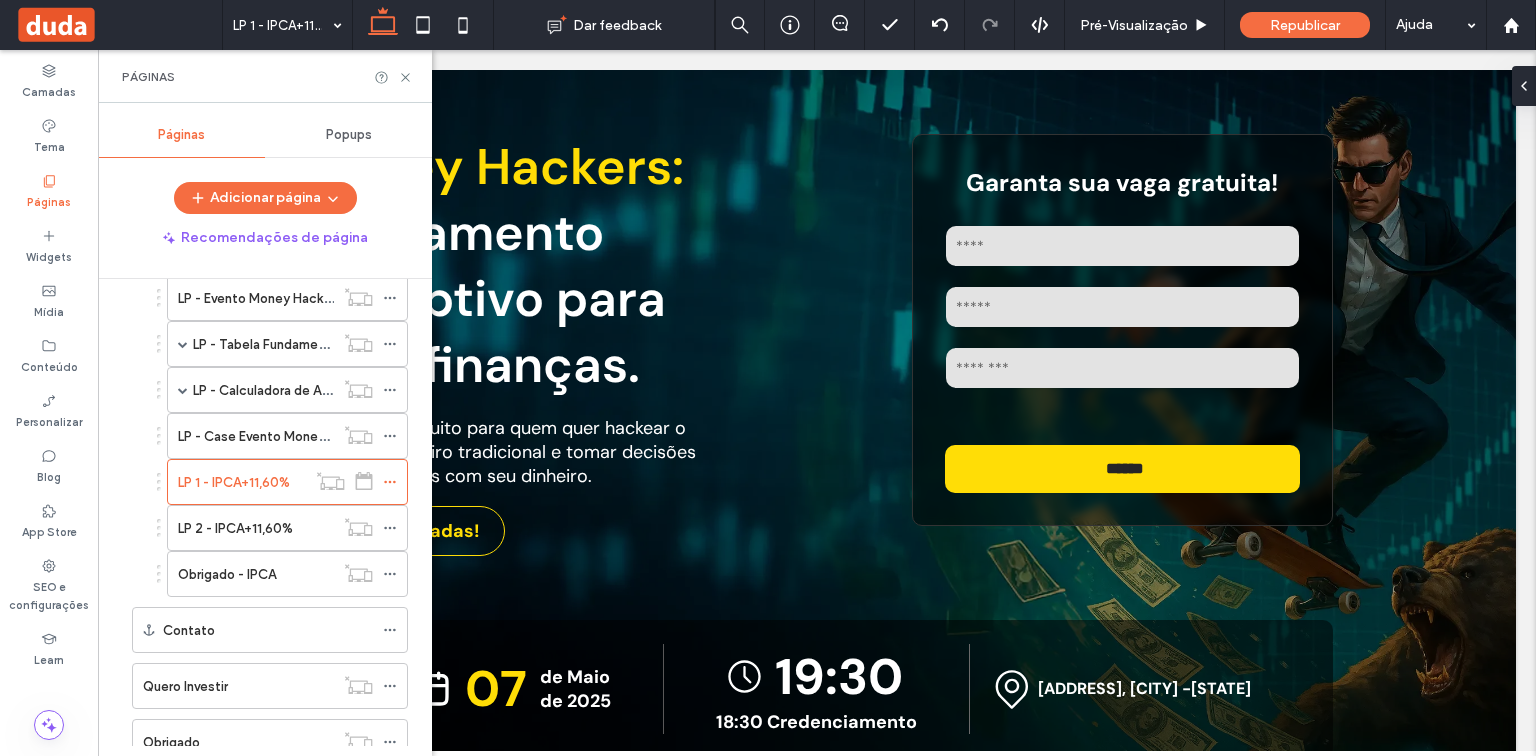 click on "LP 2 - IPCA+11,60%" at bounding box center (235, 528) 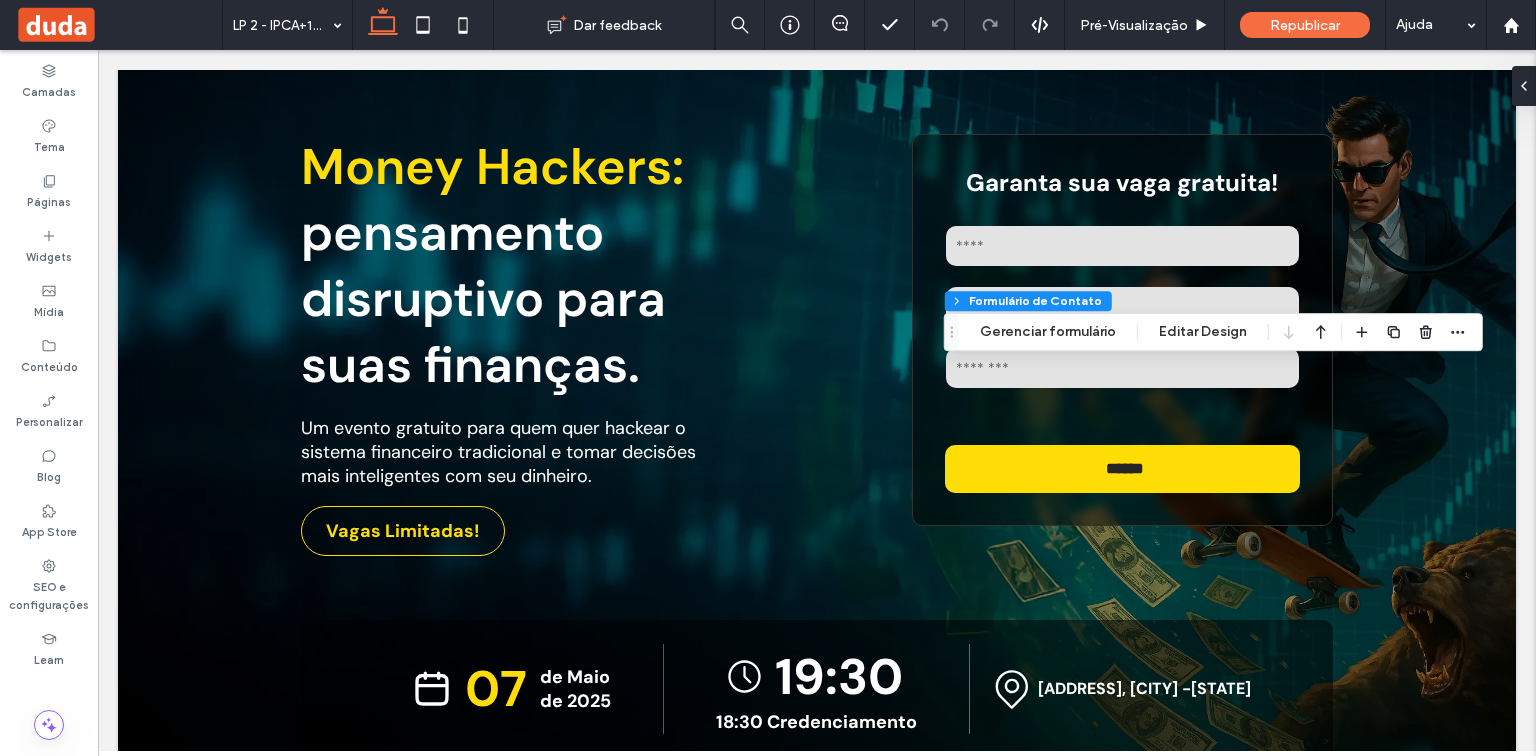 type on "**" 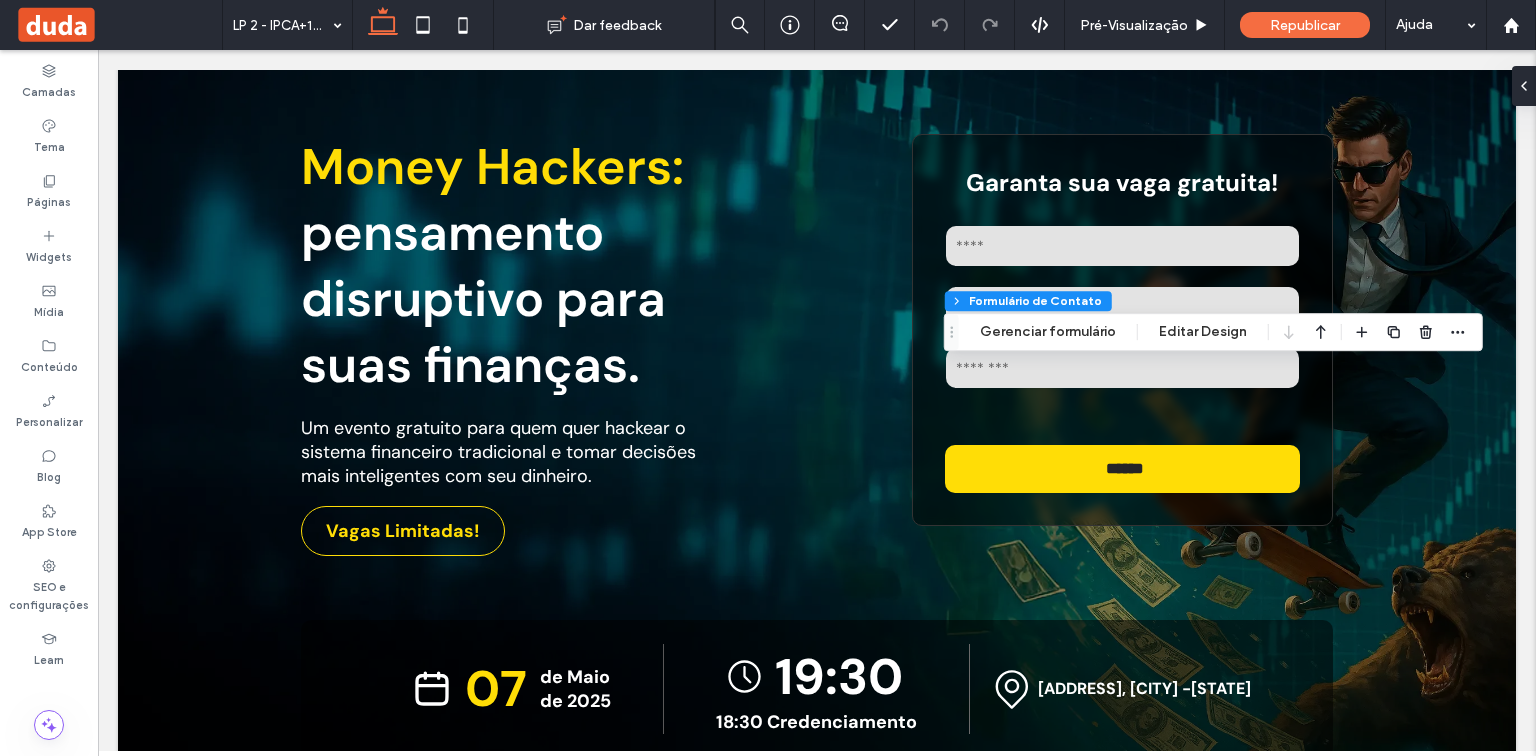 type on "**" 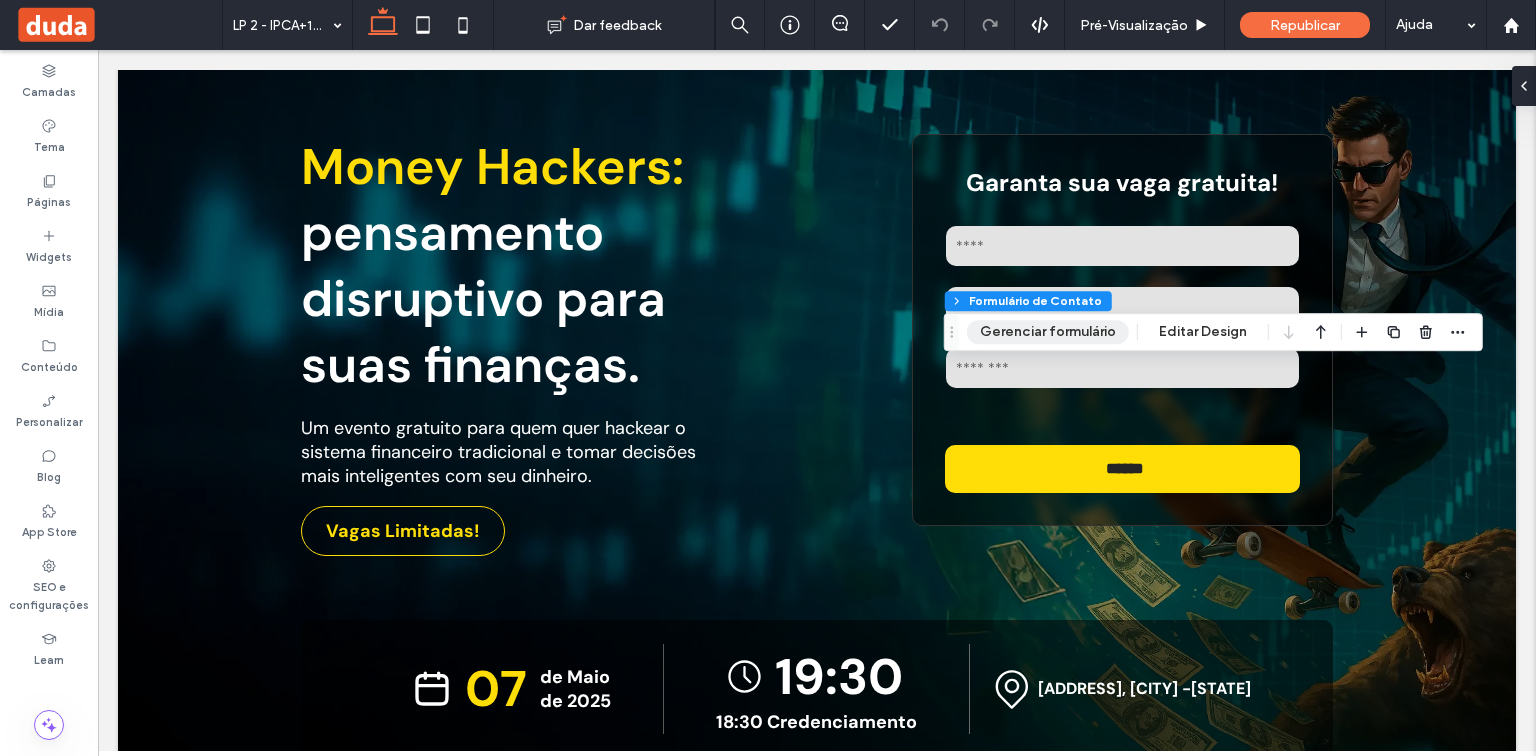click on "Gerenciar formulário" at bounding box center (1048, 332) 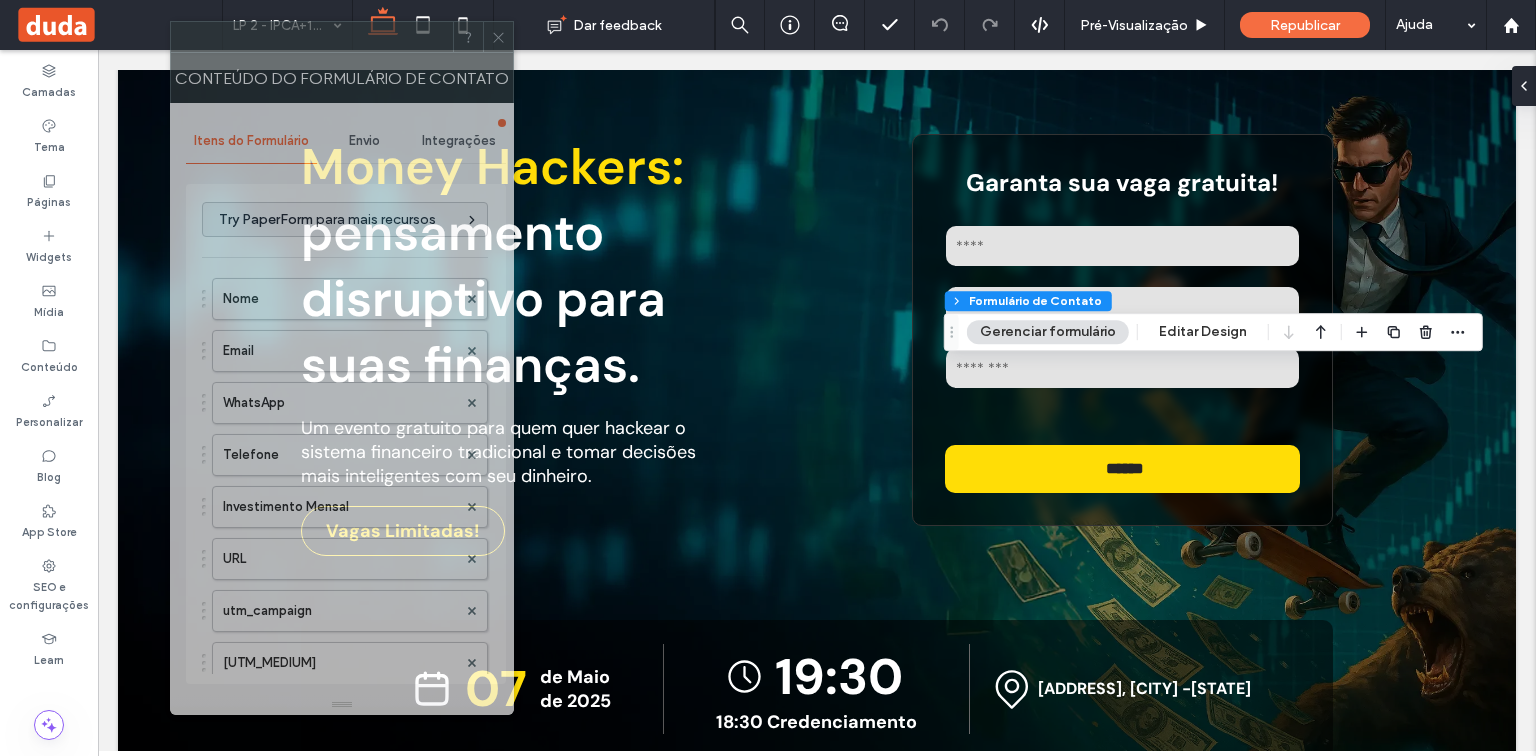 drag, startPoint x: 1236, startPoint y: 57, endPoint x: 278, endPoint y: 45, distance: 958.07513 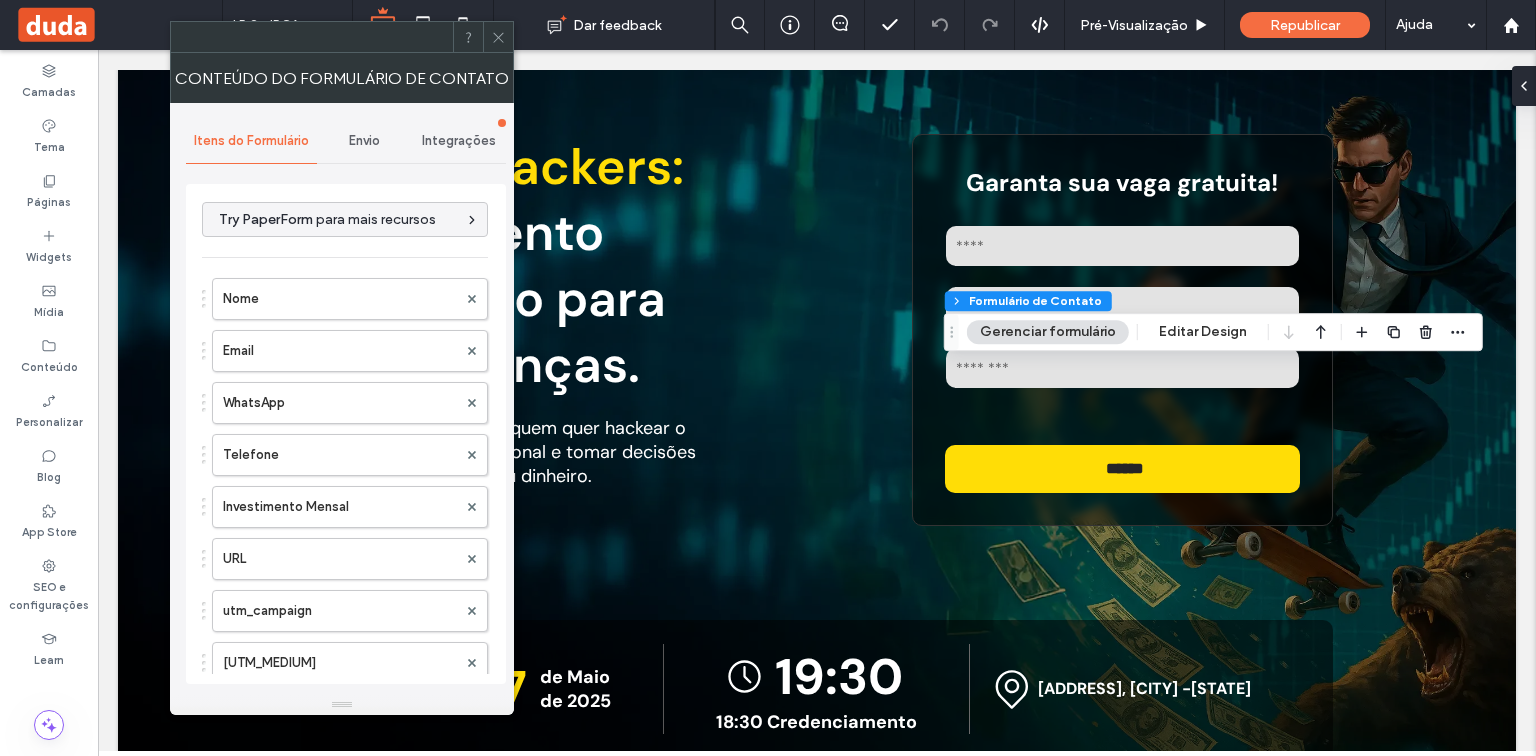 click on "Integrações" at bounding box center [459, 141] 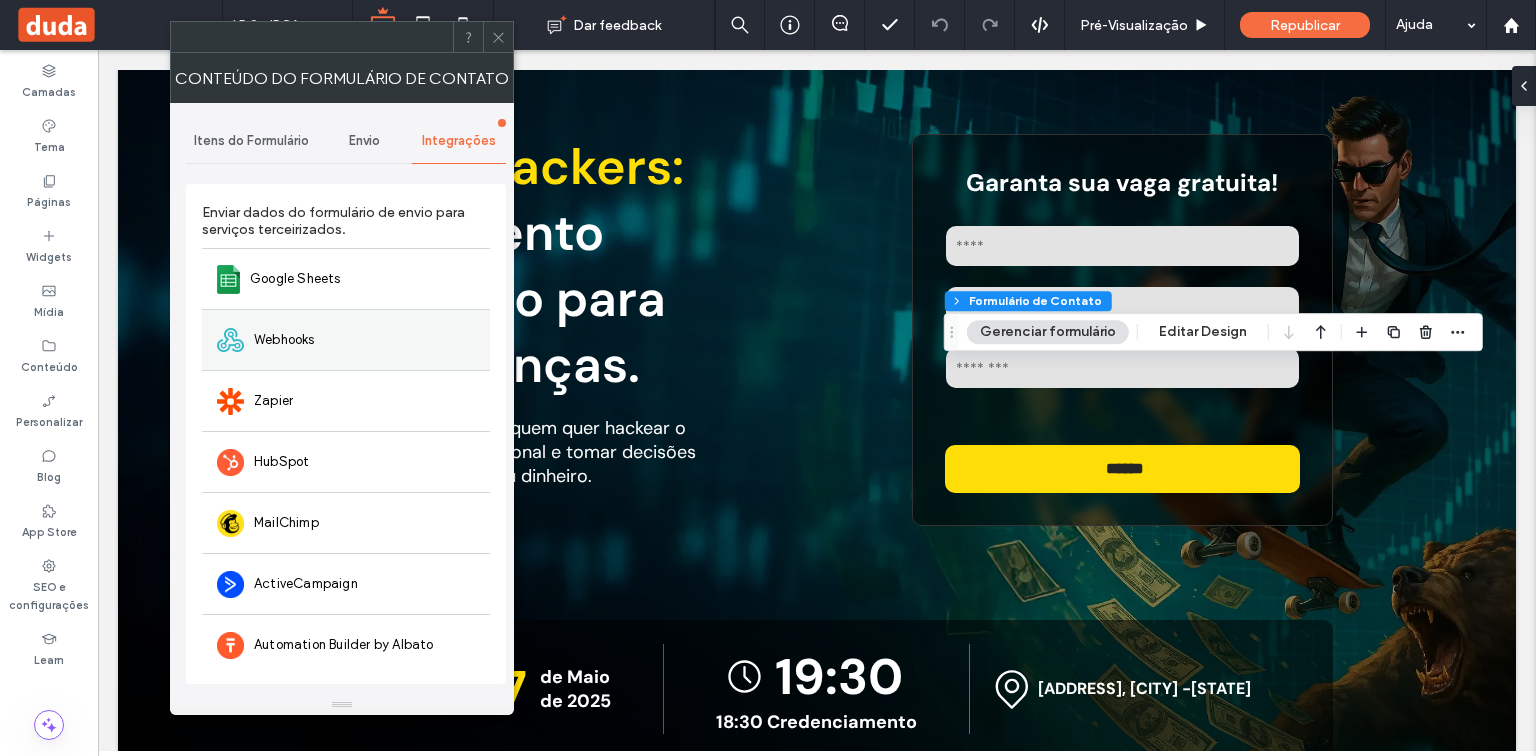 click on "Webhooks" at bounding box center [346, 339] 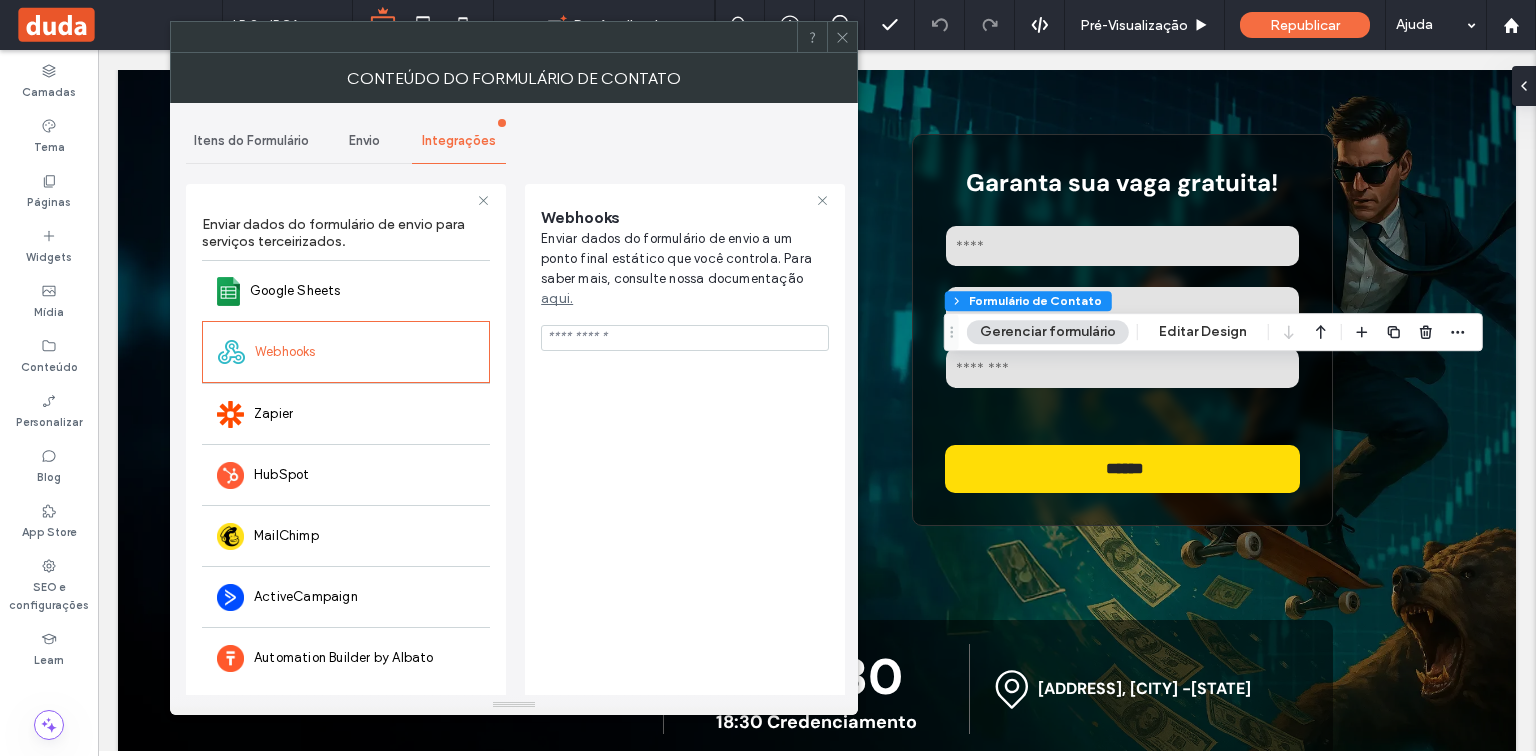 click at bounding box center [685, 338] 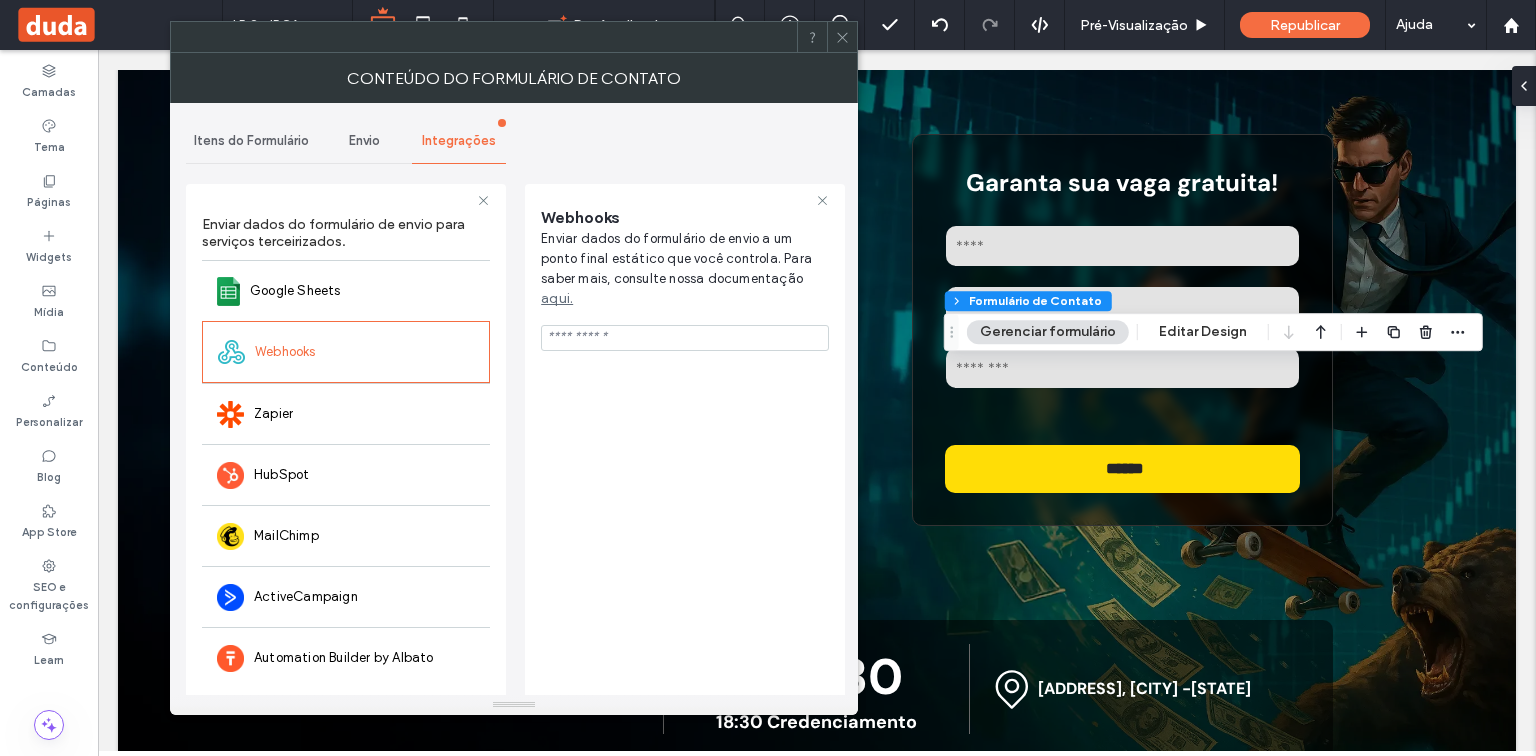 click at bounding box center [685, 338] 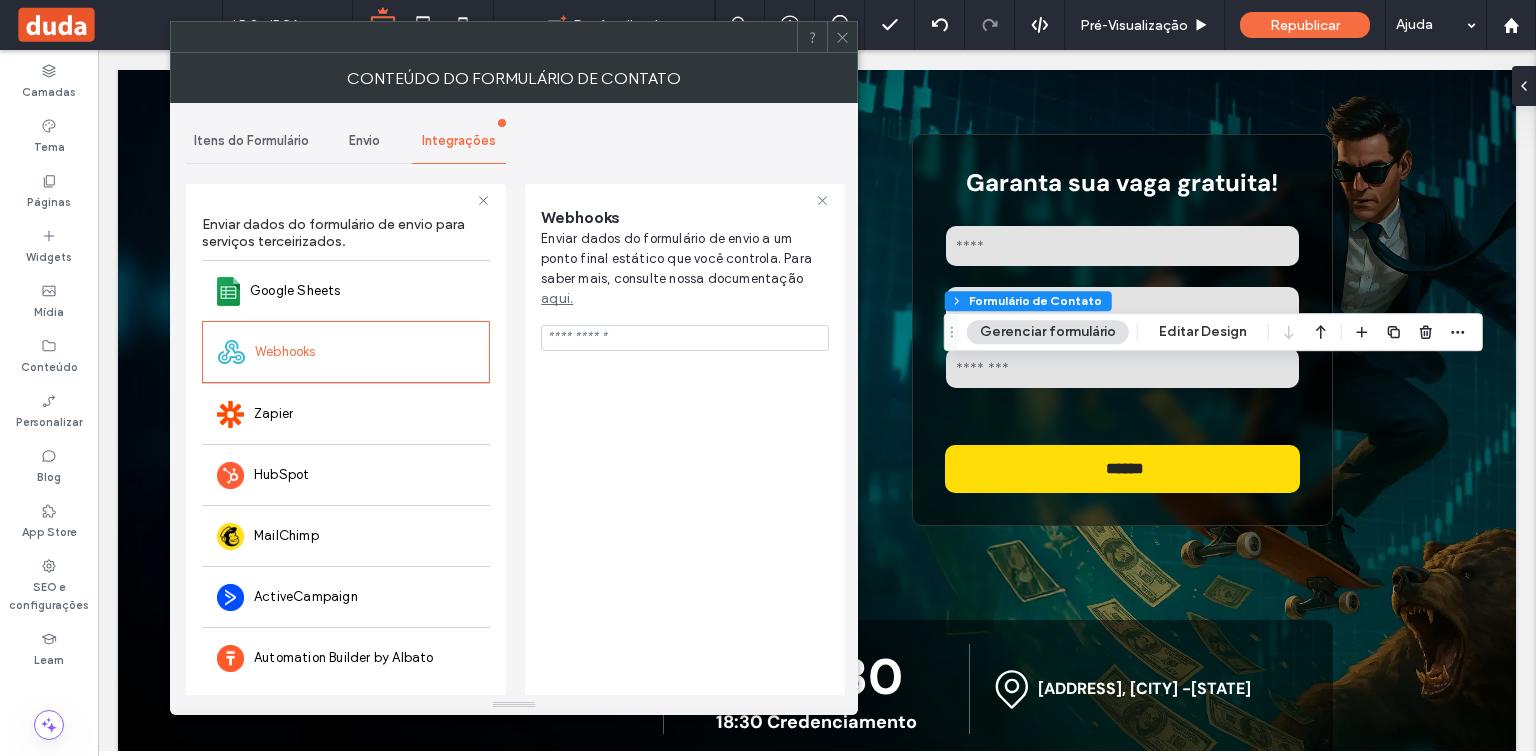 paste on "**********" 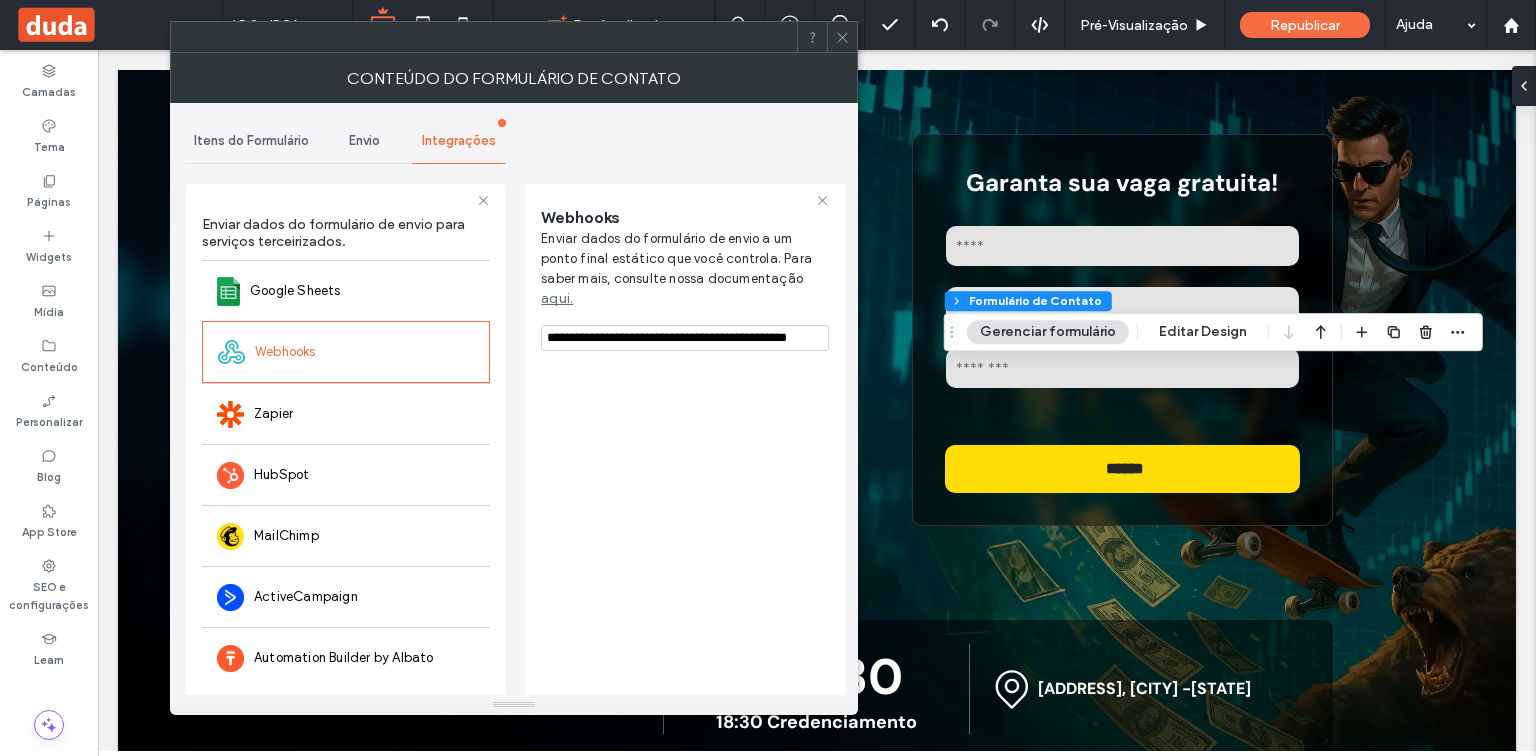 scroll, scrollTop: 0, scrollLeft: 17, axis: horizontal 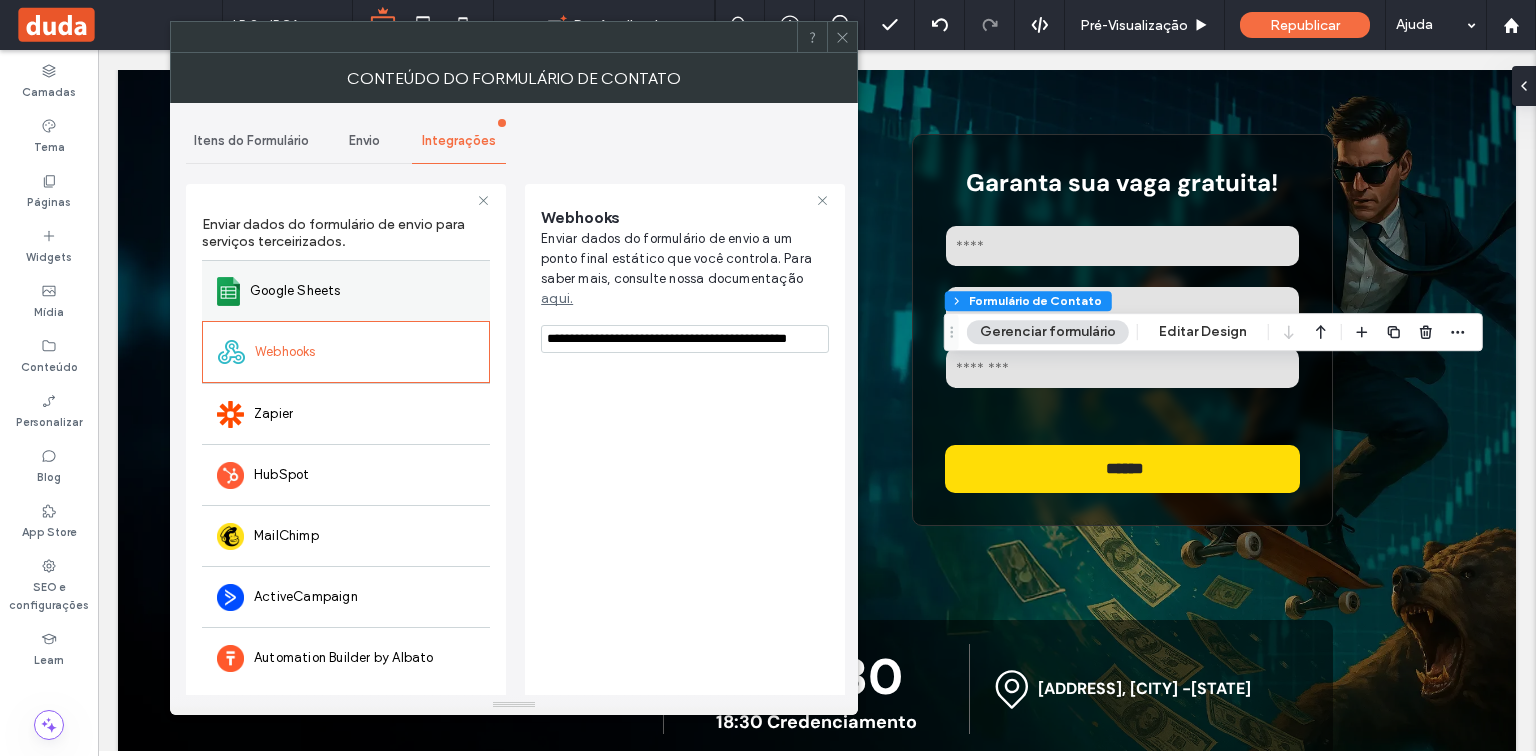 drag, startPoint x: 676, startPoint y: 308, endPoint x: 457, endPoint y: 311, distance: 219.02055 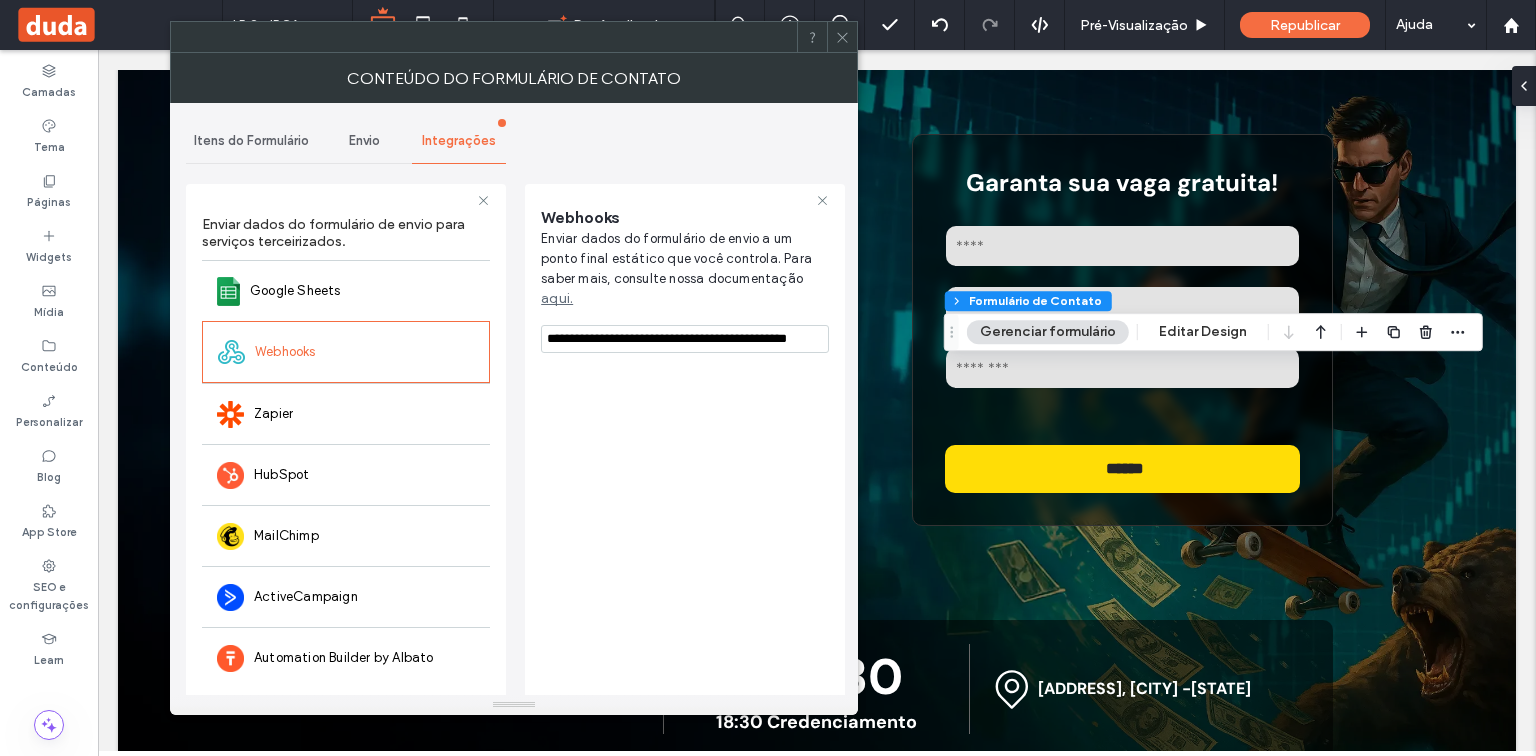 type on "**********" 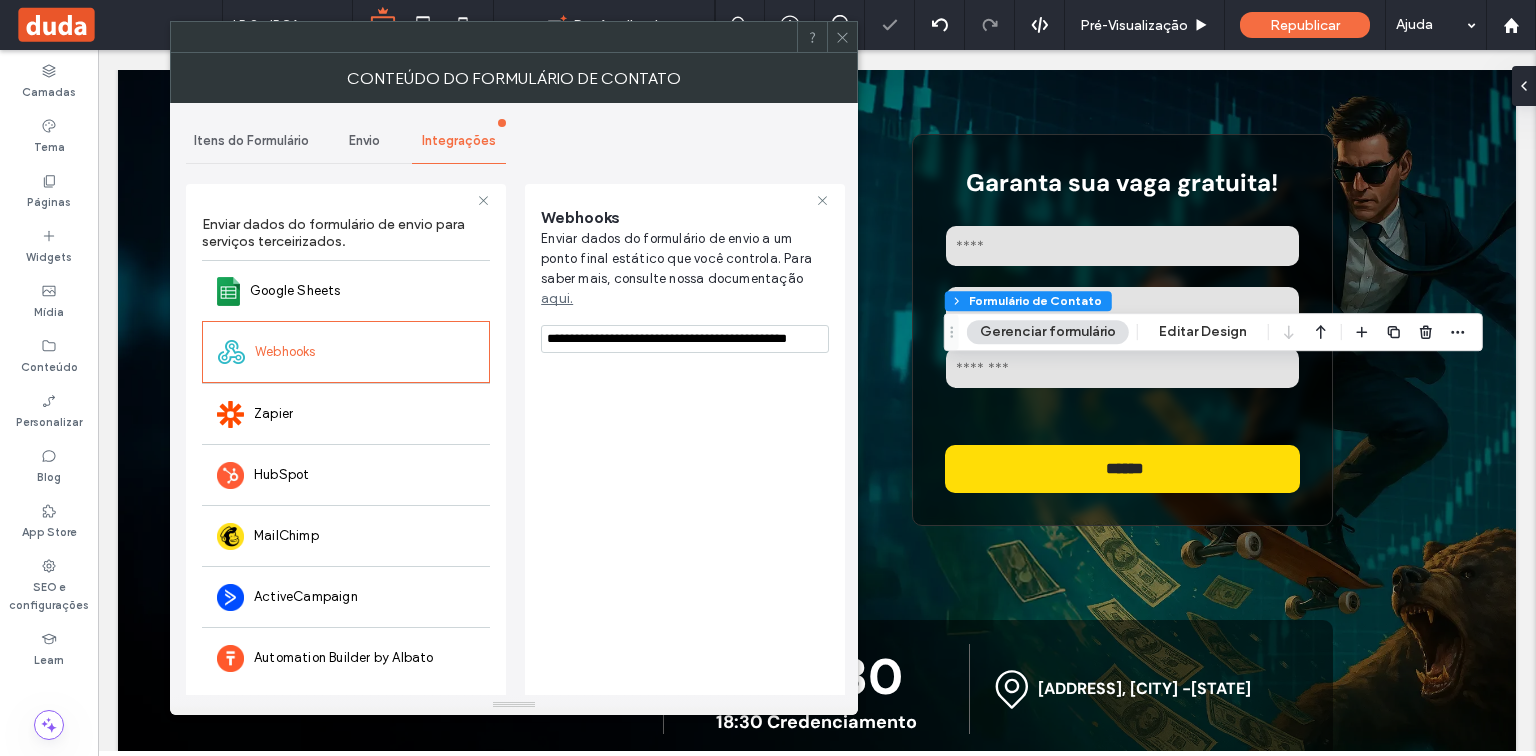 click on "Envio" at bounding box center (364, 141) 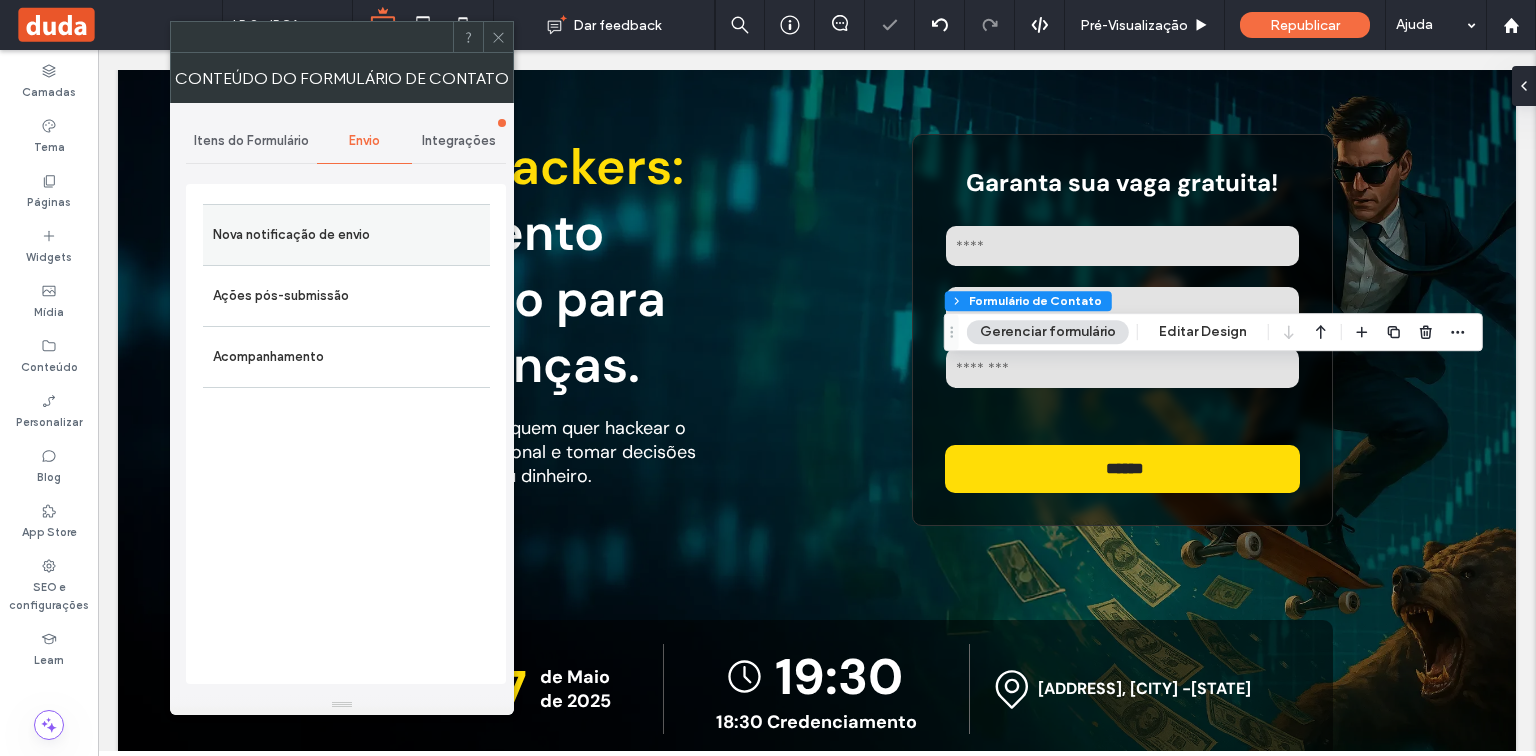 click on "Nova notificação de envio" at bounding box center (346, 235) 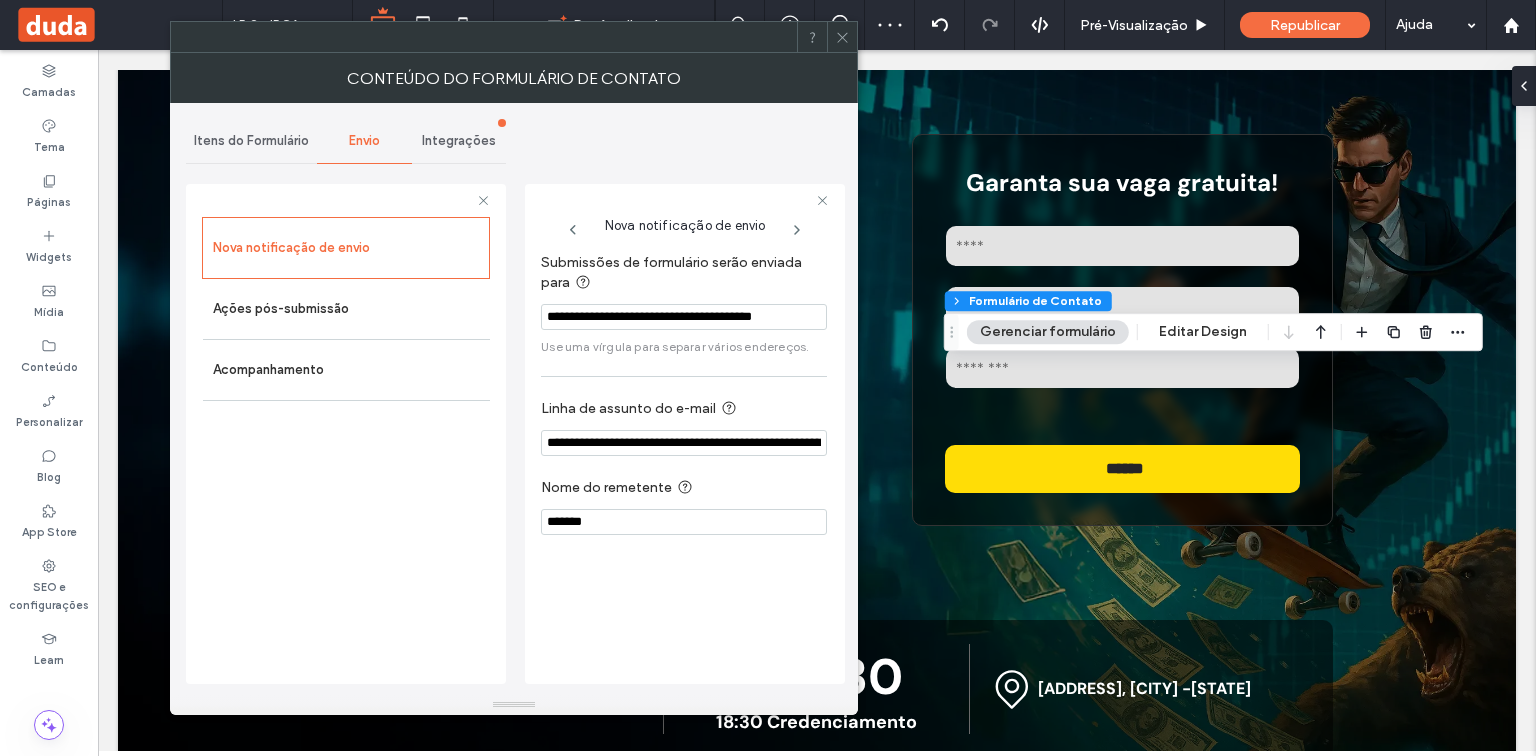 scroll, scrollTop: 0, scrollLeft: 11, axis: horizontal 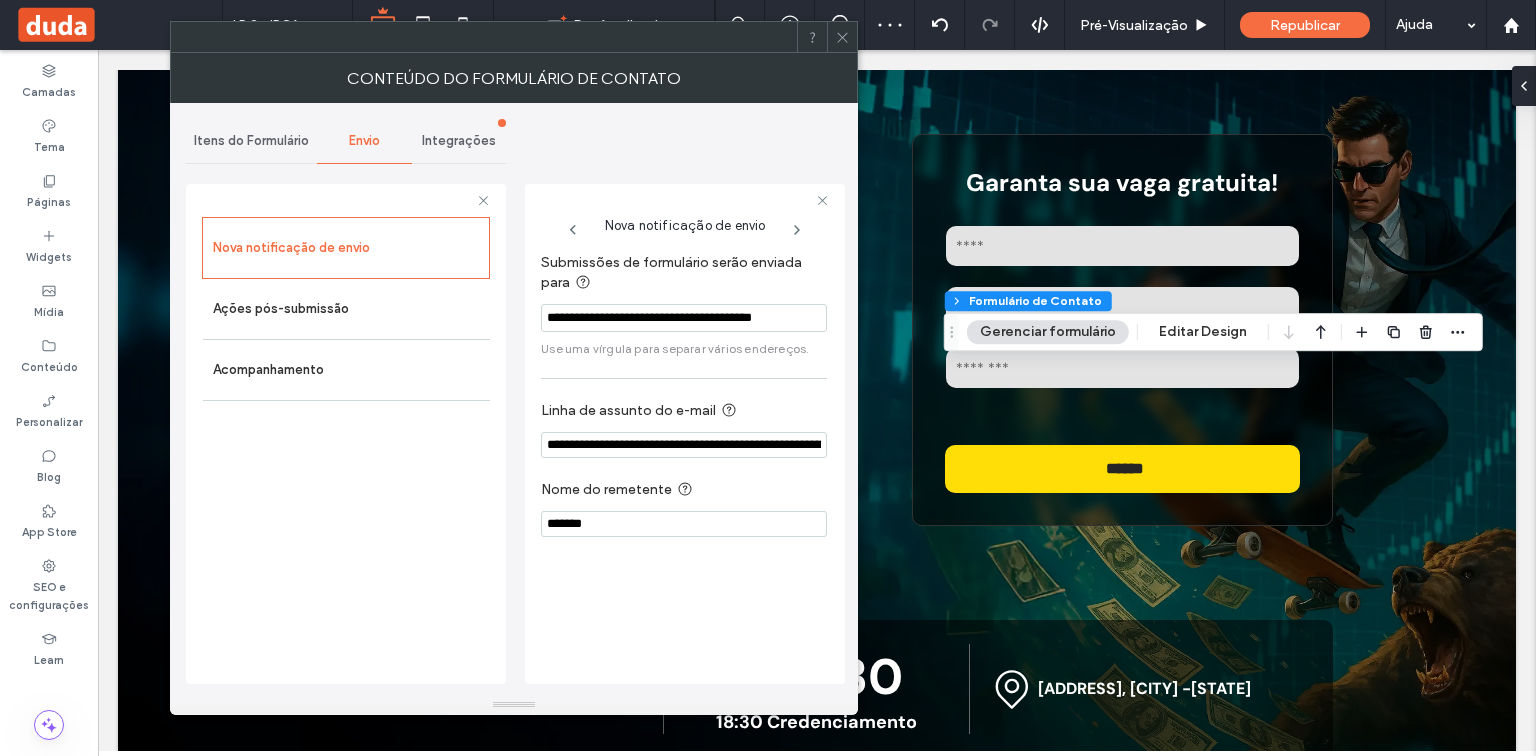 drag, startPoint x: 548, startPoint y: 316, endPoint x: 838, endPoint y: 312, distance: 290.0276 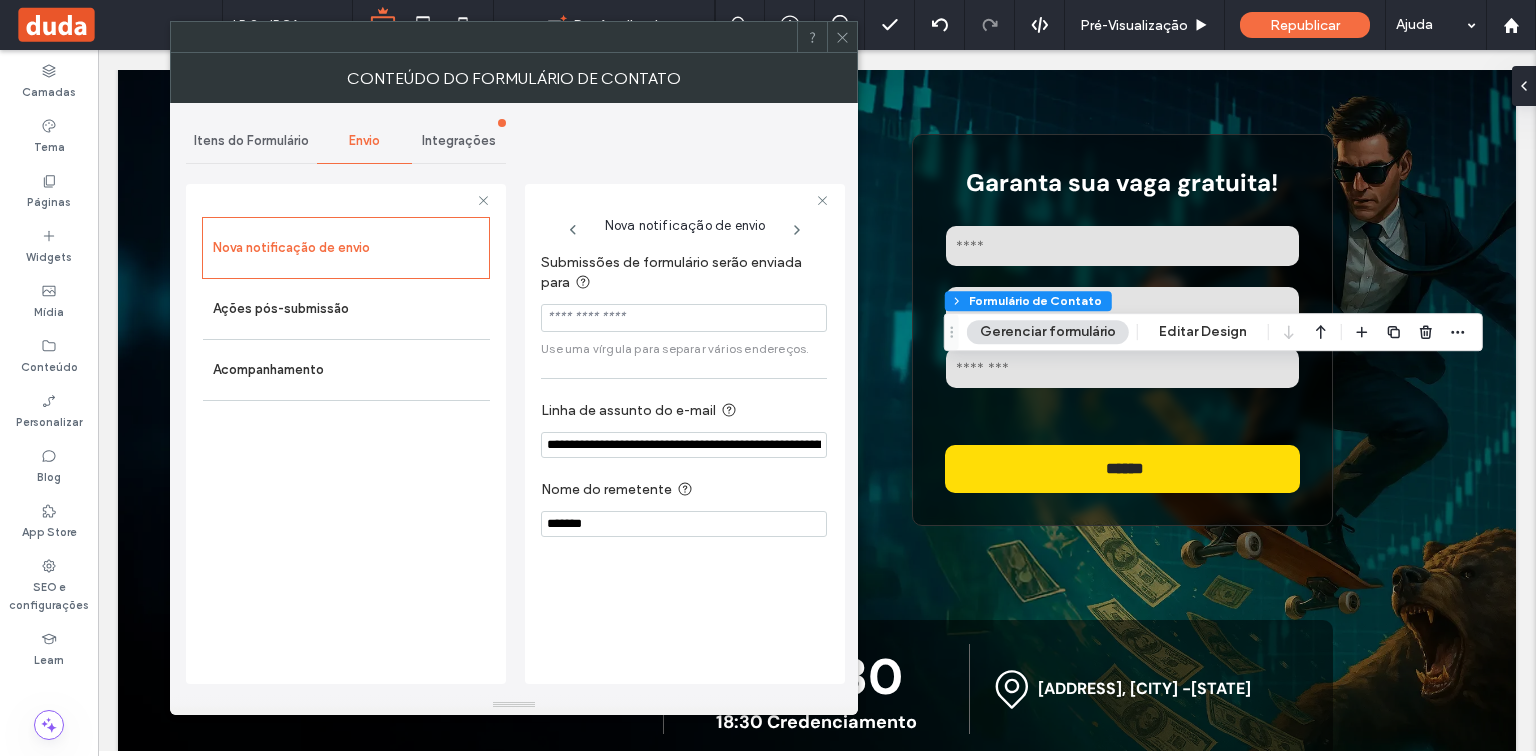 scroll, scrollTop: 0, scrollLeft: 0, axis: both 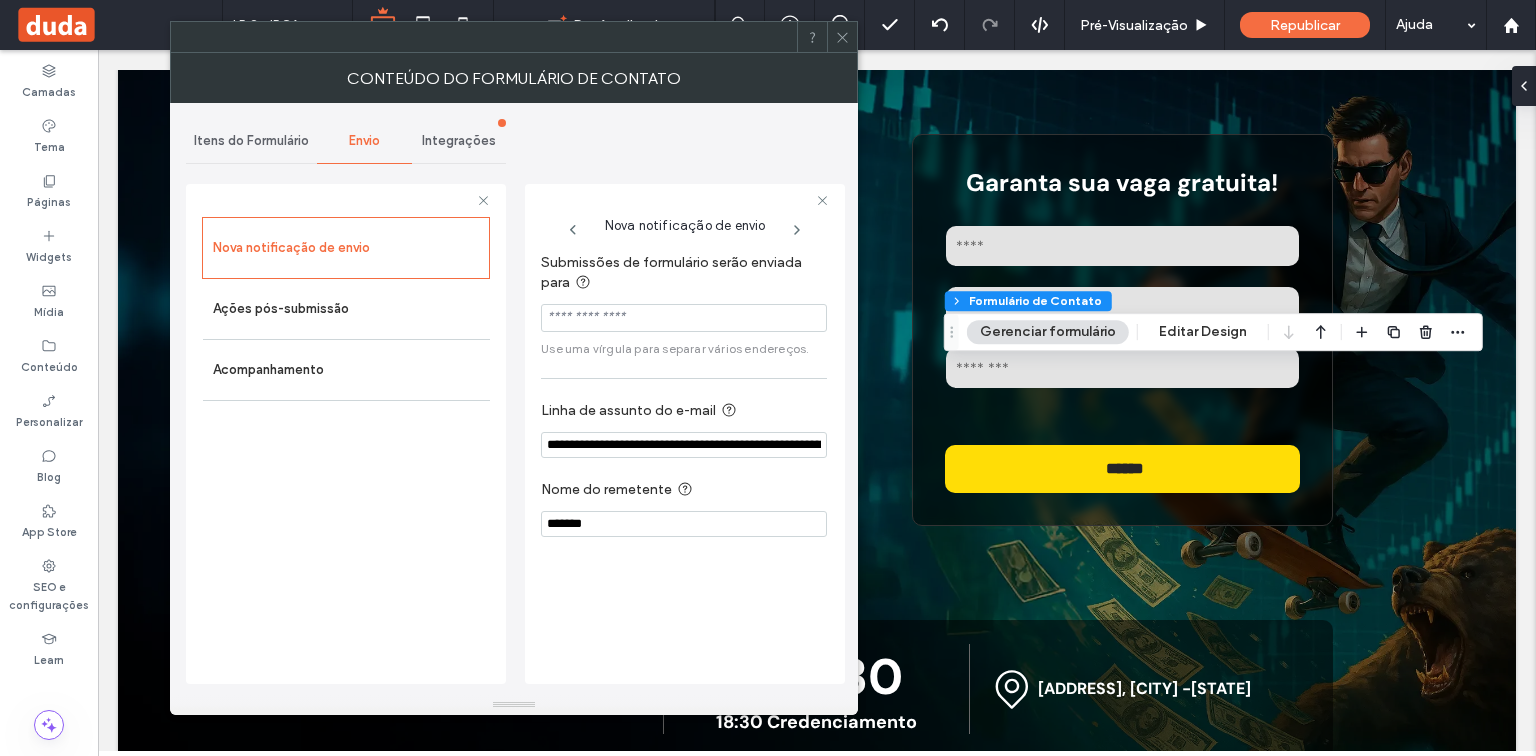type 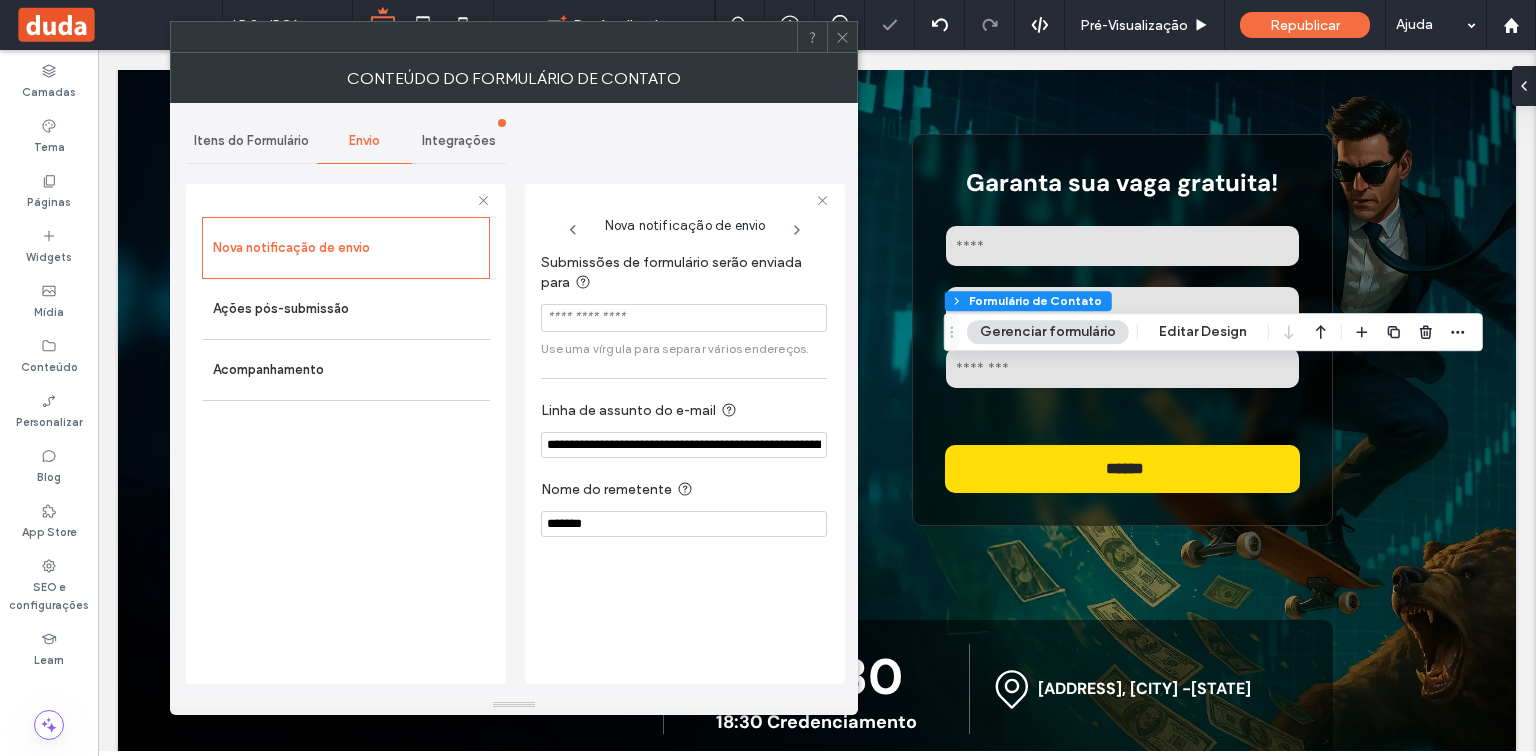 click on "Itens do Formulário" at bounding box center (251, 141) 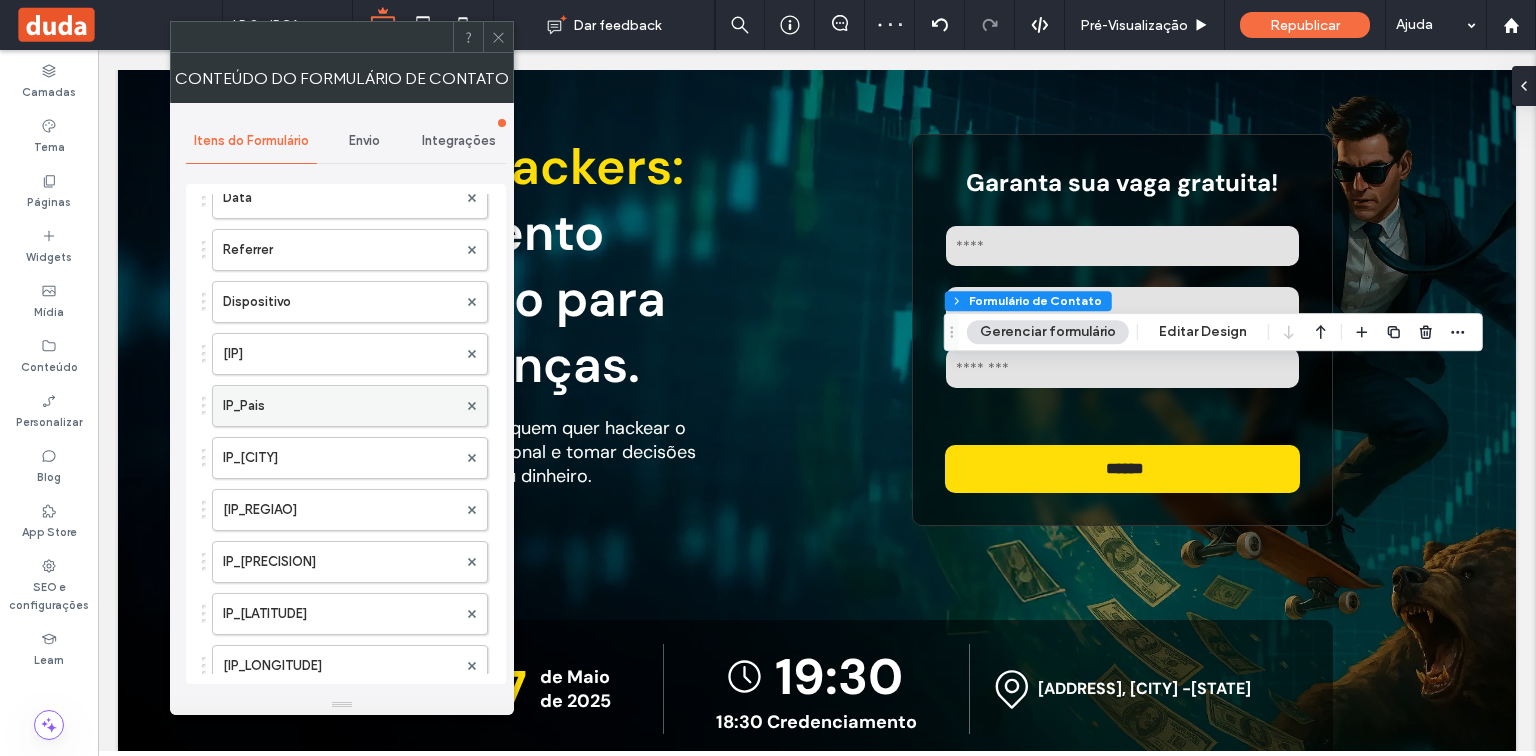 scroll, scrollTop: 720, scrollLeft: 0, axis: vertical 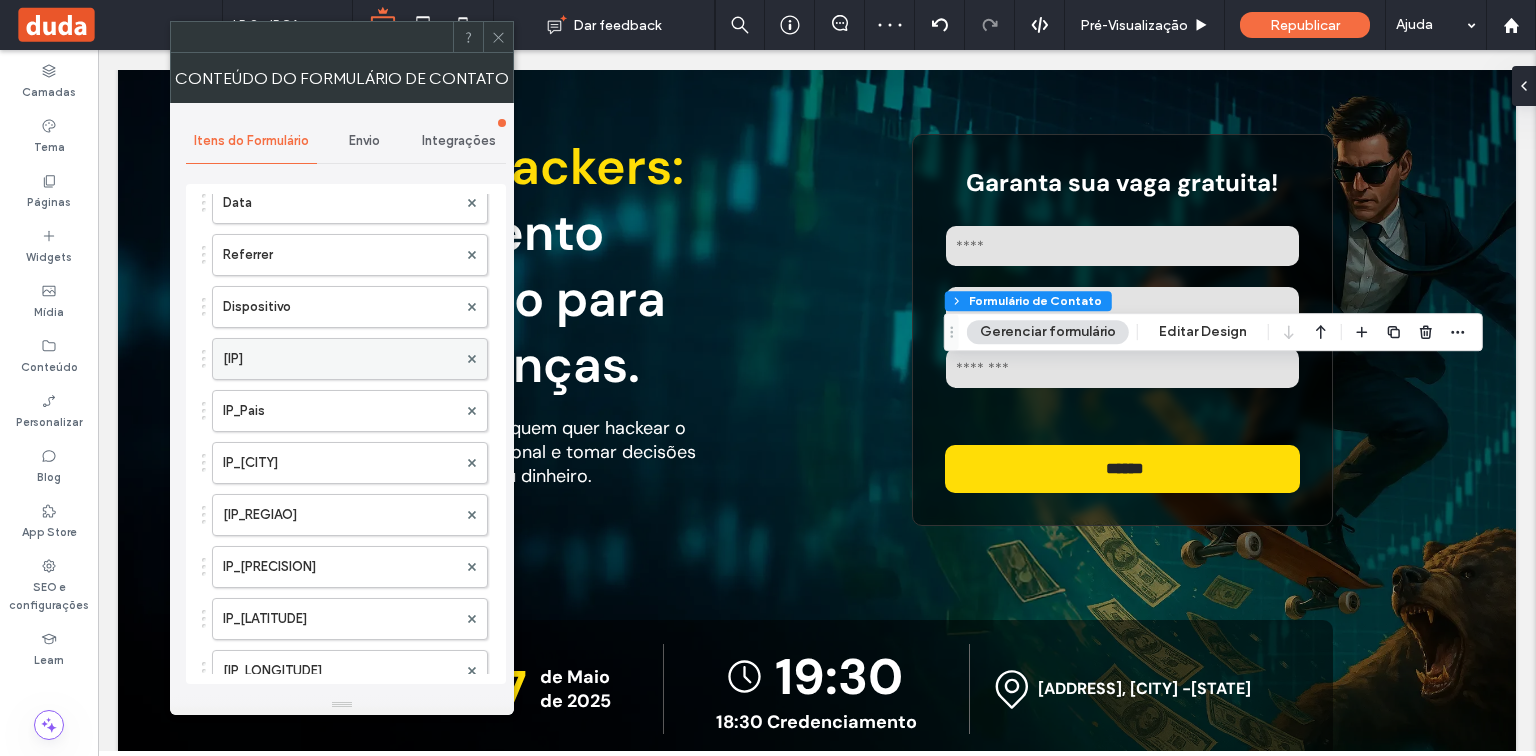click on "[IP]" at bounding box center (340, 359) 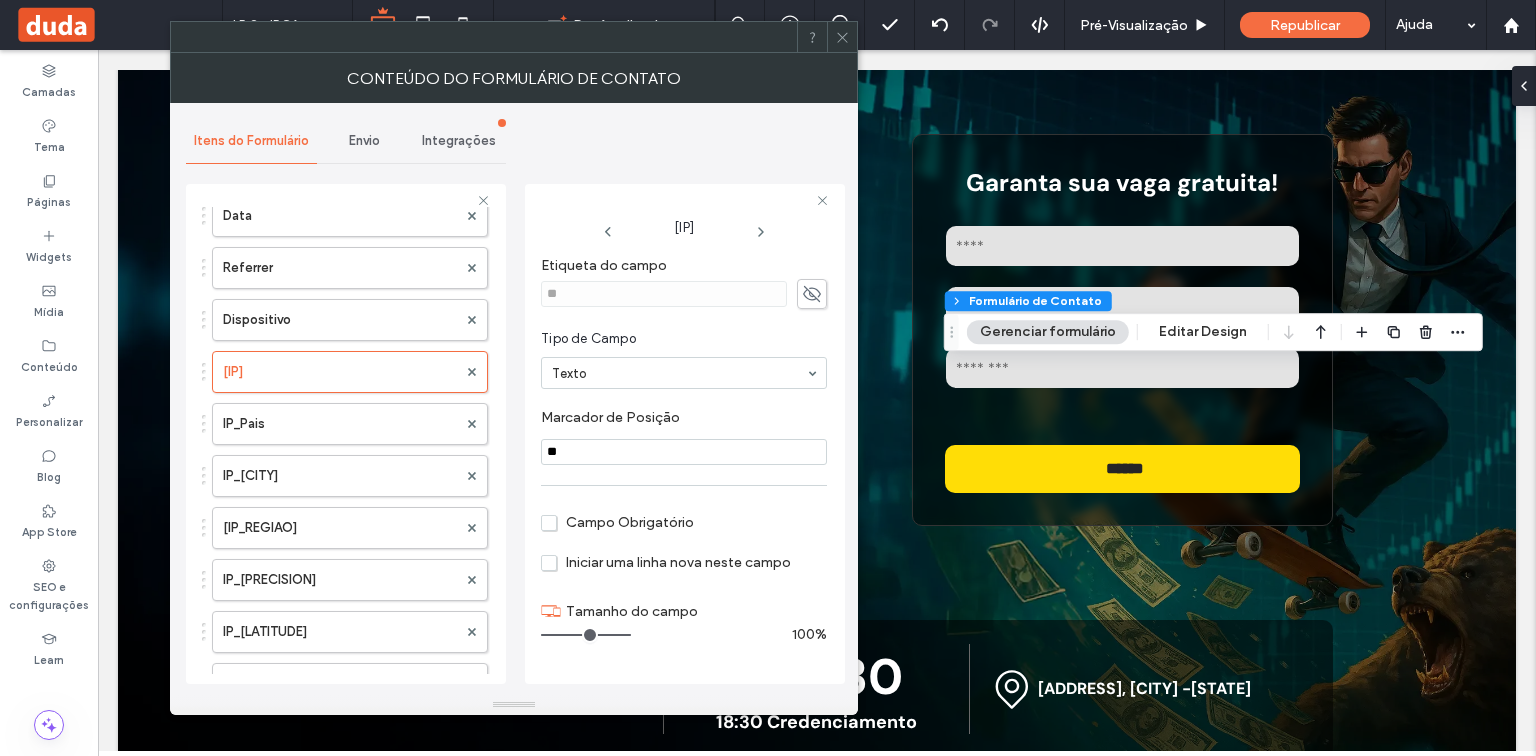 click 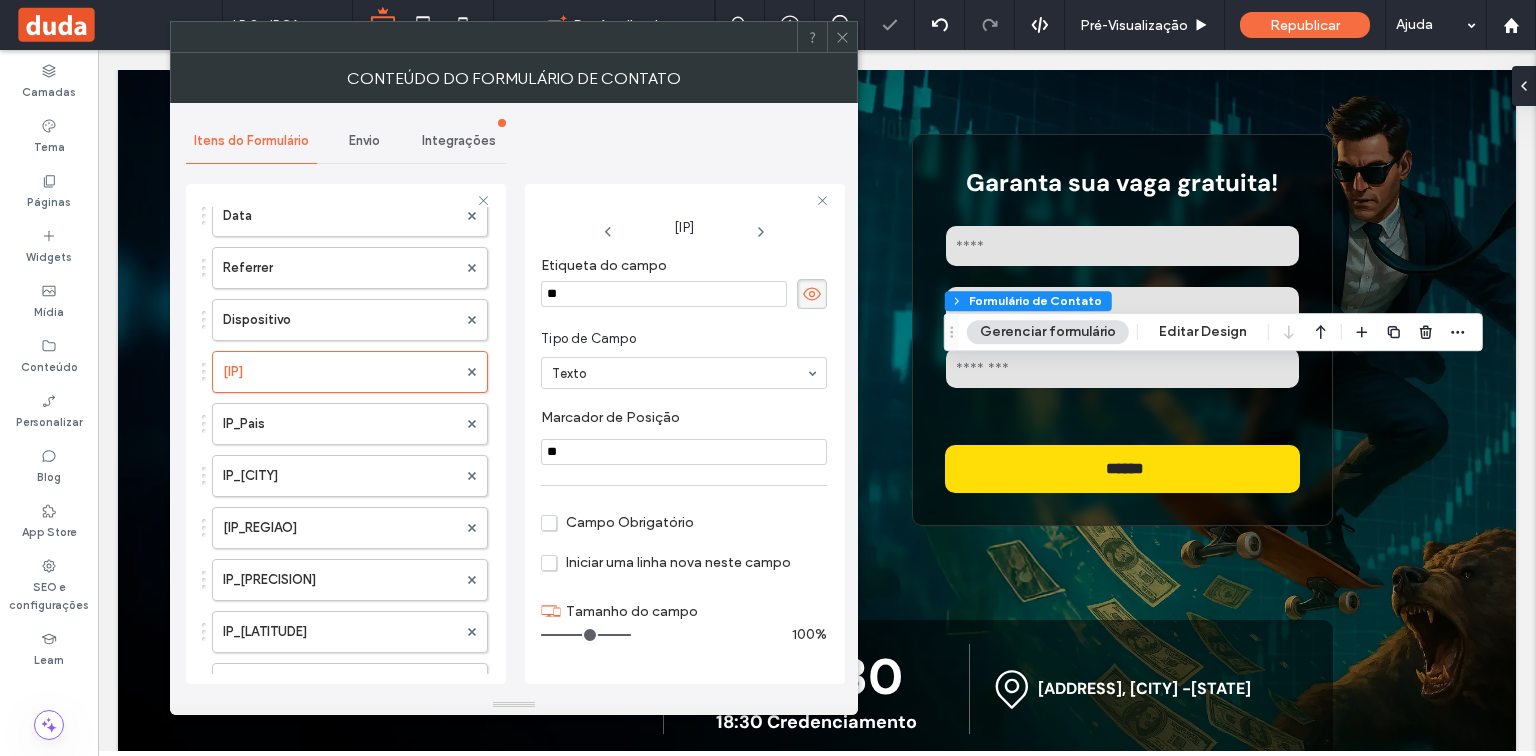 drag, startPoint x: 698, startPoint y: 293, endPoint x: 524, endPoint y: 298, distance: 174.07182 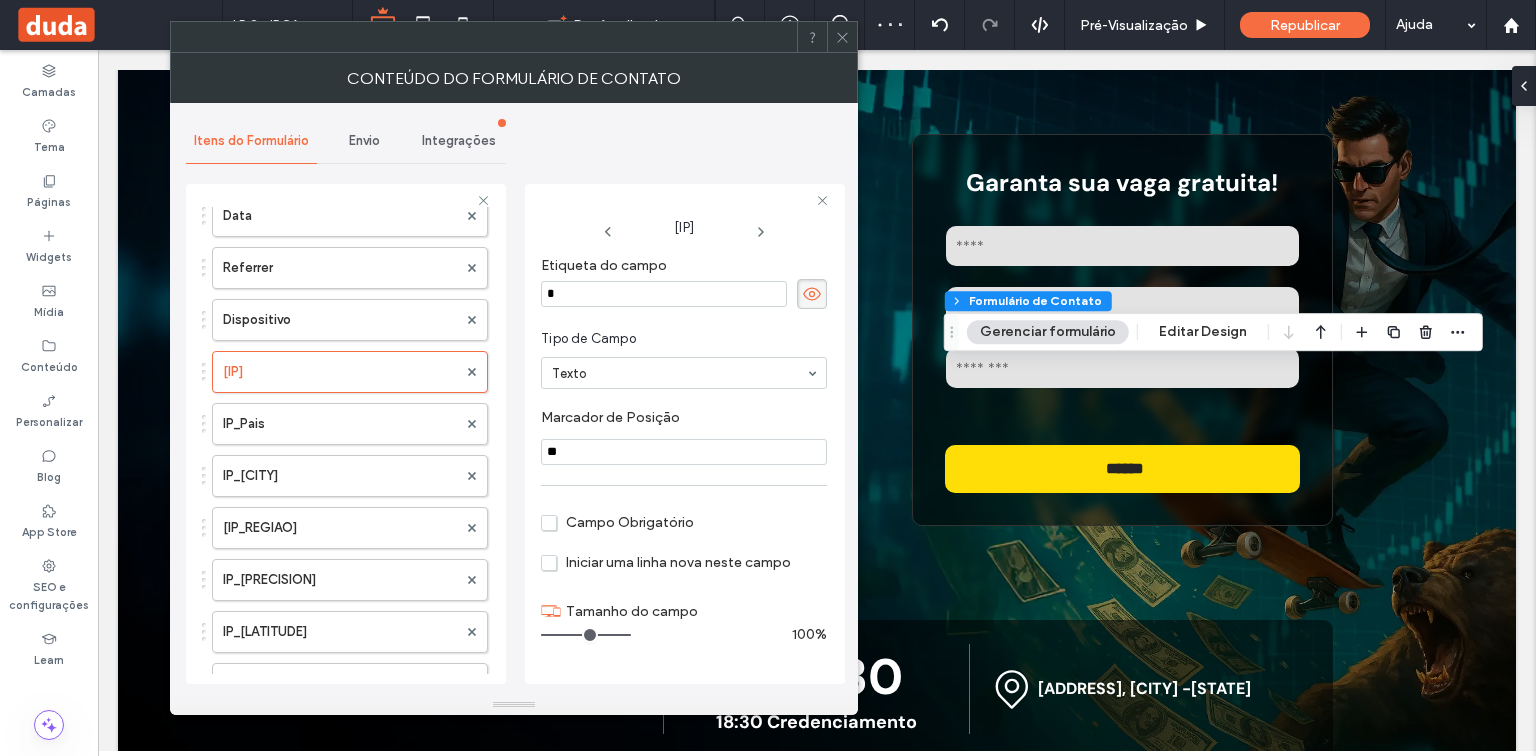 type on "**" 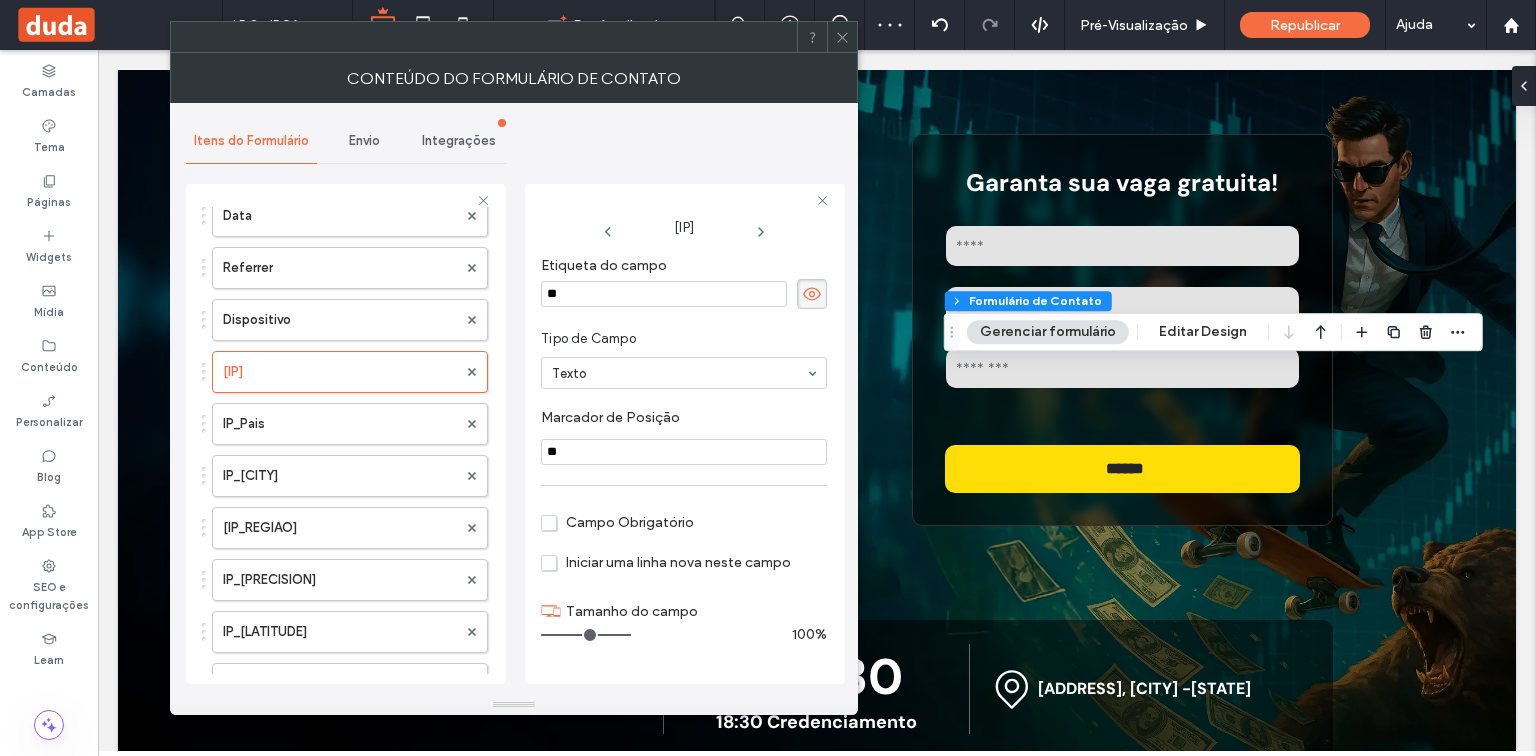 drag, startPoint x: 576, startPoint y: 452, endPoint x: 536, endPoint y: 452, distance: 40 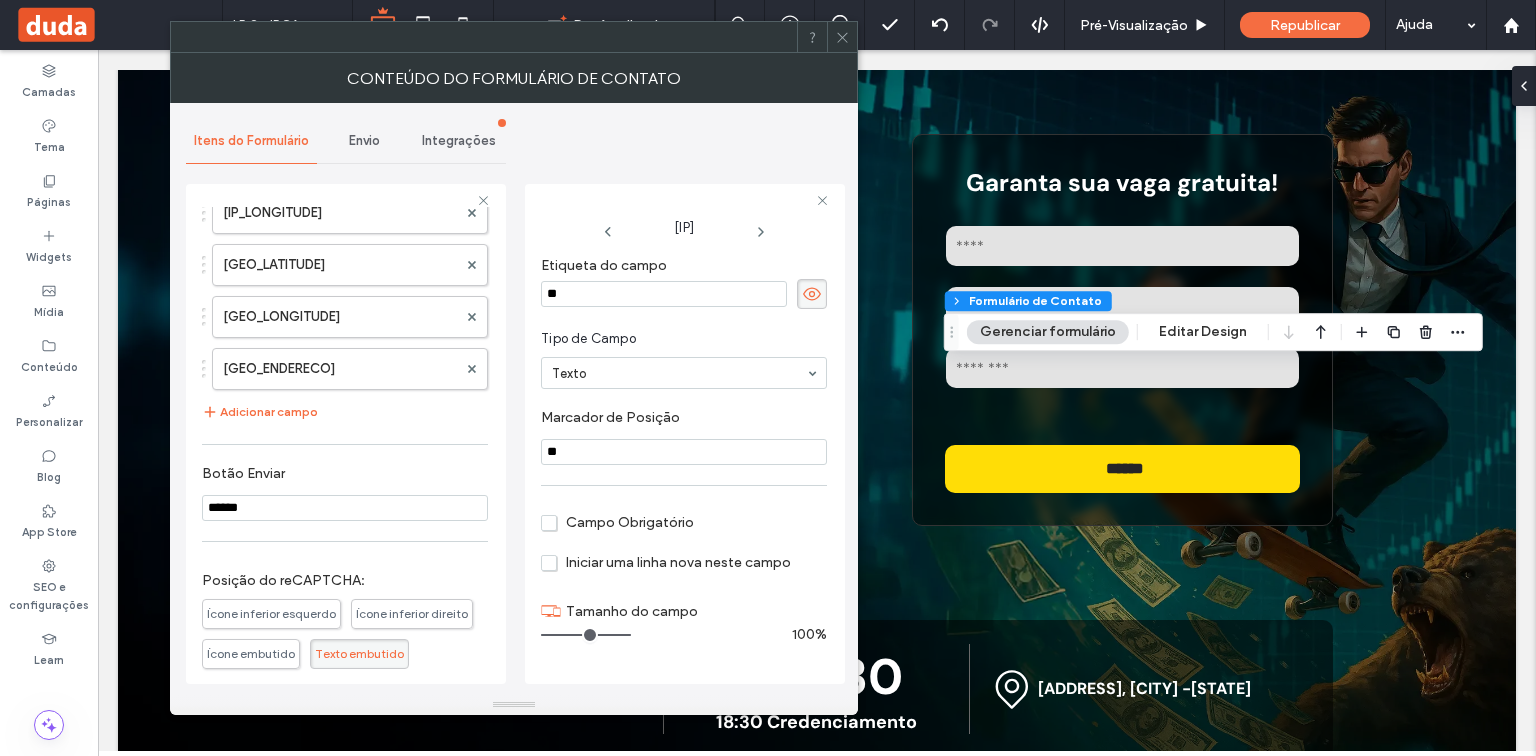 scroll, scrollTop: 1200, scrollLeft: 0, axis: vertical 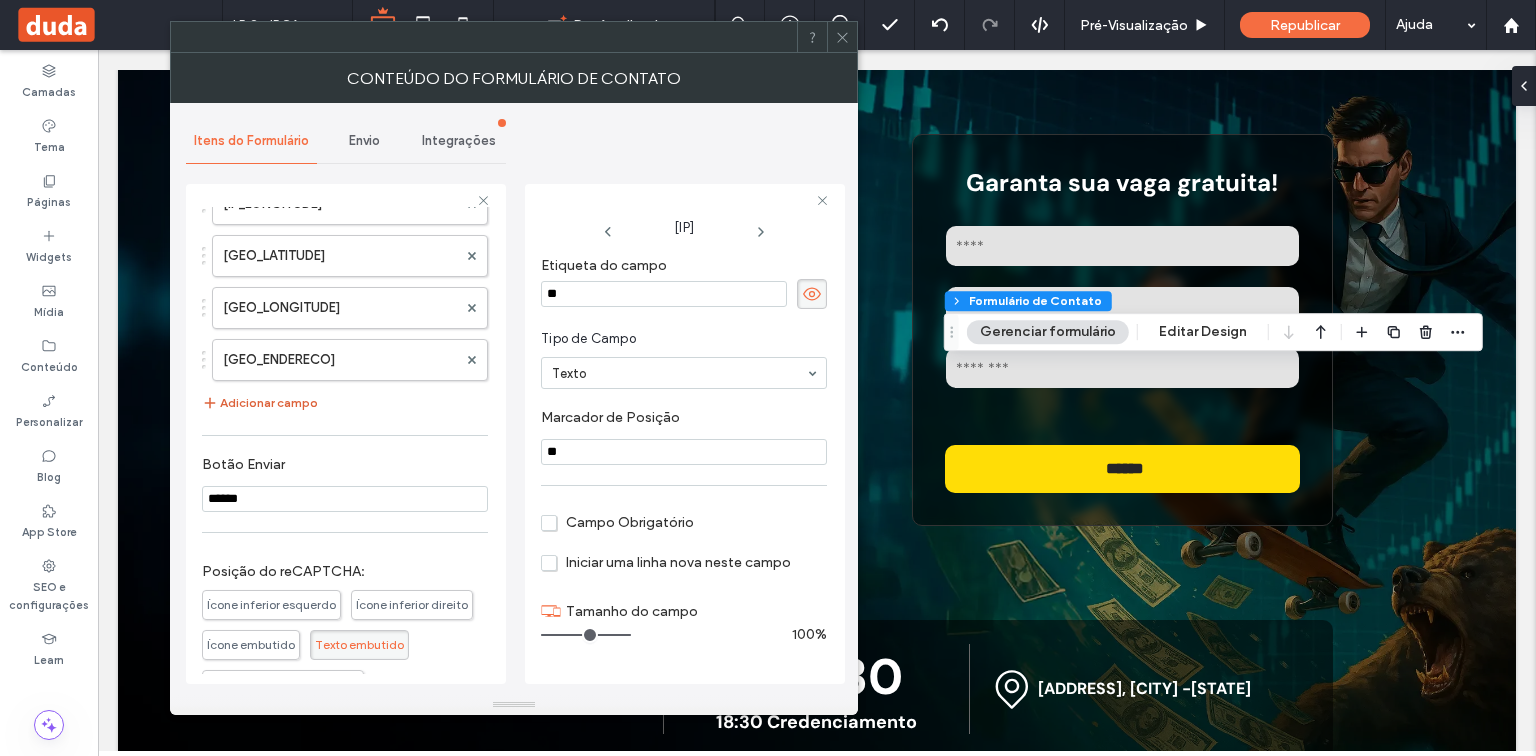 click on "Adicionar campo" at bounding box center [260, 403] 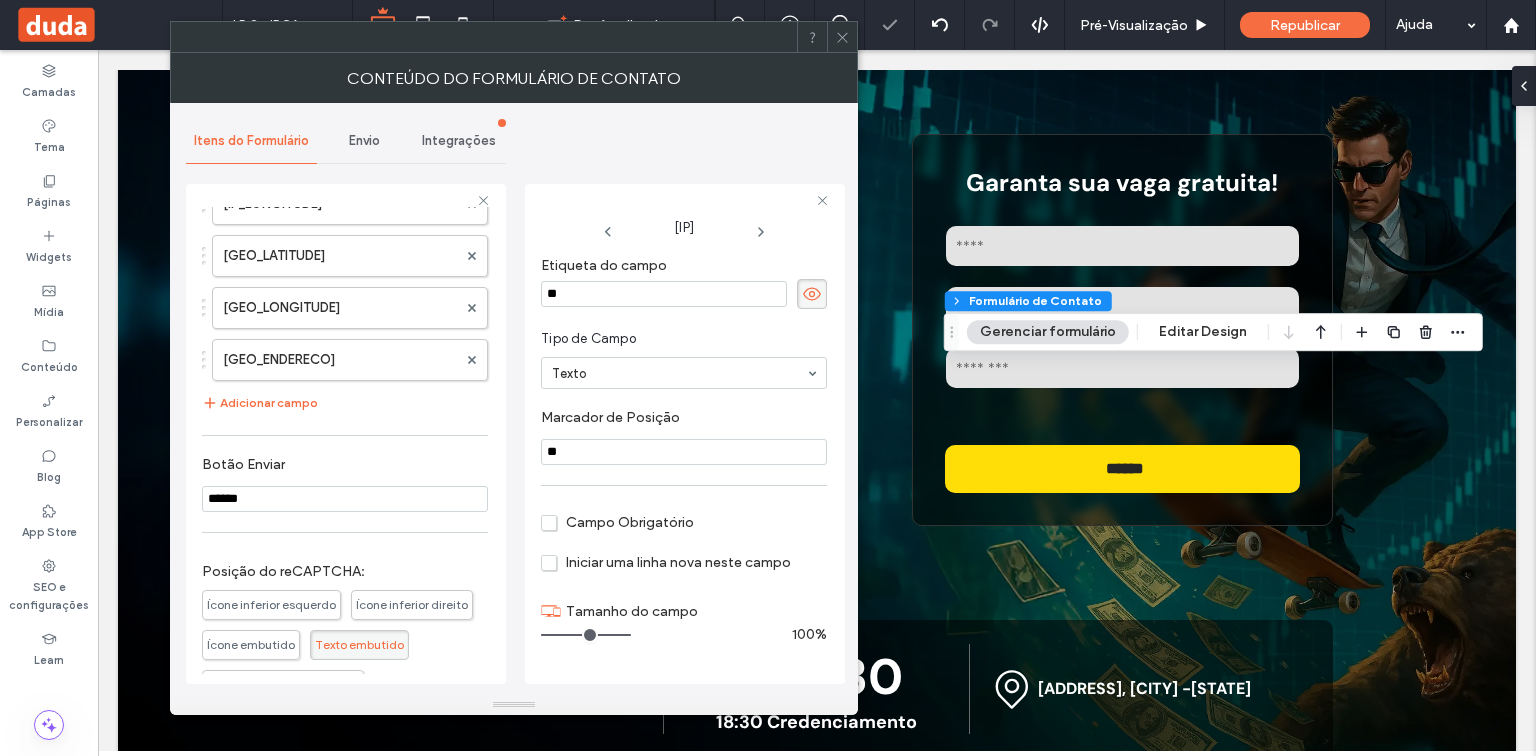 type on "*" 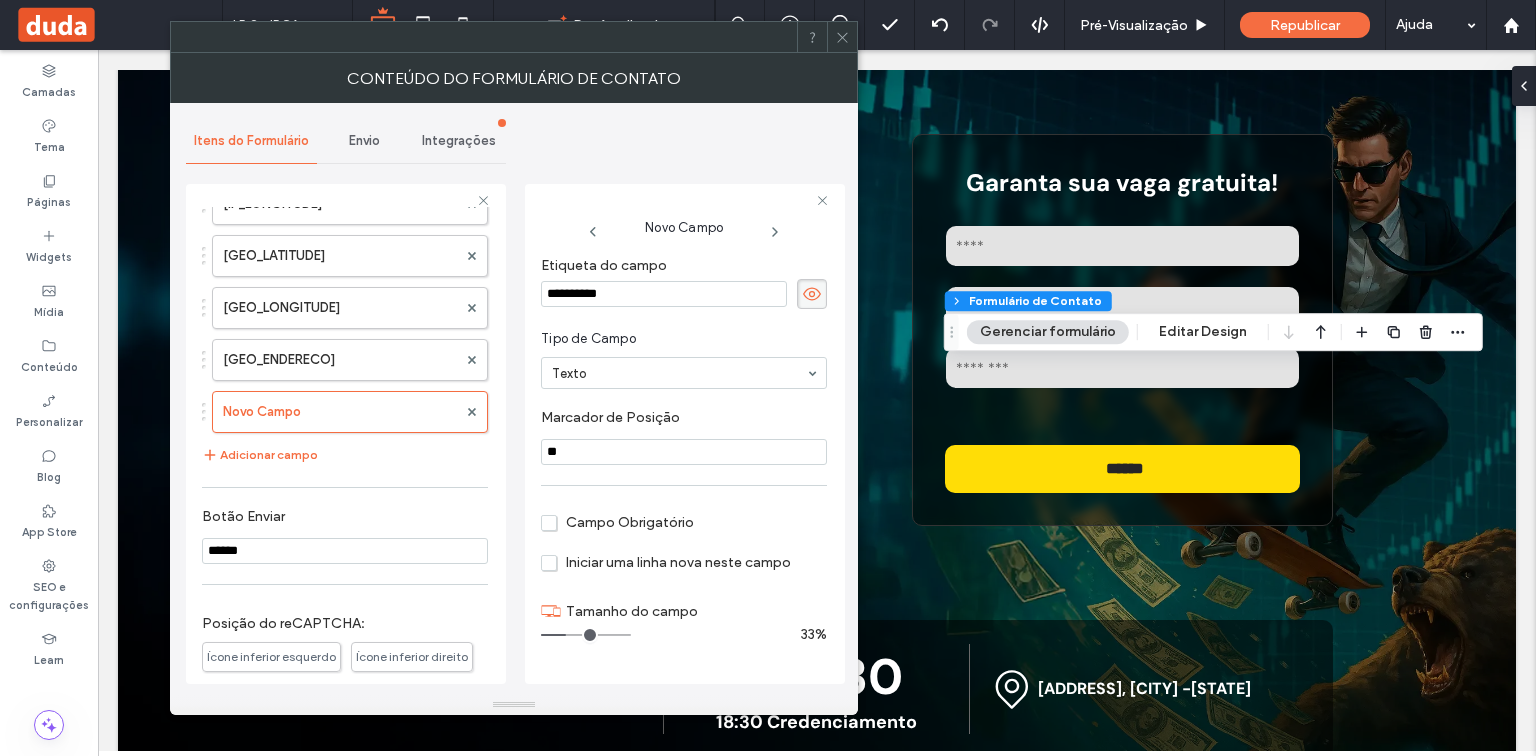 drag, startPoint x: 666, startPoint y: 297, endPoint x: 524, endPoint y: 324, distance: 144.54411 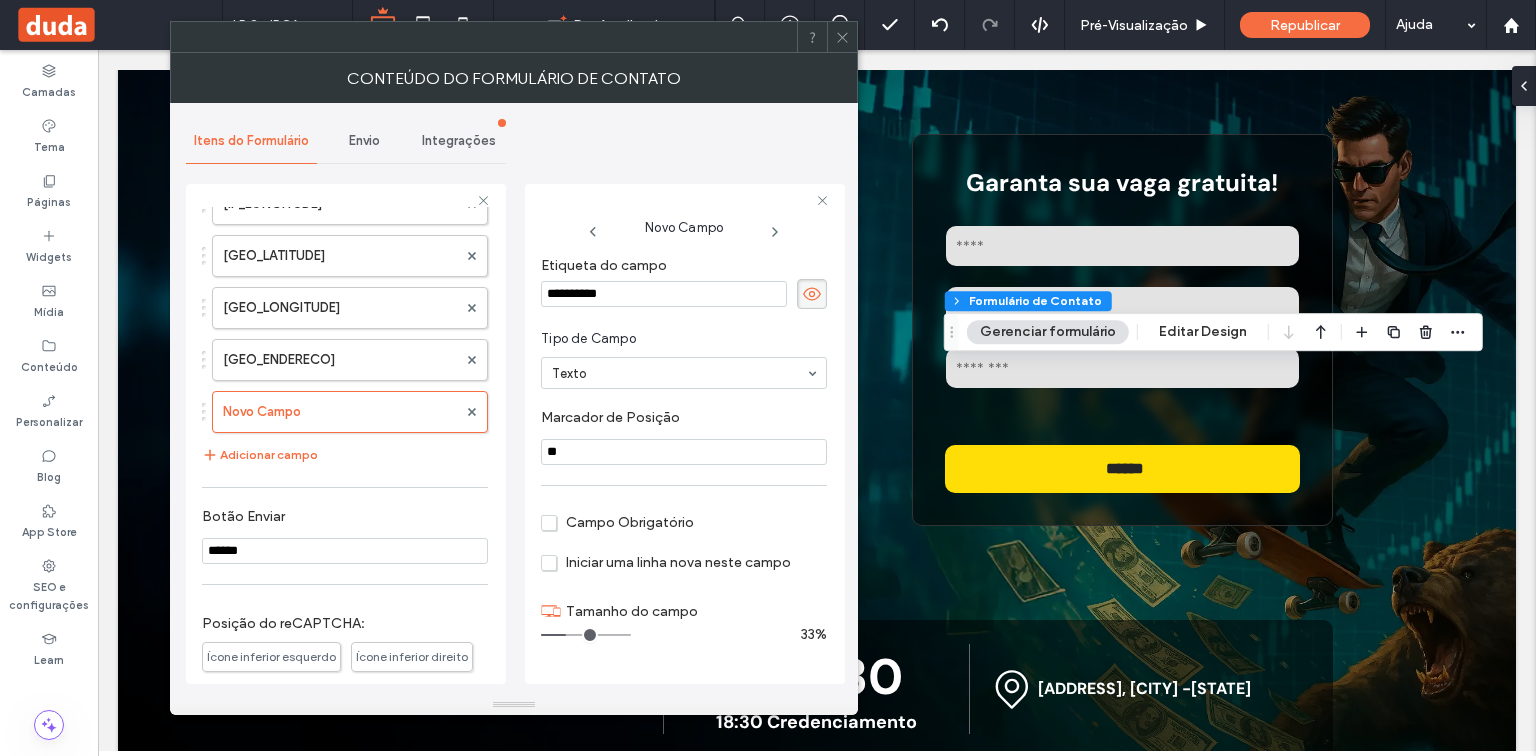 paste 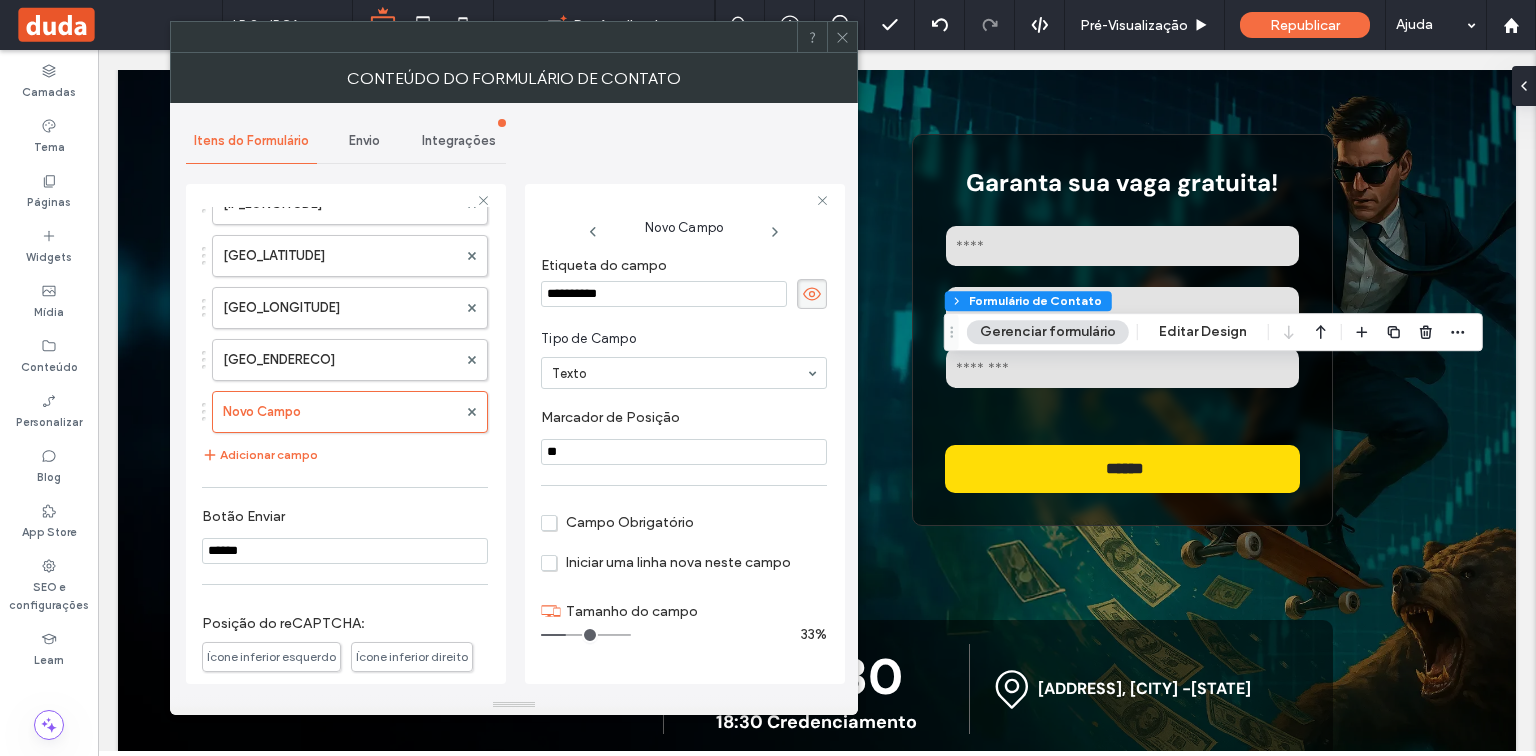 type on "*****" 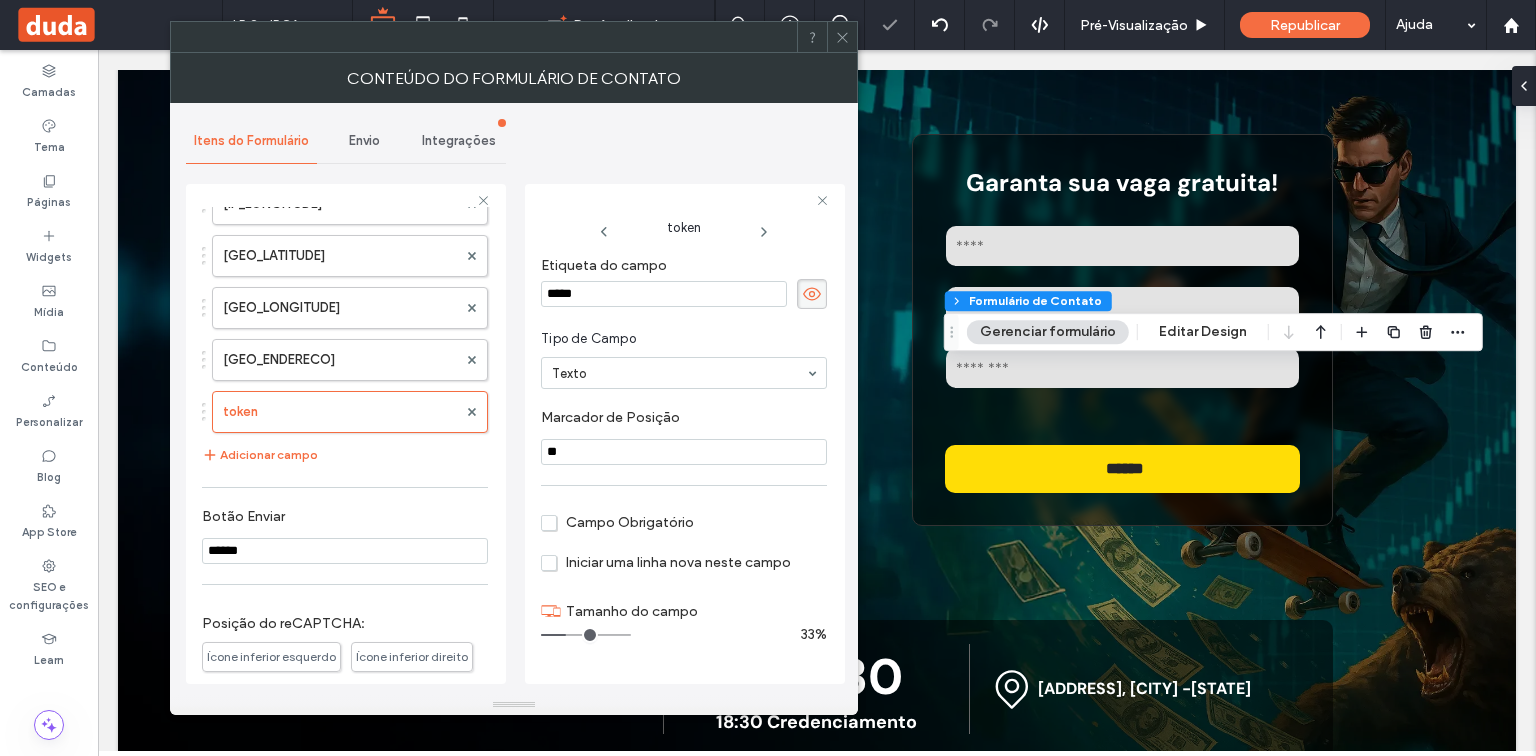 drag, startPoint x: 589, startPoint y: 460, endPoint x: 528, endPoint y: 459, distance: 61.008198 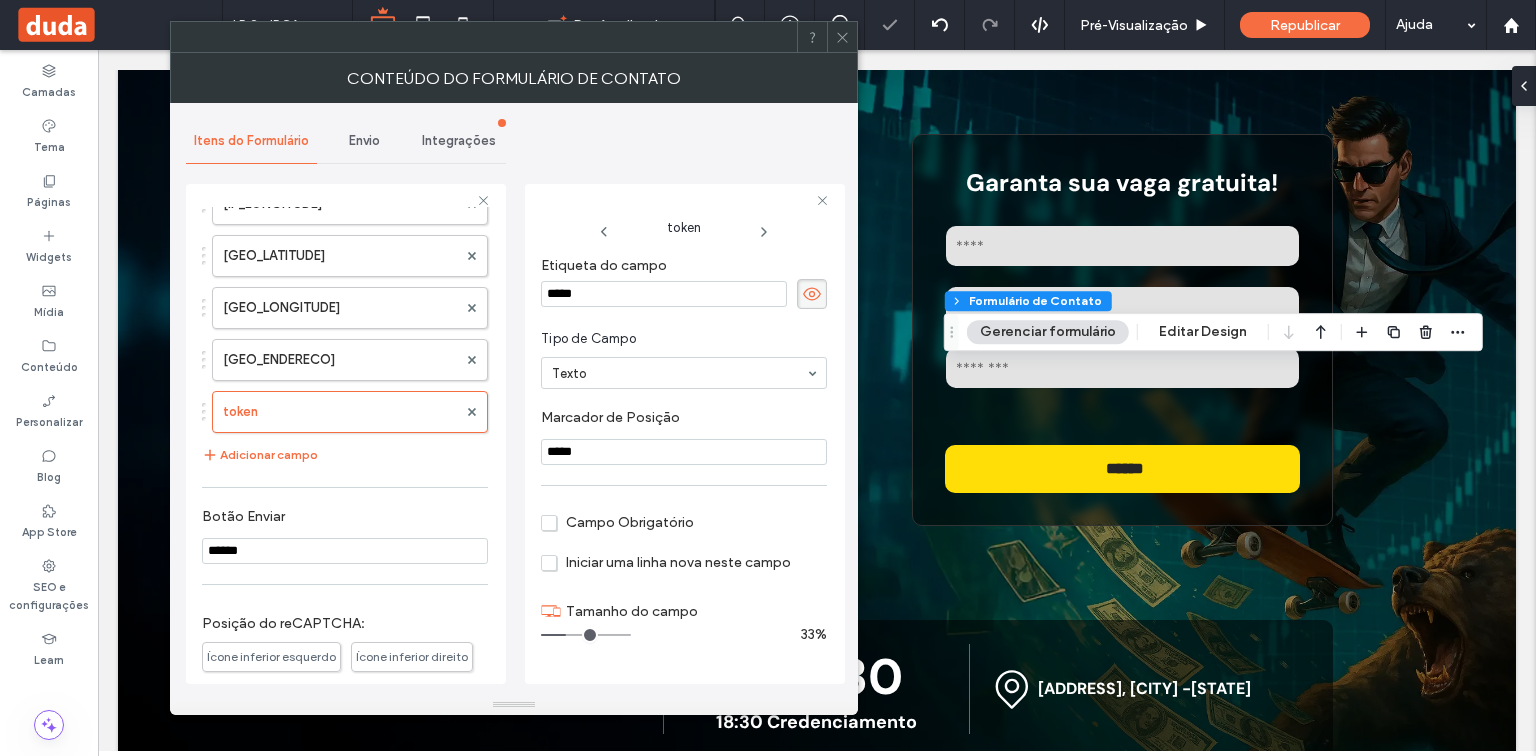 type on "*****" 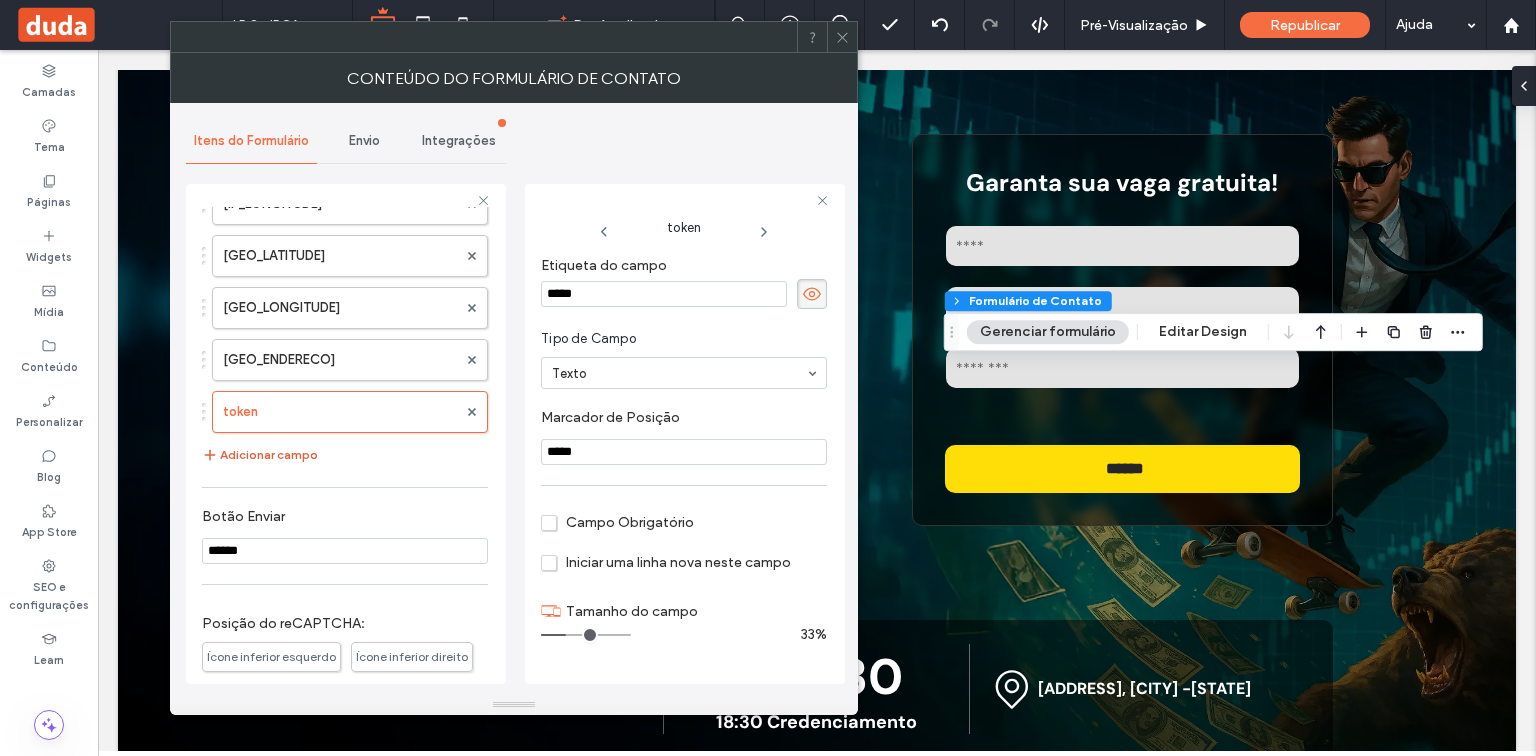 click on "Adicionar campo" at bounding box center (260, 455) 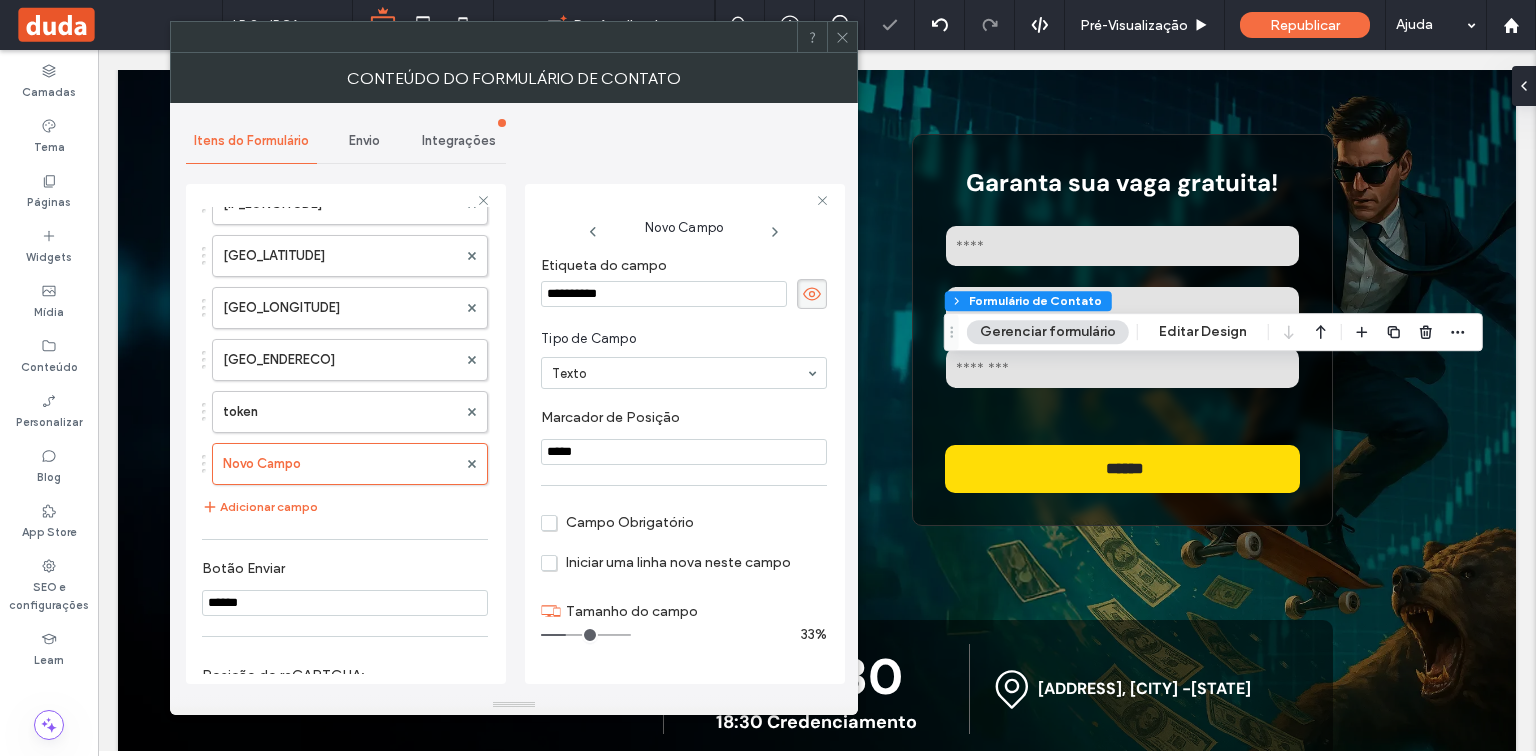 drag, startPoint x: 660, startPoint y: 299, endPoint x: 506, endPoint y: 298, distance: 154.00325 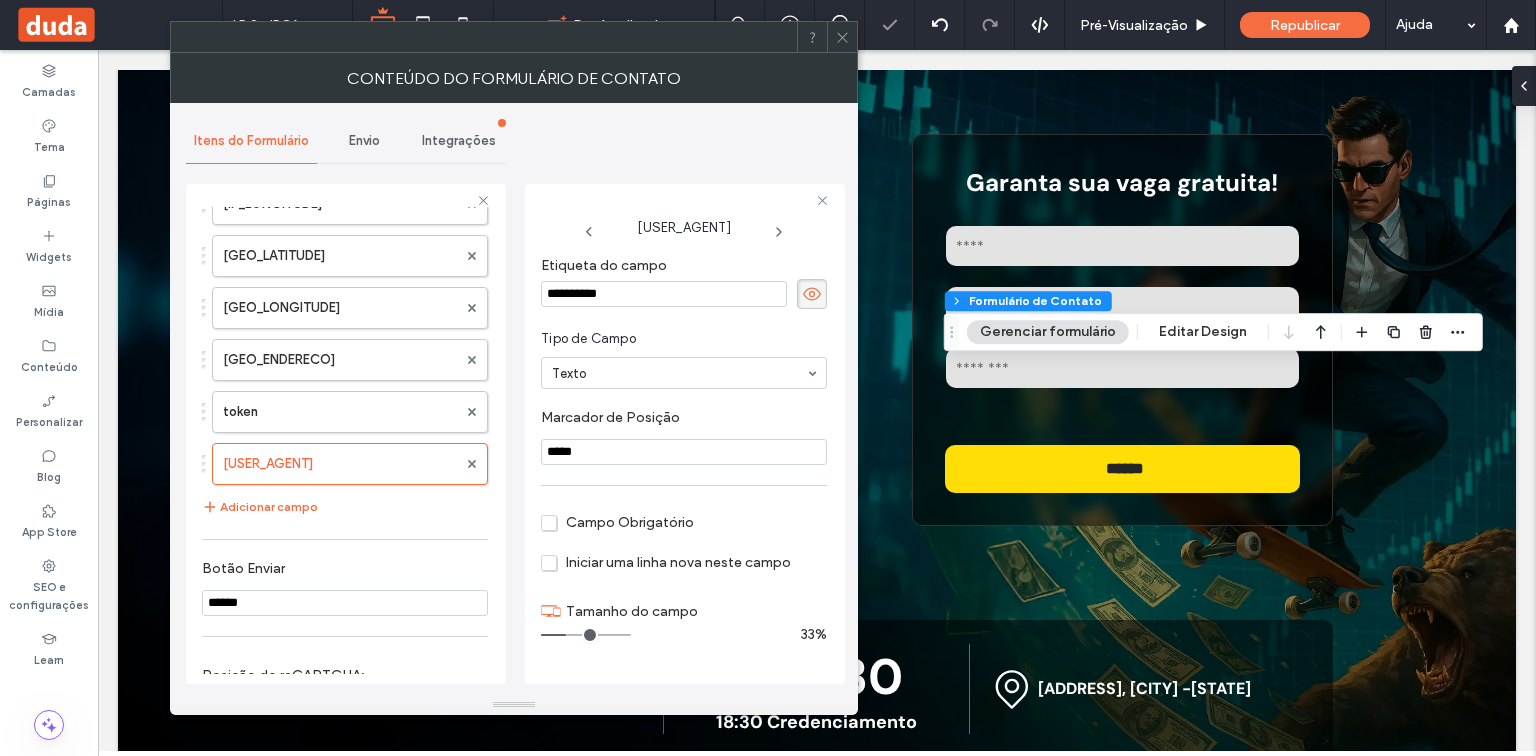 drag, startPoint x: 612, startPoint y: 453, endPoint x: 494, endPoint y: 453, distance: 118 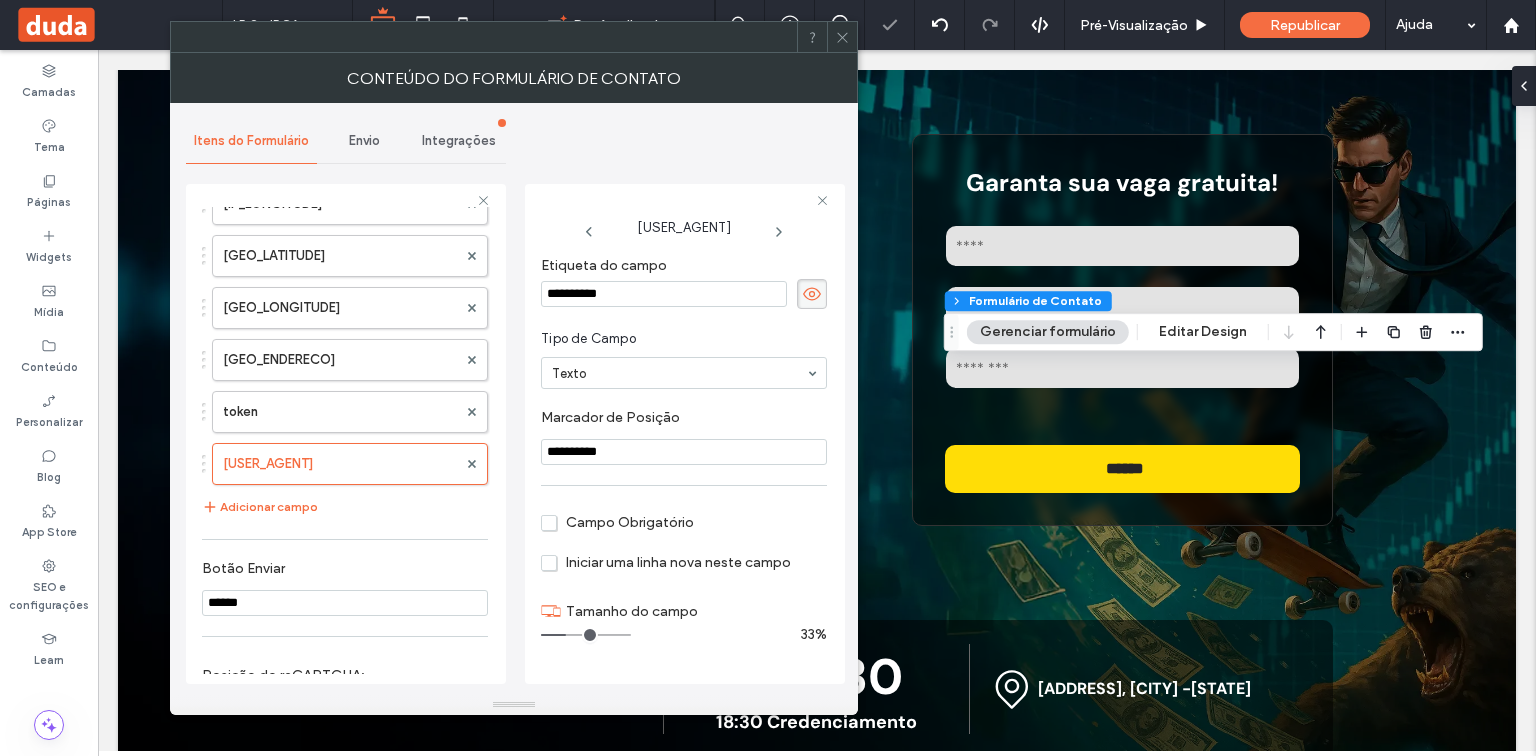 type on "**********" 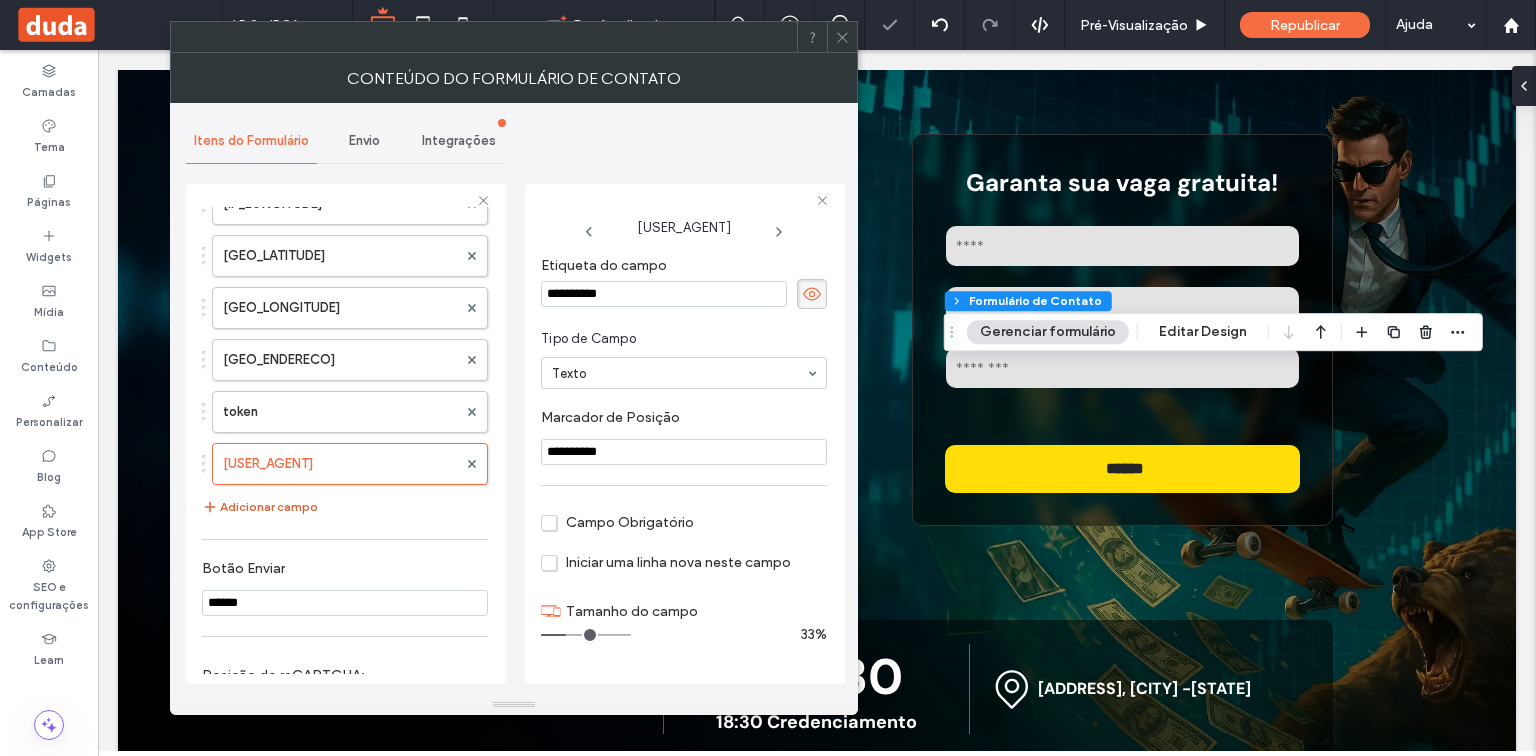 click on "Adicionar campo" at bounding box center [260, 507] 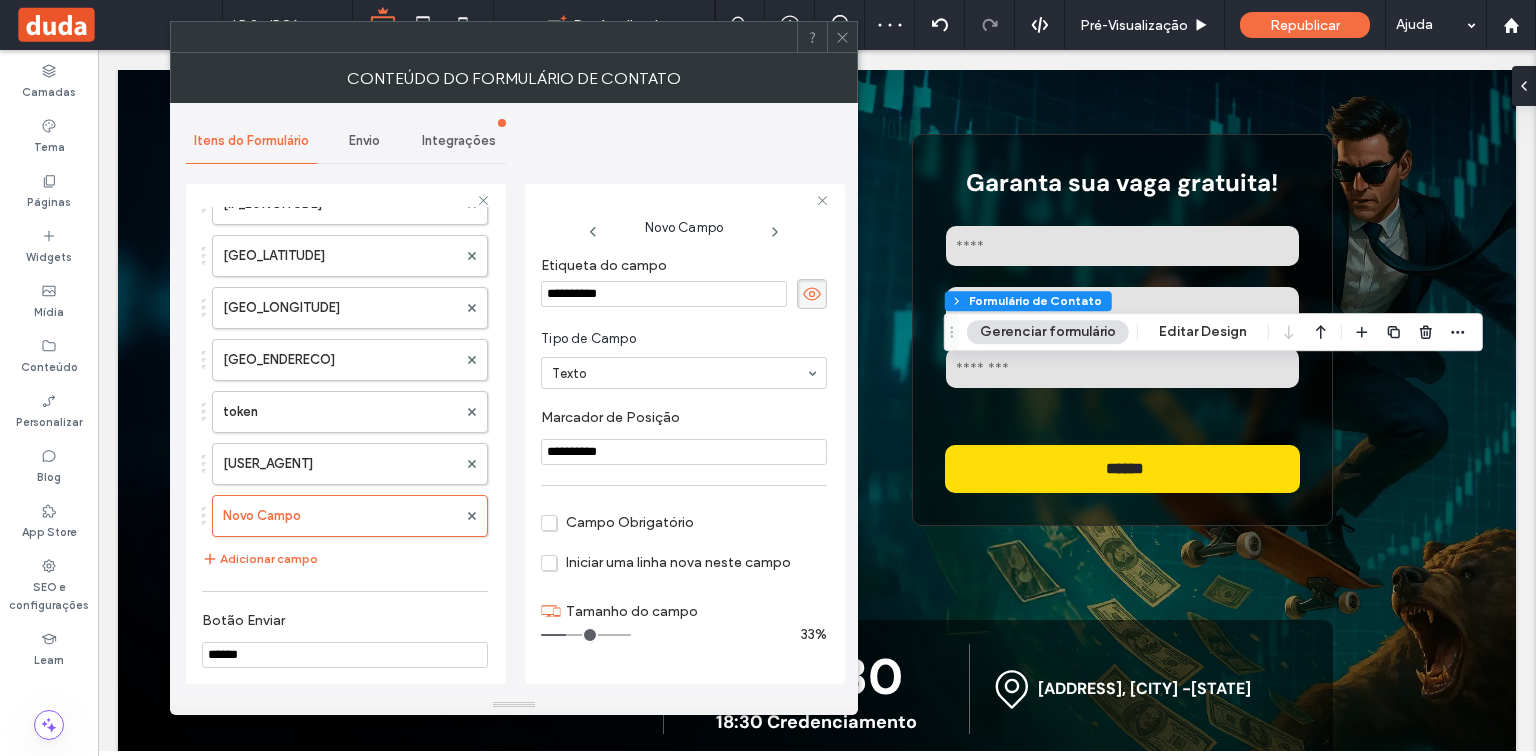 drag, startPoint x: 658, startPoint y: 292, endPoint x: 544, endPoint y: 292, distance: 114 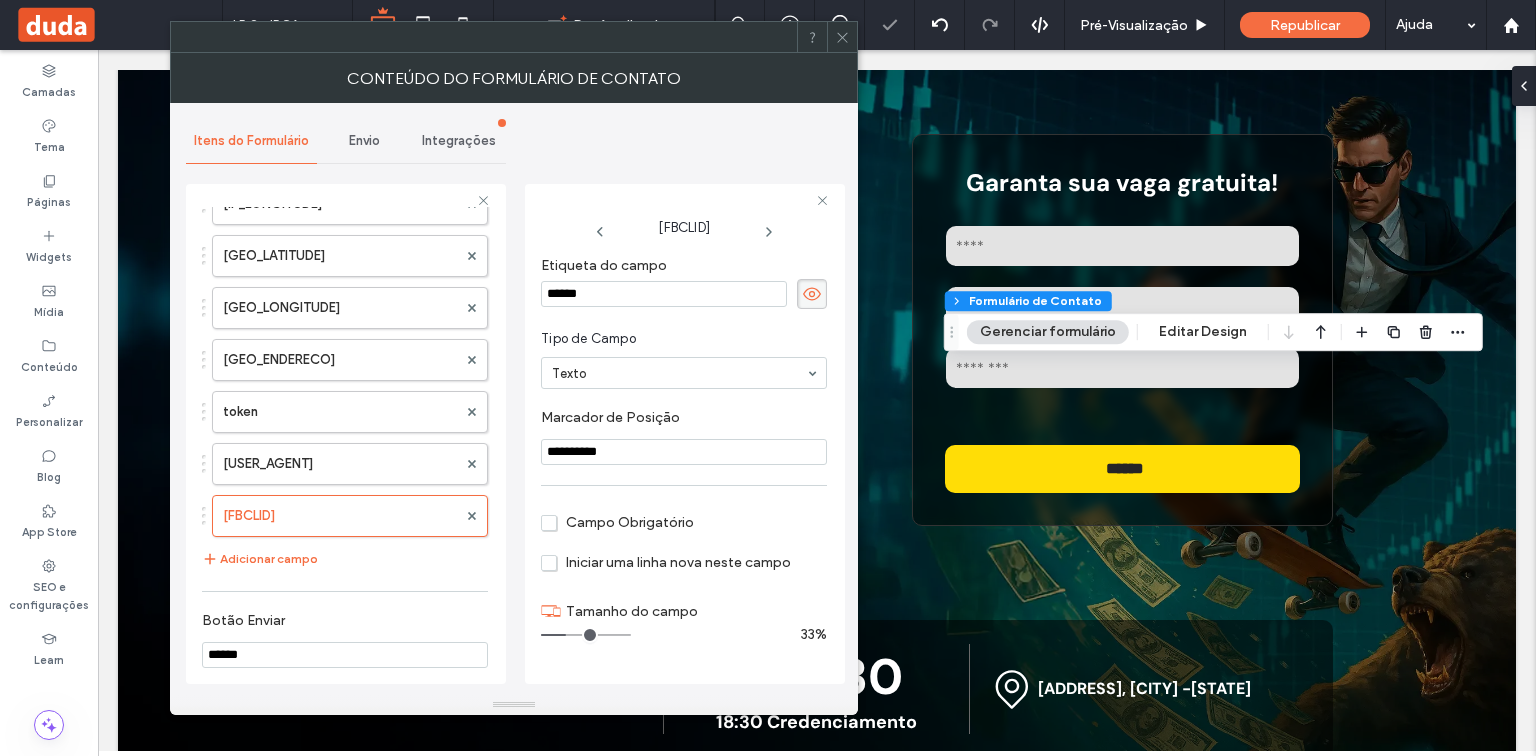 drag, startPoint x: 658, startPoint y: 453, endPoint x: 501, endPoint y: 449, distance: 157.05095 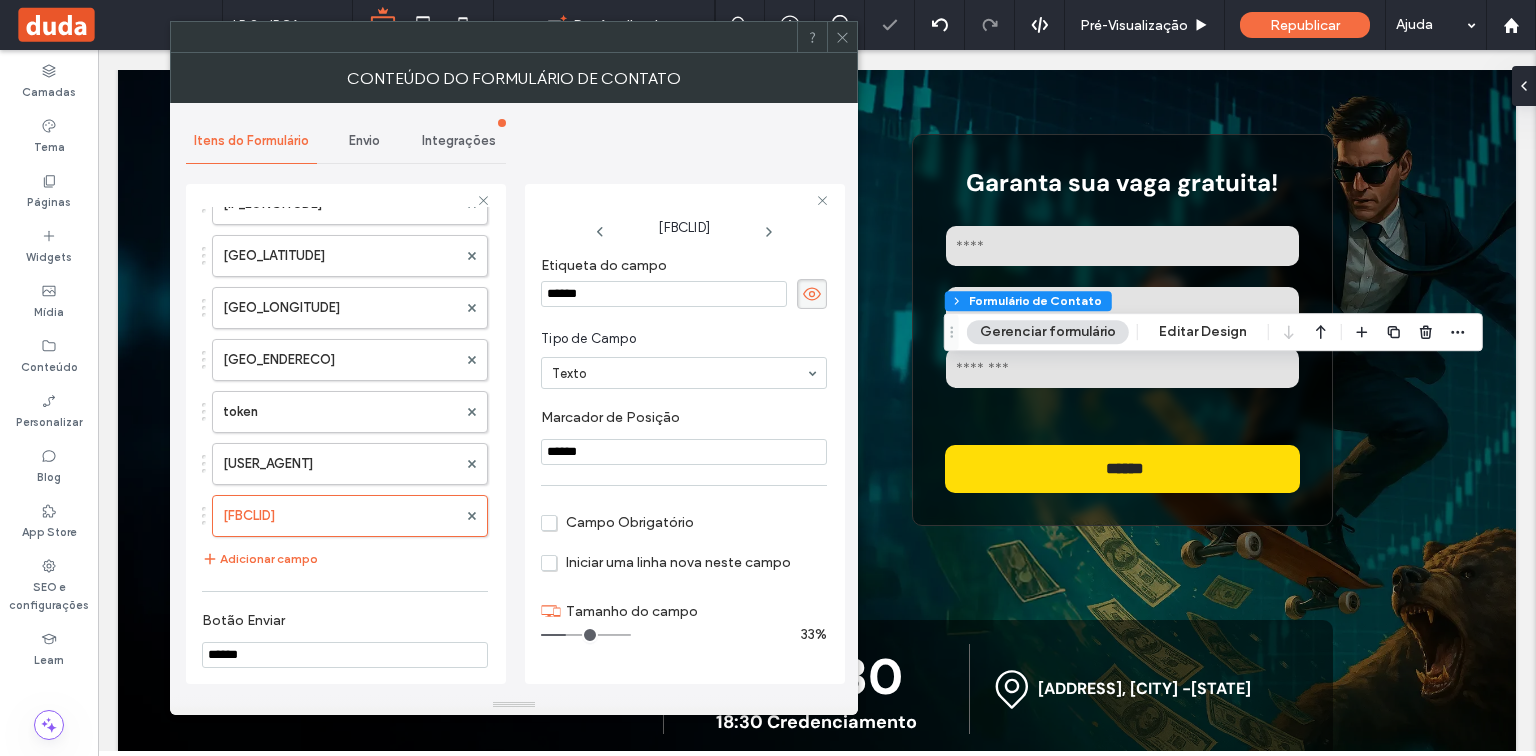type on "******" 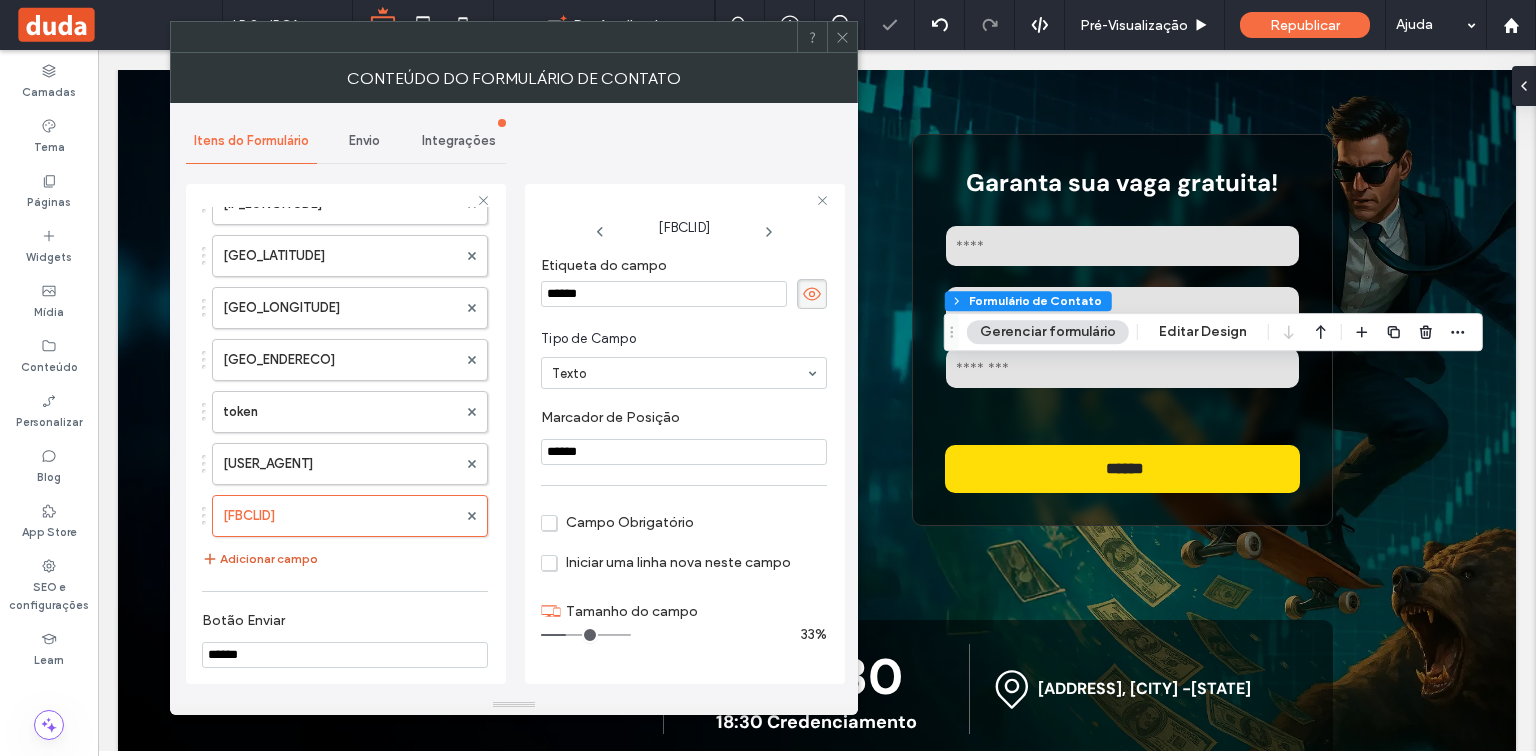 click on "Adicionar campo" at bounding box center [260, 559] 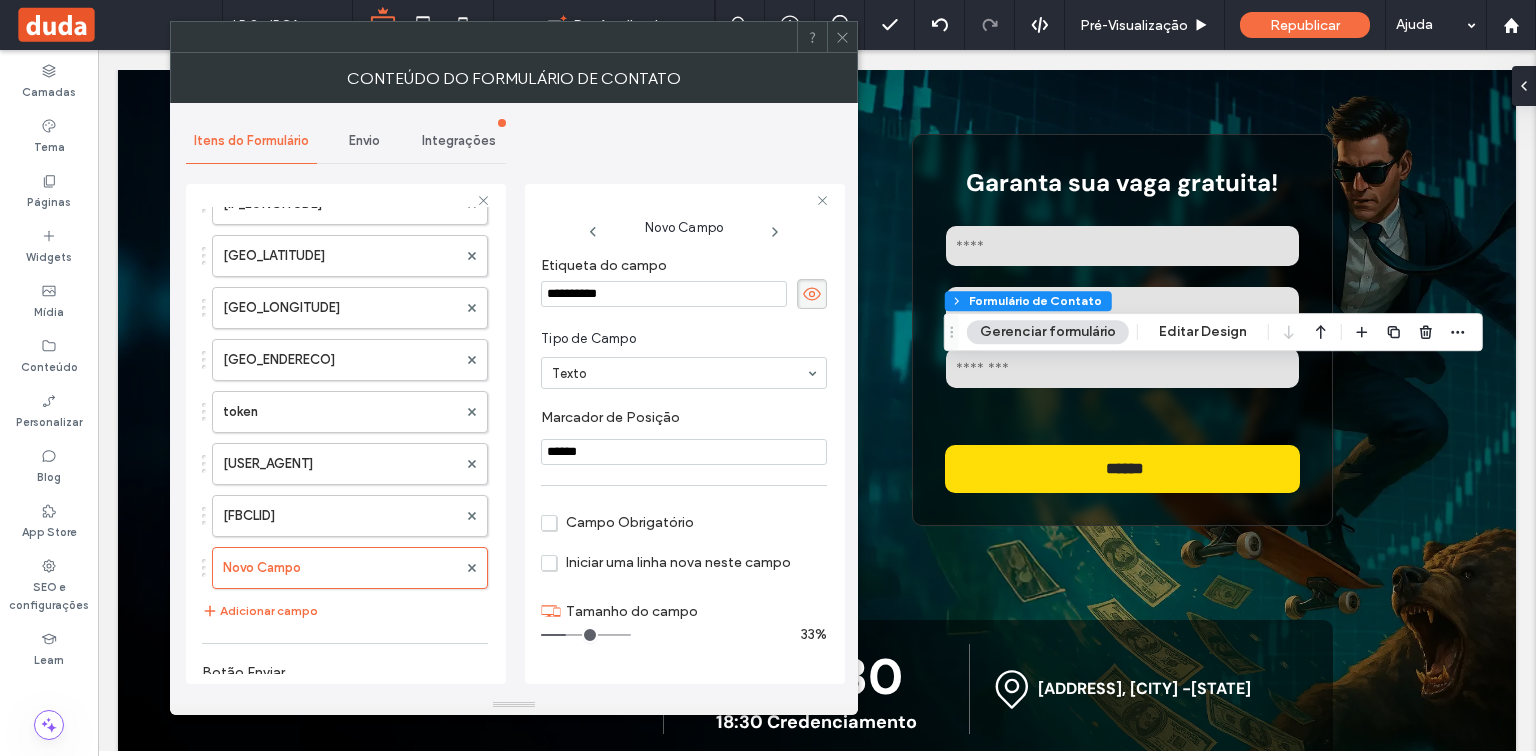 drag, startPoint x: 677, startPoint y: 279, endPoint x: 537, endPoint y: 286, distance: 140.1749 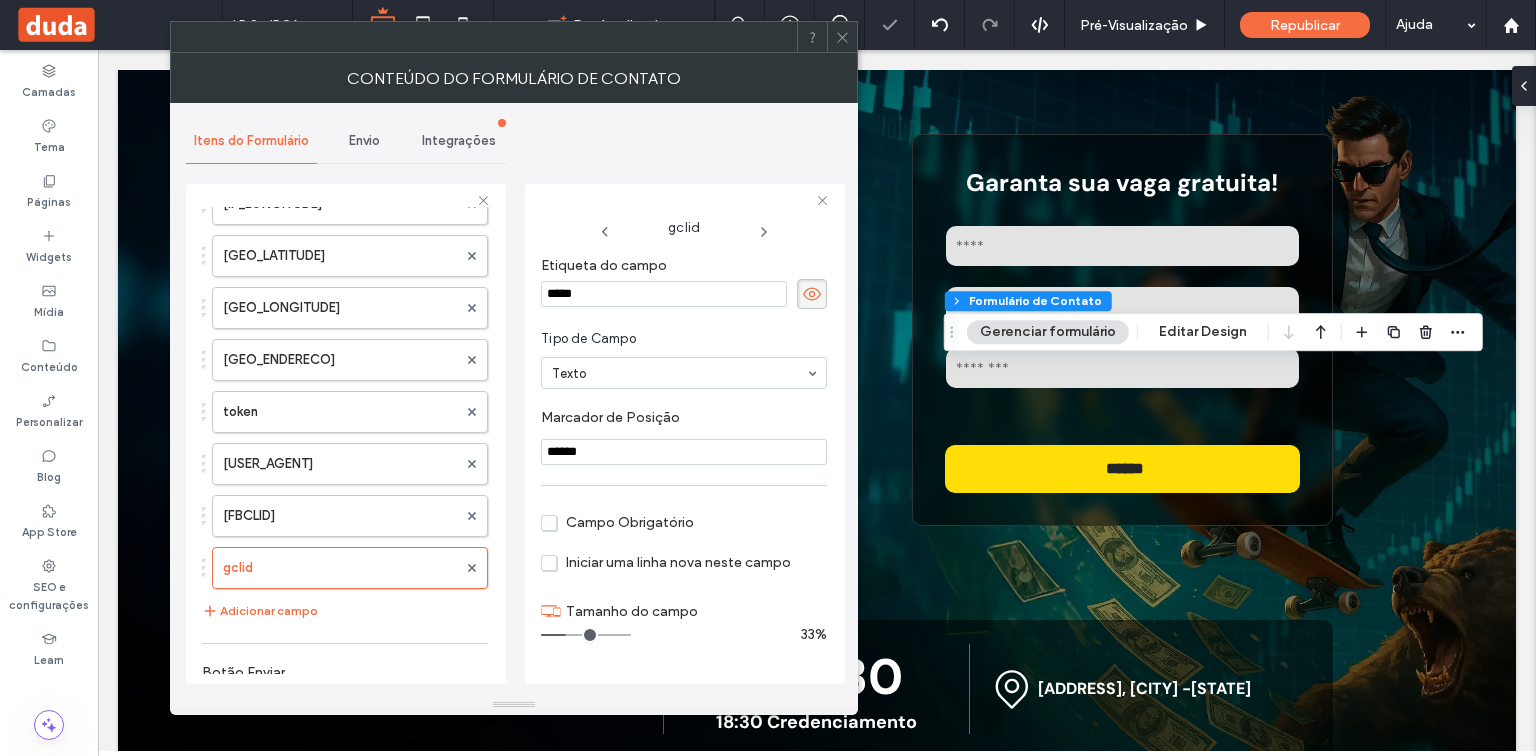 drag, startPoint x: 603, startPoint y: 449, endPoint x: 508, endPoint y: 450, distance: 95.005264 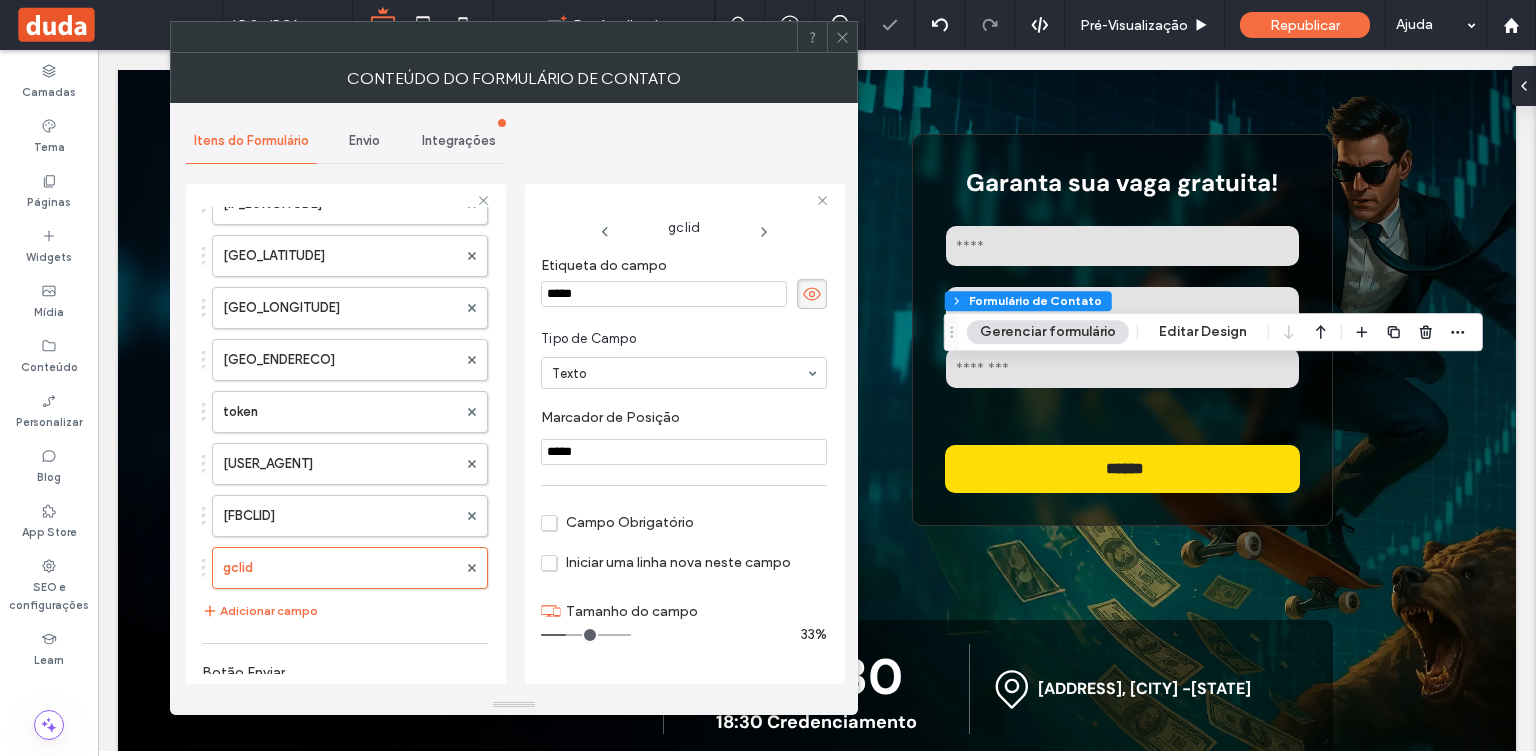 type on "*****" 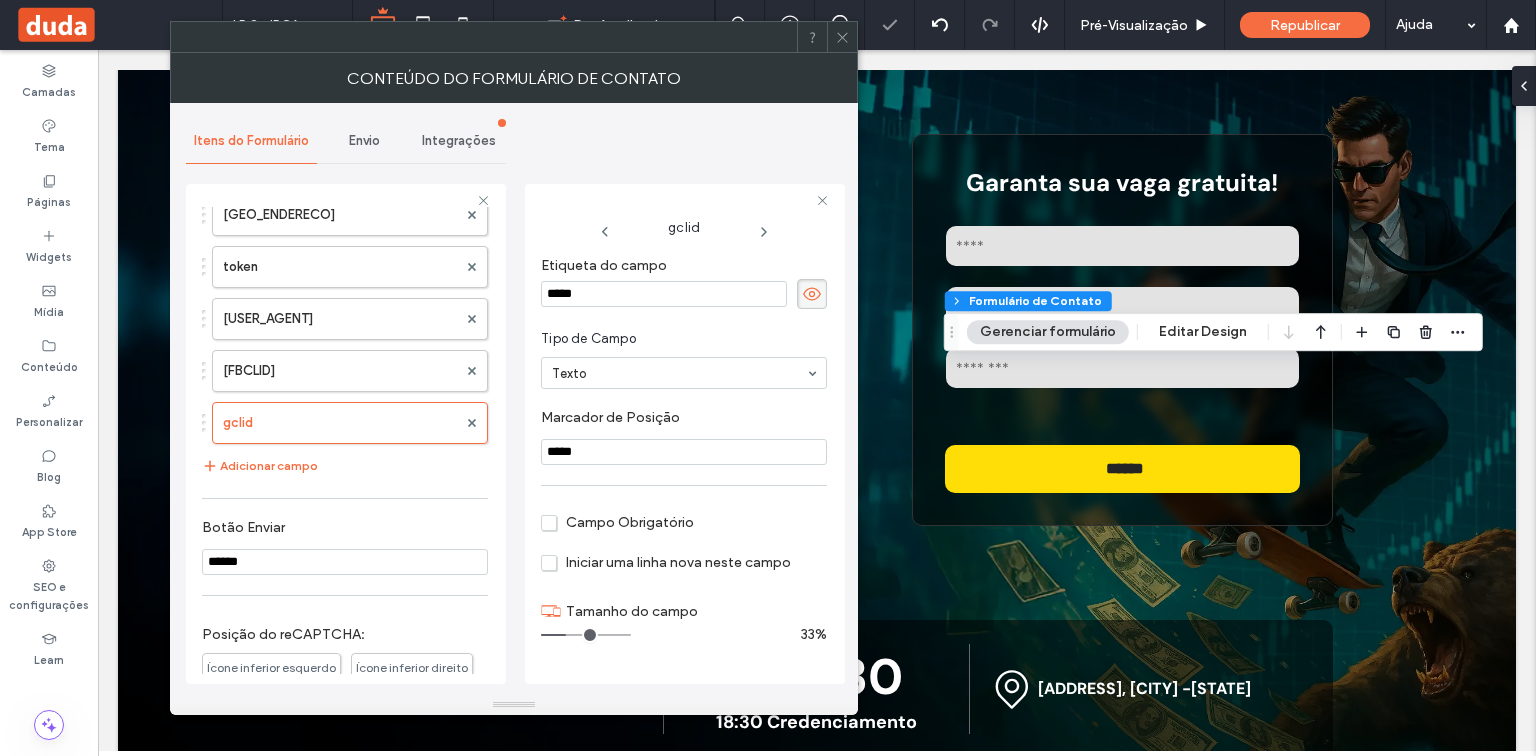 scroll, scrollTop: 1360, scrollLeft: 0, axis: vertical 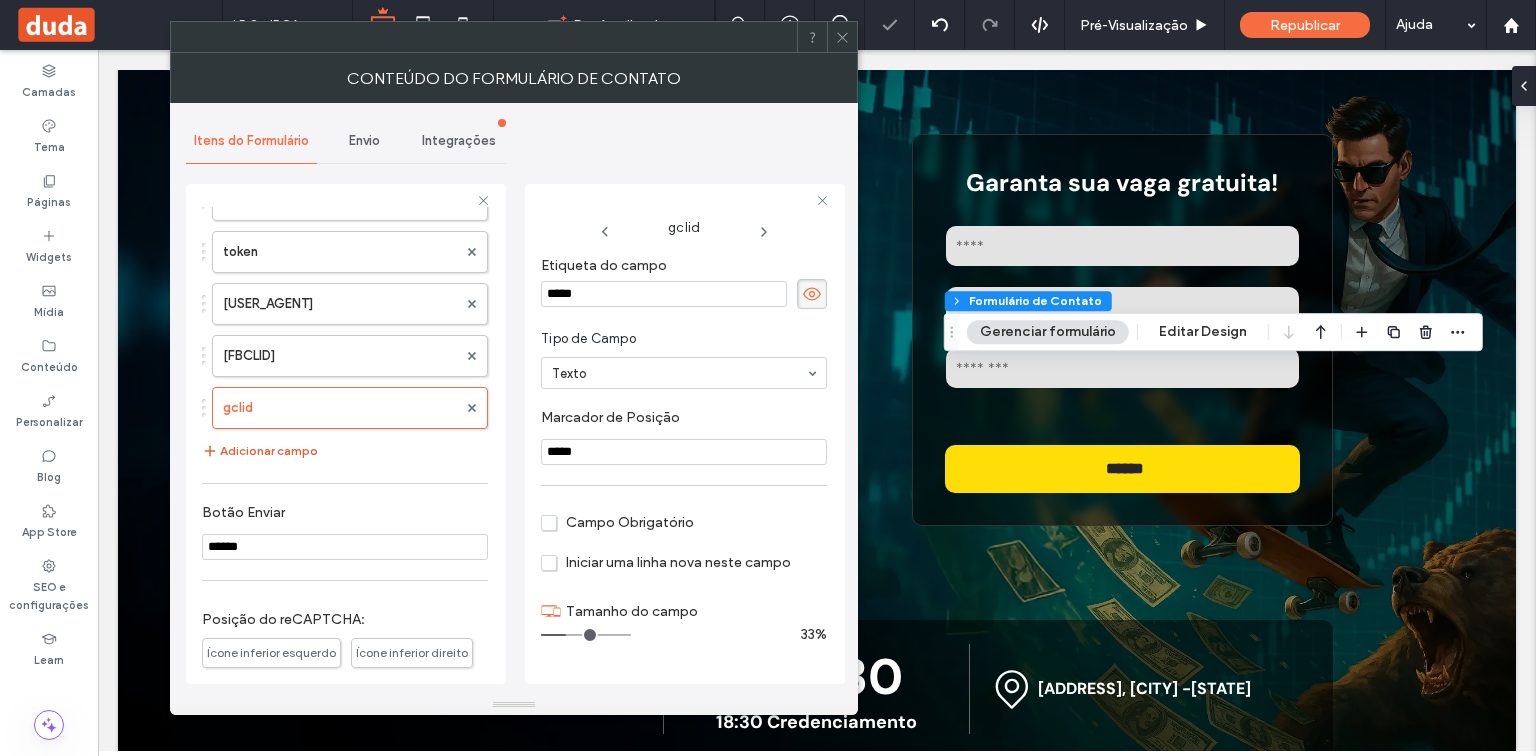 click on "Adicionar campo" at bounding box center [260, 451] 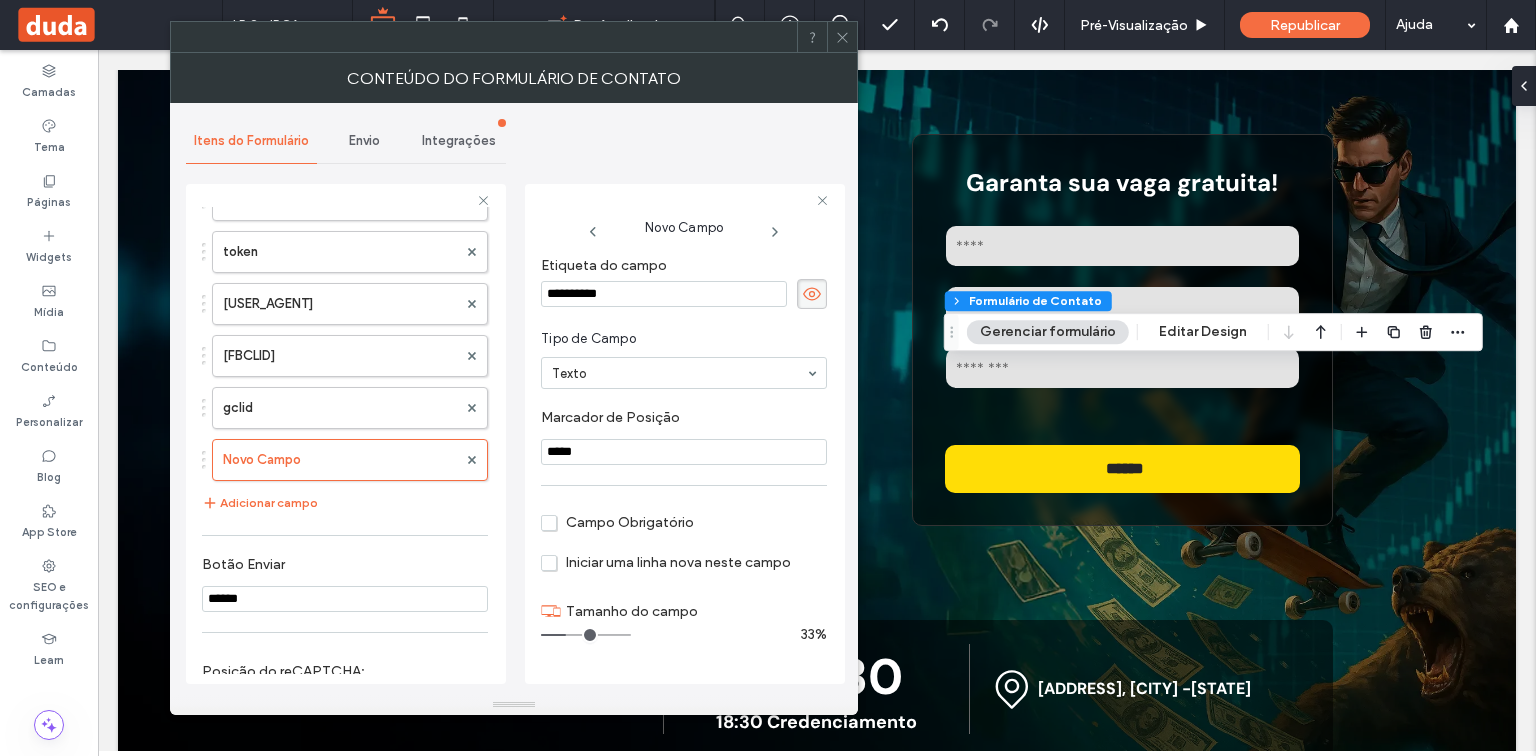 drag, startPoint x: 636, startPoint y: 295, endPoint x: 535, endPoint y: 297, distance: 101.0198 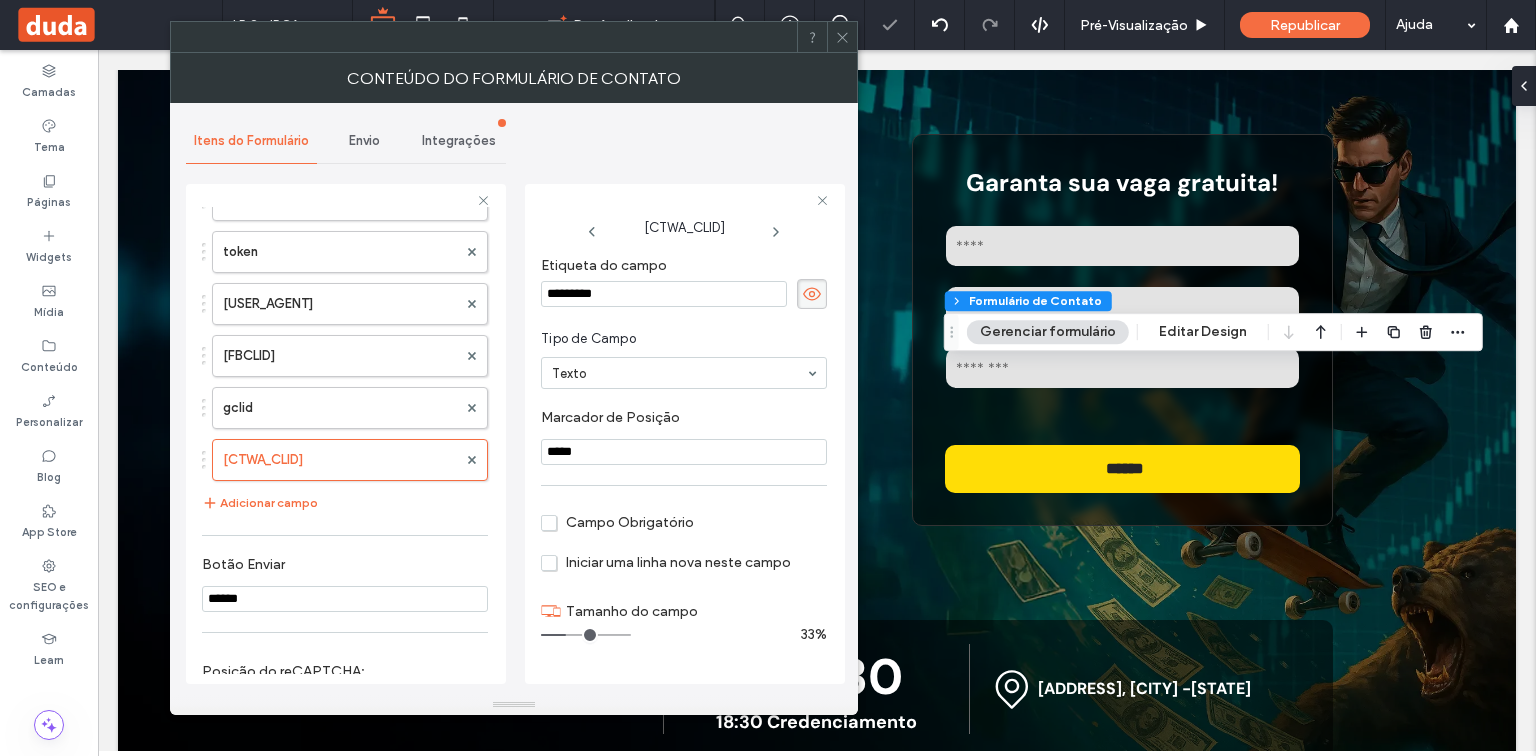 drag, startPoint x: 610, startPoint y: 452, endPoint x: 532, endPoint y: 446, distance: 78.23043 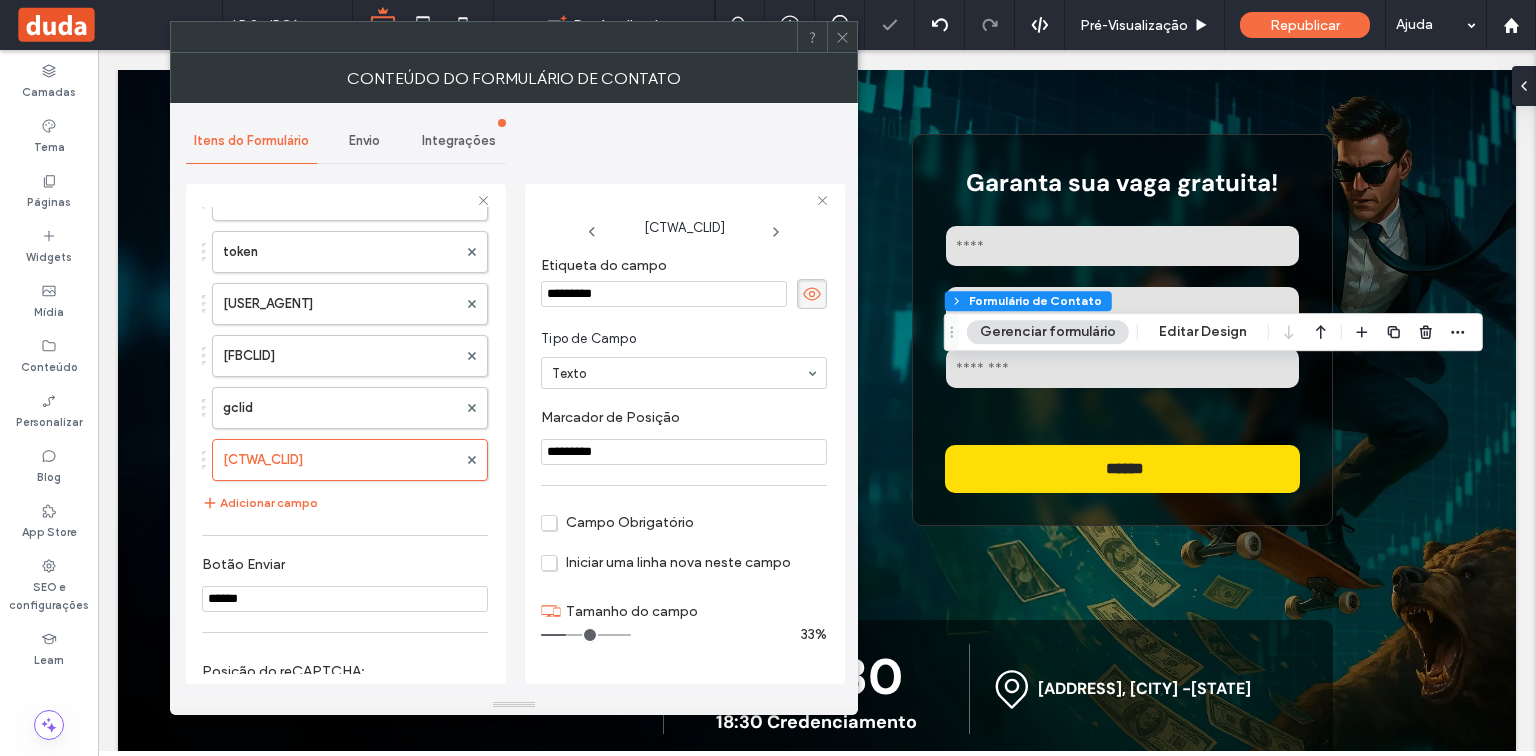 type on "*********" 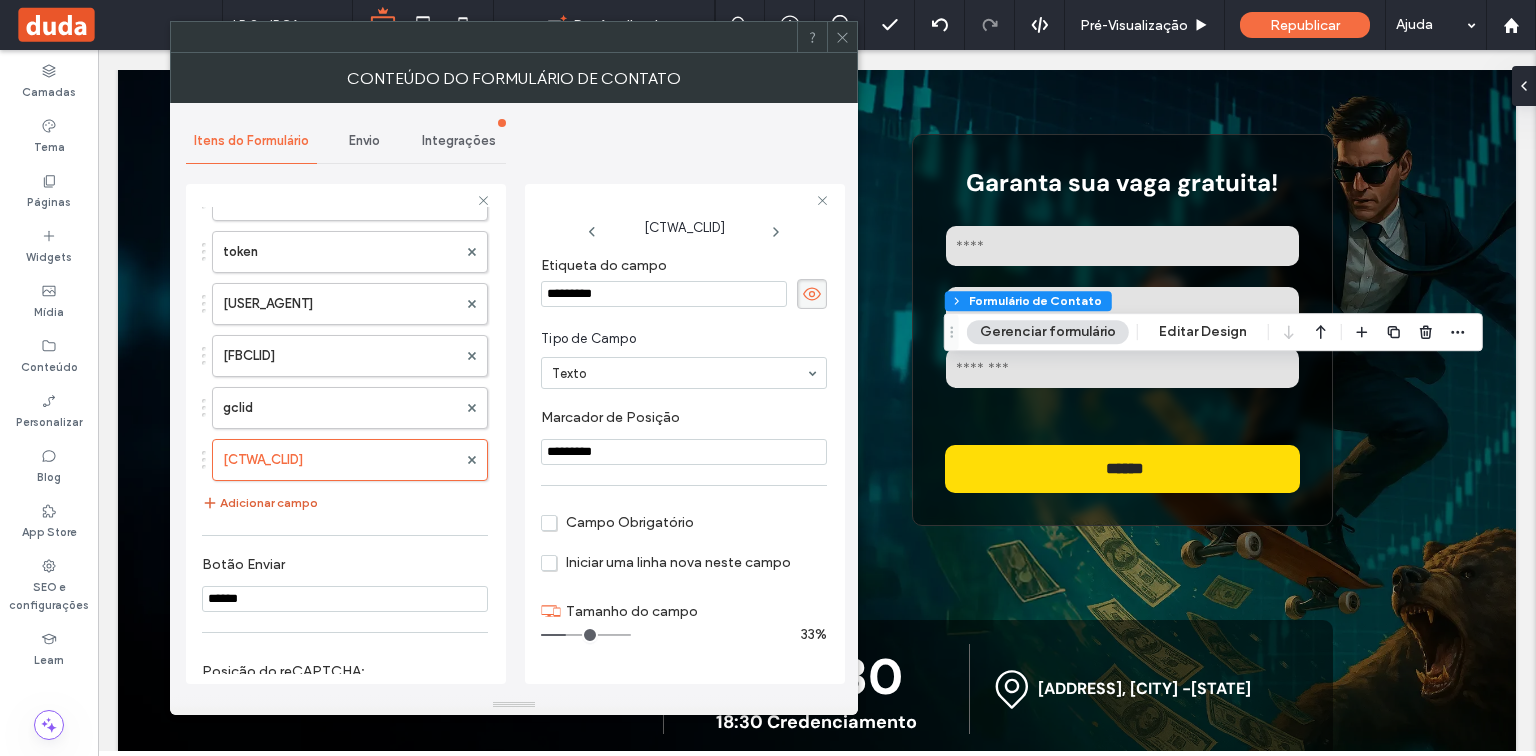click on "Adicionar campo" at bounding box center [260, 503] 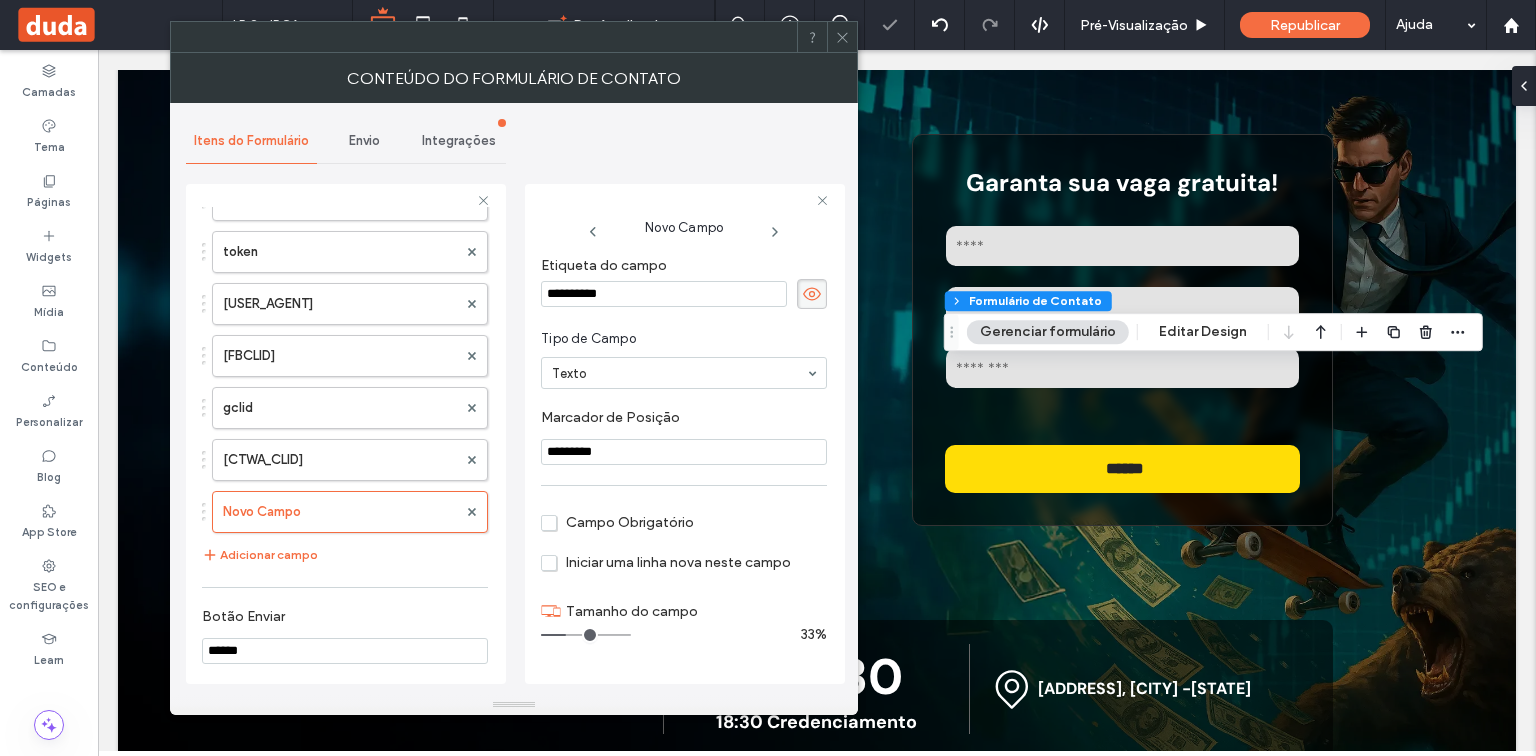drag, startPoint x: 657, startPoint y: 293, endPoint x: 523, endPoint y: 291, distance: 134.01492 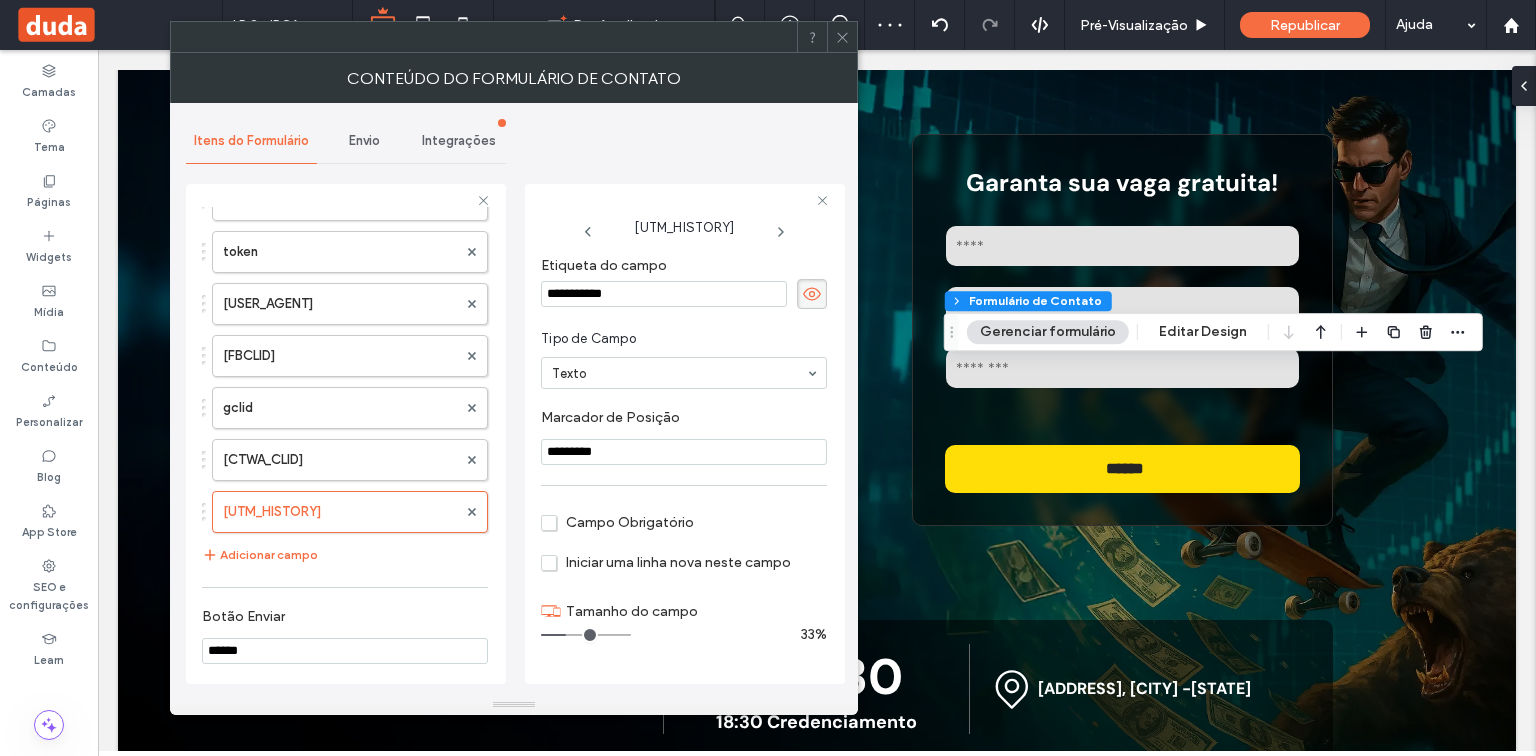 drag, startPoint x: 612, startPoint y: 451, endPoint x: 518, endPoint y: 451, distance: 94 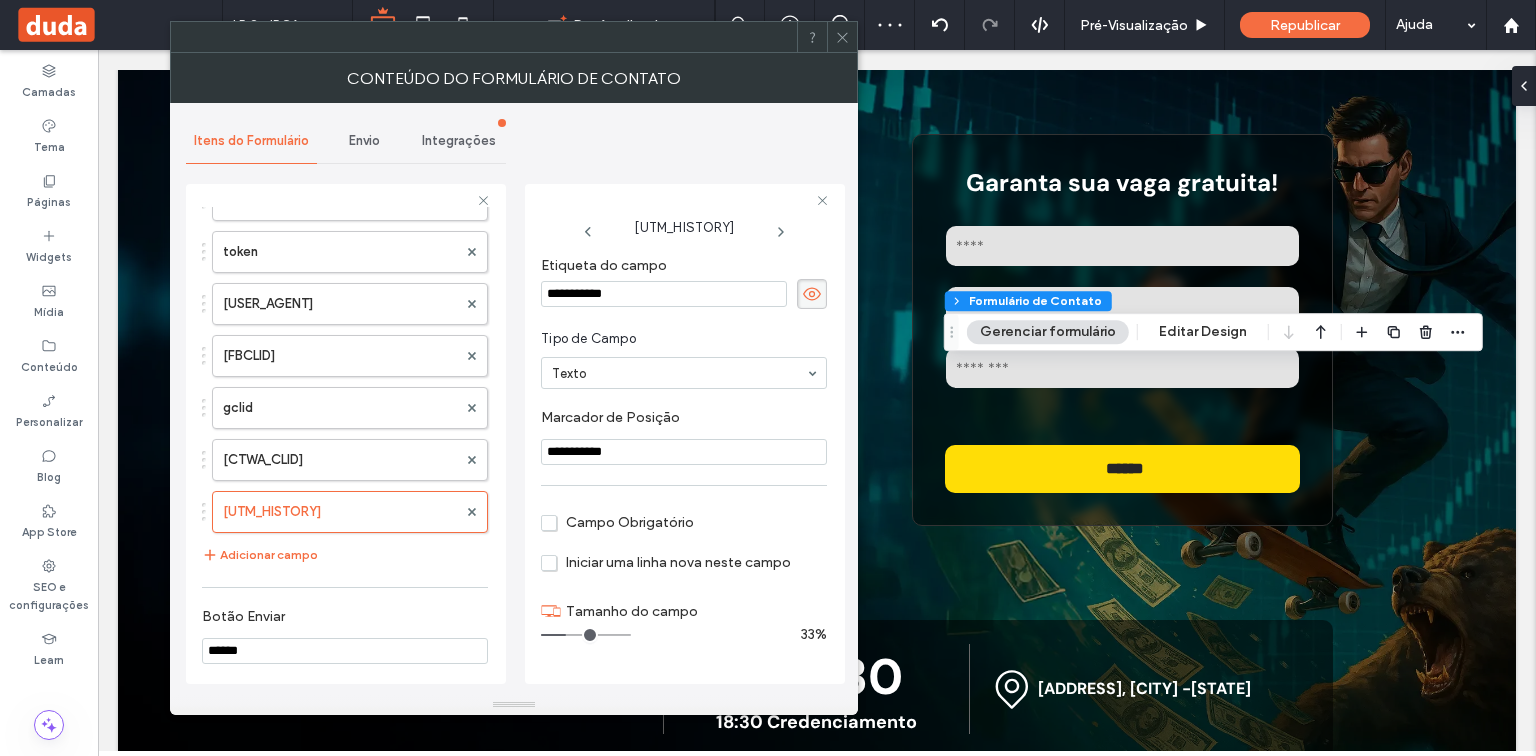 type on "**********" 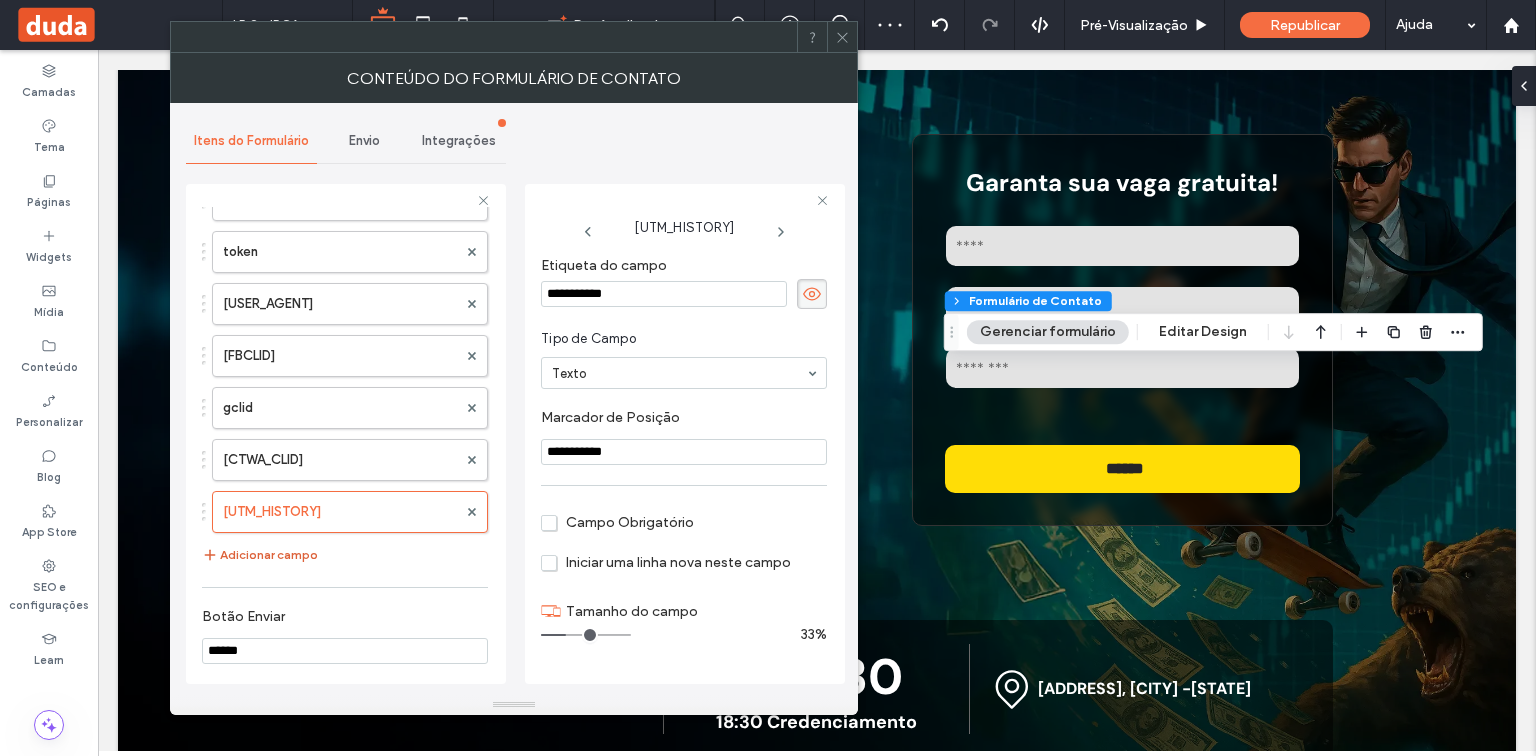 click on "Adicionar campo" at bounding box center (260, 555) 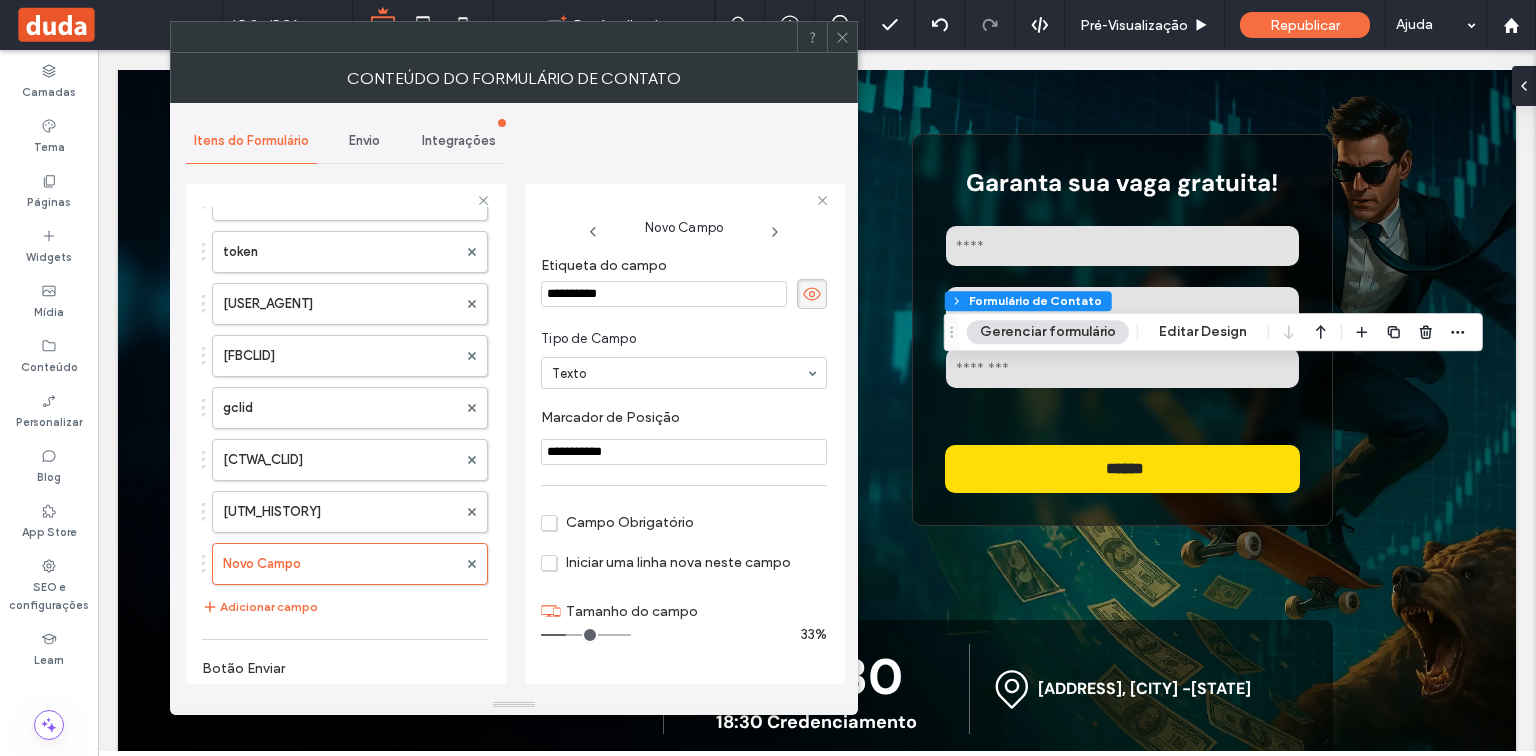 drag, startPoint x: 651, startPoint y: 285, endPoint x: 523, endPoint y: 298, distance: 128.65846 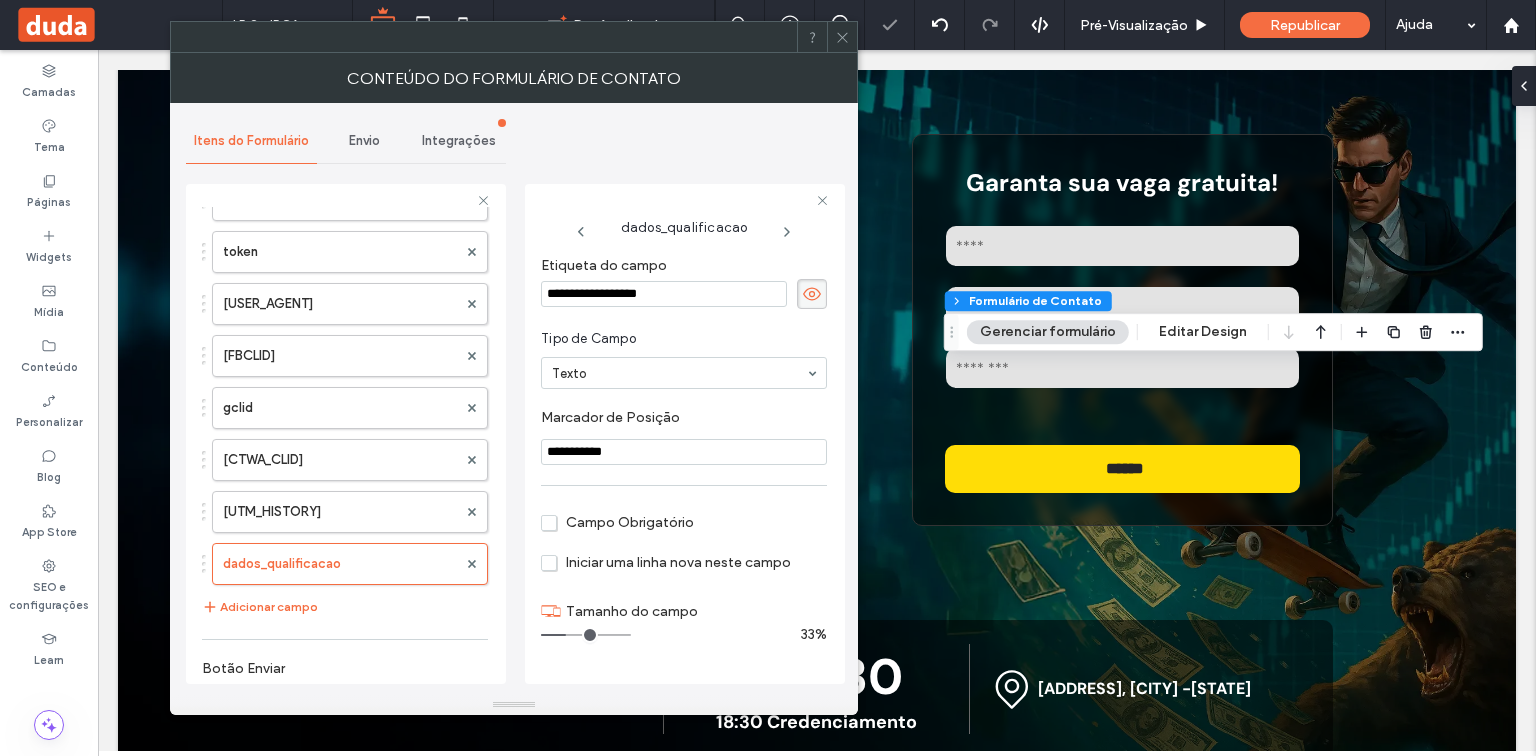 drag, startPoint x: 656, startPoint y: 458, endPoint x: 525, endPoint y: 449, distance: 131.30879 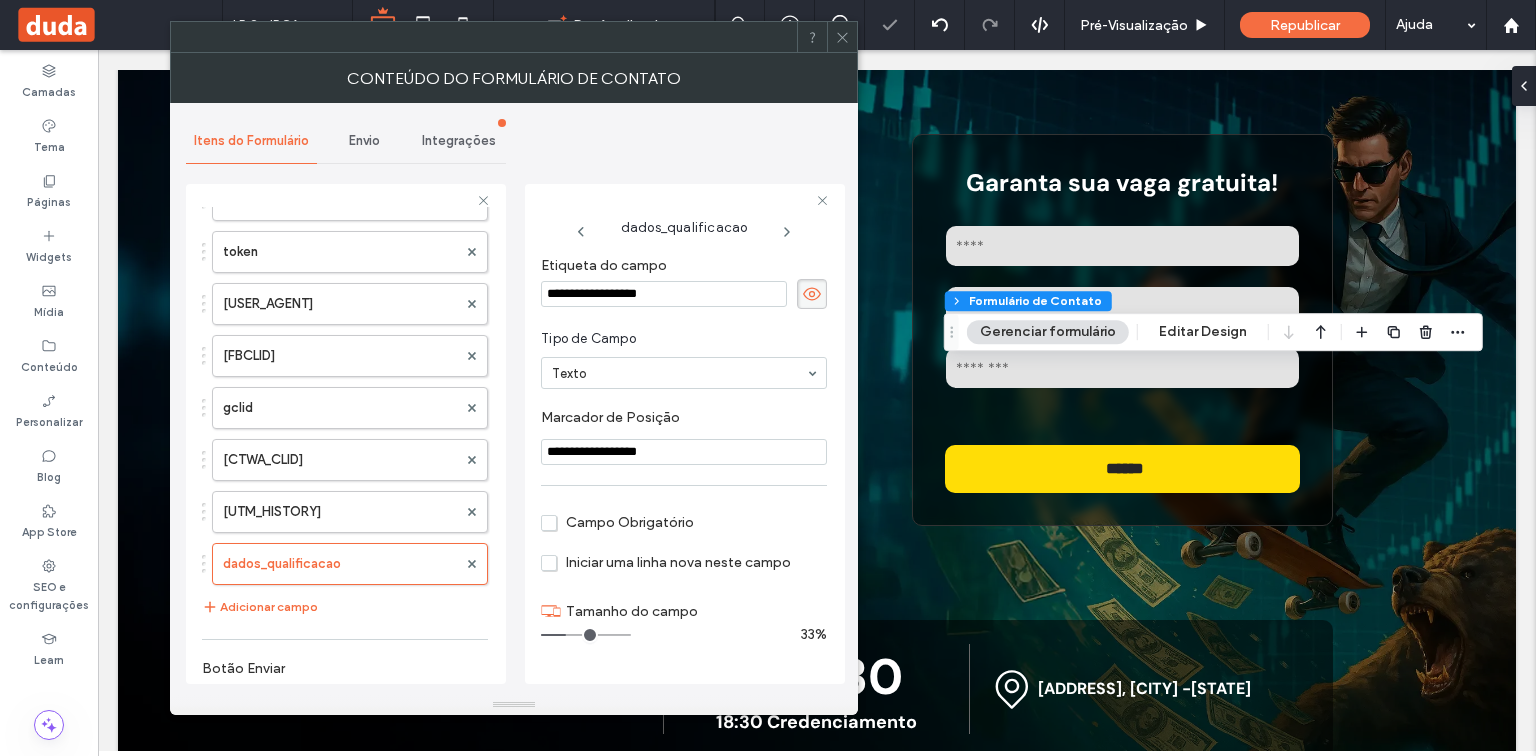 type on "**********" 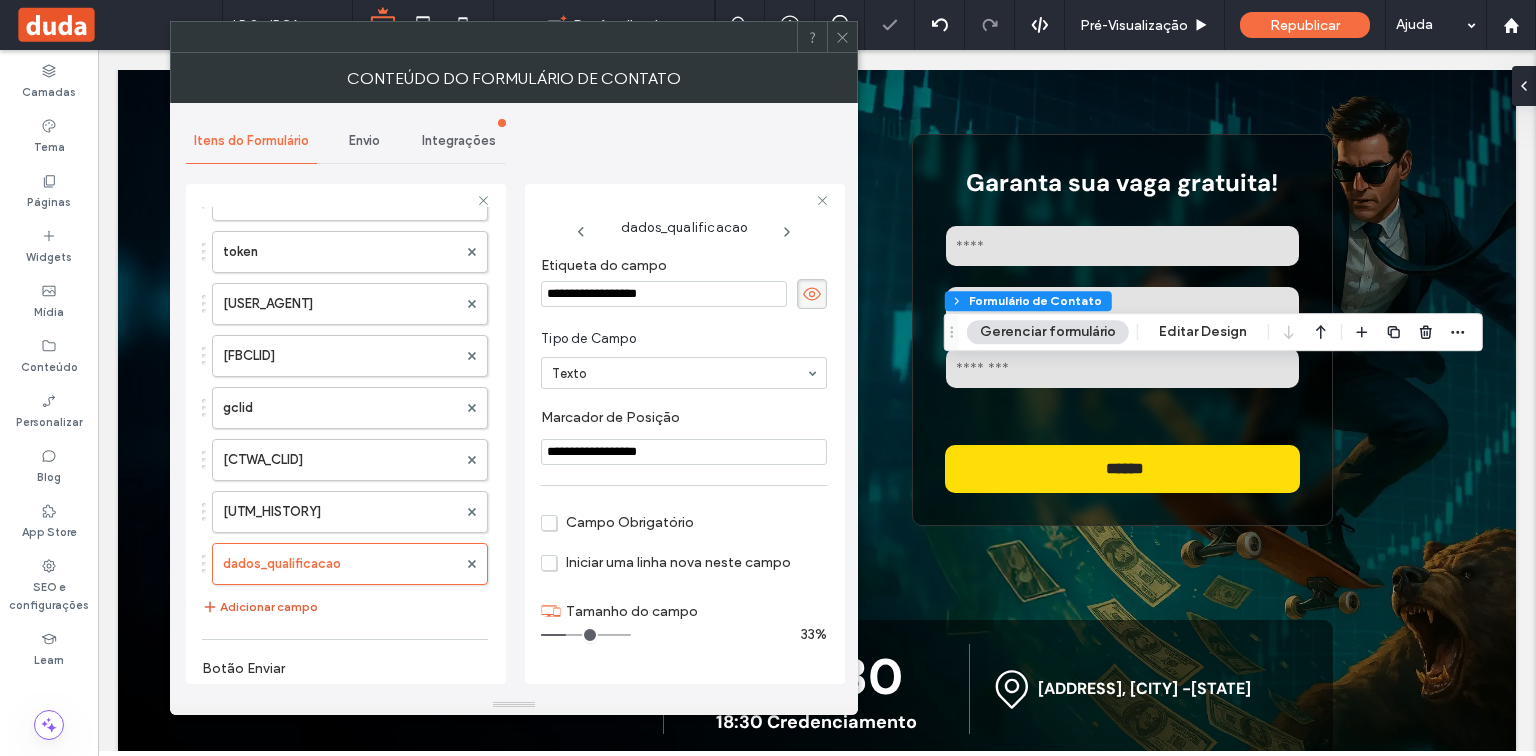 click on "Adicionar campo" at bounding box center (260, 607) 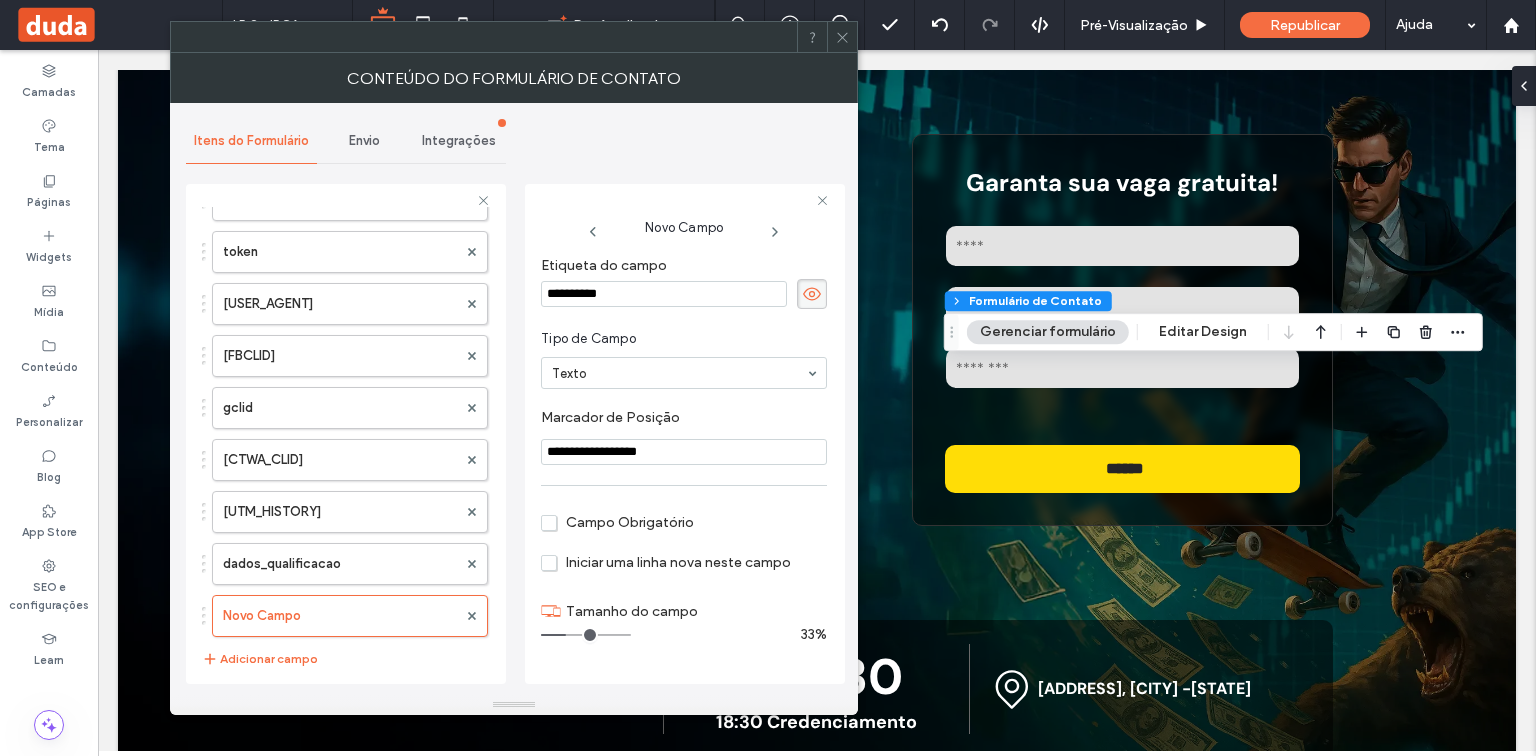 drag, startPoint x: 656, startPoint y: 294, endPoint x: 524, endPoint y: 292, distance: 132.01515 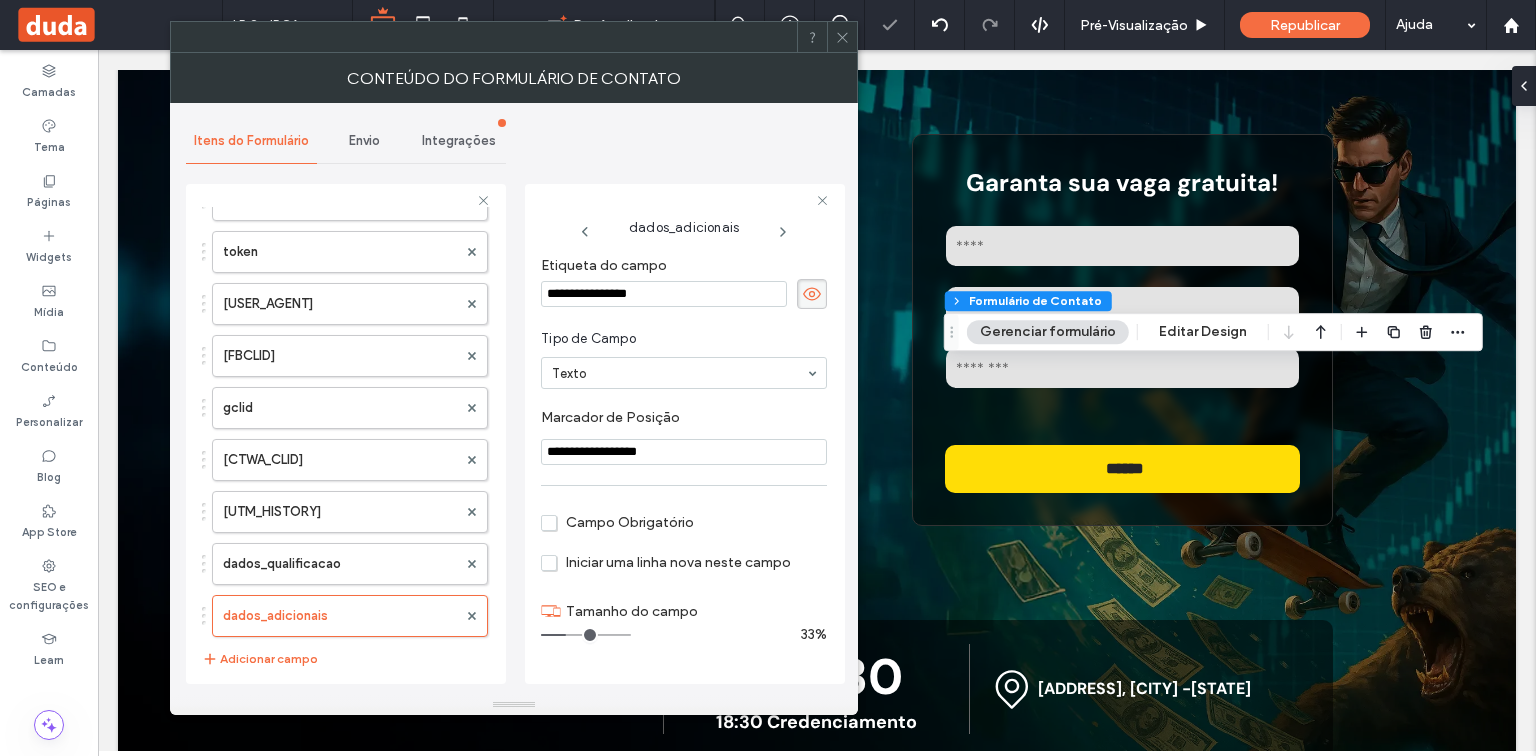 drag, startPoint x: 684, startPoint y: 452, endPoint x: 492, endPoint y: 450, distance: 192.01042 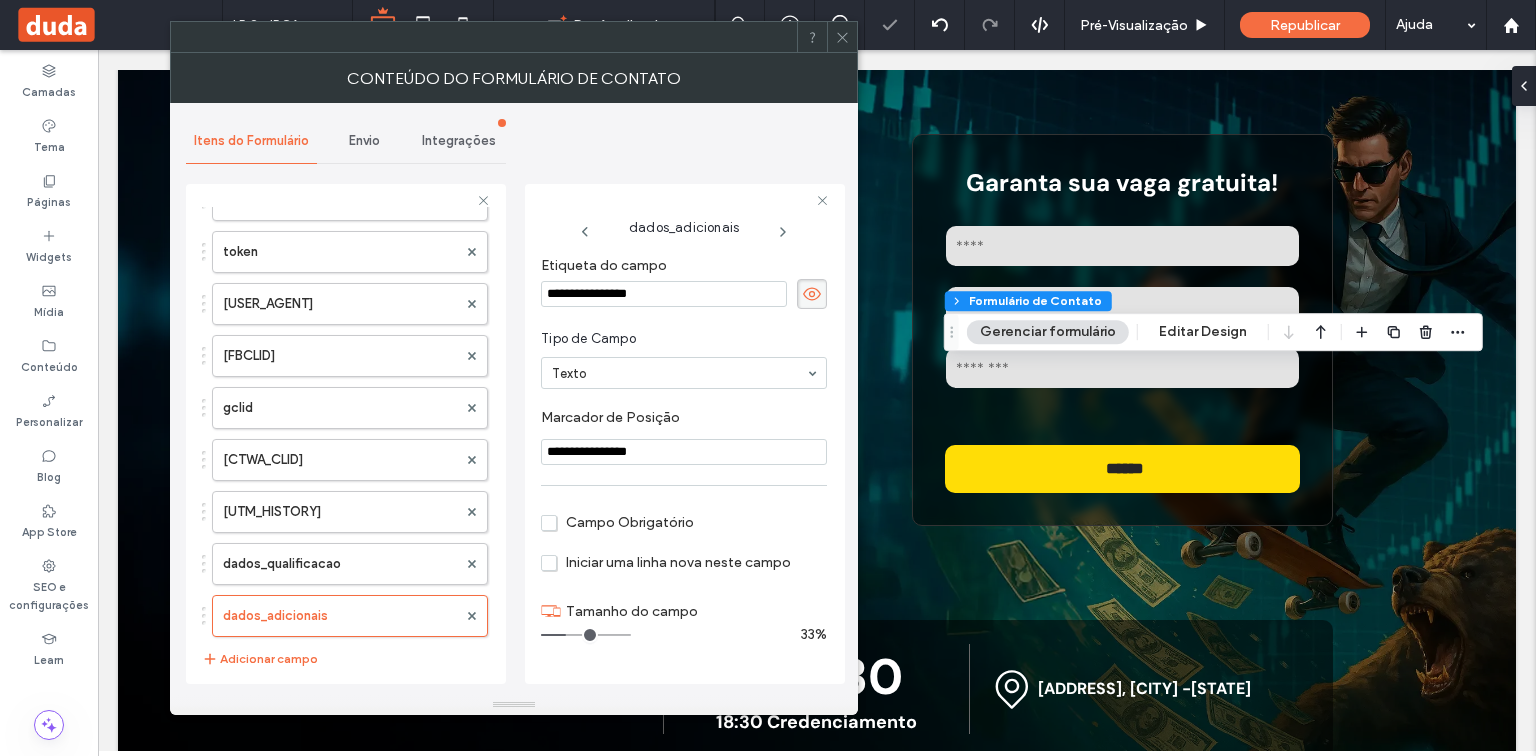 type on "**********" 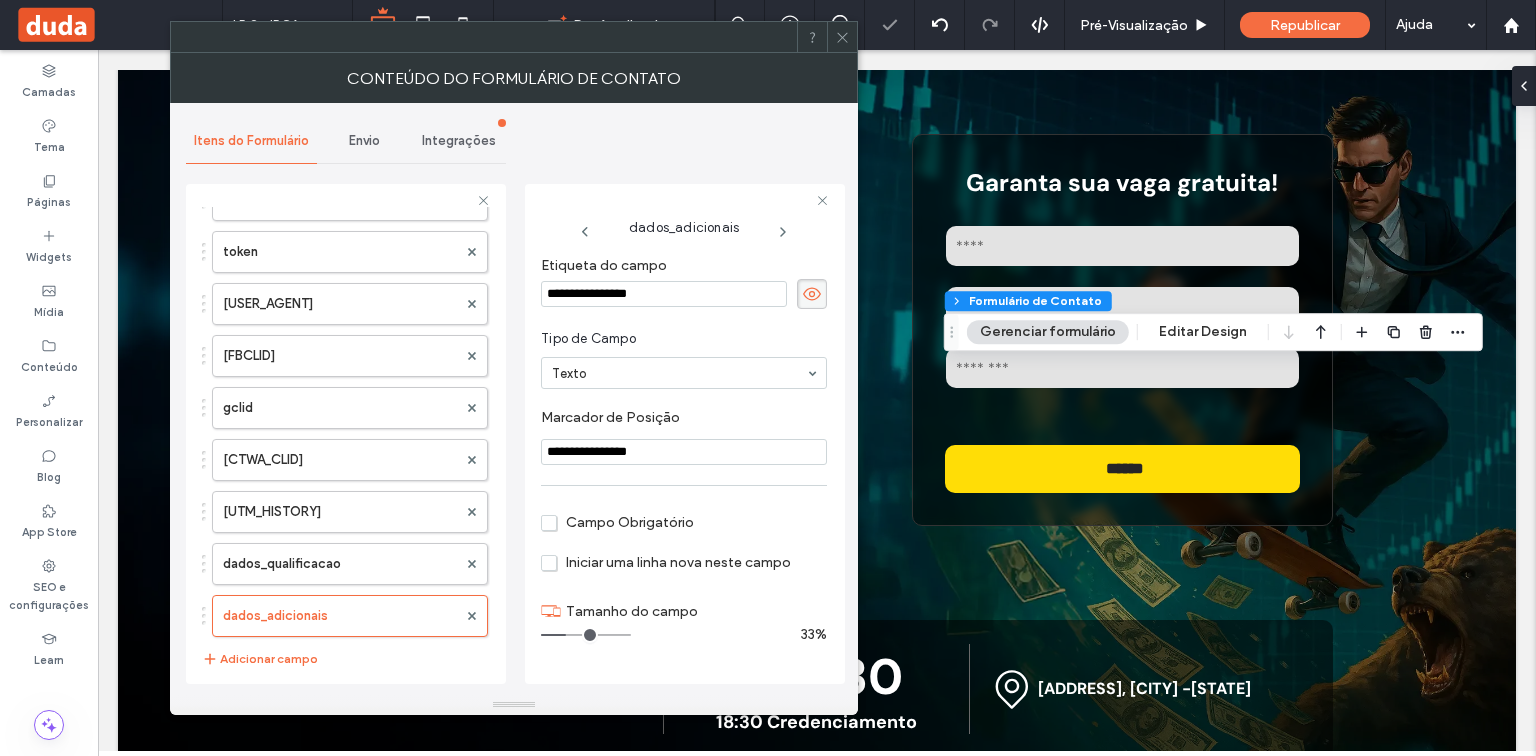 click 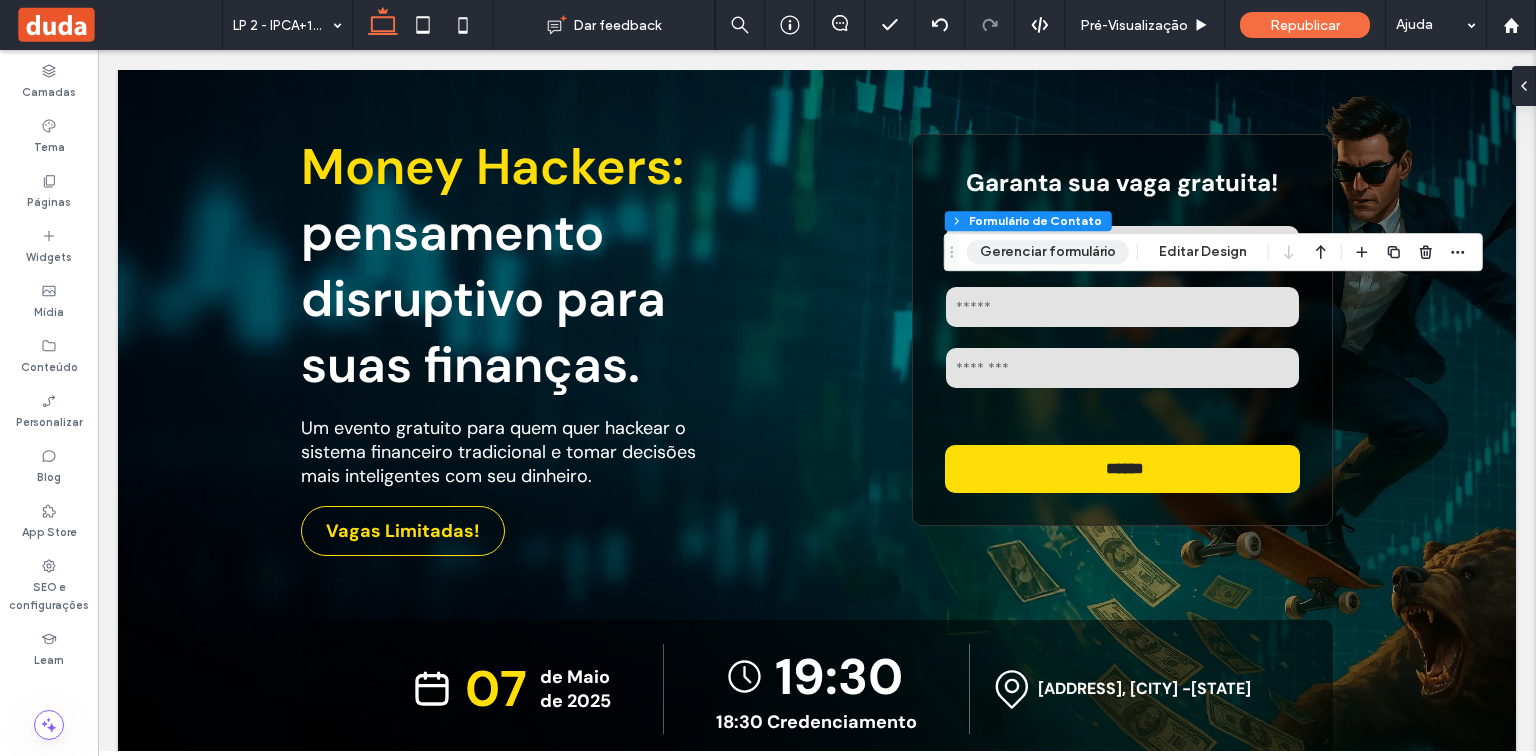 click on "Gerenciar formulário" at bounding box center [1048, 252] 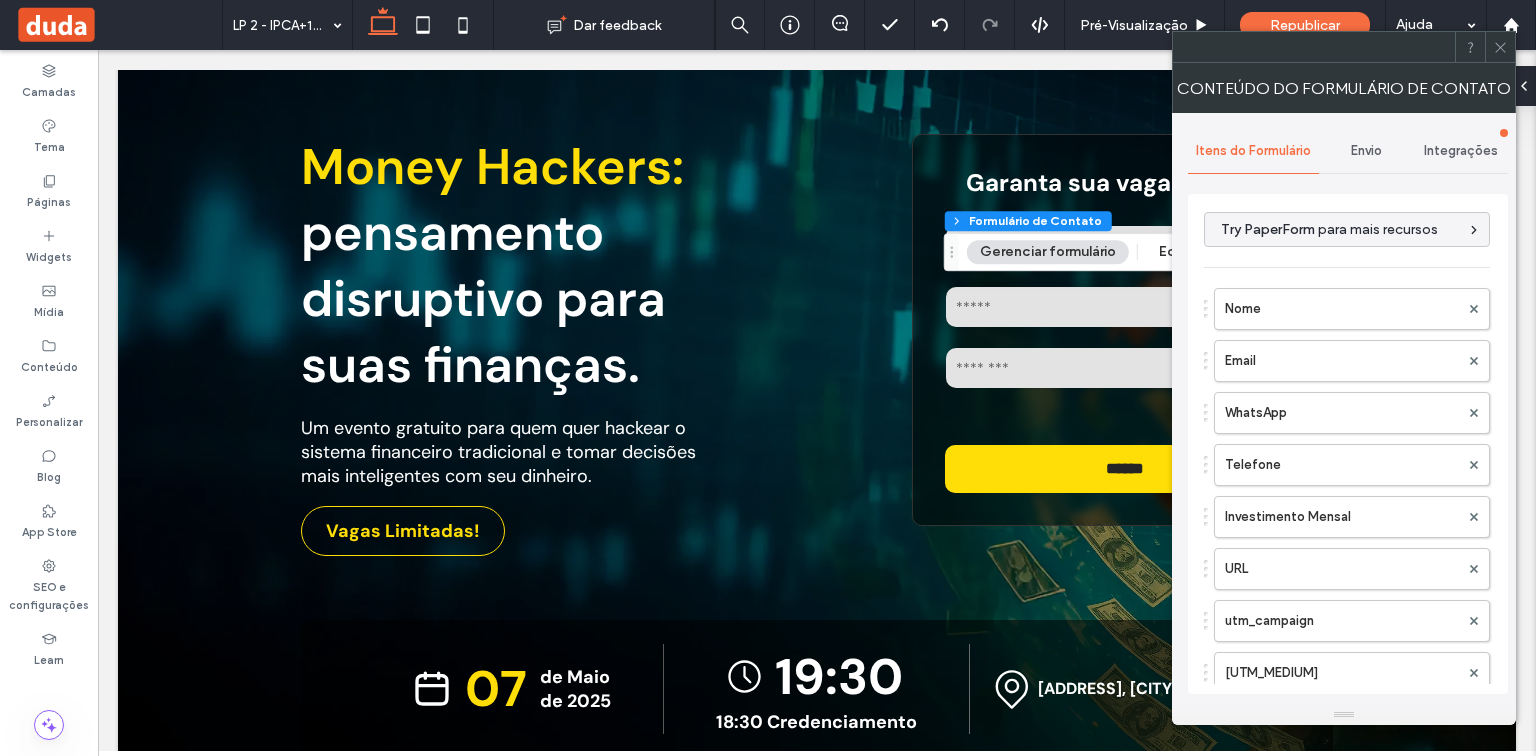 click on "Integrações" at bounding box center (1461, 151) 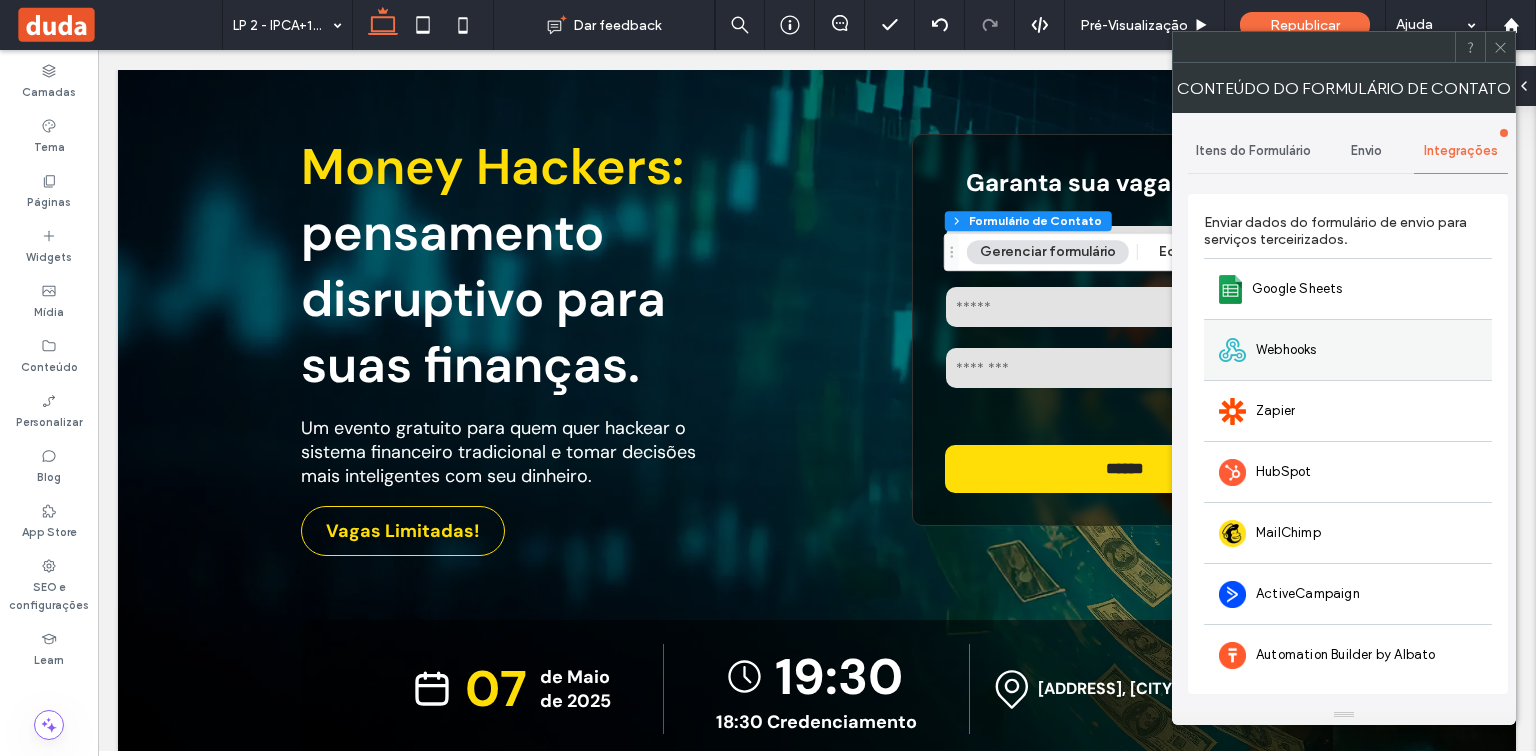 click on "Webhooks" at bounding box center (1348, 349) 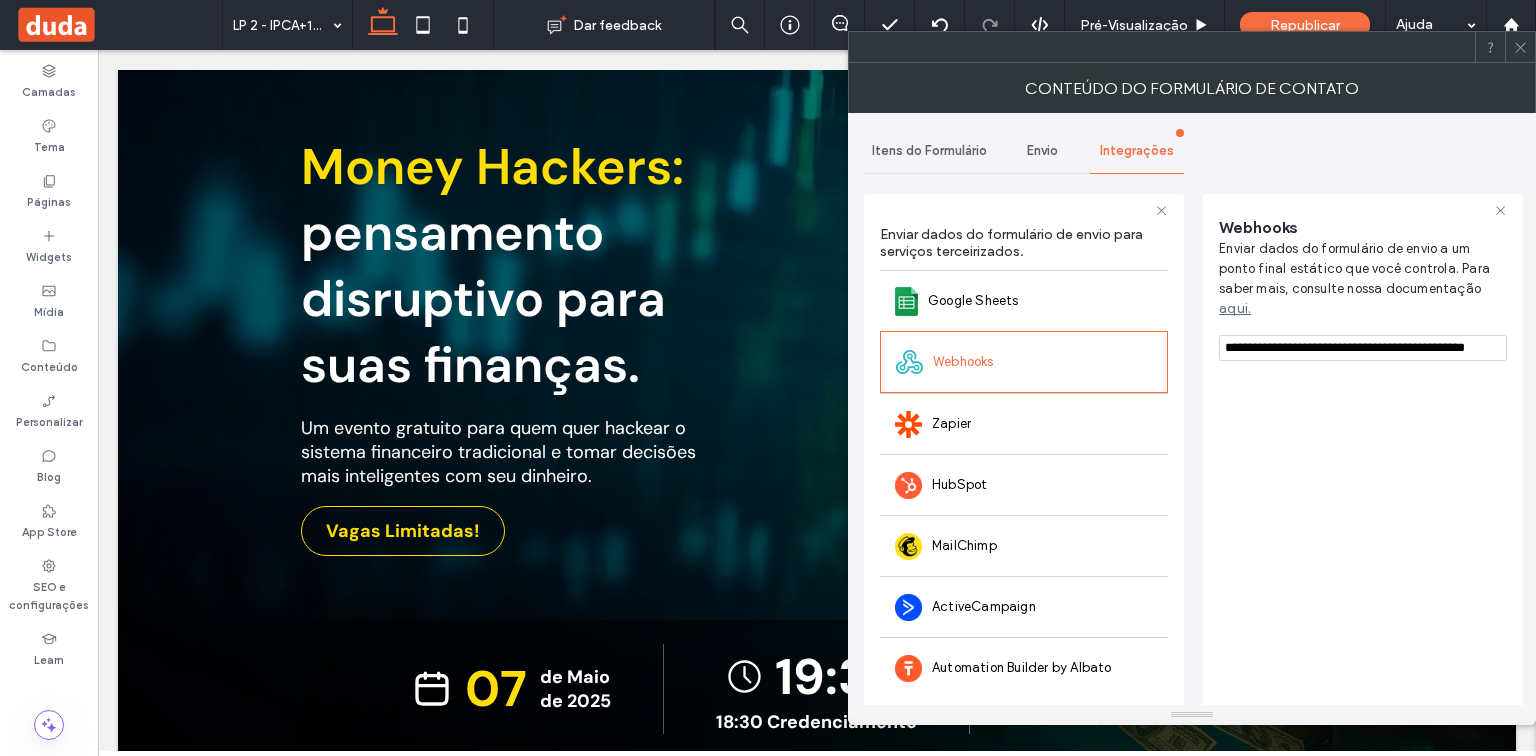 click at bounding box center [1520, 47] 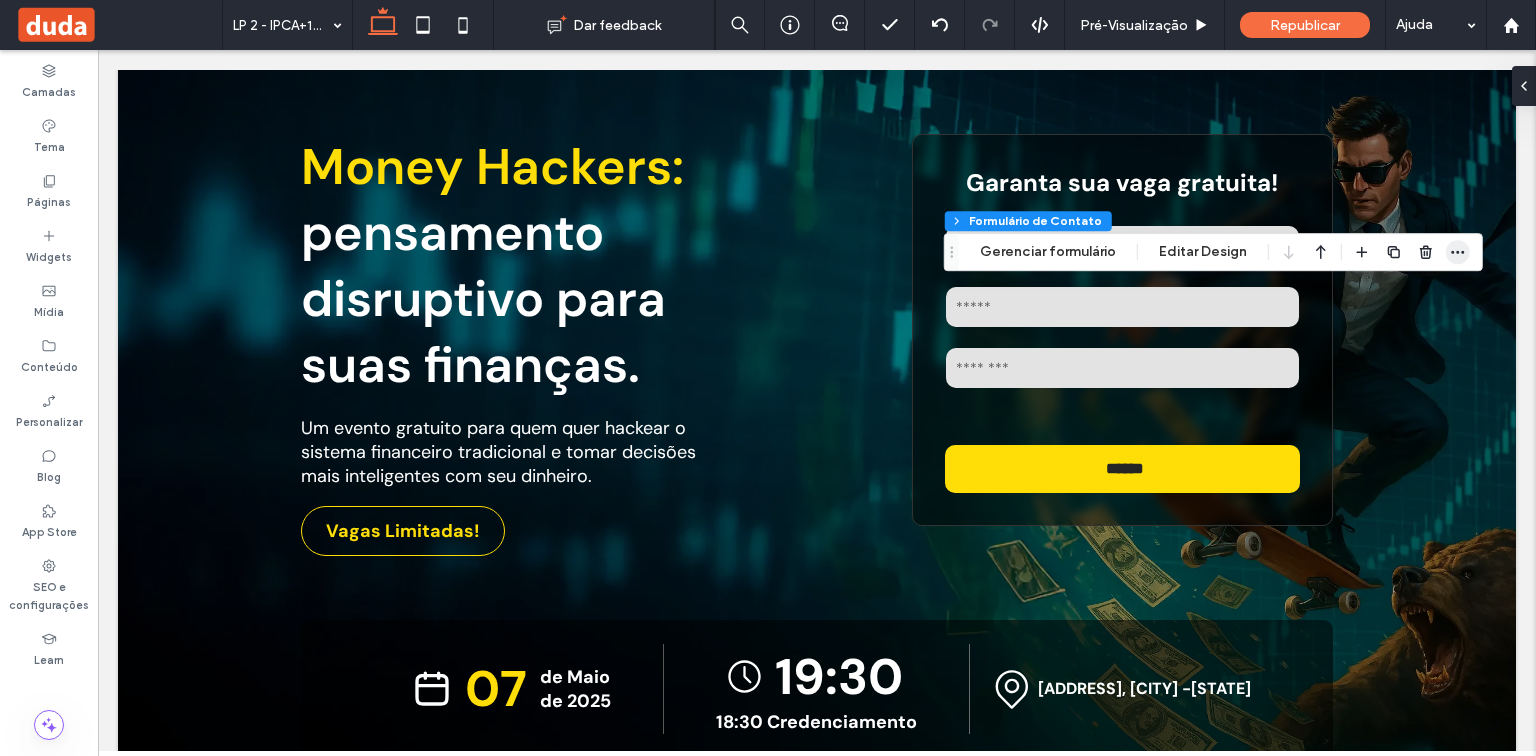 click 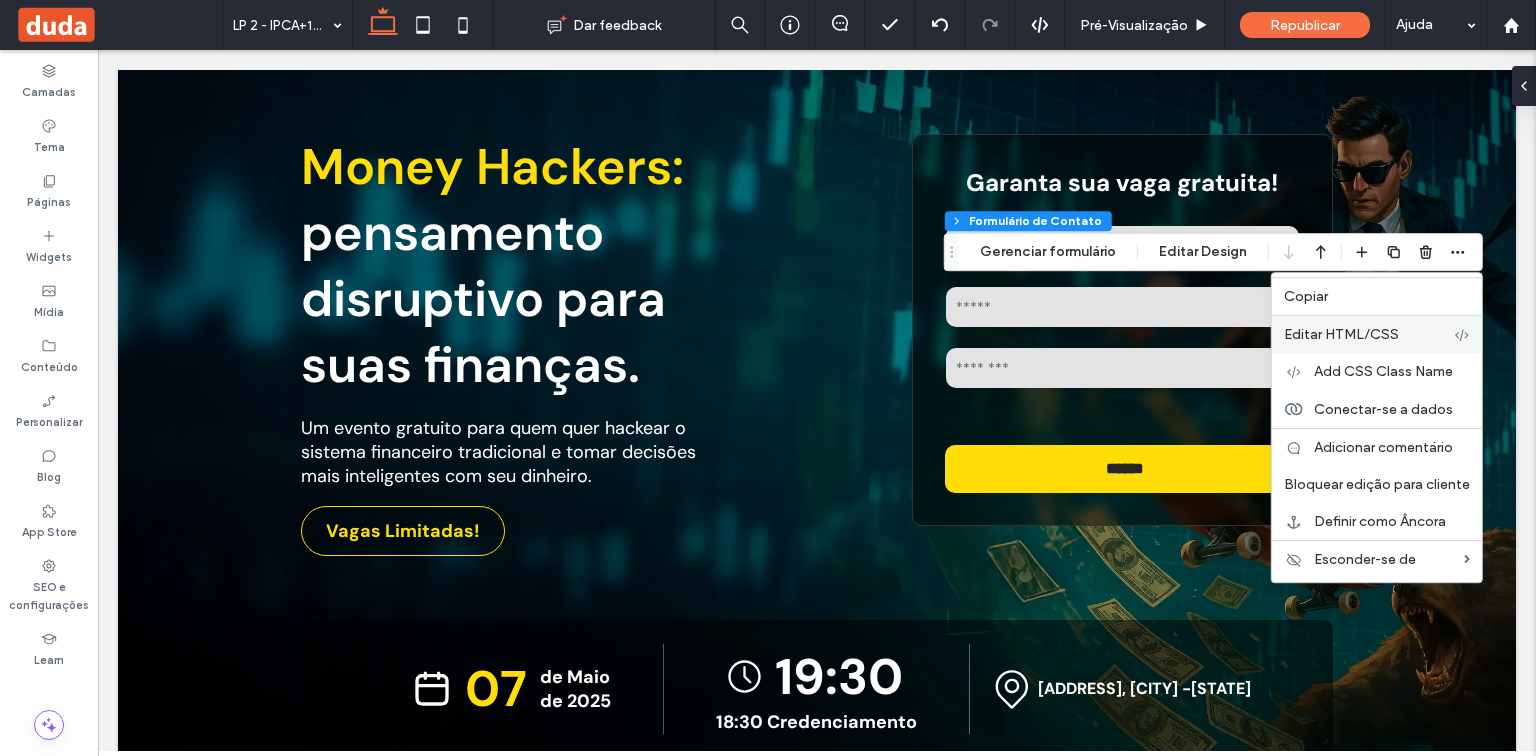 click on "Editar HTML/CSS" at bounding box center [1369, 334] 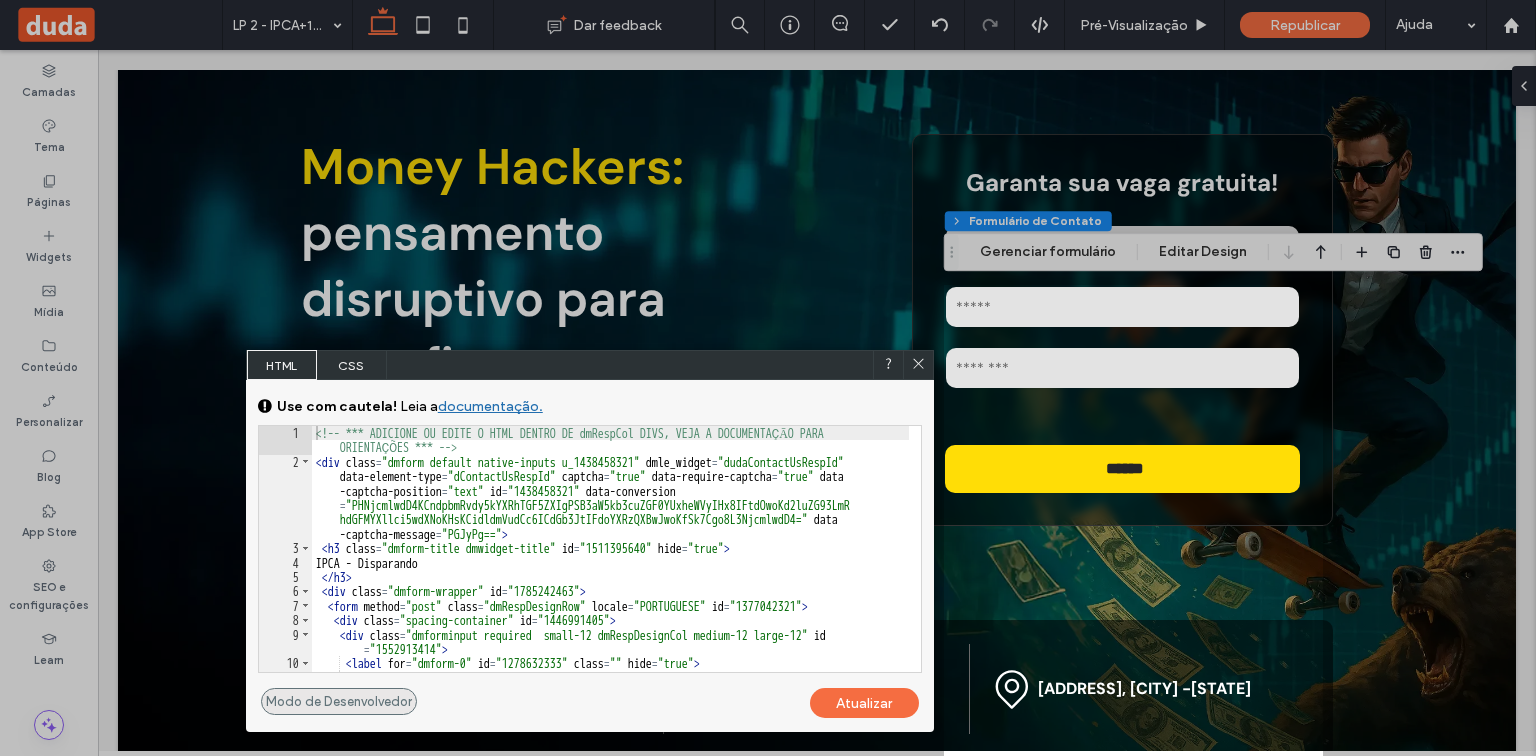 click on "Modo de Desenvolvedor" at bounding box center [339, 701] 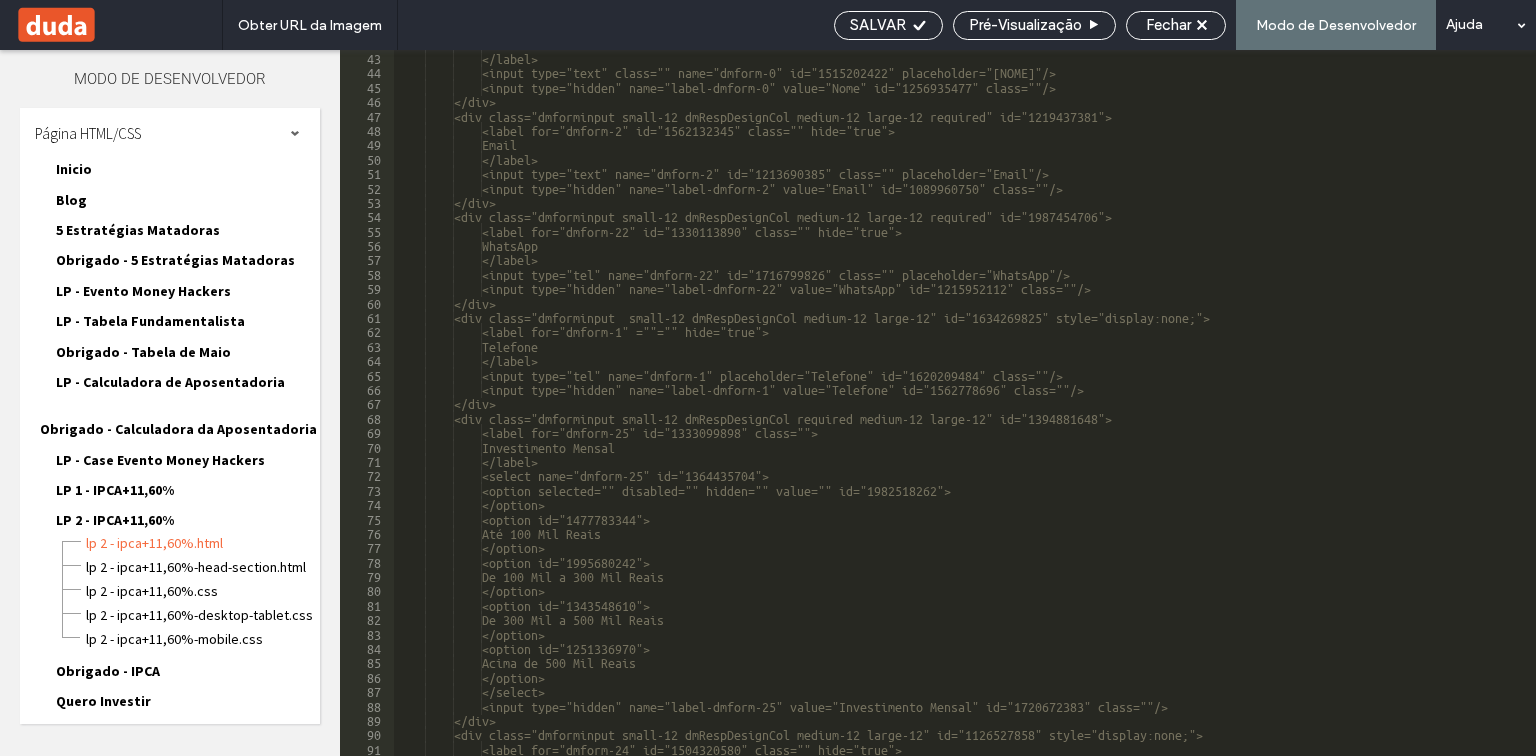 scroll, scrollTop: 696, scrollLeft: 0, axis: vertical 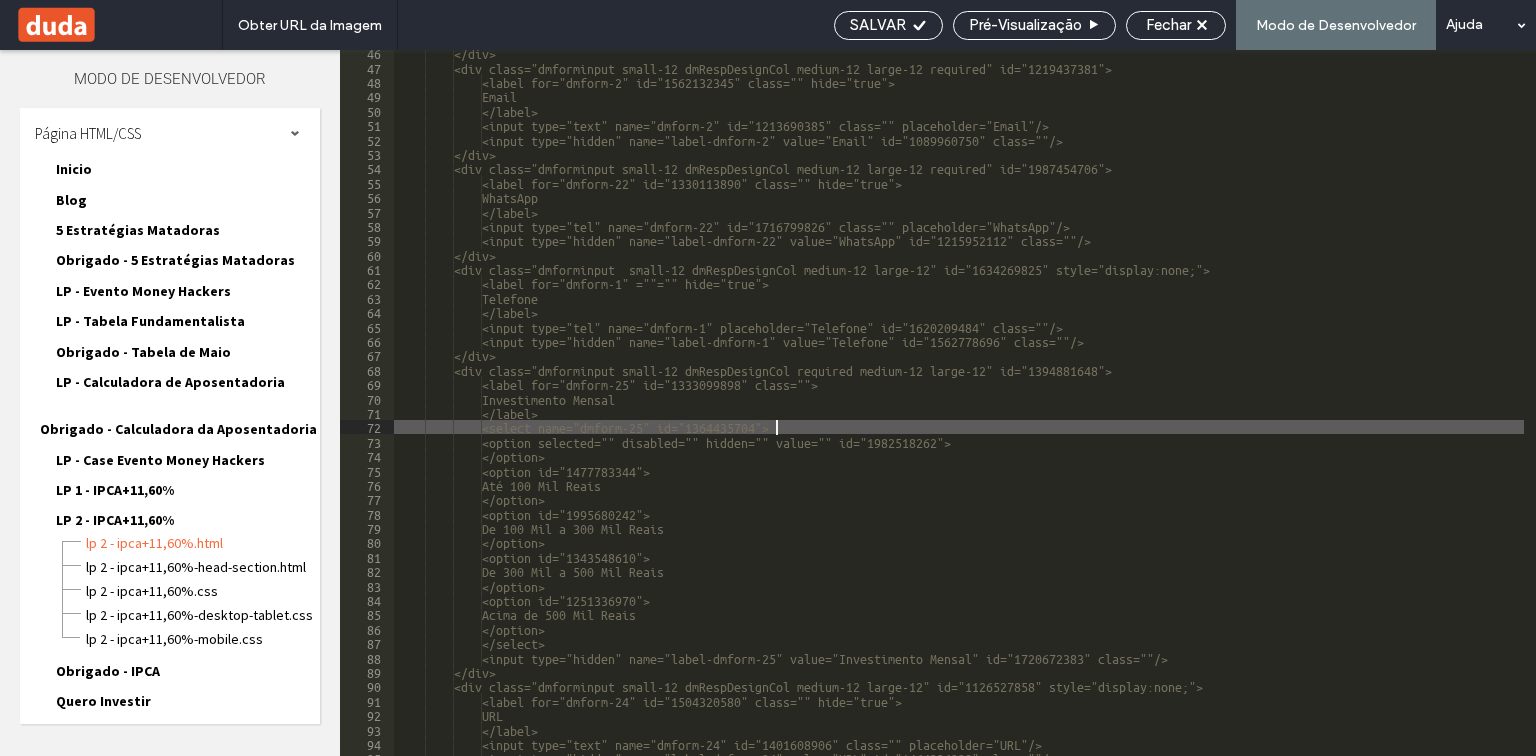 click on "Email                  </label>                  <input type="text" name="dmform-2" id="1213690385" class="" placeholder="Email"/>                  <input type="hidden" name="label-dmform-2" value="Email" id="1089960750" class=""/>               </div>               <div class="dmforminput small-12 dmRespDesignCol medium-12 large-12 required" id="1987454706">                  <label for="dmform-22" id="1330113890" class="" hide="true">                 WhatsApp                  </label>                  <input type="tel" name="dmform-22" id="1716799826" class="" placeholder="WhatsApp"/>                  <input type="hidden" name="label-dmform-22" value="WhatsApp" id="1215952112" class=""/>               </div>                            <label for="dmform-1" =""="" hide="true">" at bounding box center (1129, 412) 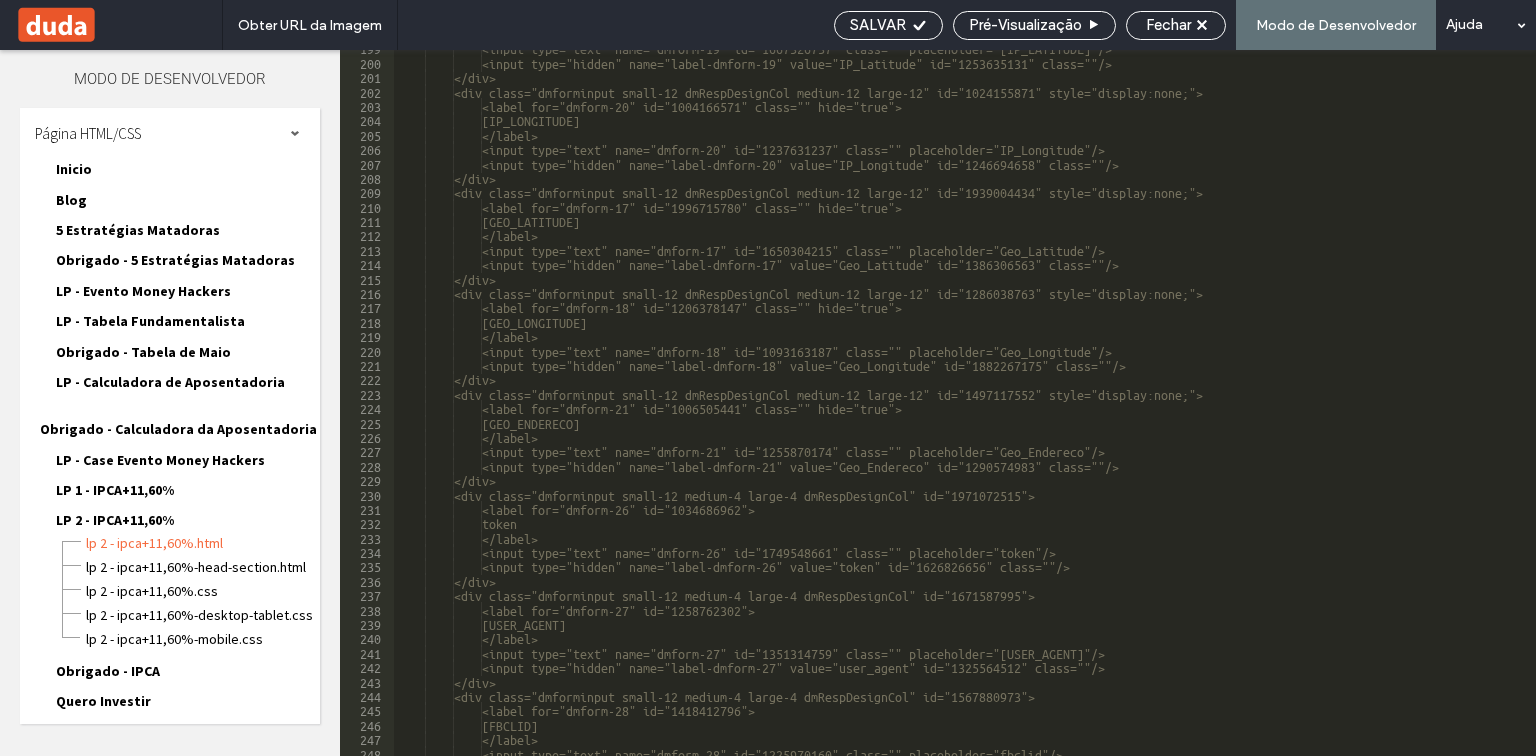 scroll, scrollTop: 2904, scrollLeft: 0, axis: vertical 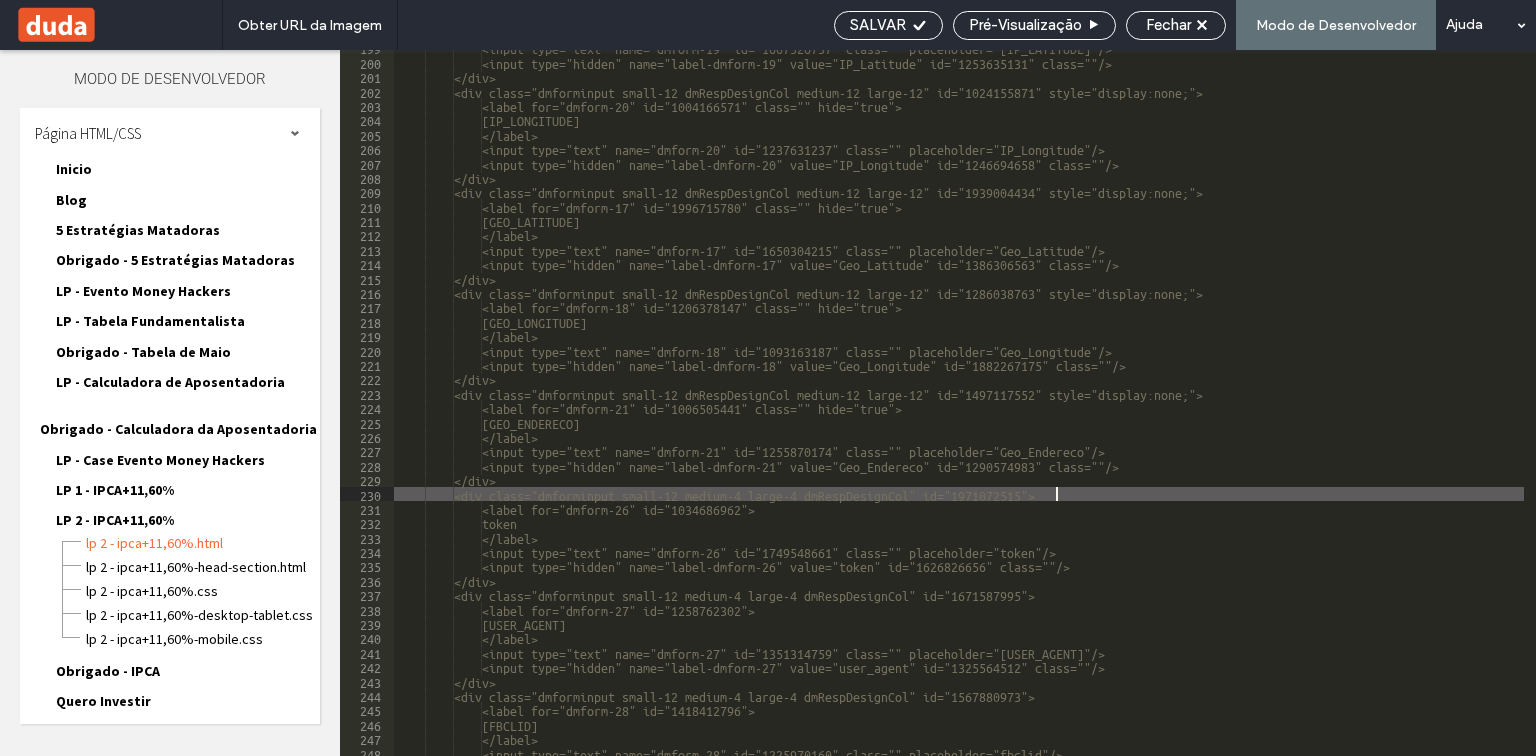 click on "<input type="text" name="dmform-19" id="1667326737" class="" placeholder="IP_Latitude"/>                  <input type="hidden" name="label-dmform-19" value="IP_Latitude" id="1253635131" class=""/>               </div>               <div class="dmforminput small-12 dmRespDesignCol medium-12 large-12" id="1024155871" style="display:none;">                  <label for="dmform-20" id="1004166571" class="" hide="true">                 IP_Longitude                  </label>                  <input type="text" name="dmform-20" id="1237631237" class="" placeholder="IP_Longitude"/>                  <input type="hidden" name="label-dmform-20" value="IP_Longitude" id="1246694658" class=""/>               </div>               <div class="dmforminput small-12 dmRespDesignCol medium-12 large-12" id="1939004434" style="display:none;">                  <label for="dmform-17" id="1996715780" class="" hide="true">                 Geo_Latitude                  </label>" at bounding box center (1129, 407) 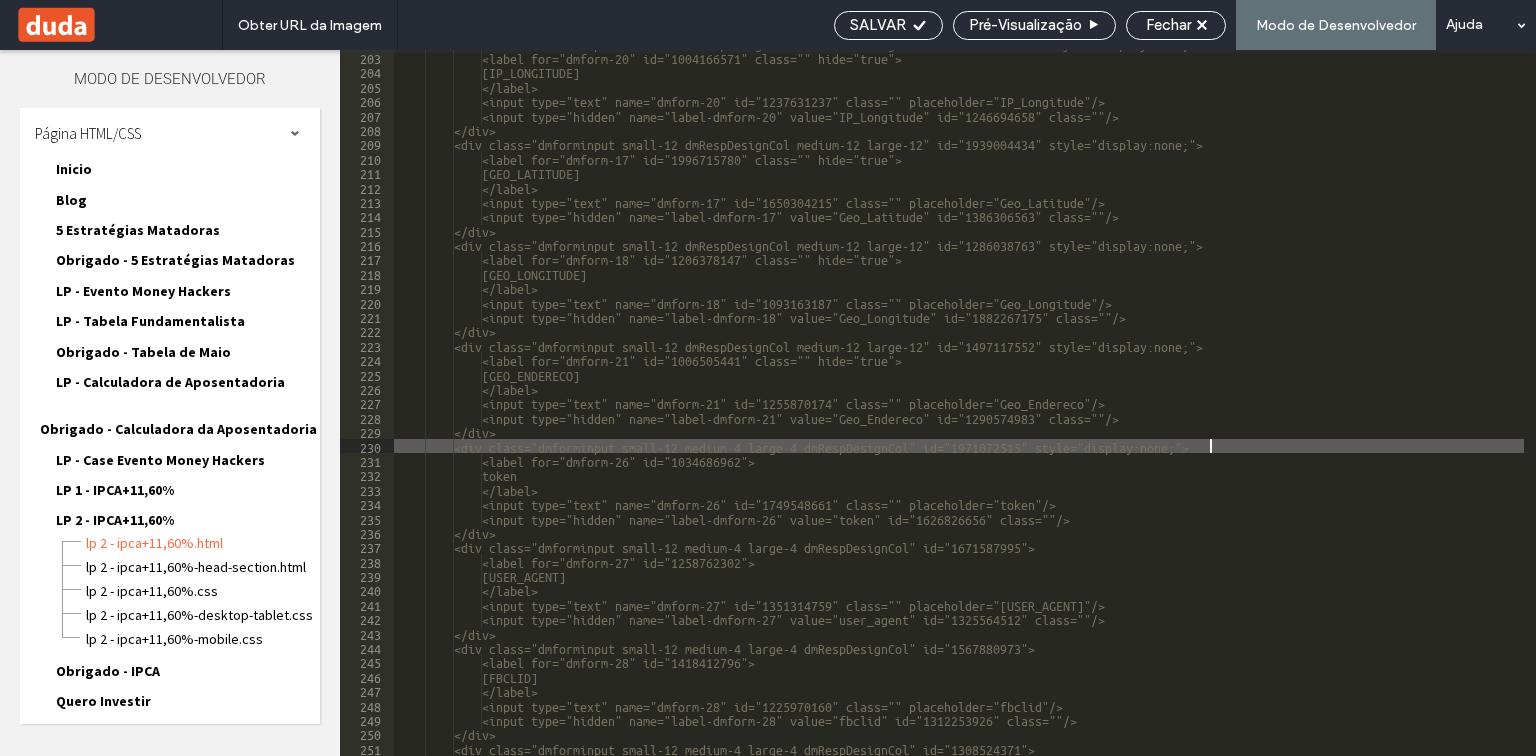 scroll, scrollTop: 3000, scrollLeft: 0, axis: vertical 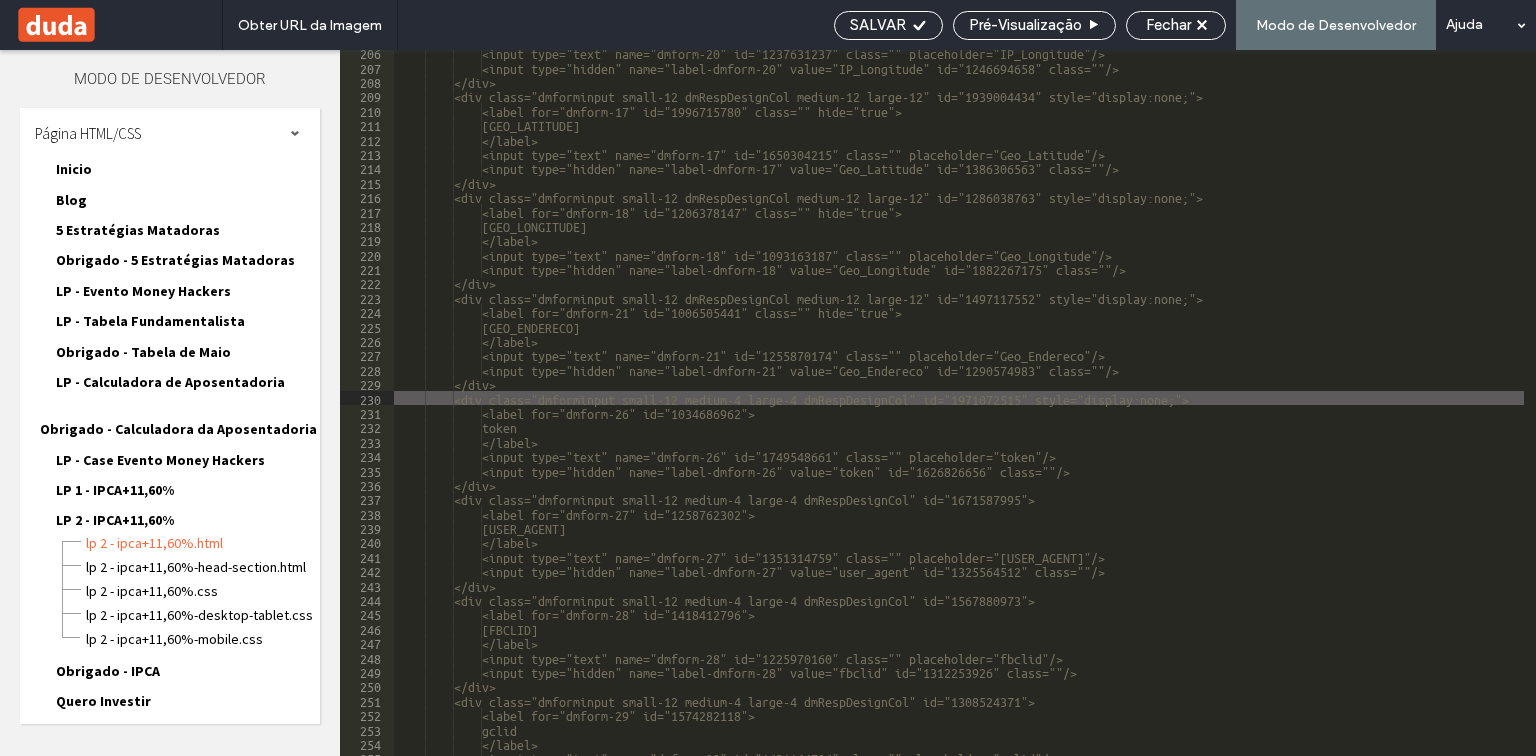 click on "<input type="text" name="dmform-20" id="1237631237" class="" placeholder="[IP_LONGITUDE]"/>                  <input type="hidden" name="label-dmform-20" value="IP_Longitude" id="1246694658" class=""/>               </div >               <div class="dmforminput small-12 dmRespDesignCol medium-12 large-12" id="1939004434" style="display:none;">                  <label for="dmform-17" id="1996715780" class="" hide="true">
[GEO_LATITUDE]                  </label>
<input type="text" name="dmform-17" id="1650304215" class="" placeholder="[GEO_LATITUDE]"/>                  <input type="hidden" name="label-dmform-17" value="Geo_Latitude" id="1386306563" class=""/>               </div >               <div class="dmforminput small-12 dmRespDesignCol medium-12 large-12" id="1286038763" style="display:none;">                  <label for="dmform-18" id="1206378147" class="" hide="true">
[GEO_LONGITUDE]                  </label>" at bounding box center [1129, 412] 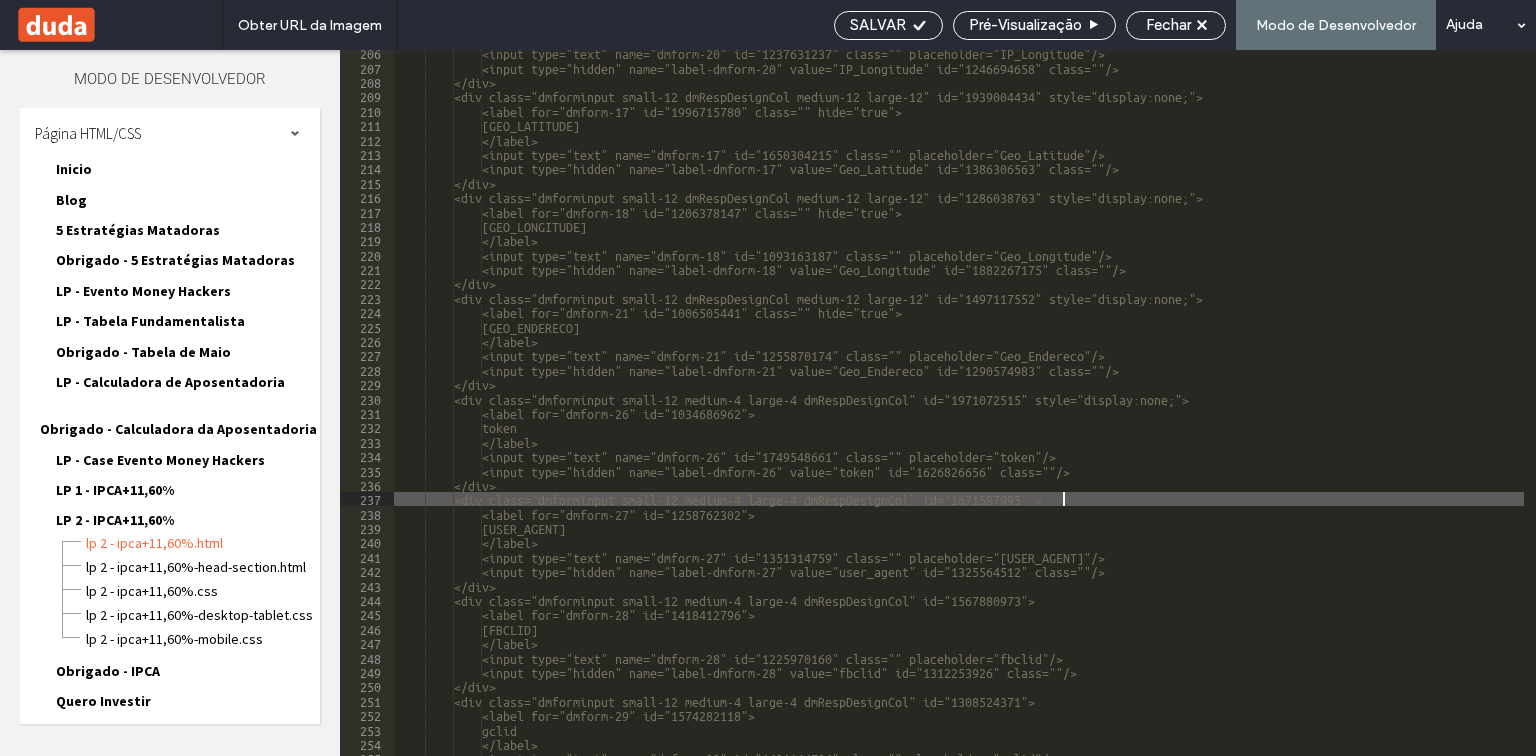 paste 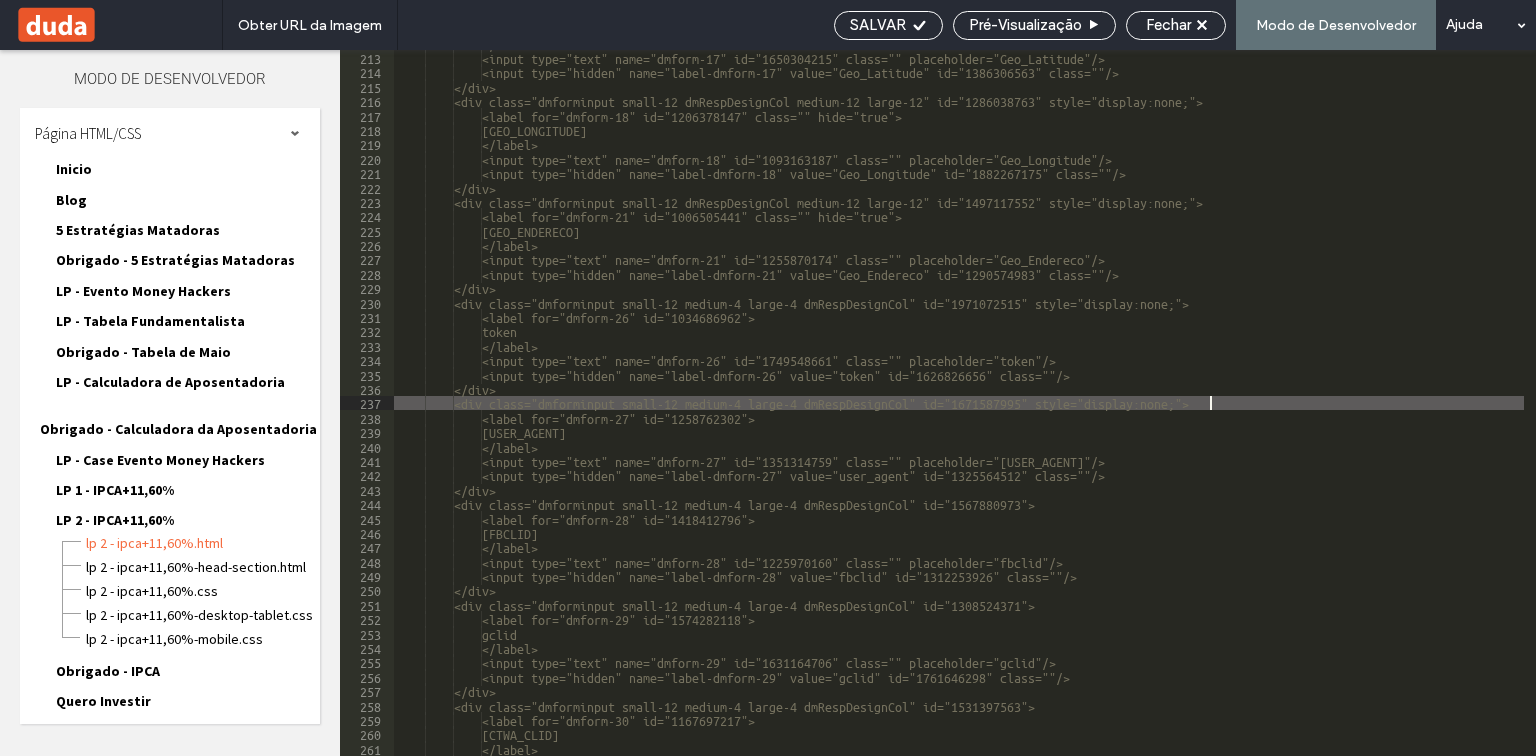 scroll, scrollTop: 3096, scrollLeft: 0, axis: vertical 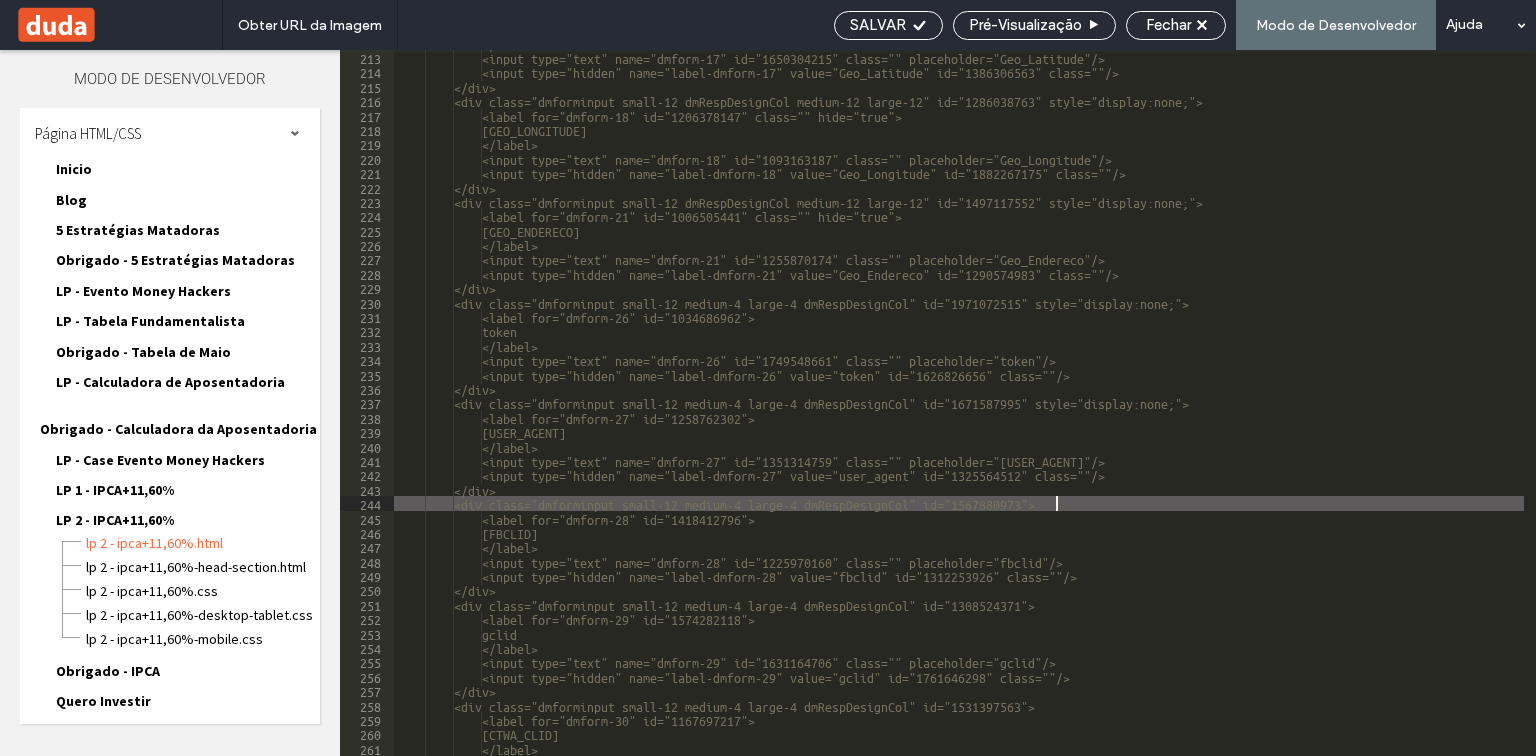 click on "</label> <input type="text" name="dmform-17" id="1650304215" class="" placeholder="Geo_Latitude"/> <input type="hidden" name="label-dmform-17" value="Geo_Latitude" id="1386306563" class=""/> </div> <div class="dmforminput small-12 dmRespDesignCol medium-12 large-12" id="1286038763" style="display:none;"> <label for="dmform-18" id="1206378147" class="" hide="true"> Geo_Longitude </label> <input type="text" name="dmform-18" id="1093163187" class="" placeholder="Geo_Longitude"/> <input type="hidden" name="label-dmform-18" value="Geo_Longitude" id="1882267175" class=""/> </div> <div class="dmforminput small-12 dmRespDesignCol medium-12 large-12" id="1497117552" style="display:none;"> <label for="dmform-21" id="1006505441" class="" hide="true"> Geo_Endereco </label>" at bounding box center [1129, 403] 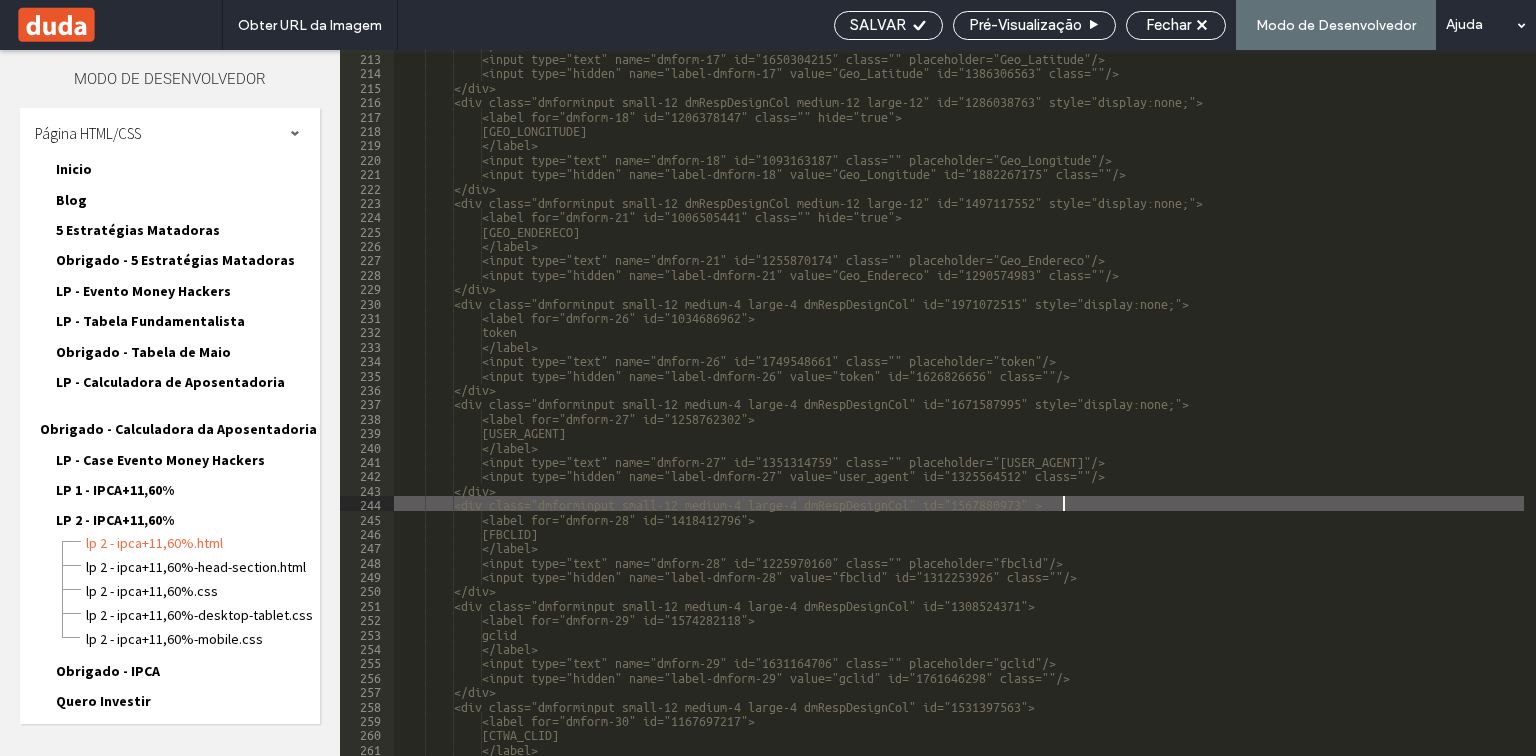 paste 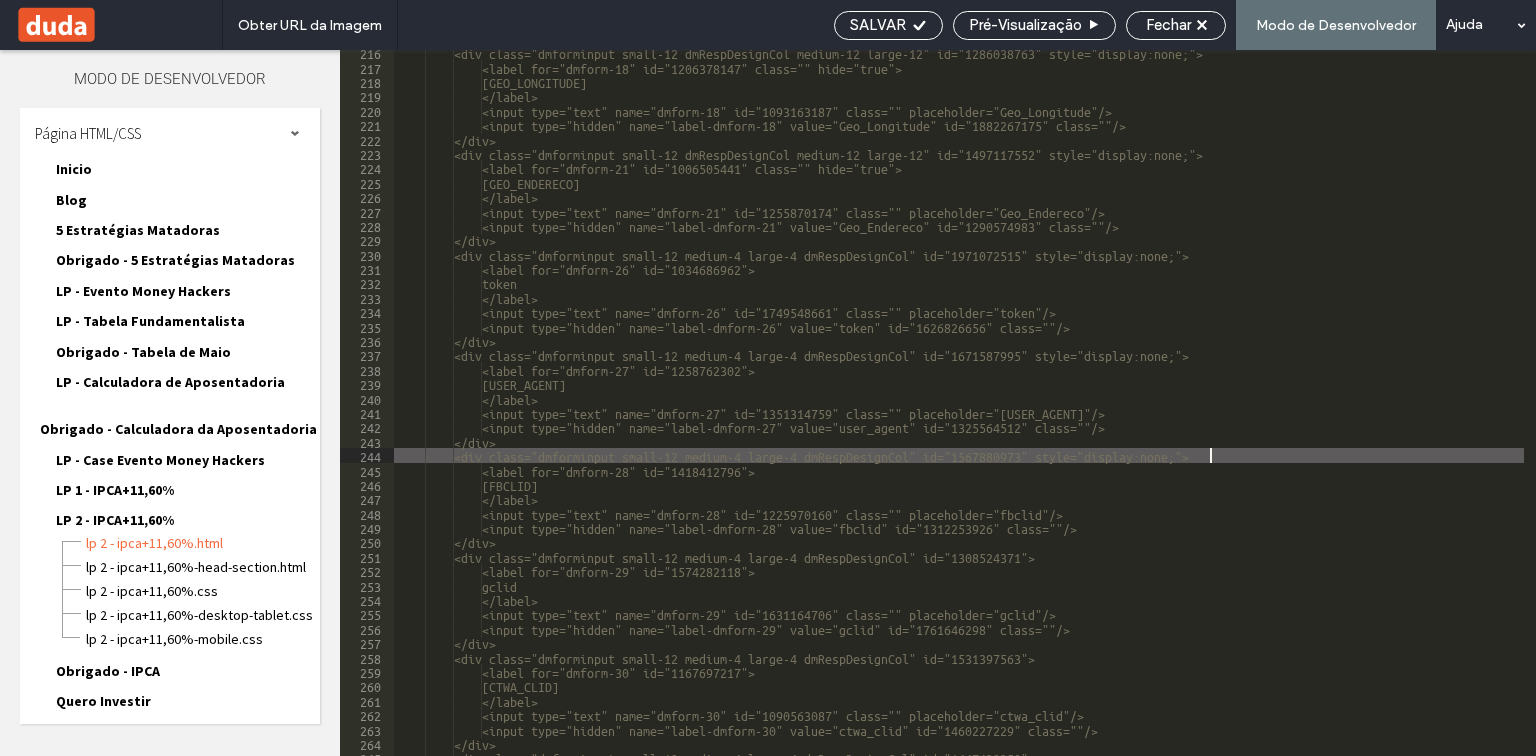 scroll, scrollTop: 3192, scrollLeft: 0, axis: vertical 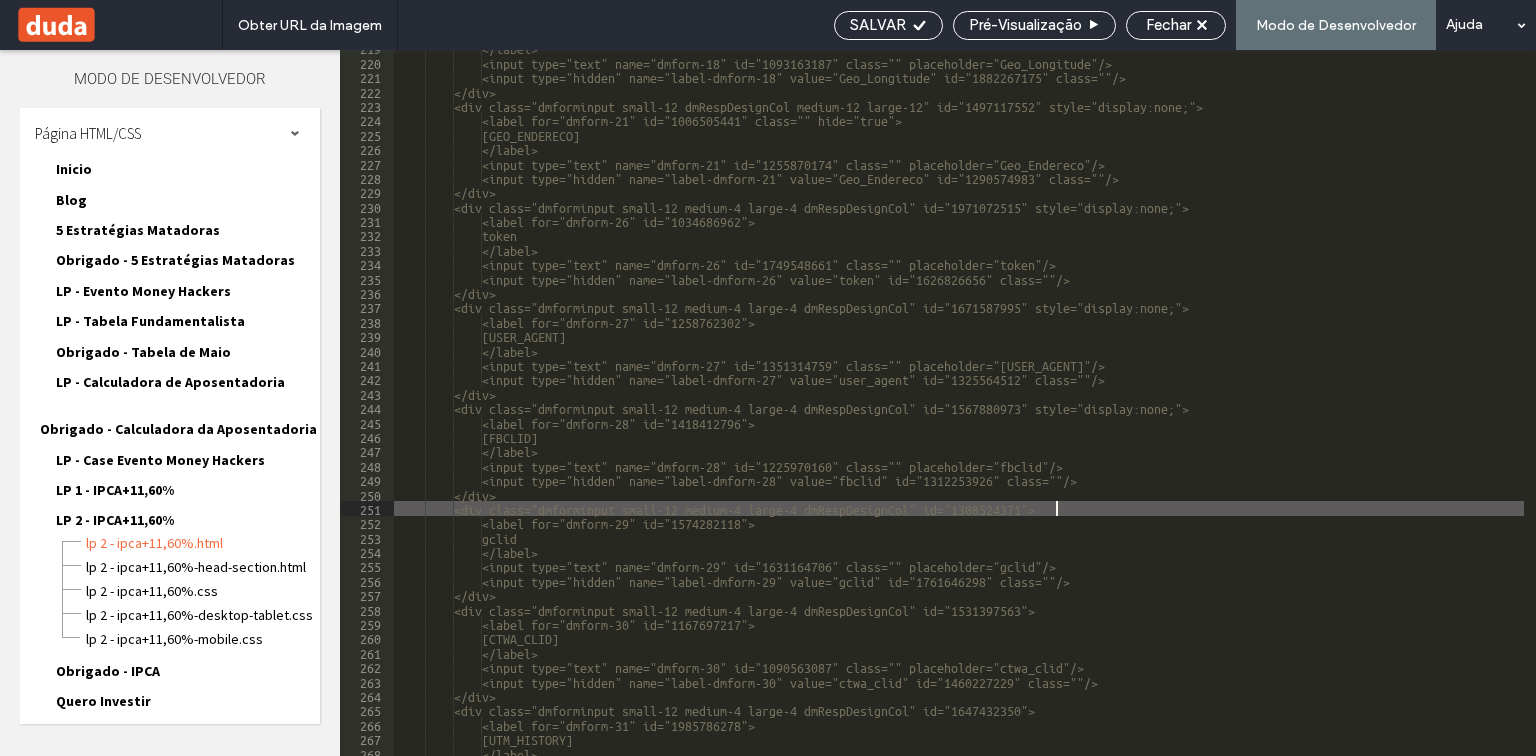 click on "</label>                  <input type="text" name="dmform-18" id="1093163187" class="" placeholder="[GEO_LONGITUDE]"/>                  <input type="hidden" name="label-dmform-18" value="Geo_Longitude" id="1882267175" class=""/>               </div >               <div class="dmforminput small-12 dmRespDesignCol medium-12 large-12" id="1497117552" style="display:none;">                  <label for="dmform-21" id="1006505441" class="" hide="true">
[GEO_ENDERECO]                  </label>
<input type="text" name="dmform-21" id="1255870174" class="" placeholder="[GEO_ENDERECO]"/>                  <input type="hidden" name="label-dmform-21" value="Geo_Endereco" id="1290574983" class=""/>               </div >               <div class="dmforminput small-12 medium-4 large-4 dmRespDesignCol" id="1971072515" style="display:none;">                  <label for="dmform-26" id="1034686962">
token                  </label>" at bounding box center (1129, 407) 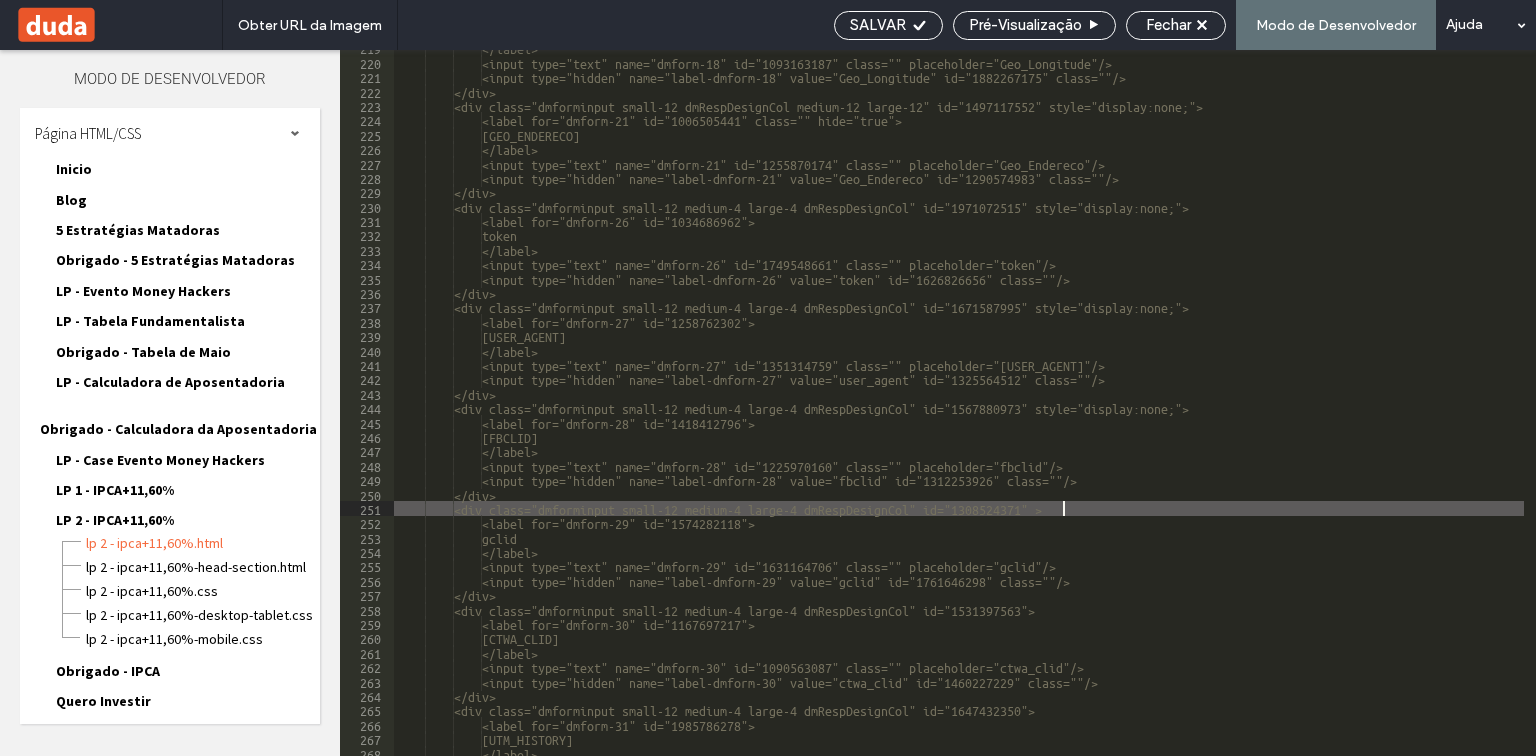 paste 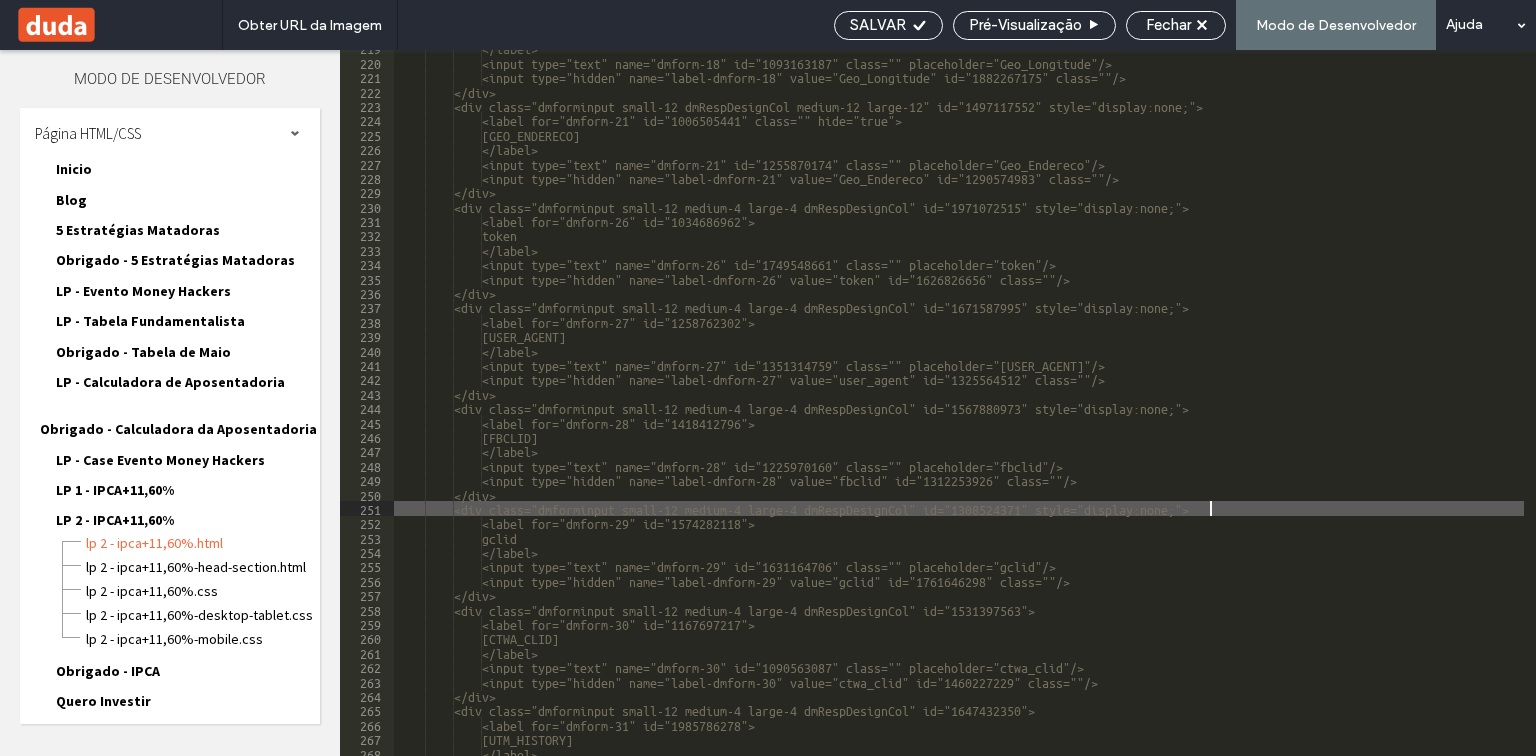 scroll, scrollTop: 3336, scrollLeft: 0, axis: vertical 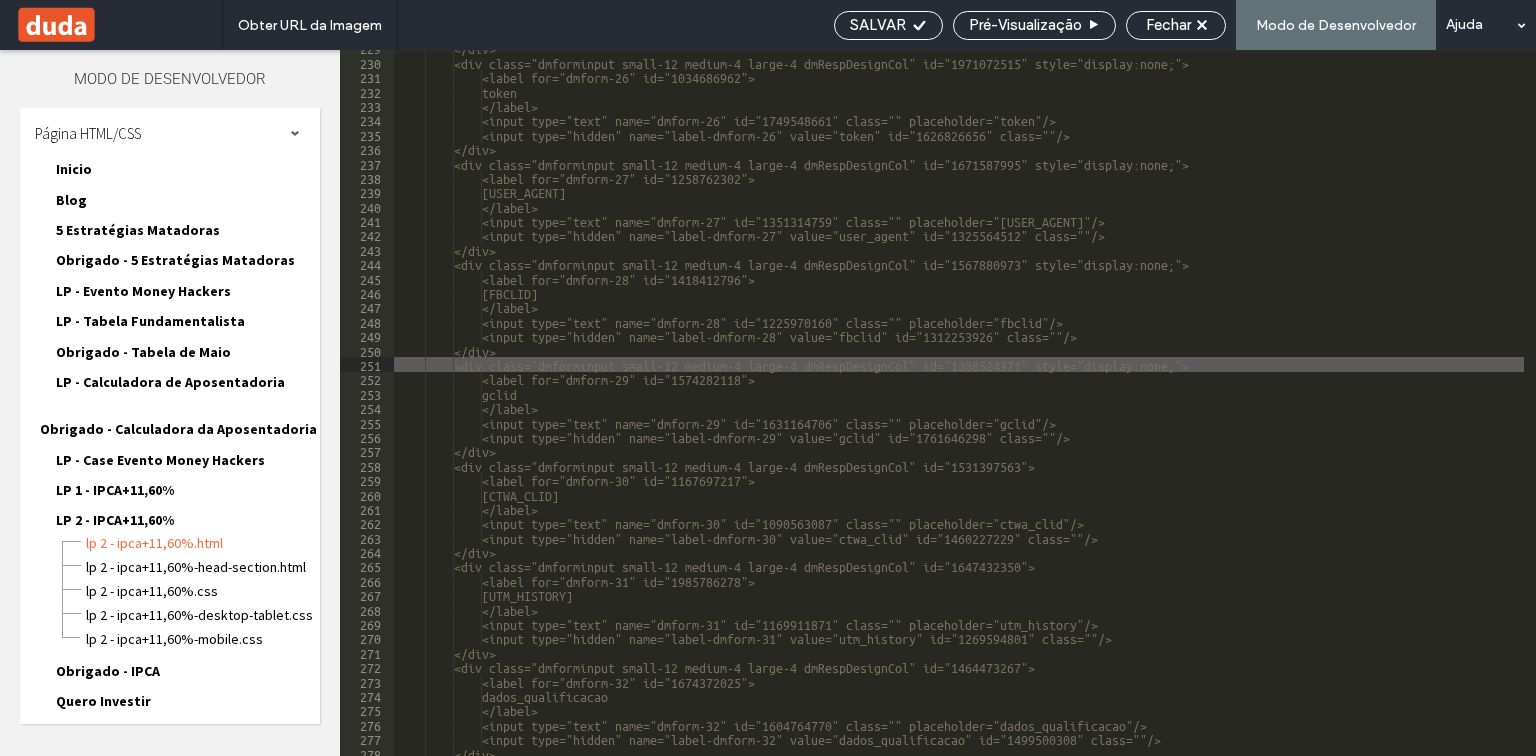 click on "[TRACKING_ID]" at bounding box center (1129, 407) 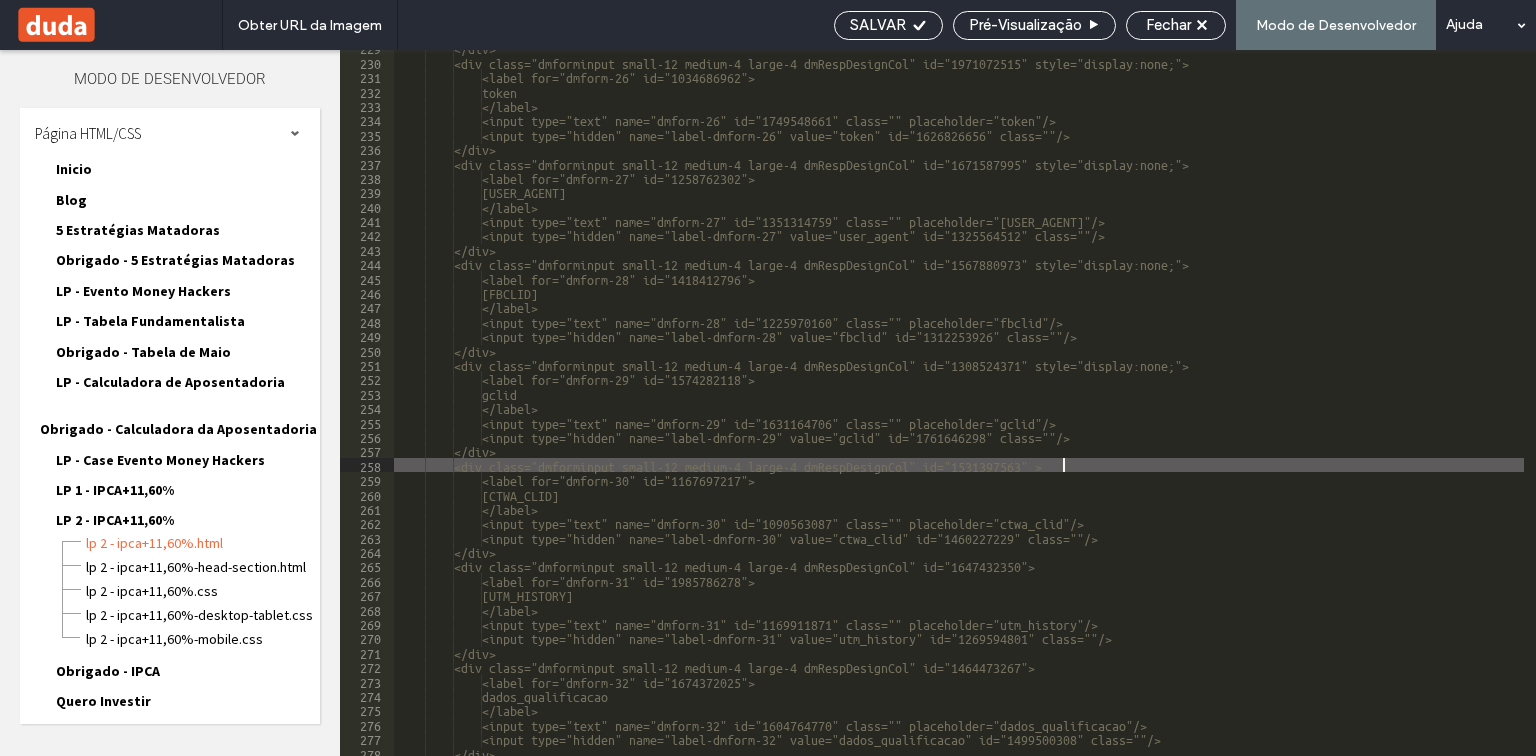 paste 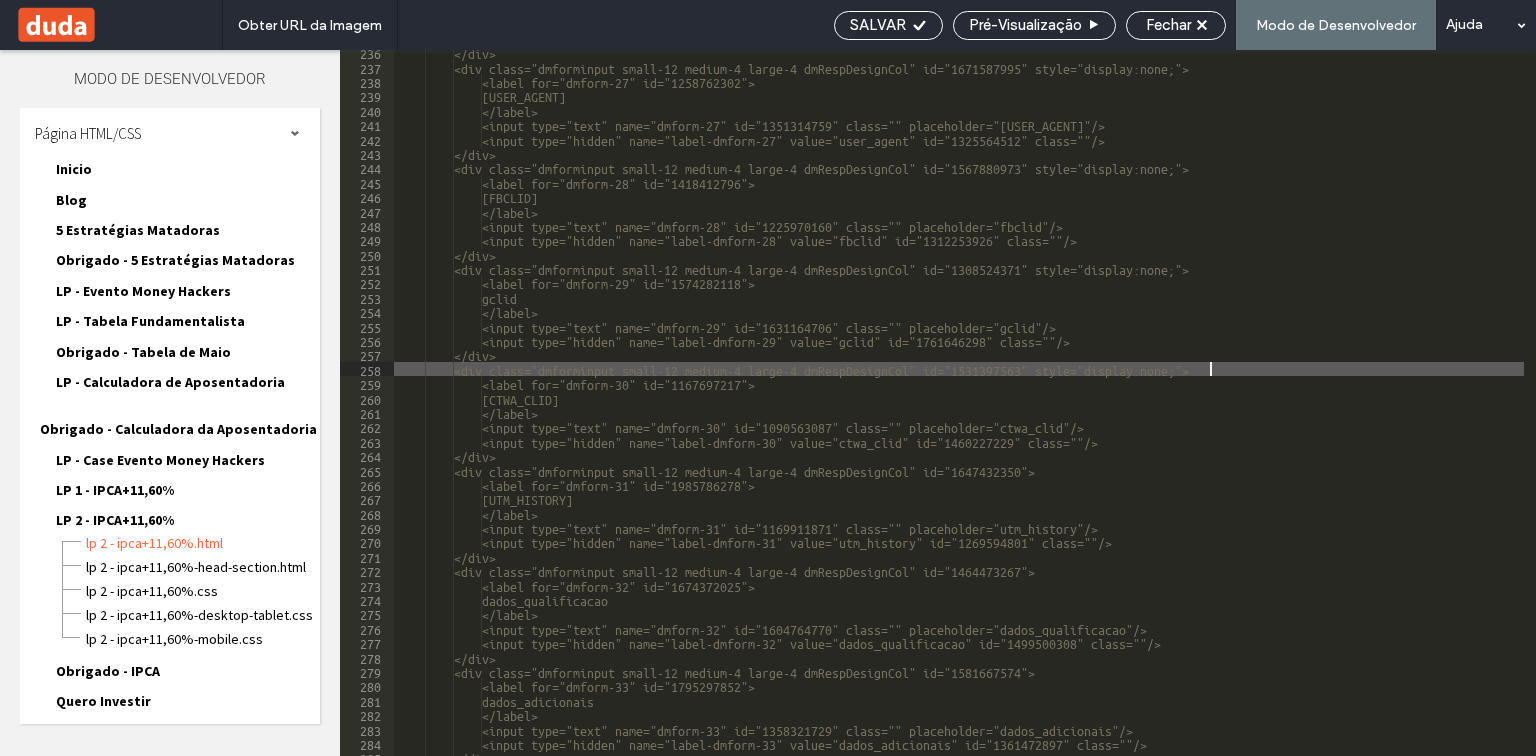 scroll, scrollTop: 3432, scrollLeft: 0, axis: vertical 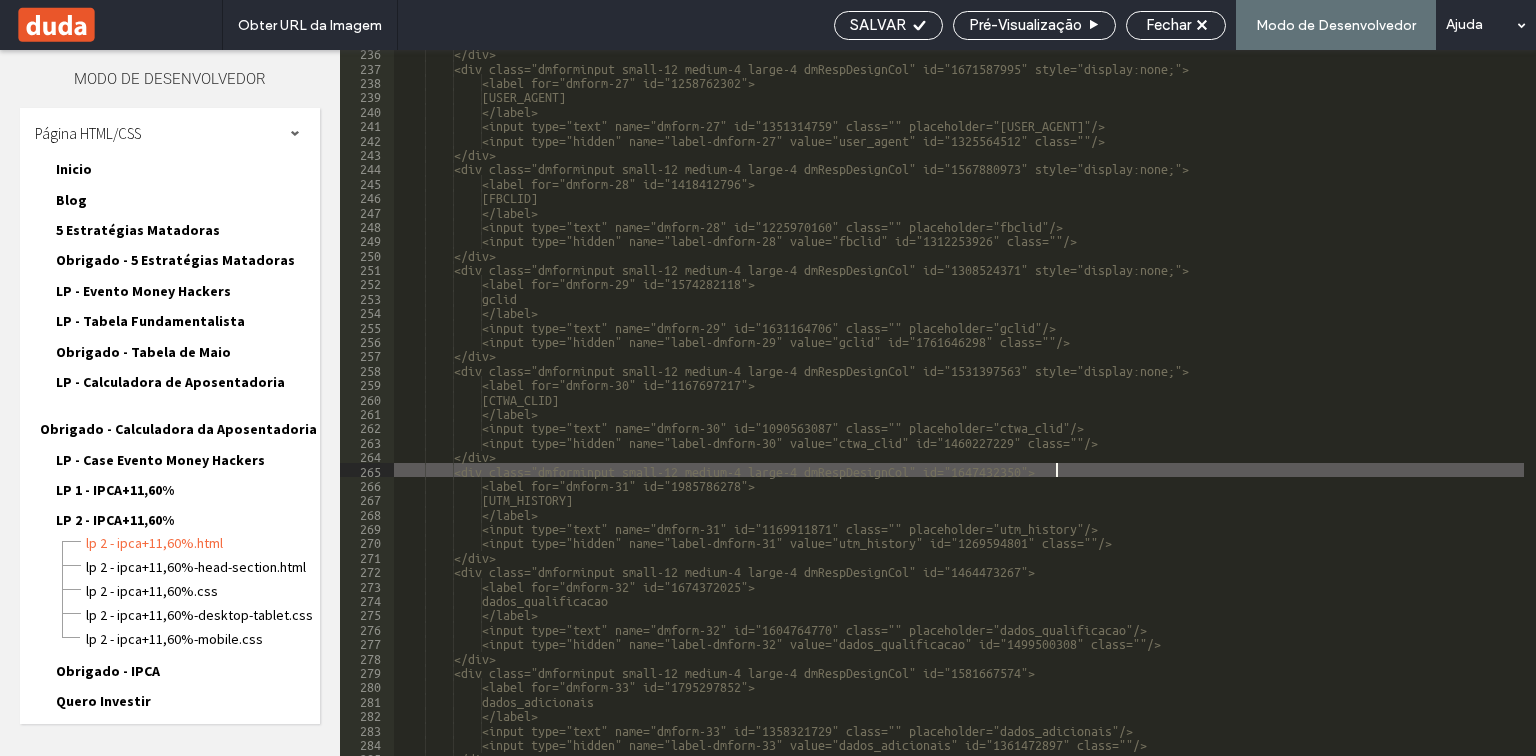 click on "</div>               <div class="dmforminput small-12 medium-4 large-4 dmRespDesignCol" id="1671587995" style="display:none;">                  <label for="dmform-27" id="1258762302">                 [USER_AGENT]                  </label>                  <input type="text" name="dmform-27" id="1351314759" class="" placeholder="[USER_AGENT]"/>                  <input type="hidden" name="label-dmform-27" value="user_agent" id="1325564512" class=""/>               </div>               <div class="dmforminput small-12 medium-4 large-4 dmRespDesignCol" id="1567880973" style="display:none;">                  <label for="dmform-28" id="1418412796">                 [FBCLID]                  </label>                  <input type="text" name="dmform-28" id="1225970160" class="" placeholder="[FBCLID]"/>                  <input type="hidden" name="label-dmform-28" value="fbclid" id="1312253926" class=""/>               </div>                            <label for="dmform-29" id="1574282118">                 [GCLID]" at bounding box center [1129, 412] 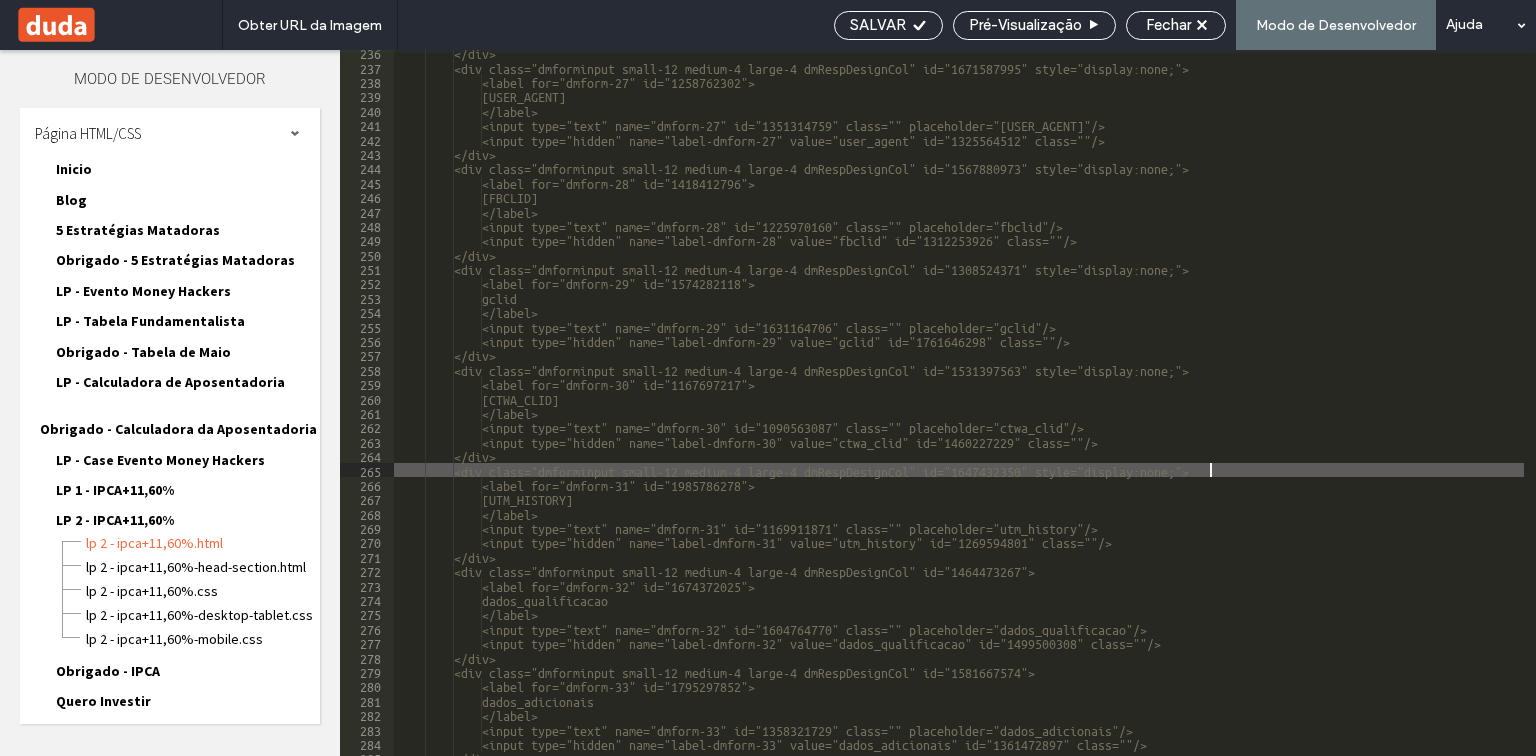 scroll, scrollTop: 3576, scrollLeft: 0, axis: vertical 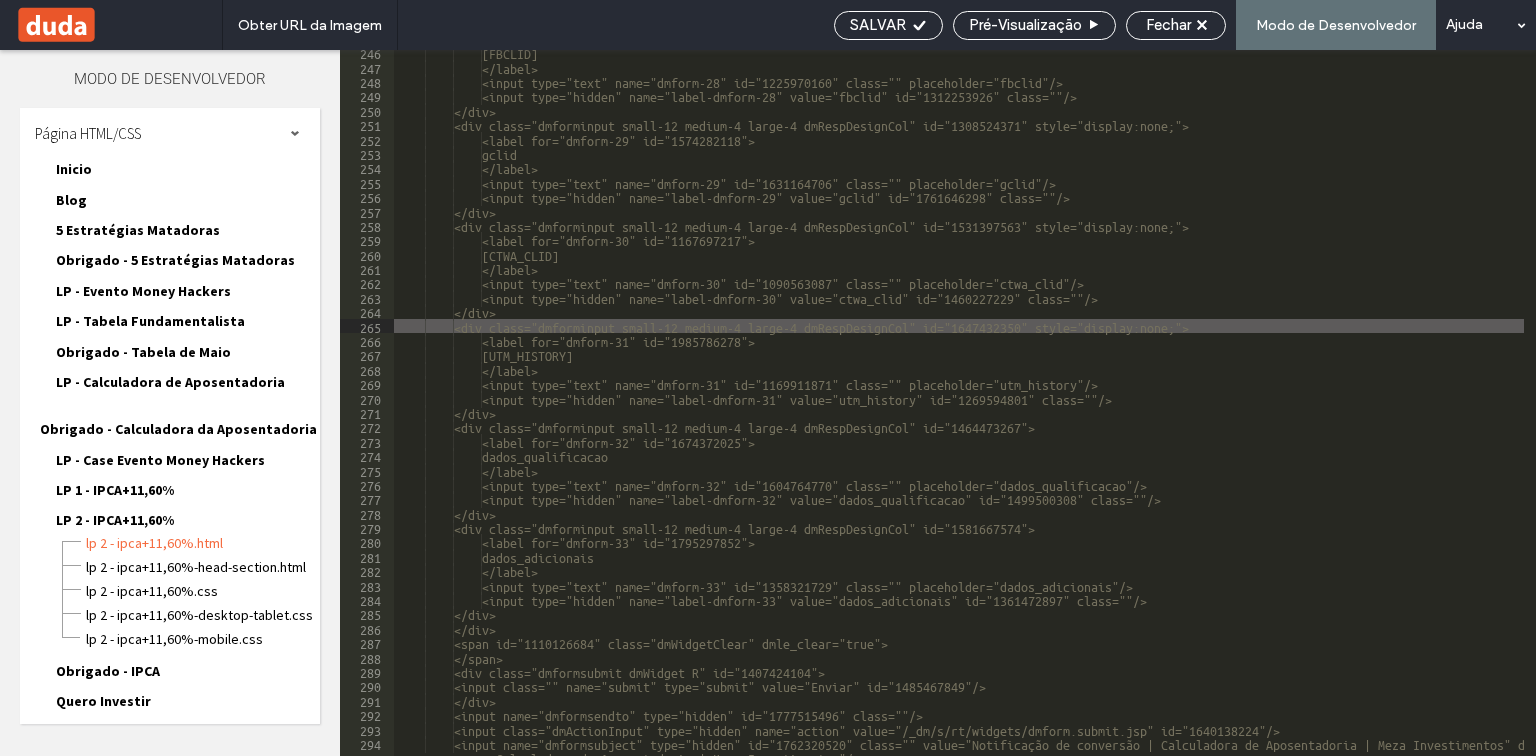 click on "<input type="text" name="dmform-28" id="1225970160" class="" placeholder="[FBCLID]"/>                  <input type="hidden" name="label-dmform-28" value="fbclid" id="1312253926" class=""/>               </div>               <div class="dmforminput small-12 medium-4 large-4 dmRespDesignCol" id="1308524371" style="display:none;">                  <label for="dmform-29" id="1574282118">                 [GCLID]                  </label>                  <input type="text" name="dmform-29" id="1631164706" class="" placeholder="[GCLID]"/>                  <input type="hidden" name="label-dmform-29" value="gclid" id="1761646298" class=""/>               </div>               <div class="dmforminput small-12 medium-4 large-4 dmRespDesignCol" id="1531397563" style="display:none;">                  <label for="dmform-30" id="1167697217">                 [CTWA_CLID]                  </label>                                             </div>" at bounding box center (1129, 412) 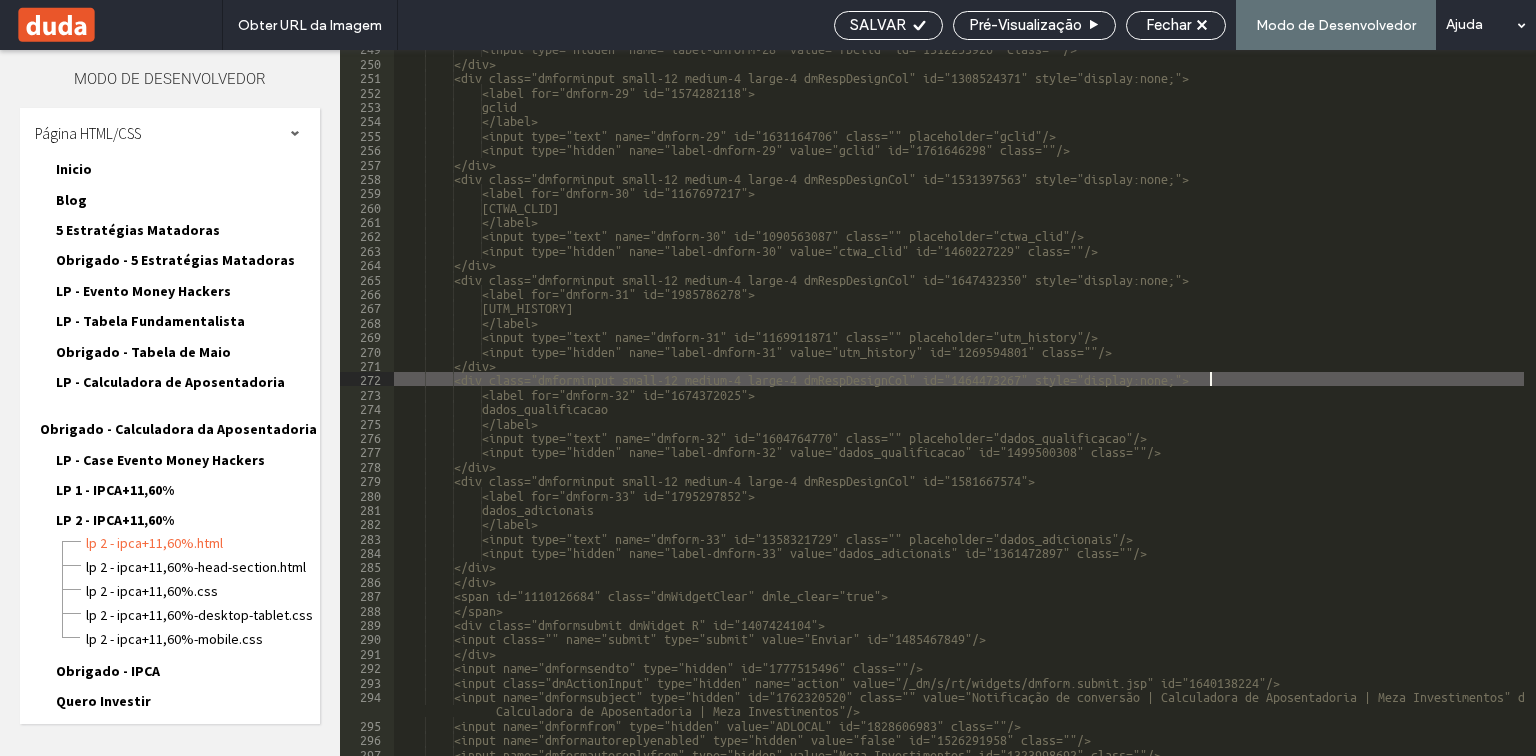 scroll, scrollTop: 3624, scrollLeft: 0, axis: vertical 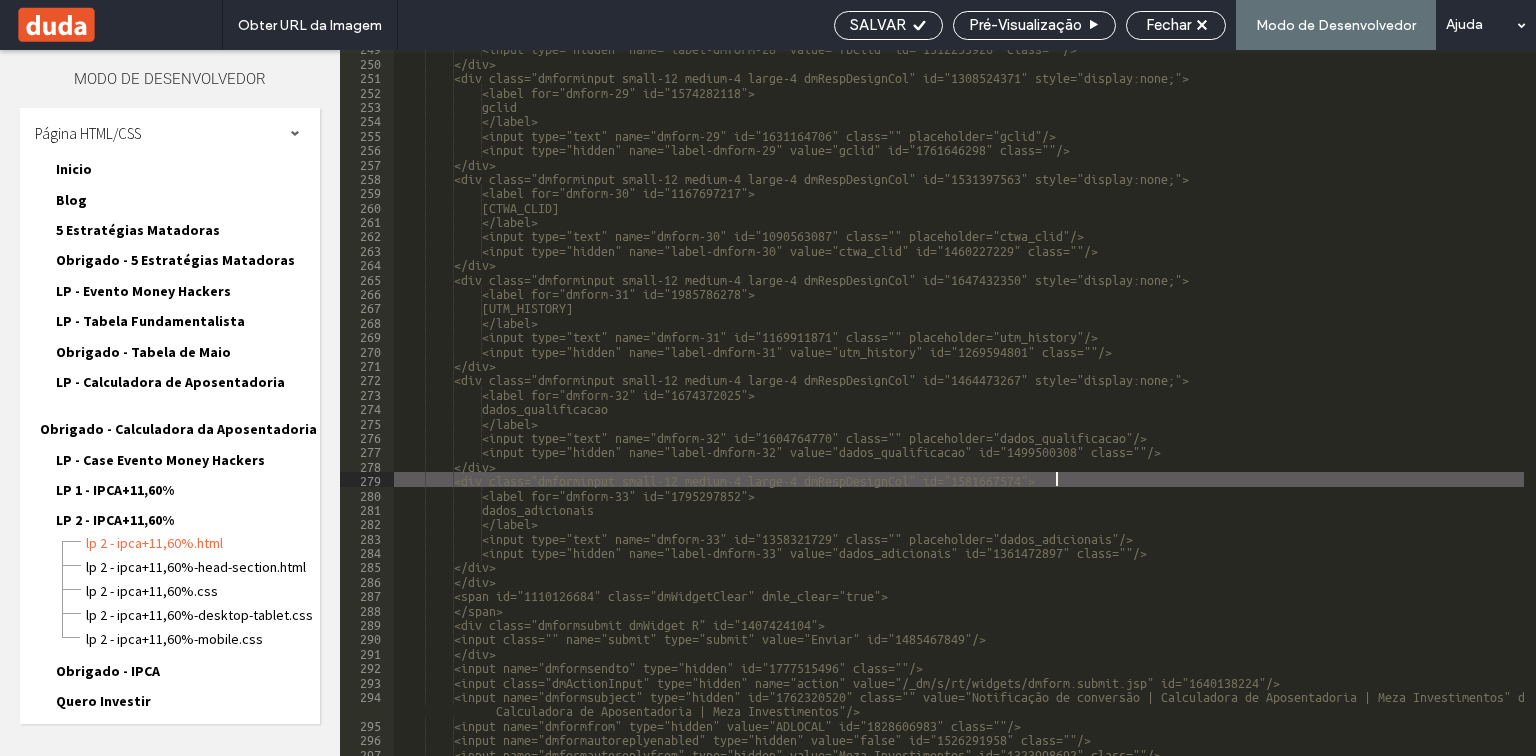 type on "**" 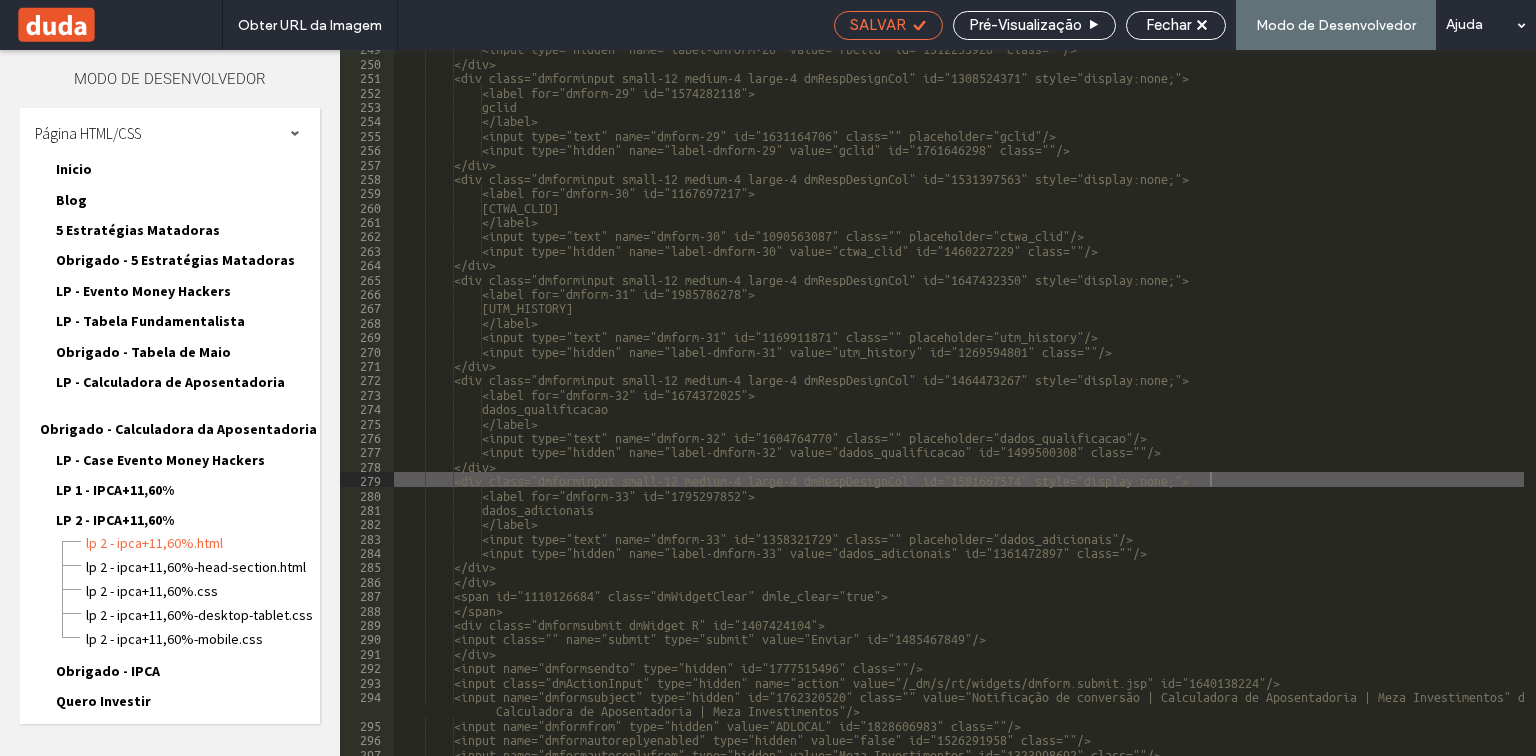 click on "SALVAR" at bounding box center (878, 25) 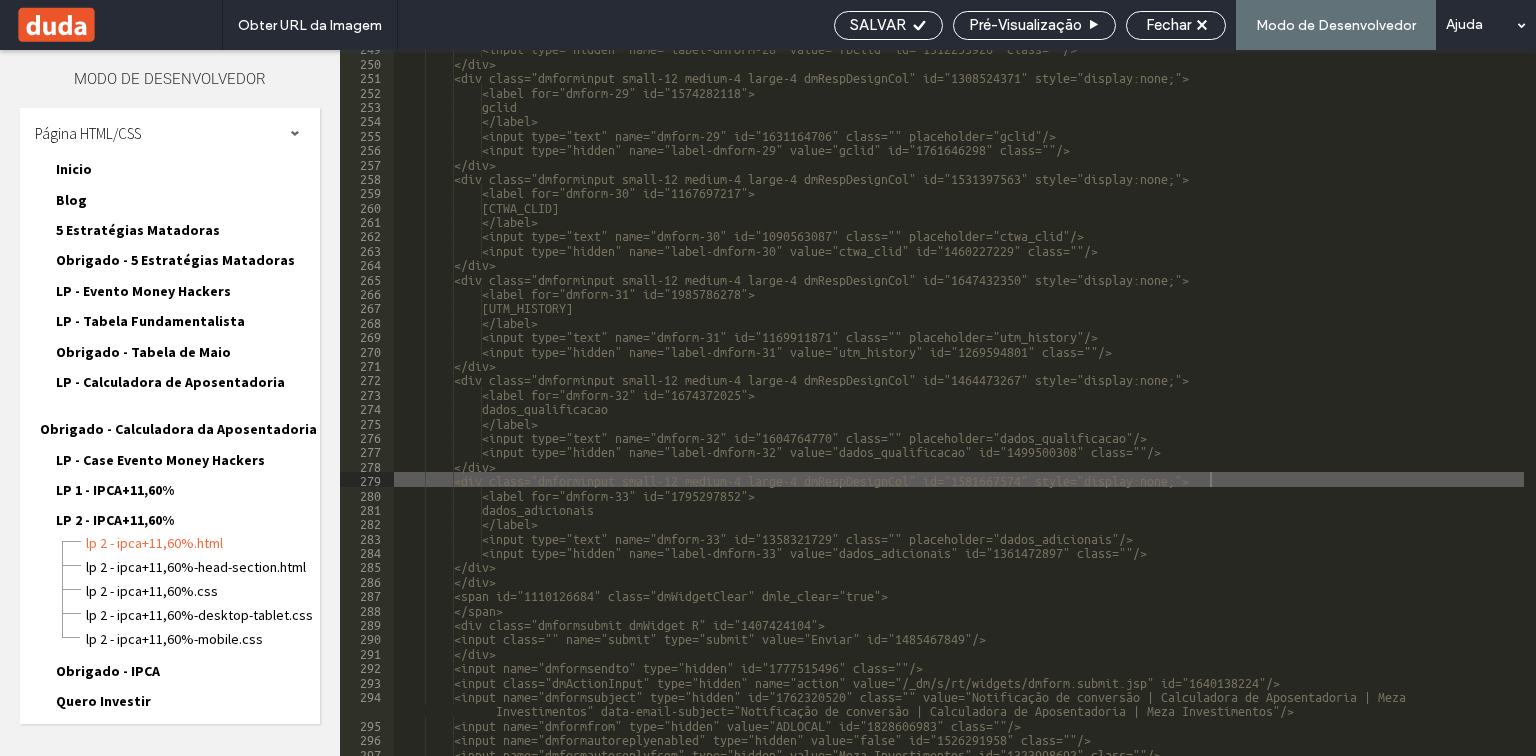 scroll, scrollTop: 3681, scrollLeft: 0, axis: vertical 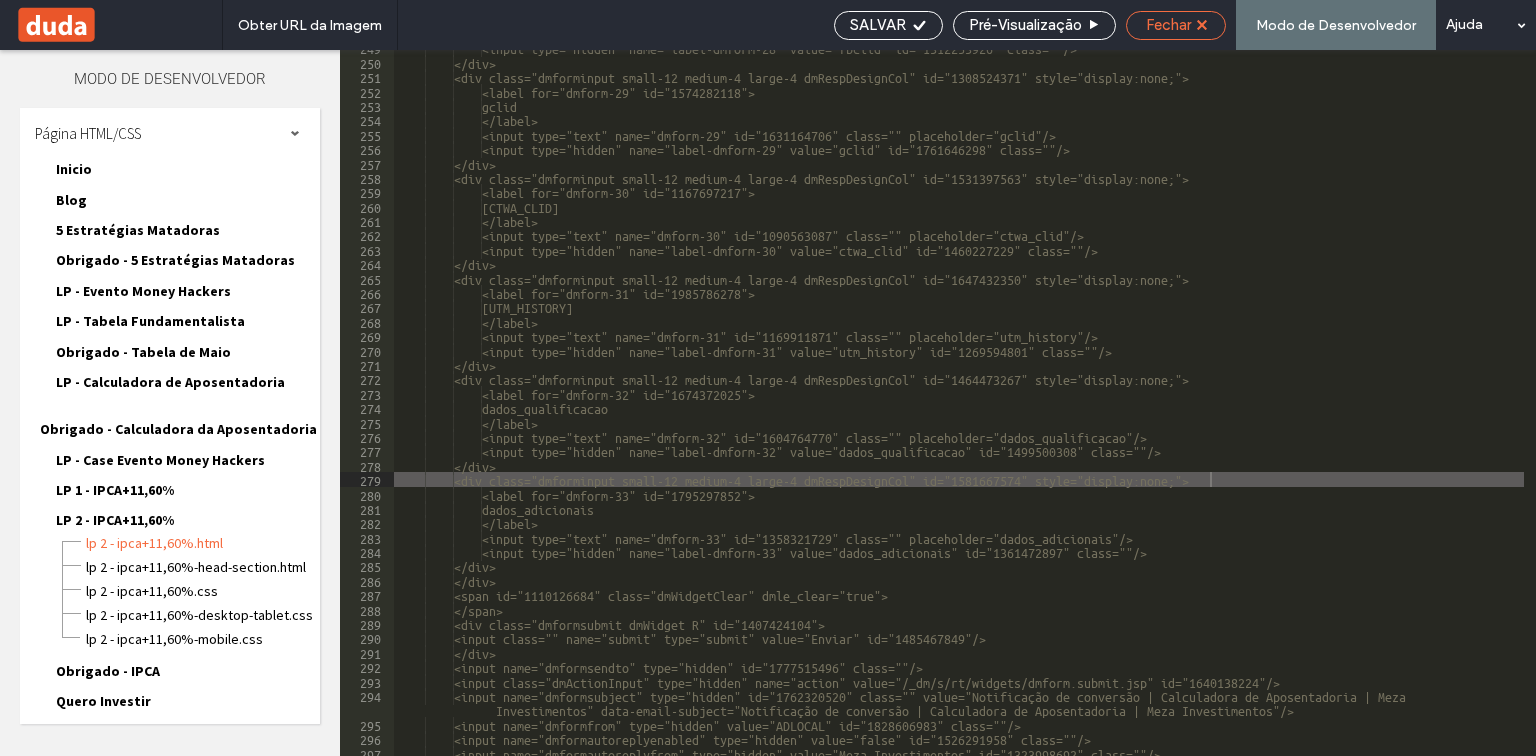 click on "Fechar" at bounding box center (1168, 25) 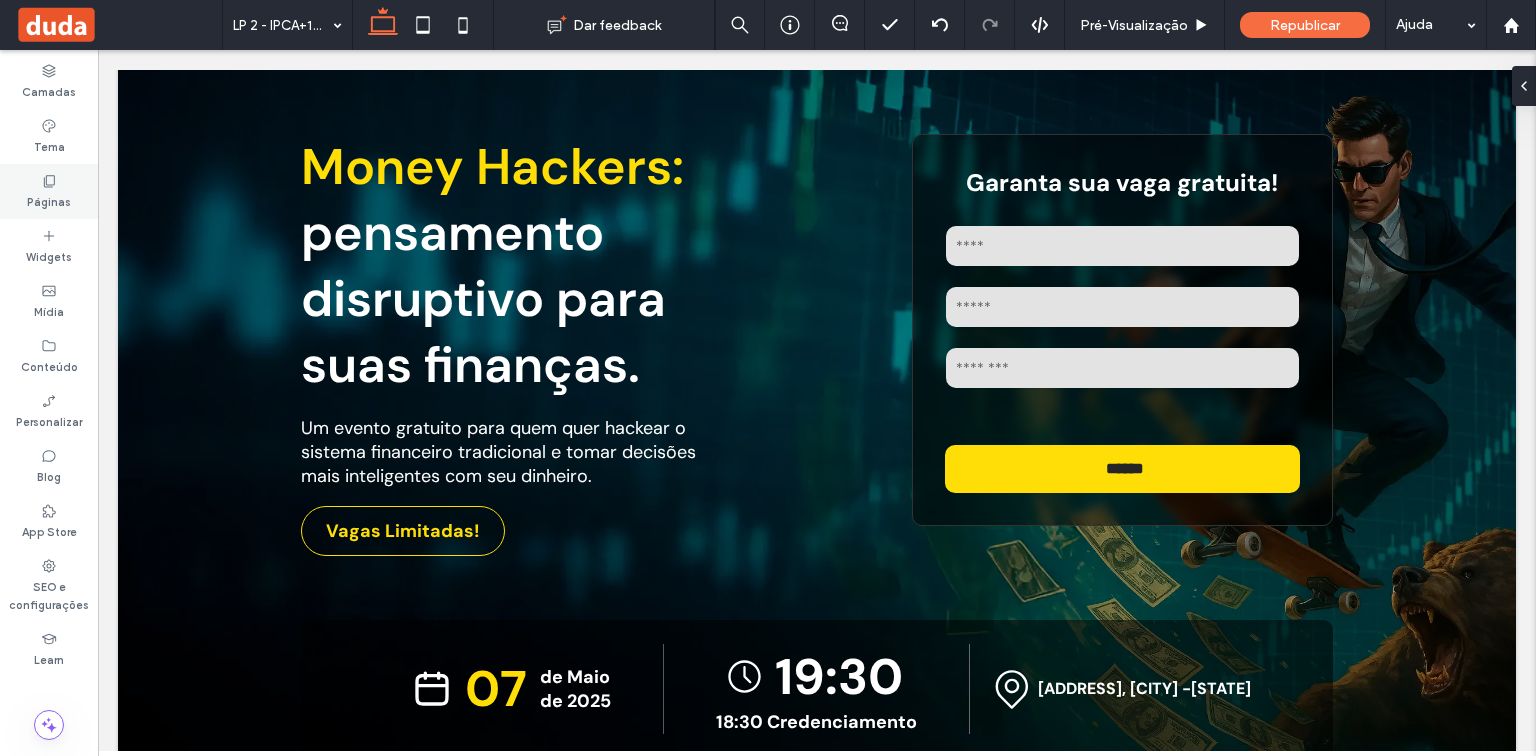 click on "Páginas" at bounding box center [49, 191] 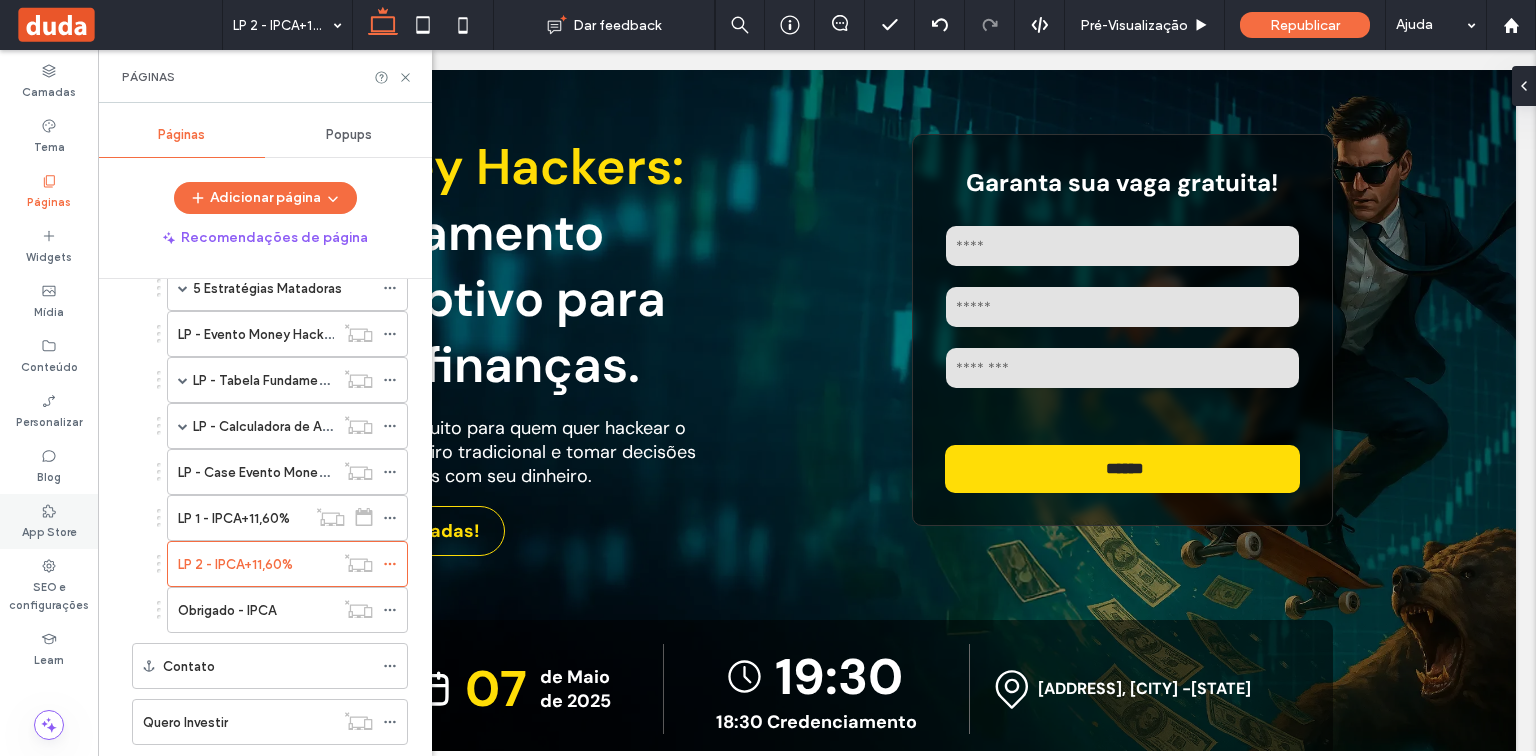 scroll, scrollTop: 400, scrollLeft: 0, axis: vertical 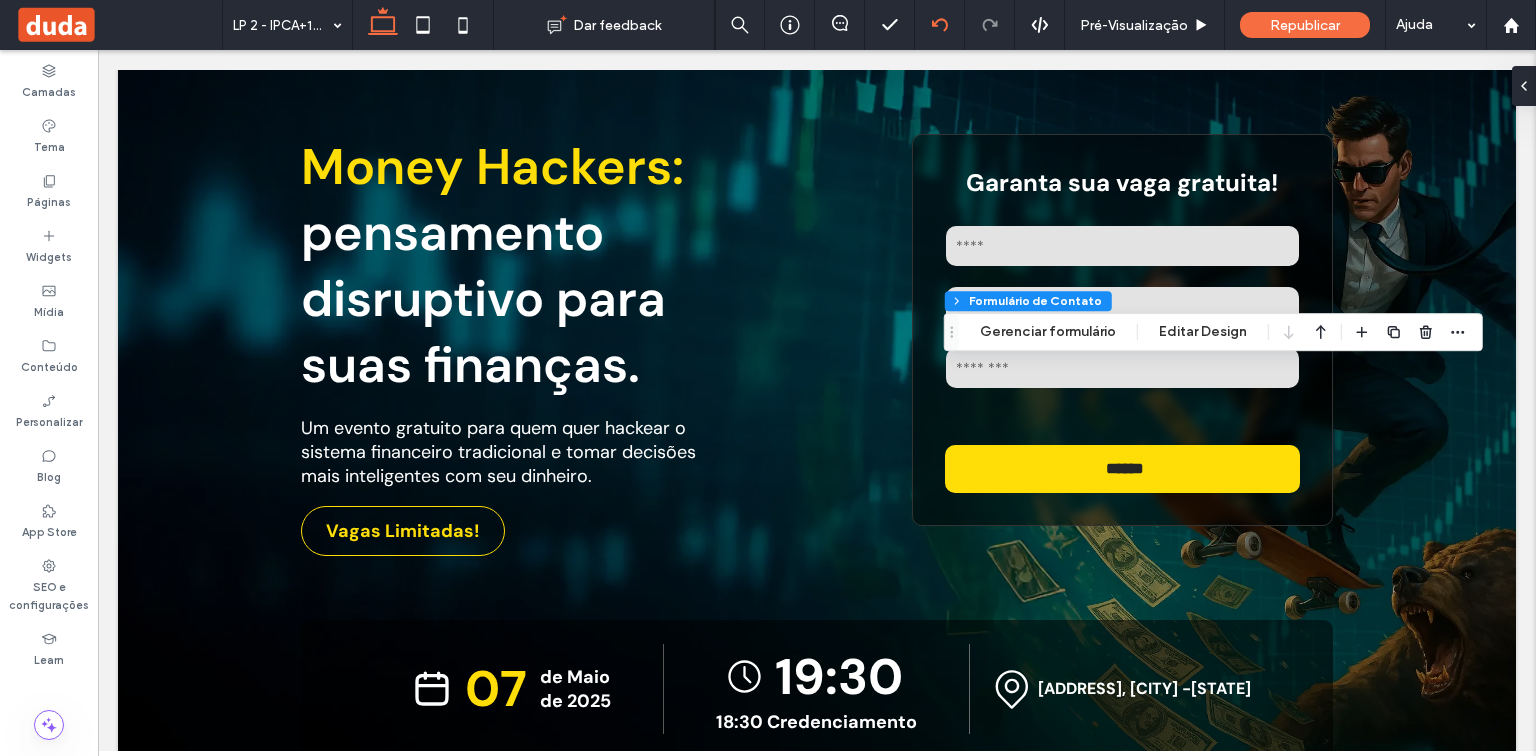 type on "**" 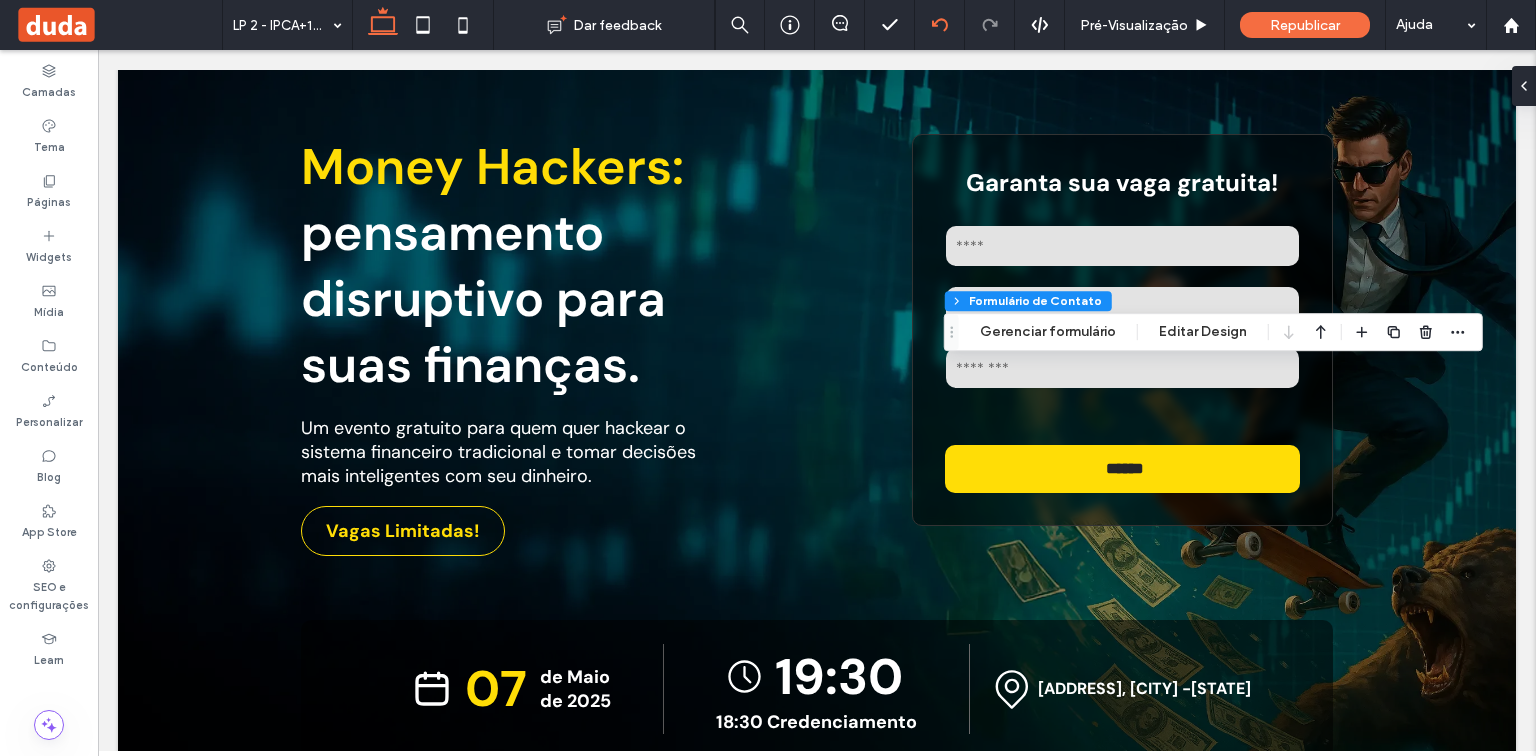 type on "**" 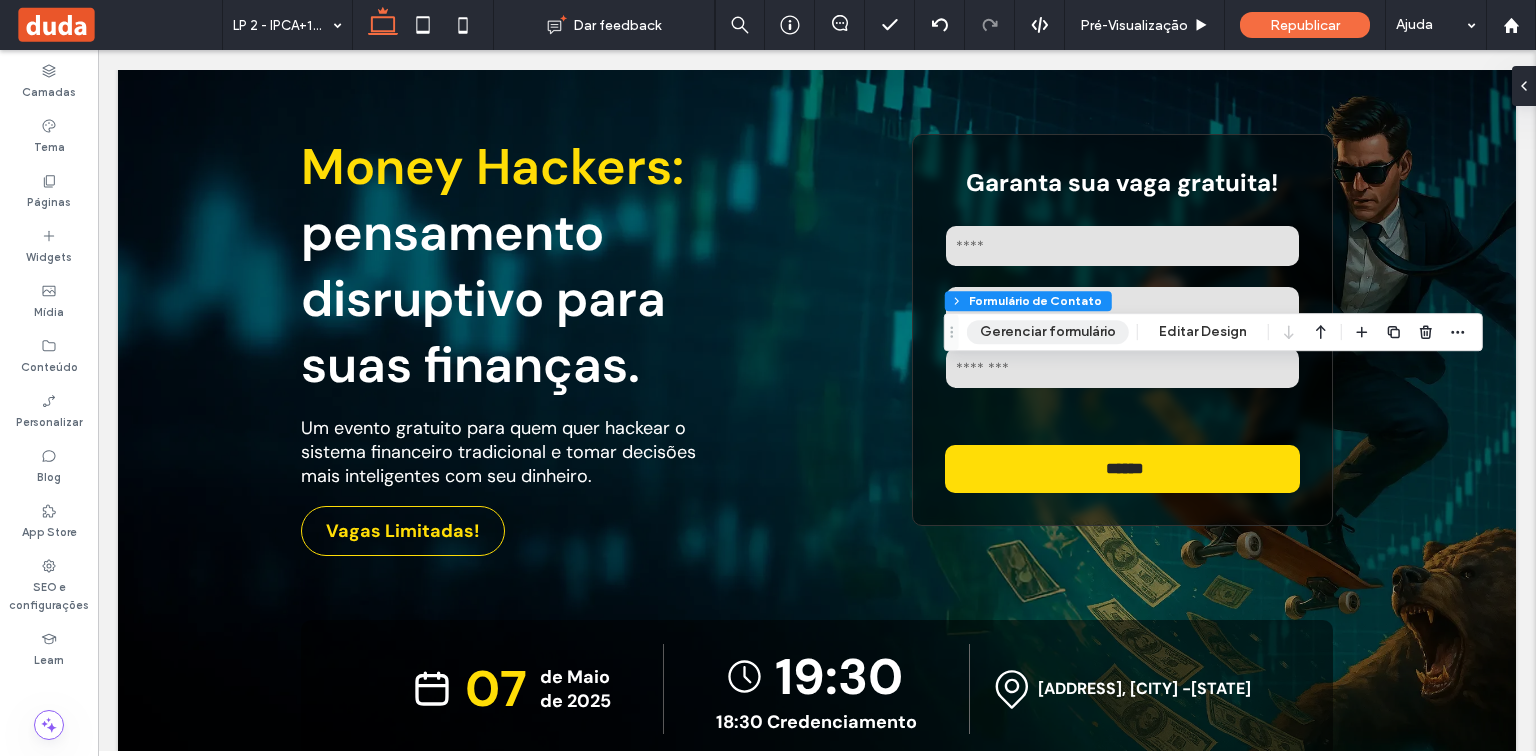 click on "Gerenciar formulário" at bounding box center (1048, 332) 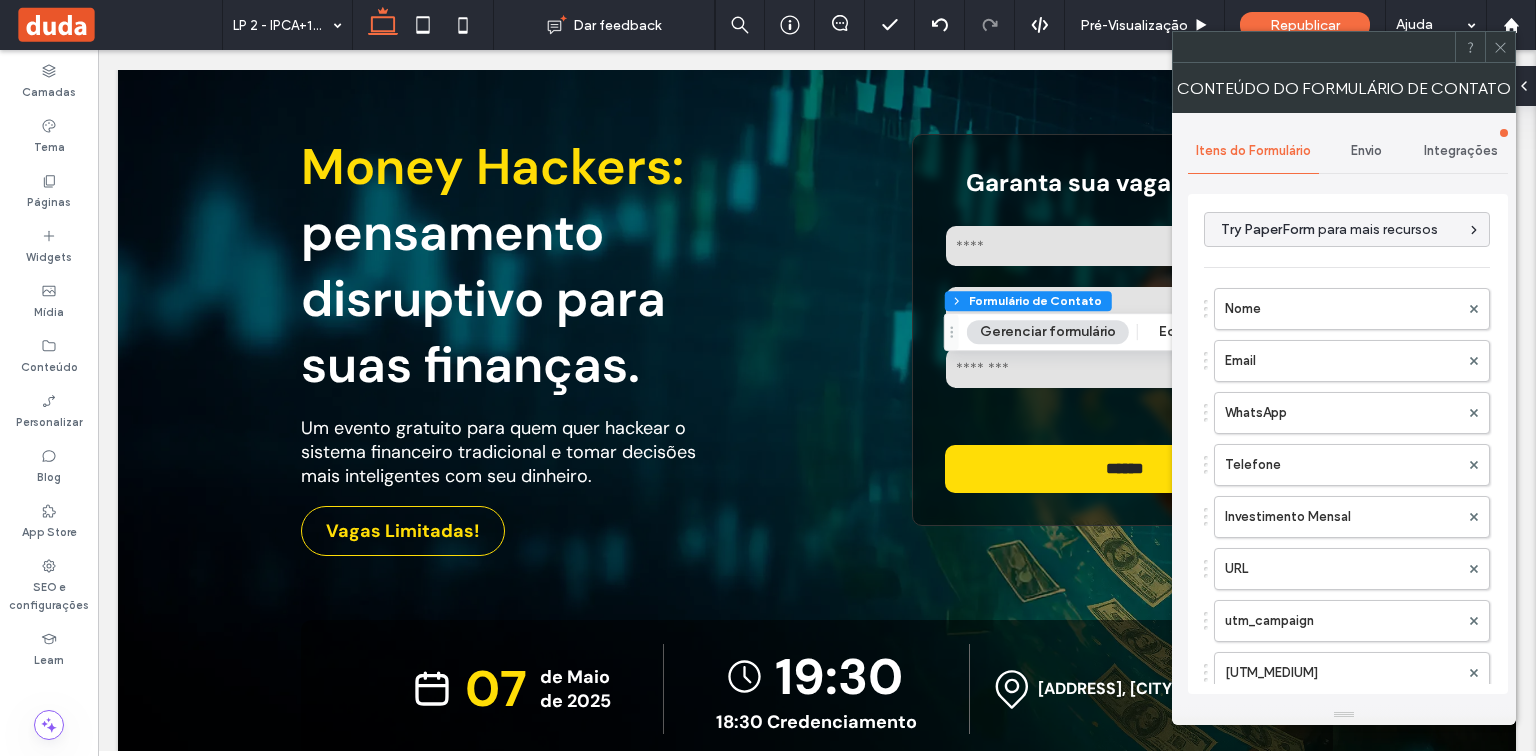 click on "Integrações" at bounding box center (1461, 151) 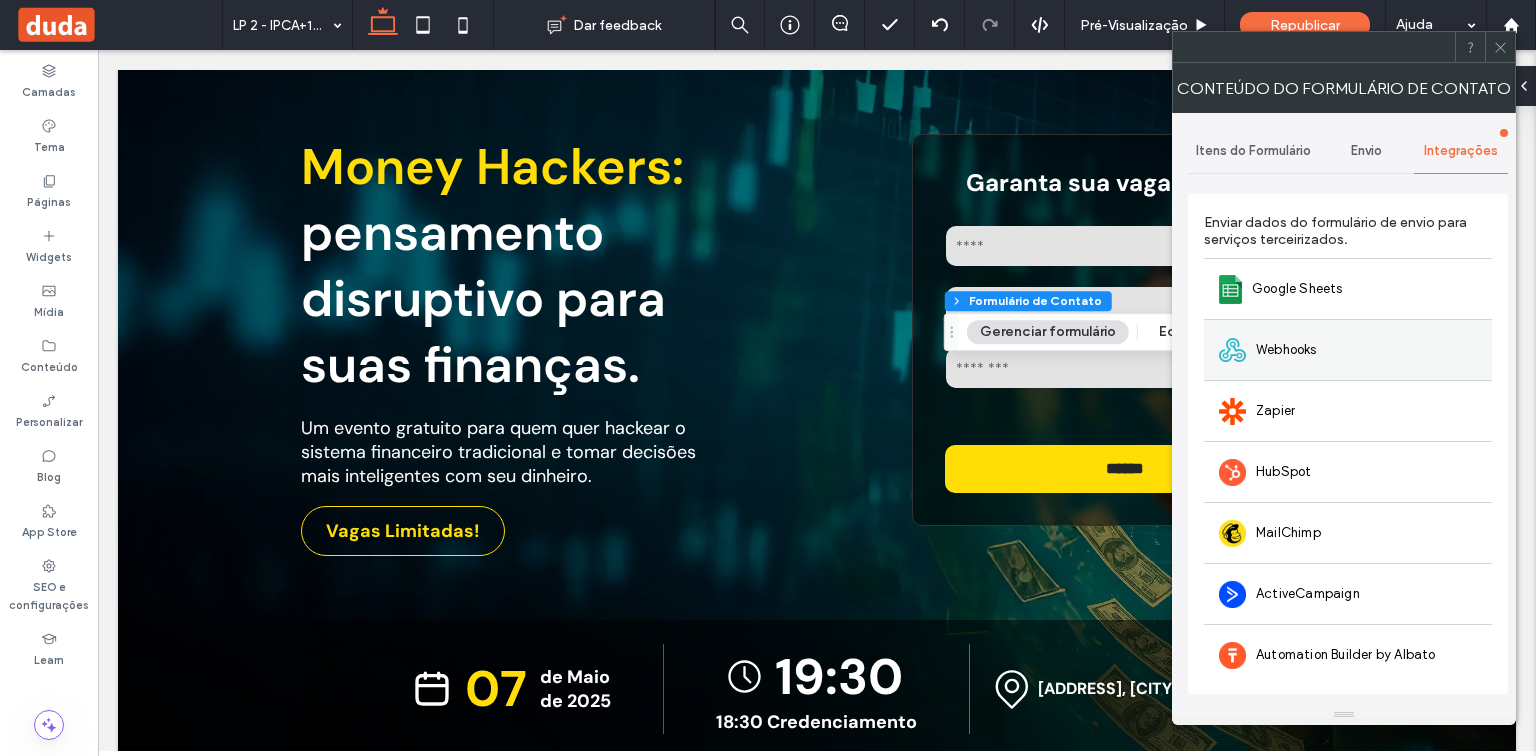click on "Webhooks" at bounding box center [1348, 349] 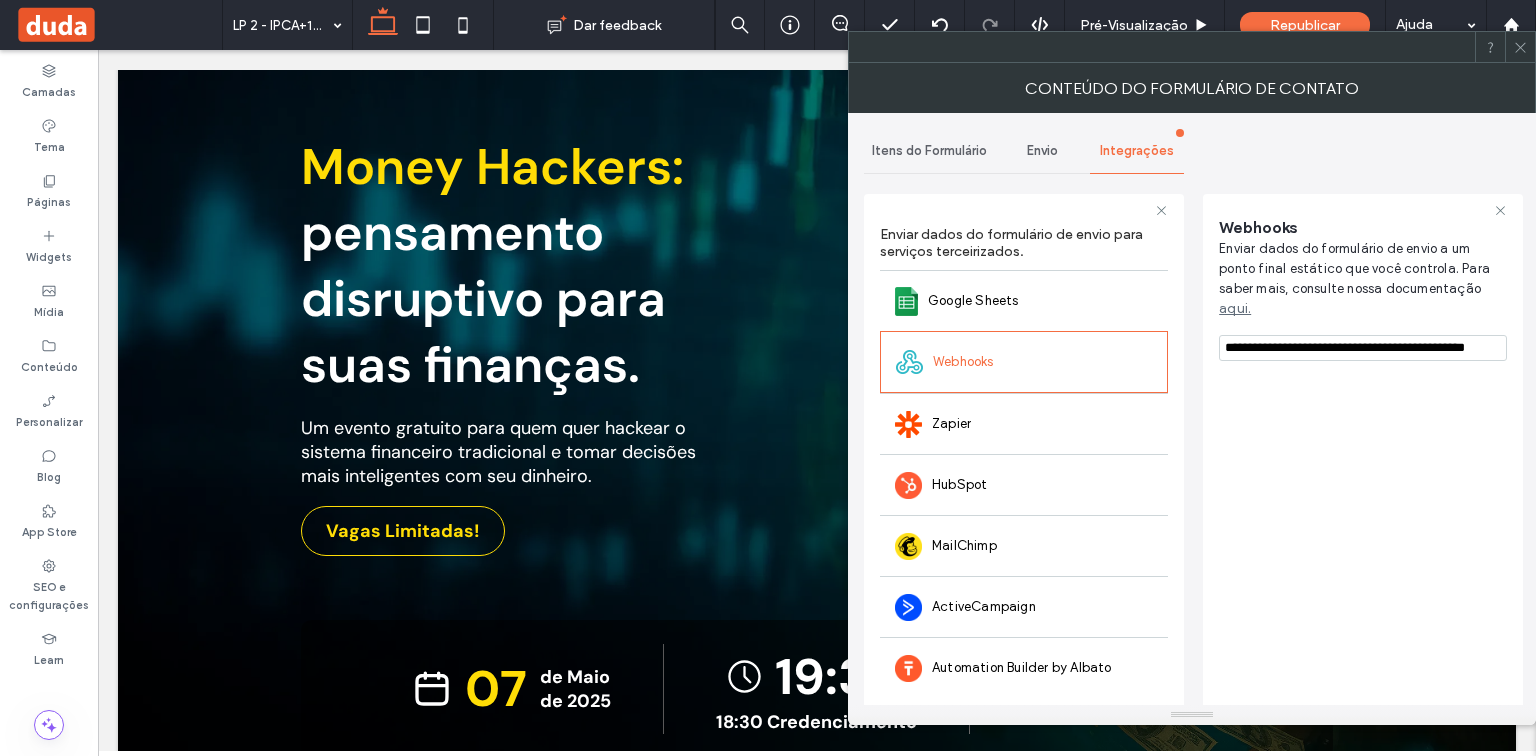 scroll, scrollTop: 0, scrollLeft: 17, axis: horizontal 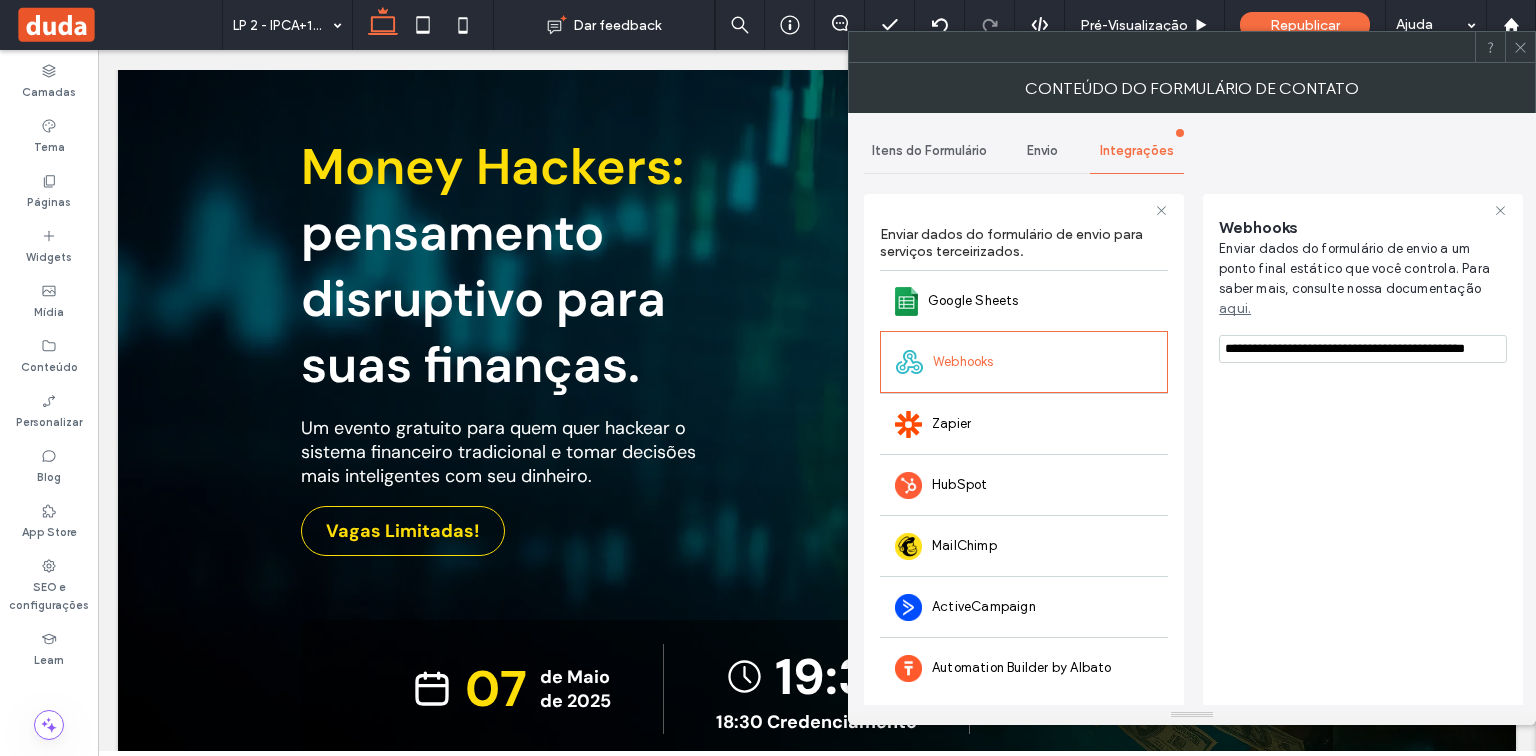 drag, startPoint x: 1343, startPoint y: 324, endPoint x: 1517, endPoint y: 312, distance: 174.4133 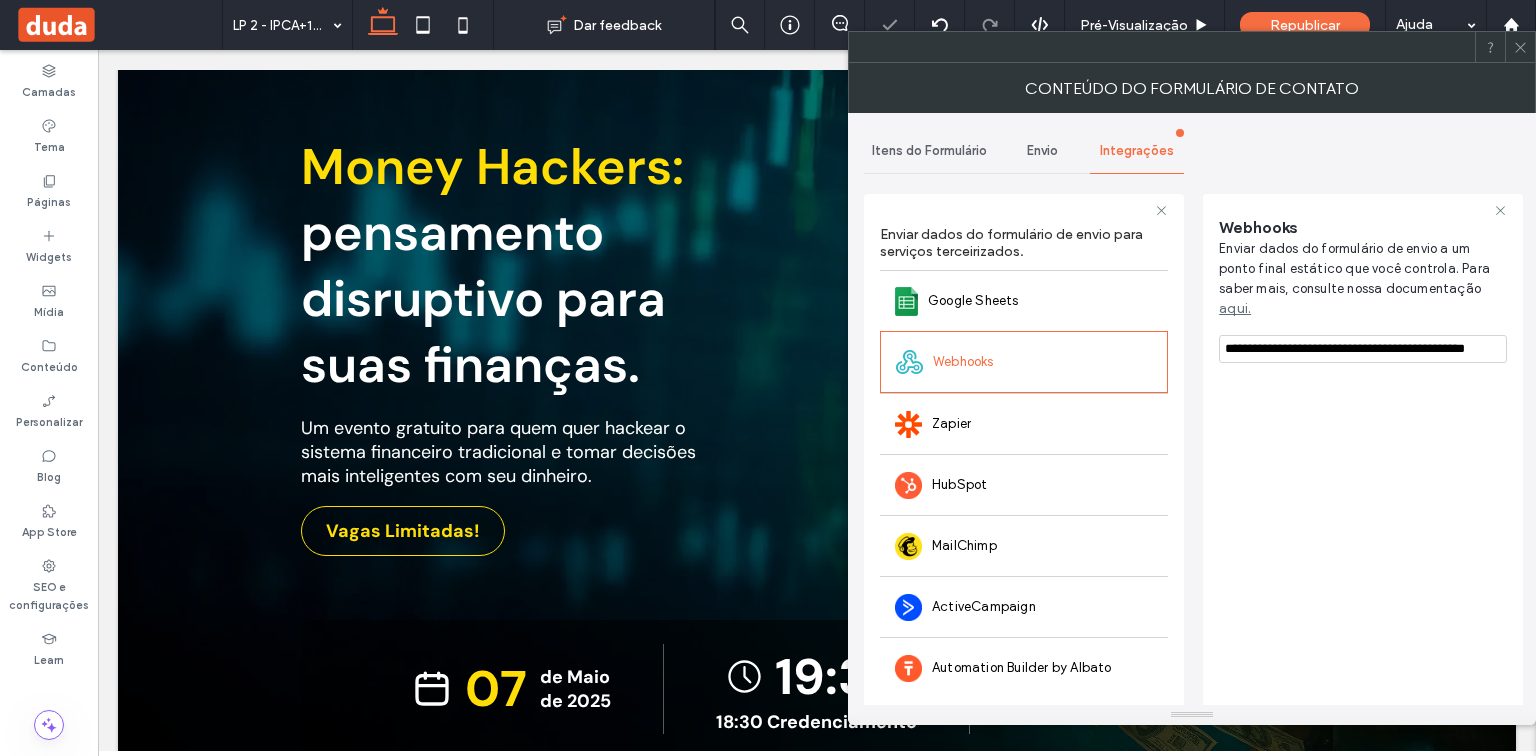 click on "Envio" at bounding box center (1042, 151) 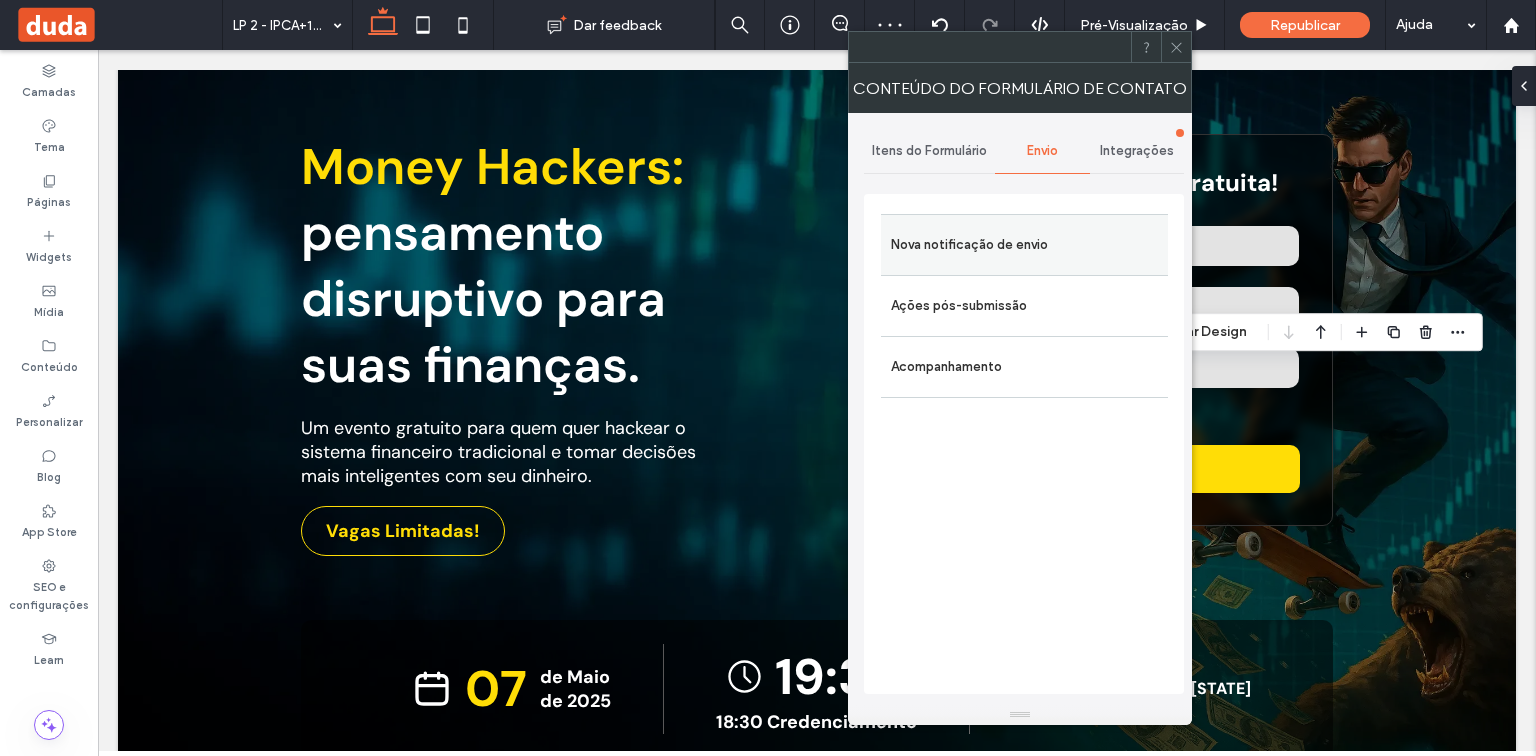 click on "Nova notificação de envio" at bounding box center (1024, 245) 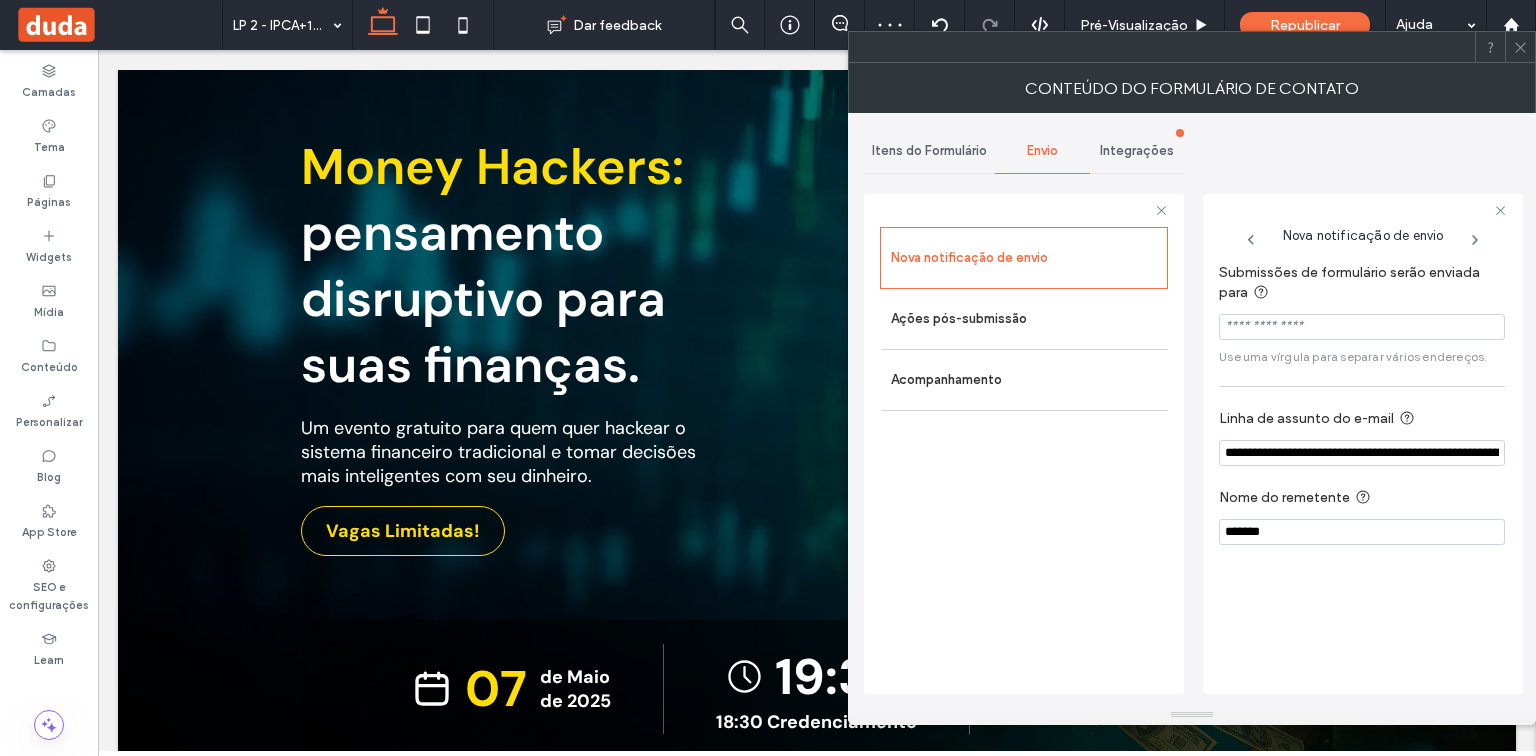 click 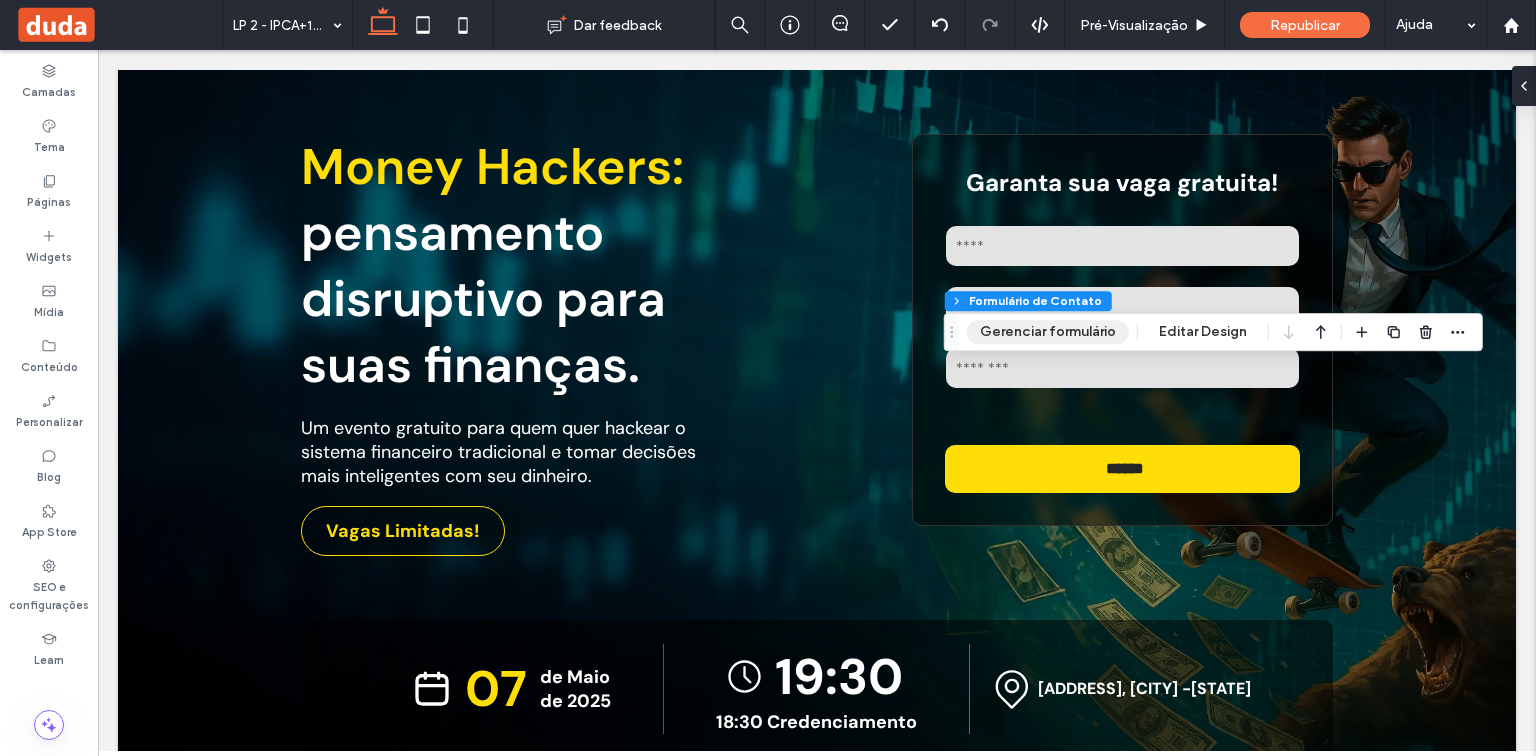 click on "Gerenciar formulário" at bounding box center [1048, 332] 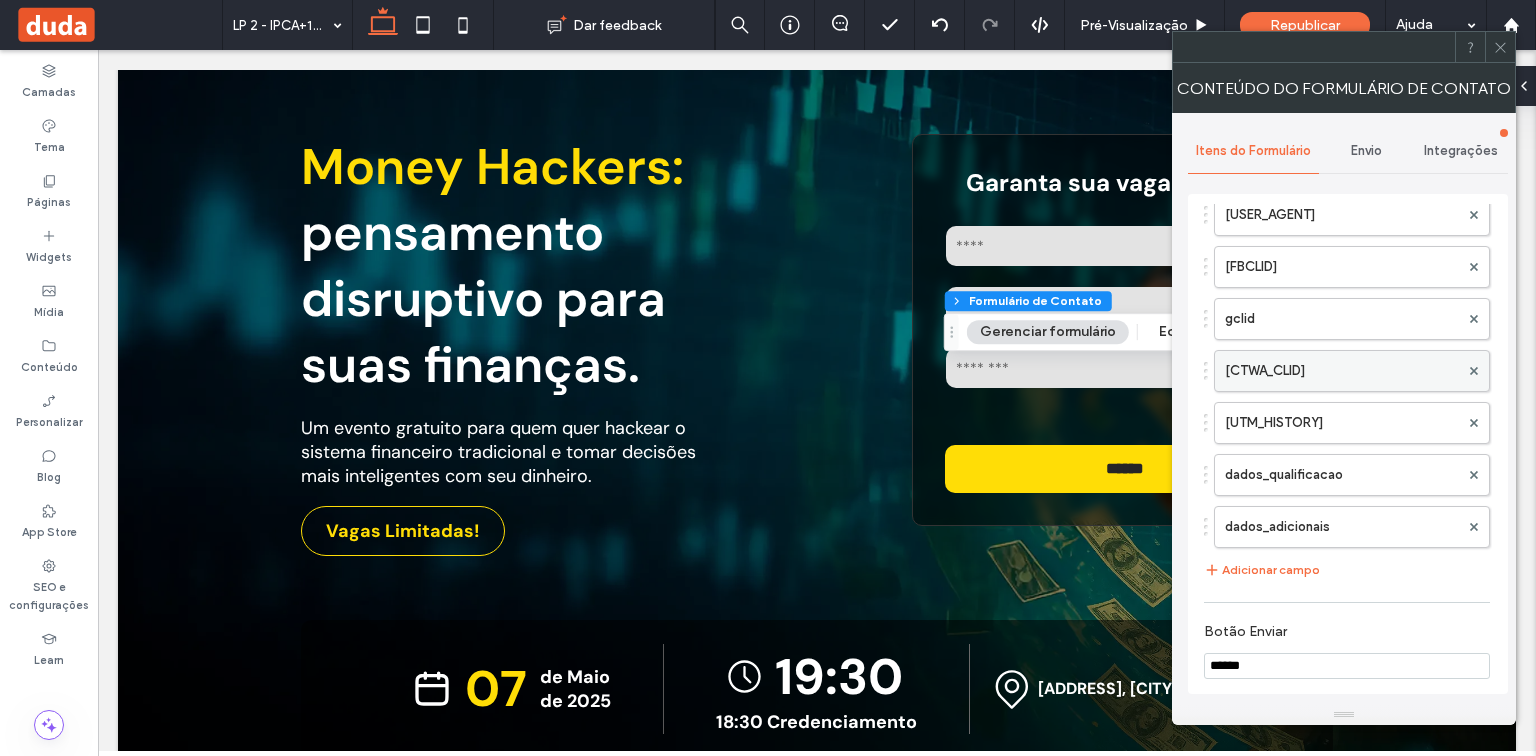 scroll, scrollTop: 1440, scrollLeft: 0, axis: vertical 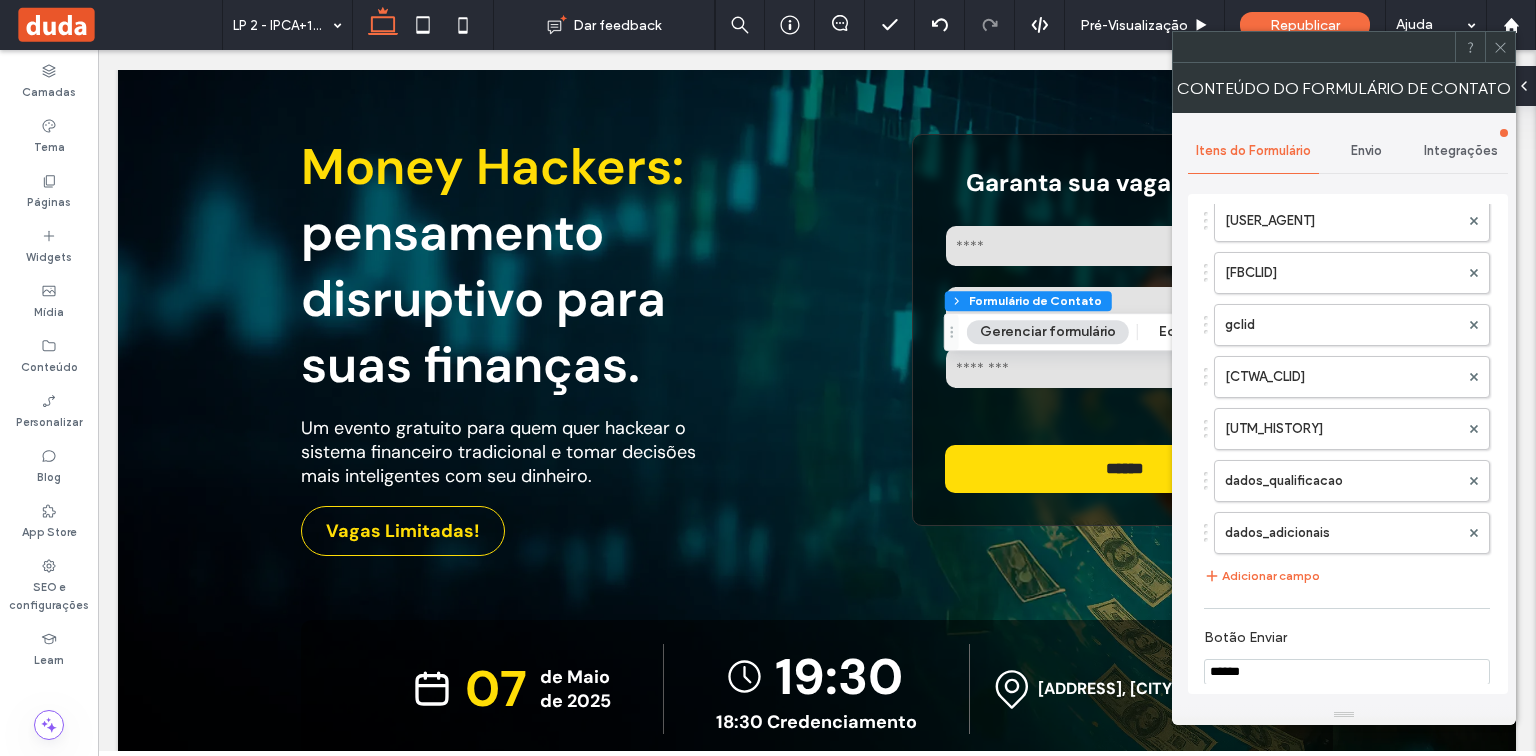click 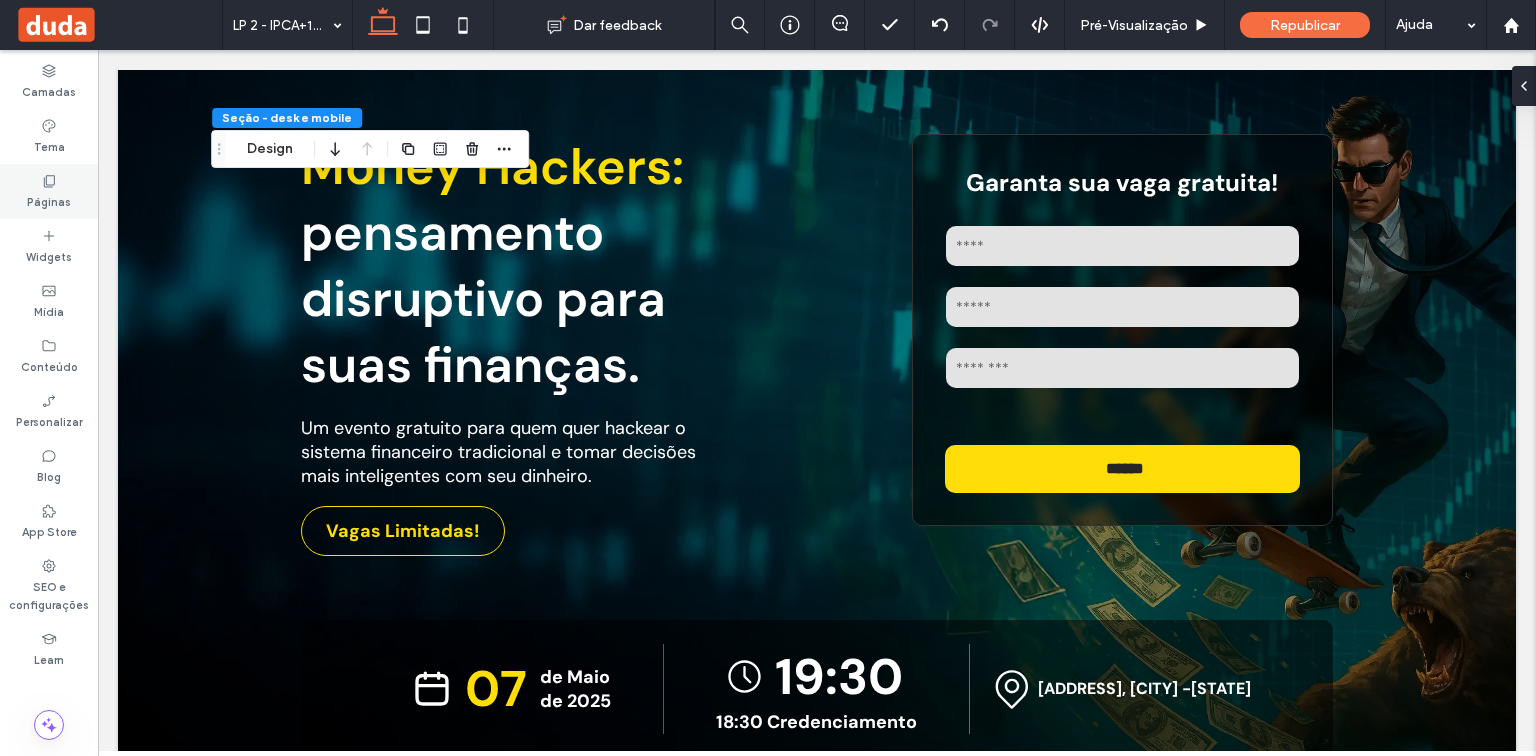 click 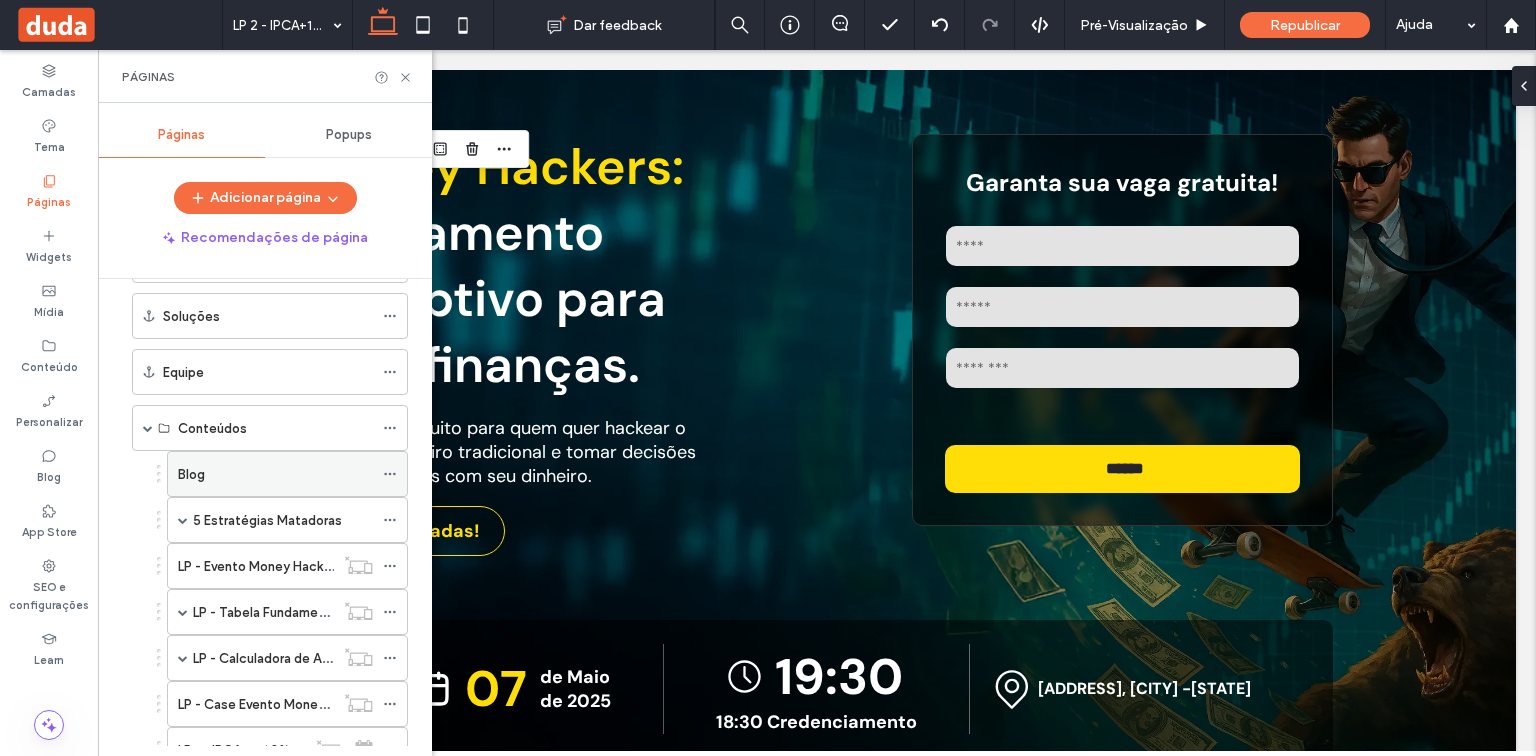 scroll, scrollTop: 124, scrollLeft: 0, axis: vertical 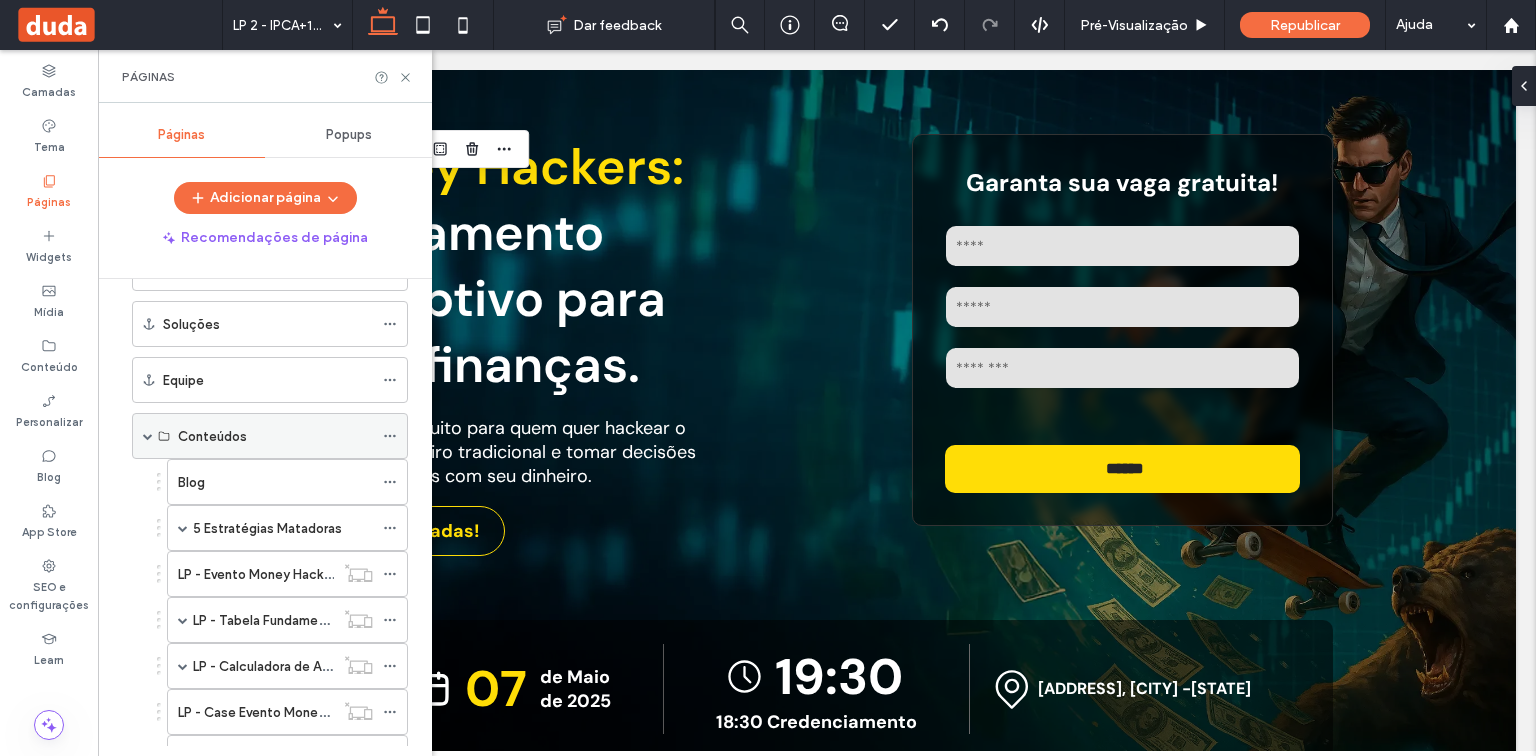 click on "Conteúdos" at bounding box center (270, 436) 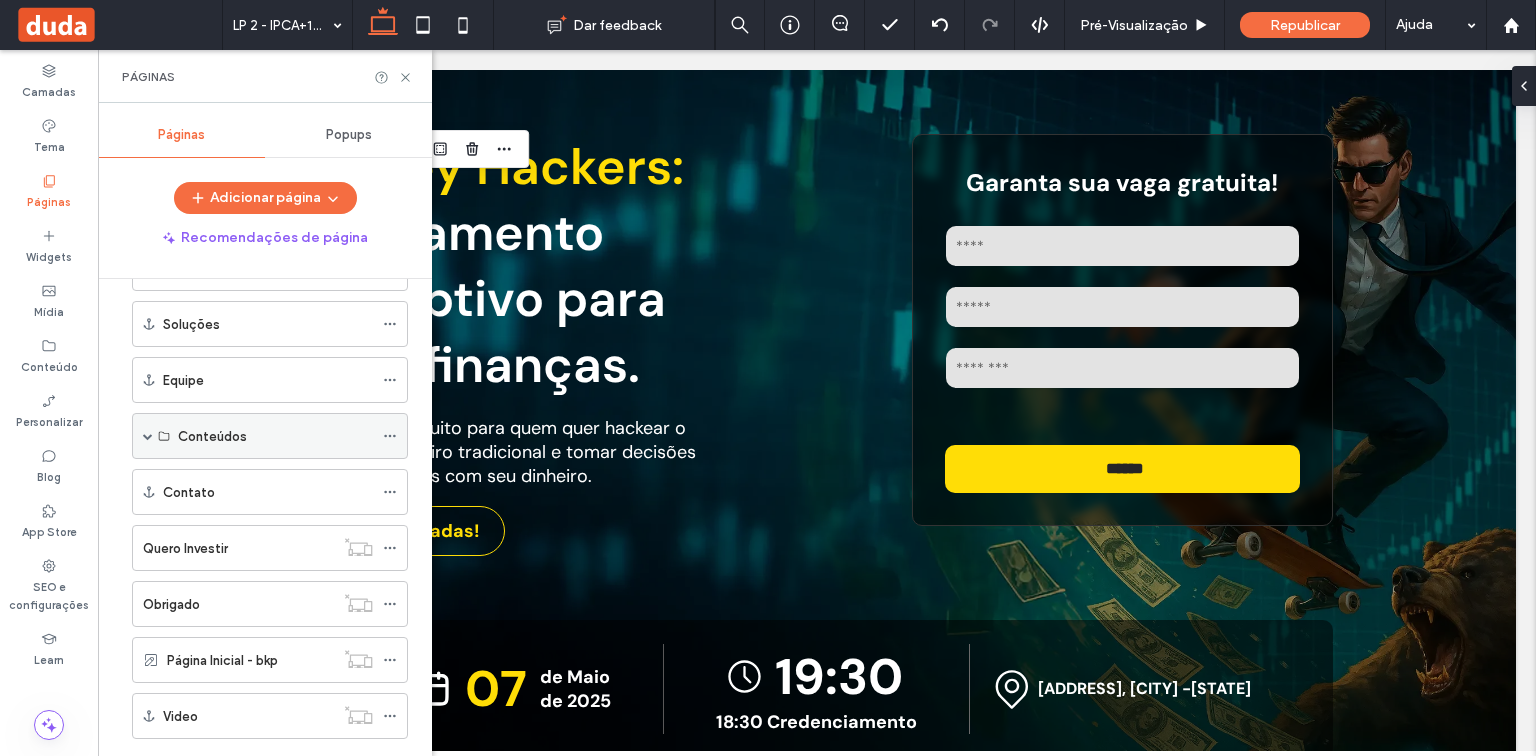 scroll, scrollTop: 204, scrollLeft: 0, axis: vertical 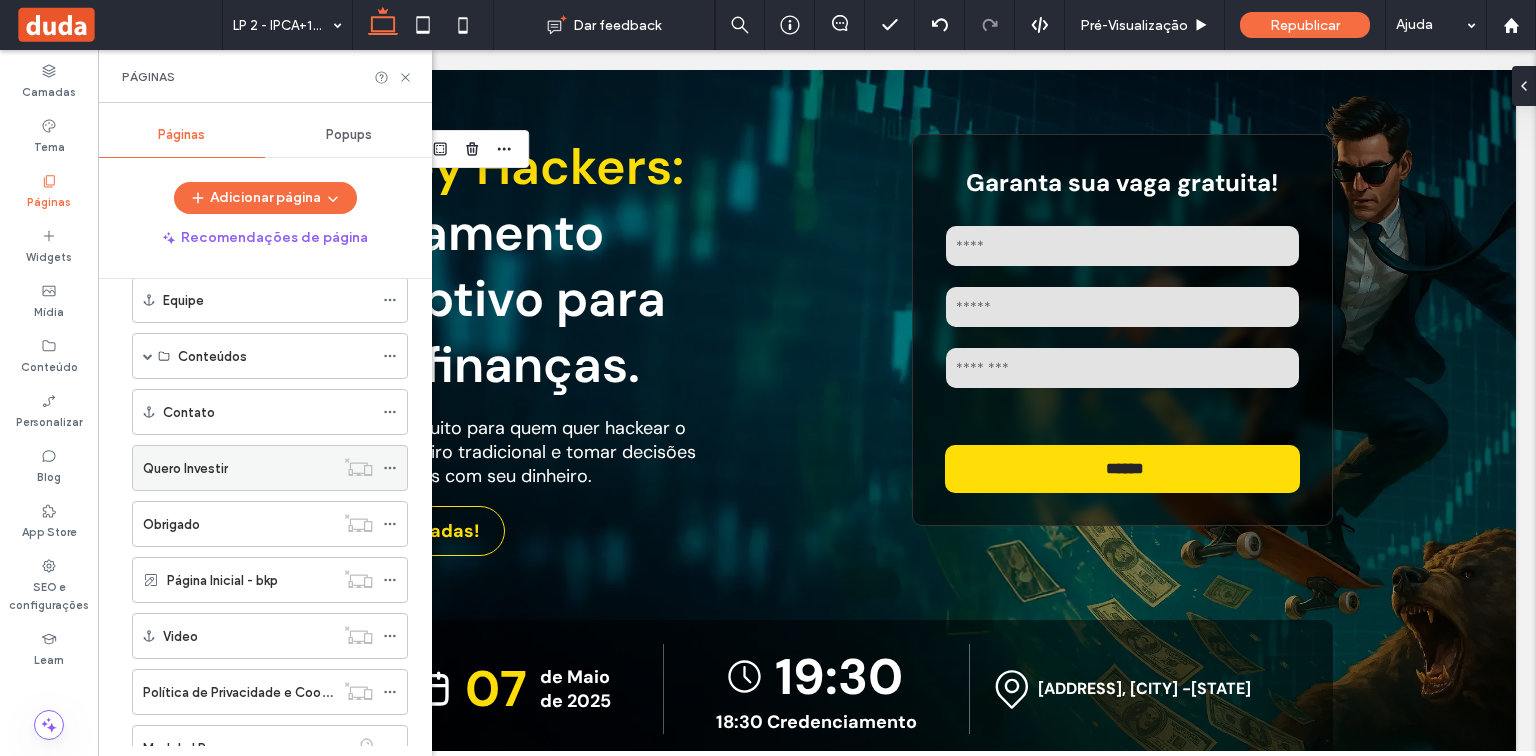 click on "Quero Investir" at bounding box center [185, 468] 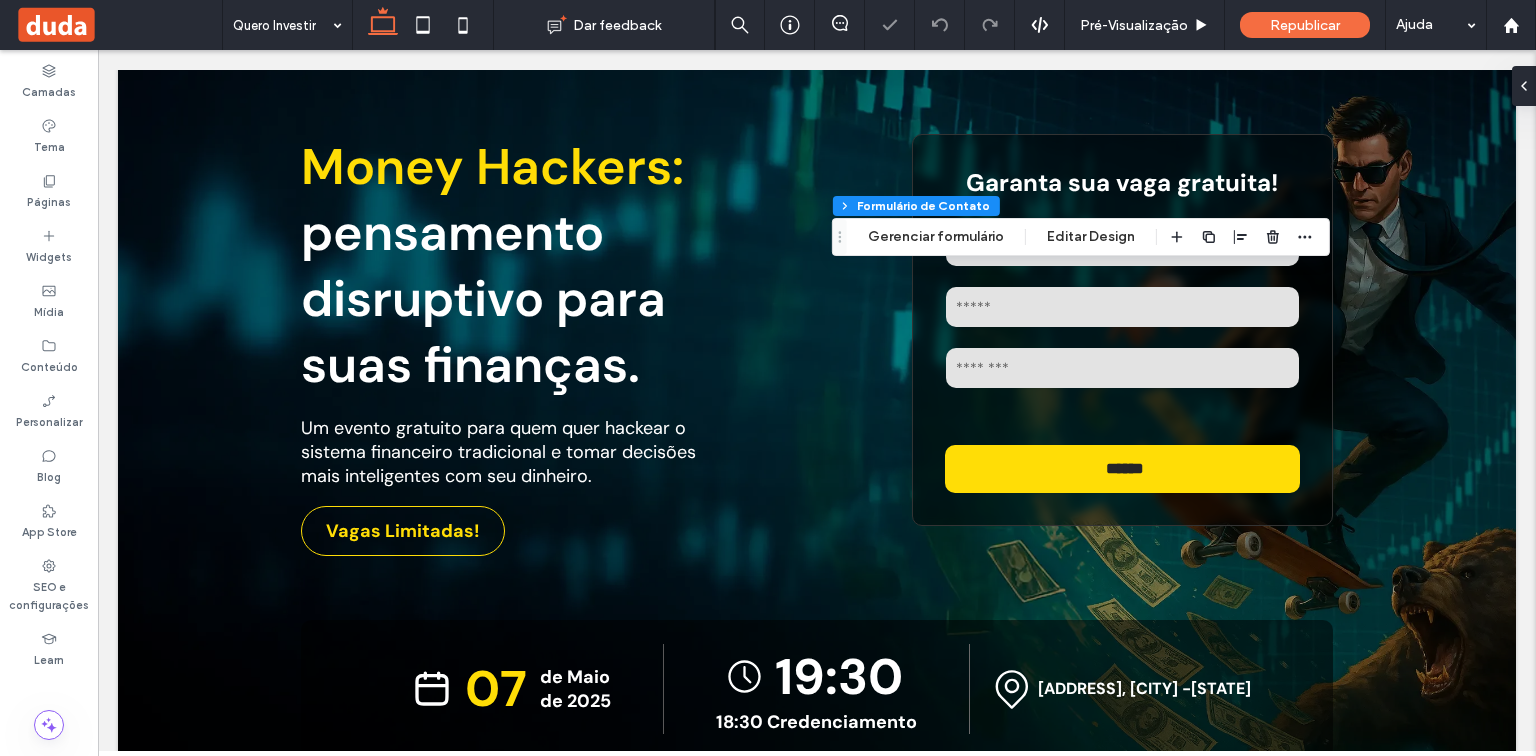 type on "*" 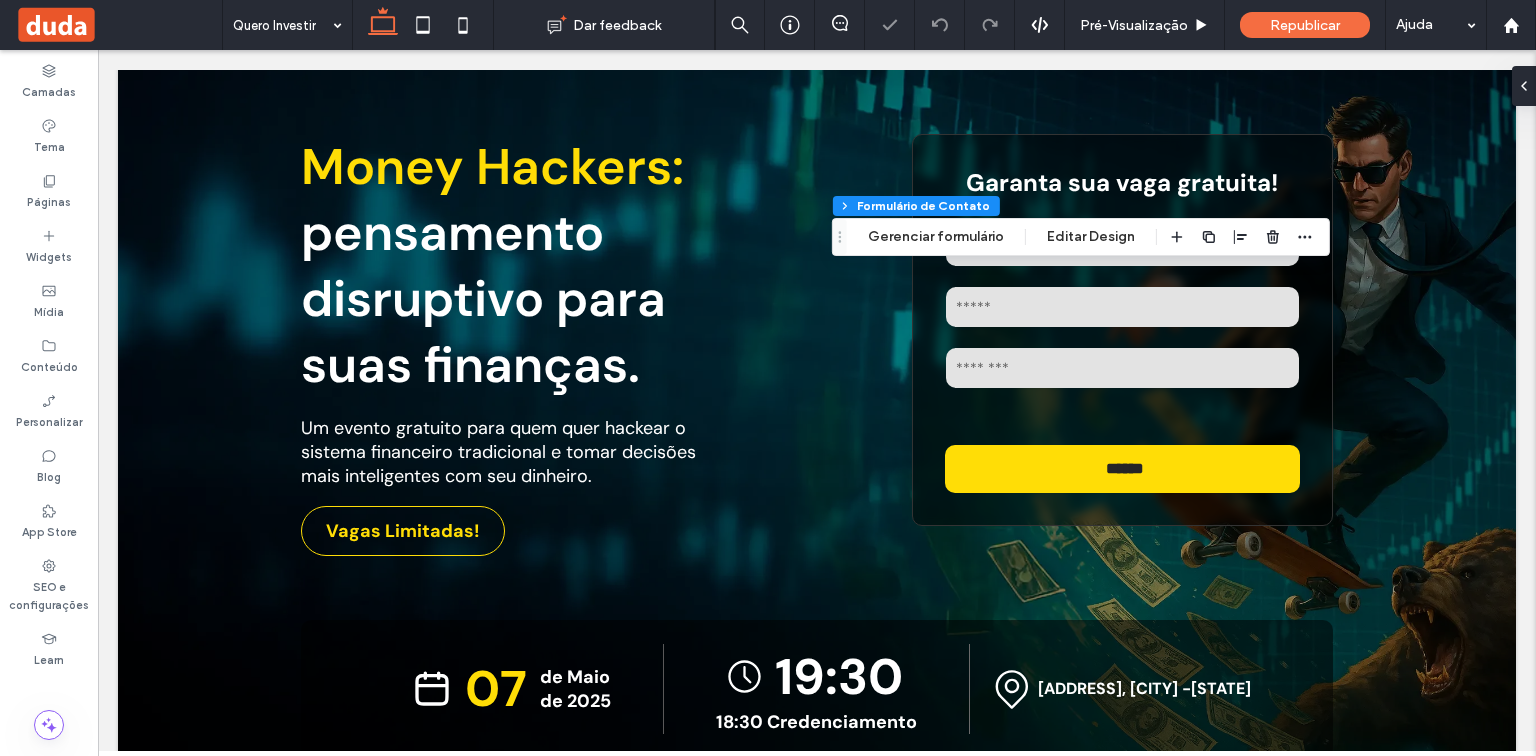 type on "***" 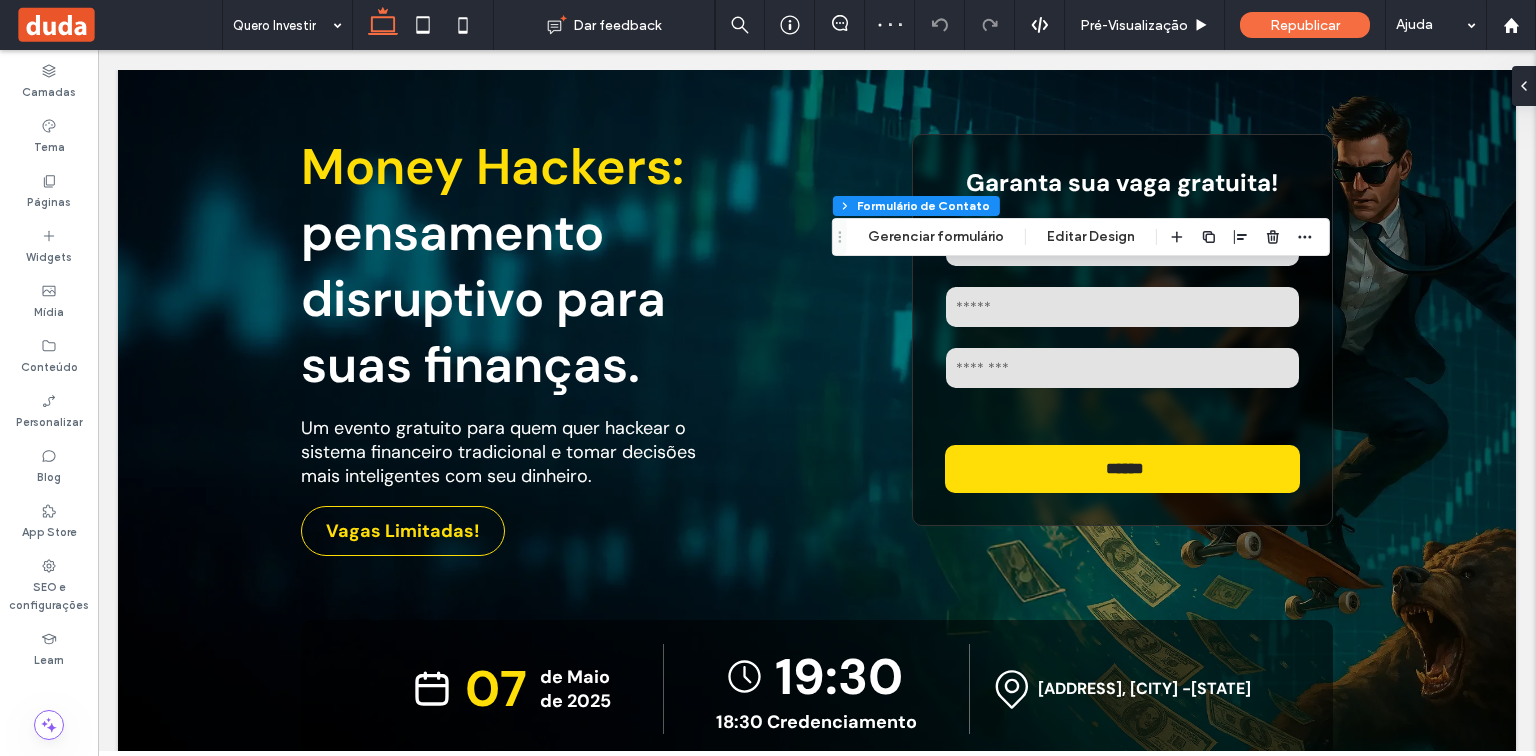 type on "*" 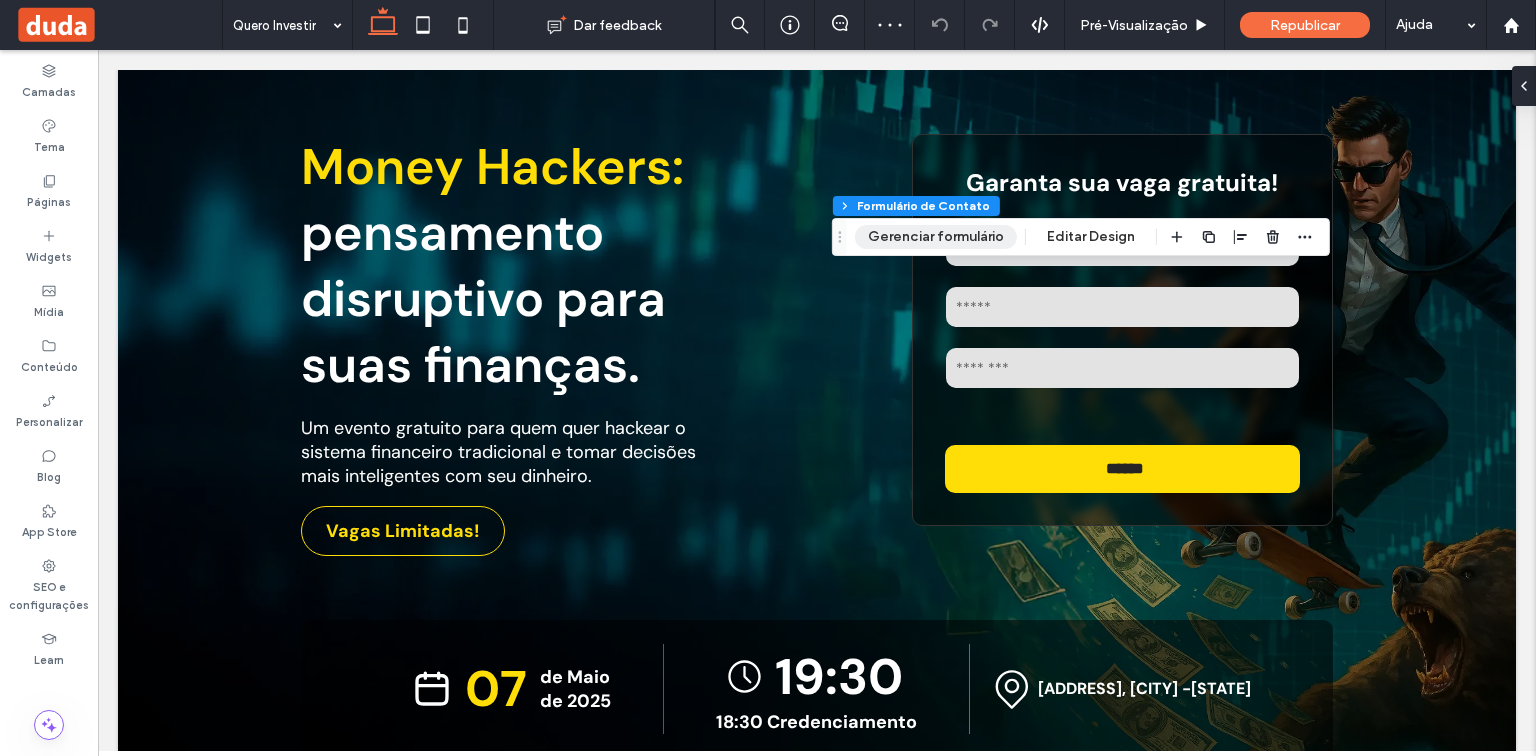 click on "Gerenciar formulário" at bounding box center [936, 237] 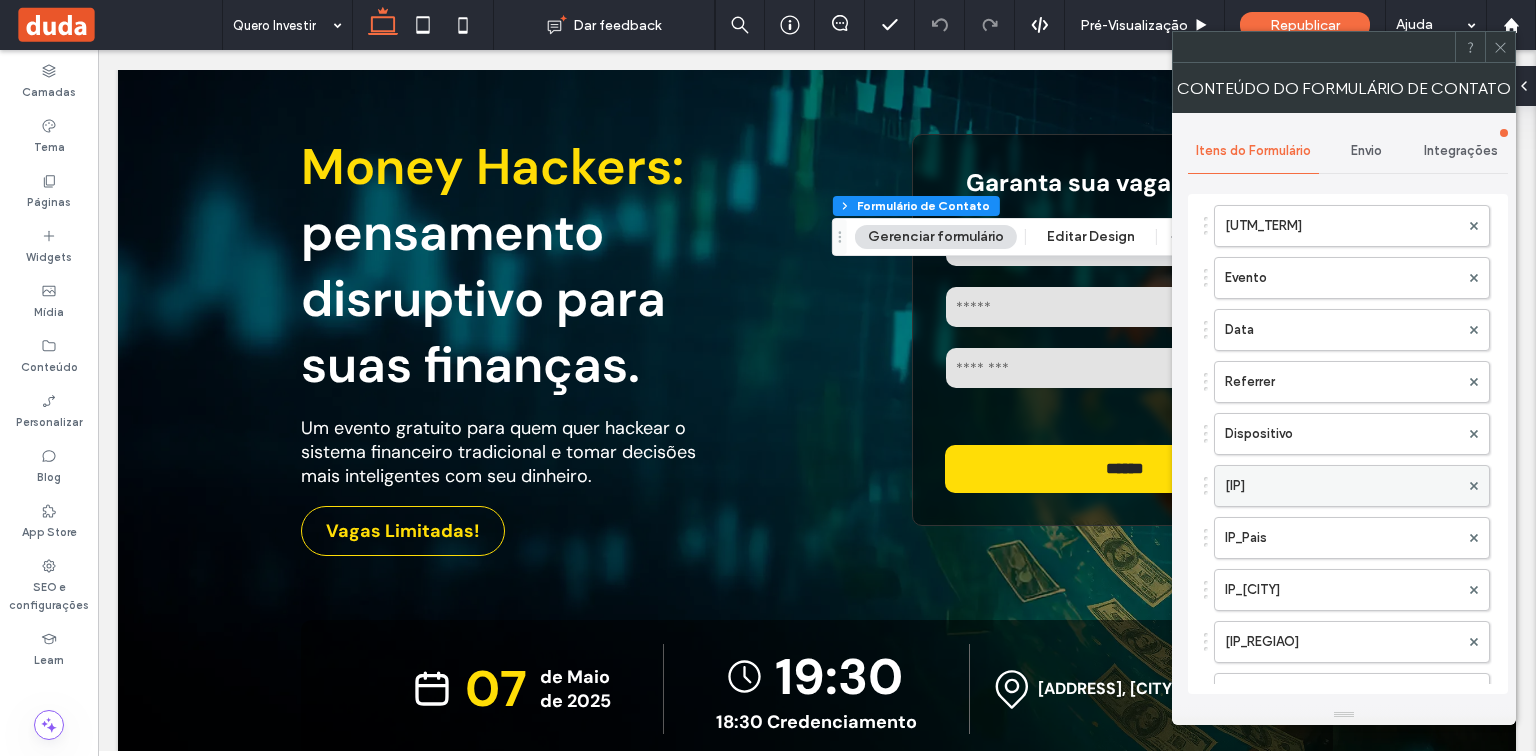 scroll, scrollTop: 800, scrollLeft: 0, axis: vertical 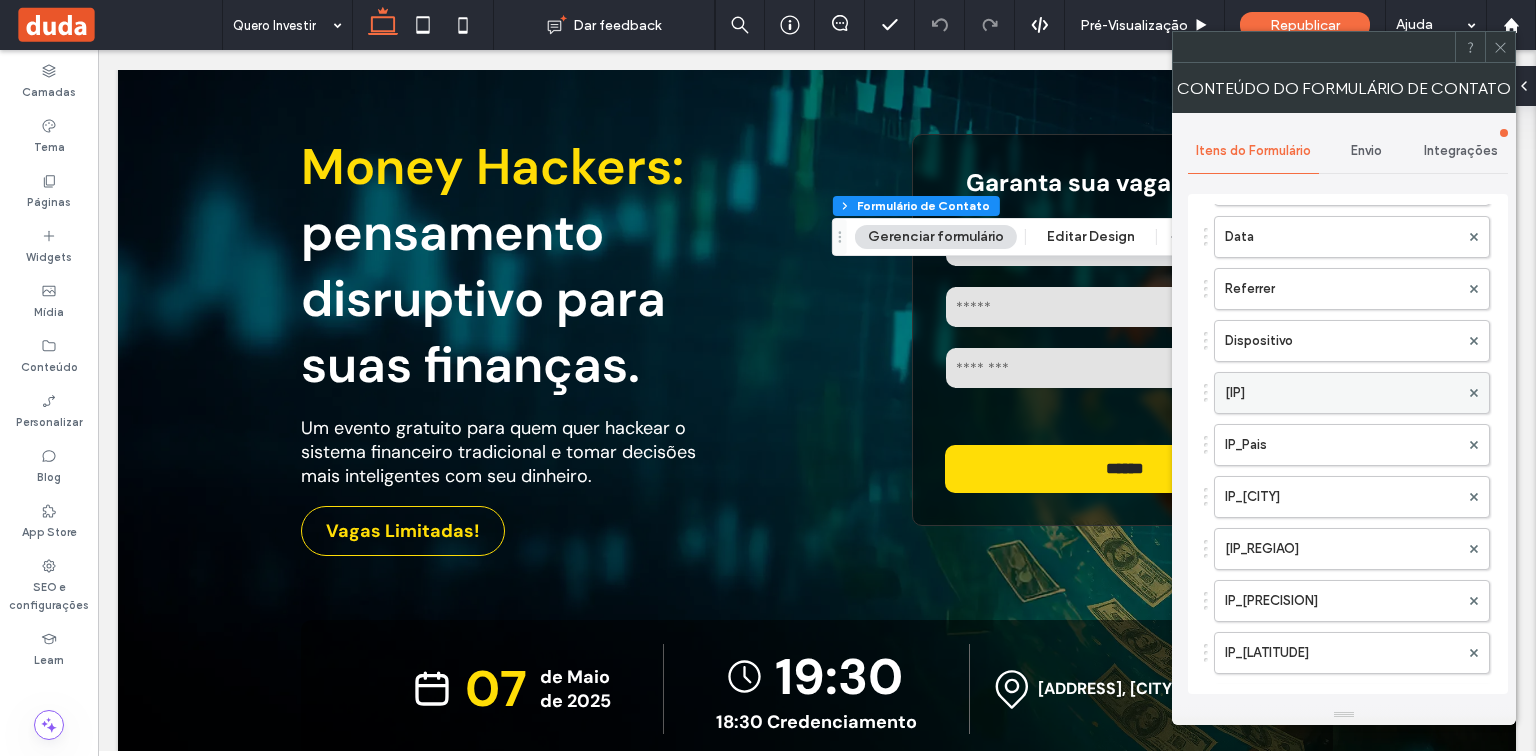 click on "[IP]" at bounding box center [1342, 393] 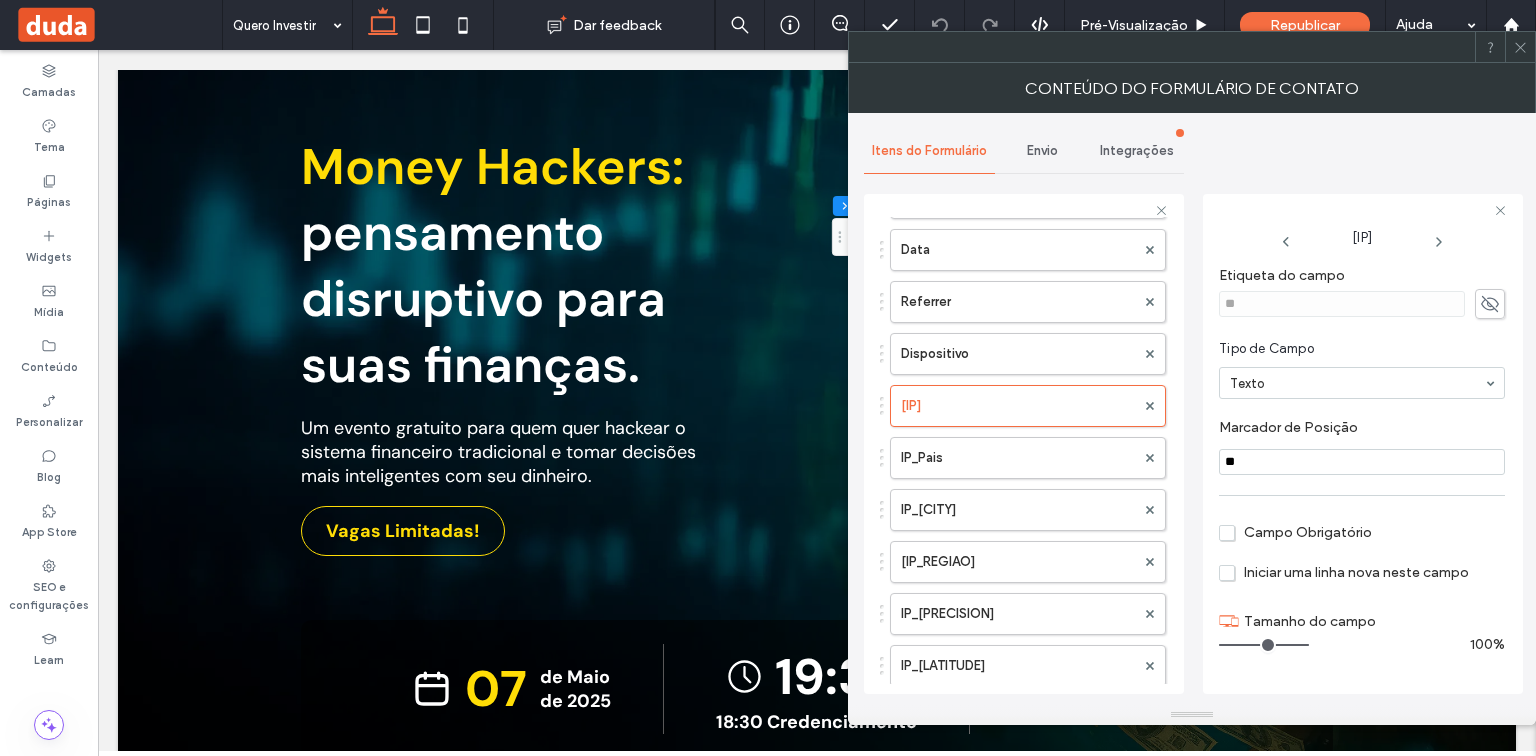click 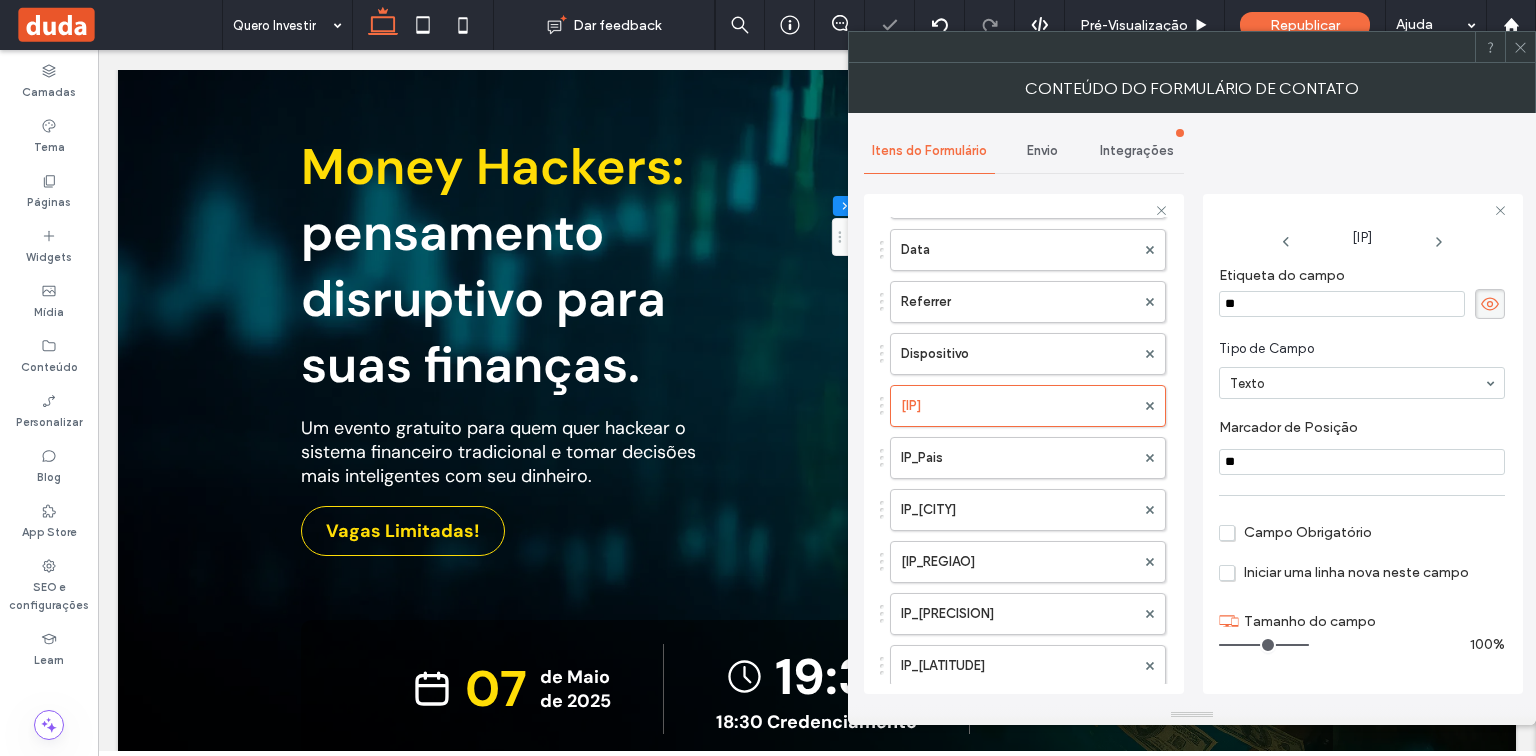 drag, startPoint x: 1329, startPoint y: 301, endPoint x: 1169, endPoint y: 302, distance: 160.00313 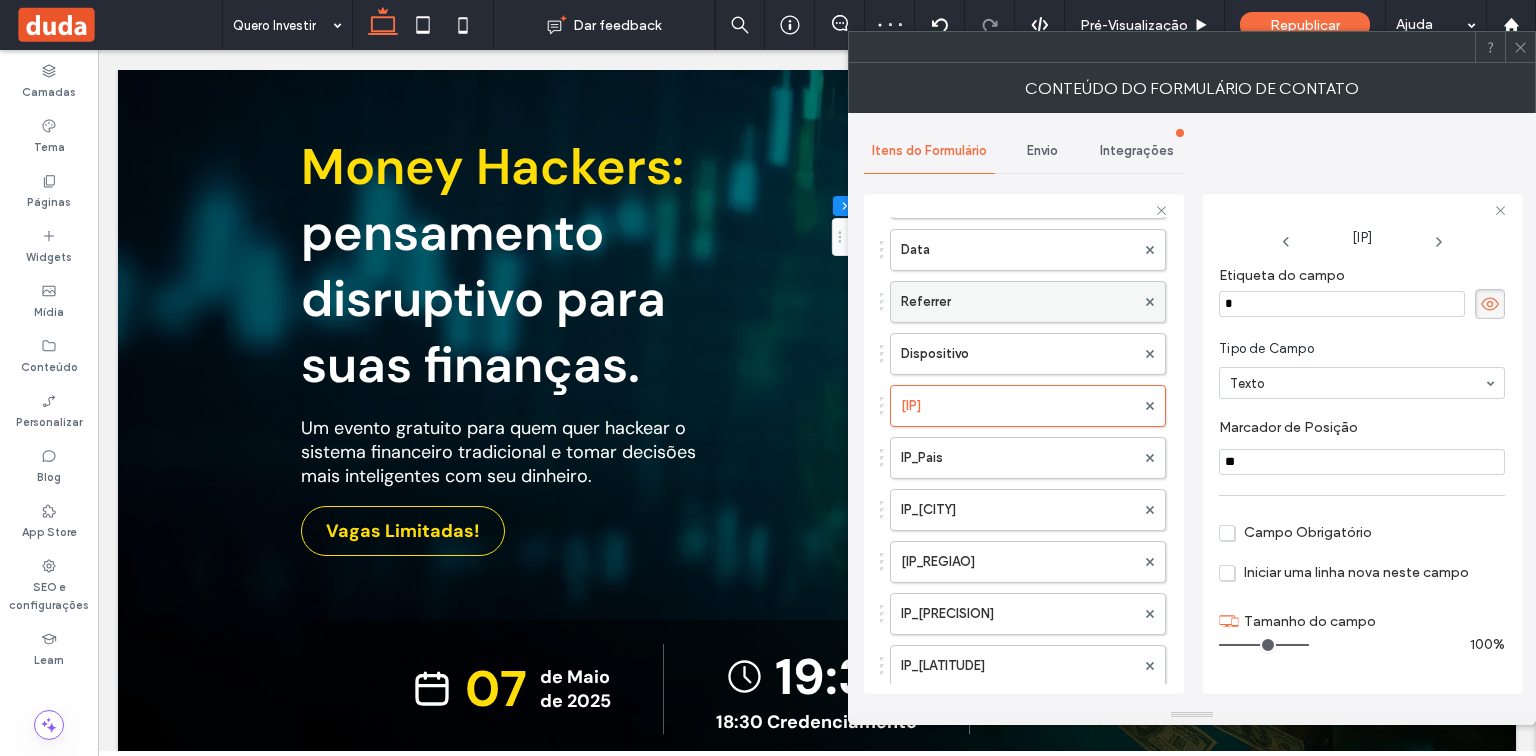 type on "**" 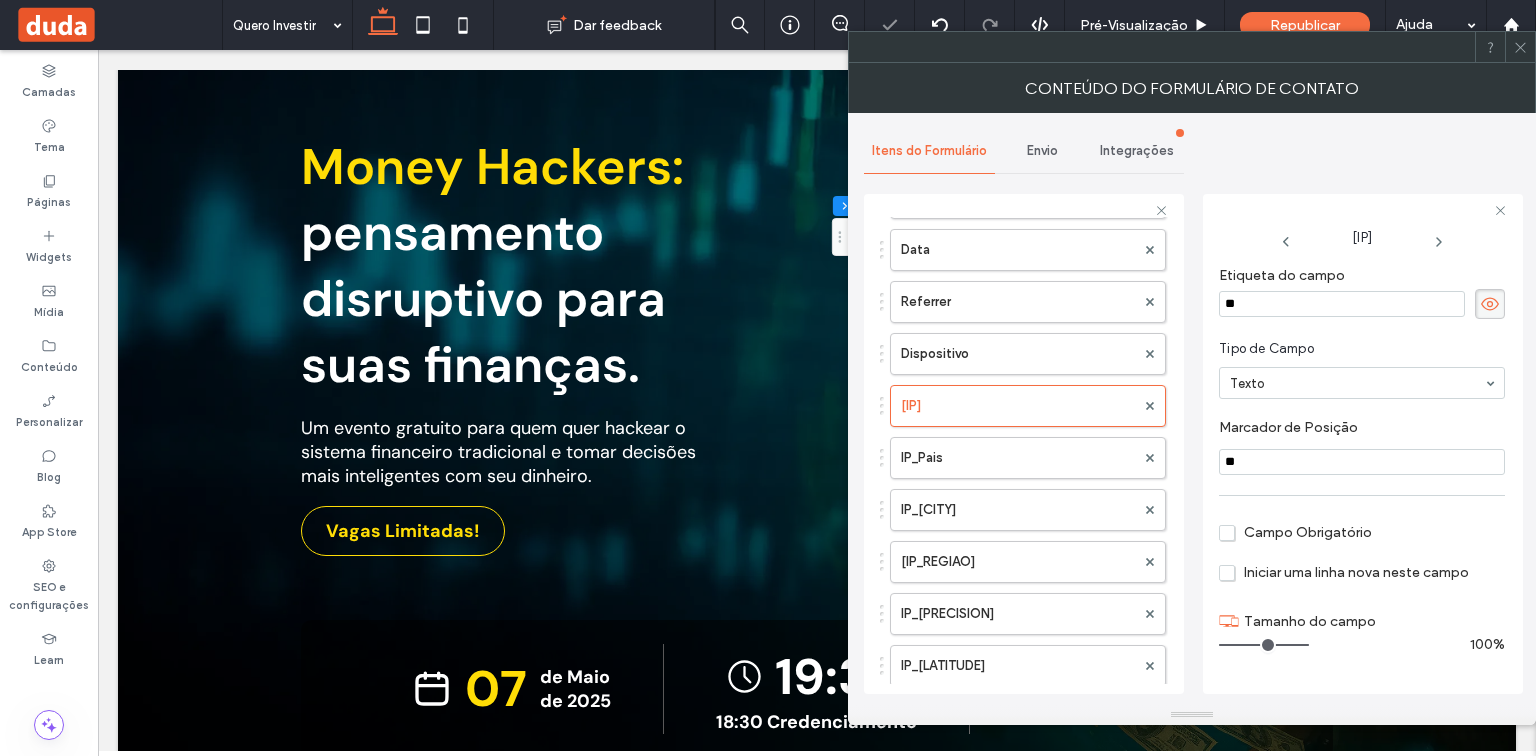 drag, startPoint x: 1262, startPoint y: 457, endPoint x: 1209, endPoint y: 454, distance: 53.08484 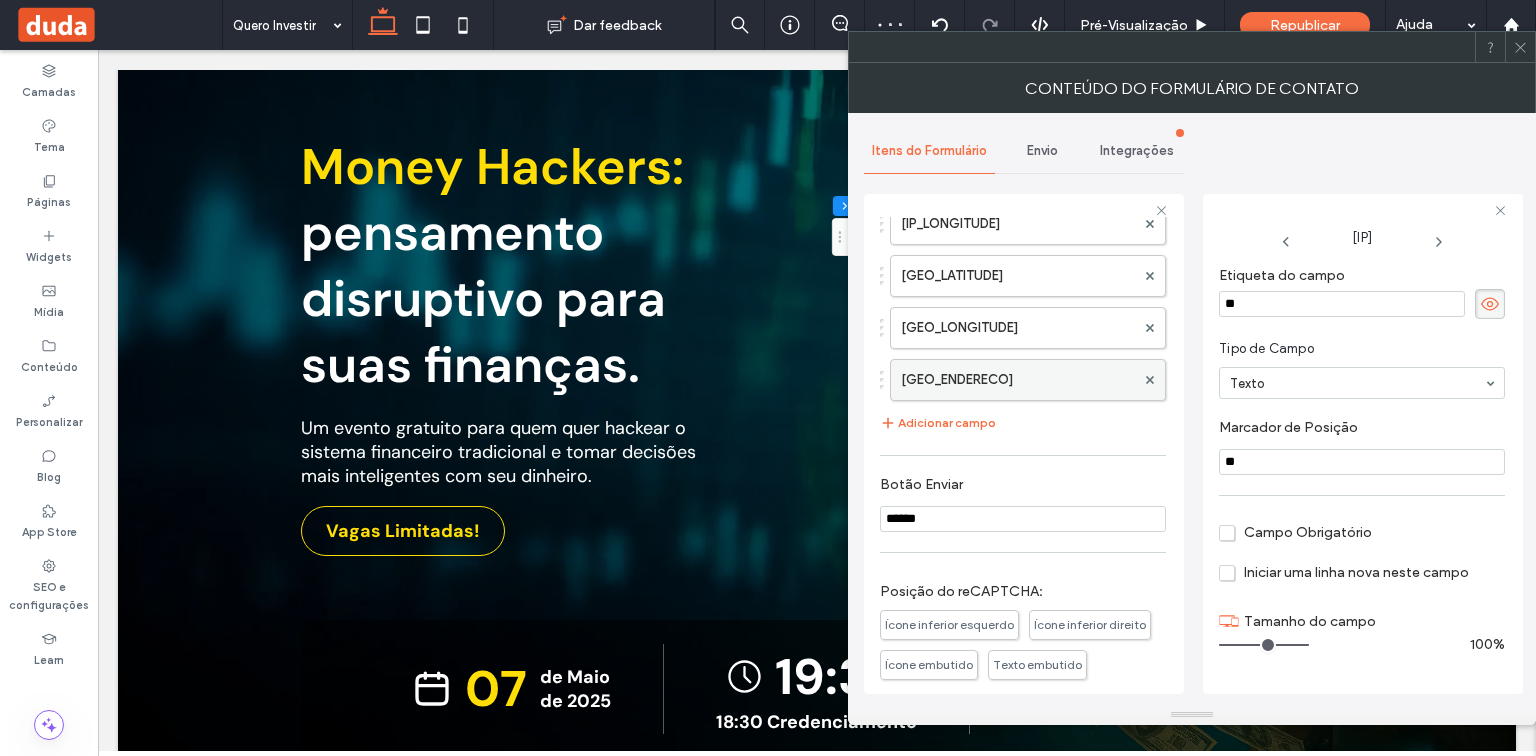 scroll, scrollTop: 1280, scrollLeft: 0, axis: vertical 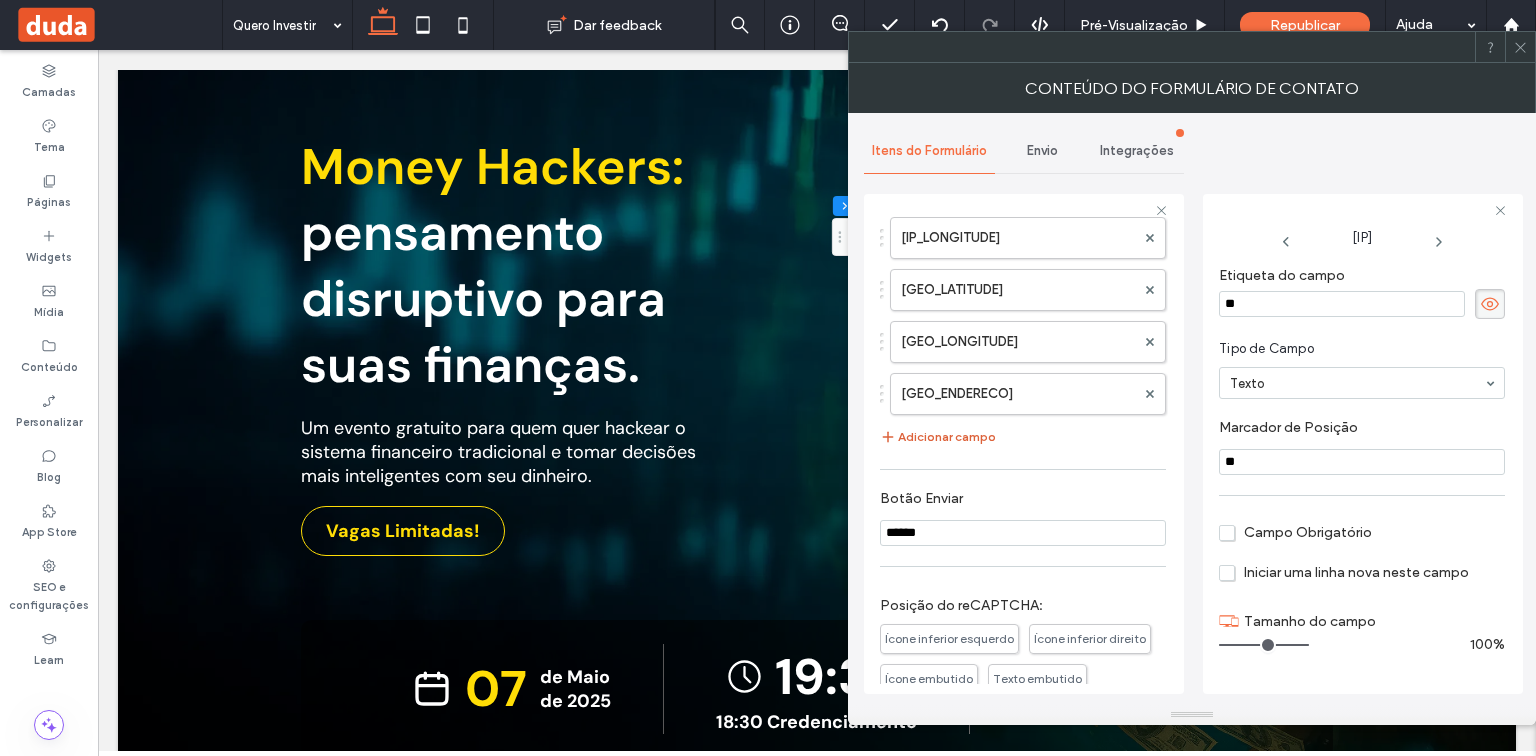 click on "Adicionar campo" at bounding box center (938, 437) 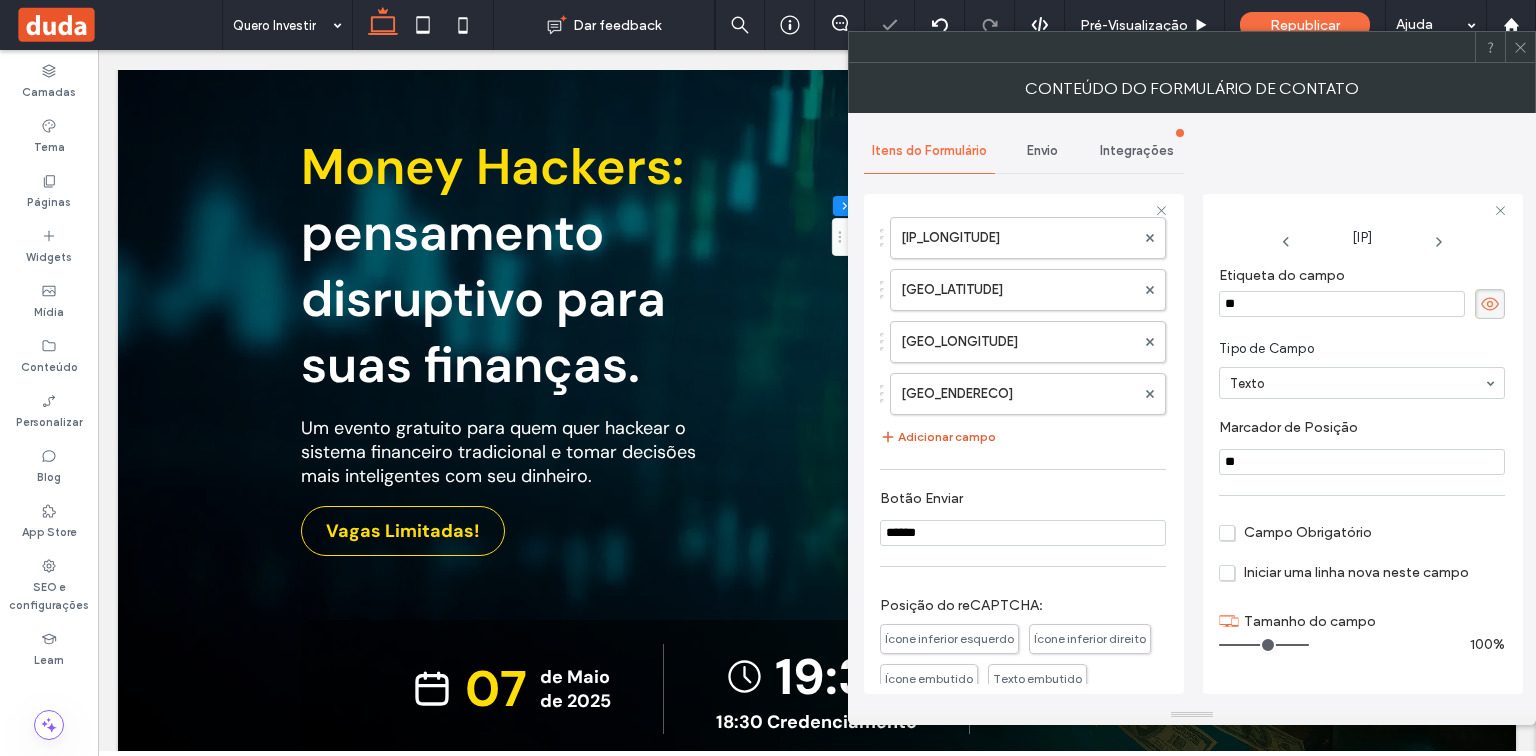 type on "*" 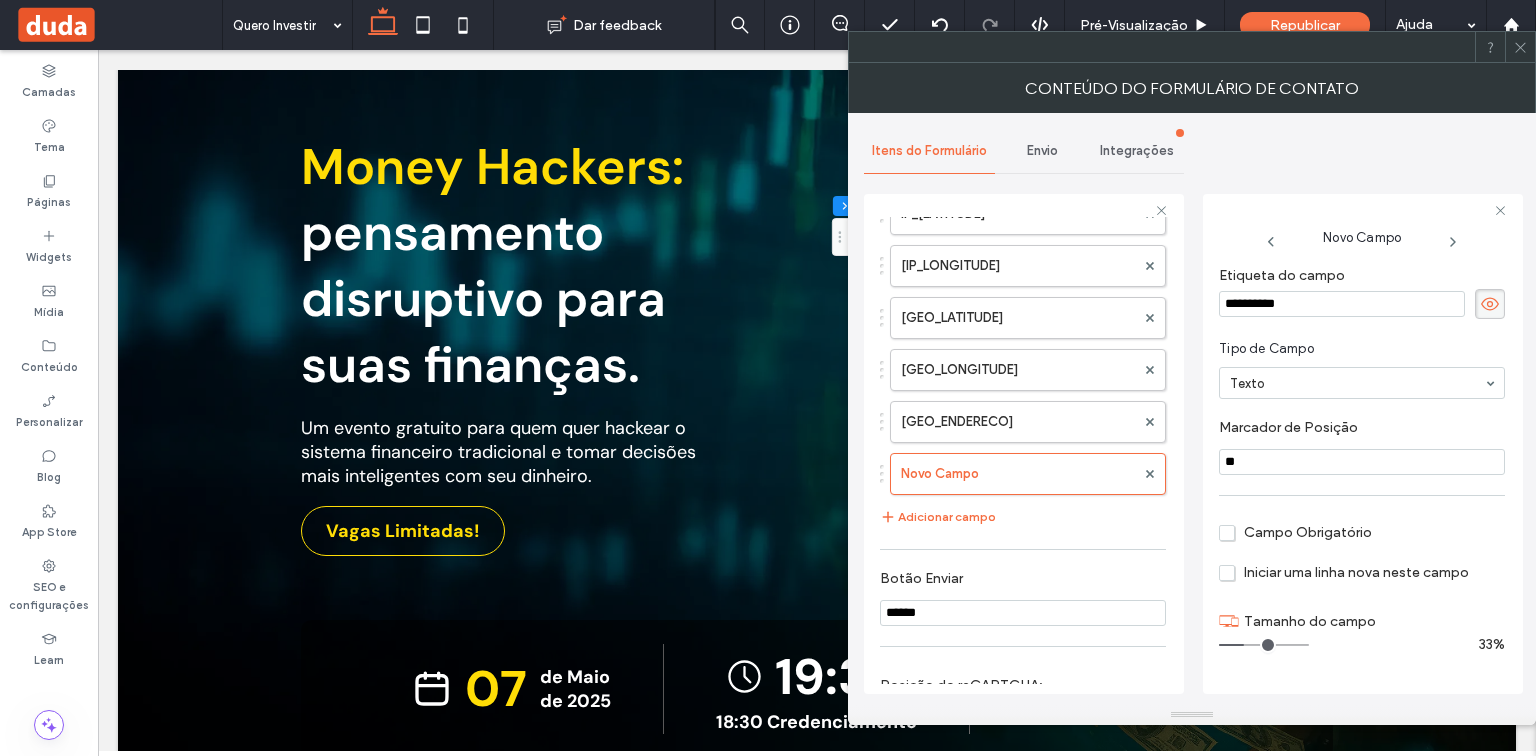 scroll, scrollTop: 1280, scrollLeft: 0, axis: vertical 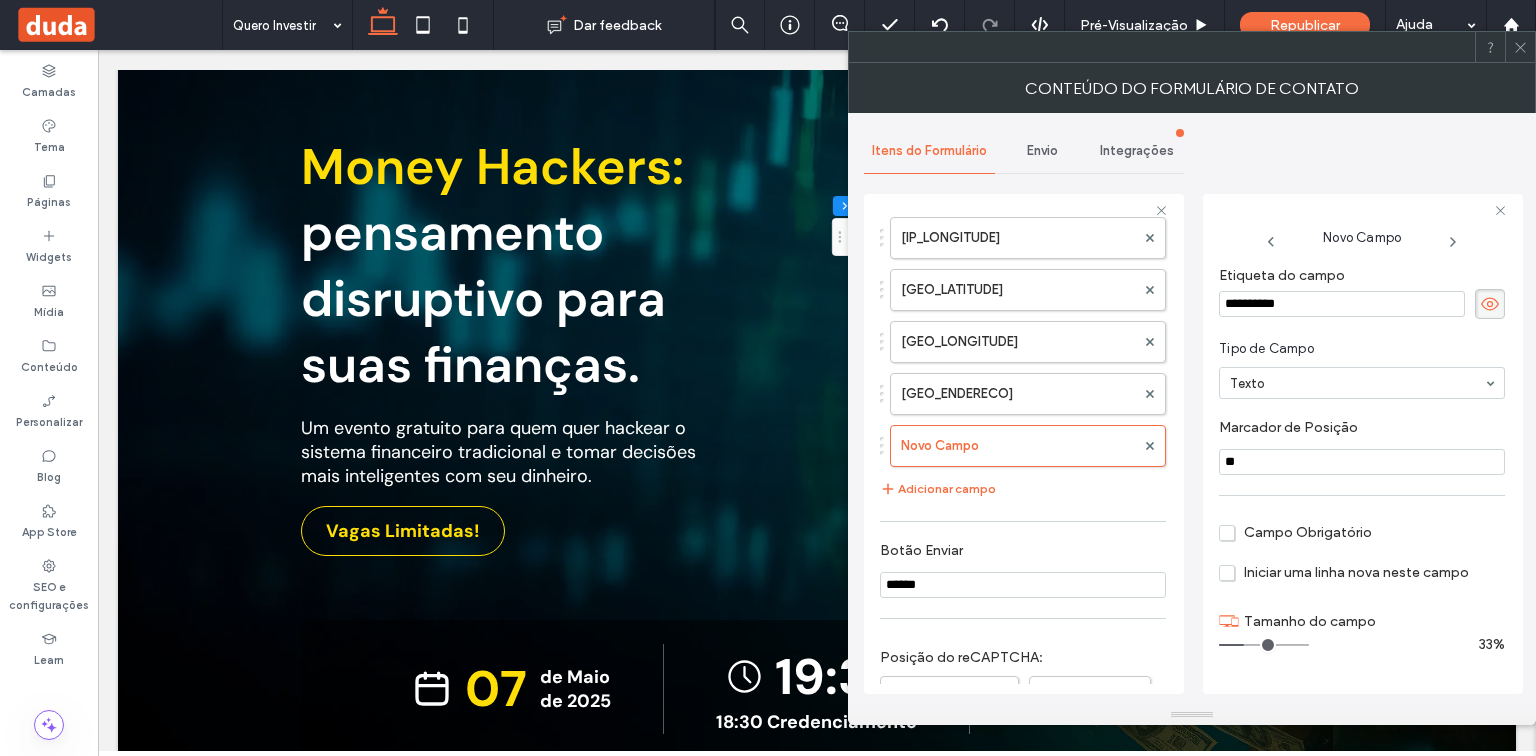 drag, startPoint x: 1340, startPoint y: 296, endPoint x: 1173, endPoint y: 296, distance: 167 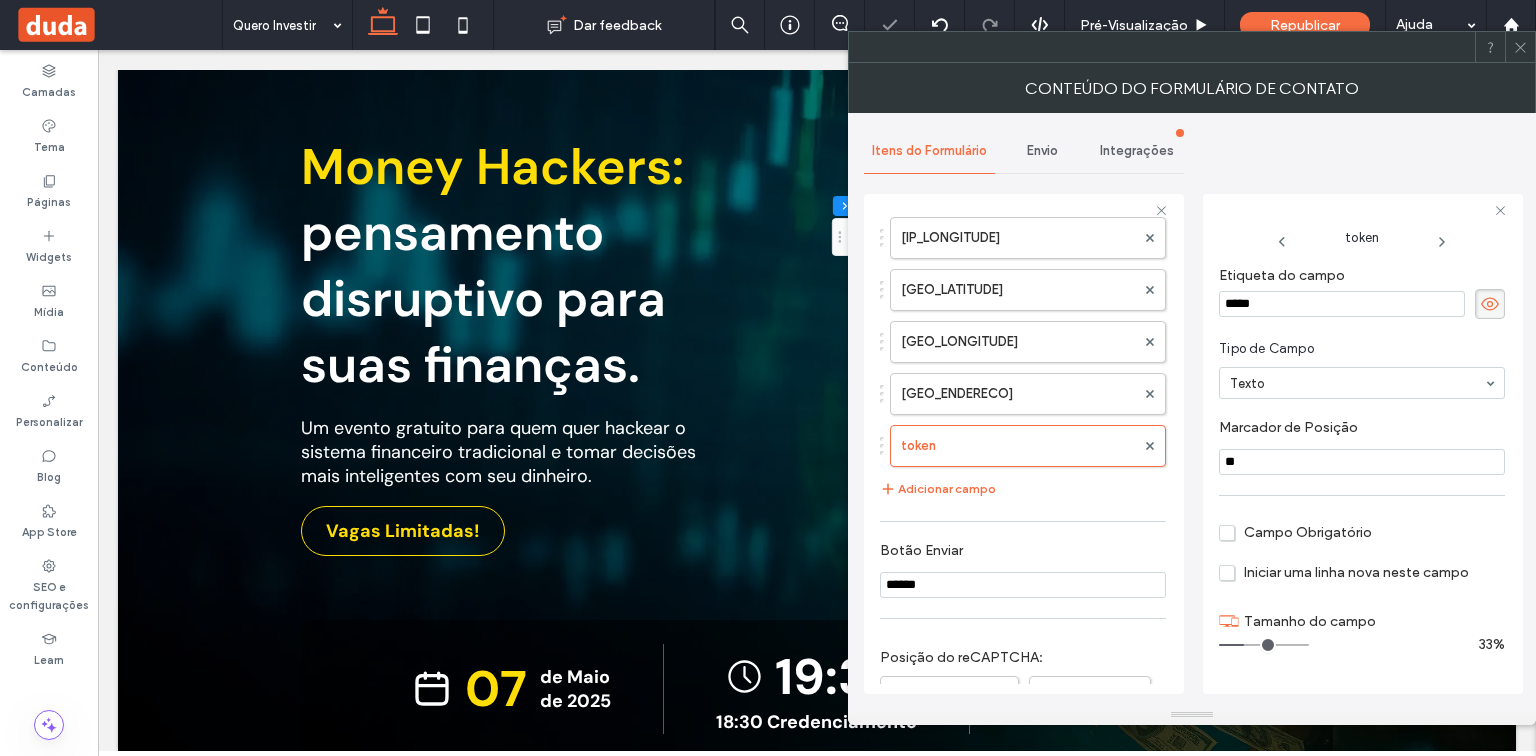 drag, startPoint x: 1280, startPoint y: 465, endPoint x: 1174, endPoint y: 459, distance: 106.16968 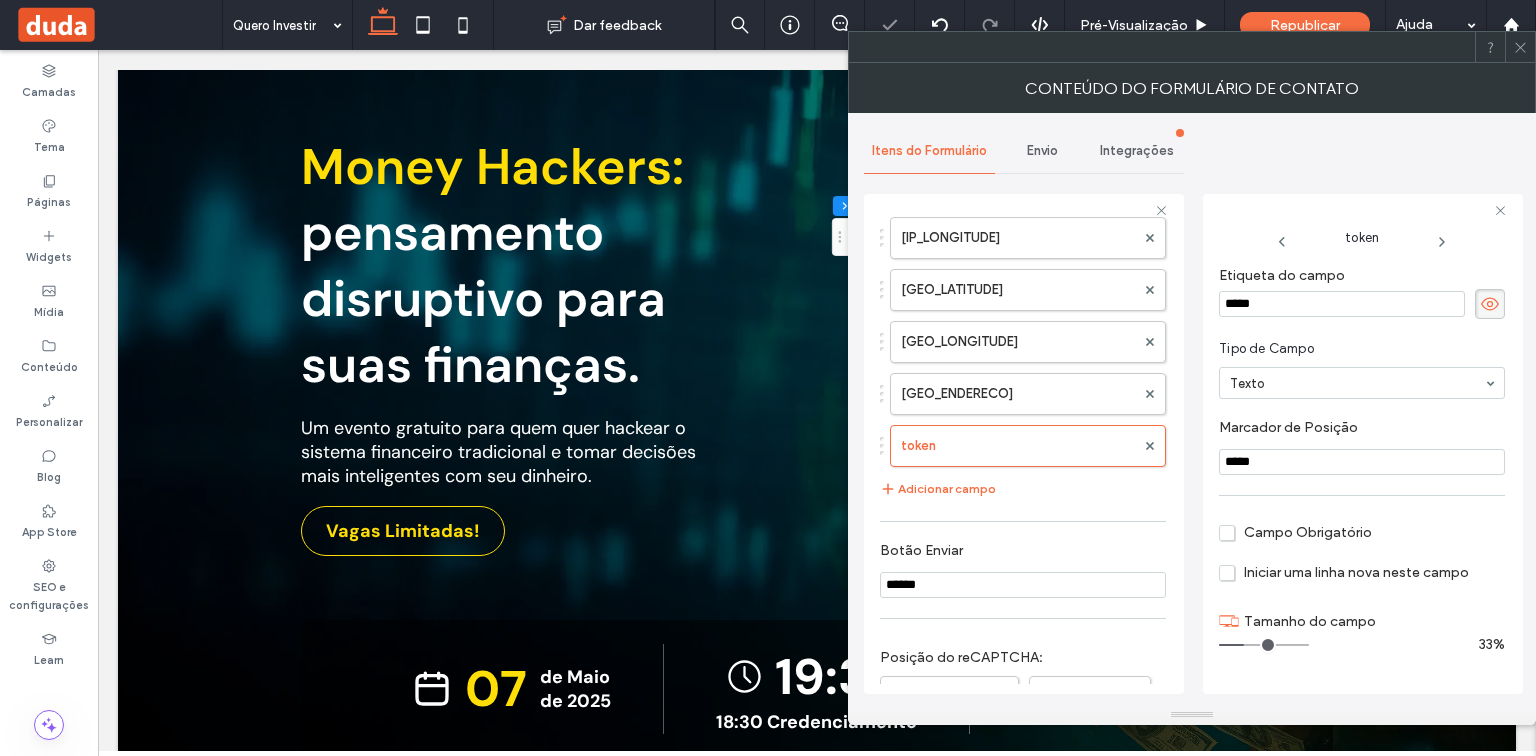type on "*****" 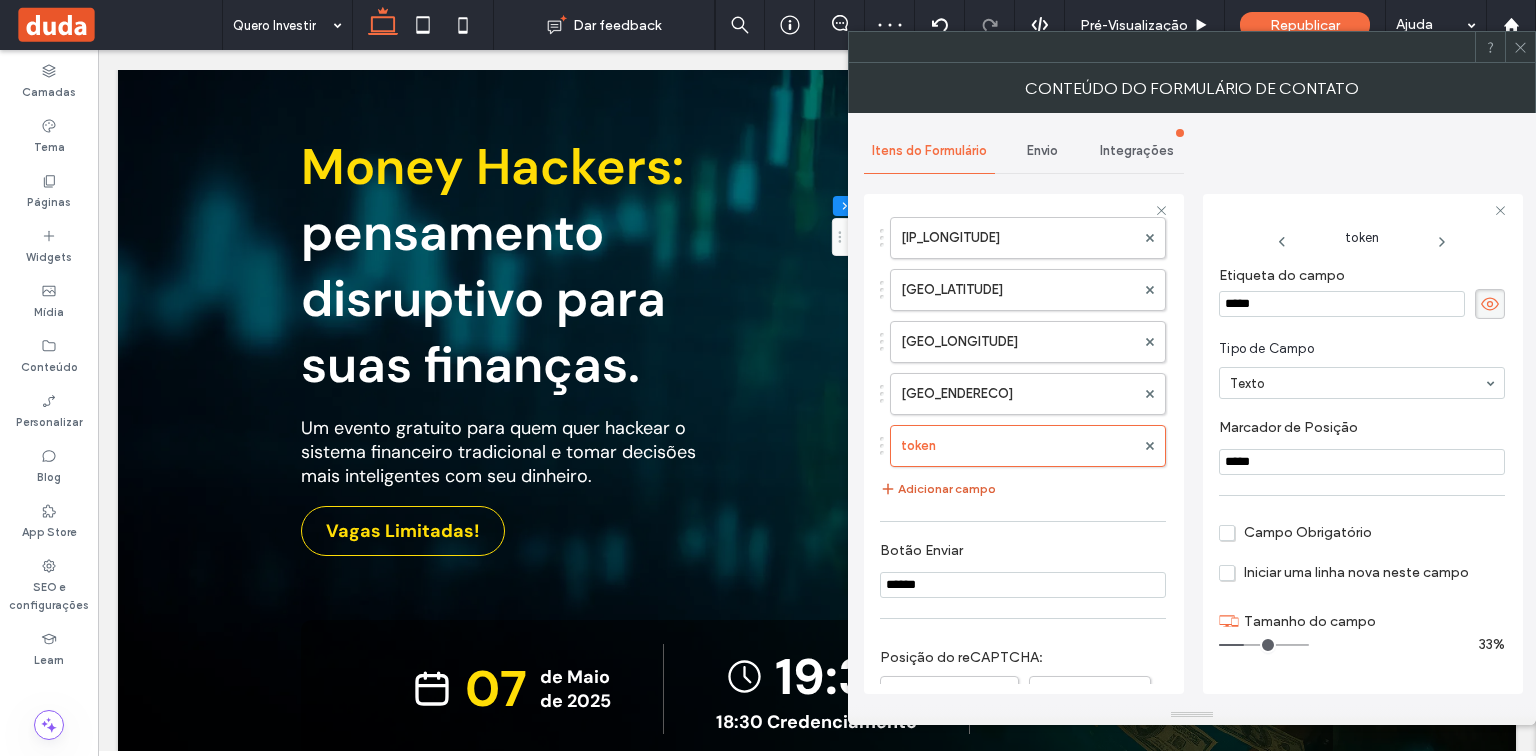 click on "Adicionar campo" at bounding box center [938, 489] 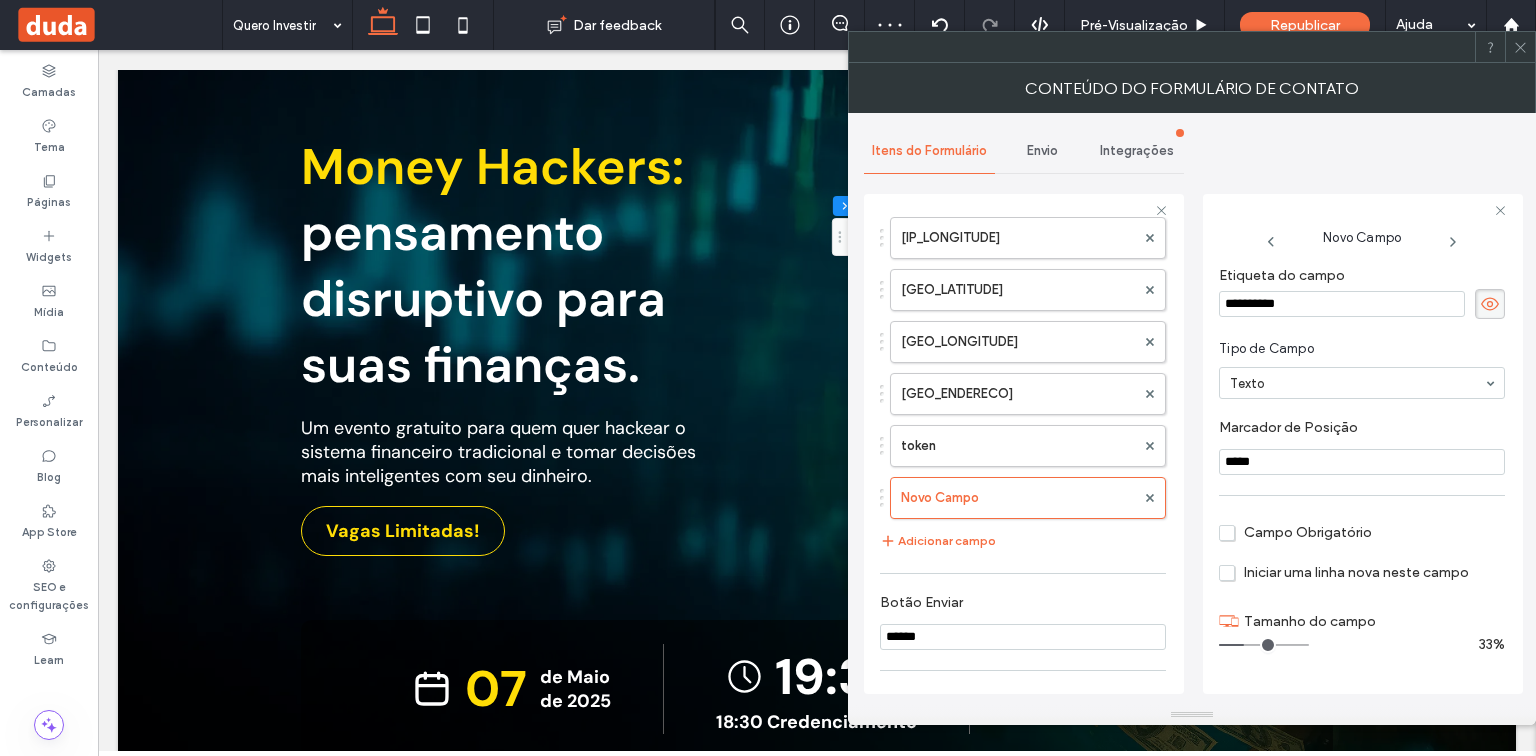 drag, startPoint x: 1317, startPoint y: 293, endPoint x: 1180, endPoint y: 296, distance: 137.03284 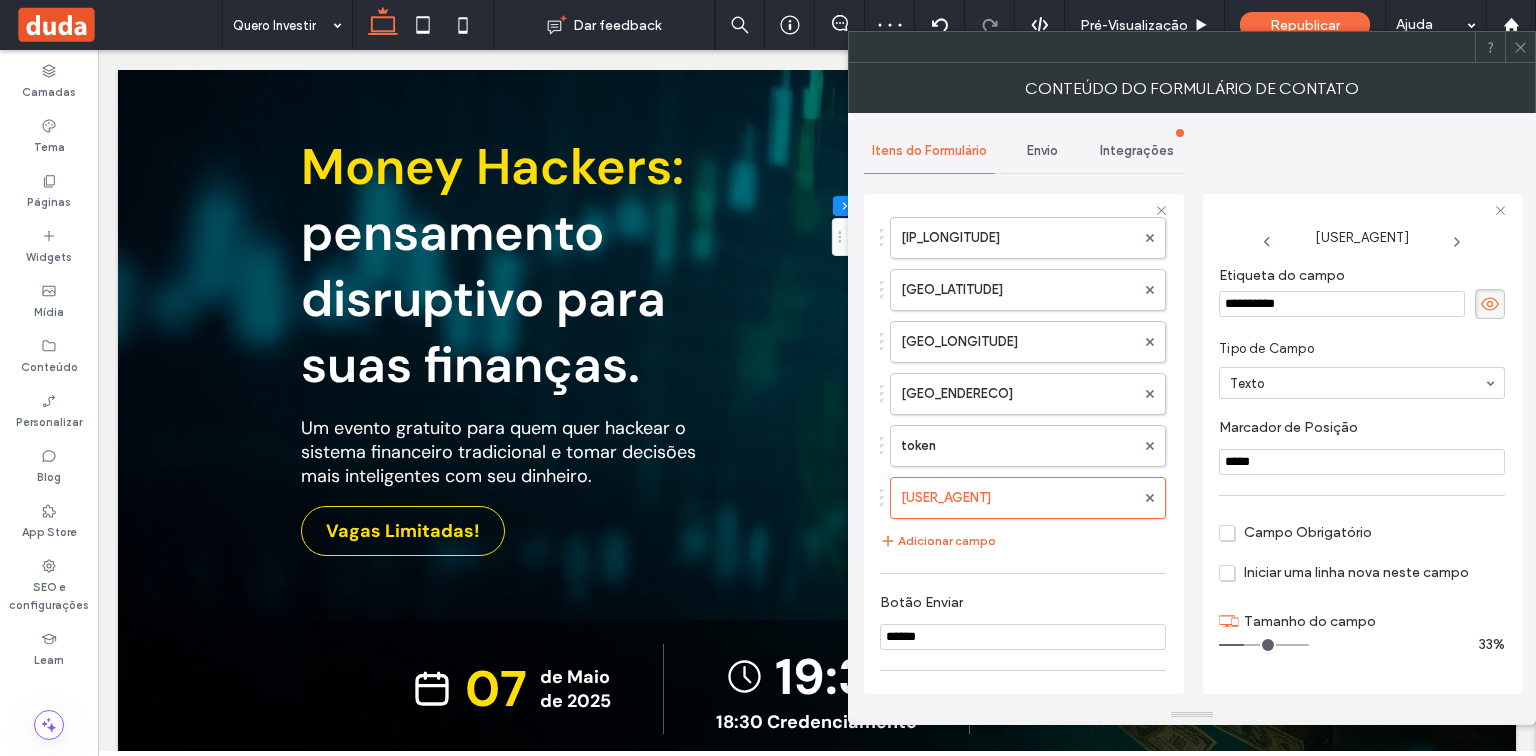drag, startPoint x: 1309, startPoint y: 449, endPoint x: 1195, endPoint y: 460, distance: 114.52947 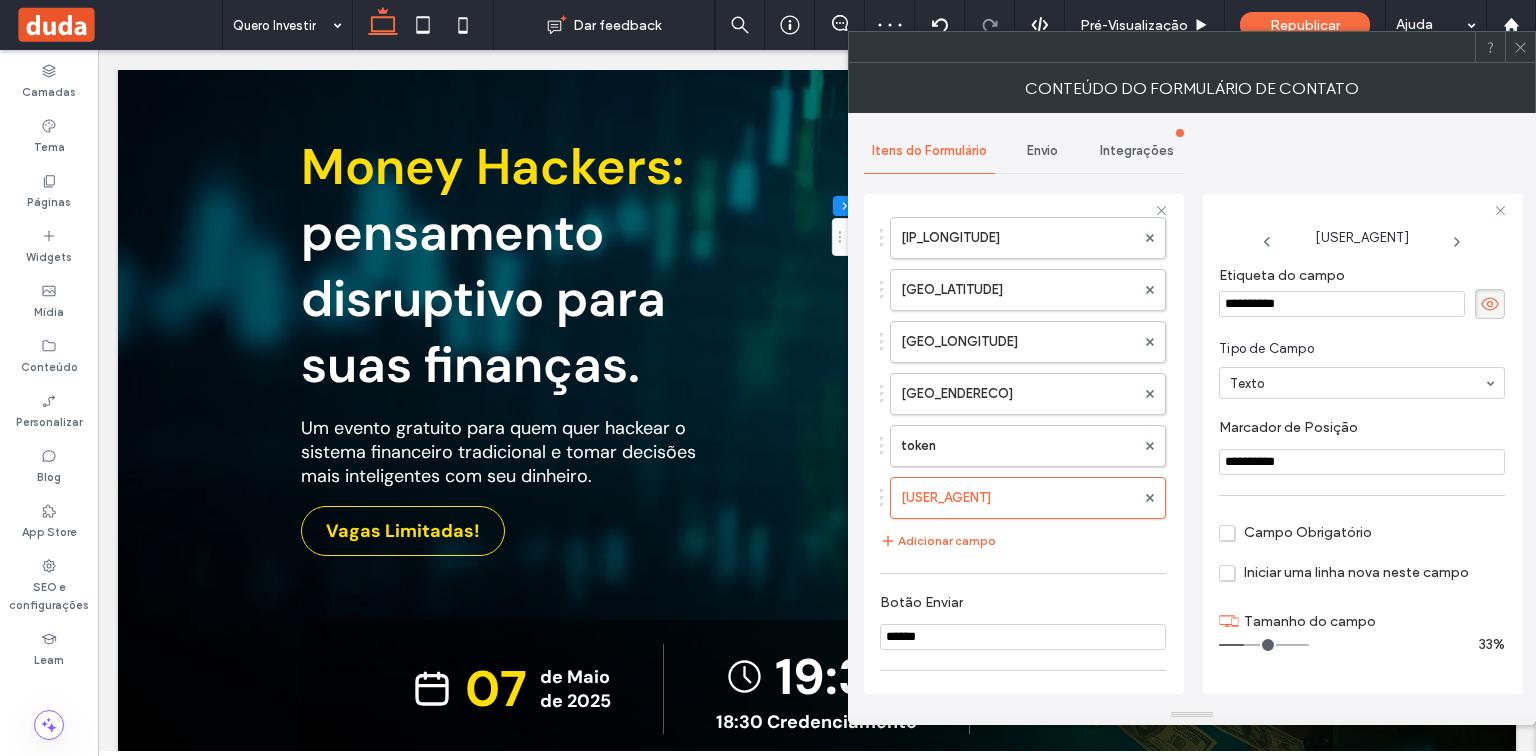 type on "**********" 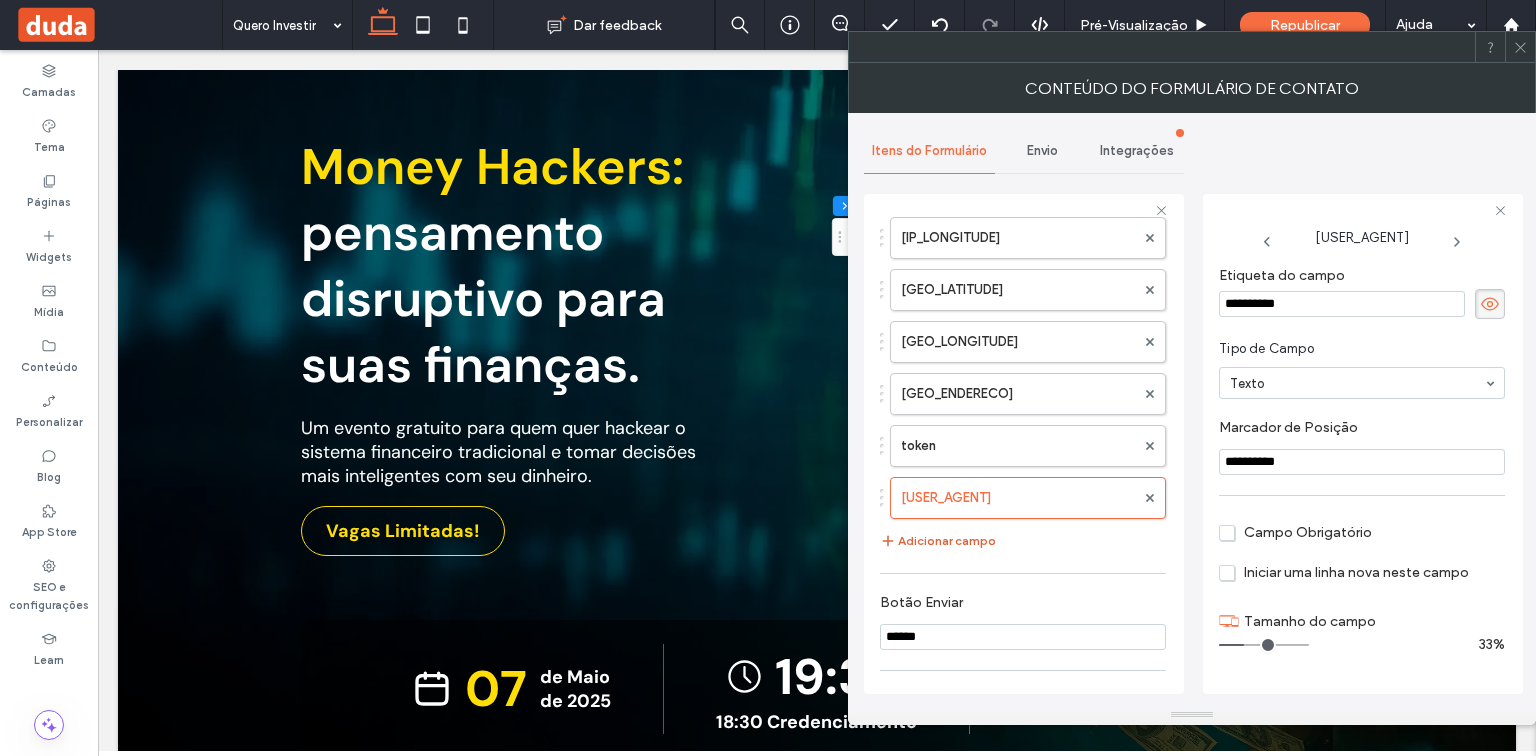 click on "Adicionar campo" at bounding box center [938, 541] 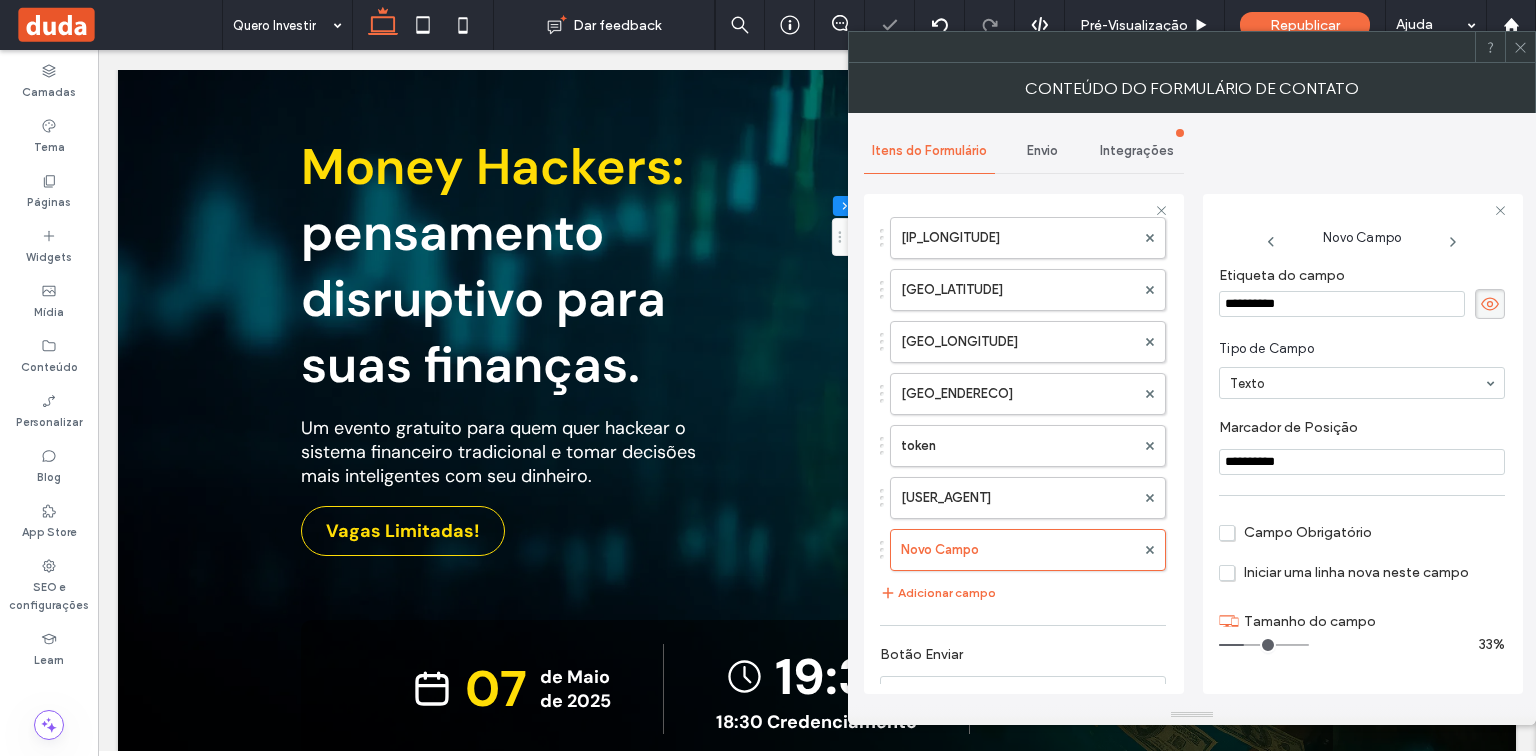 drag, startPoint x: 1333, startPoint y: 297, endPoint x: 1208, endPoint y: 296, distance: 125.004 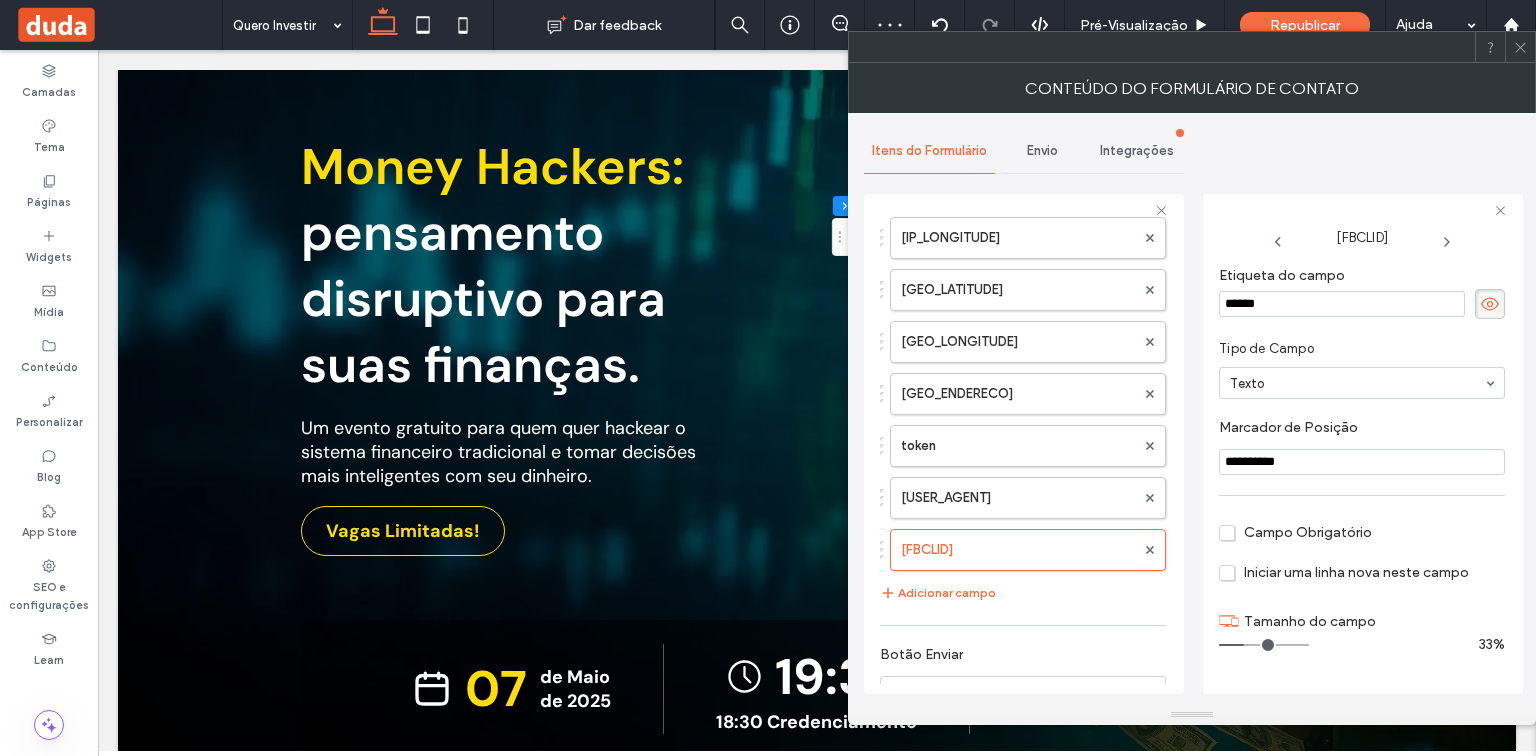 drag, startPoint x: 1316, startPoint y: 461, endPoint x: 1196, endPoint y: 454, distance: 120.203995 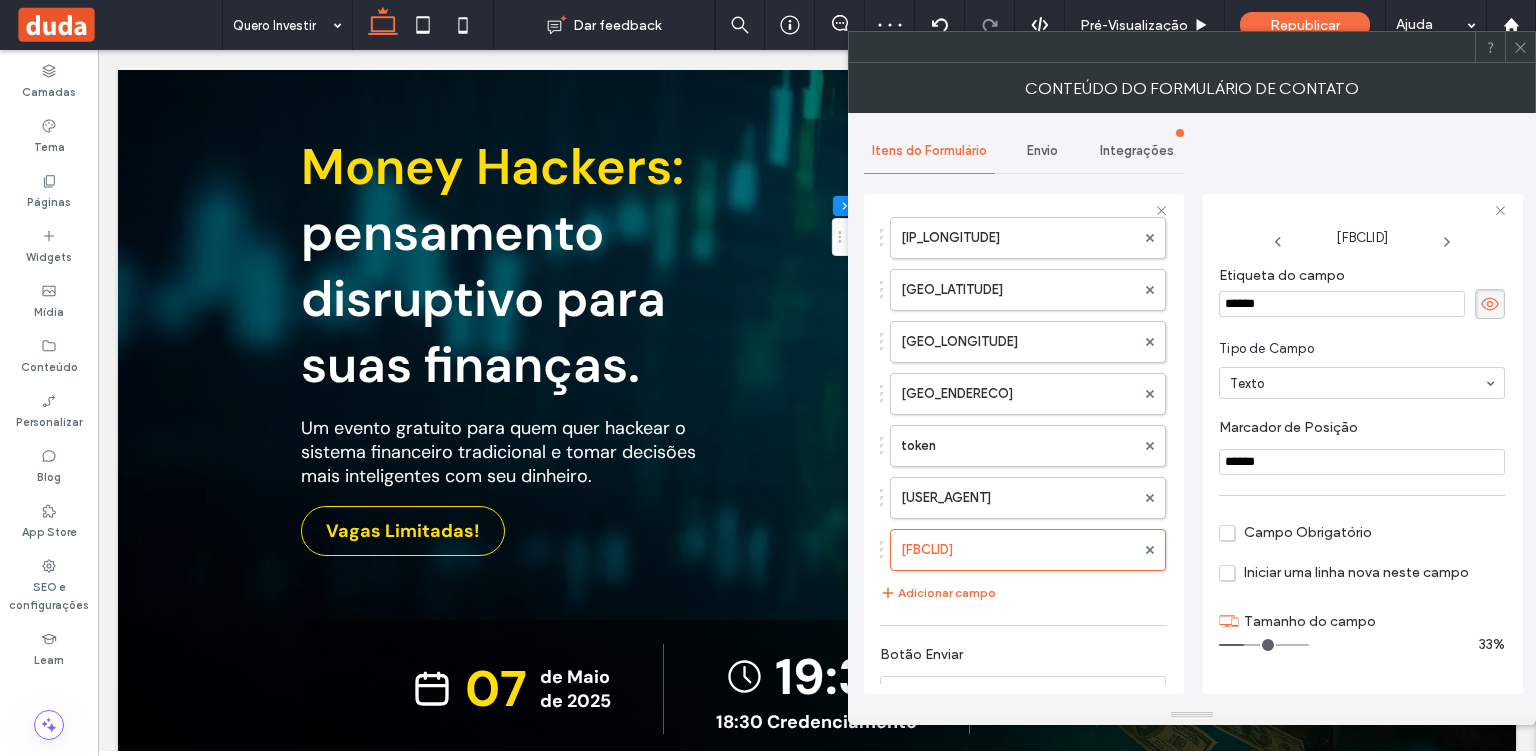 type on "******" 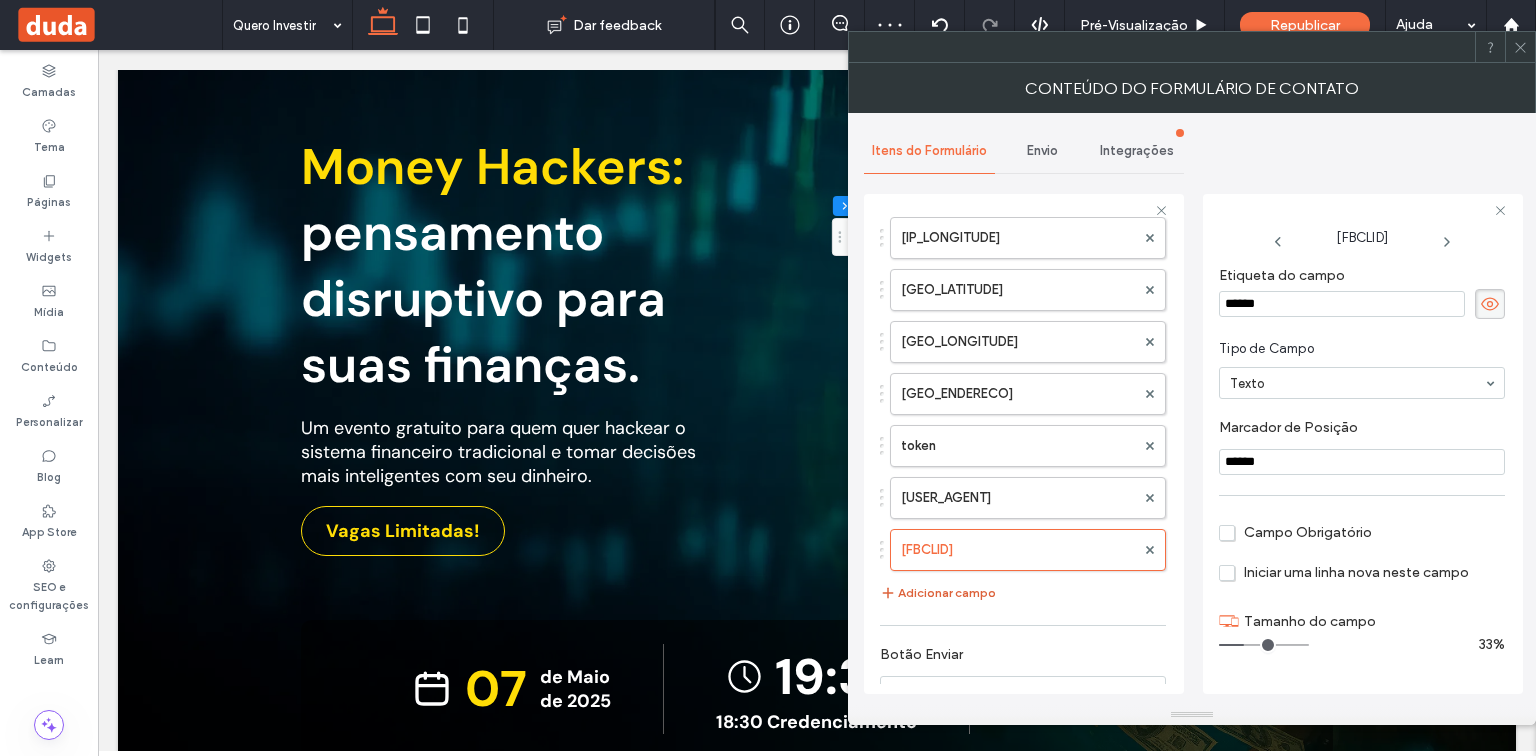 click on "Adicionar campo" at bounding box center (938, 593) 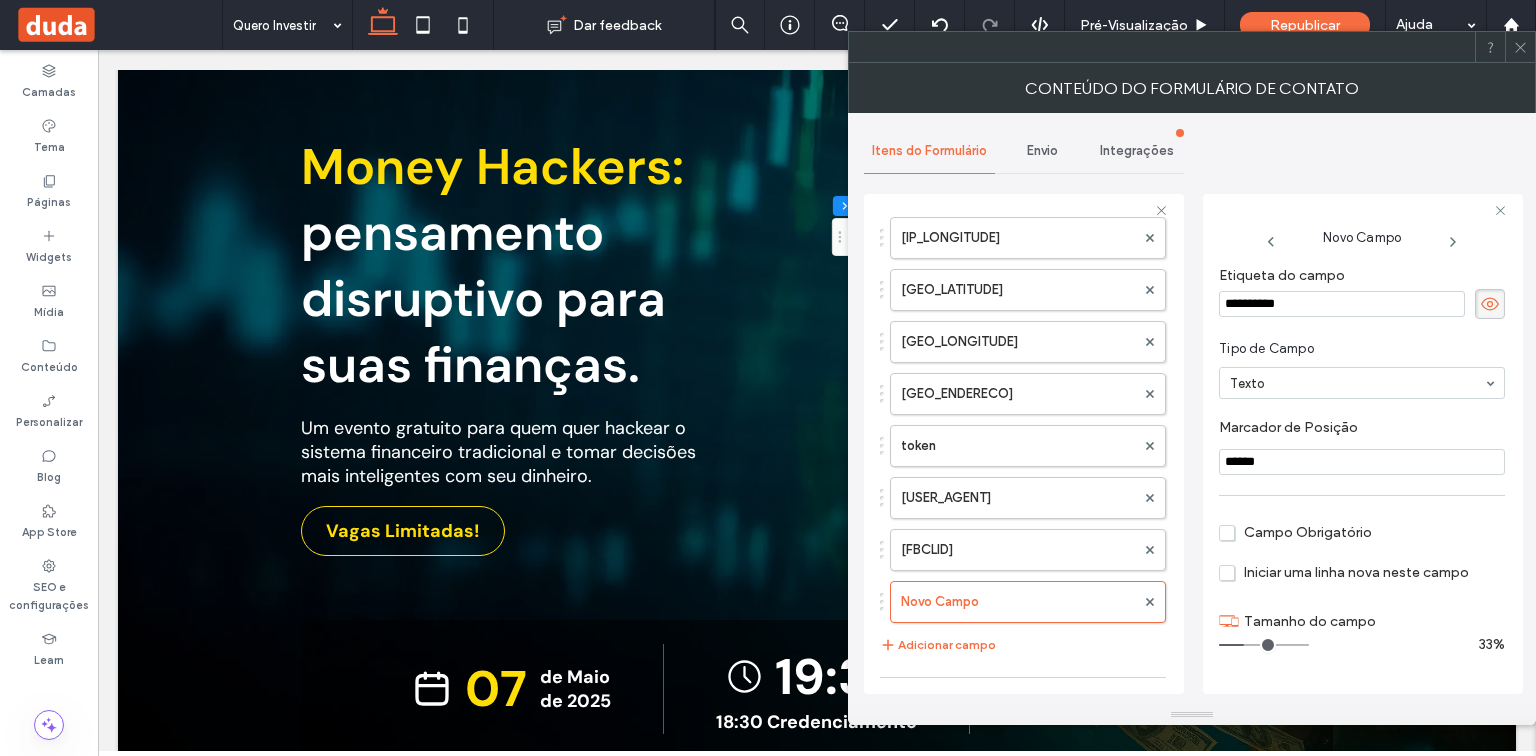 drag, startPoint x: 1276, startPoint y: 294, endPoint x: 1188, endPoint y: 296, distance: 88.02273 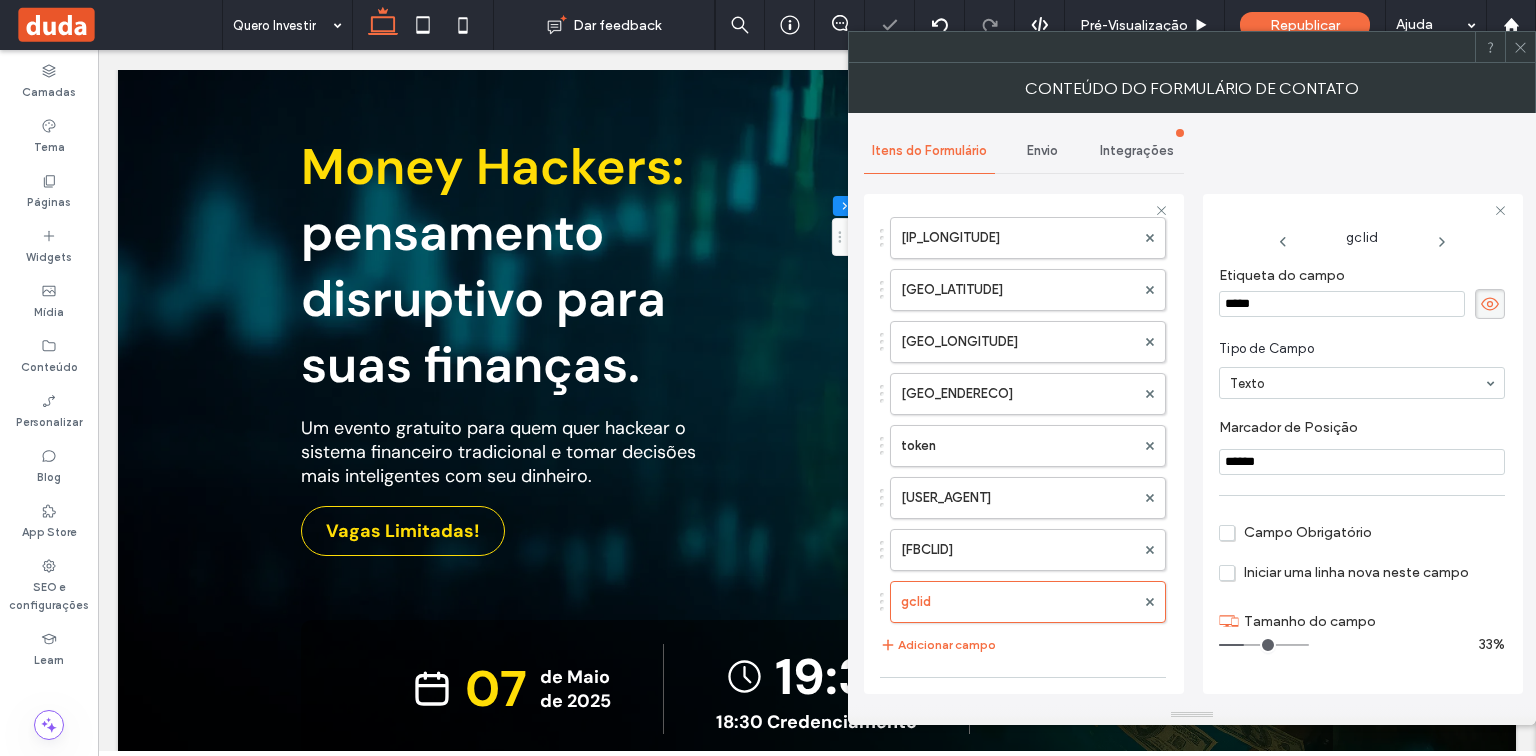 drag, startPoint x: 1275, startPoint y: 450, endPoint x: 1187, endPoint y: 451, distance: 88.005684 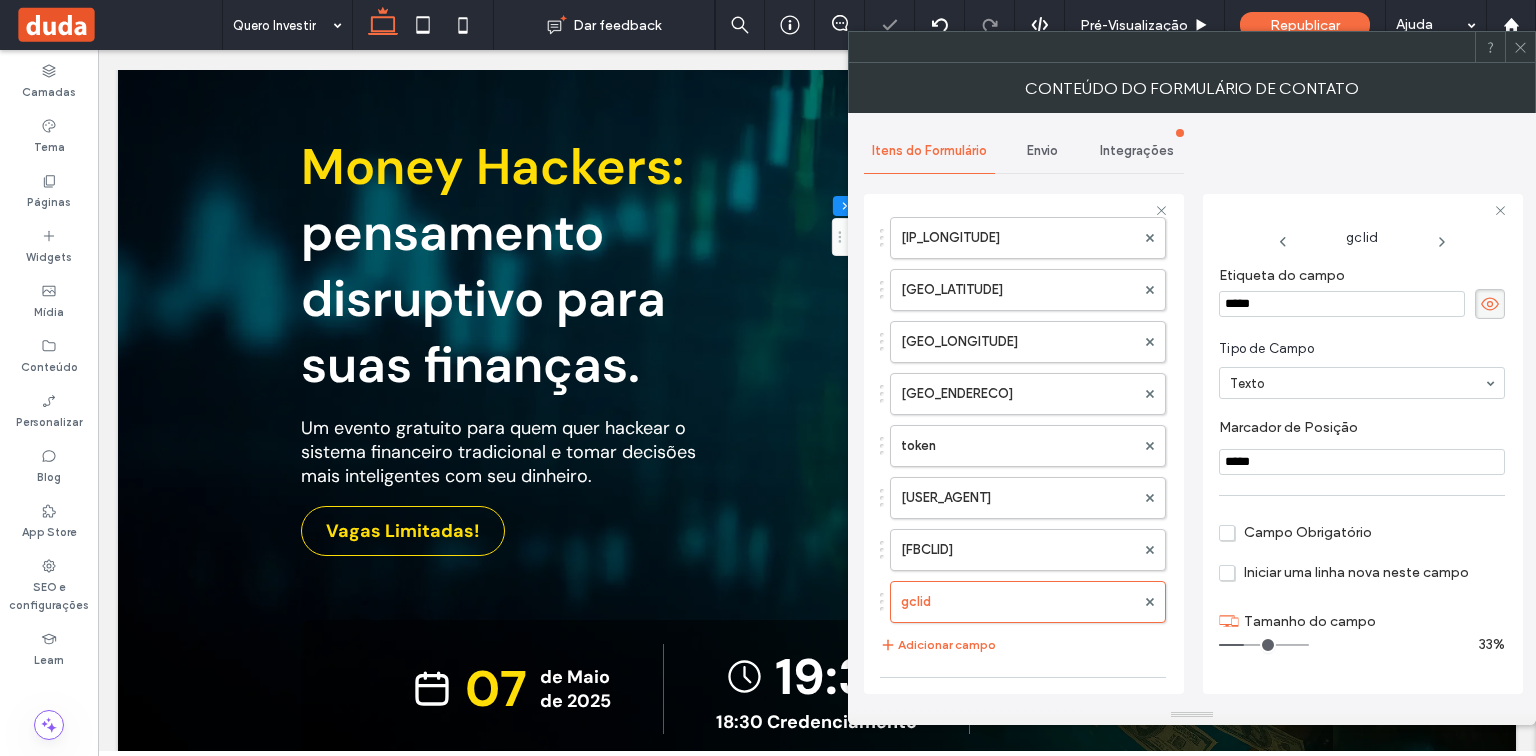 type on "*****" 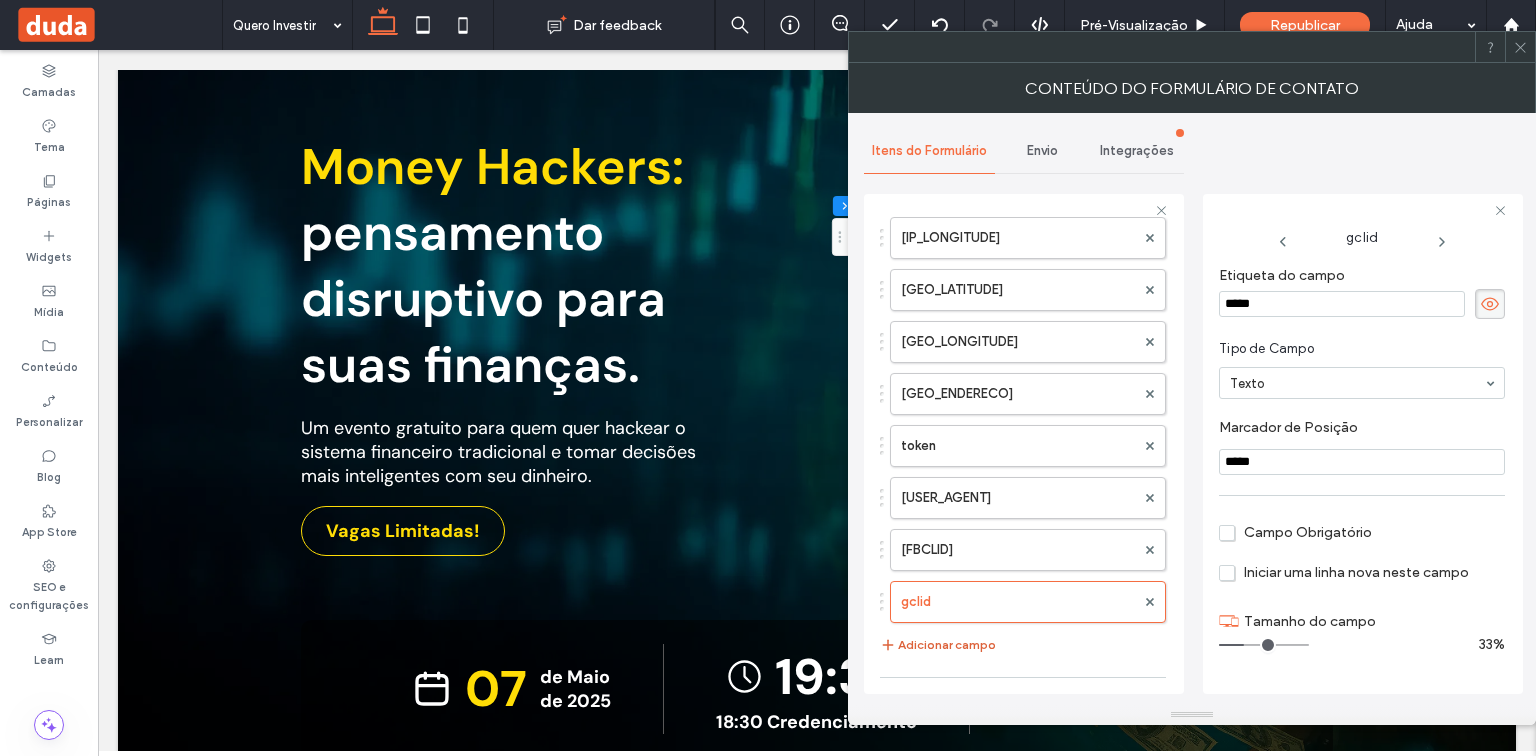 drag, startPoint x: 944, startPoint y: 633, endPoint x: 959, endPoint y: 631, distance: 15.132746 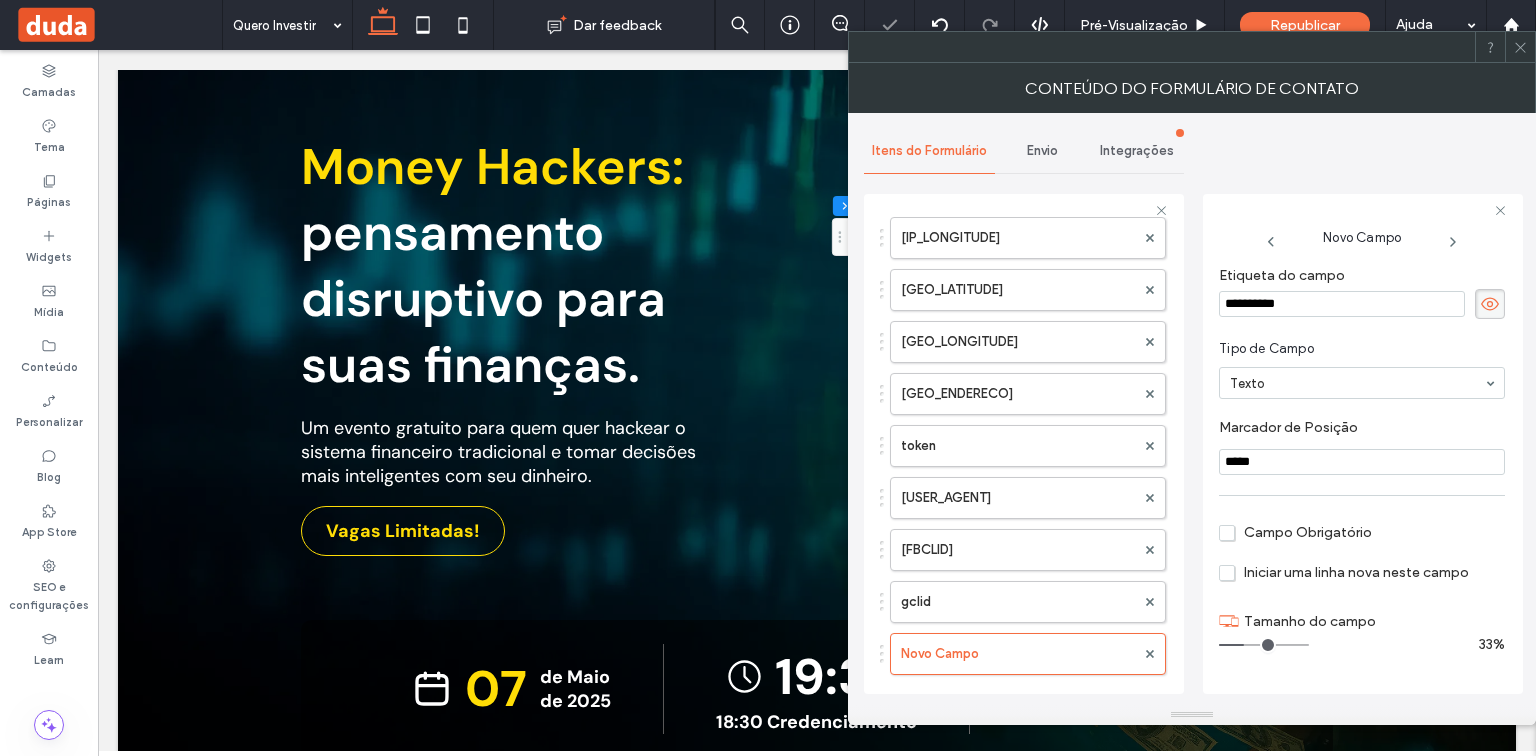 drag, startPoint x: 1328, startPoint y: 306, endPoint x: 1217, endPoint y: 310, distance: 111.07205 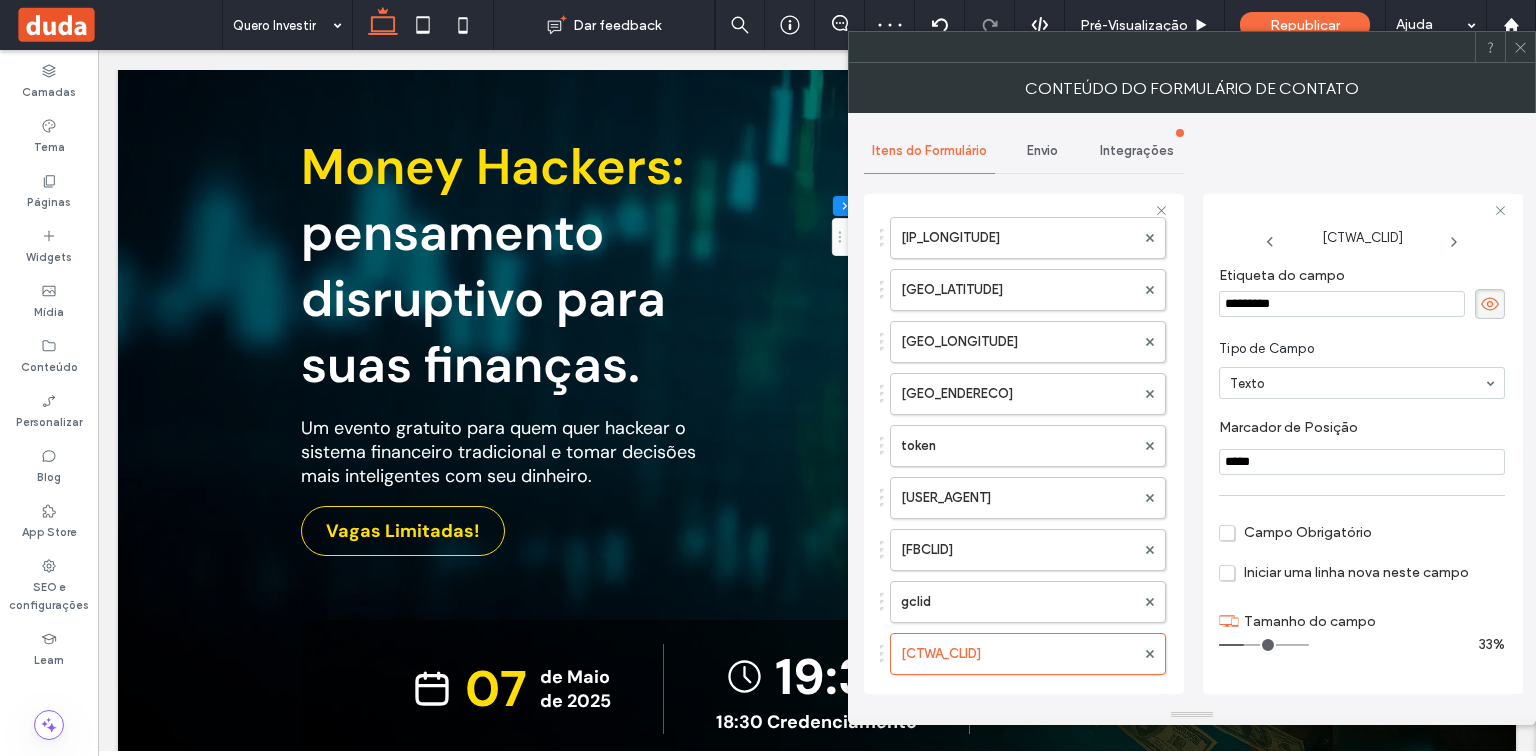 drag, startPoint x: 1280, startPoint y: 458, endPoint x: 1204, endPoint y: 468, distance: 76.655075 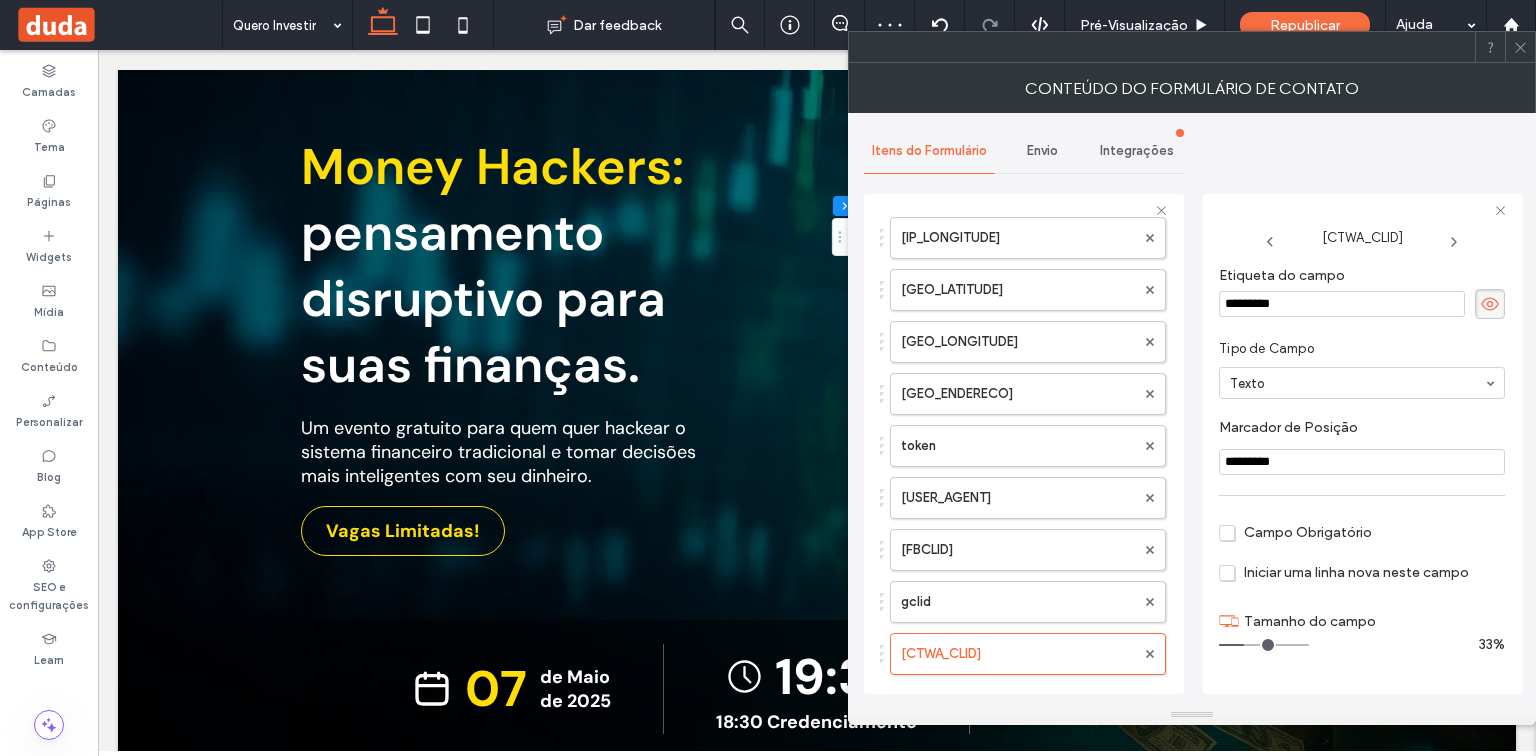 type on "*********" 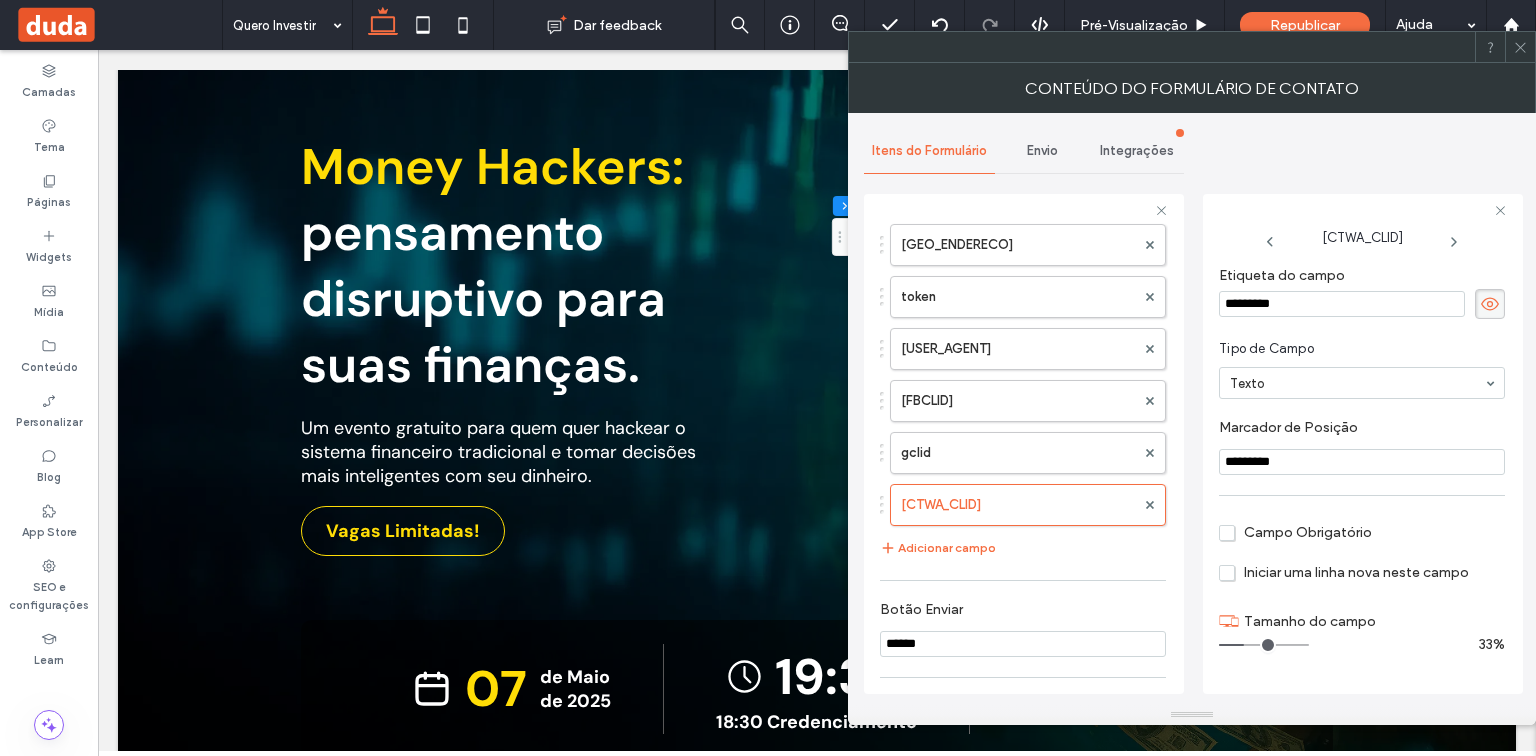 scroll, scrollTop: 1440, scrollLeft: 0, axis: vertical 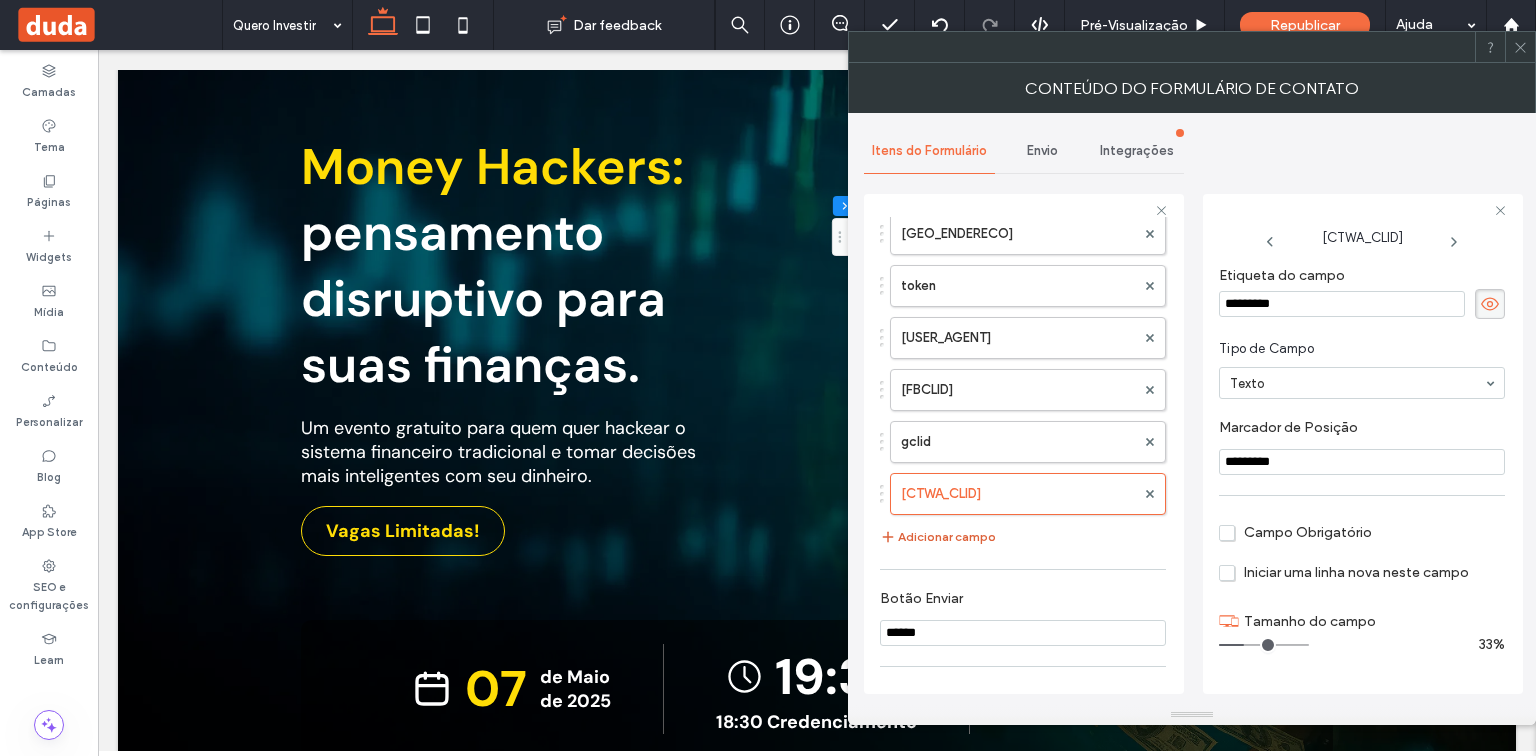 click on "Adicionar campo" at bounding box center [938, 537] 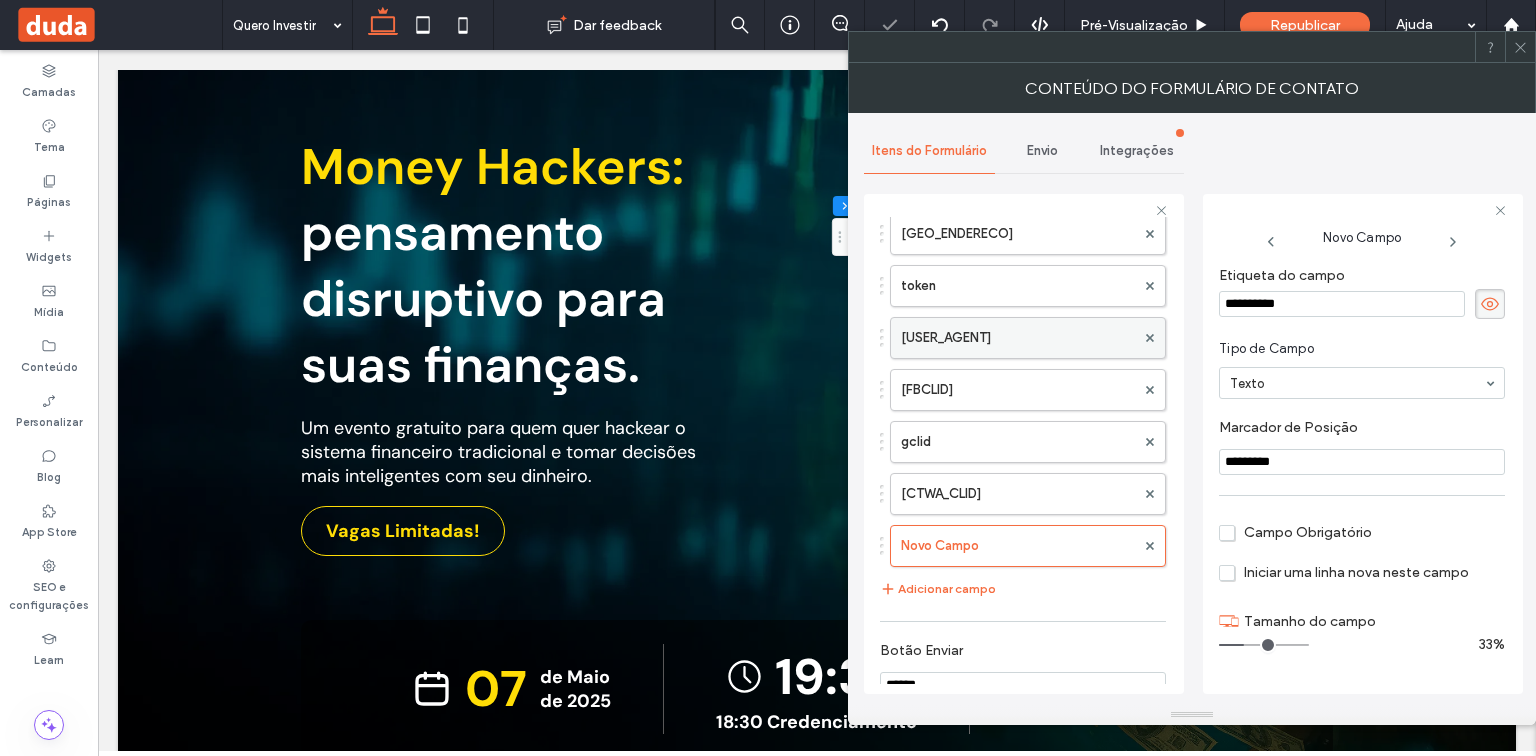 drag, startPoint x: 1340, startPoint y: 300, endPoint x: 1116, endPoint y: 305, distance: 224.0558 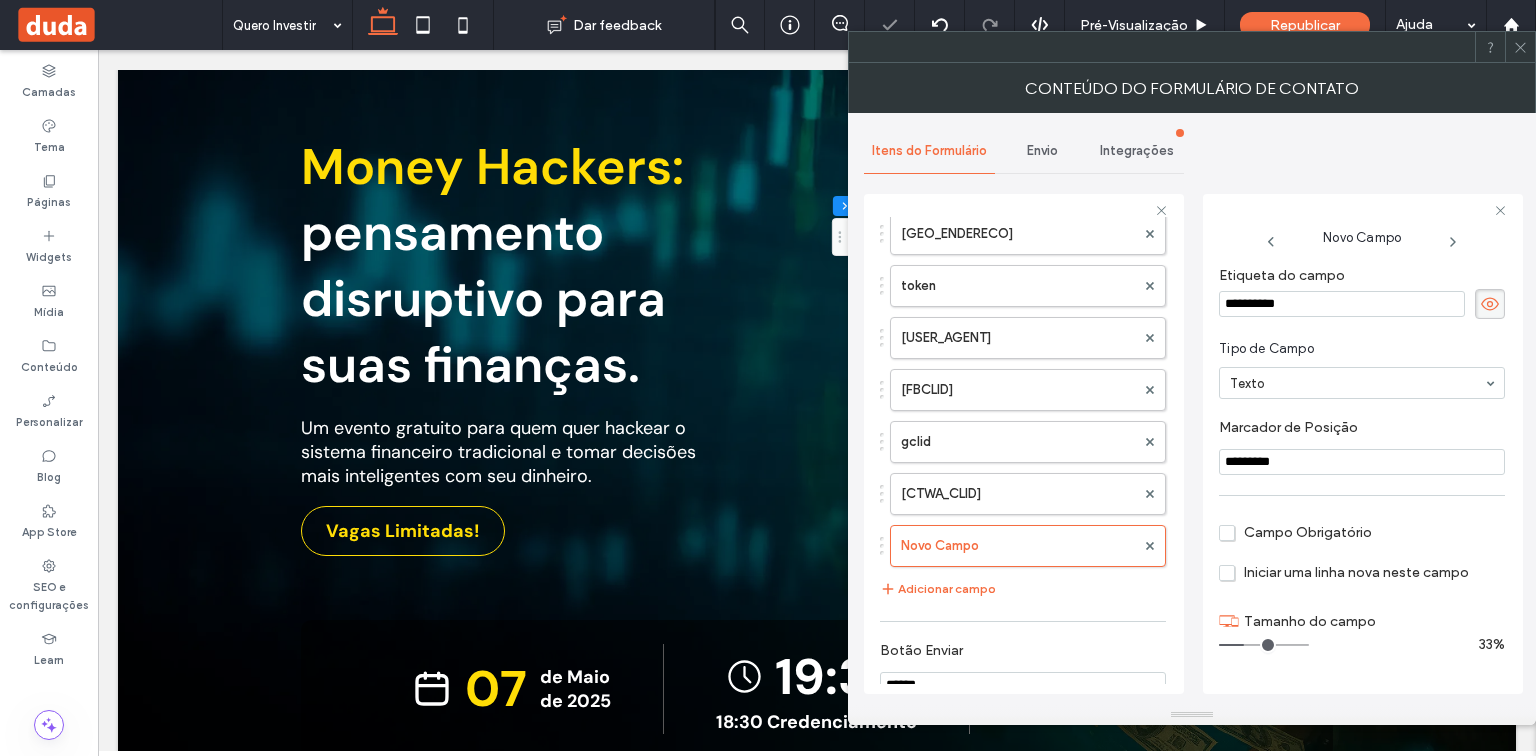 paste on "*" 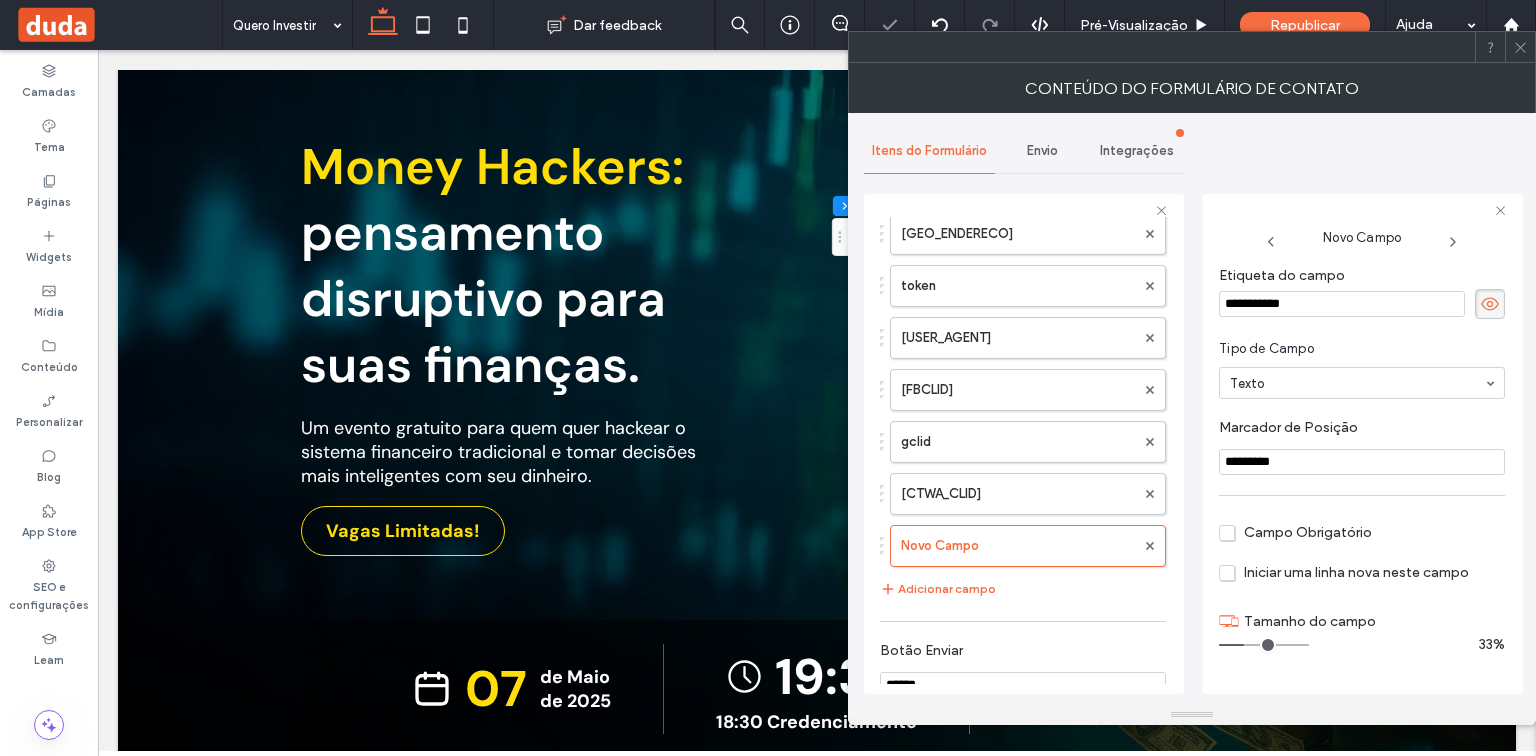 type on "**********" 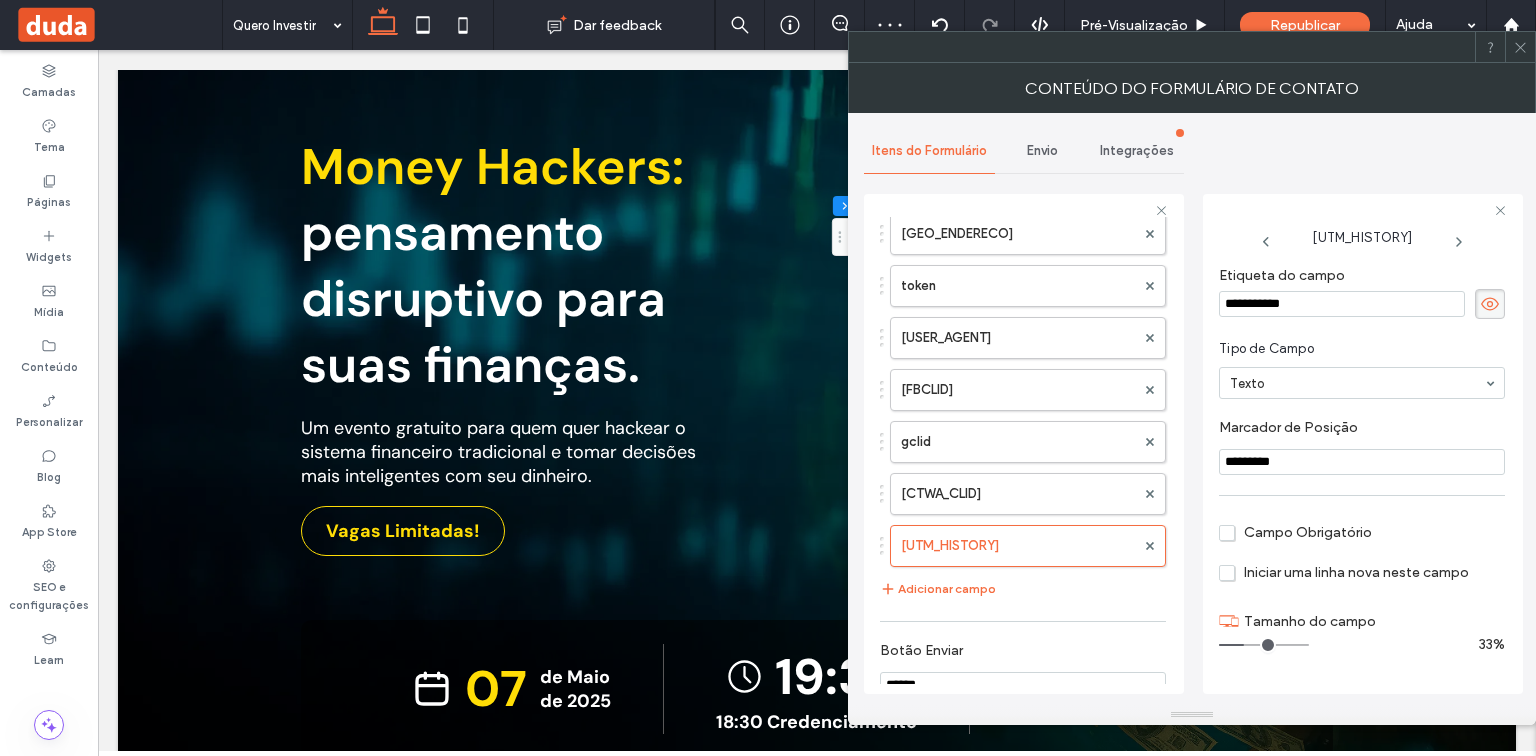 drag, startPoint x: 1330, startPoint y: 467, endPoint x: 1184, endPoint y: 471, distance: 146.05478 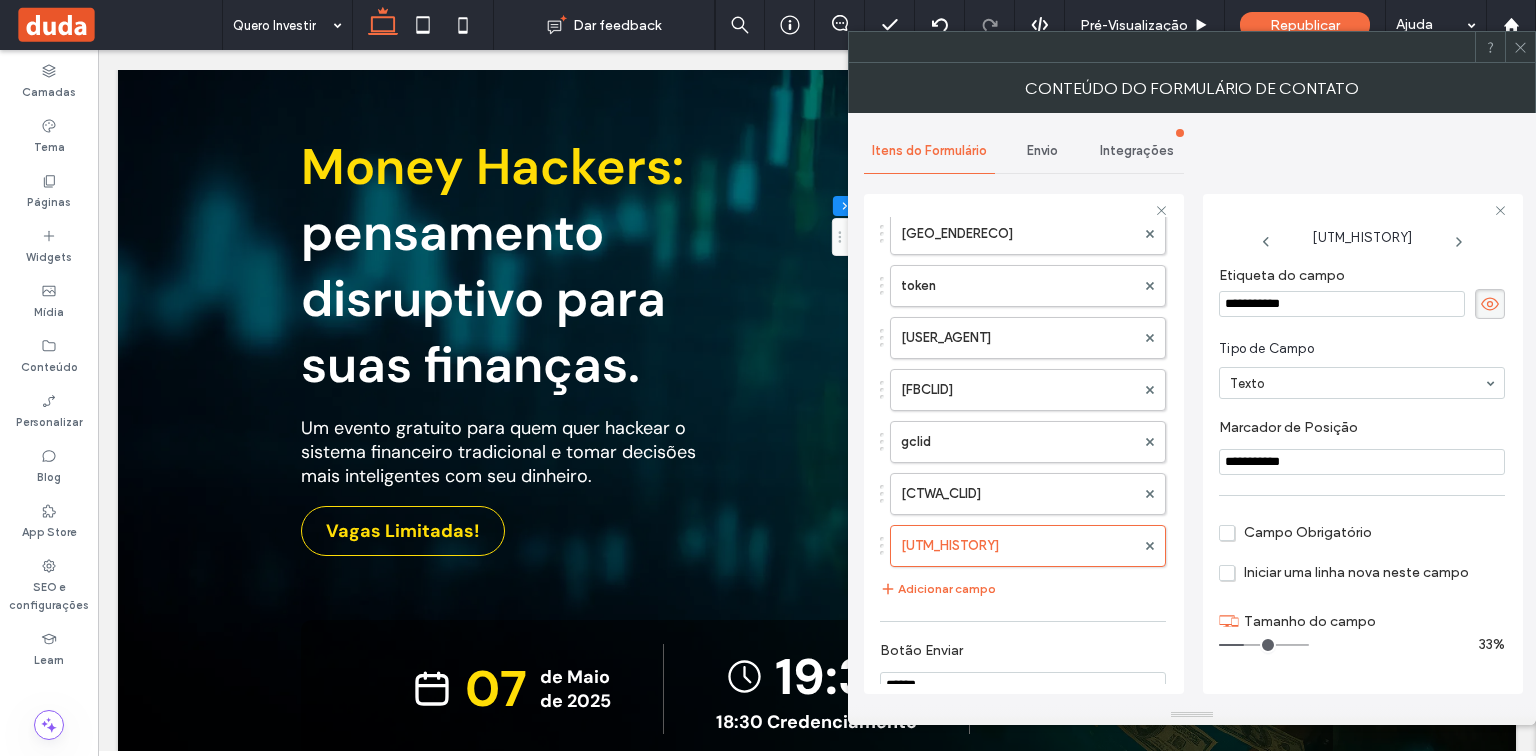 type on "**********" 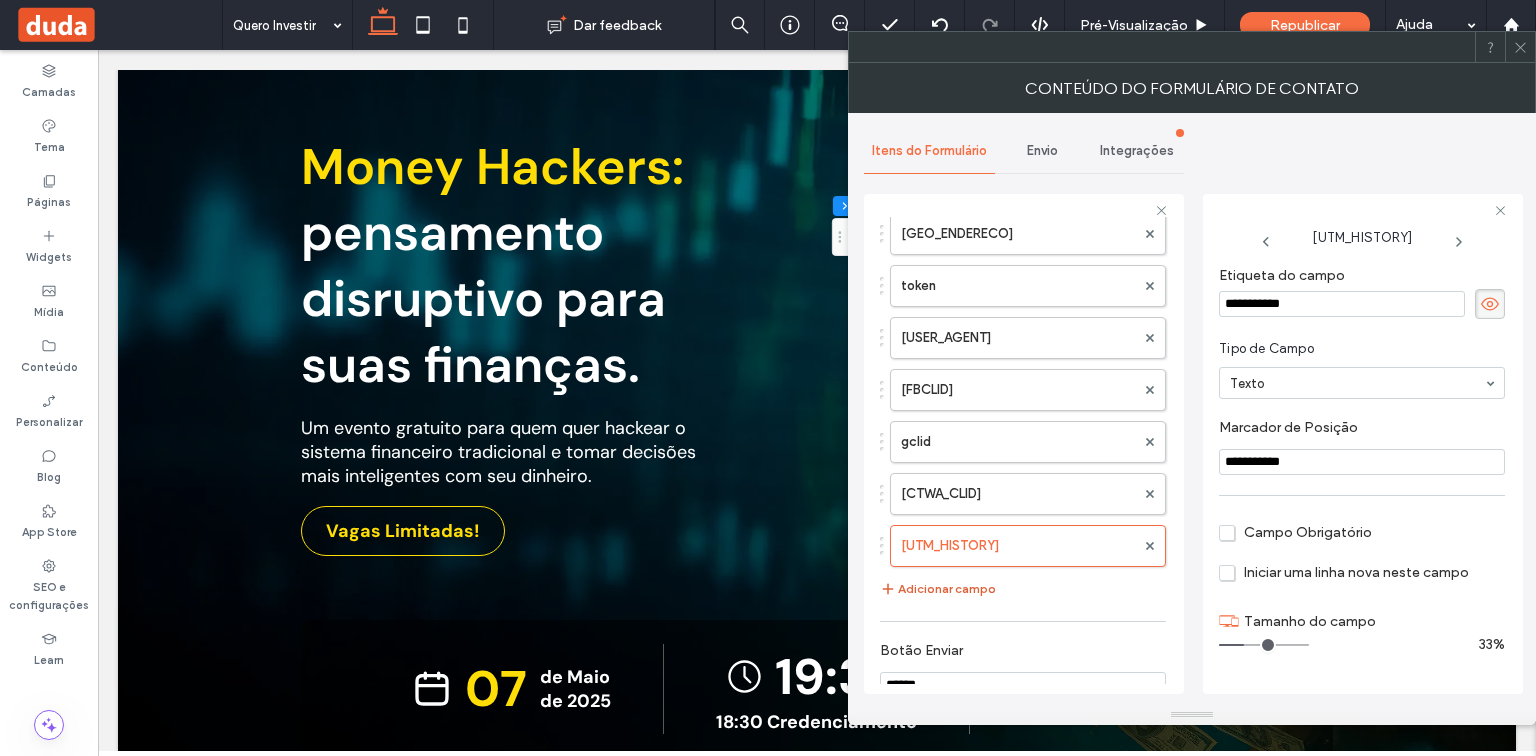 click on "Adicionar campo" at bounding box center (938, 589) 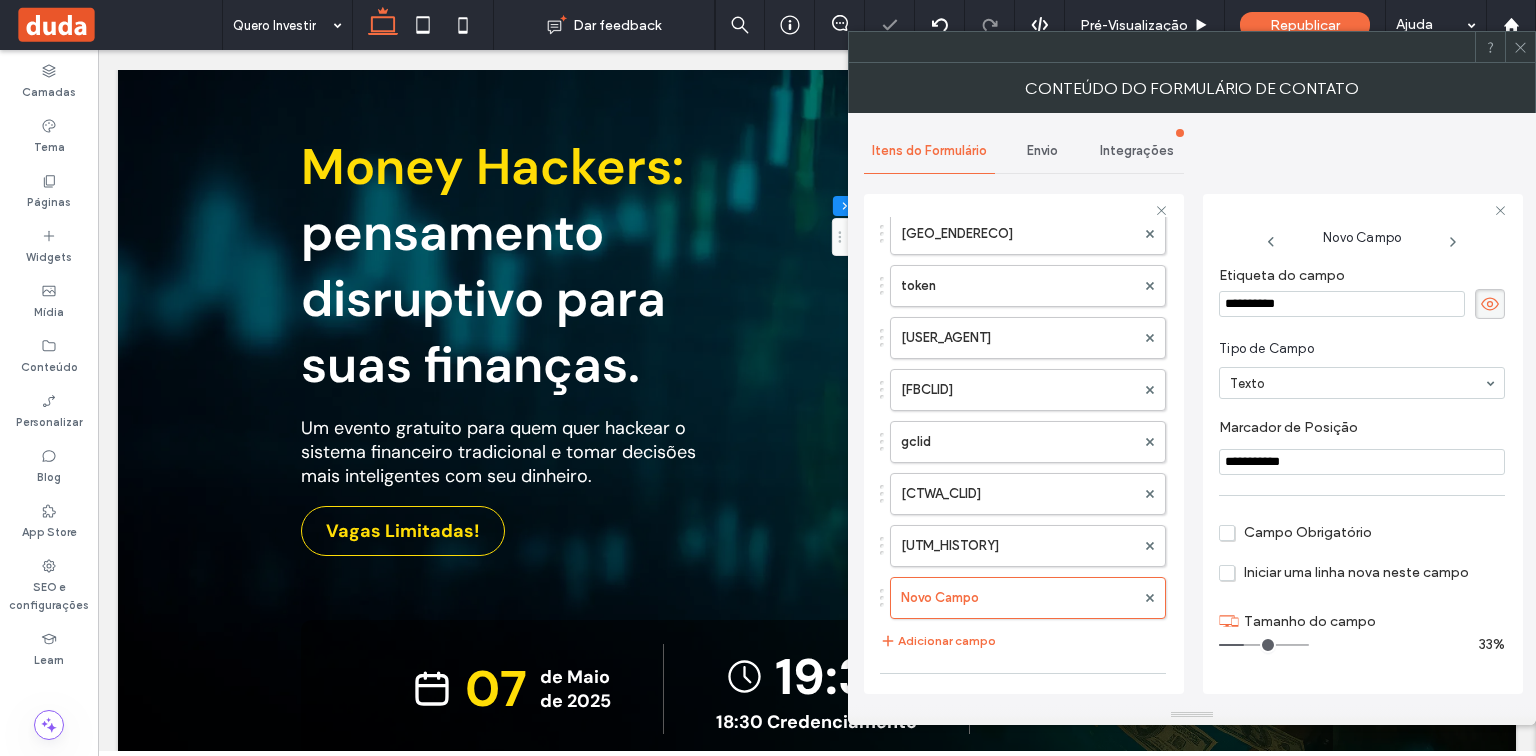 drag, startPoint x: 1328, startPoint y: 291, endPoint x: 1179, endPoint y: 292, distance: 149.00336 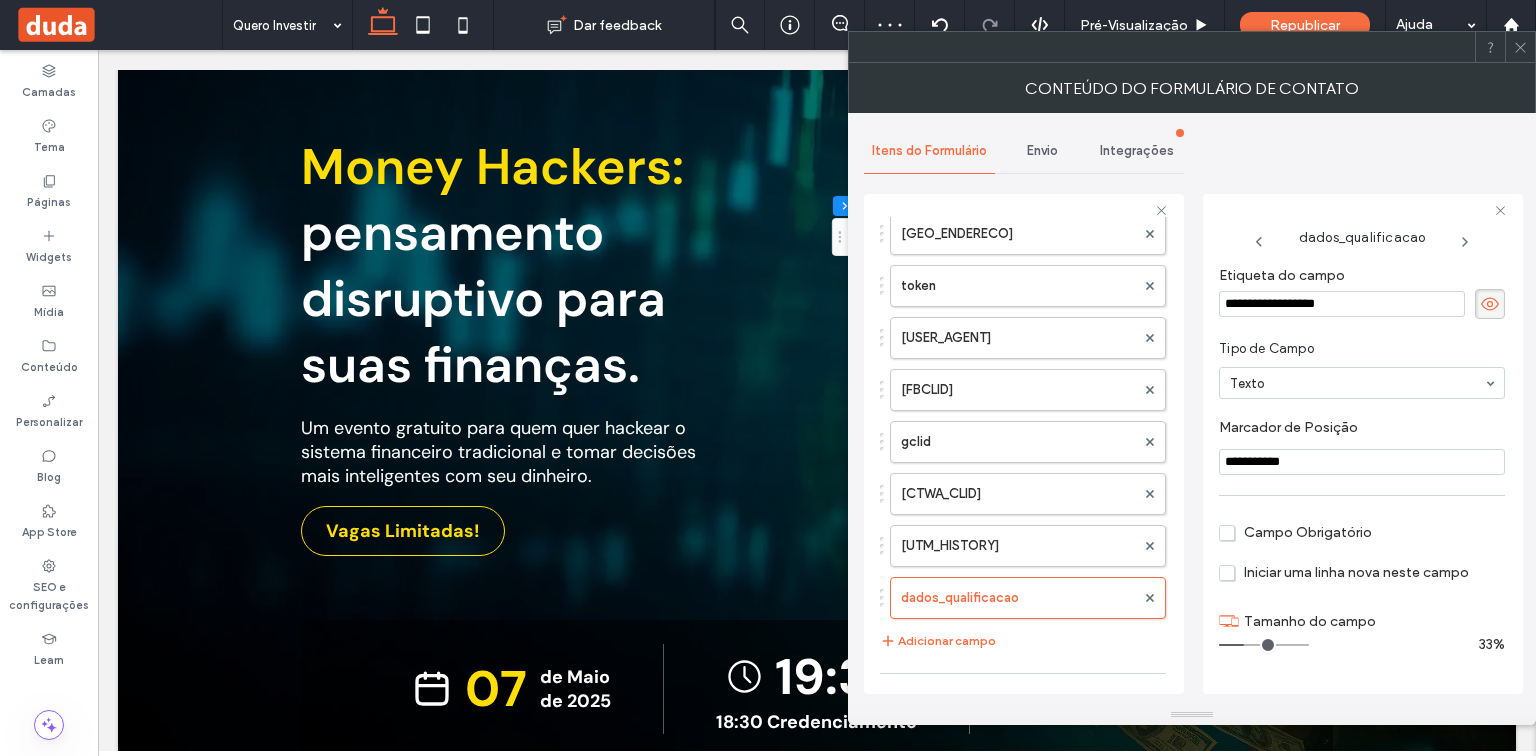 drag, startPoint x: 1214, startPoint y: 452, endPoint x: 1192, endPoint y: 452, distance: 22 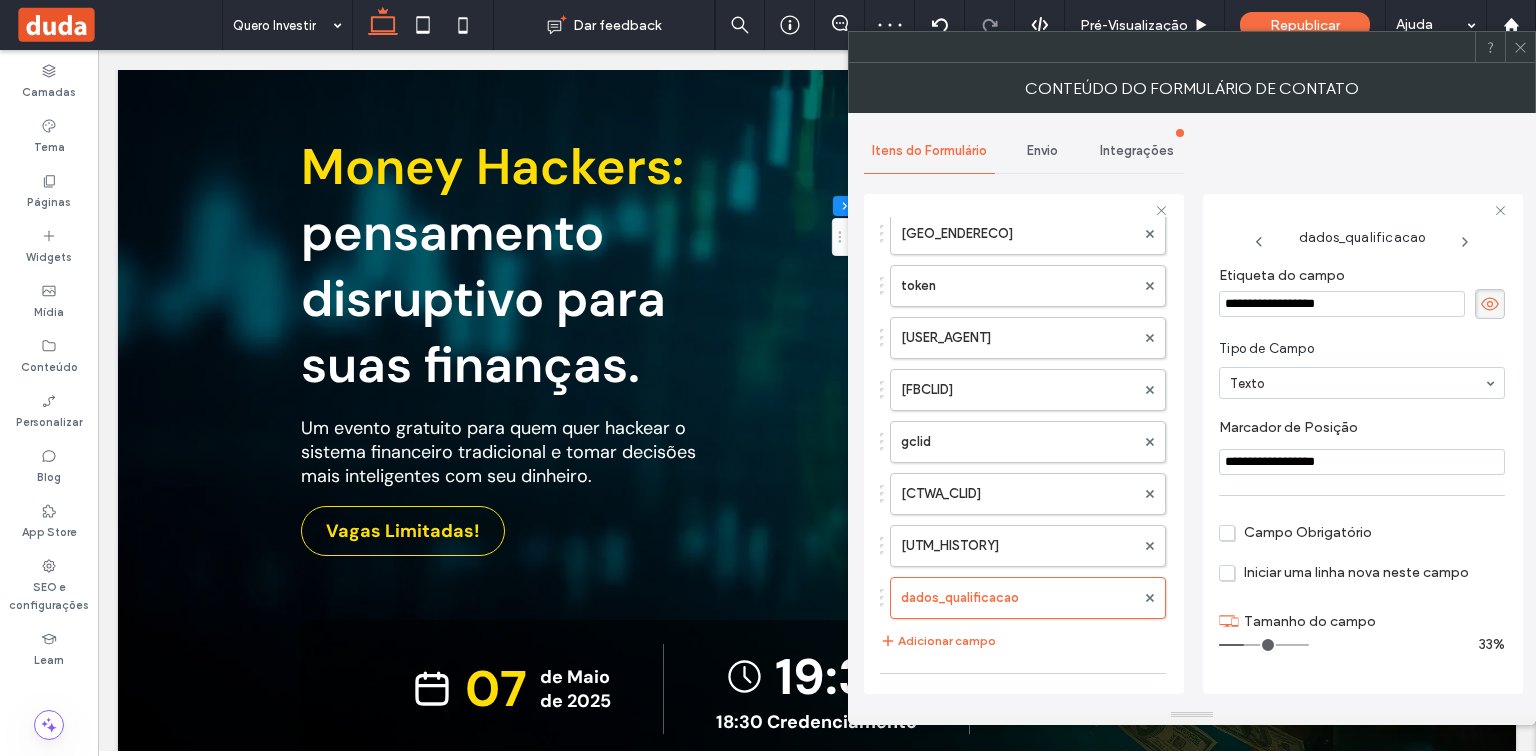 type on "**********" 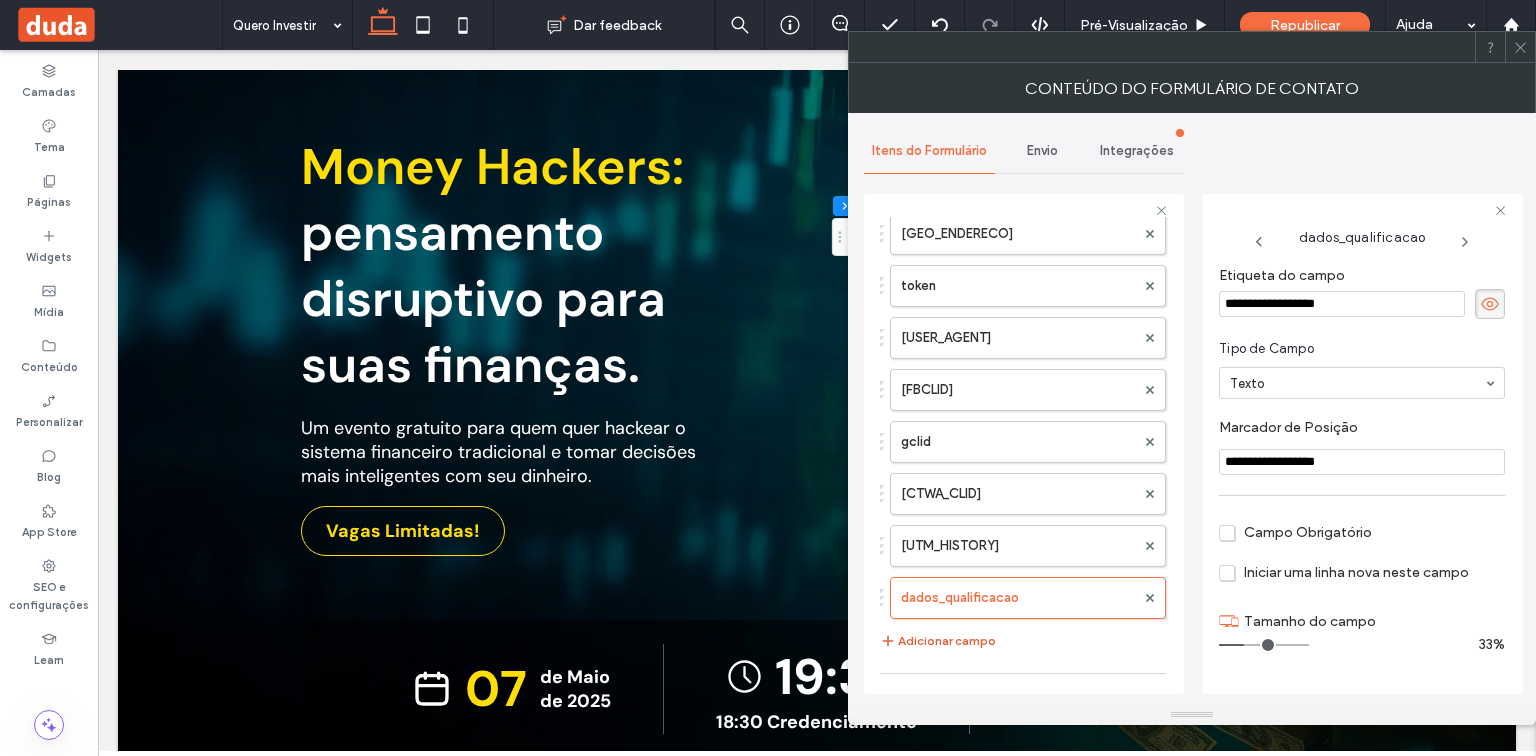 click on "Adicionar campo" at bounding box center (938, 641) 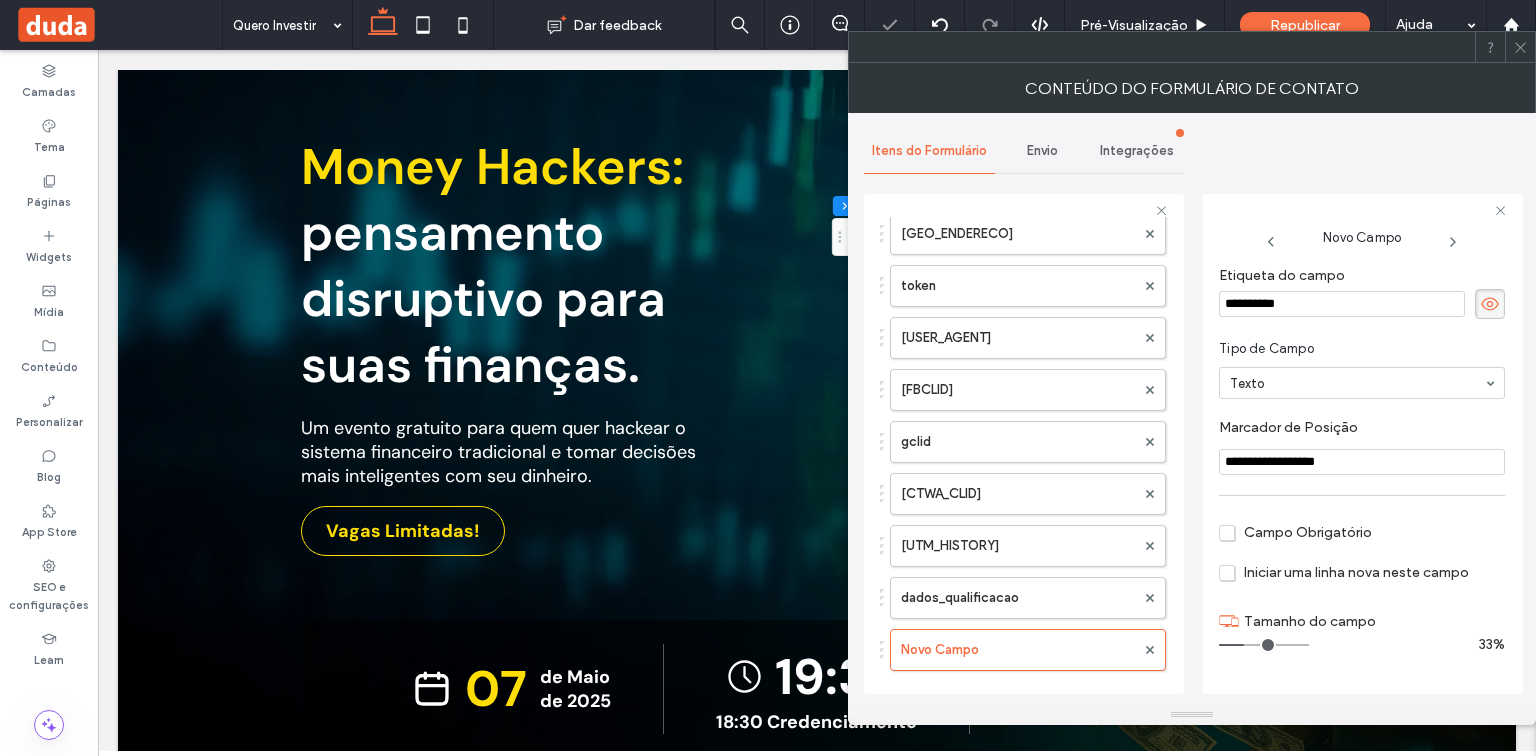 drag, startPoint x: 1286, startPoint y: 297, endPoint x: 1184, endPoint y: 300, distance: 102.044106 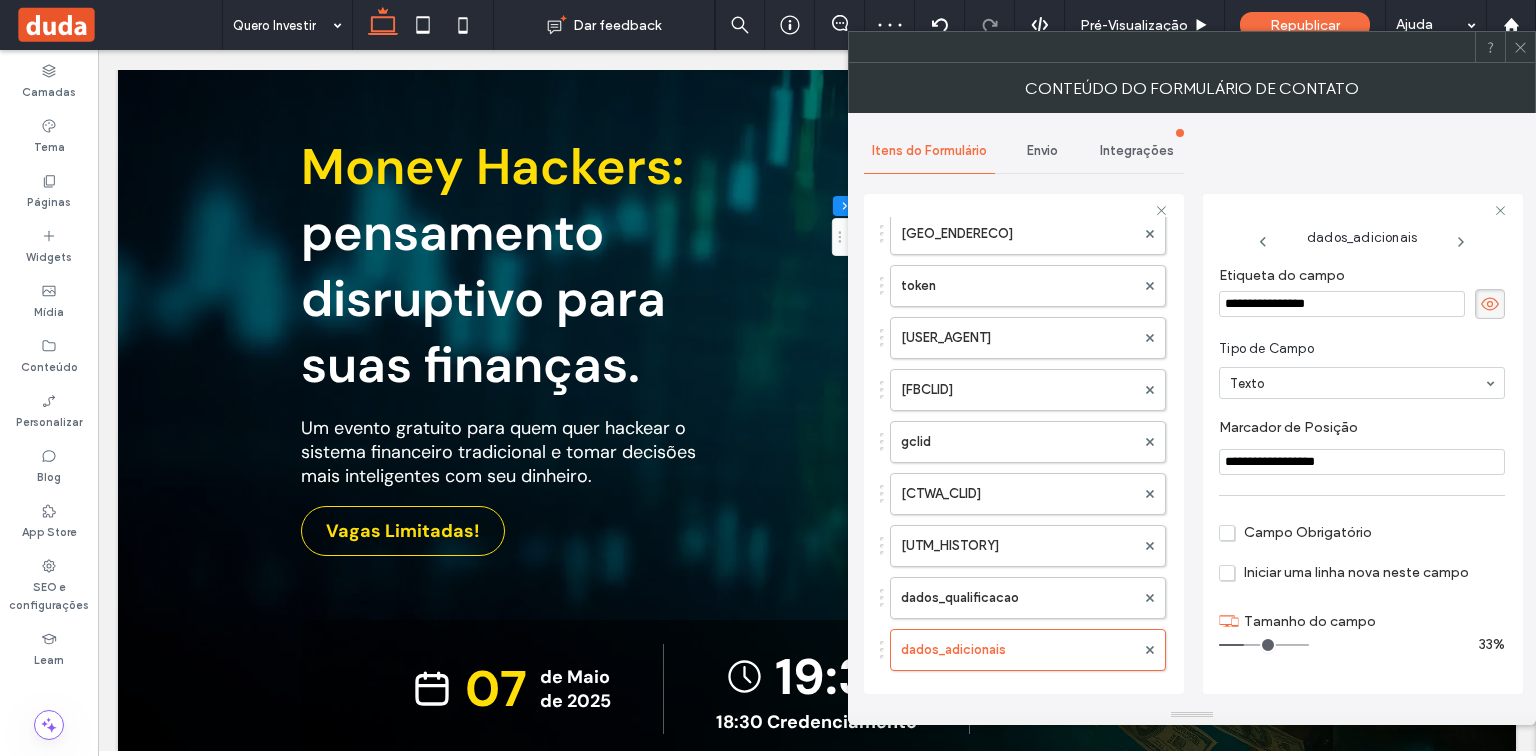drag, startPoint x: 1371, startPoint y: 462, endPoint x: 1213, endPoint y: 462, distance: 158 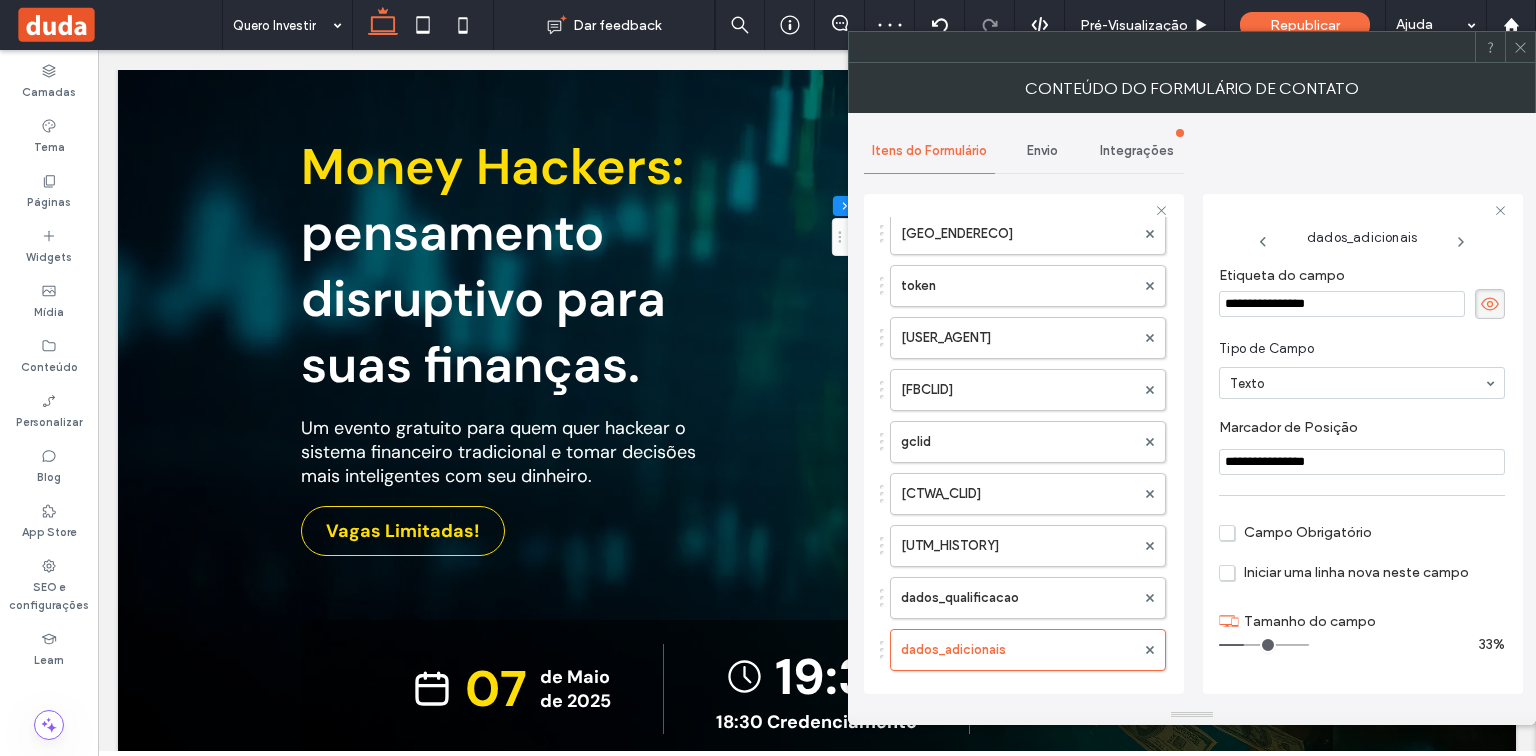 type on "**********" 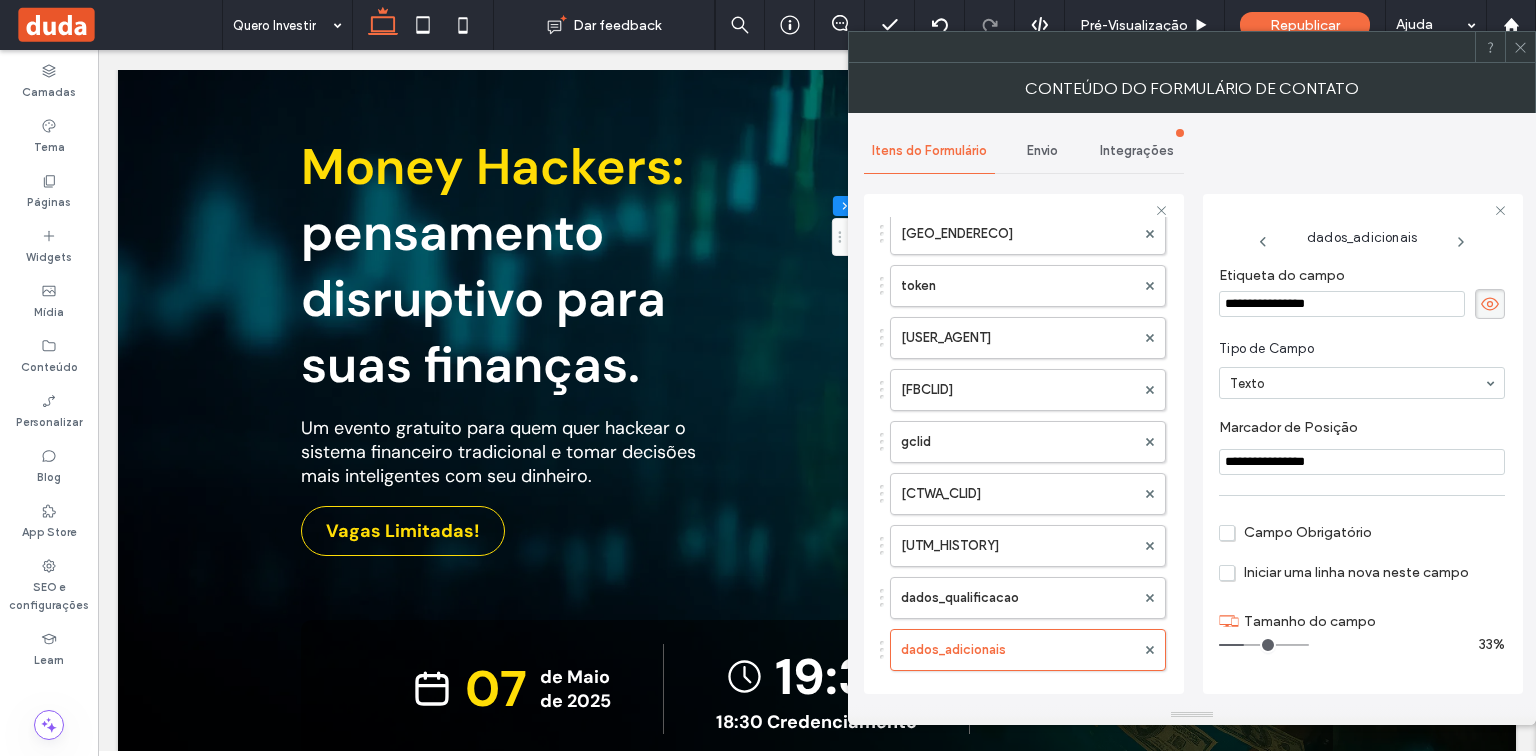 click on "Integrações" at bounding box center [1137, 151] 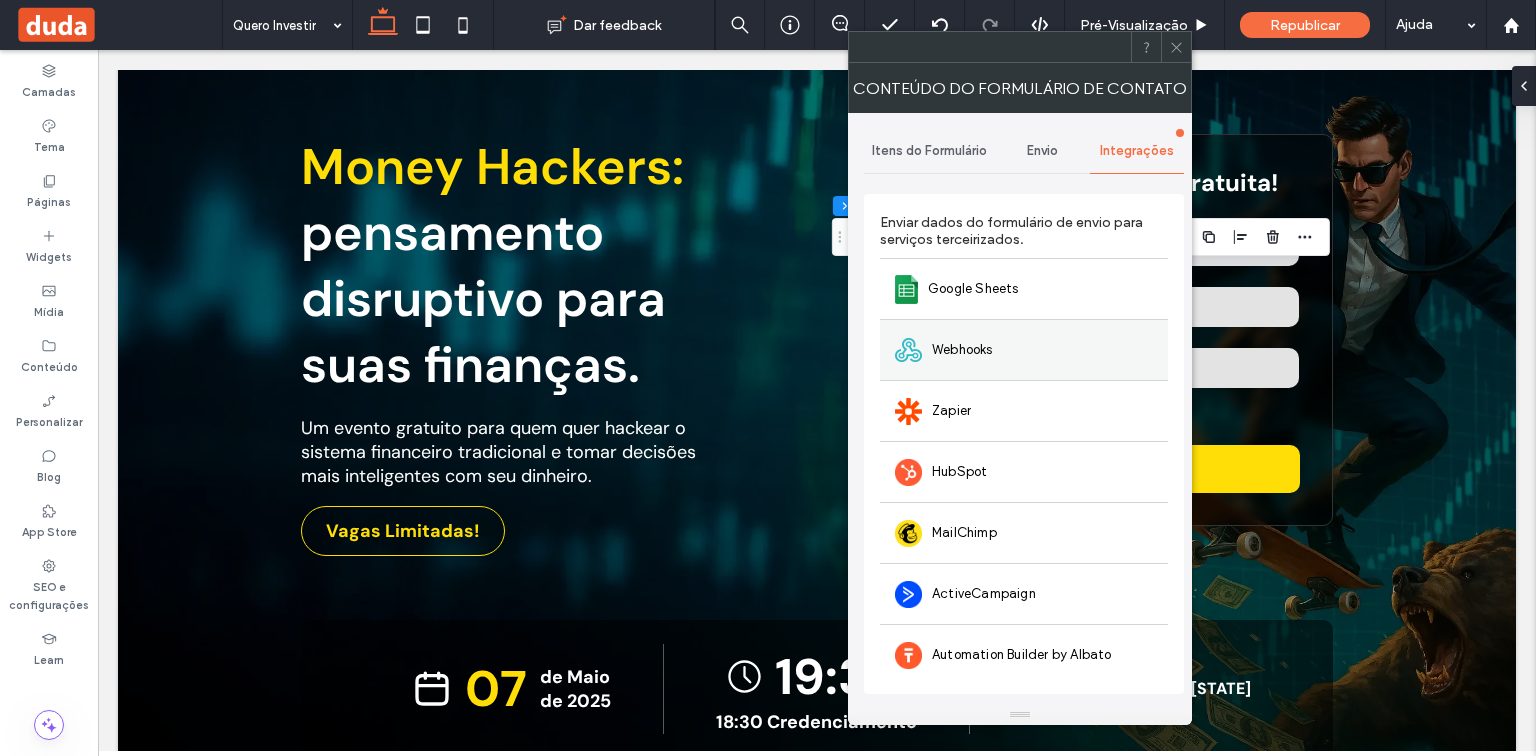 click on "Webhooks" at bounding box center (1024, 349) 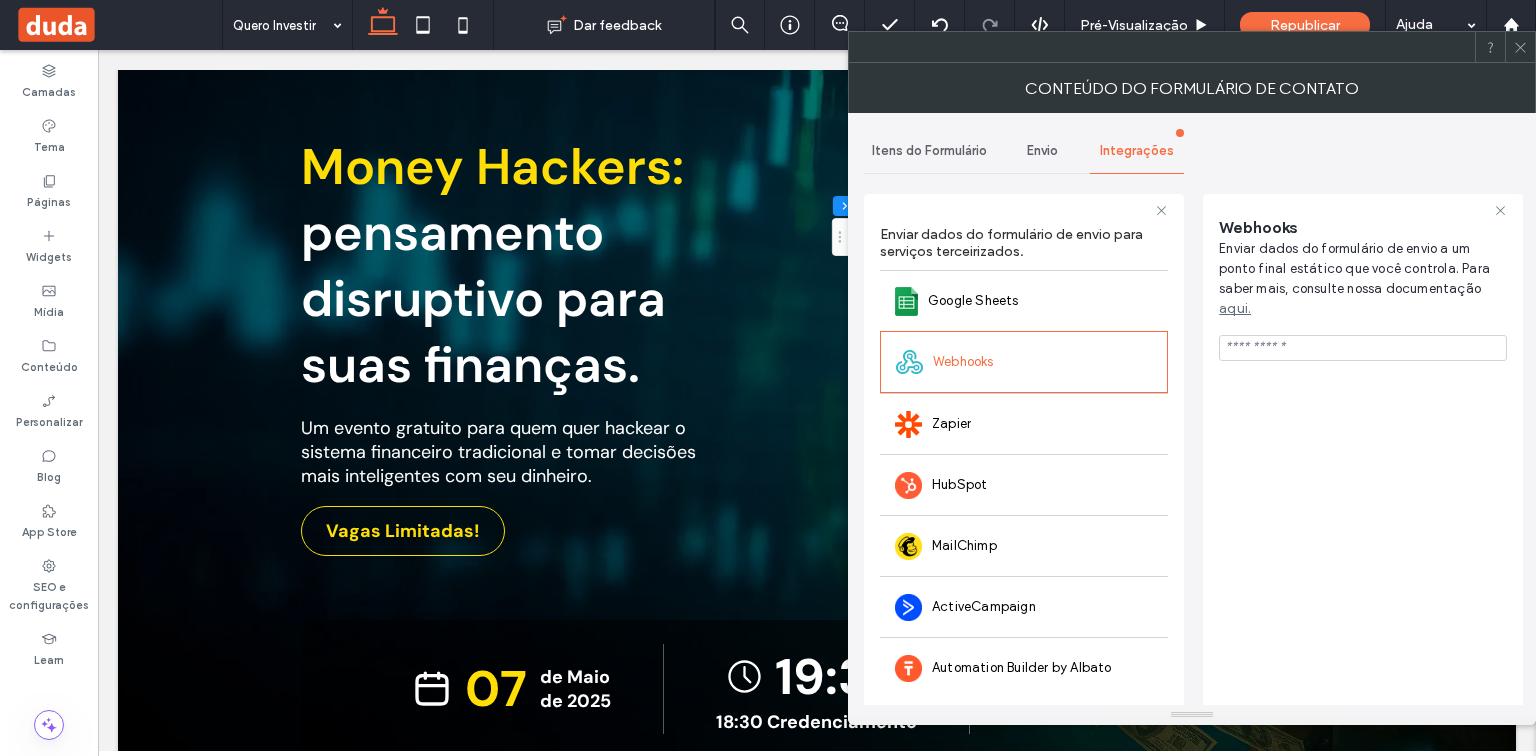 click at bounding box center (1363, 348) 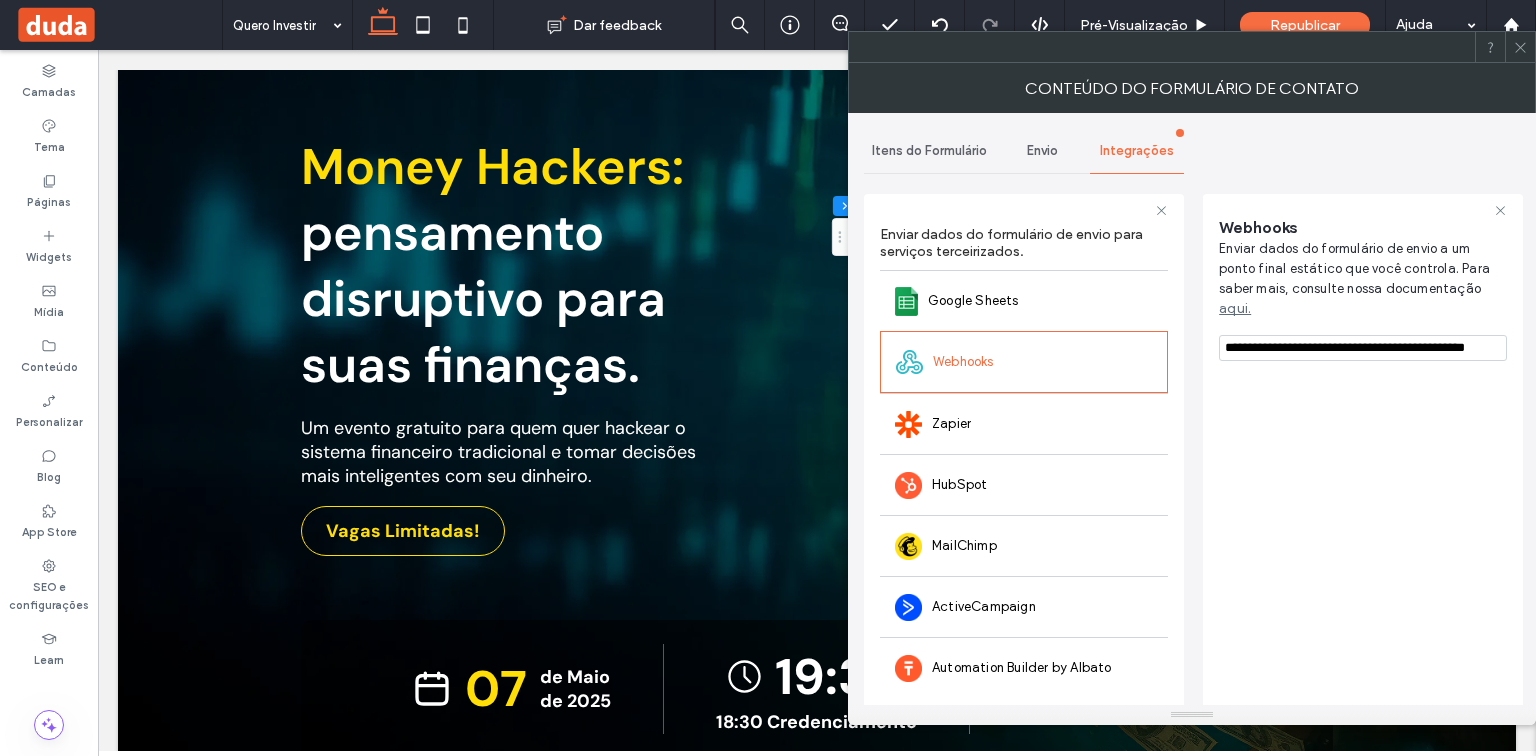 scroll, scrollTop: 0, scrollLeft: 17, axis: horizontal 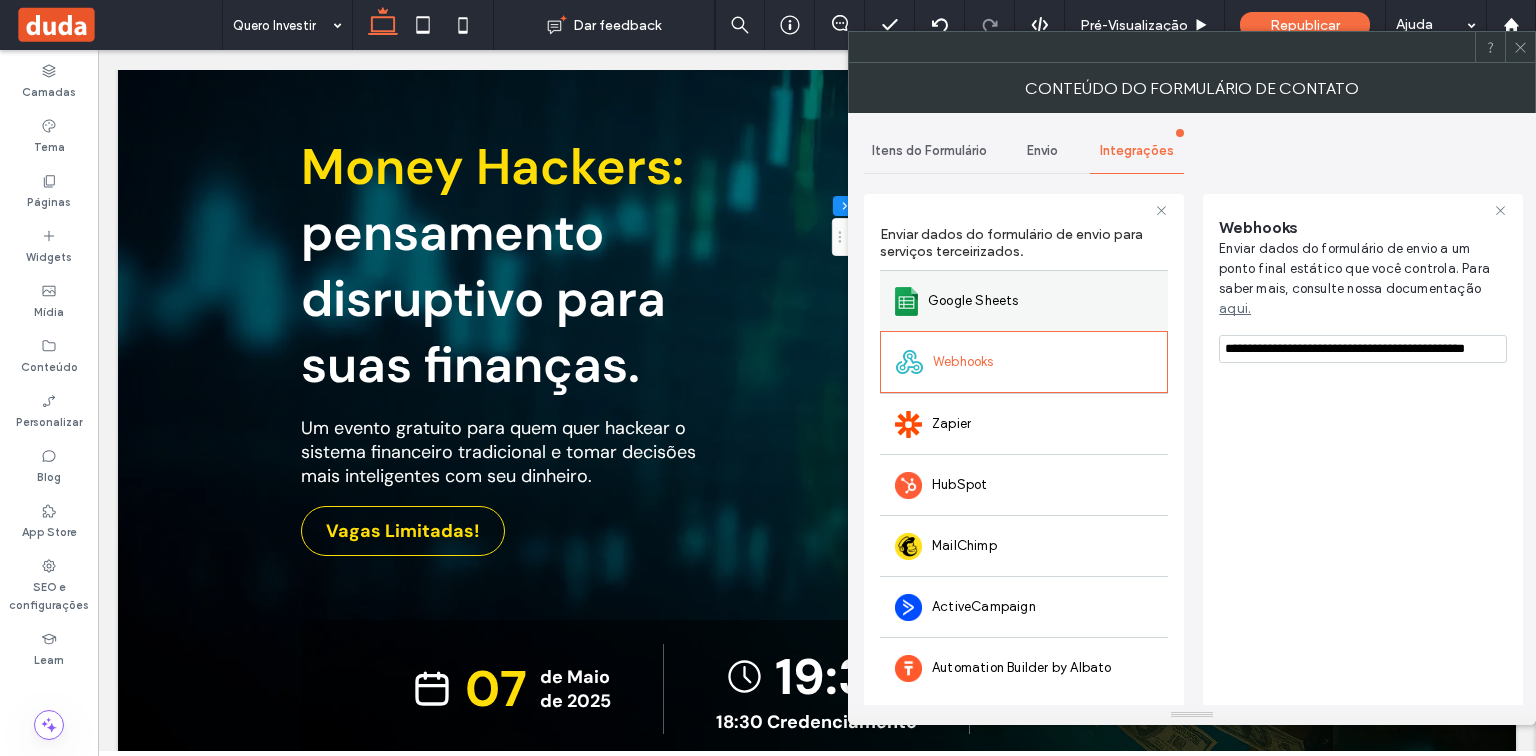 drag, startPoint x: 1355, startPoint y: 319, endPoint x: 1164, endPoint y: 318, distance: 191.00262 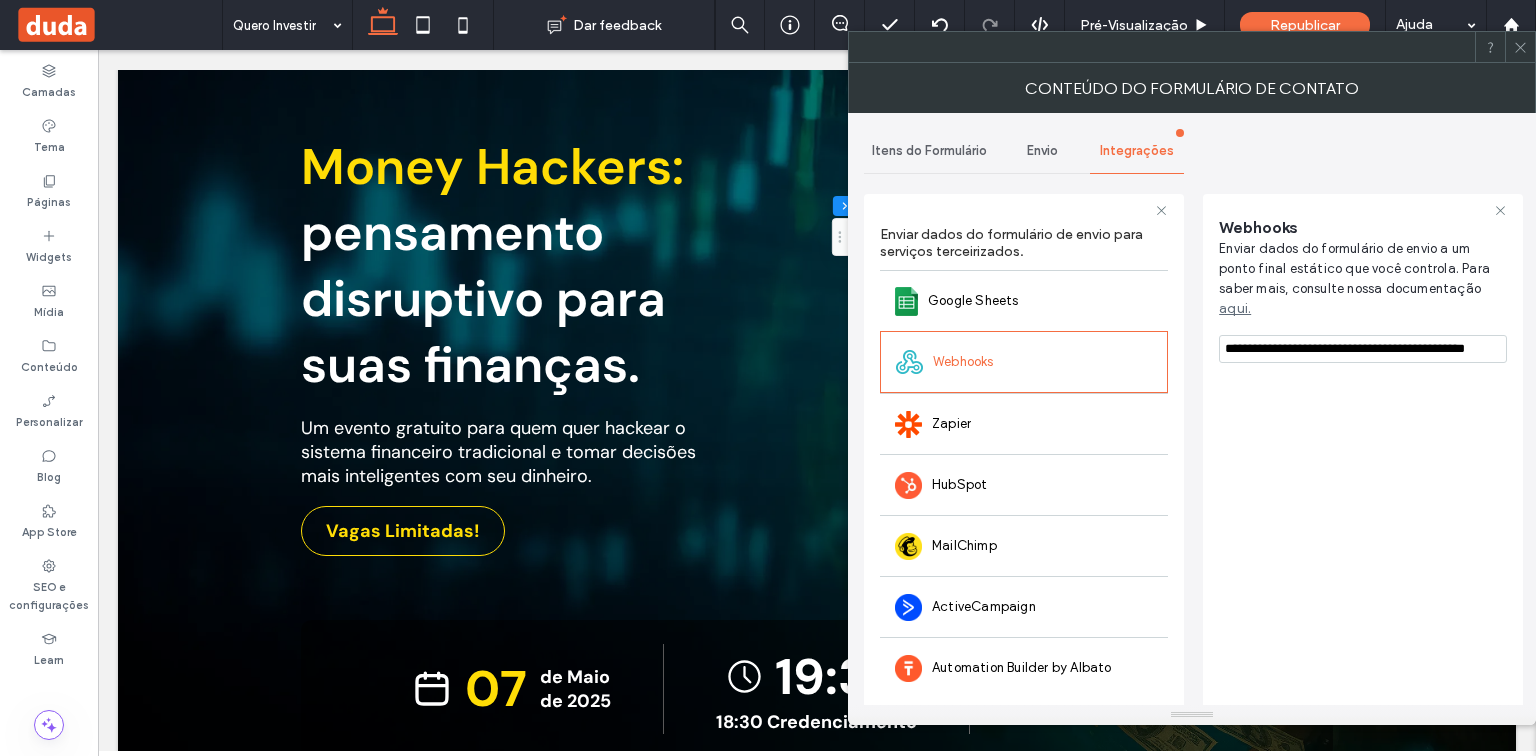 type on "**********" 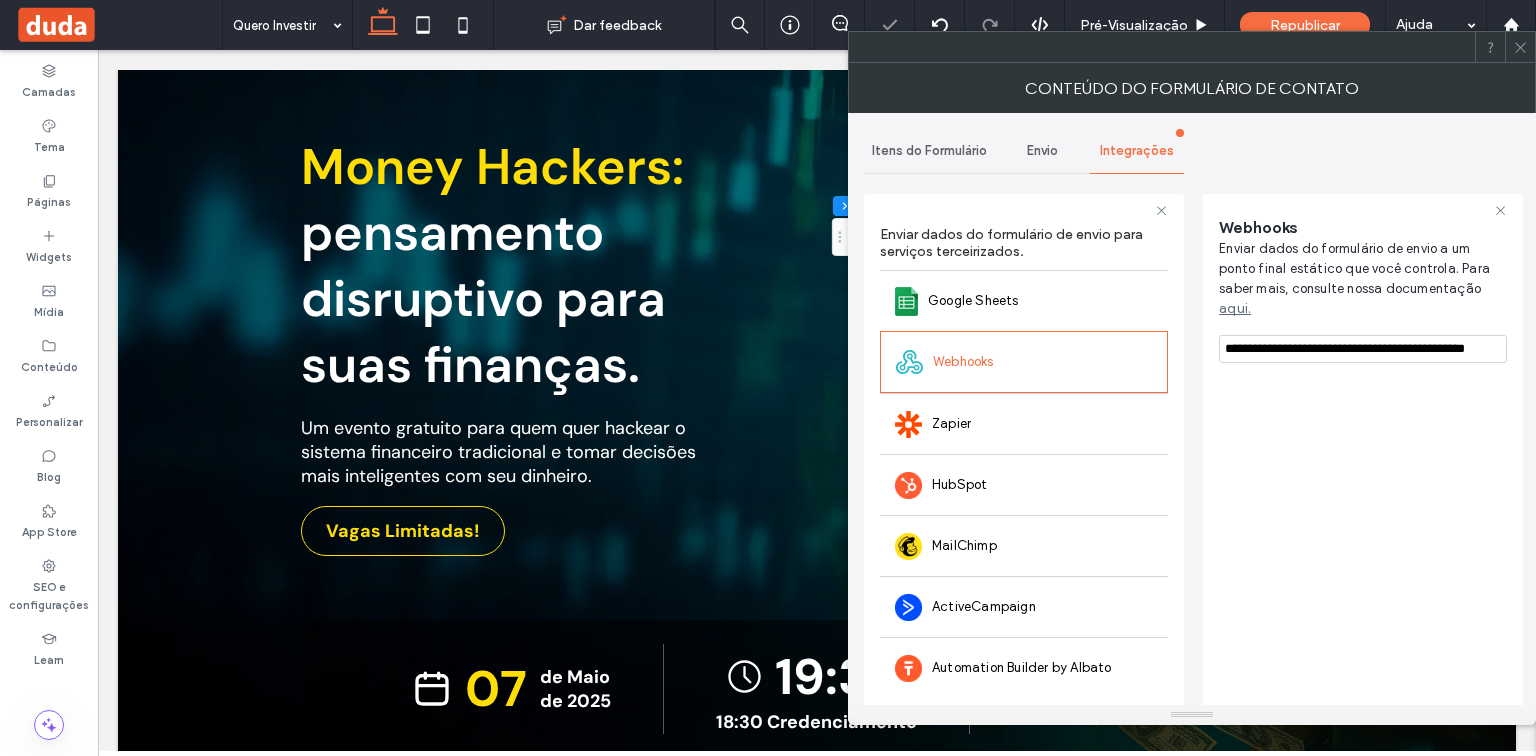 click on "Envio" at bounding box center (1042, 151) 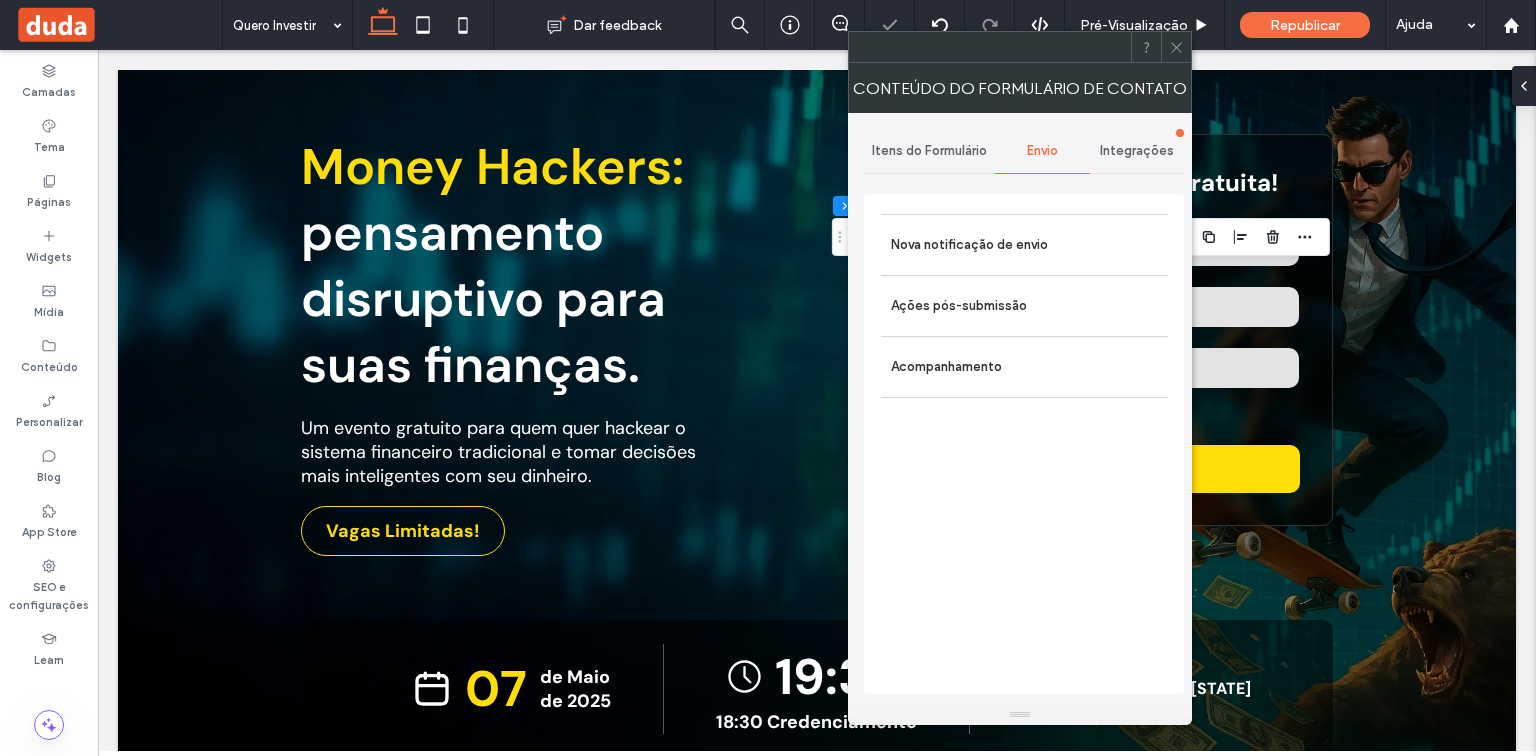 click on "Integrações" at bounding box center (1137, 151) 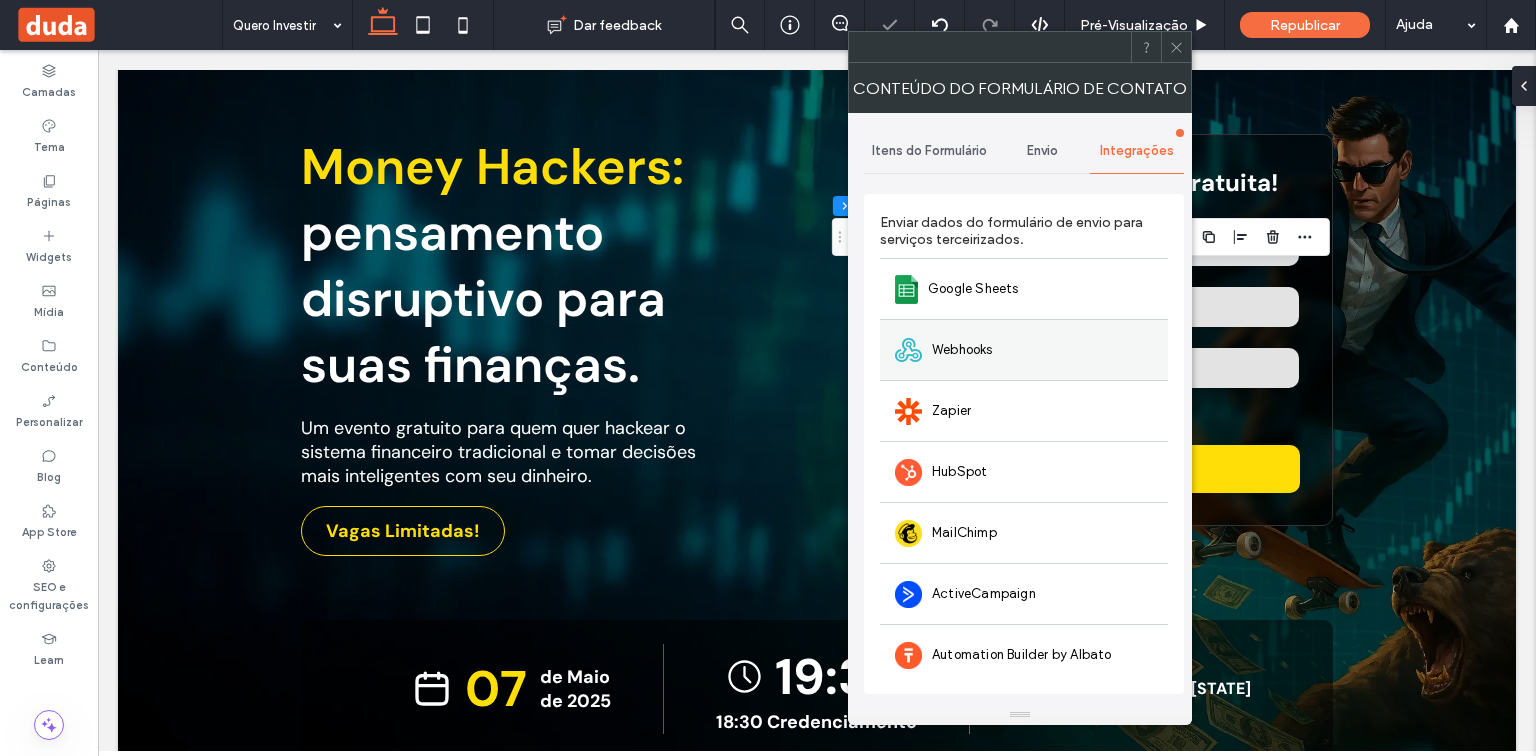click on "Webhooks" at bounding box center (1024, 349) 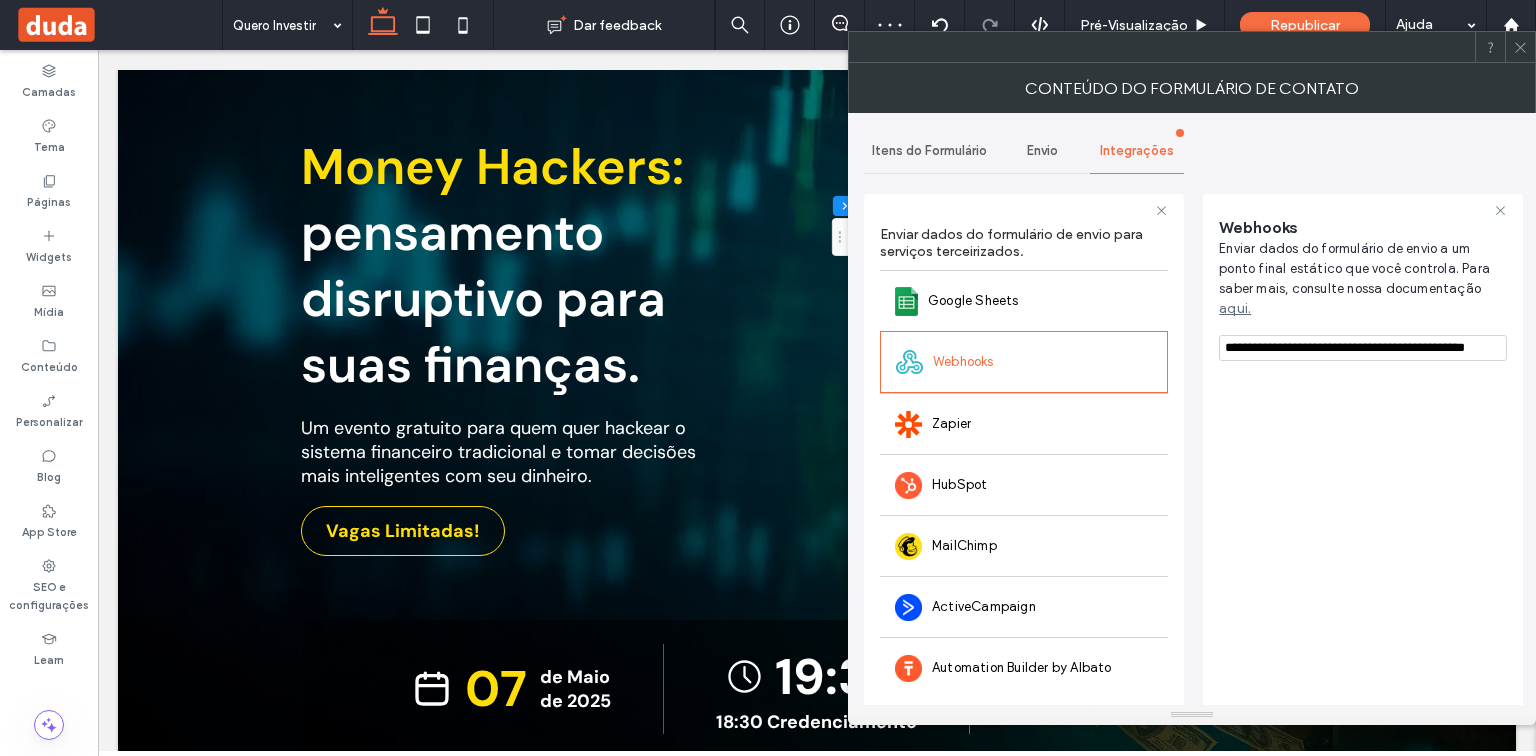 click on "Envio" at bounding box center (1042, 151) 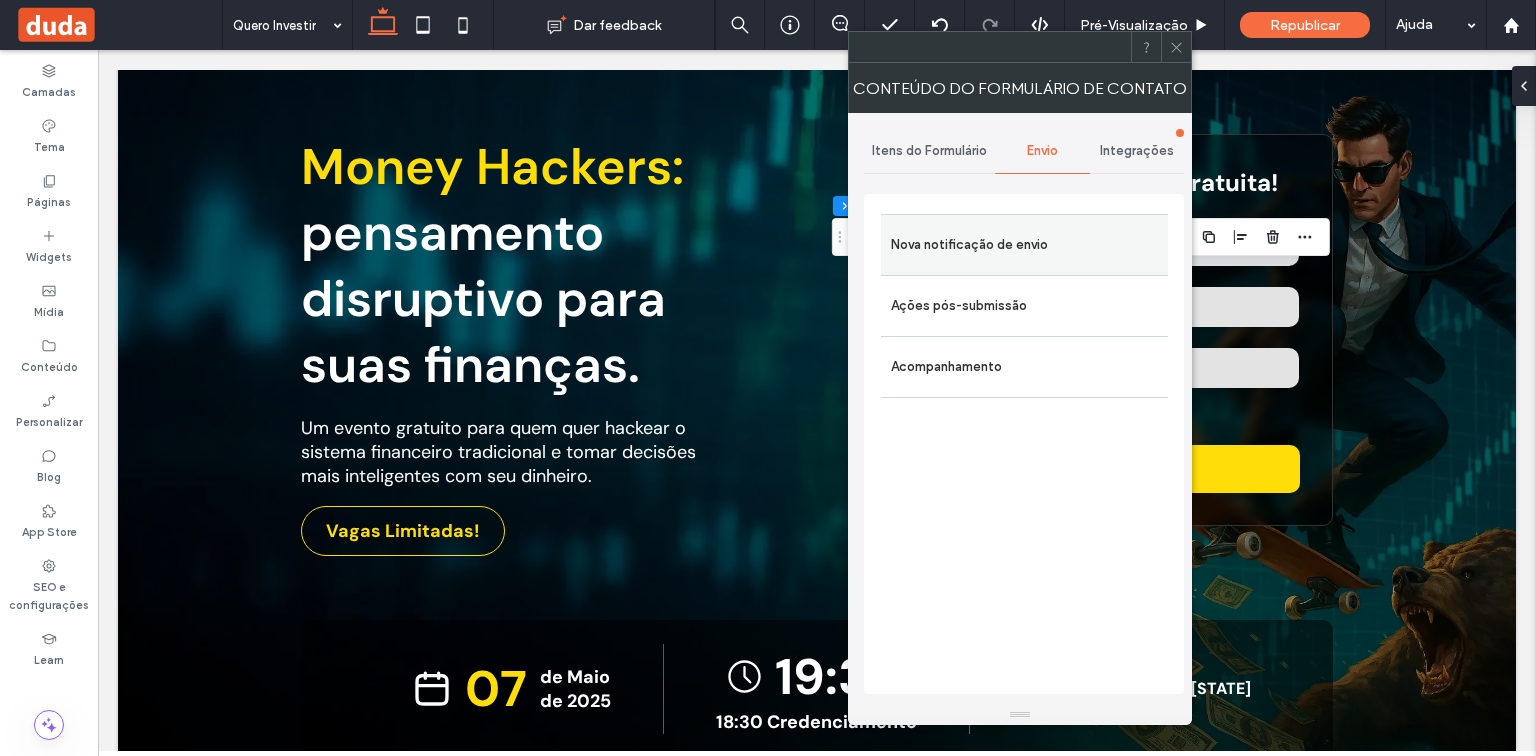 click on "Nova notificação de envio" at bounding box center (1024, 245) 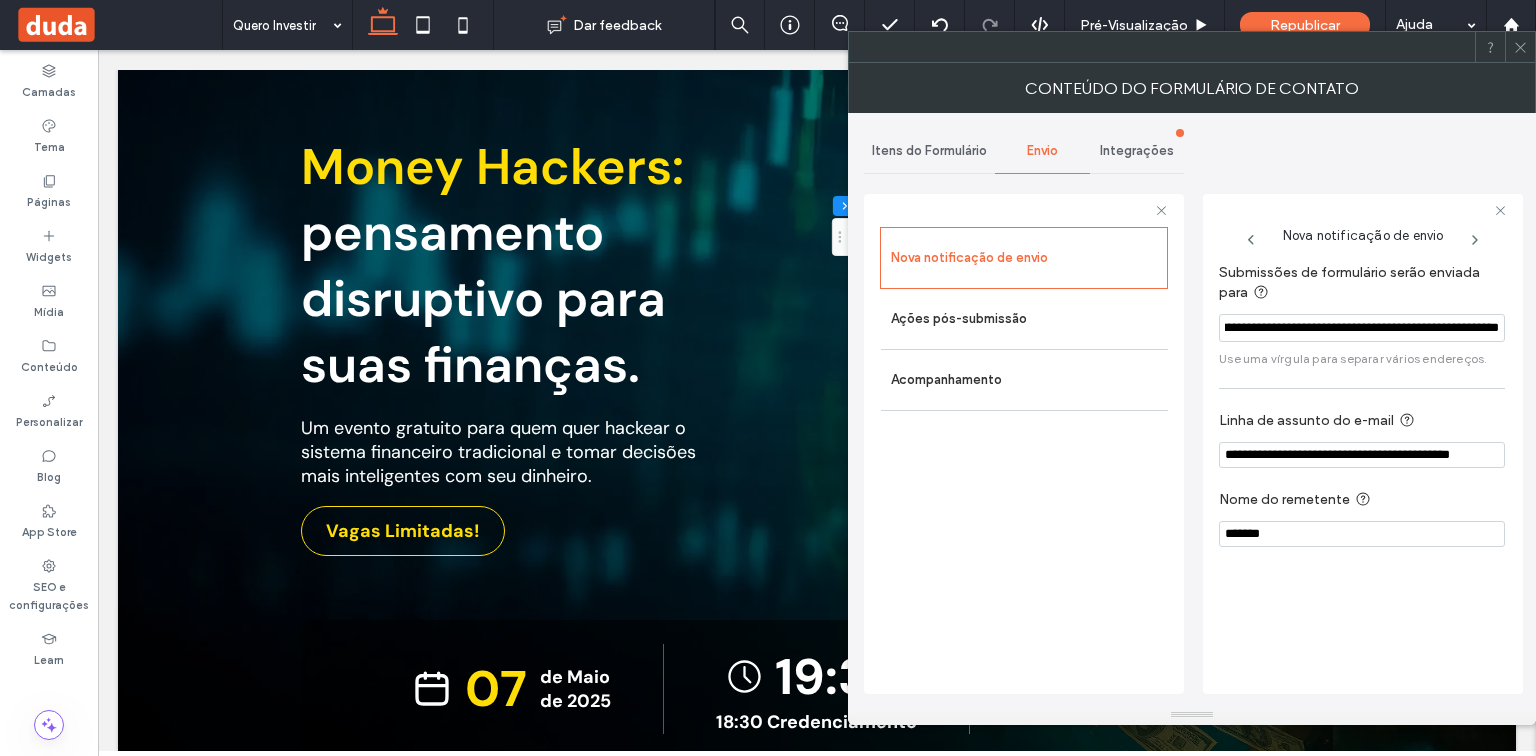 scroll, scrollTop: 0, scrollLeft: 134, axis: horizontal 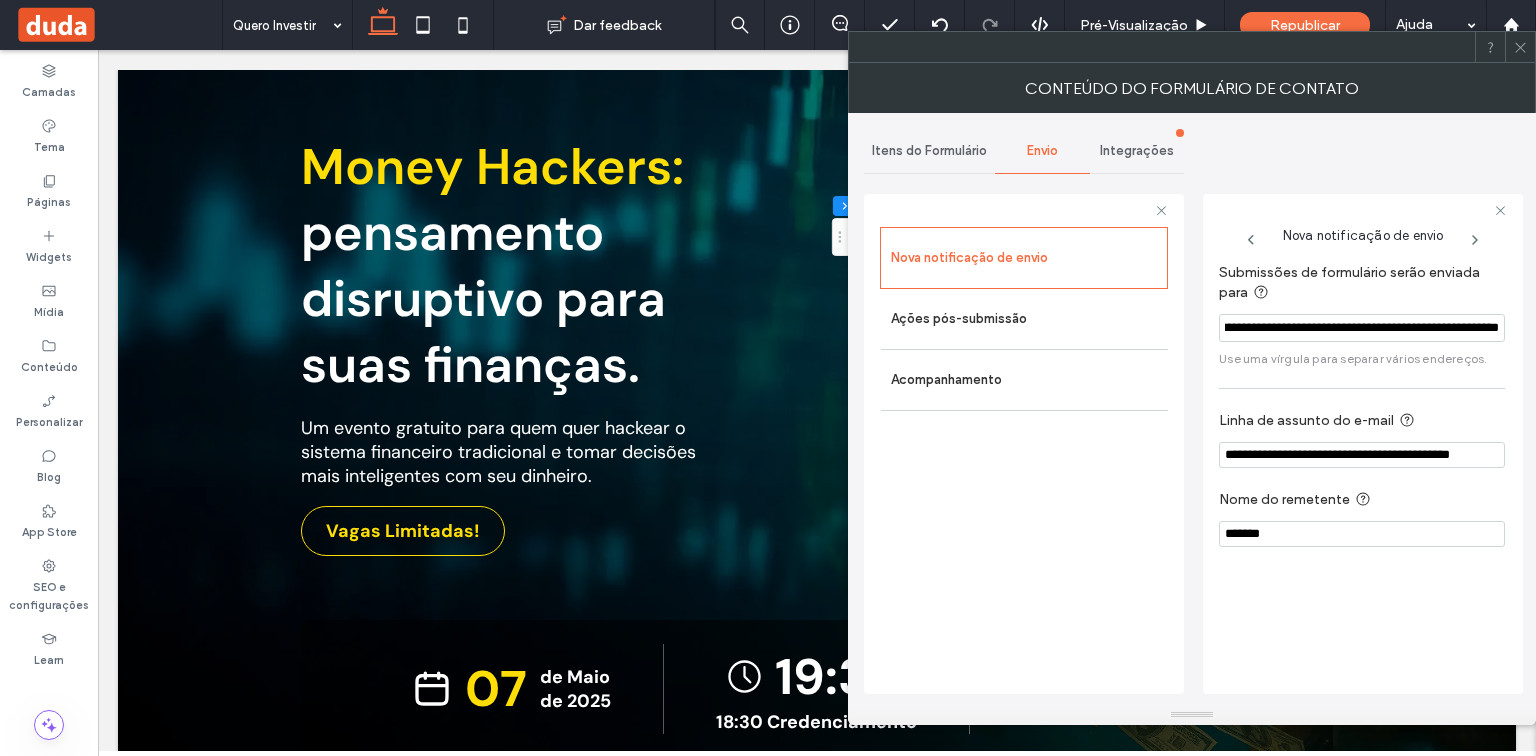 drag, startPoint x: 1226, startPoint y: 324, endPoint x: 1516, endPoint y: 317, distance: 290.08447 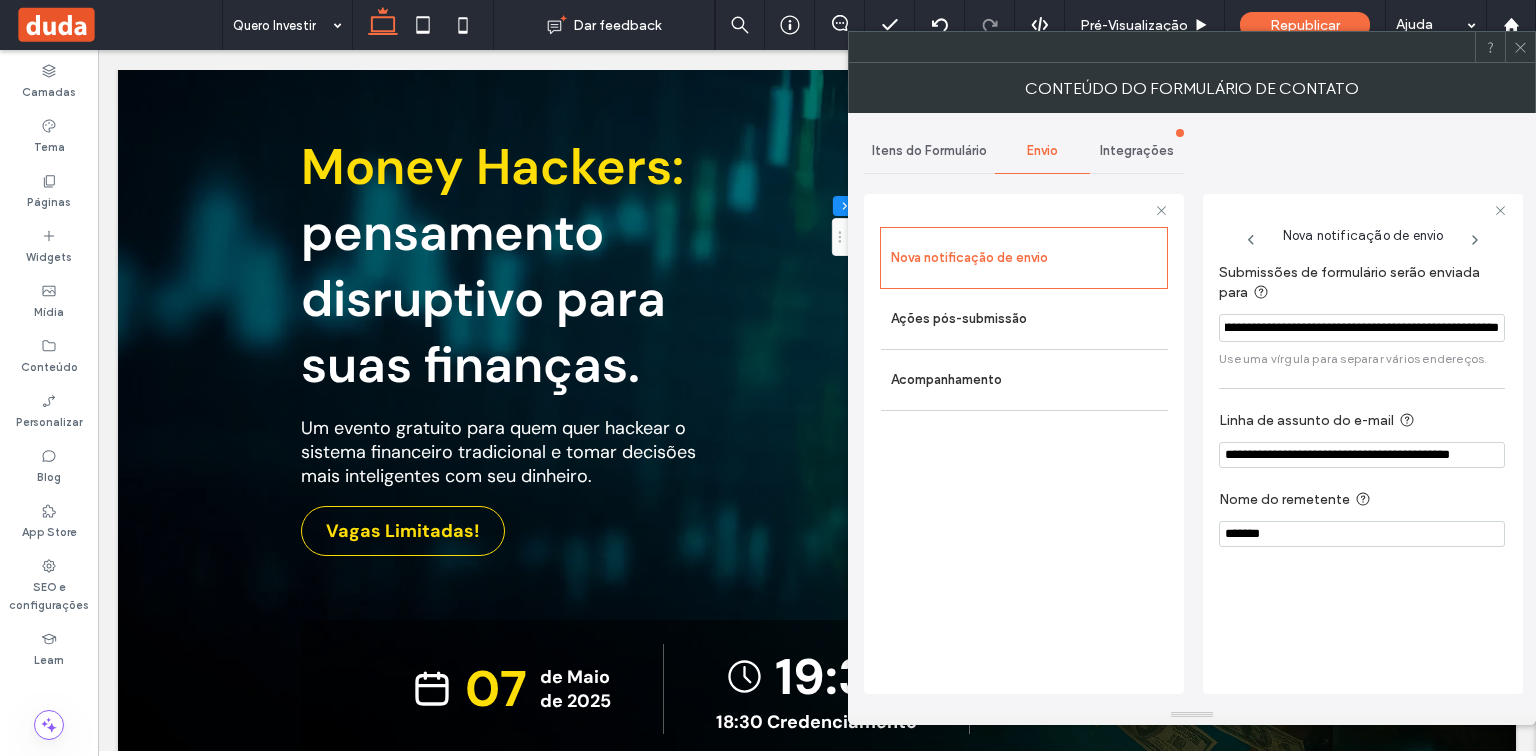 click on "**********" at bounding box center [1363, 444] 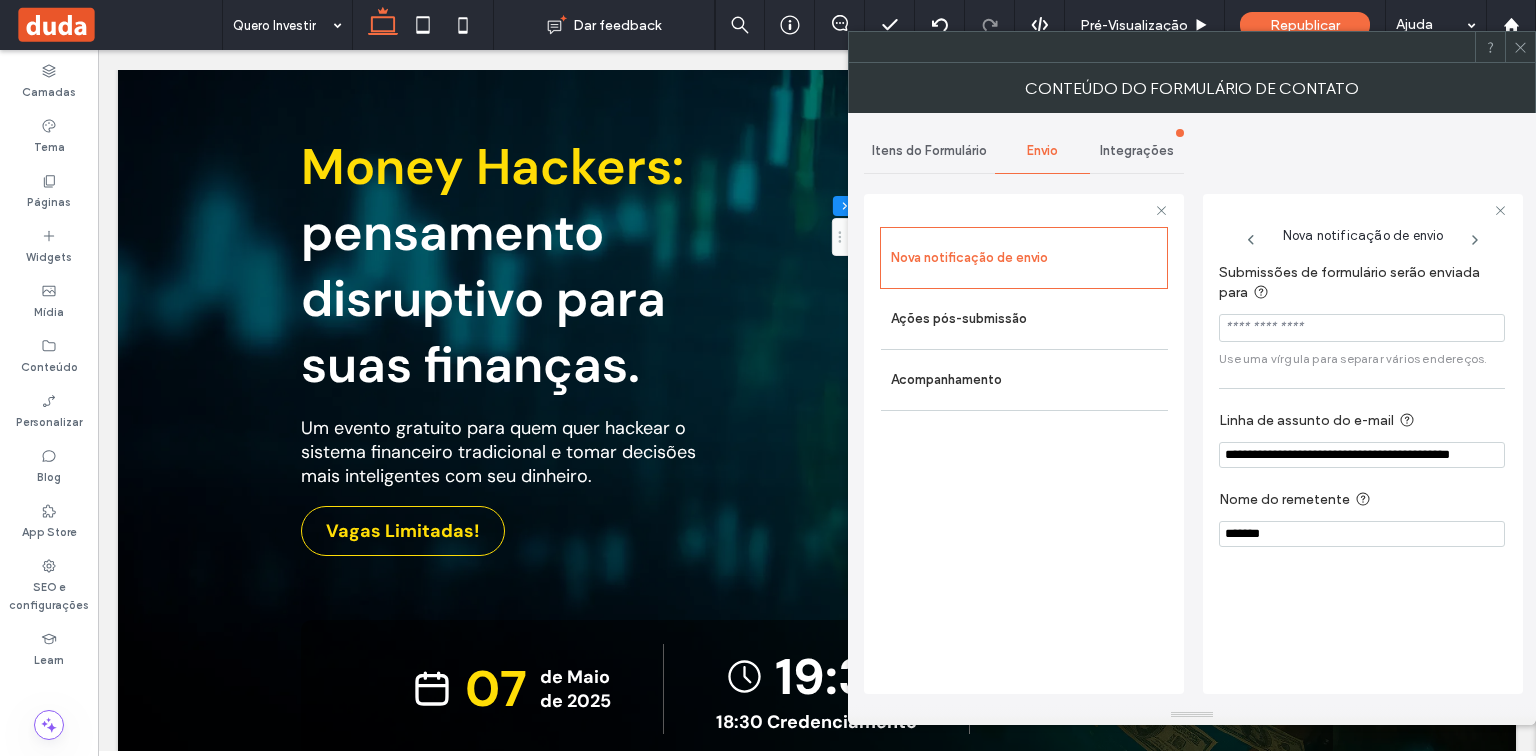 scroll, scrollTop: 0, scrollLeft: 0, axis: both 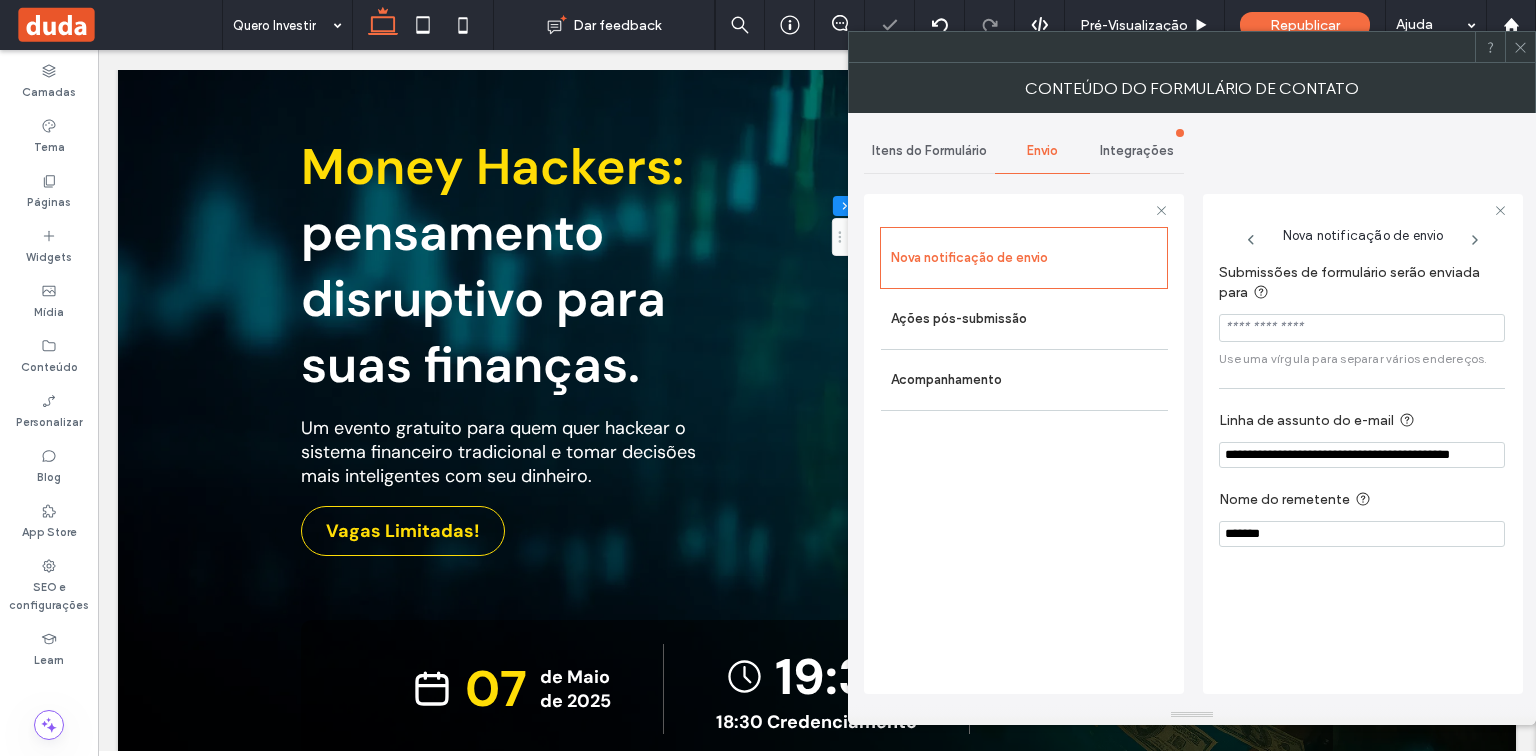 drag, startPoint x: 1149, startPoint y: 156, endPoint x: 1155, endPoint y: 167, distance: 12.529964 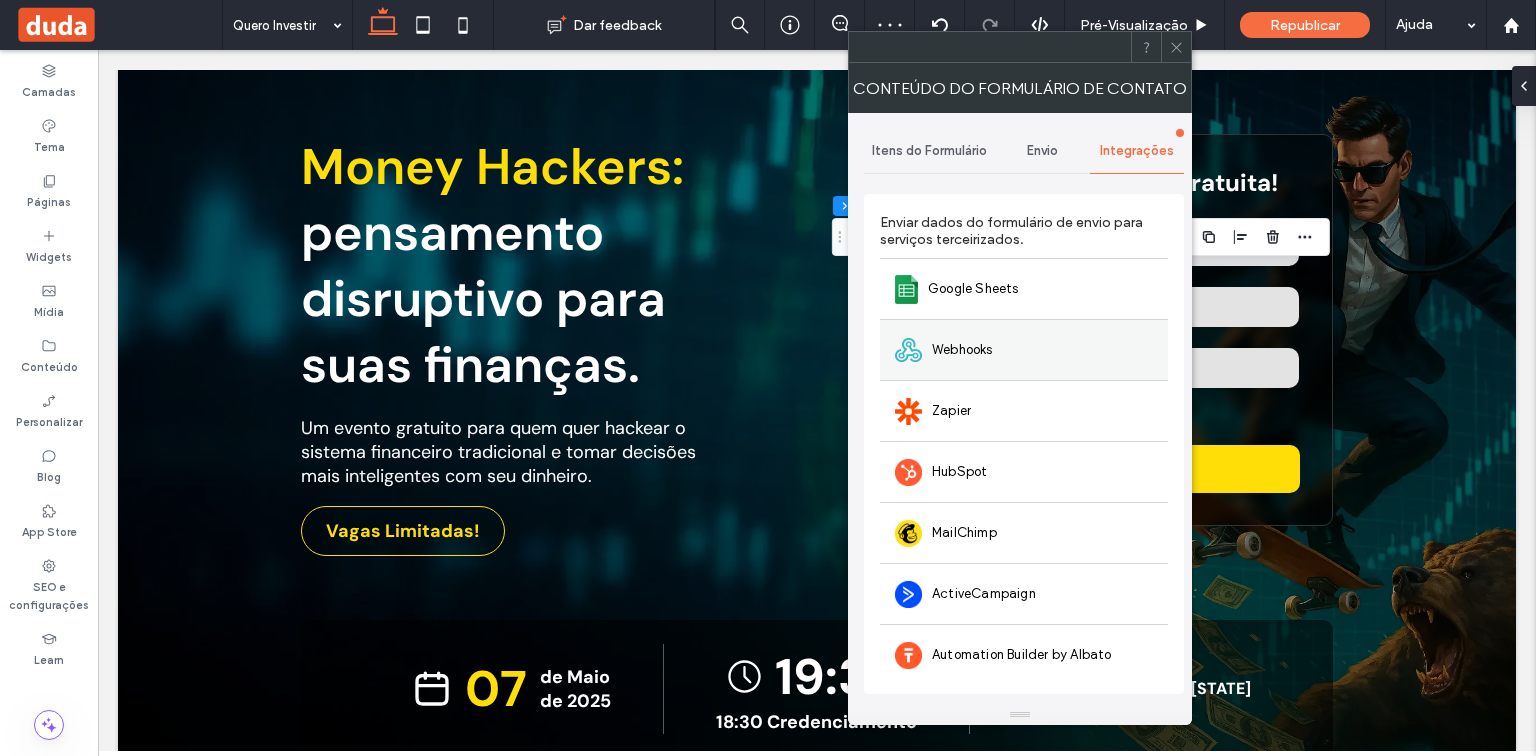 click on "Webhooks" at bounding box center (1024, 349) 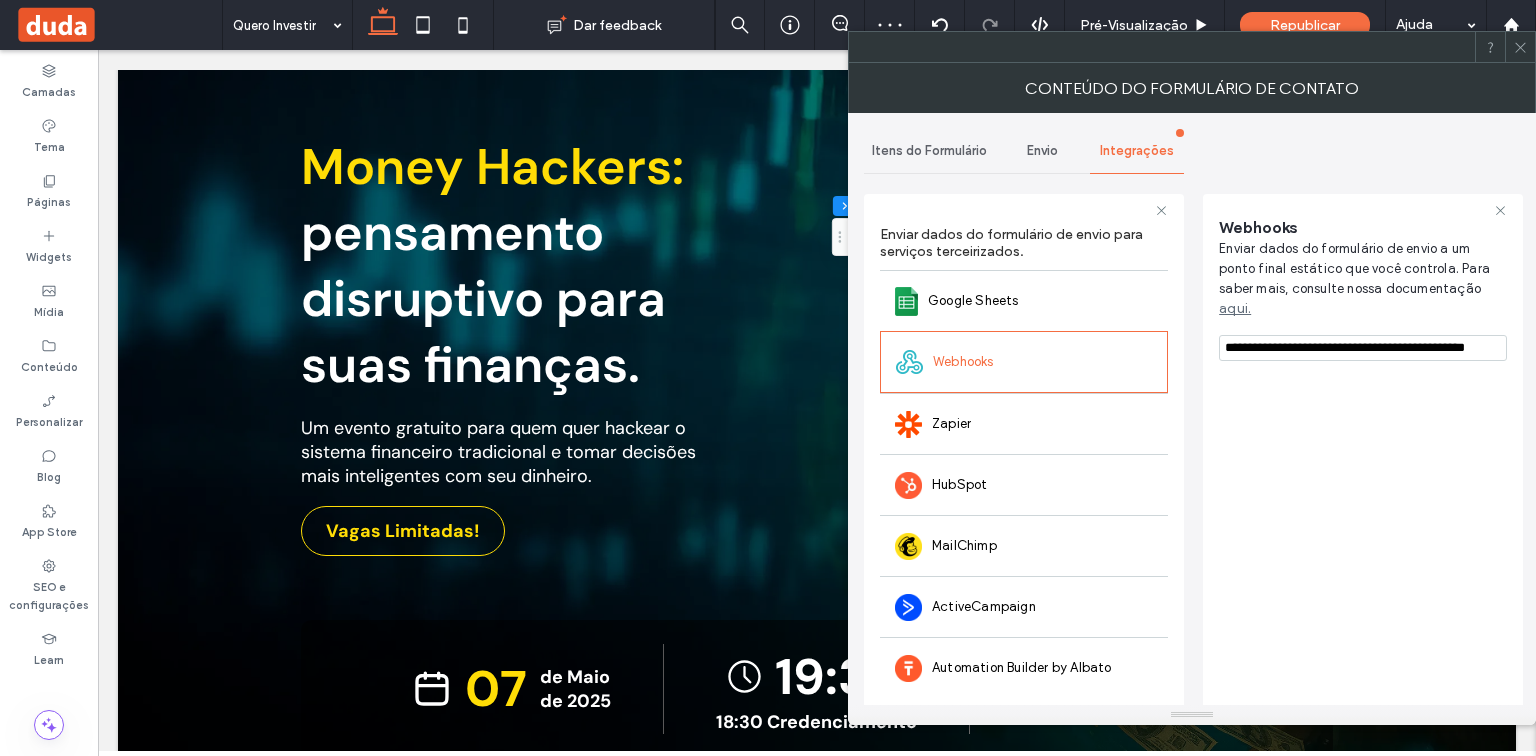 click on "Itens do Formulário" at bounding box center [929, 151] 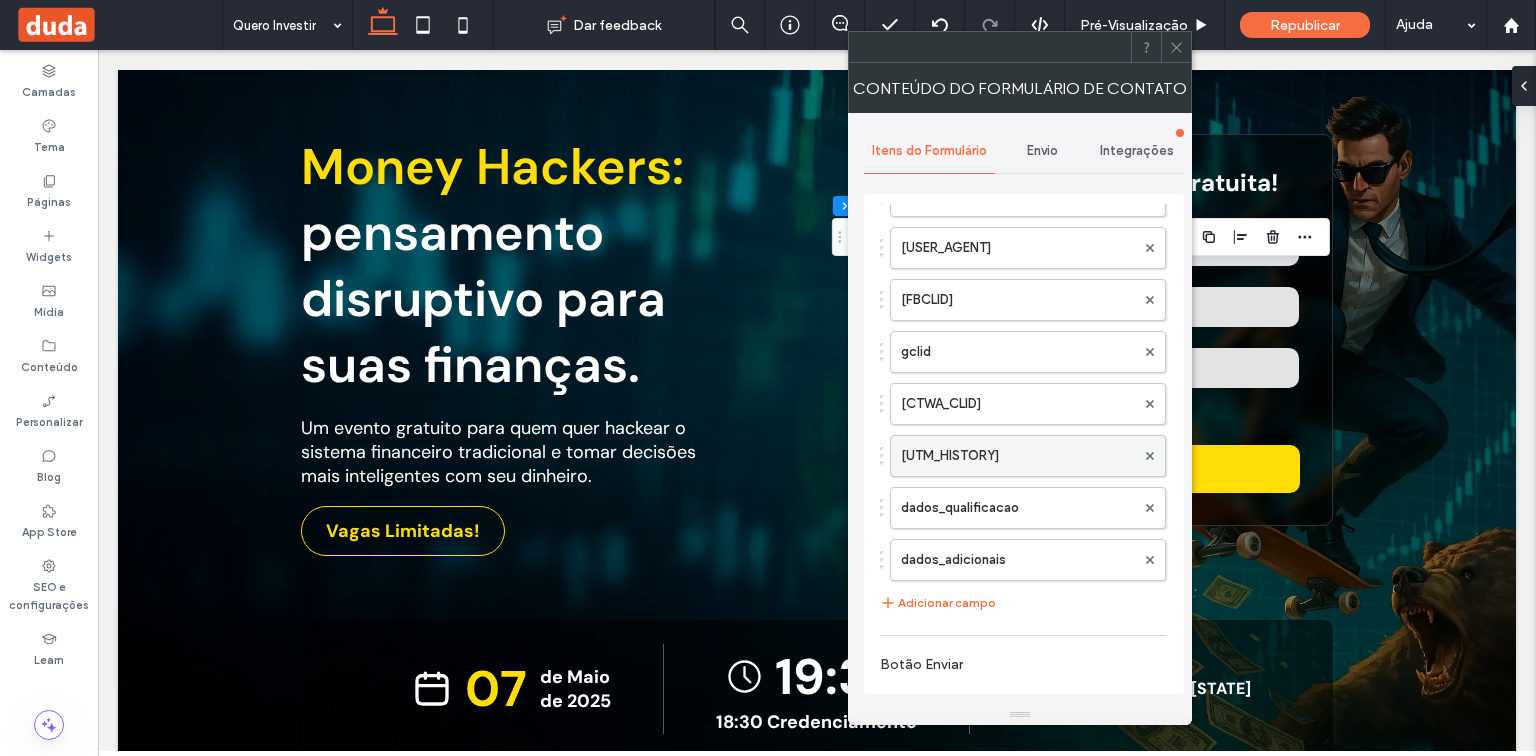 scroll, scrollTop: 1680, scrollLeft: 0, axis: vertical 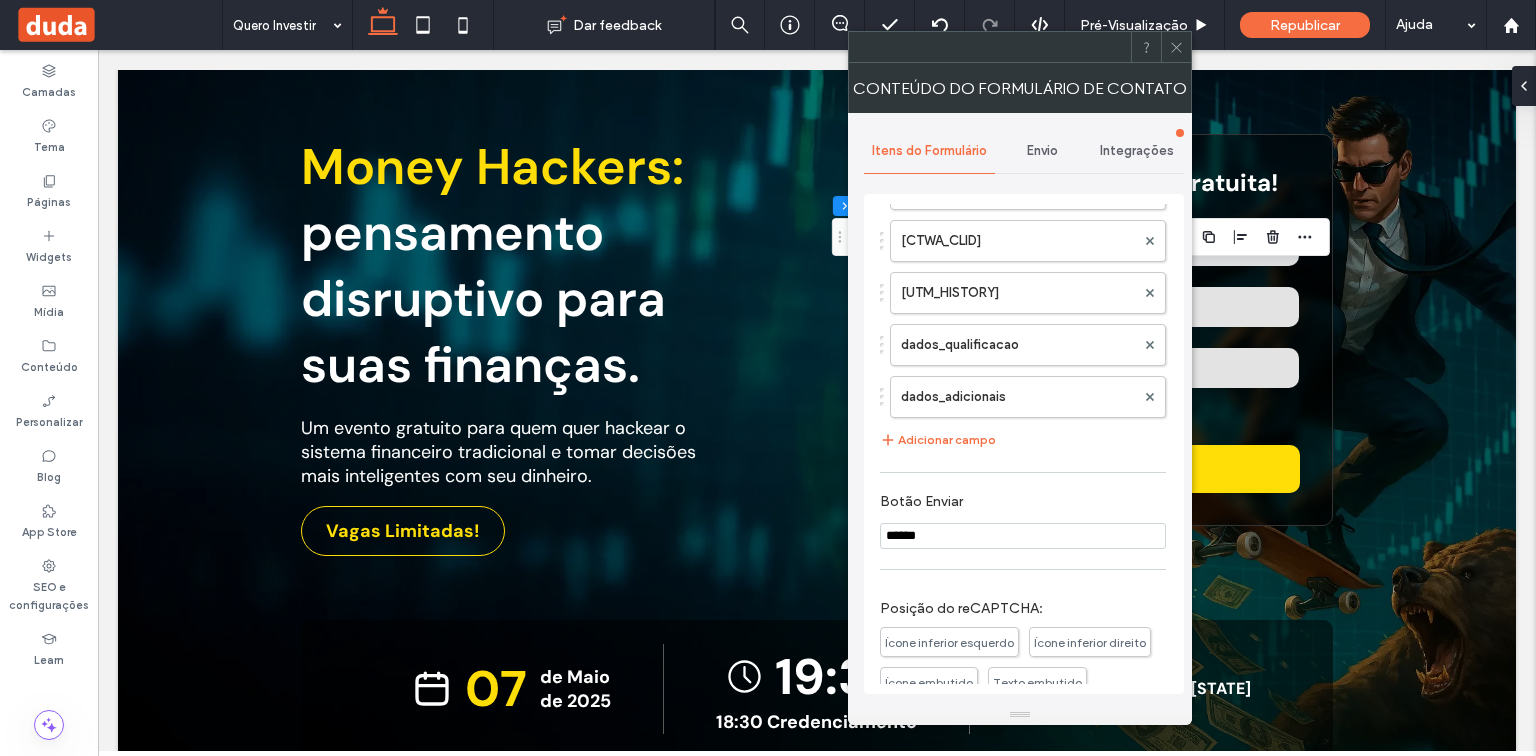 click 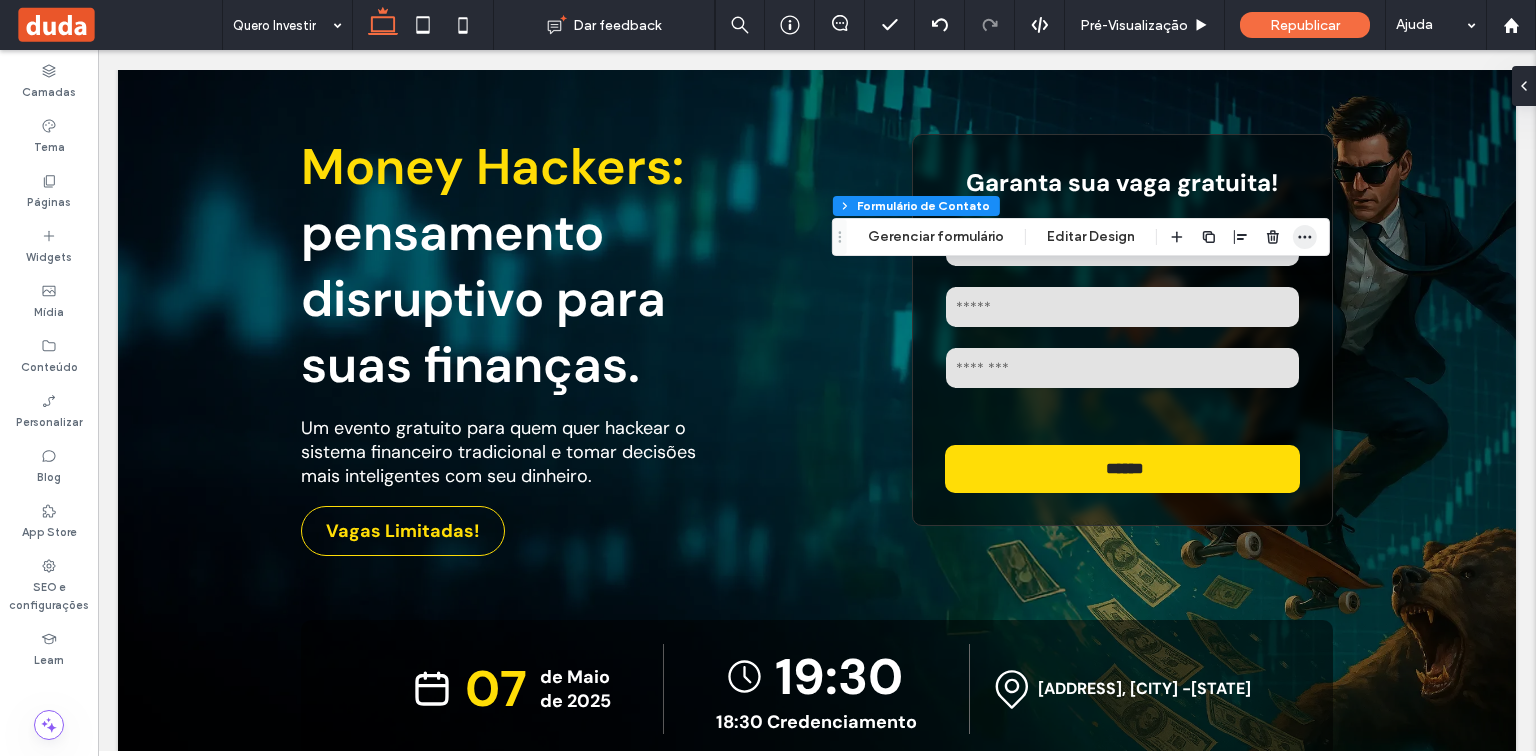 click 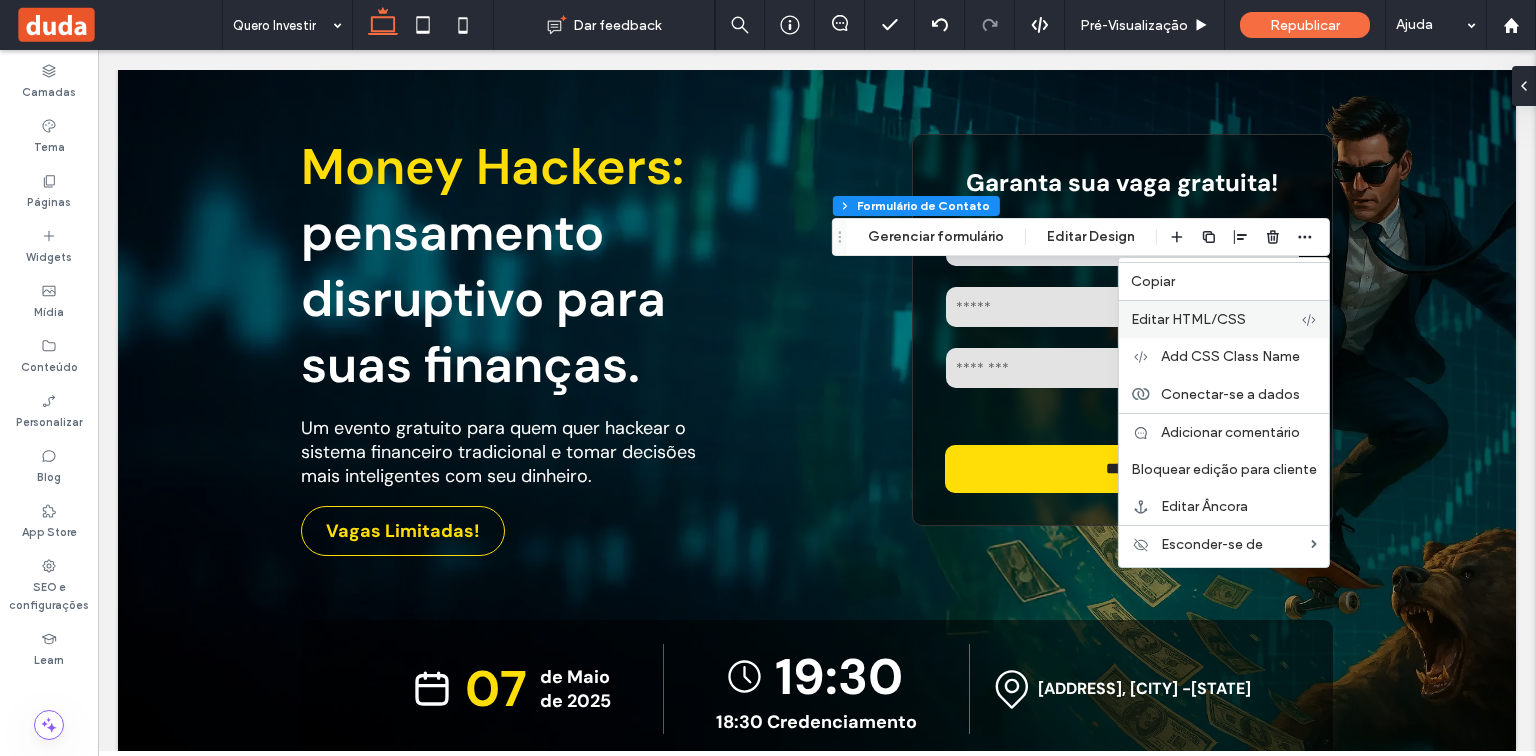 click on "Editar HTML/CSS" at bounding box center (1188, 319) 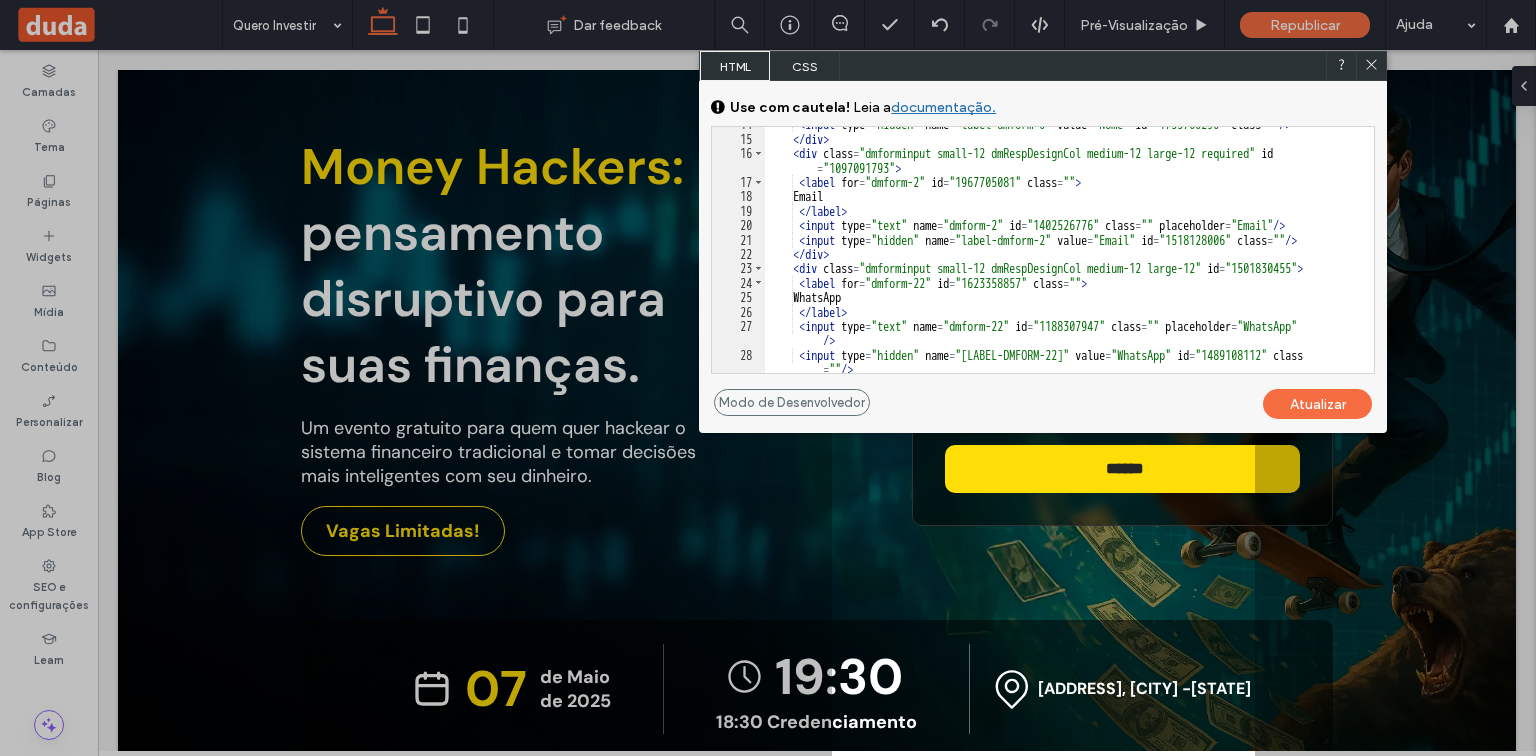 scroll, scrollTop: 576, scrollLeft: 0, axis: vertical 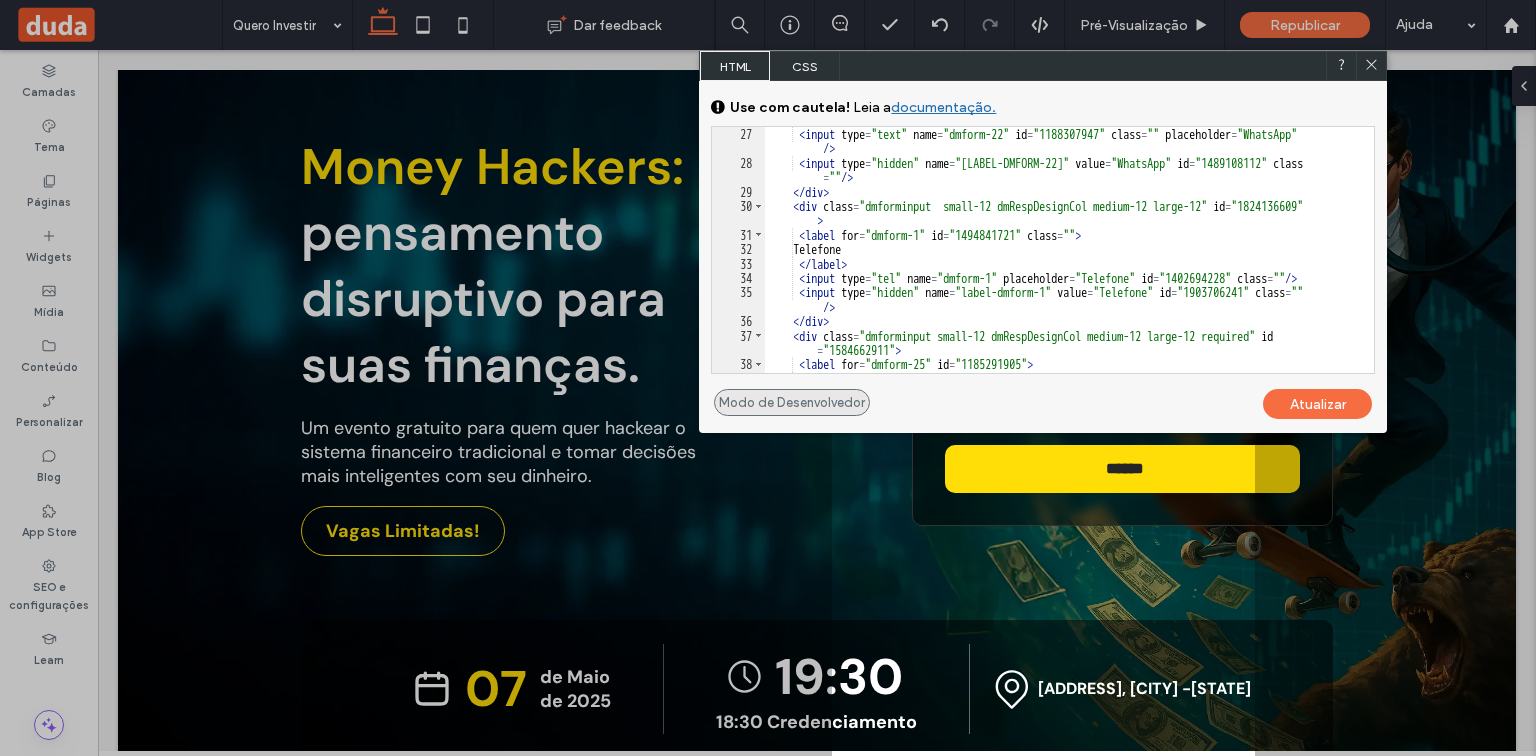 click on "Modo de Desenvolvedor" at bounding box center [792, 402] 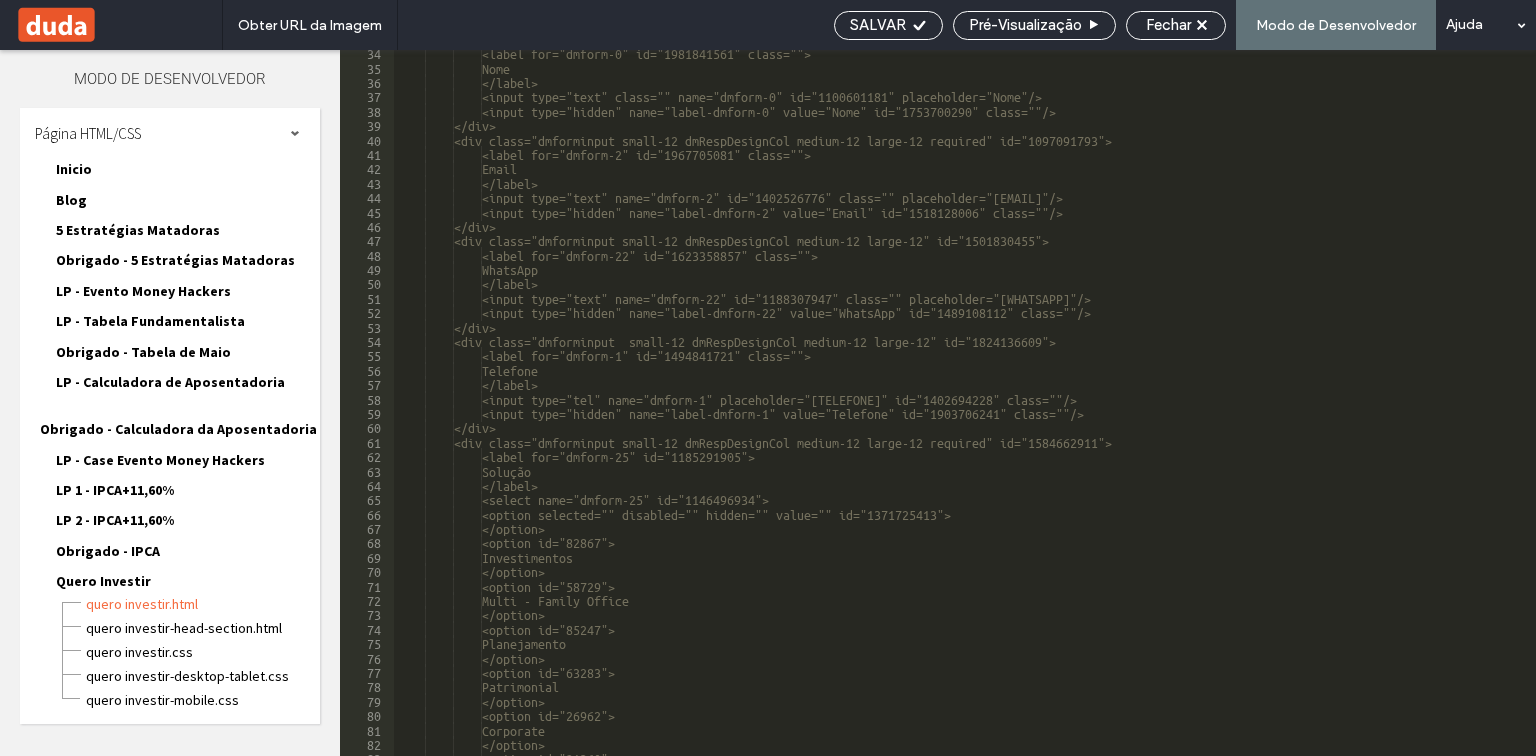 scroll, scrollTop: 580, scrollLeft: 0, axis: vertical 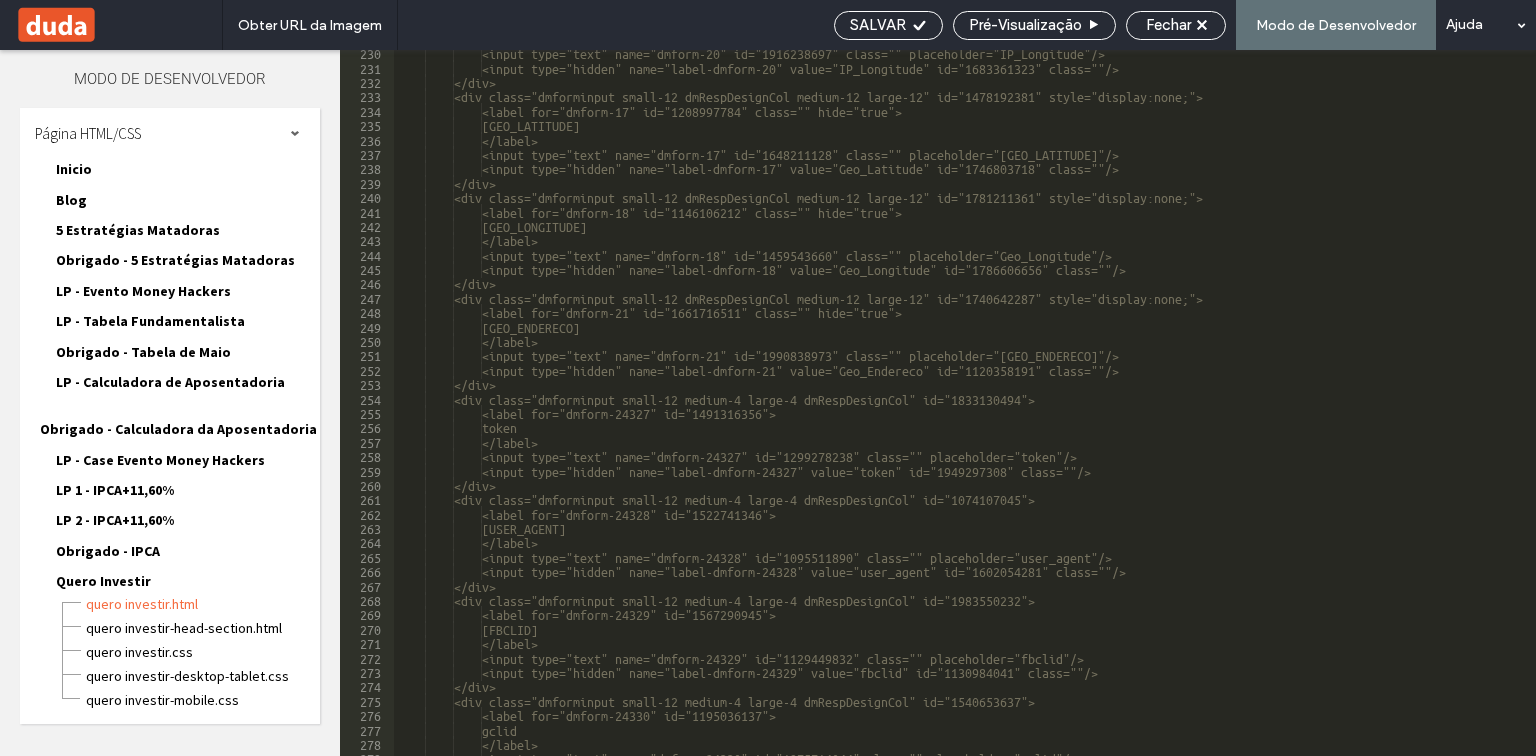 drag, startPoint x: 1055, startPoint y: 400, endPoint x: 1065, endPoint y: 406, distance: 11.661903 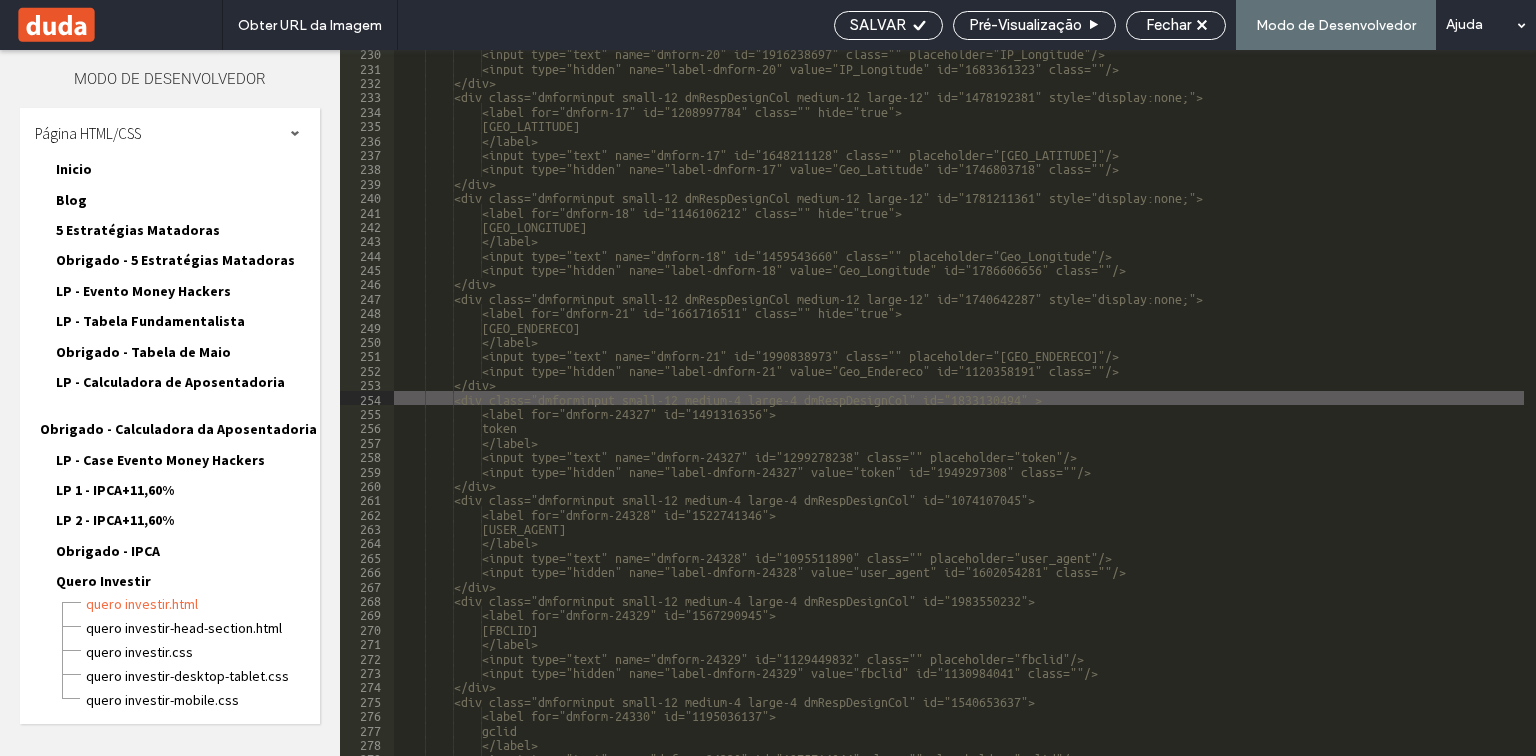paste 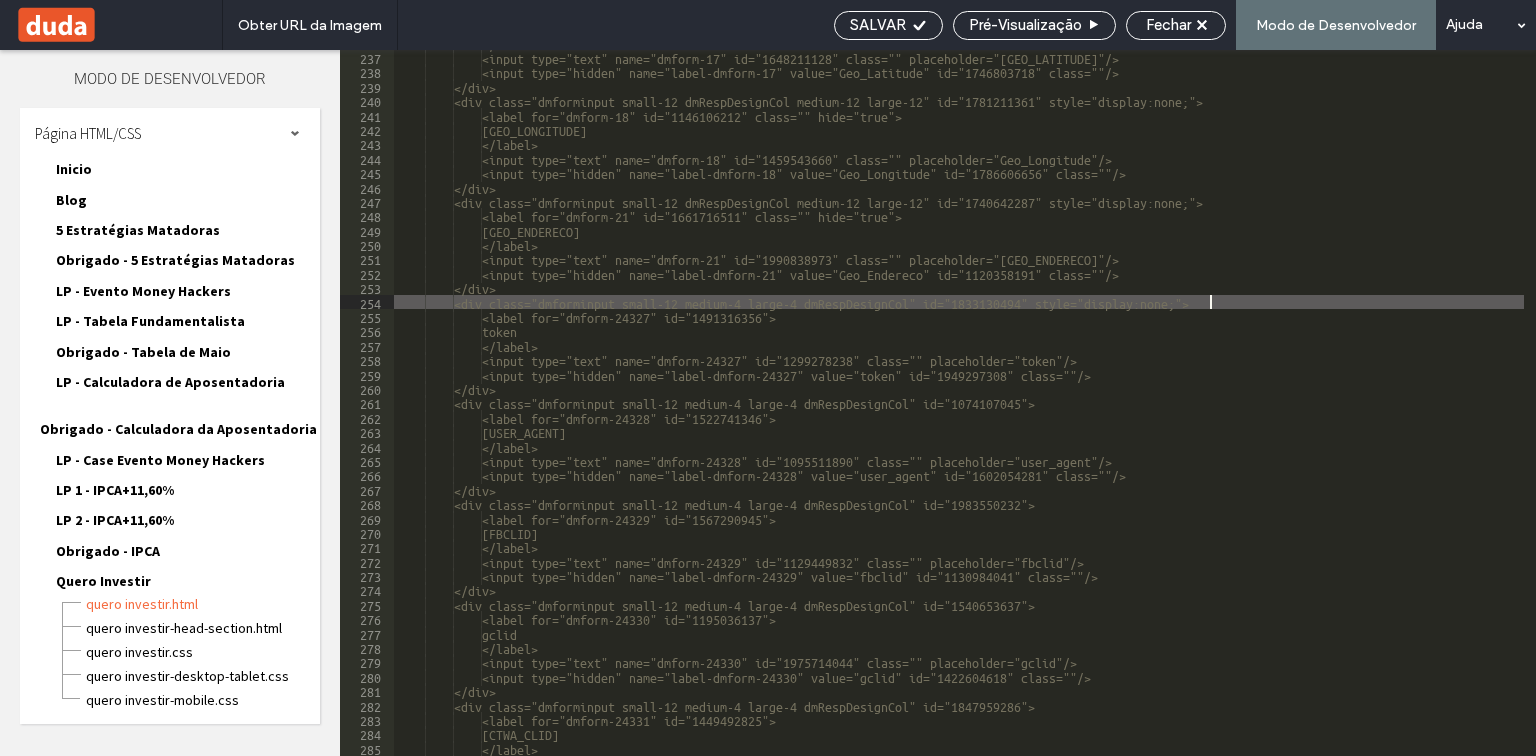 scroll, scrollTop: 3556, scrollLeft: 0, axis: vertical 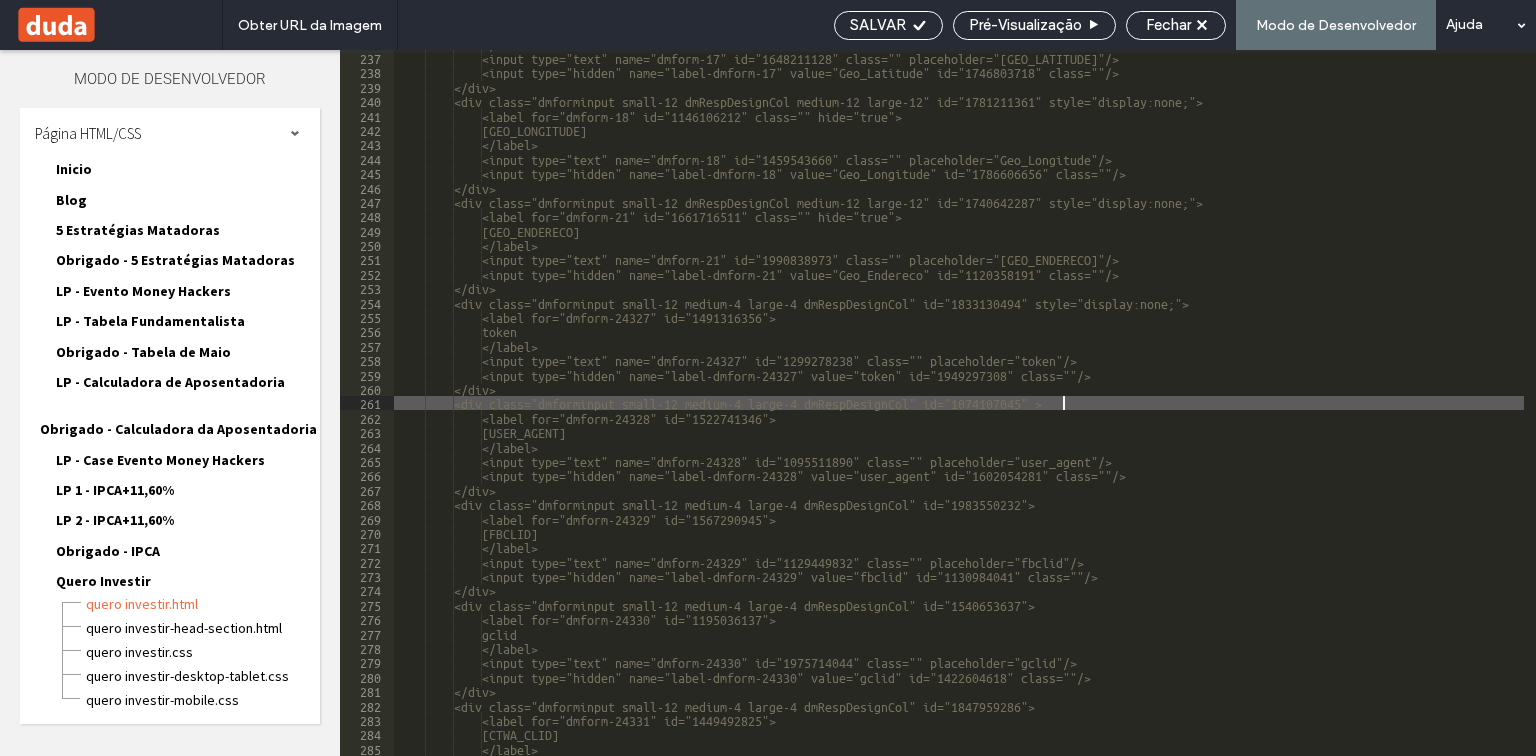 paste 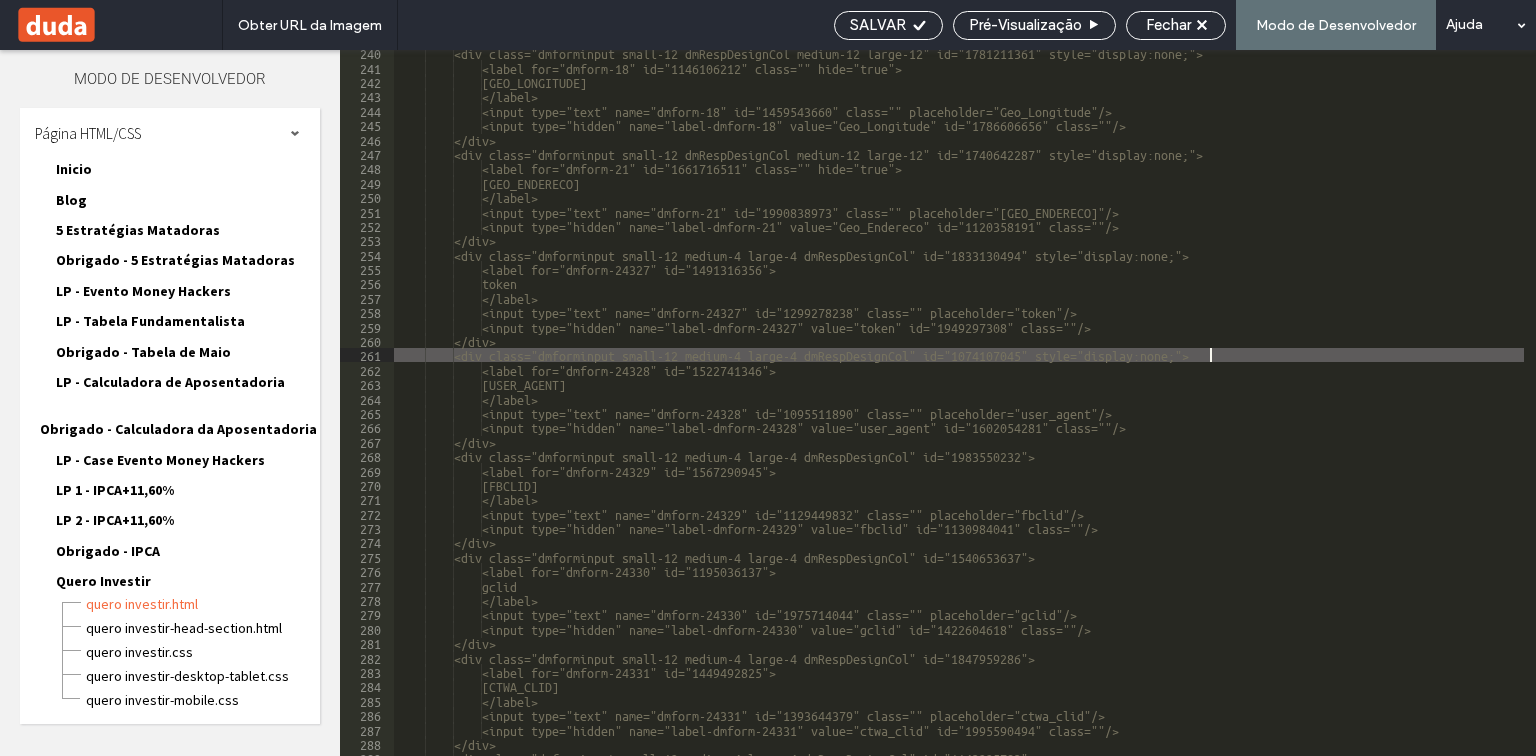 scroll, scrollTop: 3652, scrollLeft: 0, axis: vertical 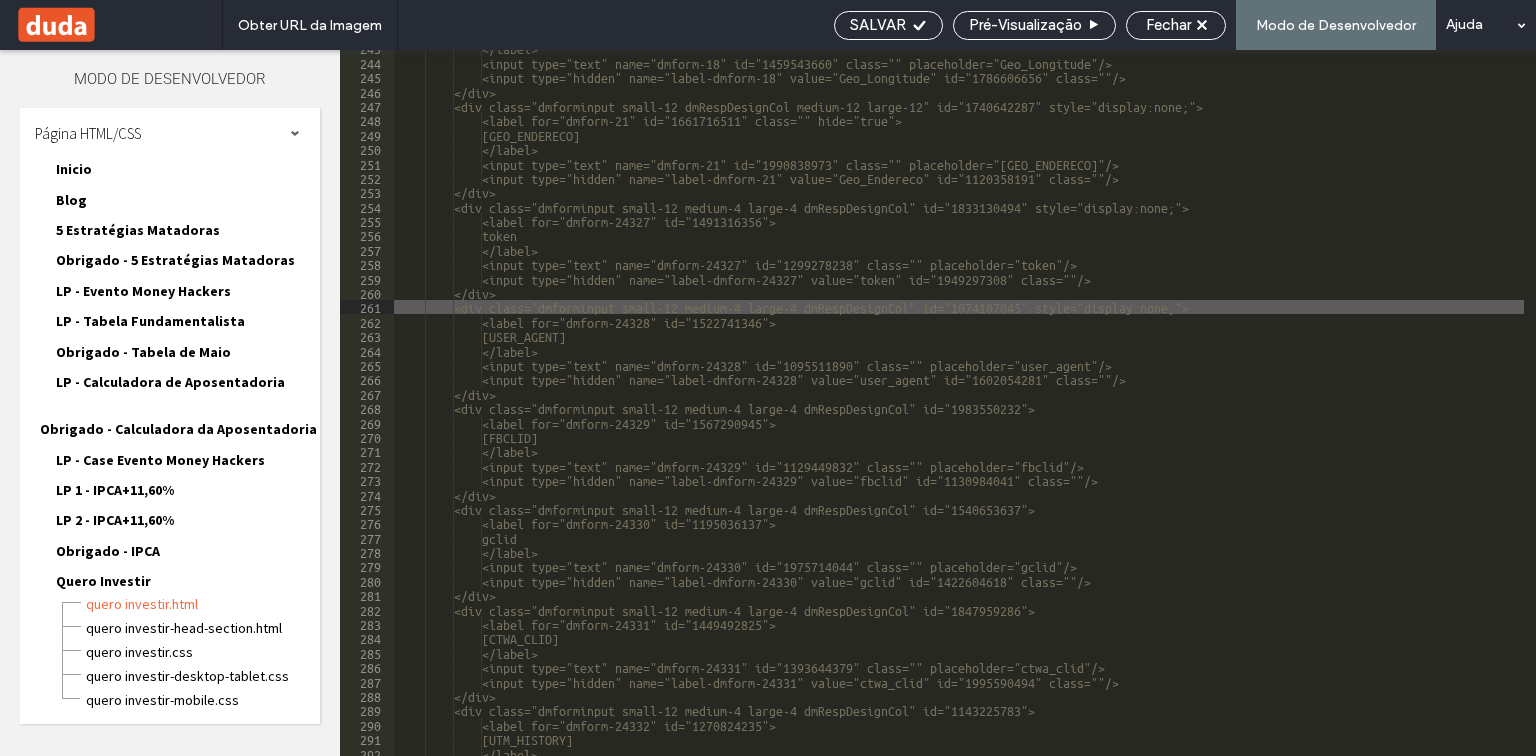 click on "</label>                  <input type="text" name="dmform-18" id="1459543660" class="" placeholder="Geo_Longitude"/>                  <input type="hidden" name="label-dmform-18" value="Geo_Longitude" id="1786606656" class=""/>               </div>               <div class="dmforminput small-12 dmRespDesignCol medium-12 large-12" id="1740642287" style="display:none;">                  <label for="dmform-21" id="1661716511" class="" hide="true">                 Geo_Endereco                  </label>                  <input type="text" name="dmform-21" id="1990838973" class="" placeholder="Geo_Endereco"/>                  <input type="hidden" name="label-dmform-21" value="Geo_Endereco" id="1120358191" class=""/>               </div>               <div class="dmforminput small-12 medium-4 large-4 dmRespDesignCol" id="1833130494" style="display:none;">                  <label for="dmform-24327" id="1491316356">                 token                  </label>" at bounding box center (1129, 407) 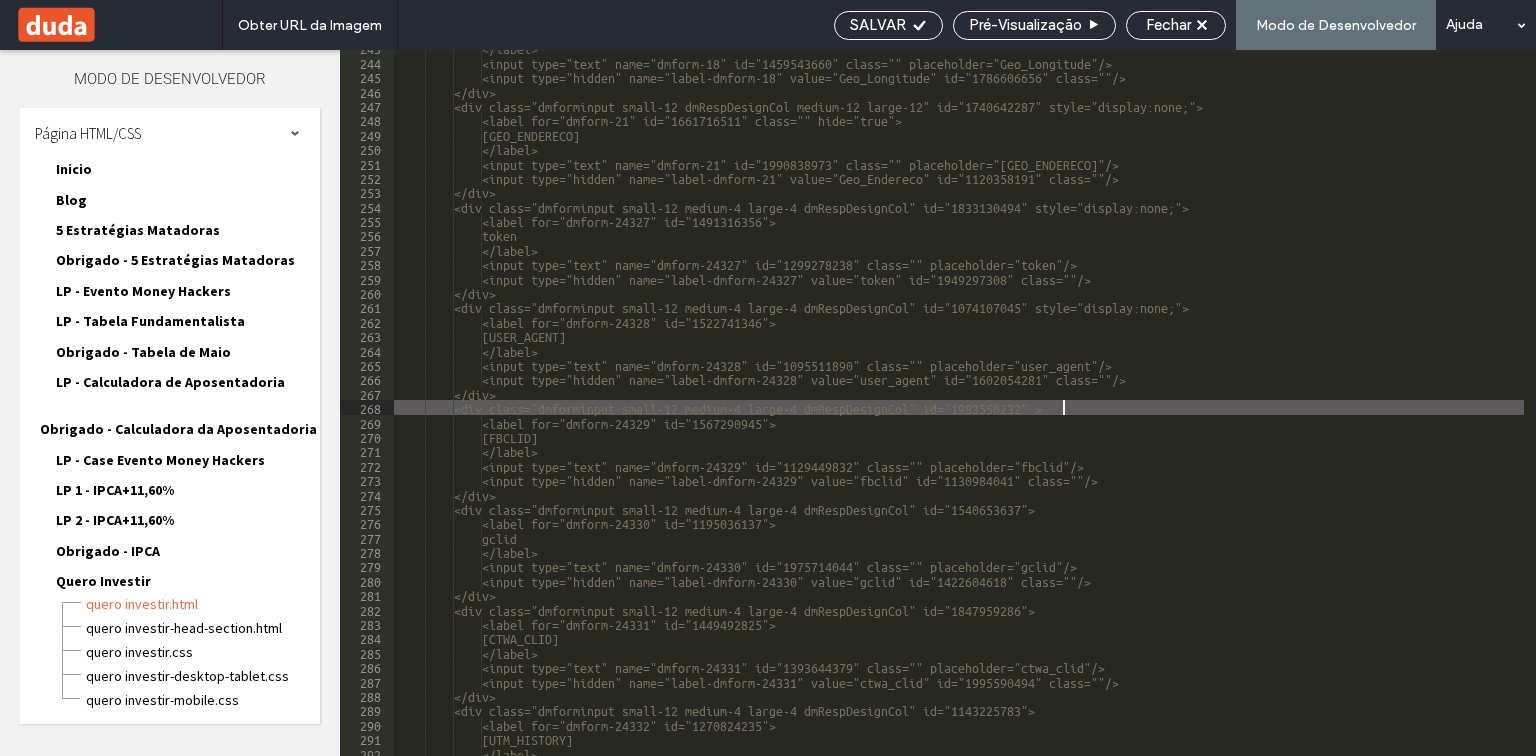 paste 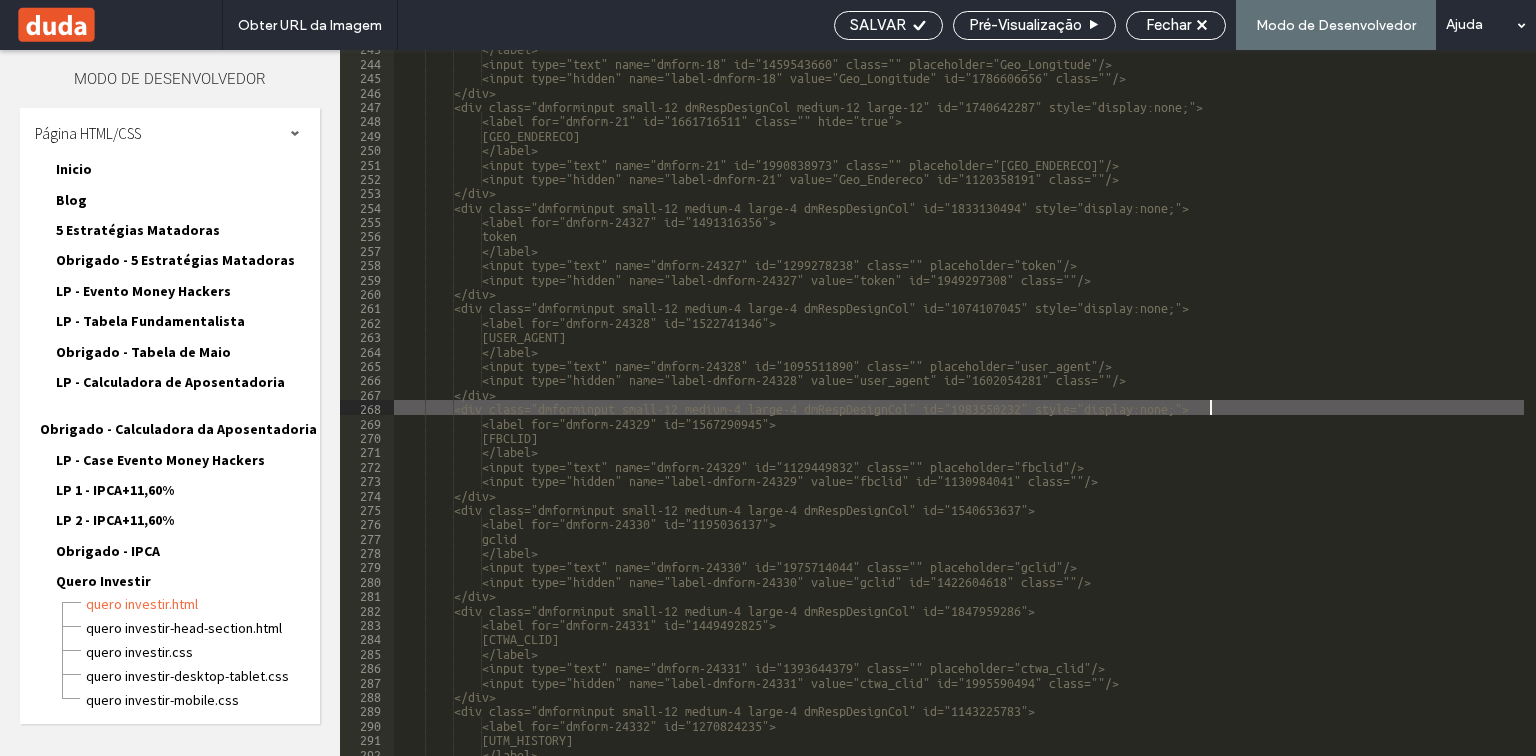 scroll, scrollTop: 3748, scrollLeft: 0, axis: vertical 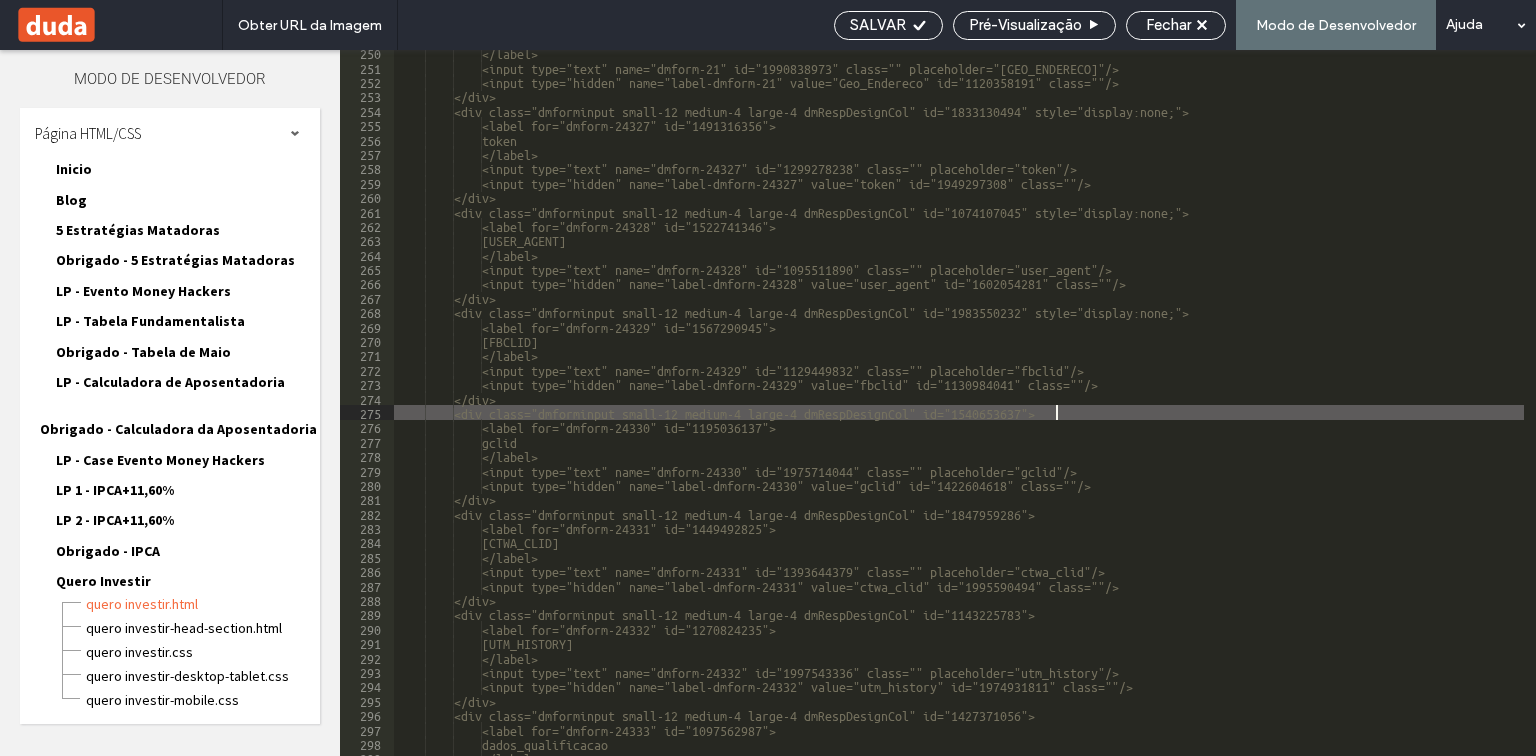 click on "</label>                  <input type="text" name="dmform-21" id="1990838973" class="" placeholder="Geo_Endereco"/>                  <input type="hidden" name="label-dmform-21" value="Geo_Endereco" id="1120358191" class=""/>               </div>               <div class="dmforminput small-12 medium-4 large-4 dmRespDesignCol" id="1833130494" style="display:none;">                  <label for="dmform-24327" id="1491316356">                 token                  </label>                  <input type="text" name="dmform-24327" id="1299278238" class="" placeholder="token"/>                  <input type="hidden" name="label-dmform-24327" value="token" id="1949297308" class=""/>               </div>               <div class="dmforminput small-12 medium-4 large-4 dmRespDesignCol" id="1074107045" style="display:none;">                  <label for="dmform-24328" id="1522741346">                 user_agent                  </label>                                             </div>" at bounding box center [1129, 412] 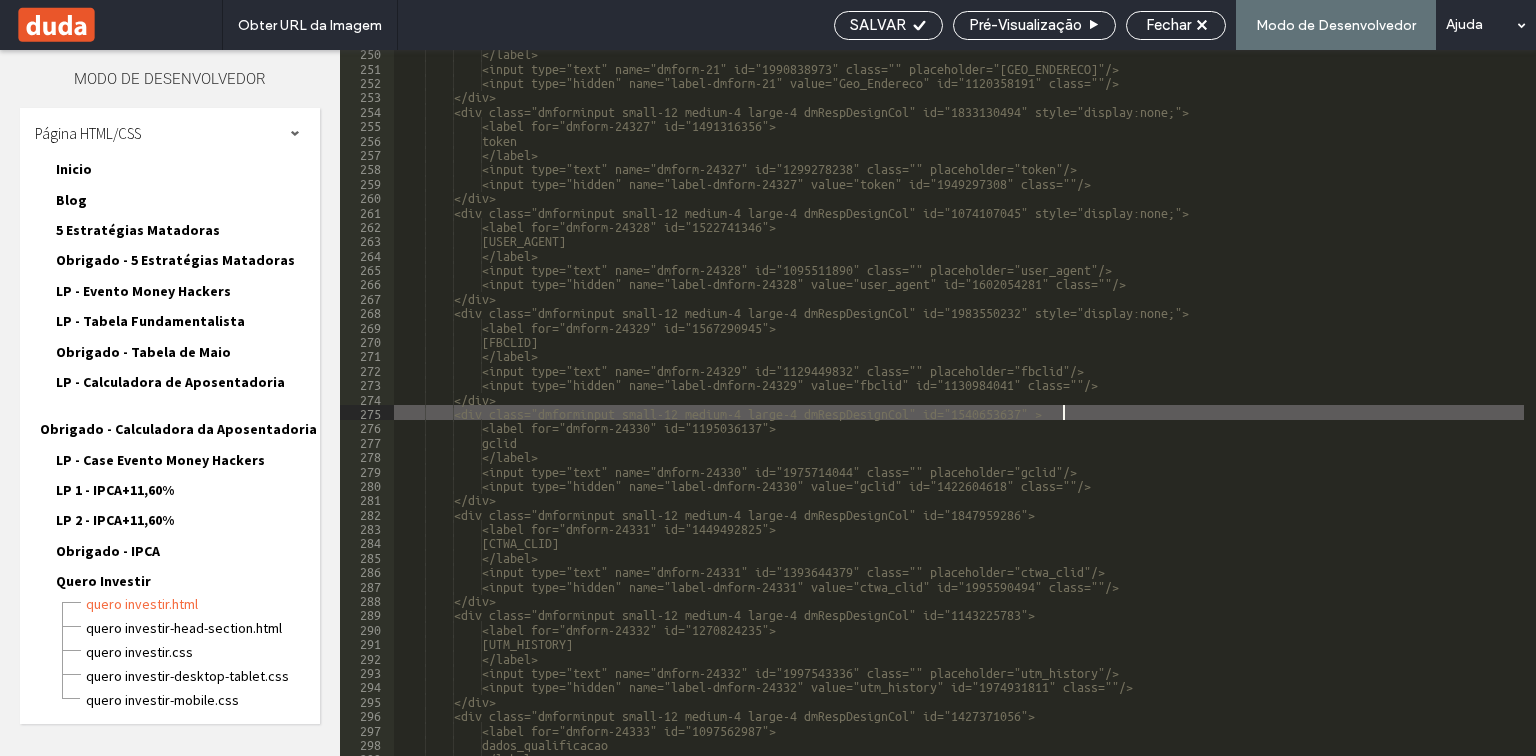 paste 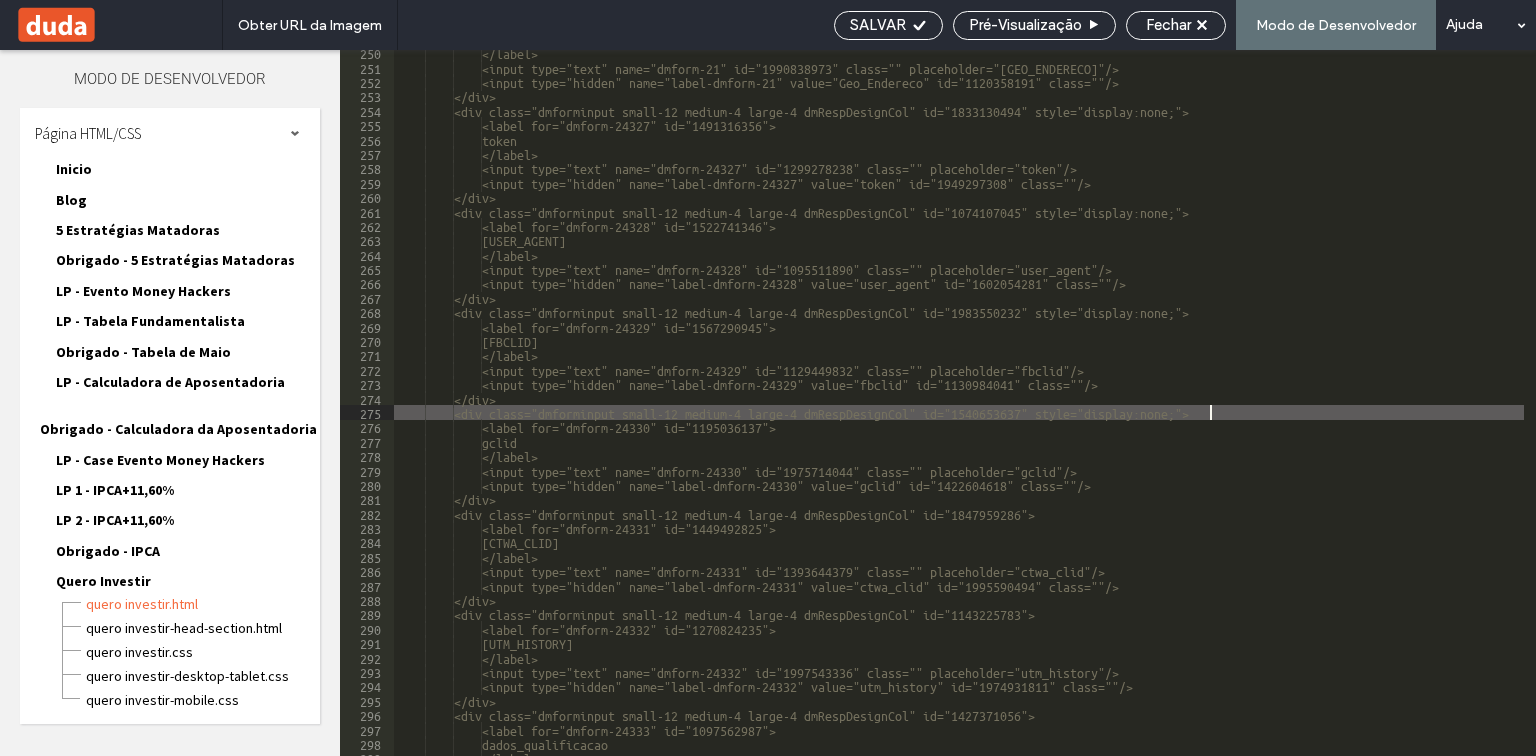 scroll, scrollTop: 3844, scrollLeft: 0, axis: vertical 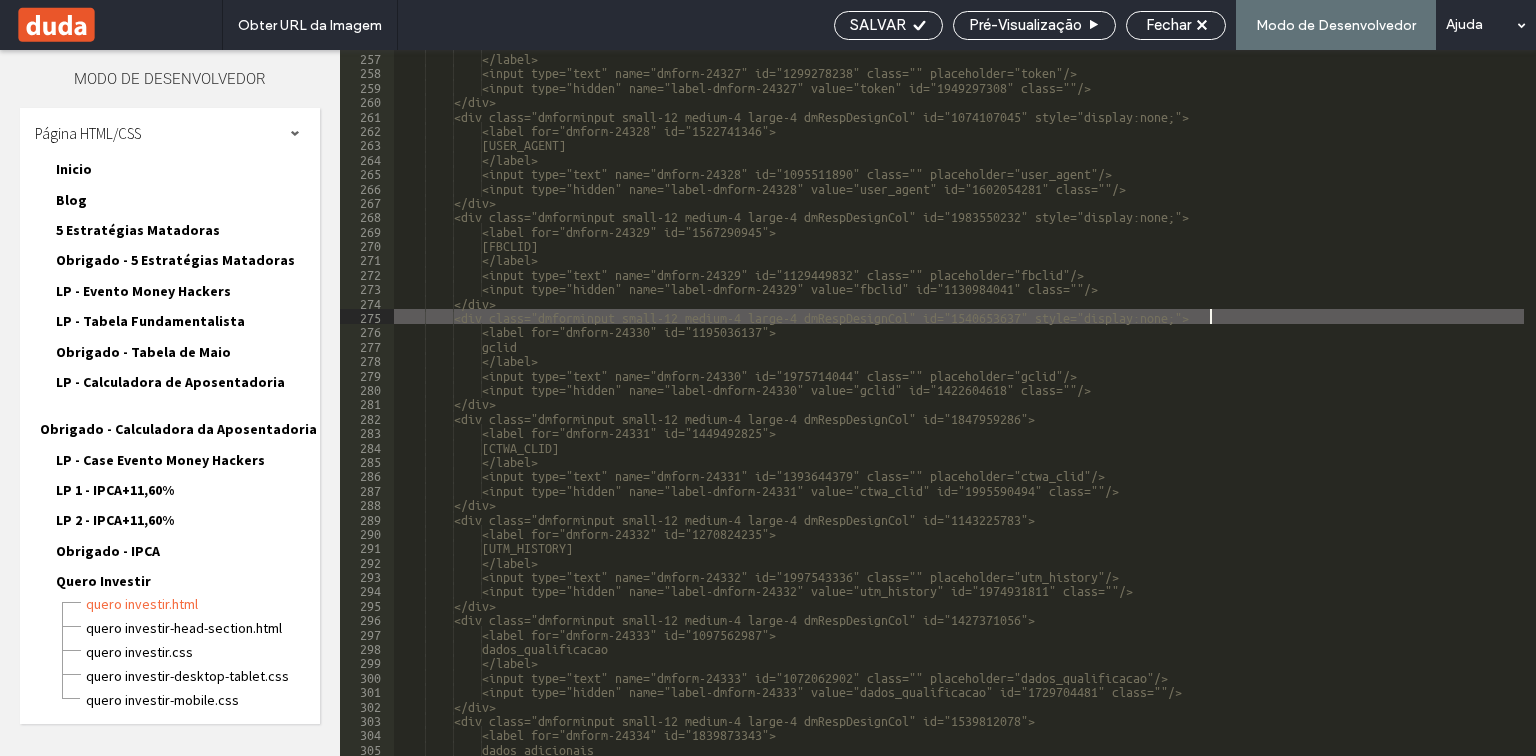 click on "token                  </label>
<input type="text" name="dmform-24327" id="1299278238" class="" placeholder="token"/>                  <input type="hidden" name="label-dmform-24327" value="token" id="1949297308" class=""/>               </div >               <div class="dmforminput small-12 medium-4 large-4 dmRespDesignCol" id="1074107045" style="display:none;">                  <label for="dmform-24328" id="1522741346">
user_agent                  </label>
<input type="text" name="dmform-24328" id="1095511890" class="" placeholder="user_agent"/>                  <input type="hidden" name="label-dmform-24328" value="user_agent" id="1602054281" class=""/>               </div >               <div class="dmforminput small-12 medium-4 large-4 dmRespDesignCol" id="1983550232" style="display:none;">                  <label for="dmform-24329" id="1567290945">
fbclid                  </label>" at bounding box center (1129, 403) 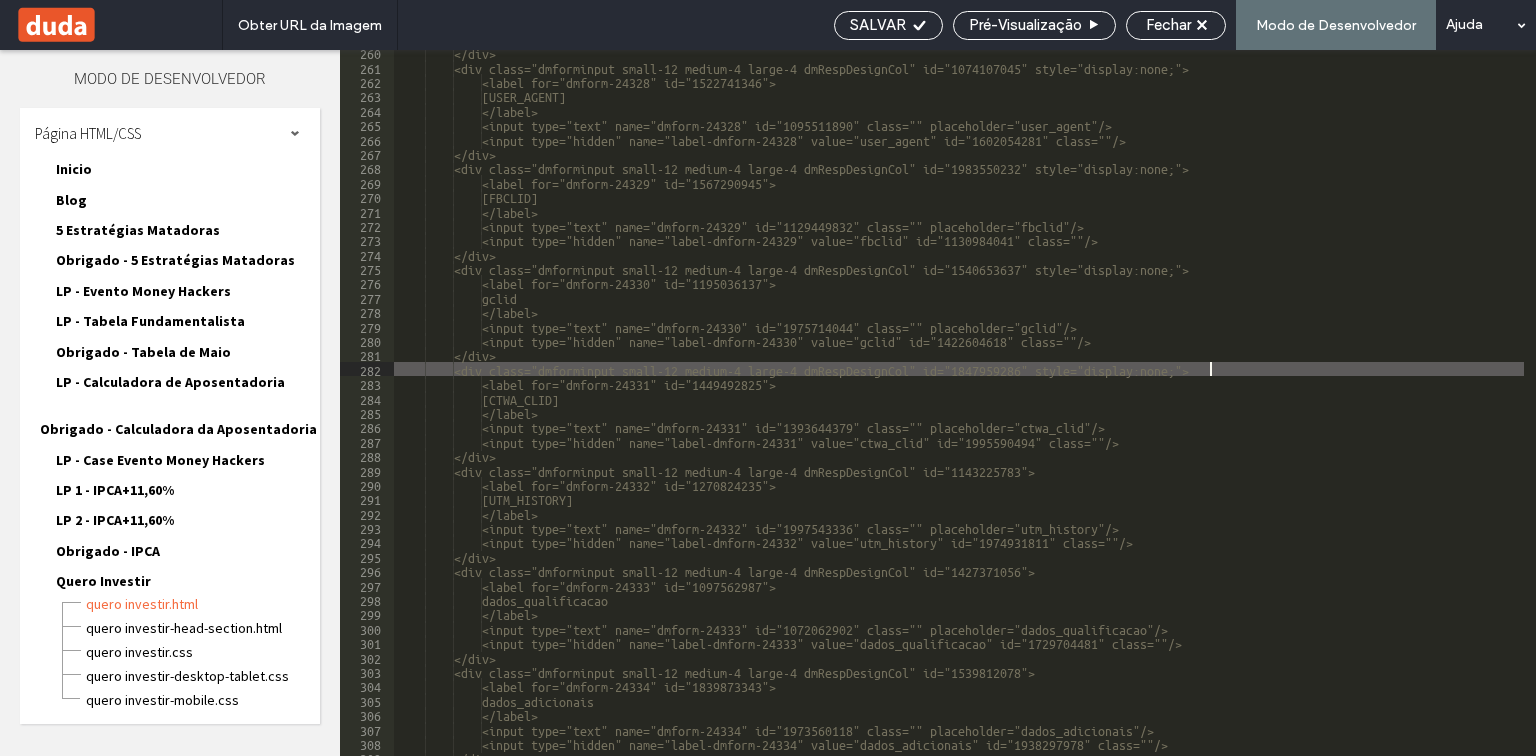 scroll, scrollTop: 3940, scrollLeft: 0, axis: vertical 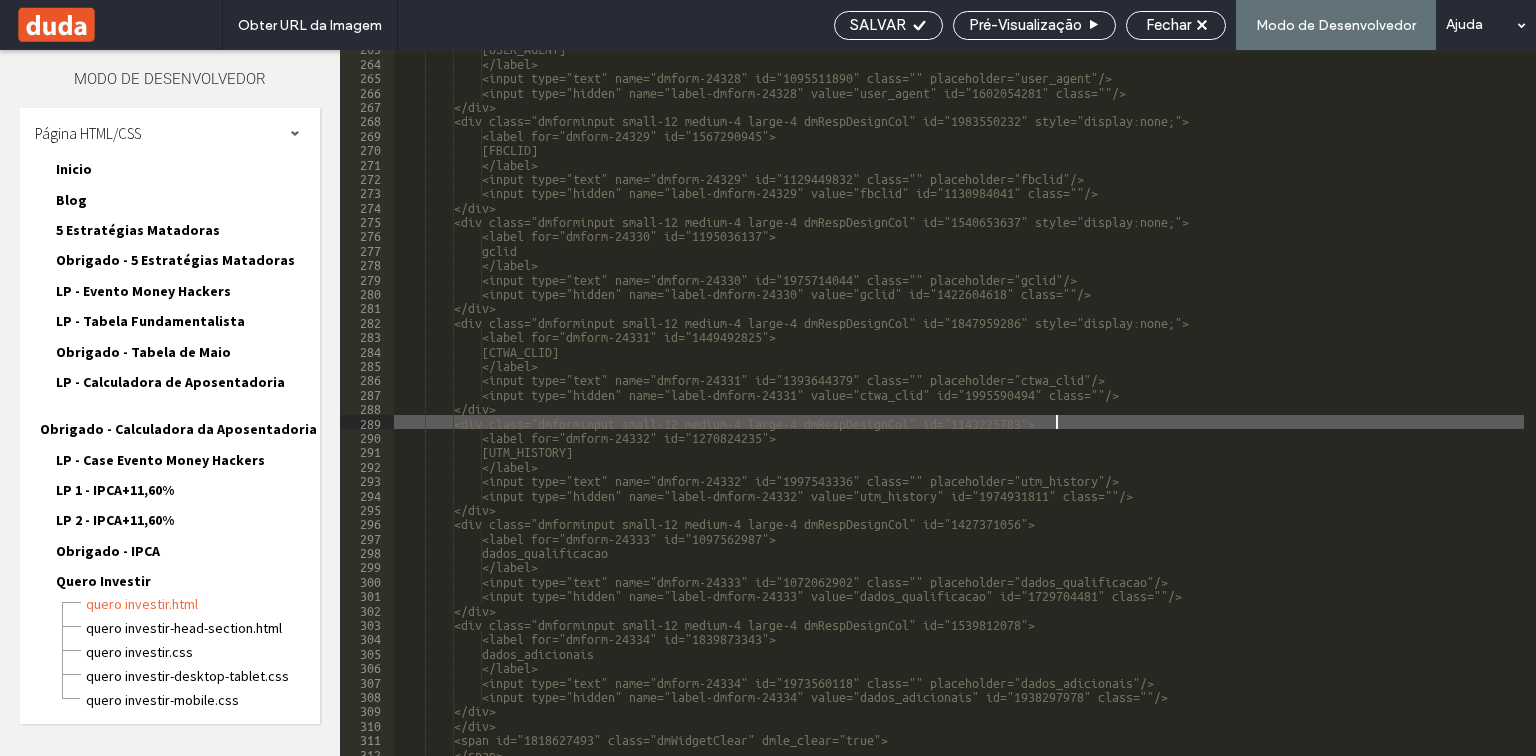 click on "user_agent                  </label>
<input type="text" name="dmform-24328" id="1095511890" class="" placeholder="user_agent"/>                  <input type="hidden" name="label-dmform-24328" value="user_agent" id="1602054281" class=""/>               </div >               <div class="dmforminput small-12 medium-4 large-4 dmRespDesignCol" id="1983550232" style="display:none;">                  <label for="dmform-24329" id="1567290945">
fbclid                  </label>
<input type="text" name="dmform-24329" id="1129449832" class="" placeholder="fbclid"/>                  <input type="hidden" name="label-dmform-24329" value="fbclid" id="1130984041" class=""/>               </div >               <div class="dmforminput small-12 medium-4 large-4 dmRespDesignCol" id="1540653637" style="display:none;">                  <label for="dmform-24330" id="1195036137">
gclid                  </label>" at bounding box center [1129, 407] 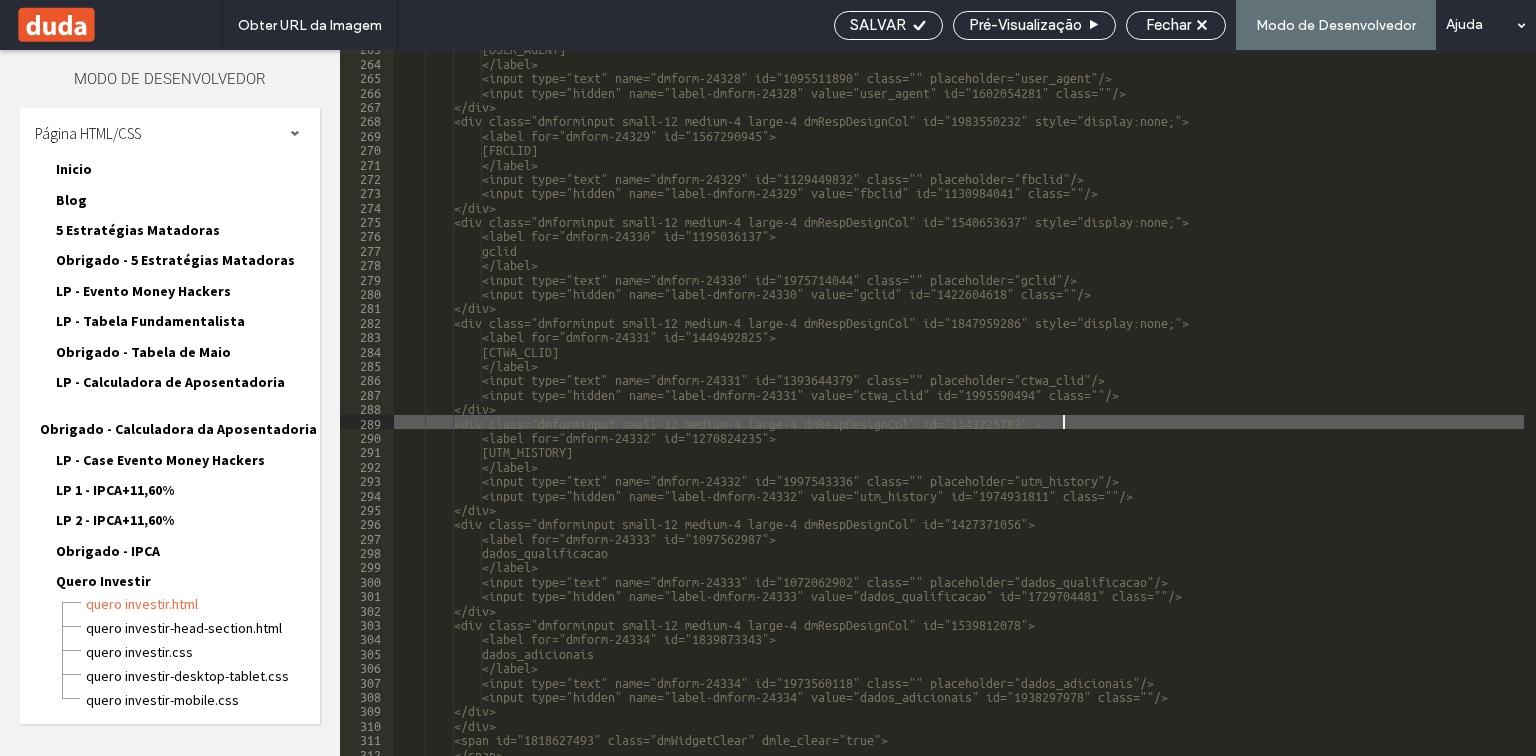 paste 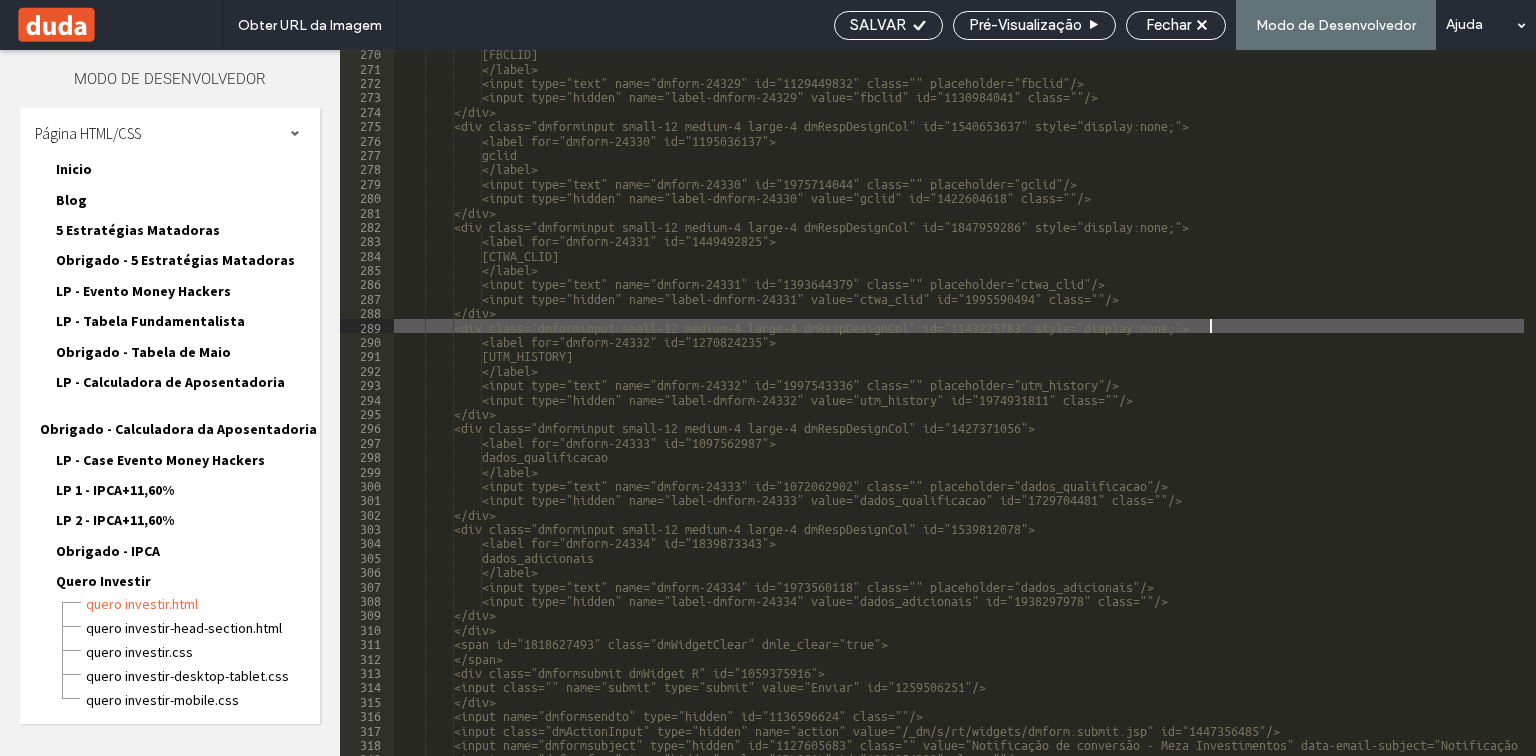 scroll, scrollTop: 4036, scrollLeft: 0, axis: vertical 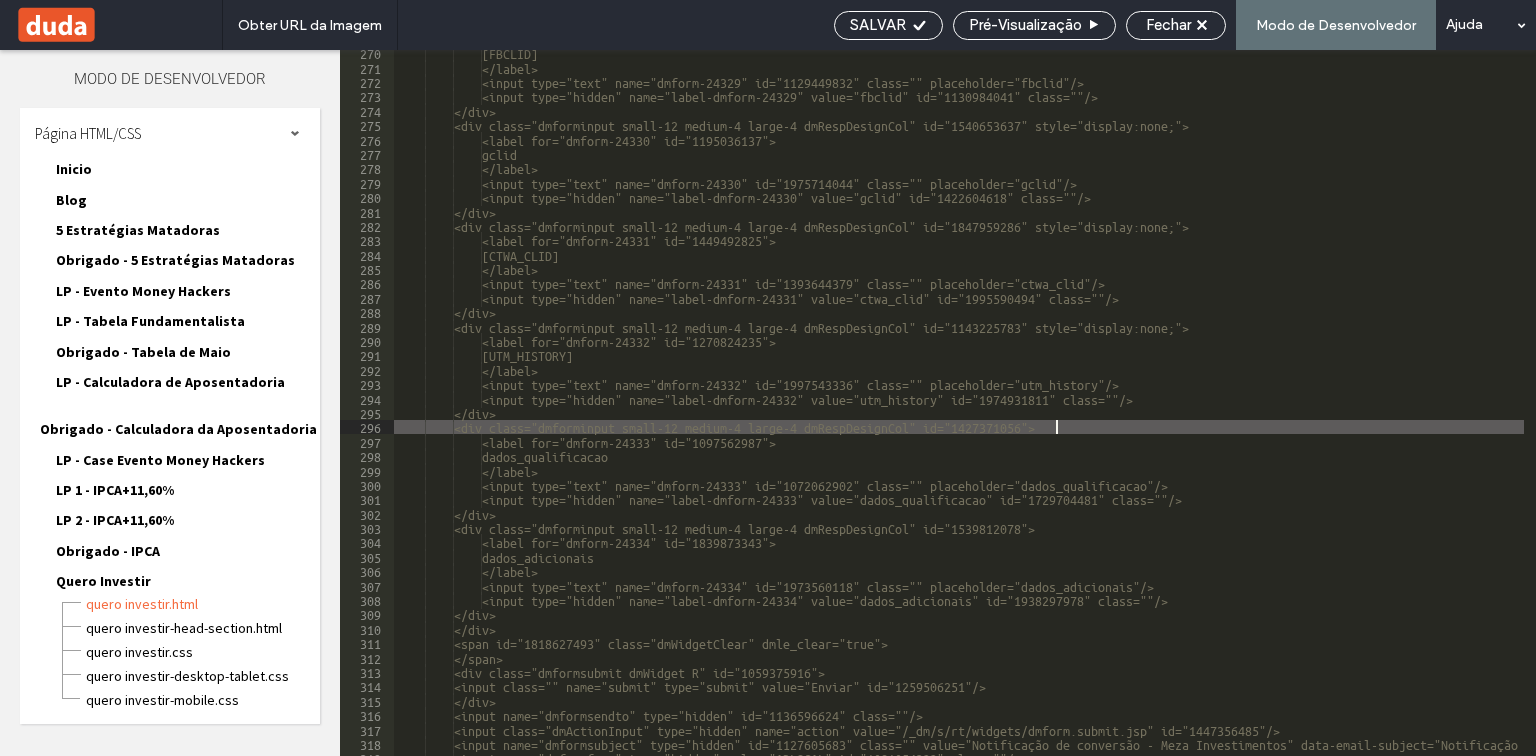 click on "<input type="text" name="dmform-24329" id="1129449832" class="" placeholder="[FBCLID]"/>                  <input type="hidden" name="label-dmform-24329" value="fbclid" id="1130984041" class=""/>               </div>               <div class="dmforminput small-12 medium-4 large-4 dmRespDesignCol" id="1540653637" style="display:none;">                  <label for="dmform-24330" id="1195036137">                 [GCLID]                  </label>                  <input type="text" name="dmform-24330" id="1975714044" class="" placeholder="gclid"/>                  <input type="hidden" name="label-dmform-24330" value="gclid" id="1422604618" class=""/>               </div>               <div class="dmforminput small-12 medium-4 large-4 dmRespDesignCol" id="1847959286" style="display:none;">                  <label for="dmform-24331" id="1449492825">                 [CTWA_CLID]                  </label>                                             </div>" at bounding box center (1129, 412) 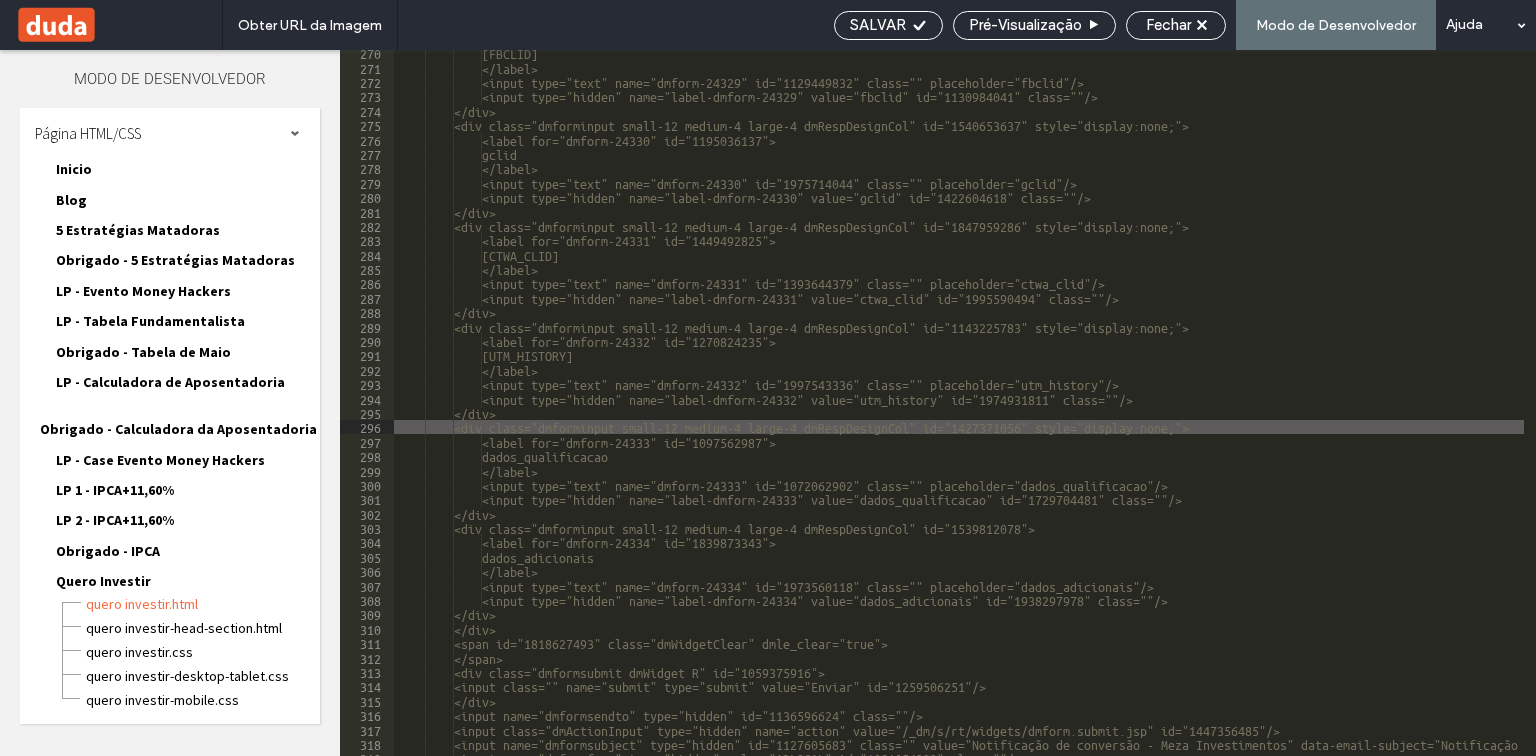 scroll, scrollTop: 4132, scrollLeft: 0, axis: vertical 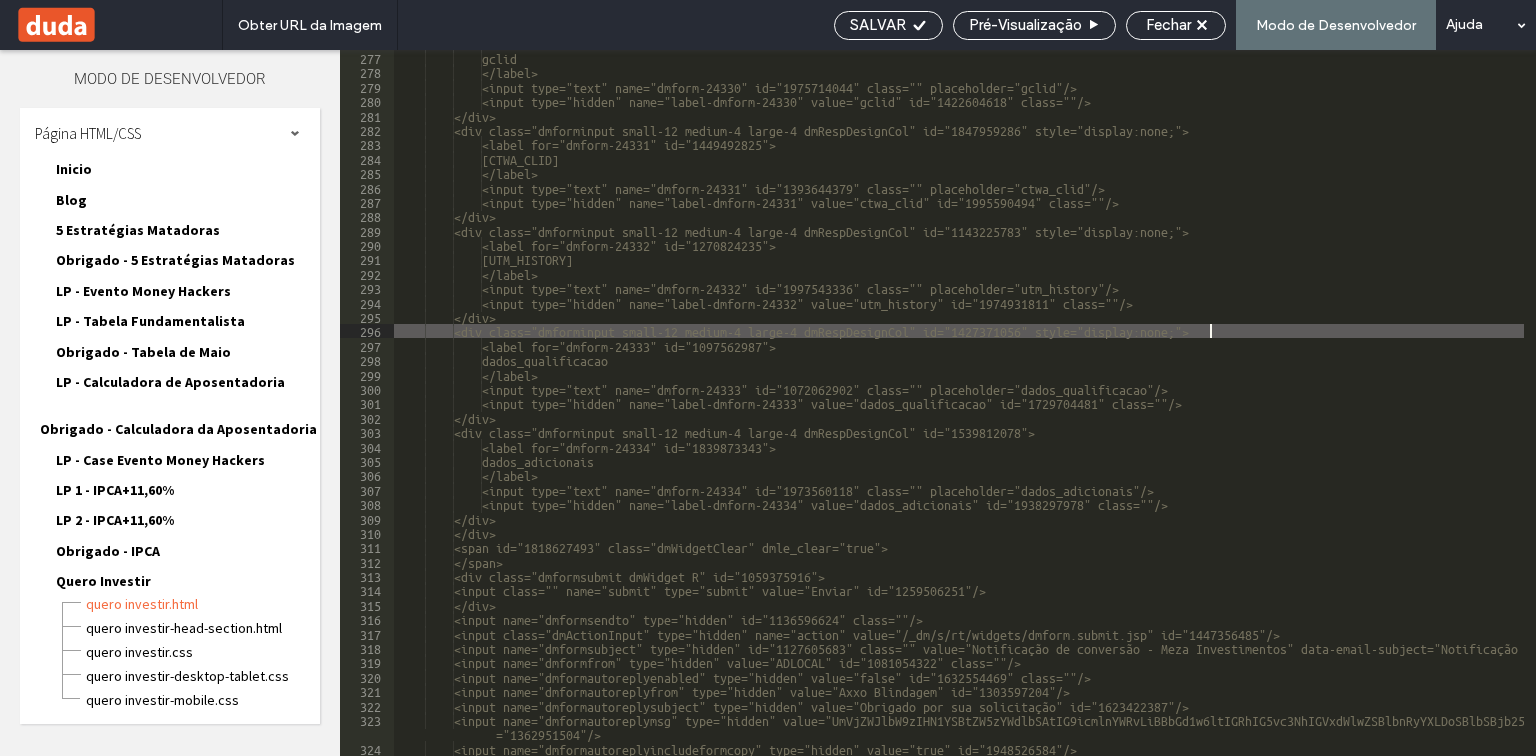 click on "<label for="dmform-24330" id="1195036137">                 gclid                  </label>                  <input type="text" name="dmform-24330" id="1975714044" class="" placeholder="gclid"/>                  <input type="hidden" name="label-dmform-24330" value="gclid" id="1422604618" class=""/>               </div>               <div class="dmforminput small-12 medium-4 large-4 dmRespDesignCol" id="1847959286" style="display:none;">                  <label for="dmform-24331" id="1449492825">                 ctwa_clid                  </label>                  <input type="text" name="dmform-24331" id="1393644379" class="" placeholder="ctwa_clid"/>                  <input type="hidden" name="label-dmform-24331" value="ctwa_clid" id="1995590494" class=""/>               </div>               <div class="dmforminput small-12 medium-4 large-4 dmRespDesignCol" id="1143225783" style="display:none;">                  <label for="dmform-24332" id="1270824235">                 utm_history" at bounding box center [1129, 403] 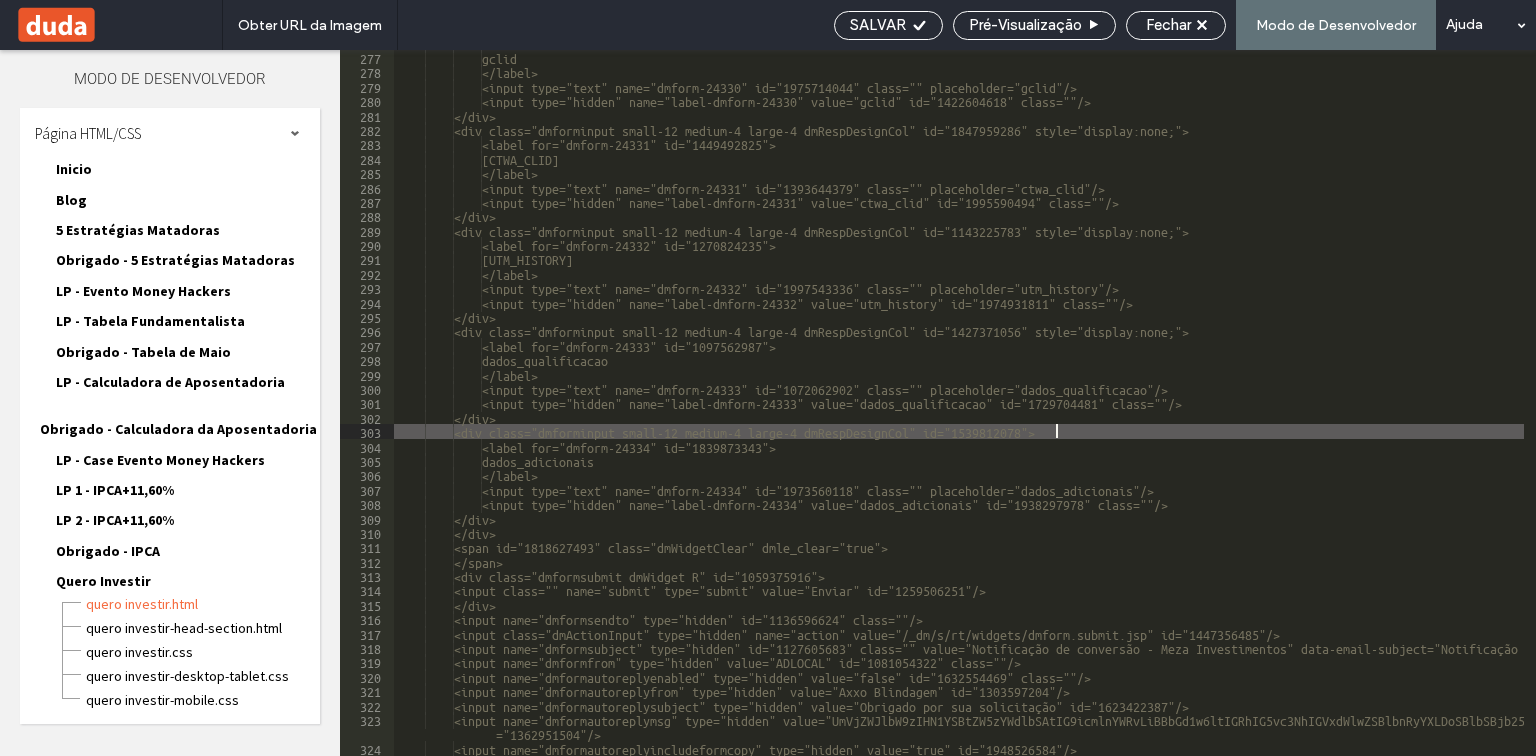 type on "**" 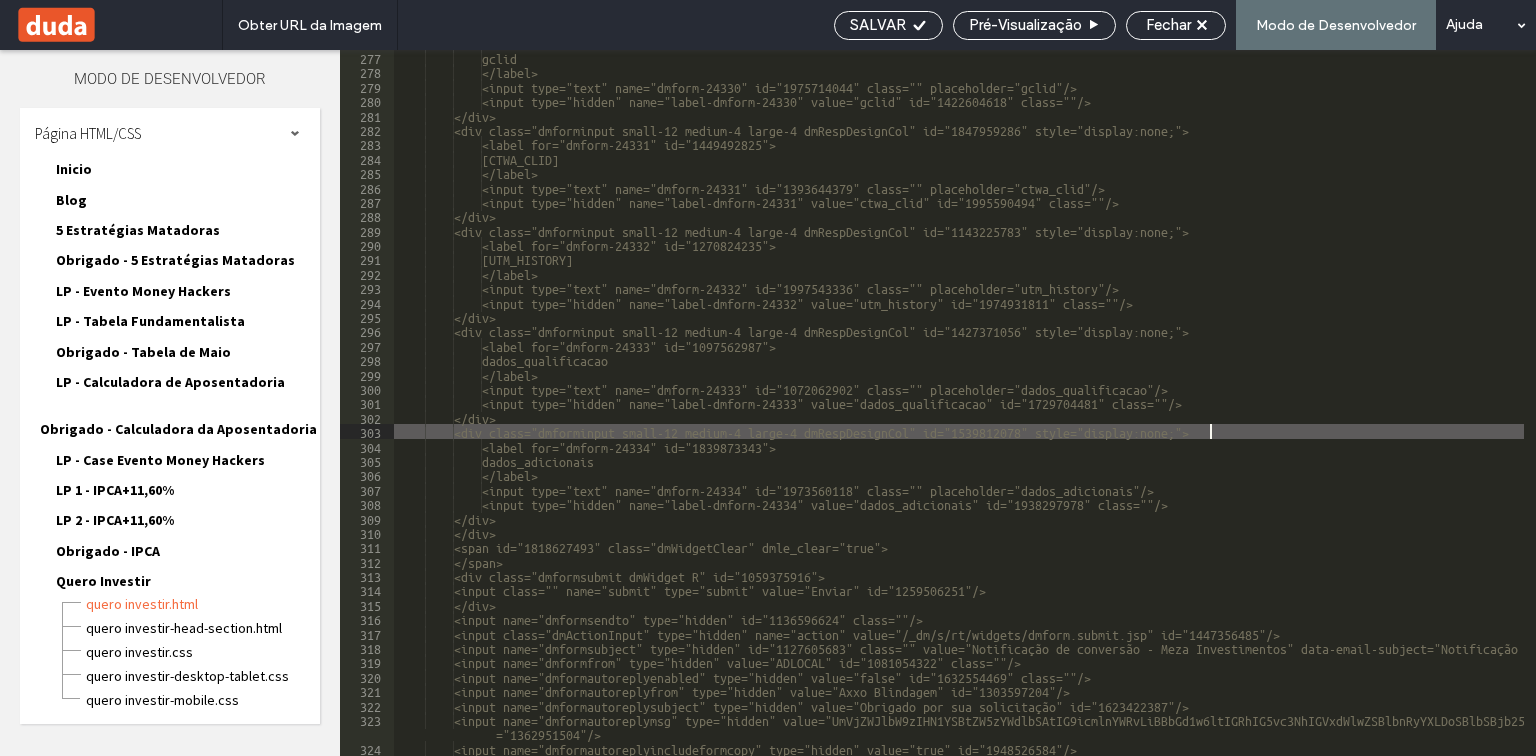 scroll, scrollTop: 4180, scrollLeft: 0, axis: vertical 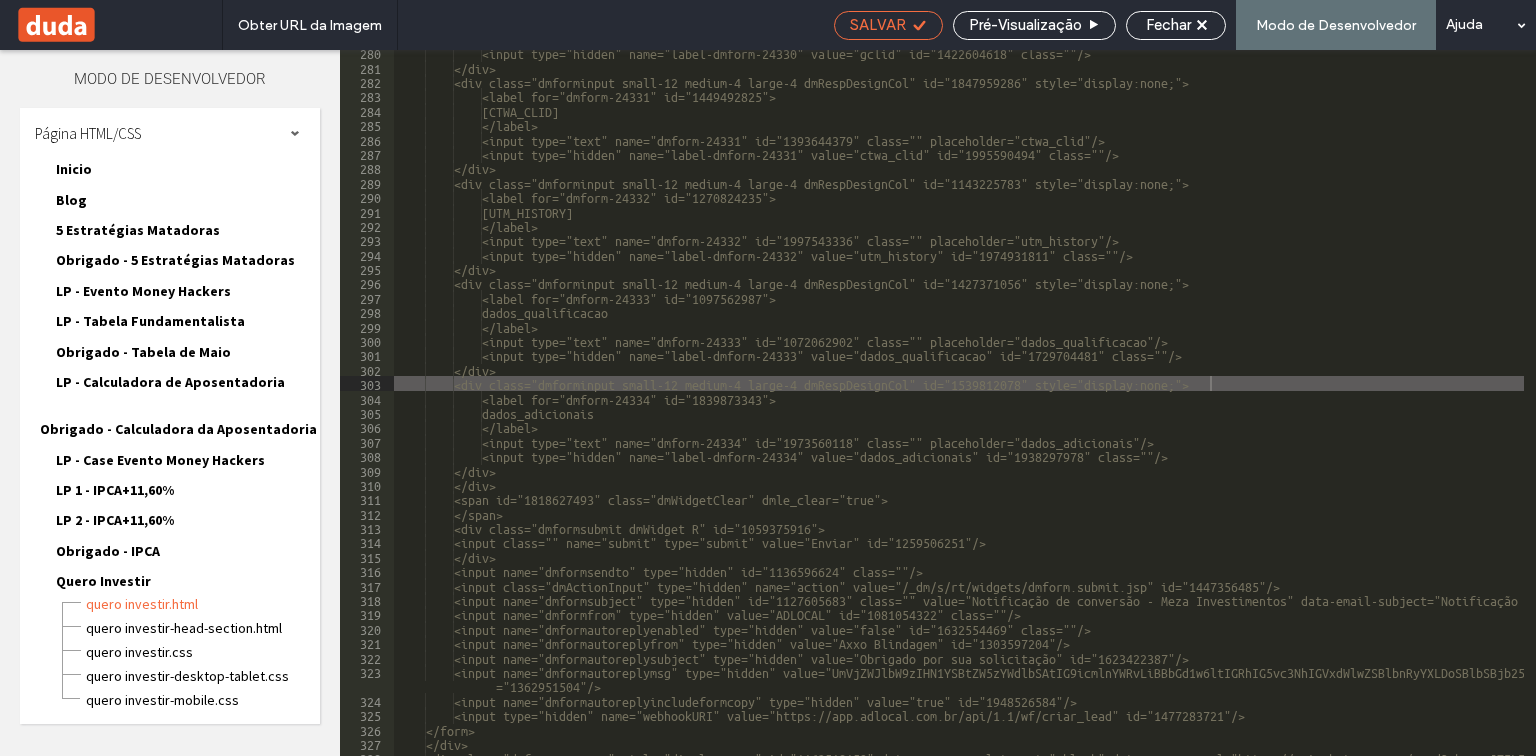 click on "SALVAR" at bounding box center (878, 25) 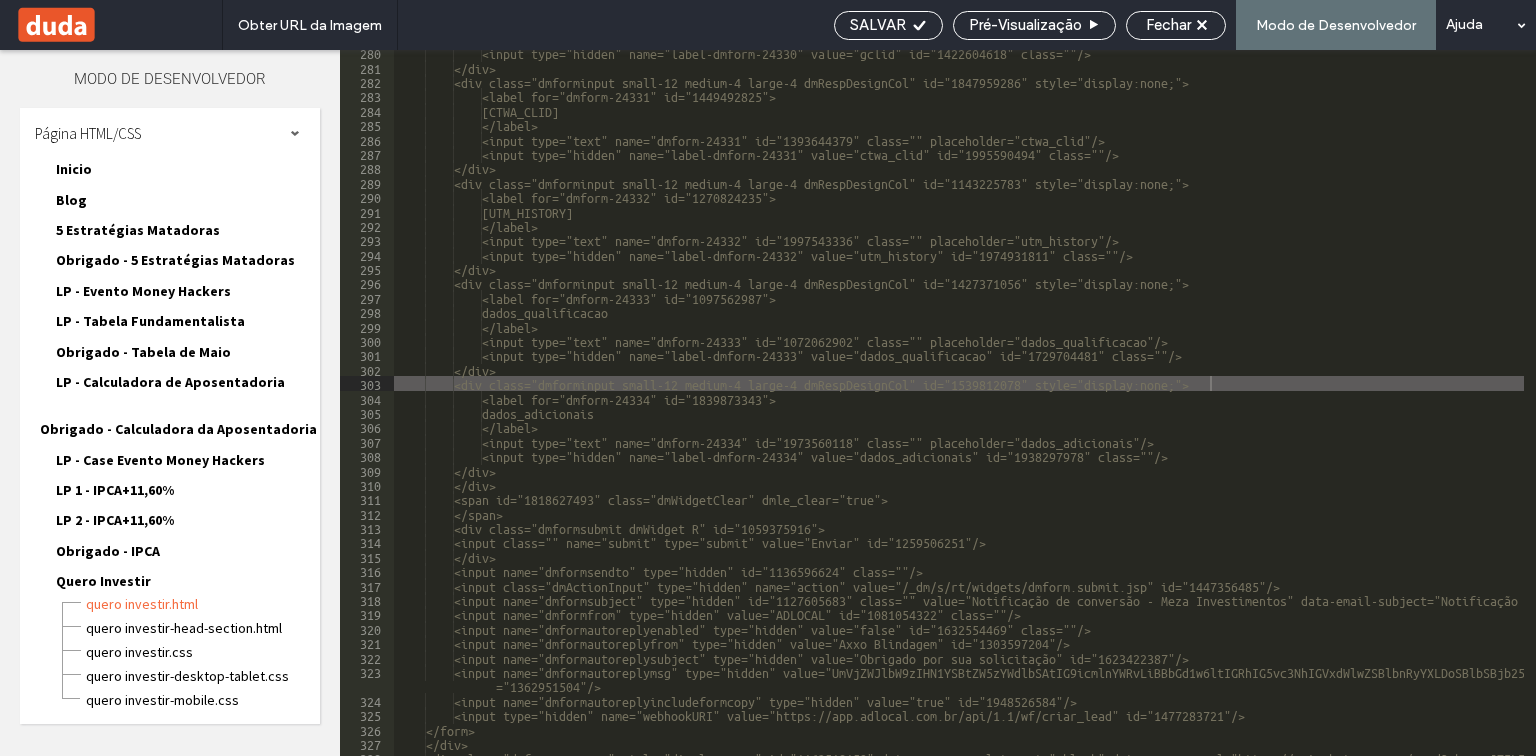 scroll, scrollTop: 4209, scrollLeft: 0, axis: vertical 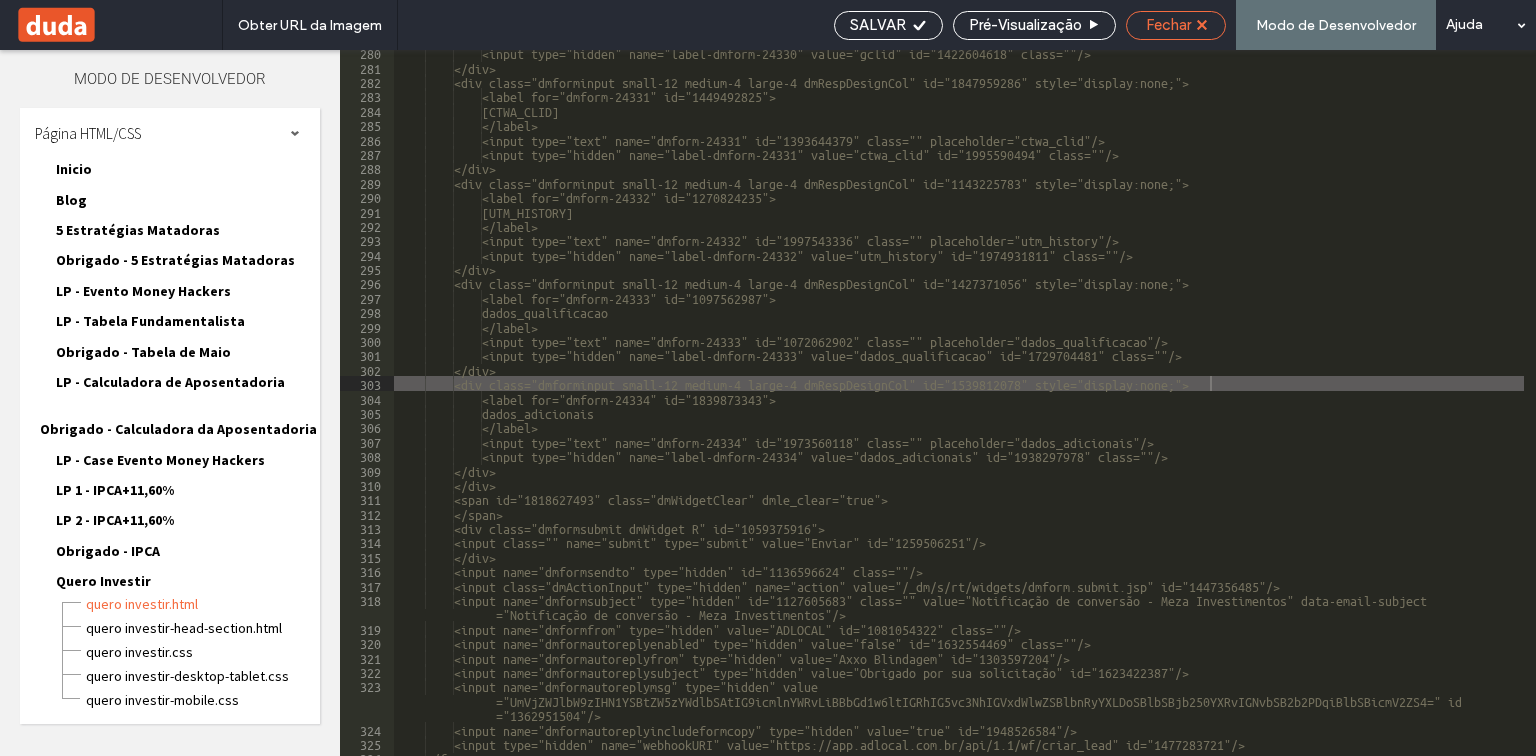 click on "Fechar" at bounding box center [1176, 25] 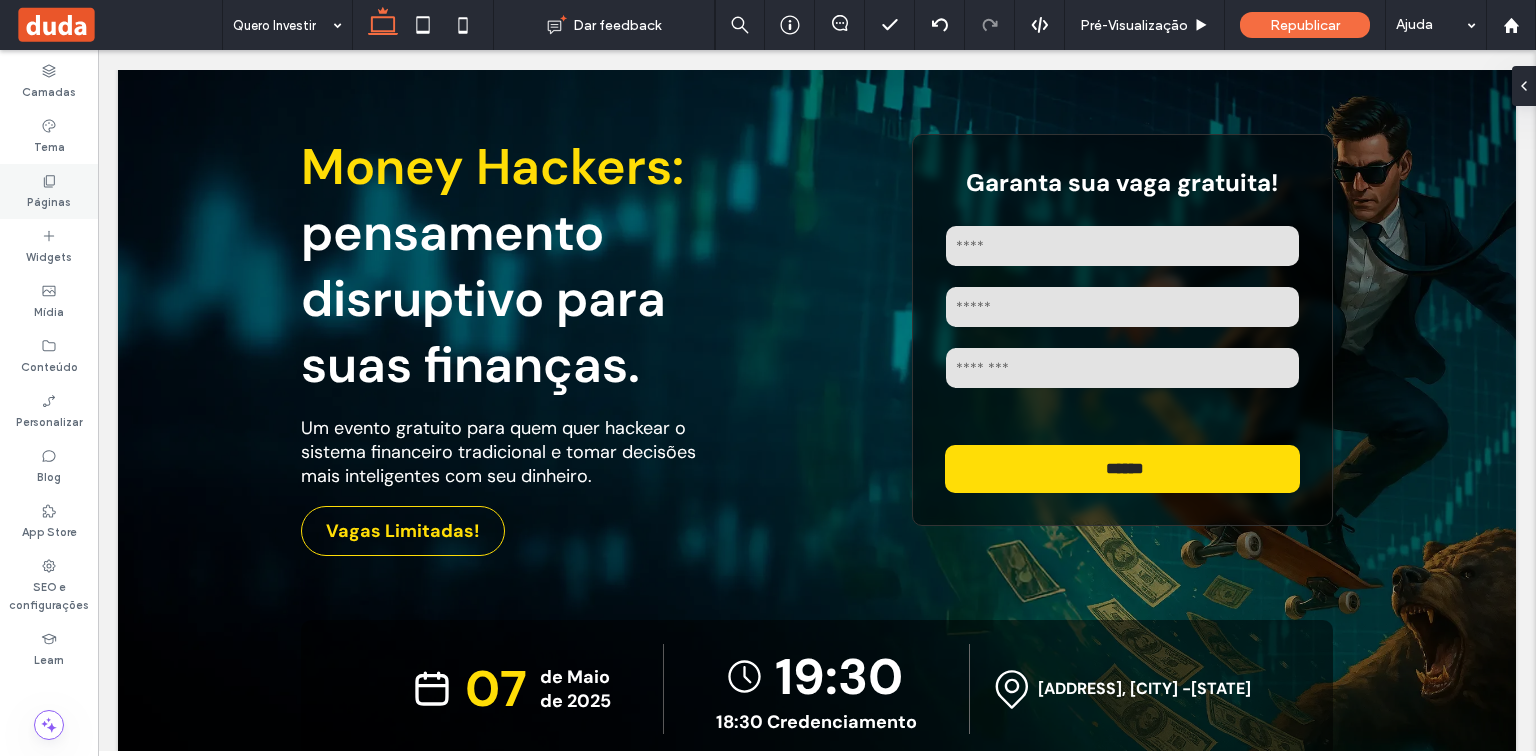 click on "Páginas" at bounding box center [49, 200] 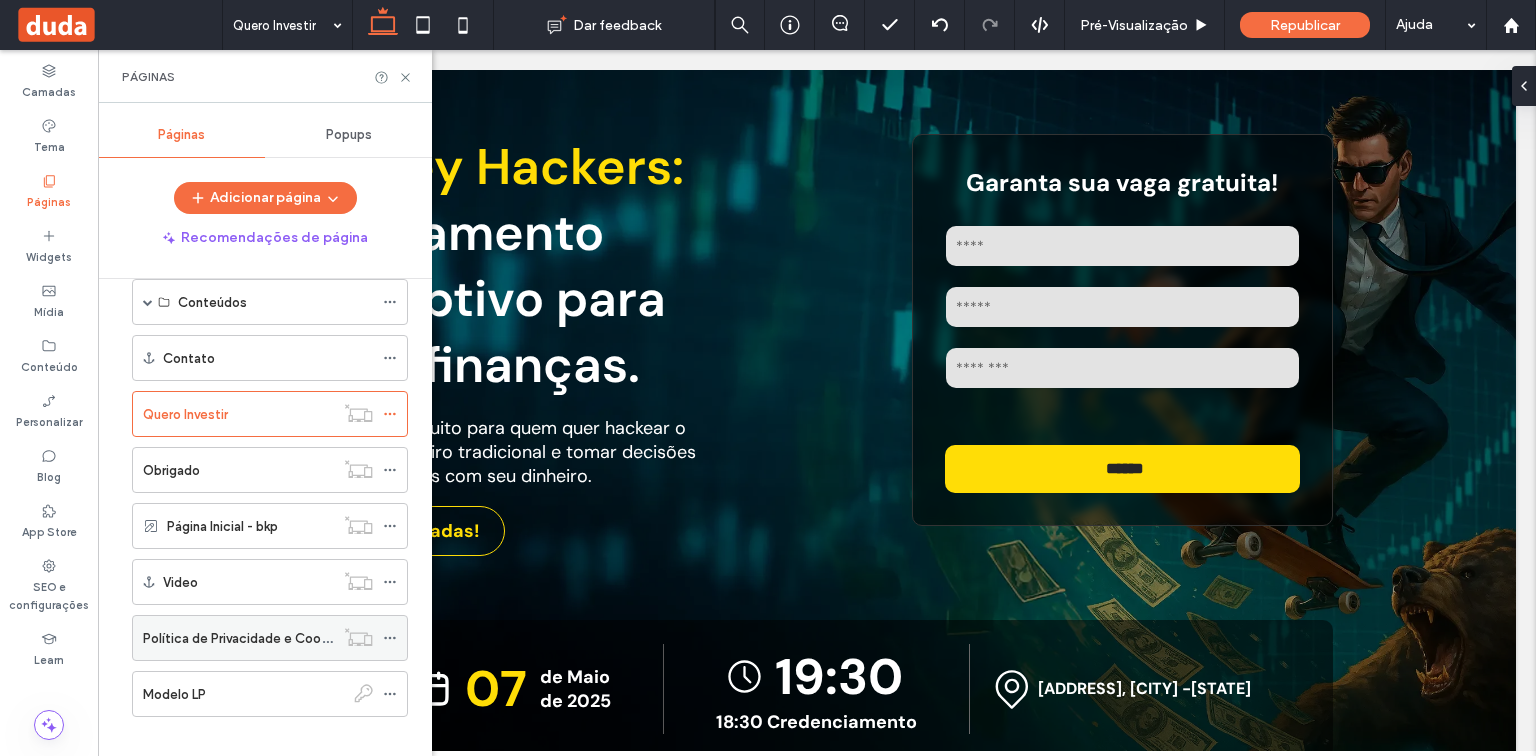 scroll, scrollTop: 273, scrollLeft: 0, axis: vertical 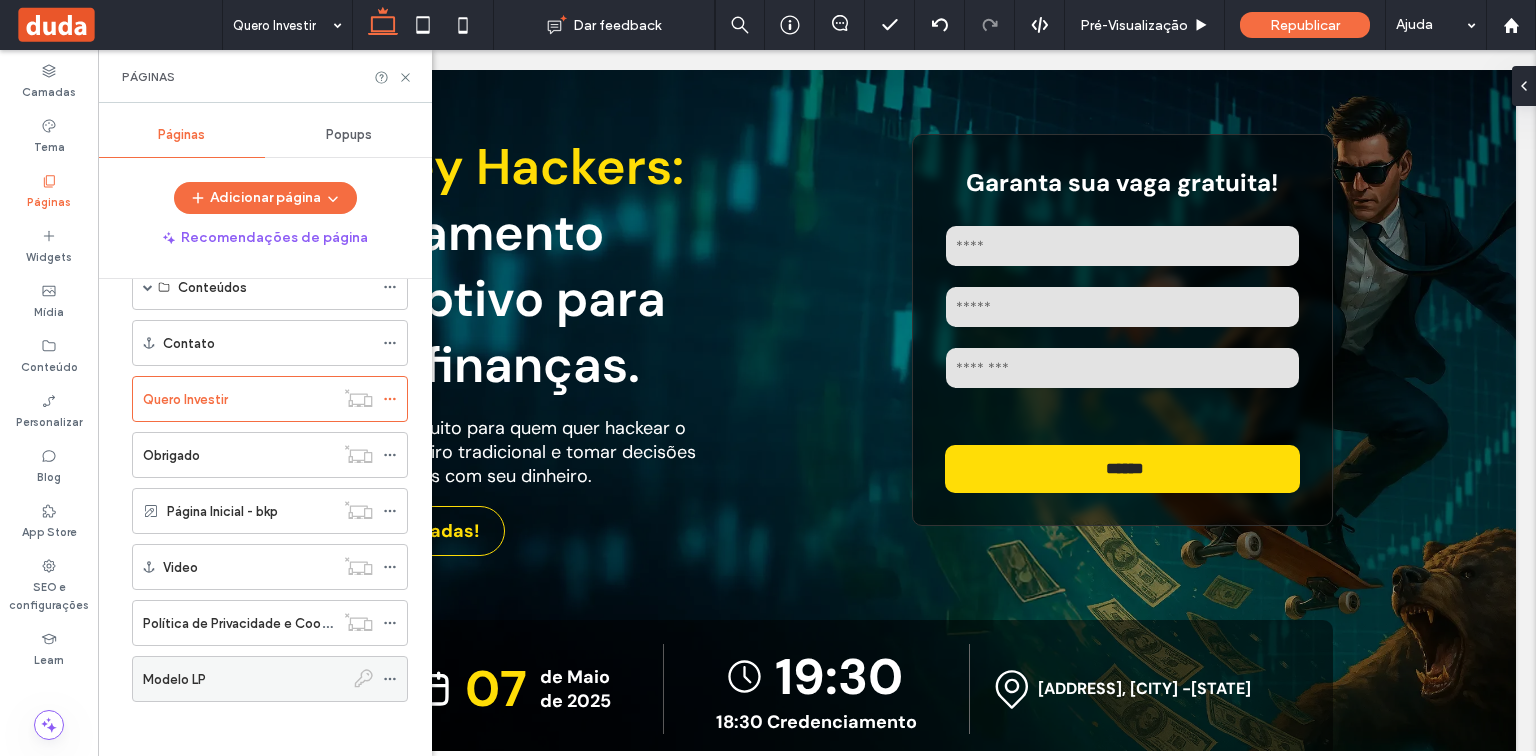 click on "Modelo LP" at bounding box center [243, 679] 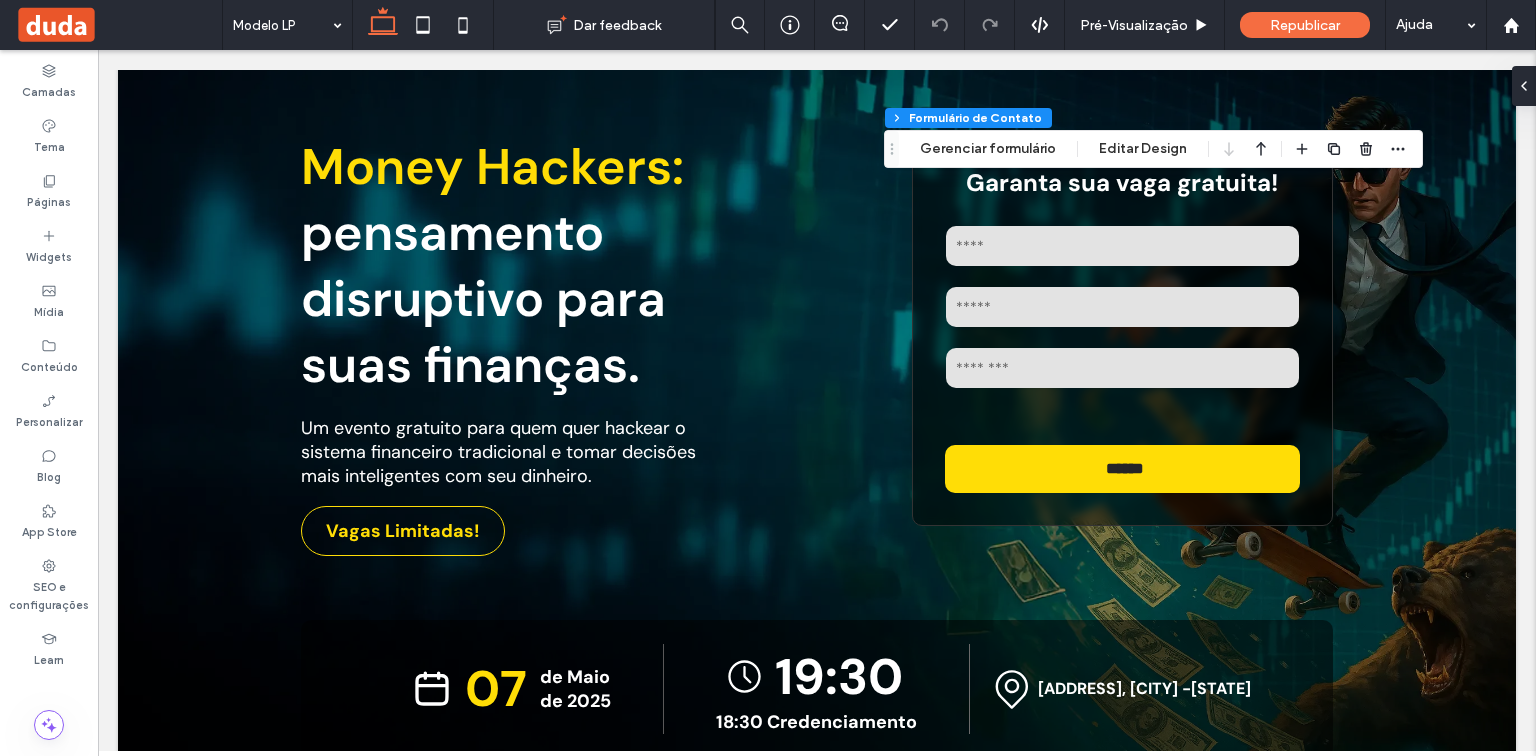 type on "***" 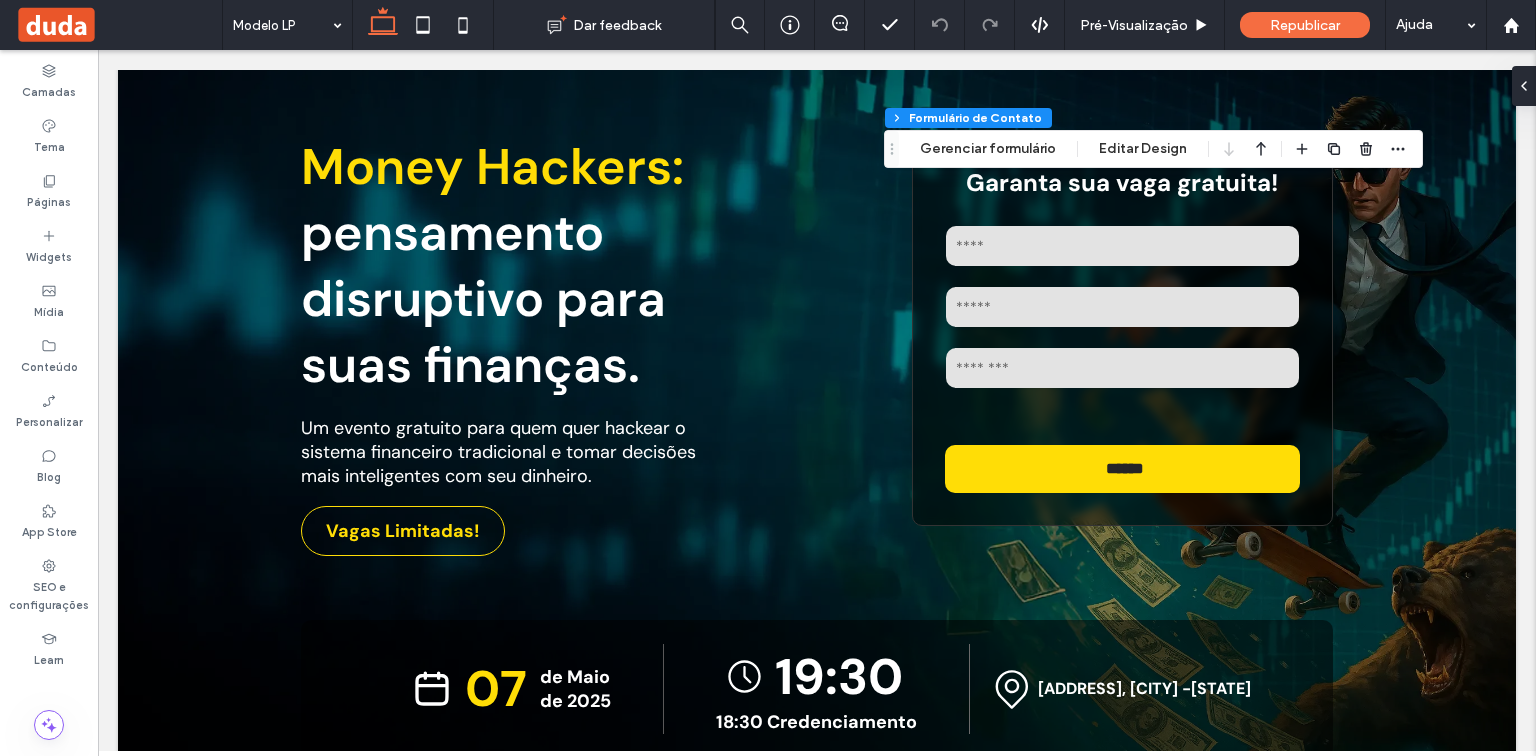 type on "**" 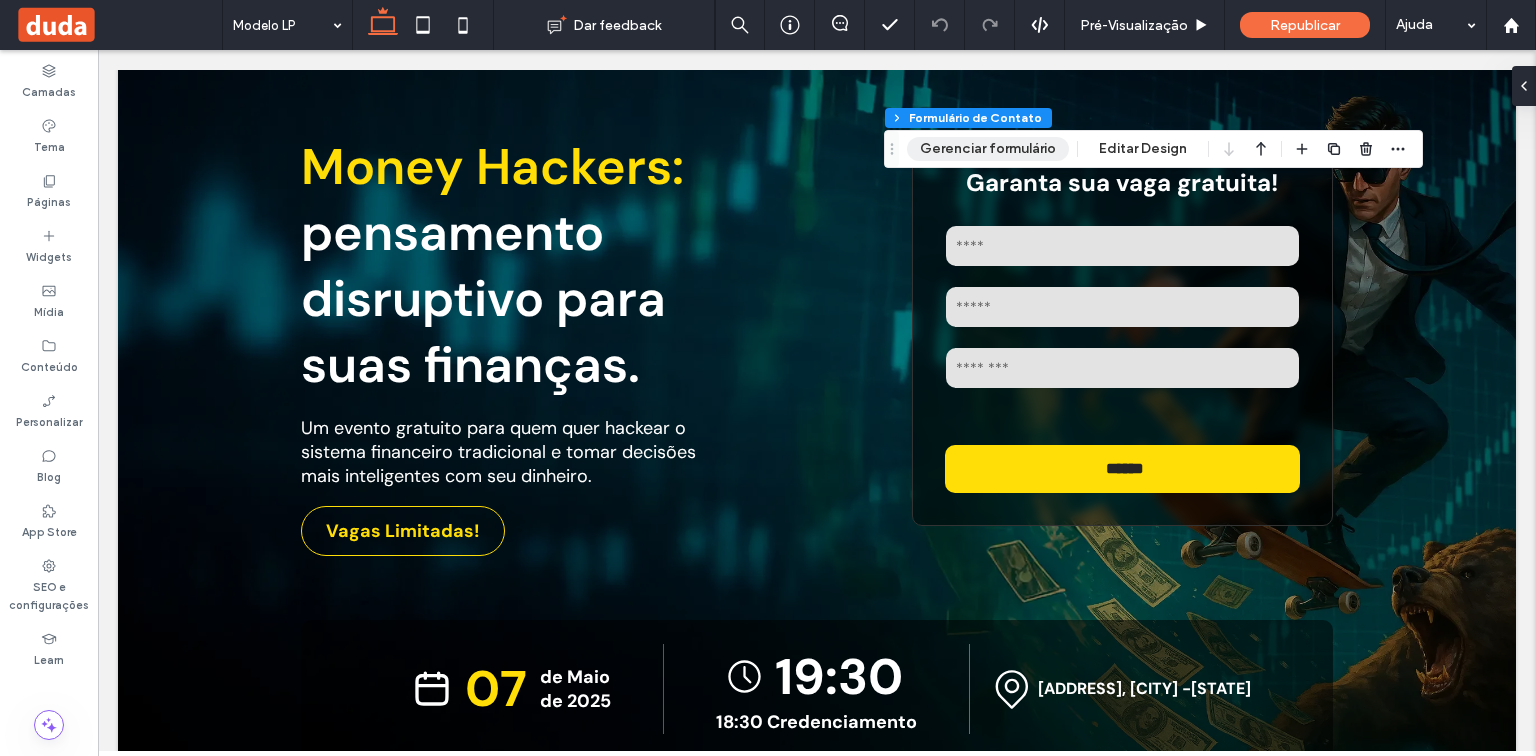 click on "Gerenciar formulário" at bounding box center [988, 149] 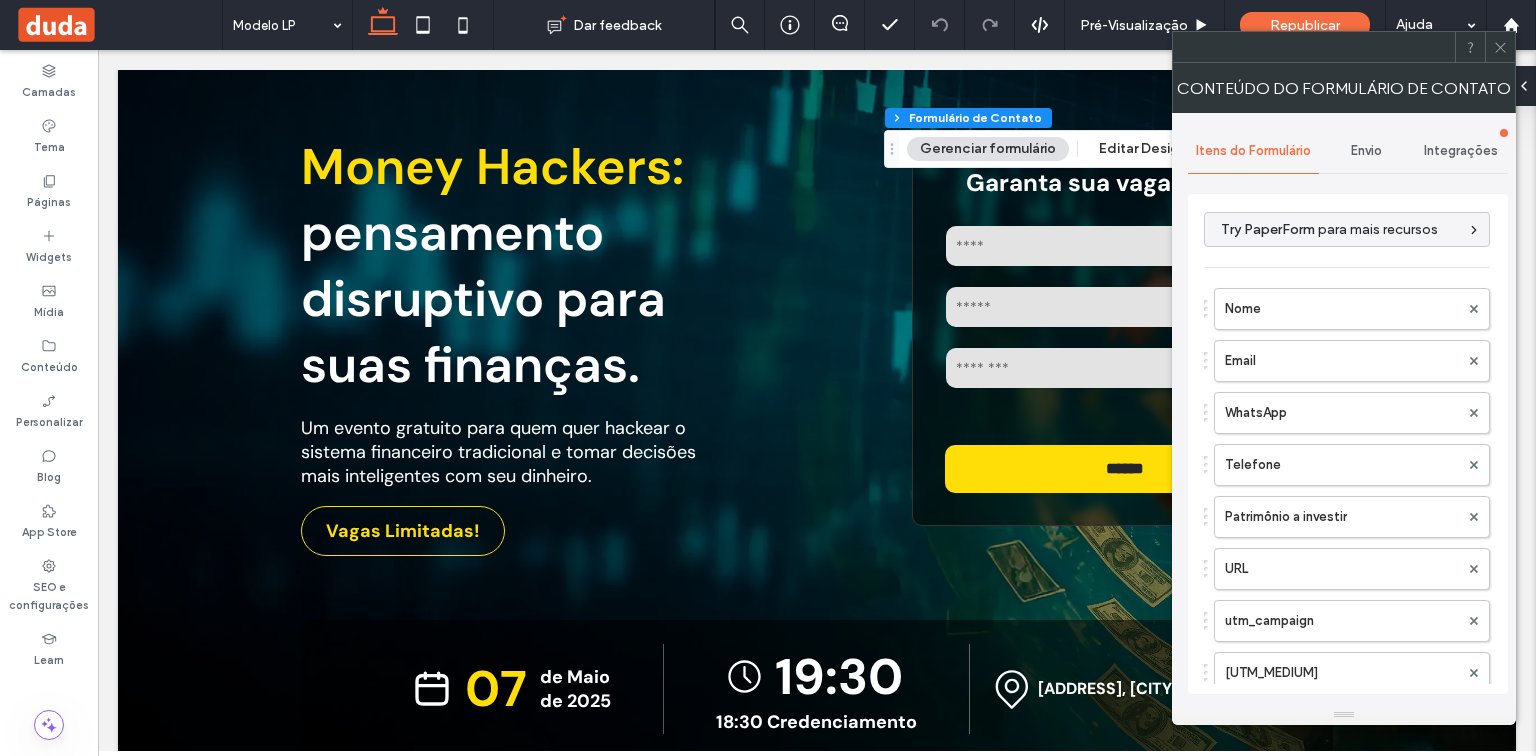 click on "Envio" at bounding box center [1366, 151] 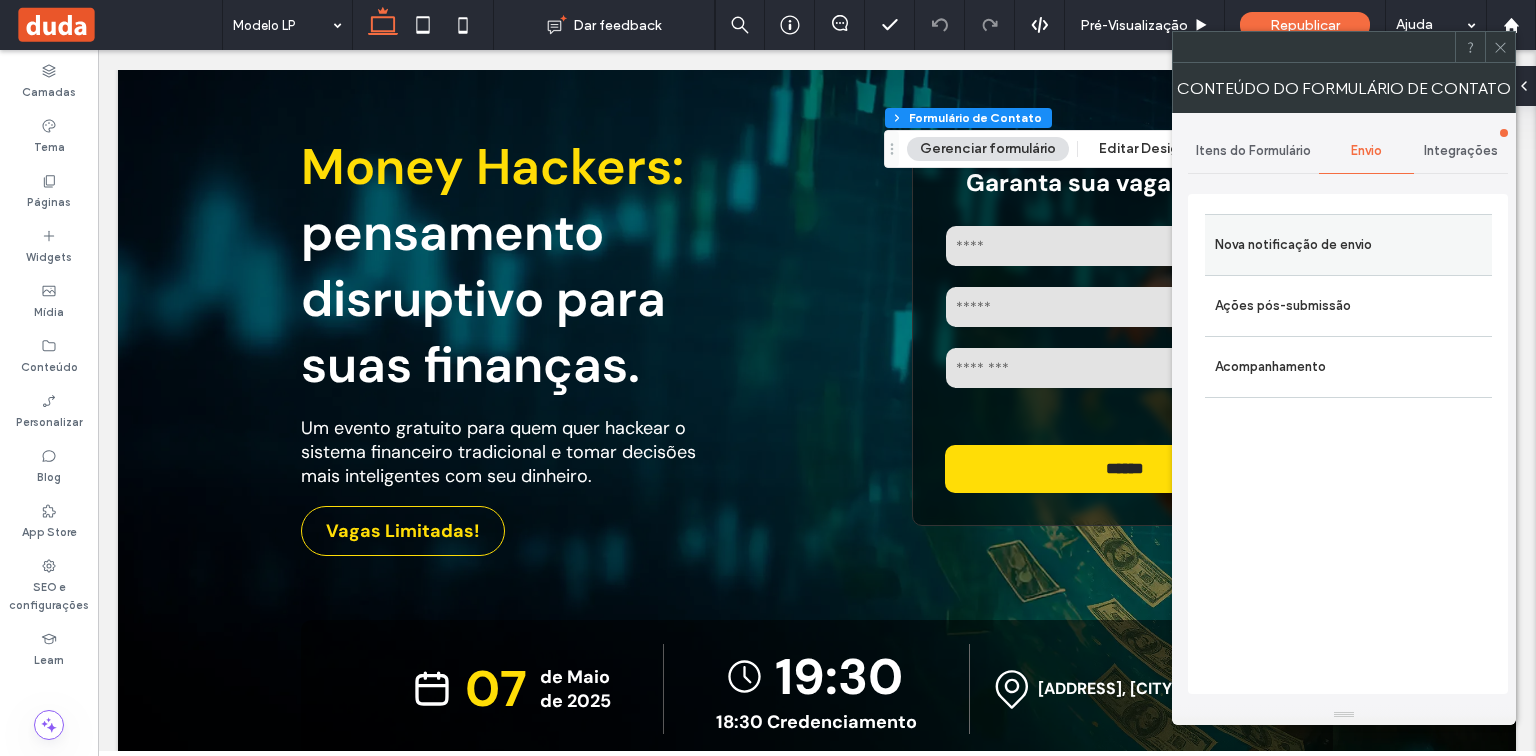 click on "Nova notificação de envio" at bounding box center [1348, 245] 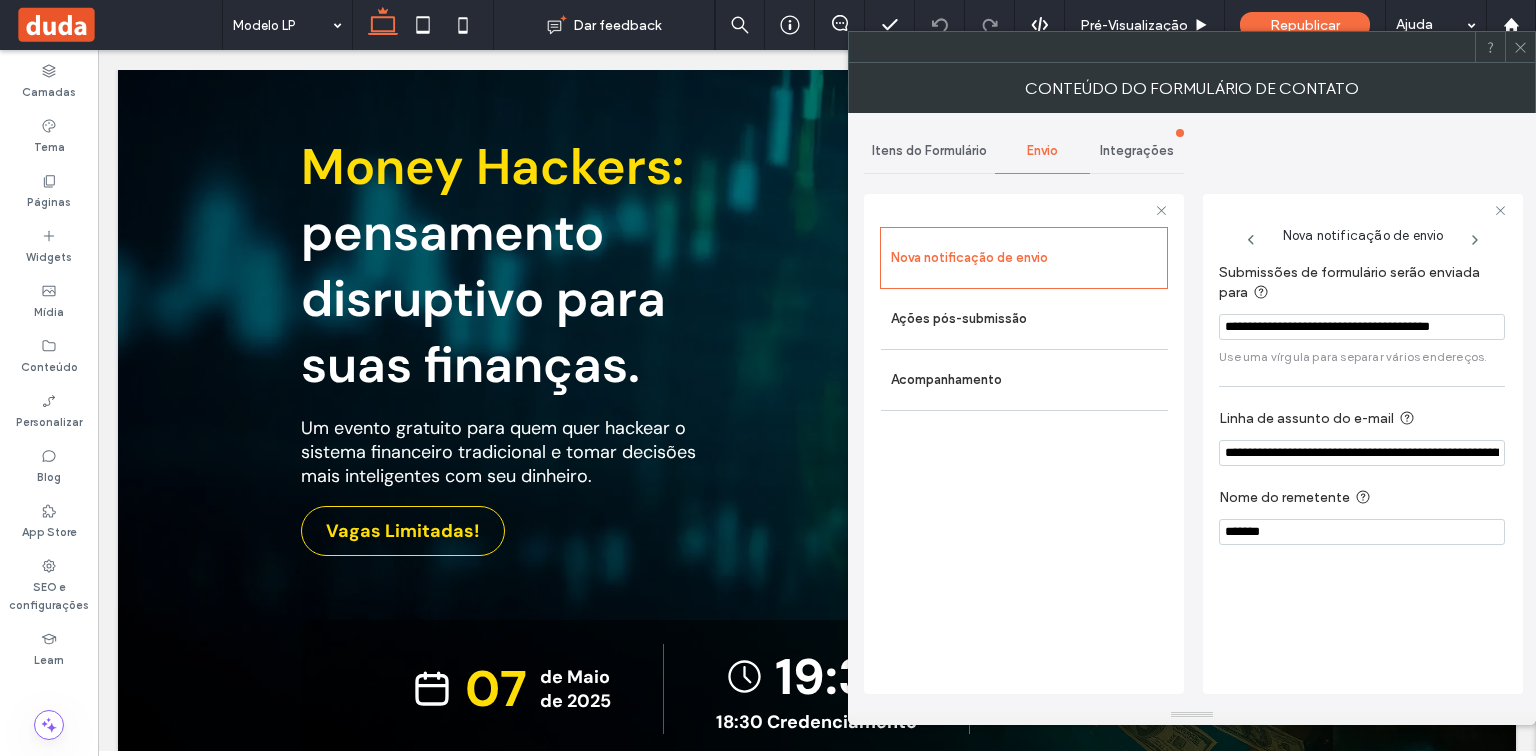 scroll, scrollTop: 0, scrollLeft: 11, axis: horizontal 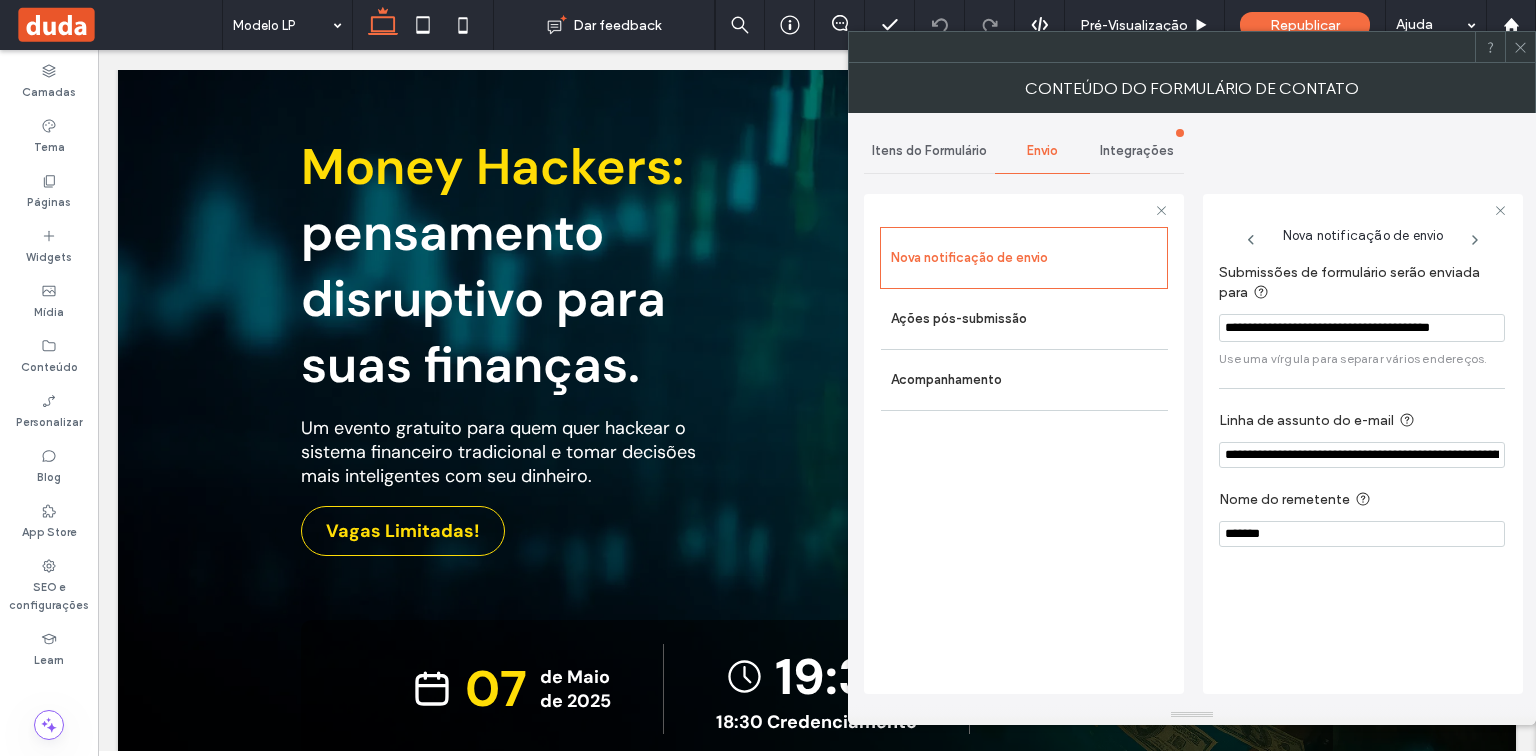 drag, startPoint x: 1224, startPoint y: 326, endPoint x: 1512, endPoint y: 328, distance: 288.00696 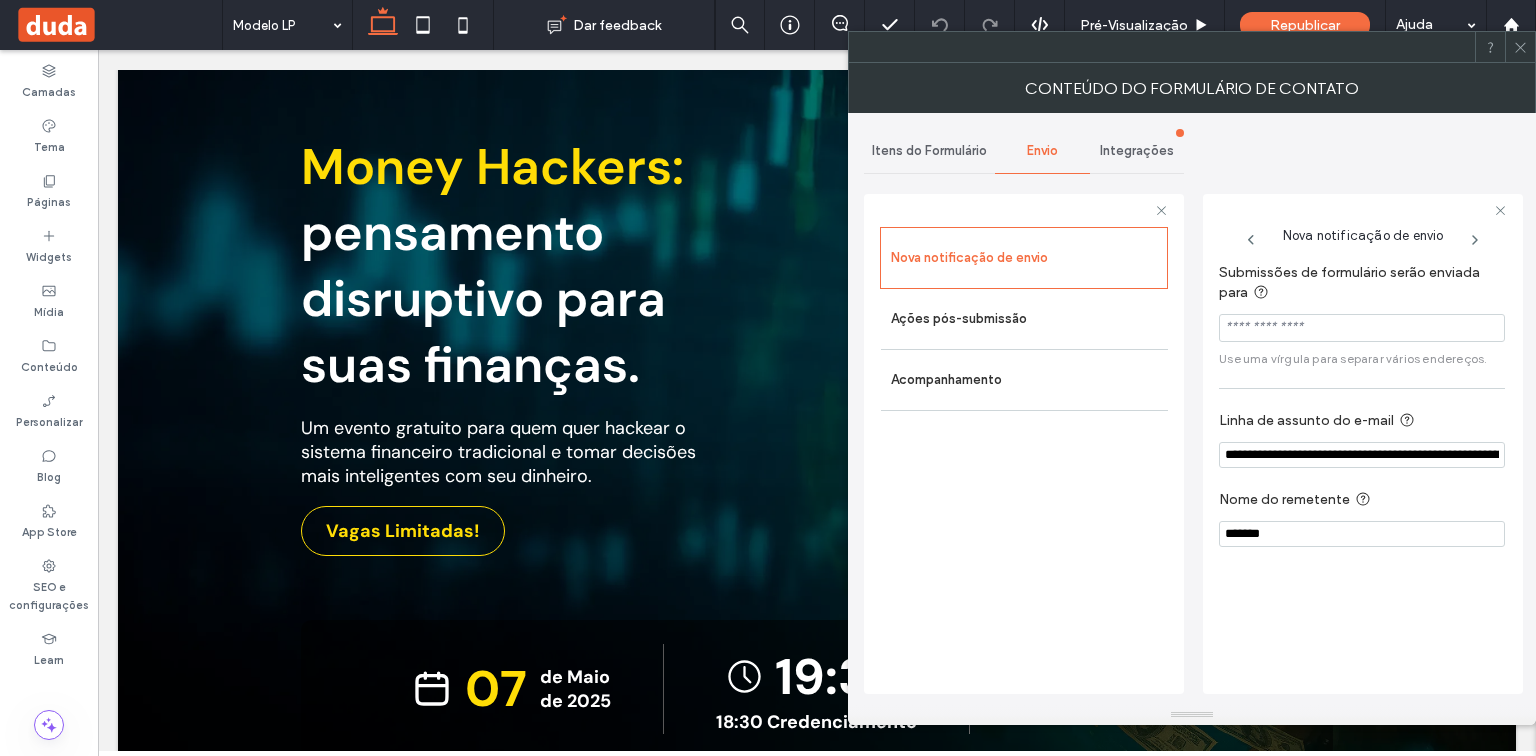scroll, scrollTop: 0, scrollLeft: 0, axis: both 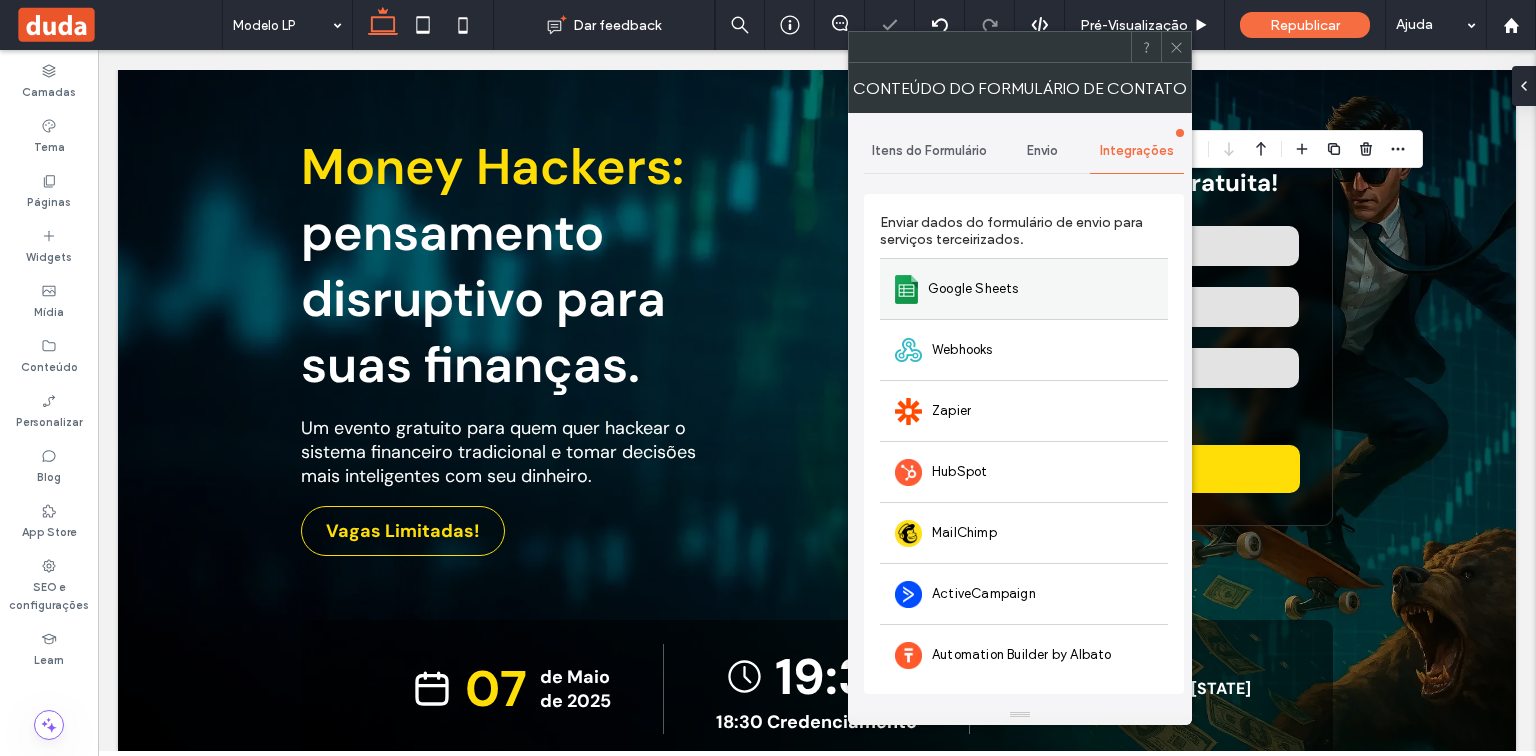 click on "Google Sheets" at bounding box center (1024, 288) 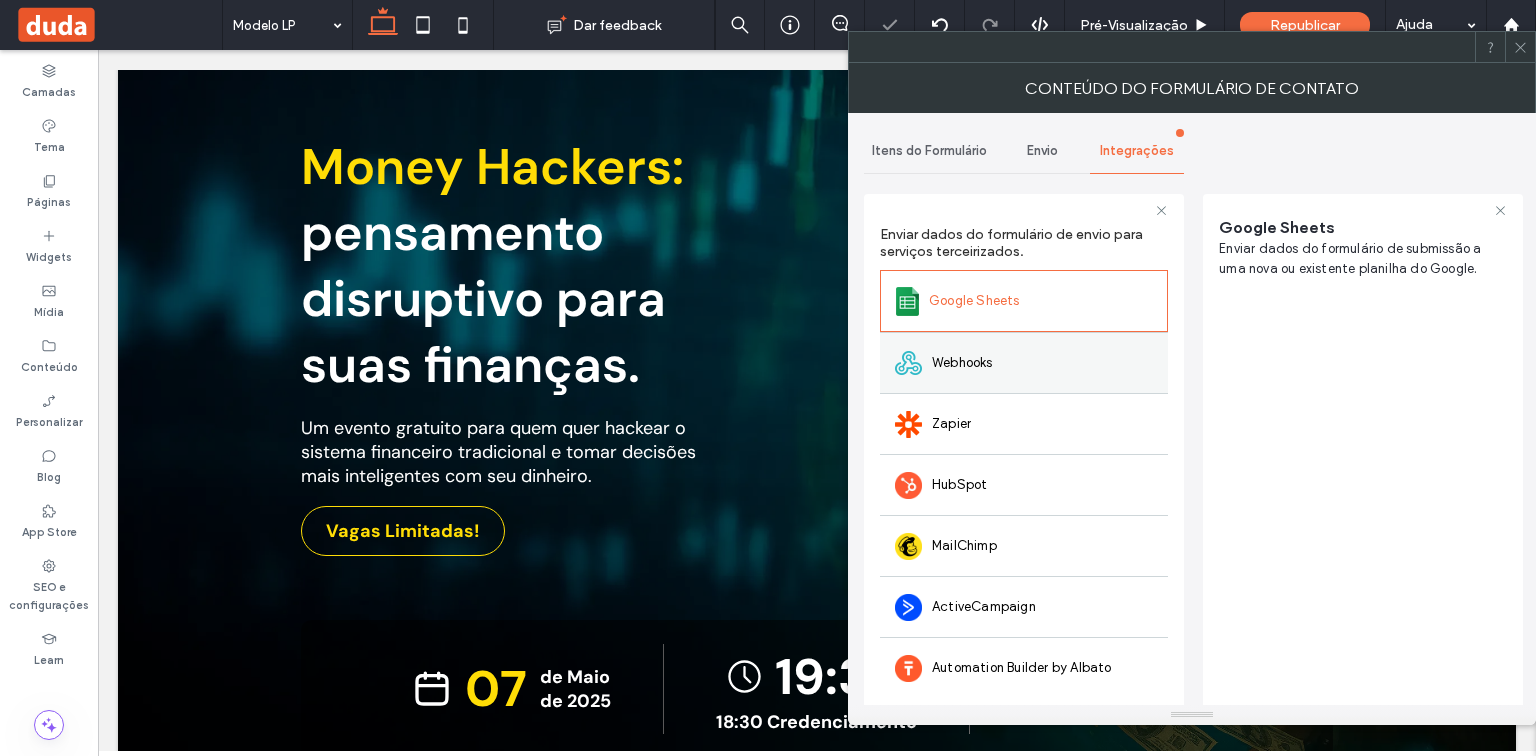 click on "Webhooks" at bounding box center [1024, 362] 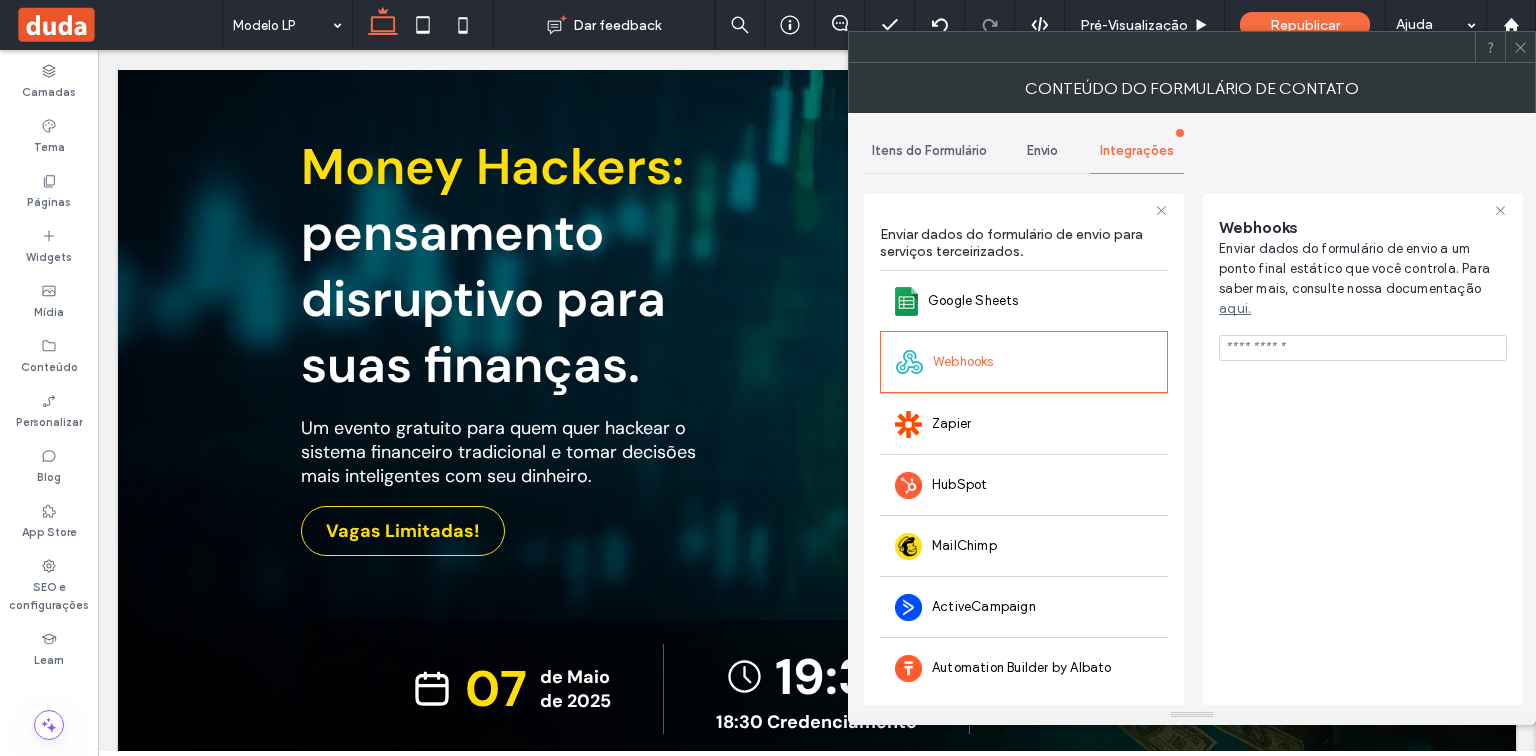 click at bounding box center (1363, 348) 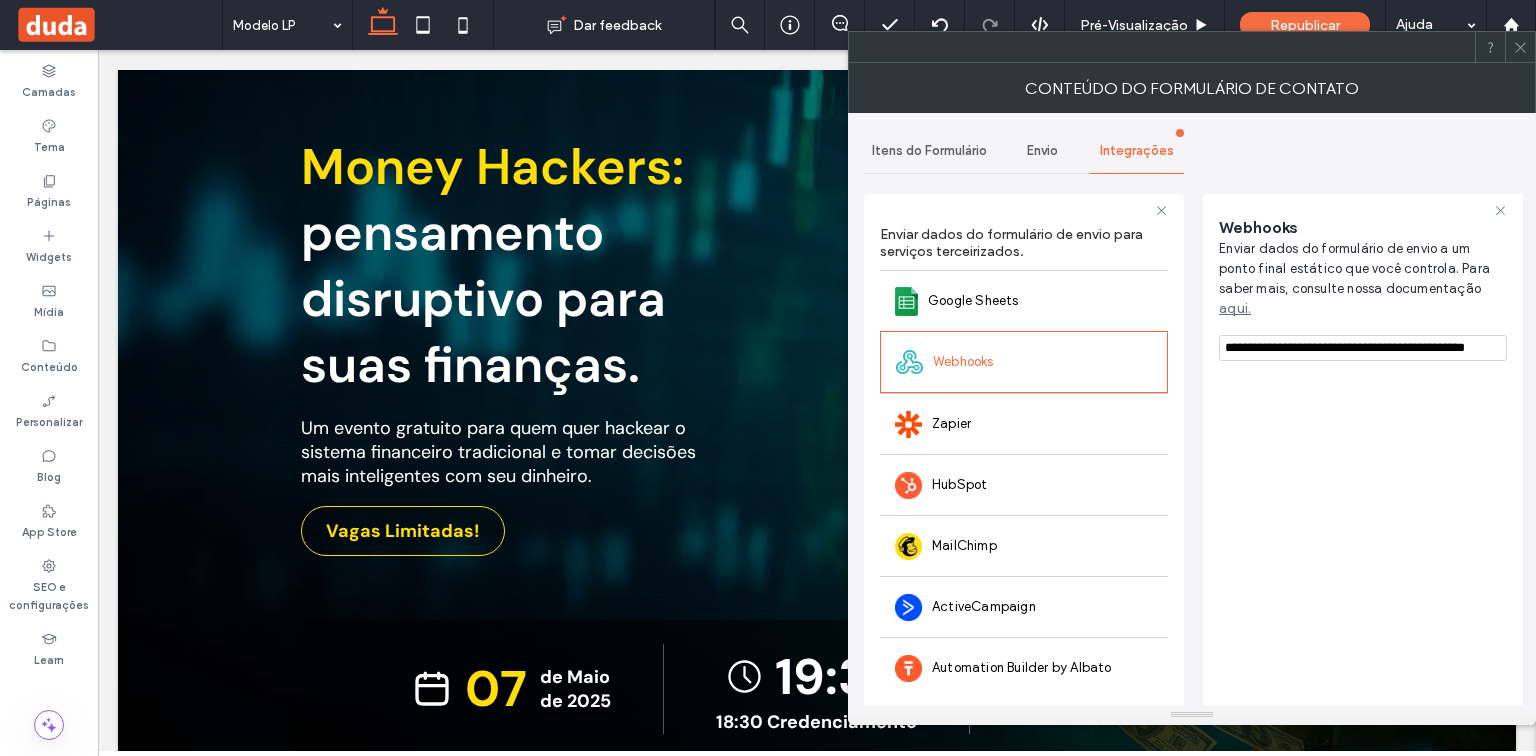 scroll, scrollTop: 0, scrollLeft: 17, axis: horizontal 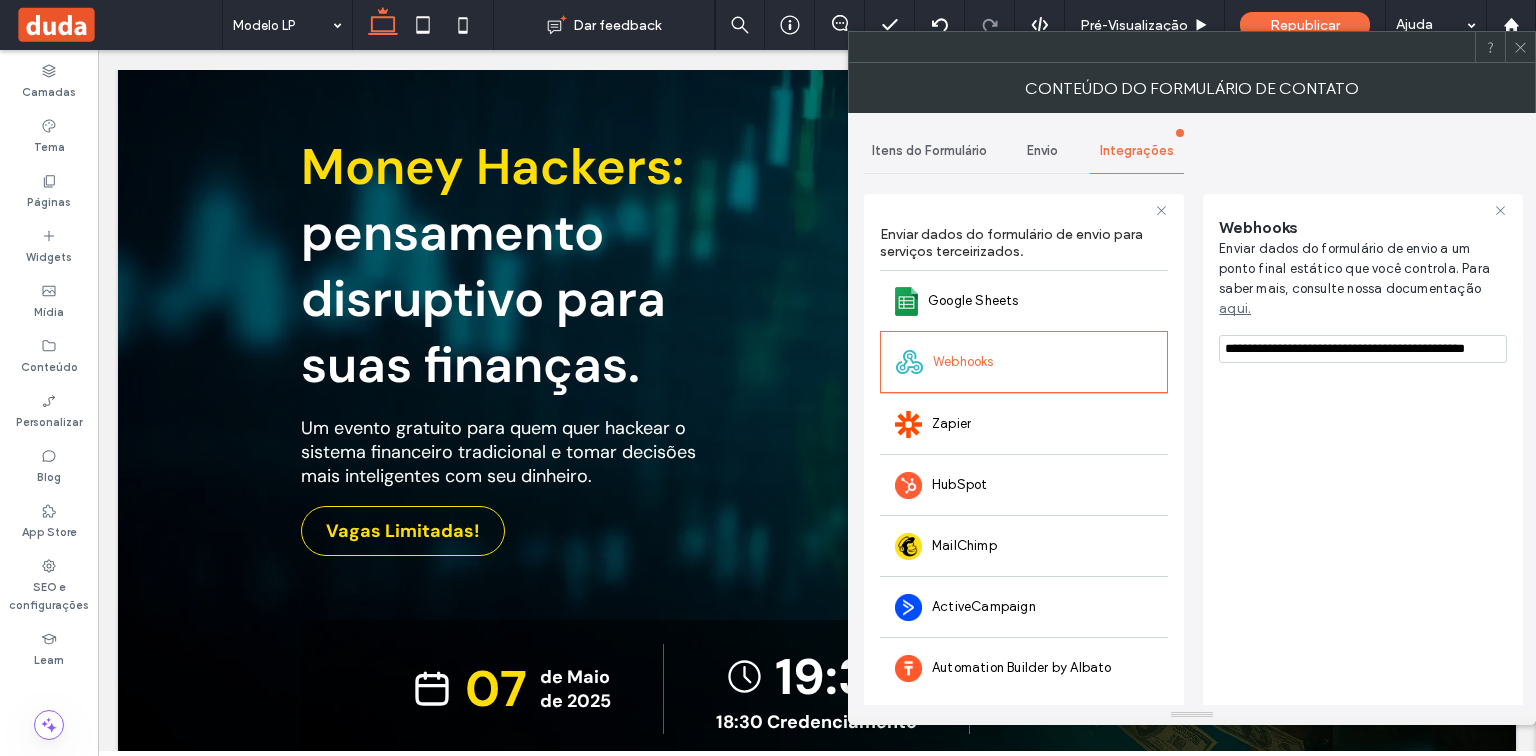type on "**********" 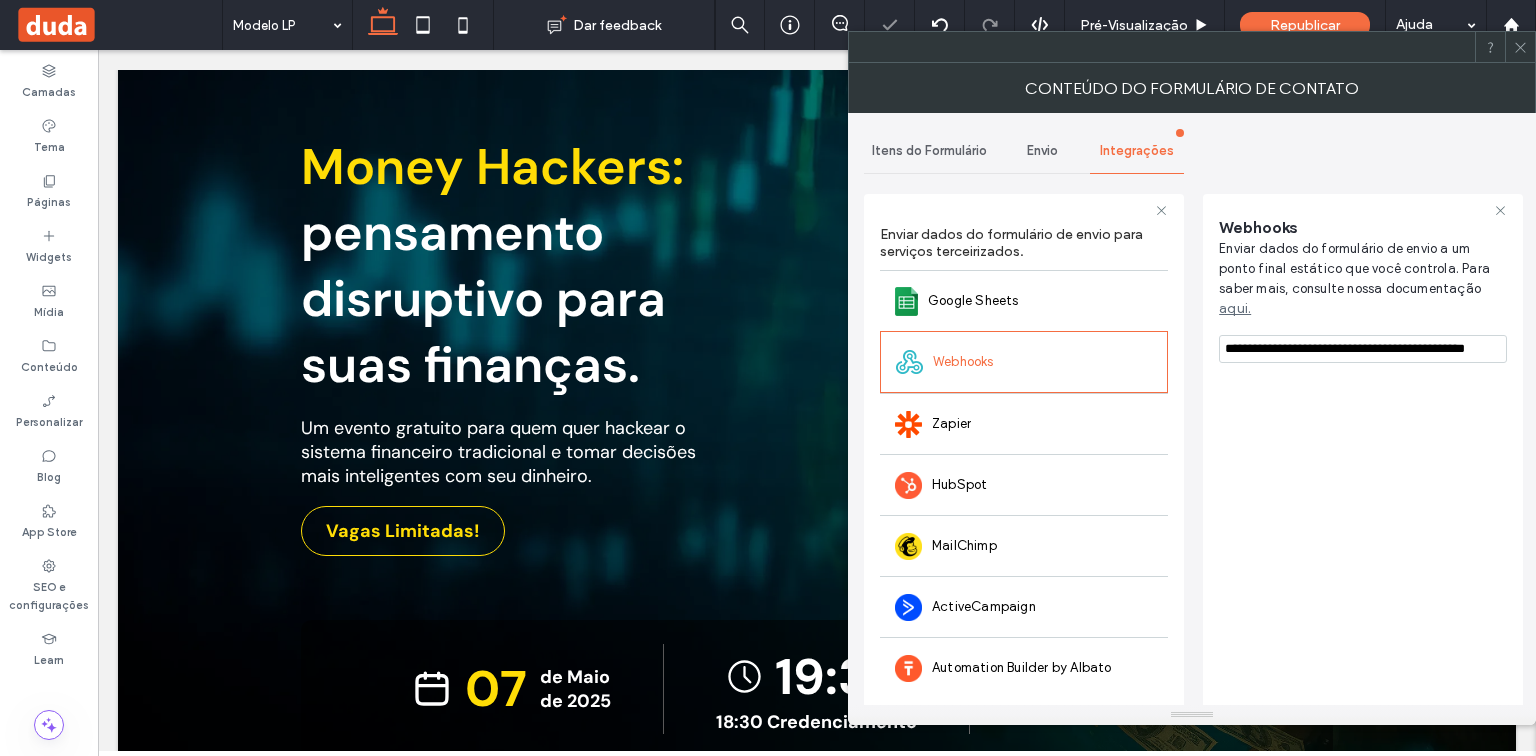 scroll, scrollTop: 0, scrollLeft: 0, axis: both 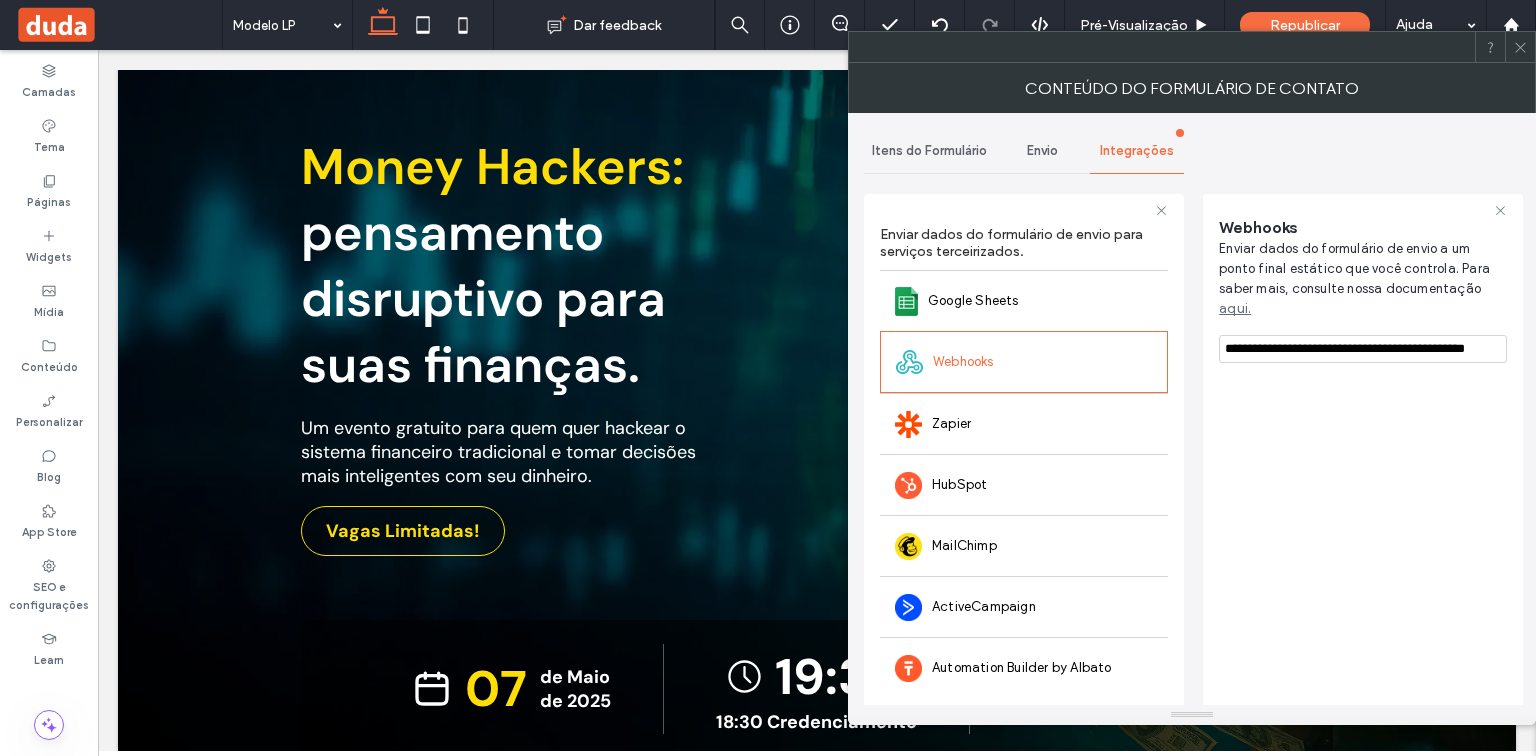 click on "Envio" at bounding box center [1042, 151] 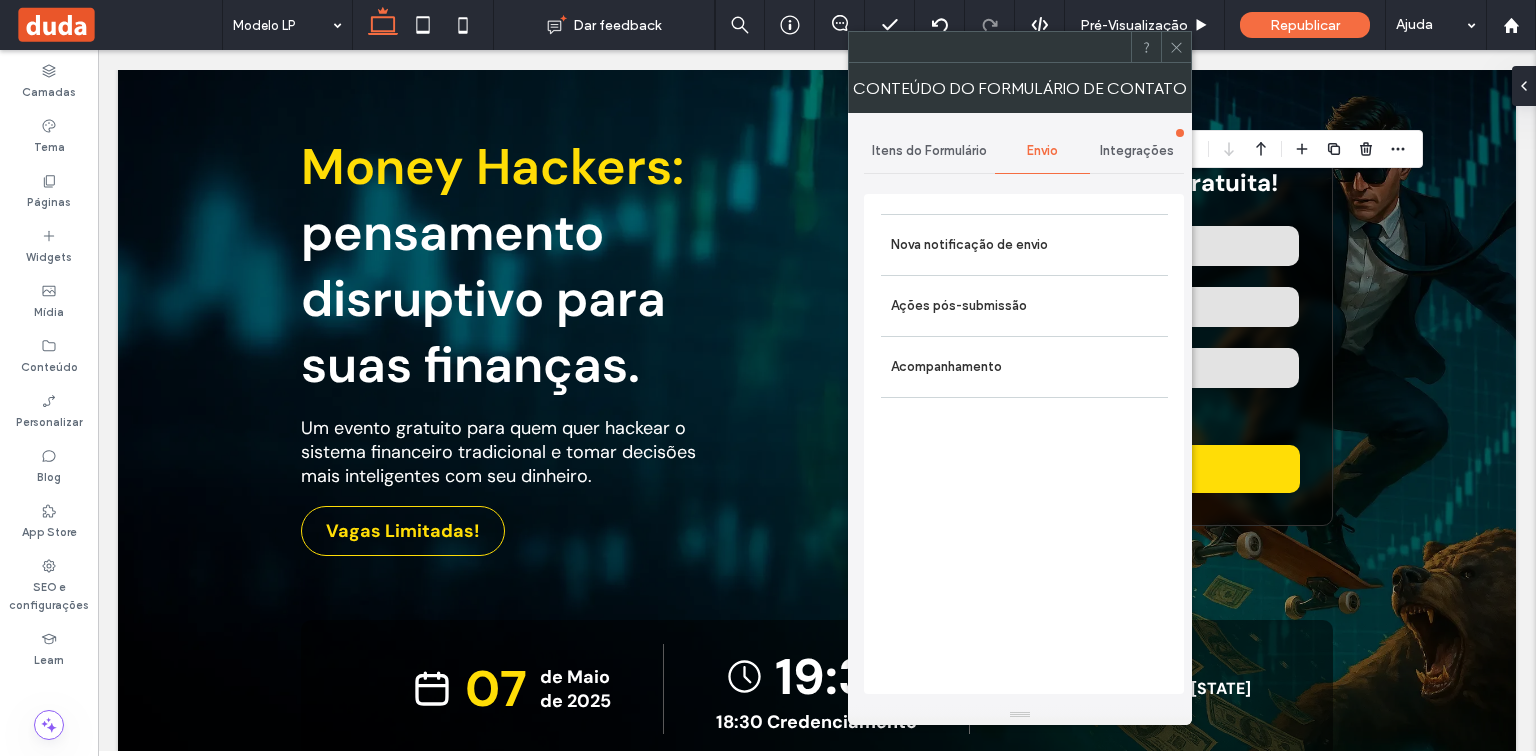 click on "Itens do Formulário" at bounding box center [929, 151] 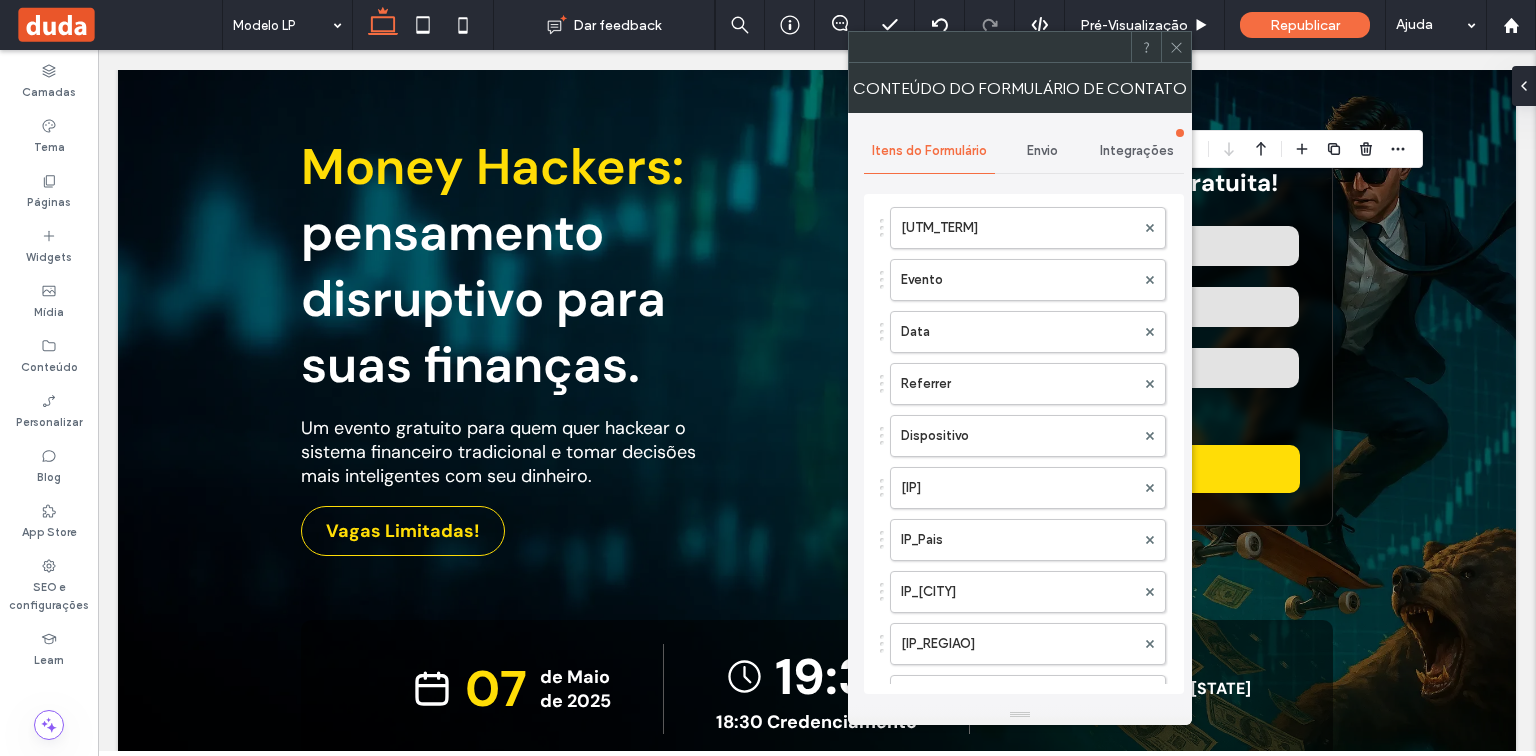 scroll, scrollTop: 640, scrollLeft: 0, axis: vertical 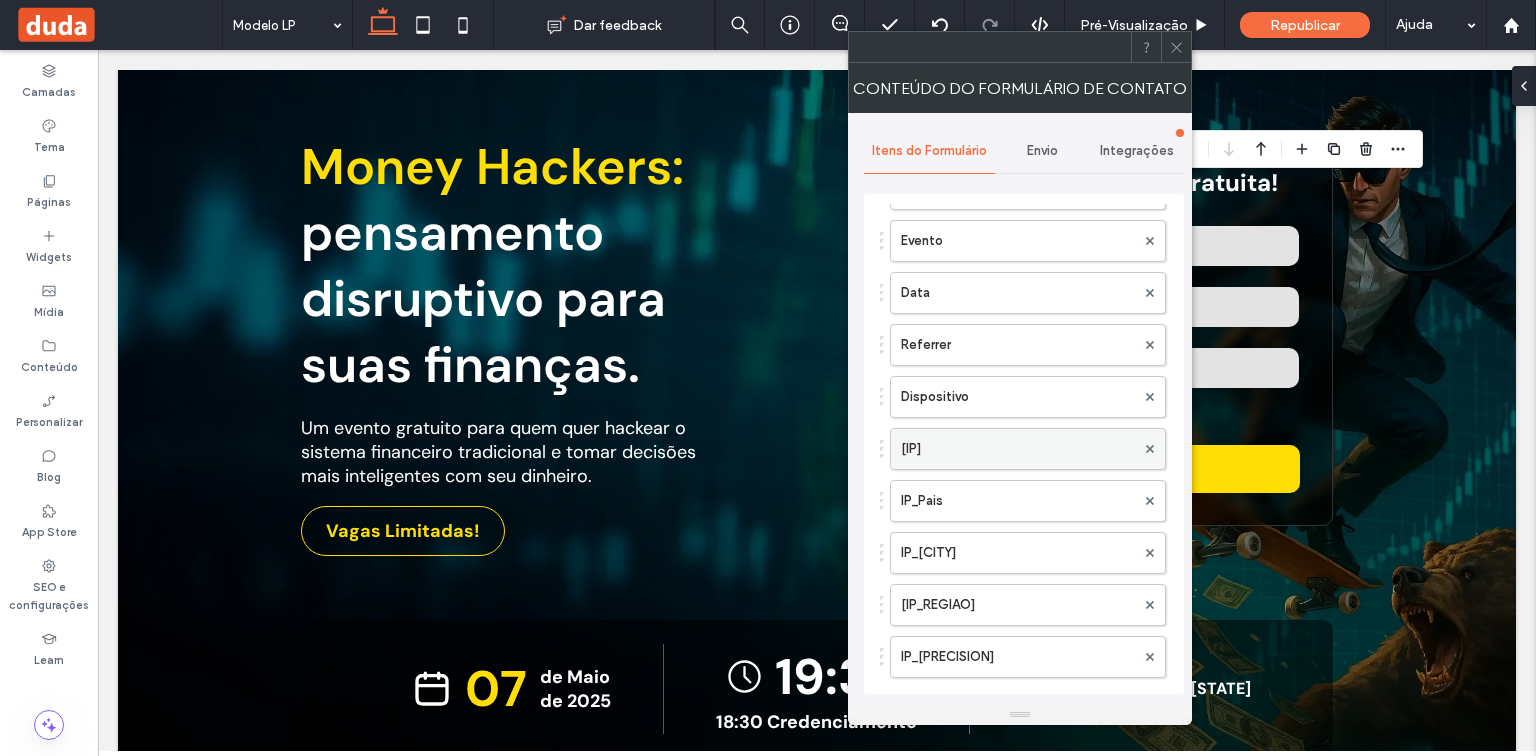 click on "[IP]" at bounding box center [1018, 449] 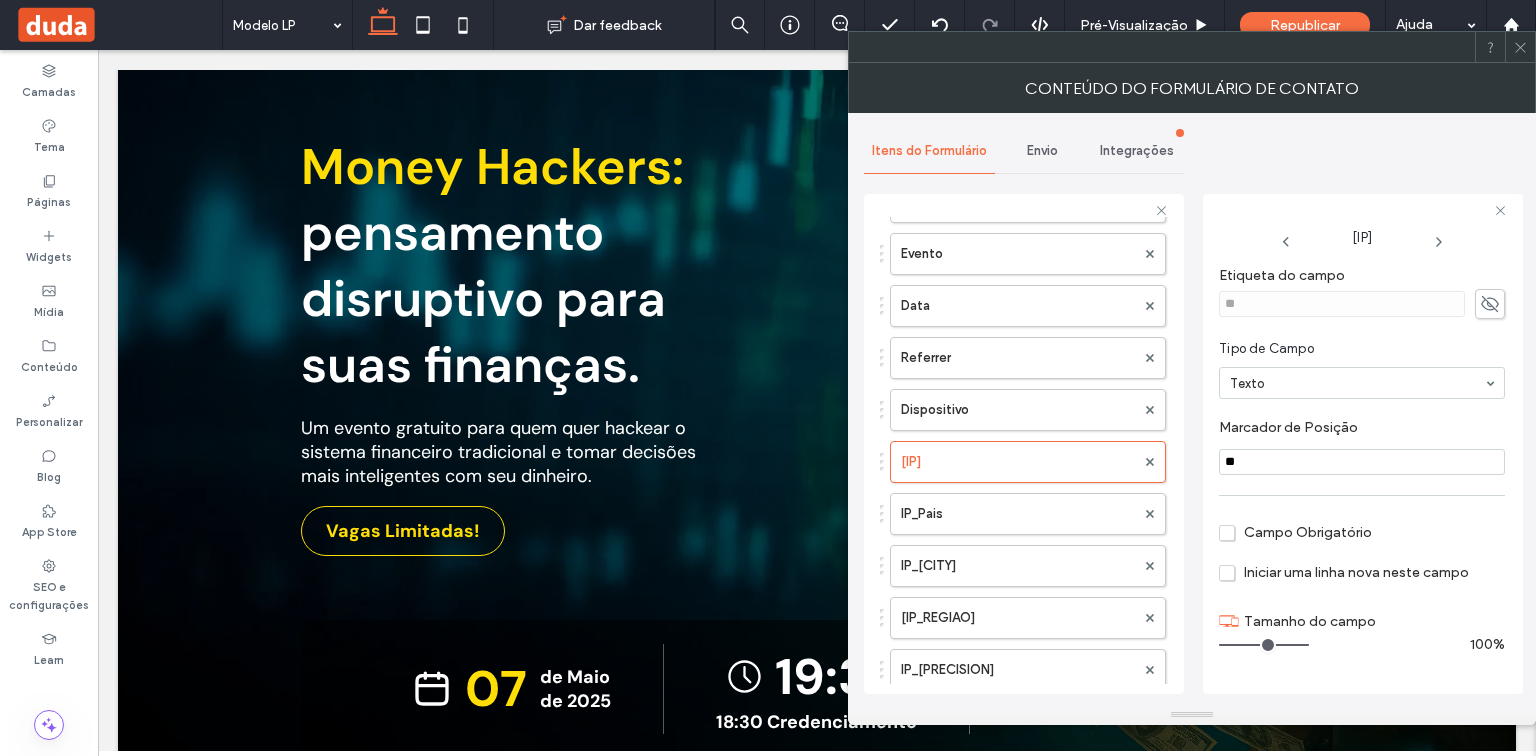 click 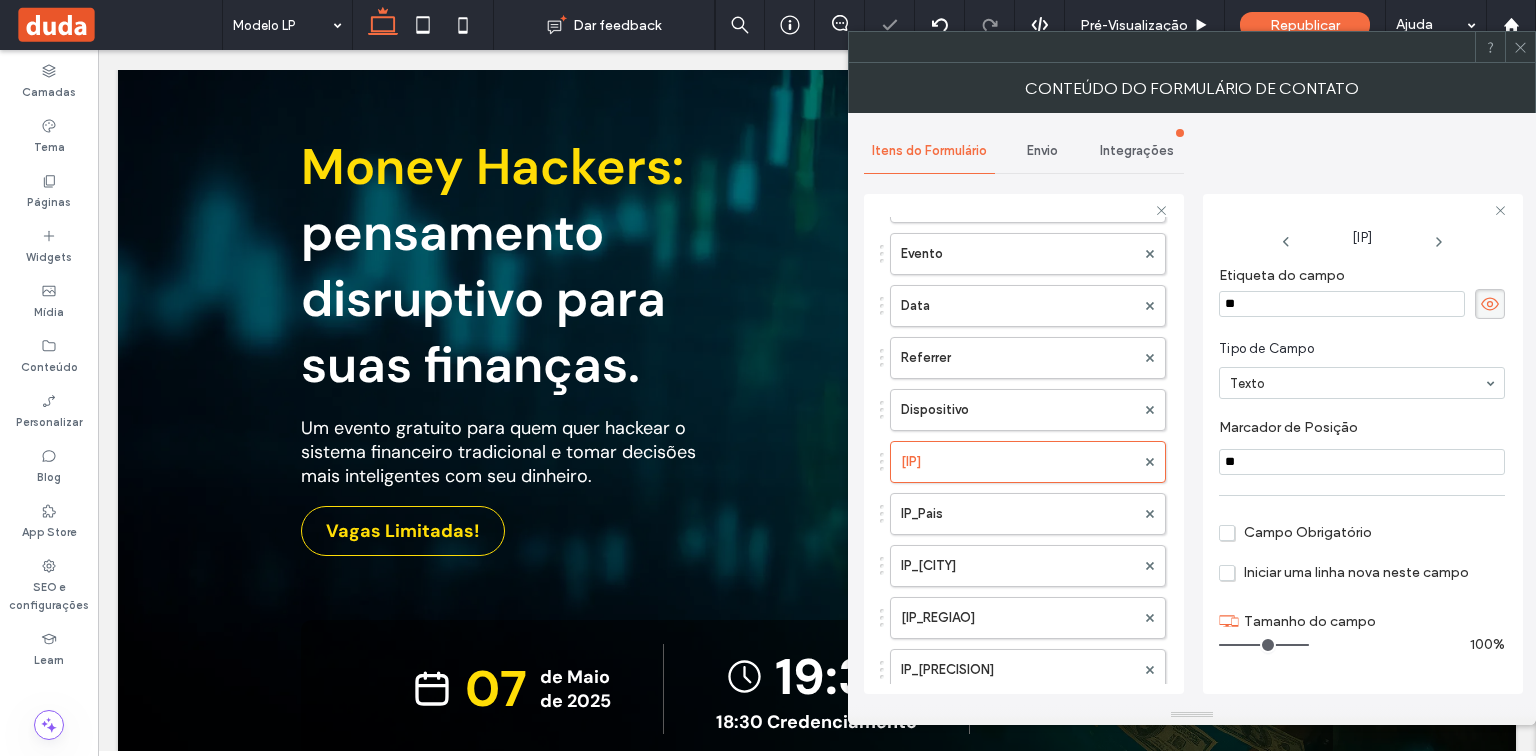 drag, startPoint x: 1355, startPoint y: 320, endPoint x: 1217, endPoint y: 310, distance: 138.36185 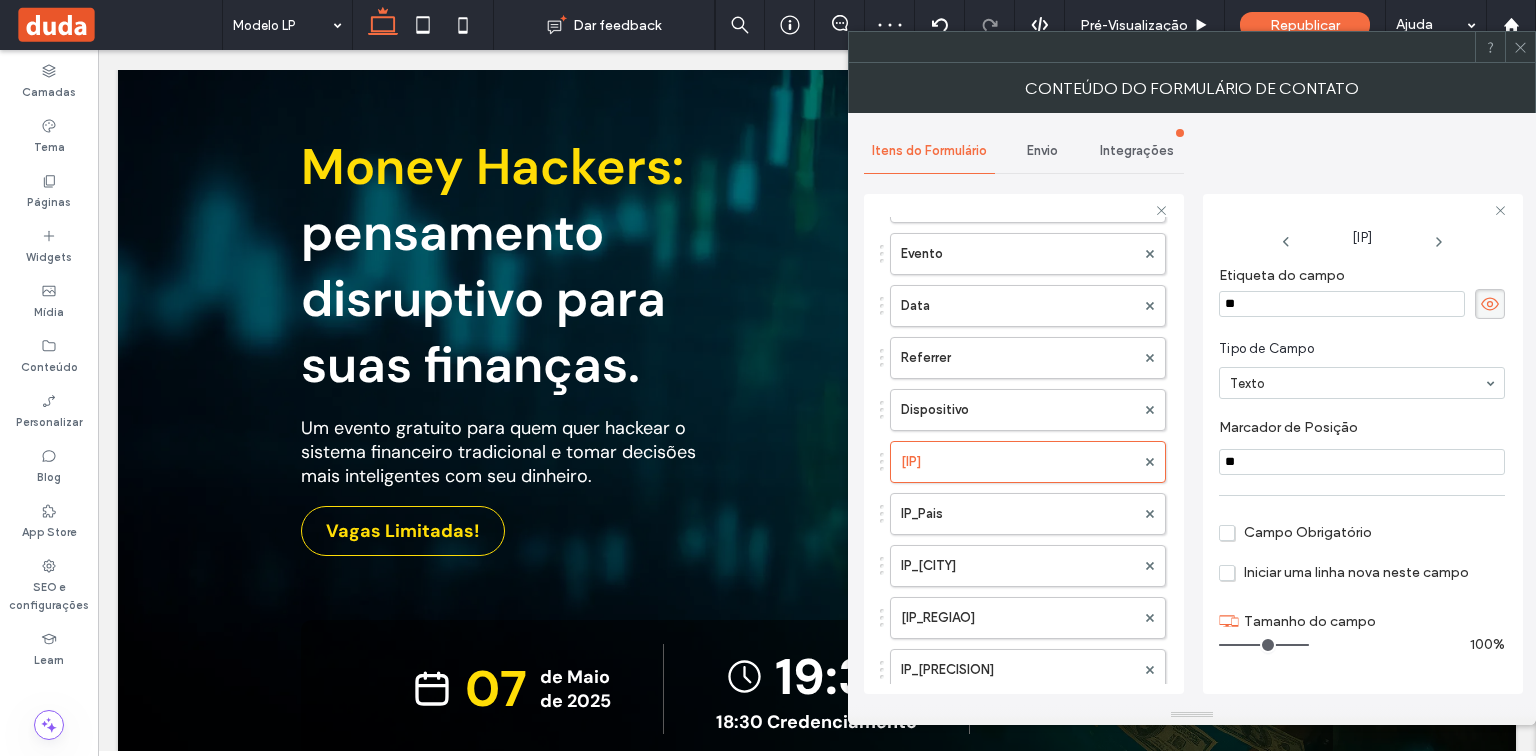 click on "**" at bounding box center [1342, 304] 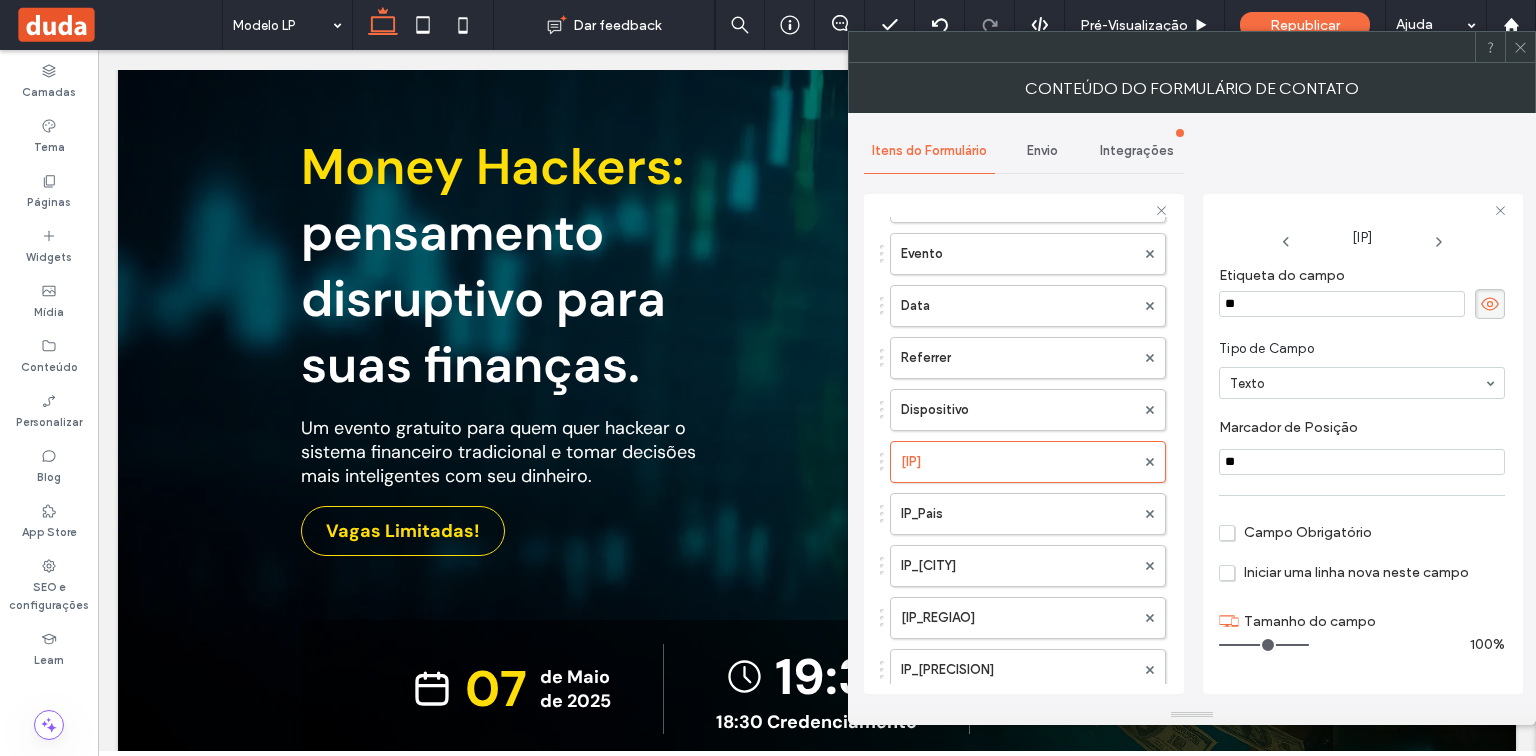 click on "**" at bounding box center (1342, 304) 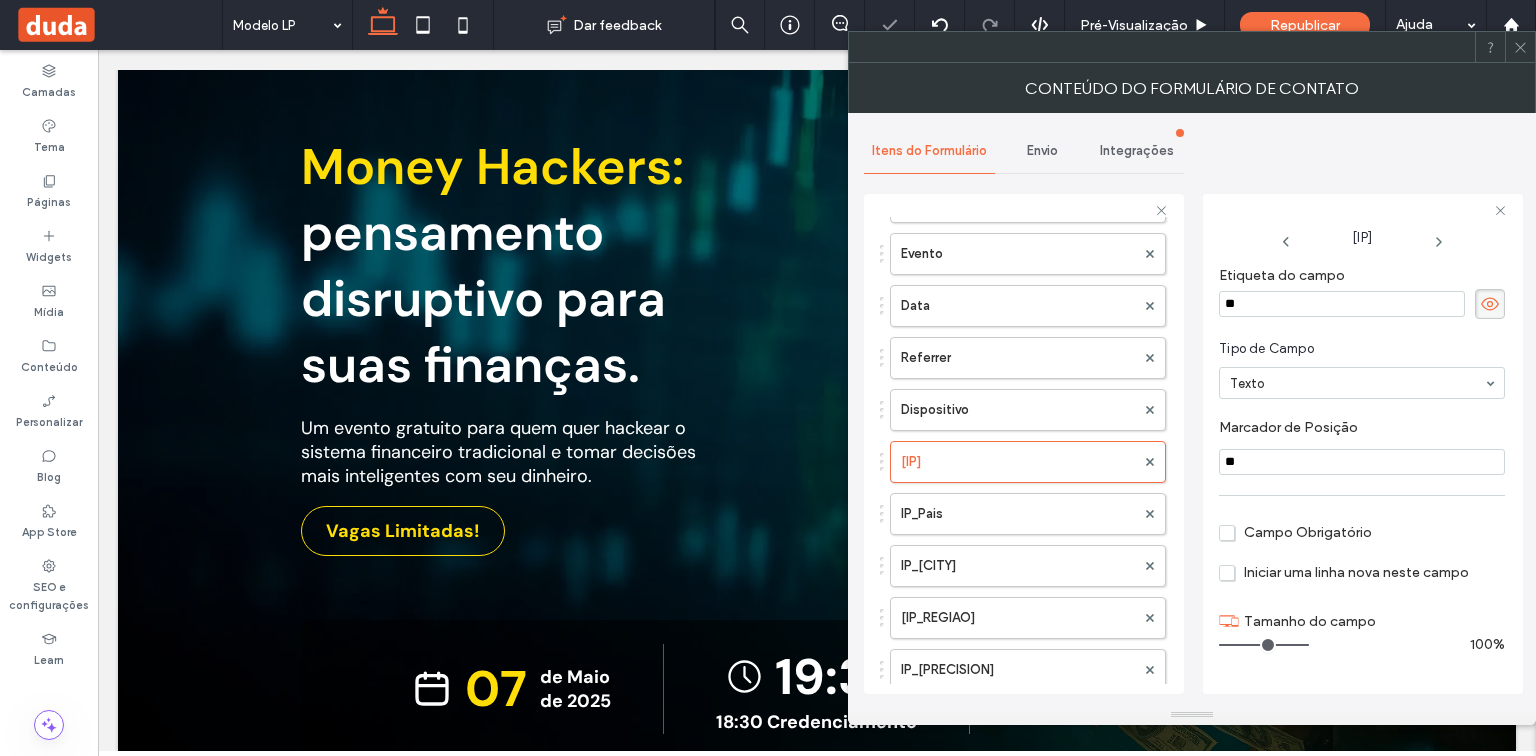 click on "**" at bounding box center [1362, 462] 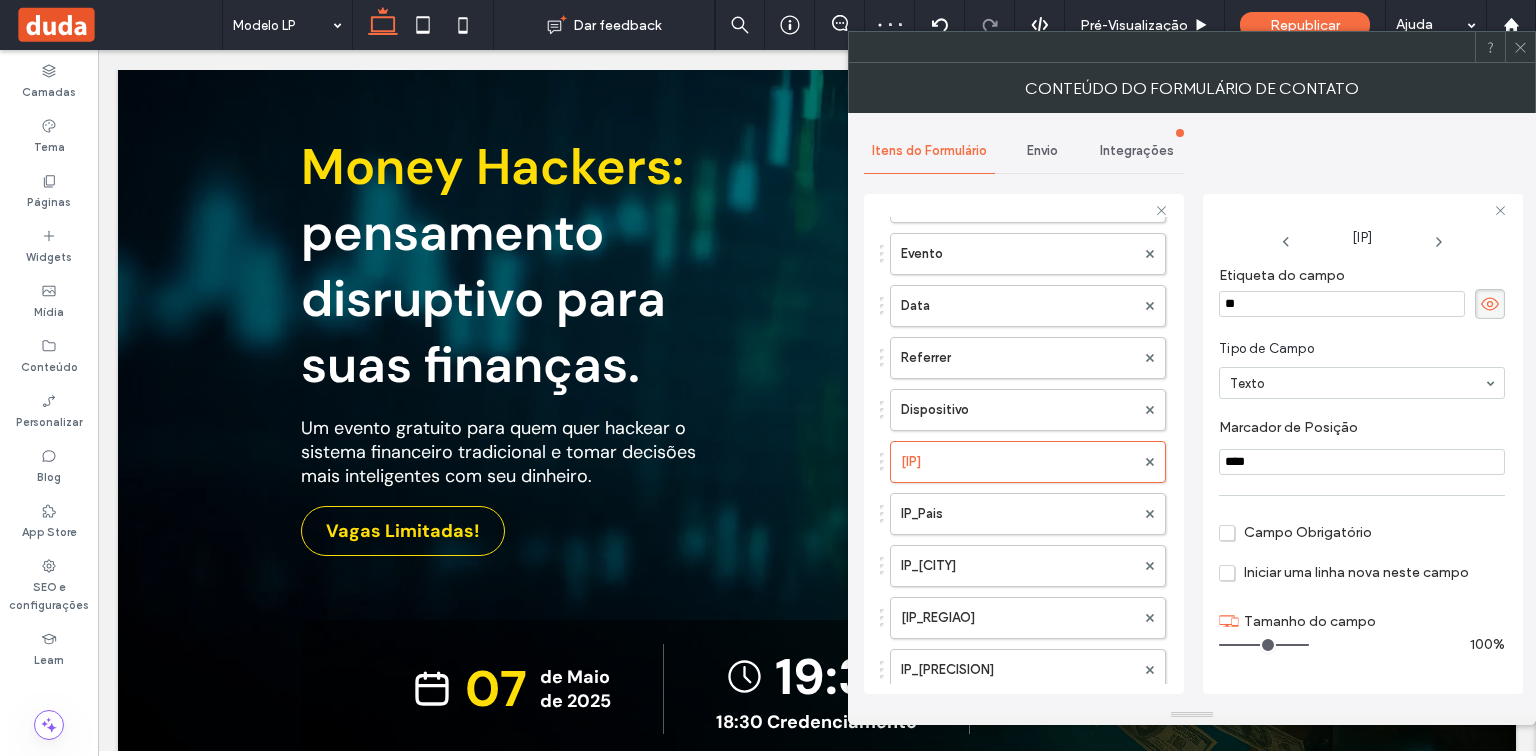 type on "****" 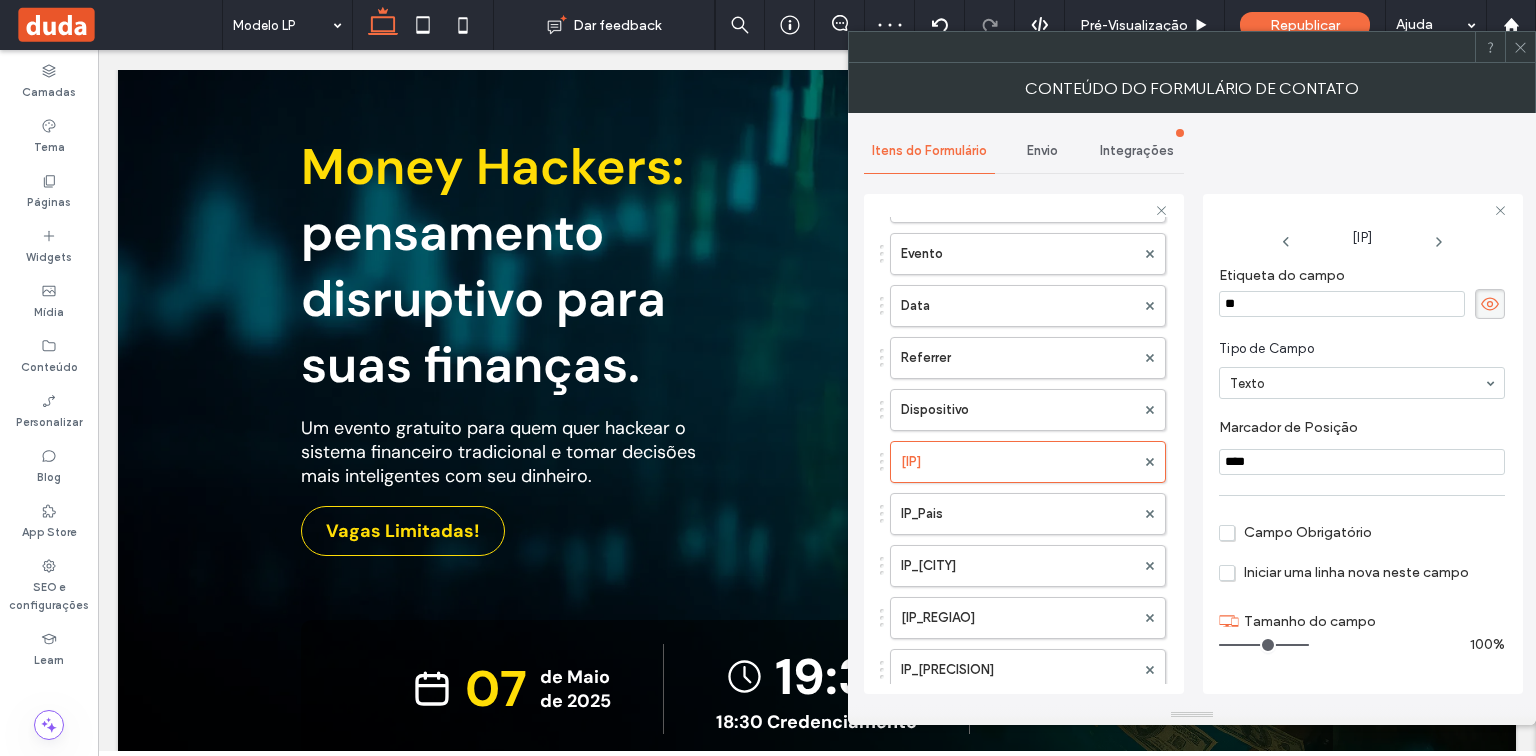 drag, startPoint x: 1268, startPoint y: 300, endPoint x: 1204, endPoint y: 300, distance: 64 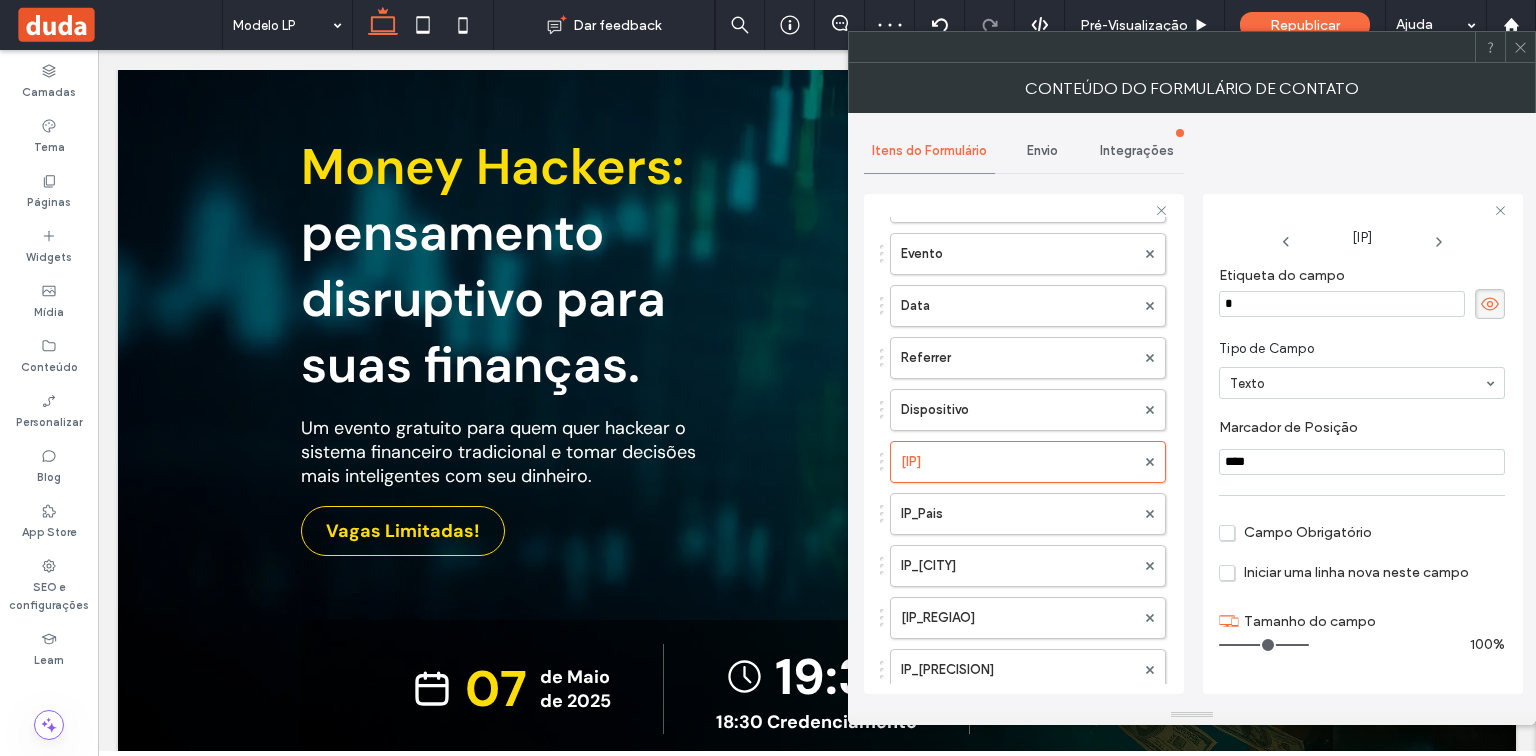 type on "**" 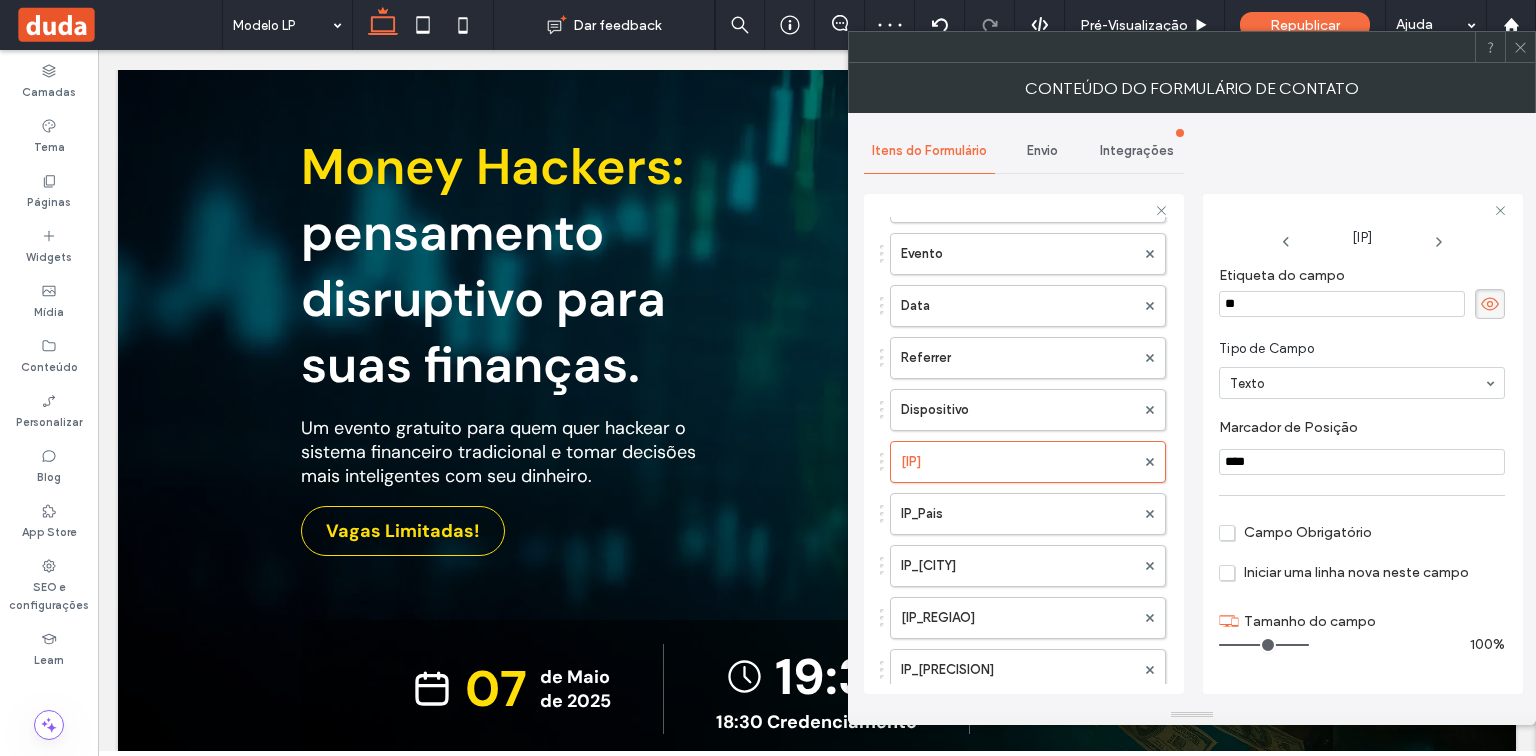 drag, startPoint x: 1286, startPoint y: 460, endPoint x: 1199, endPoint y: 462, distance: 87.02299 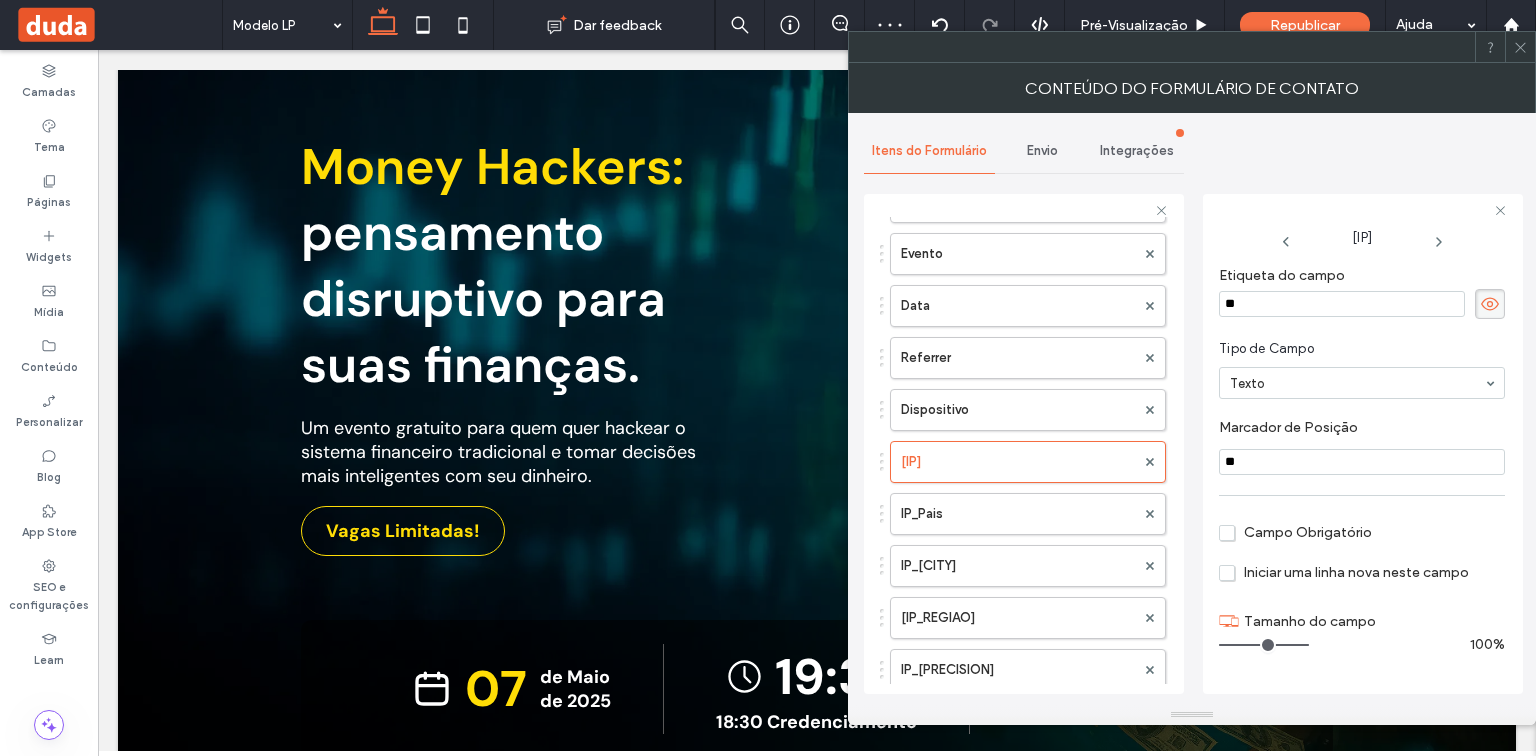 type on "**" 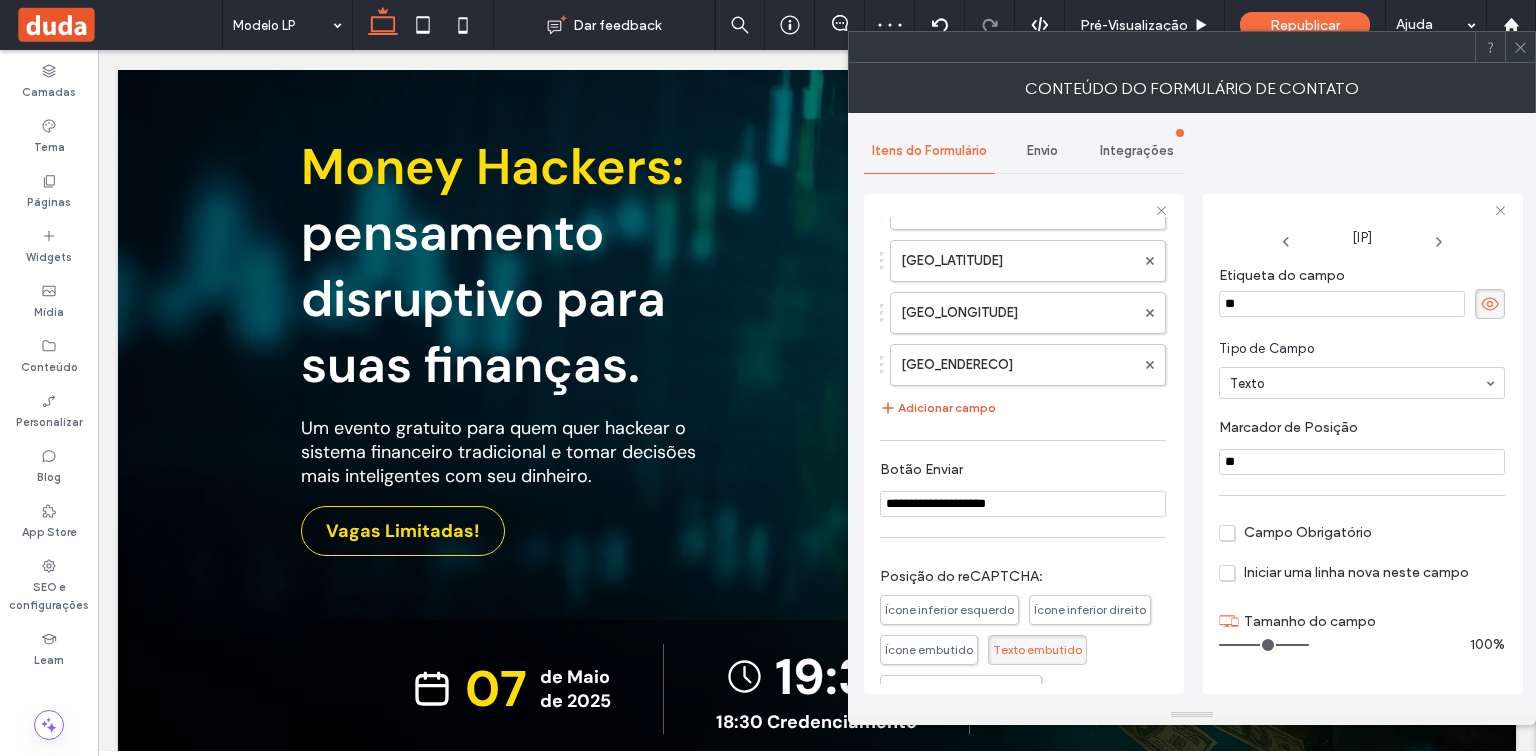 scroll, scrollTop: 1200, scrollLeft: 0, axis: vertical 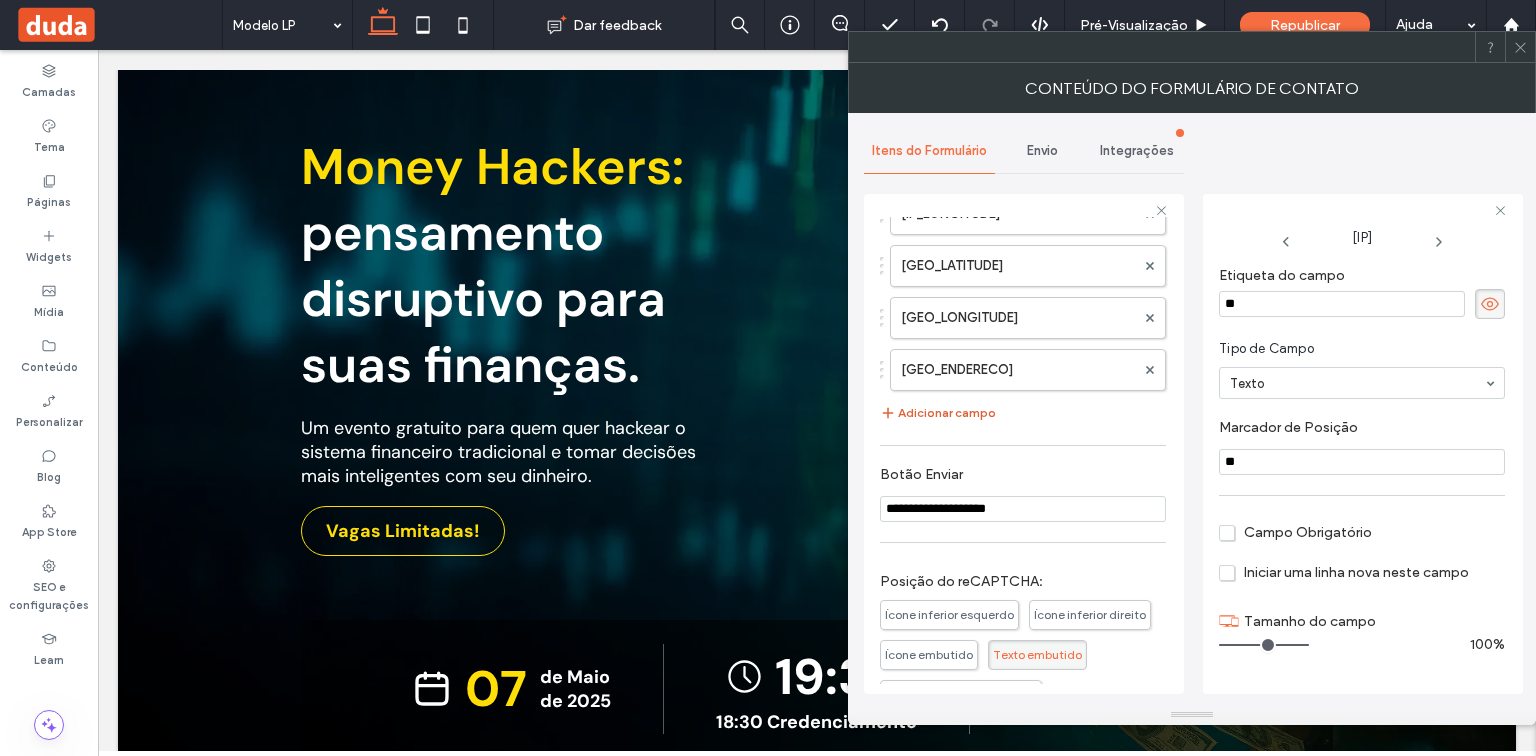 click on "Adicionar campo" at bounding box center [938, 413] 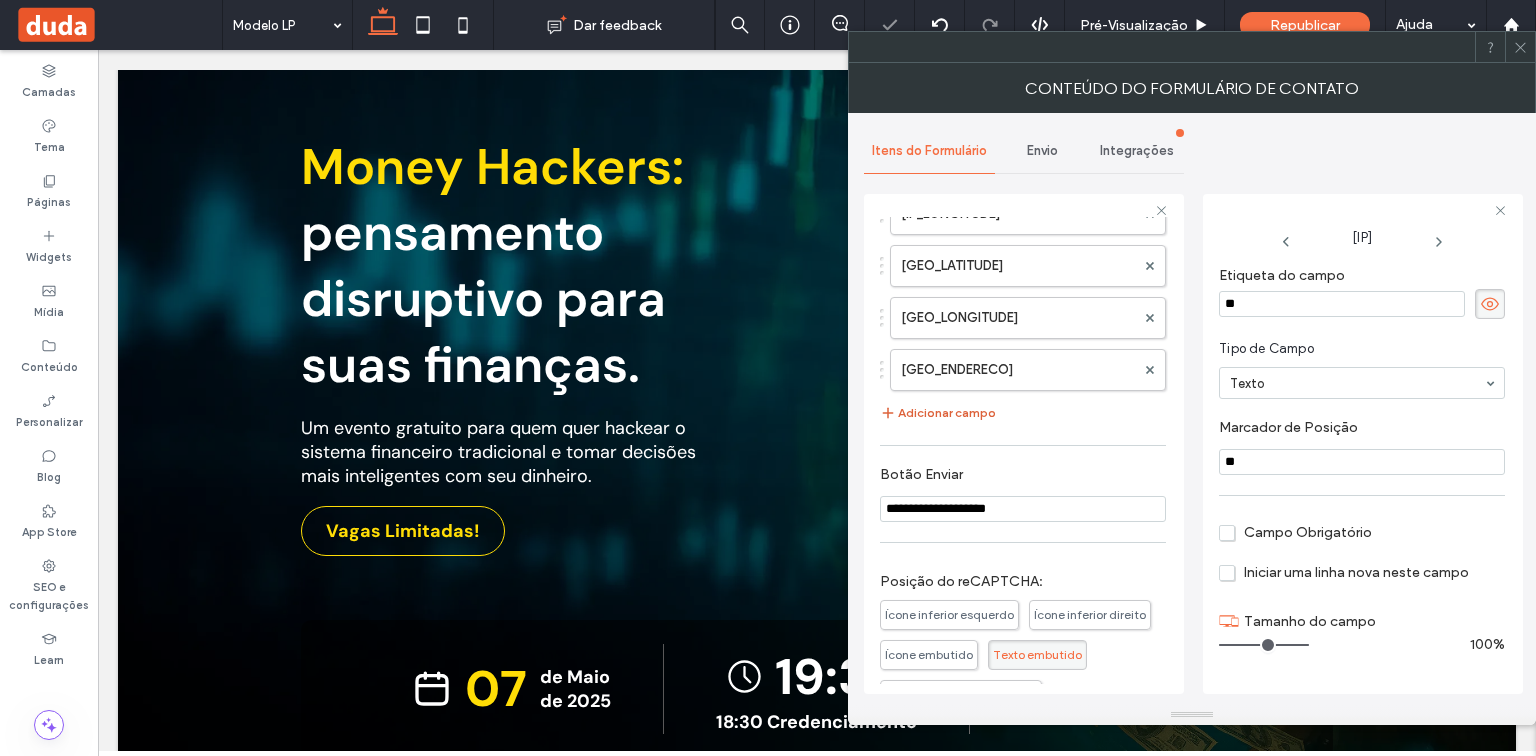type on "*" 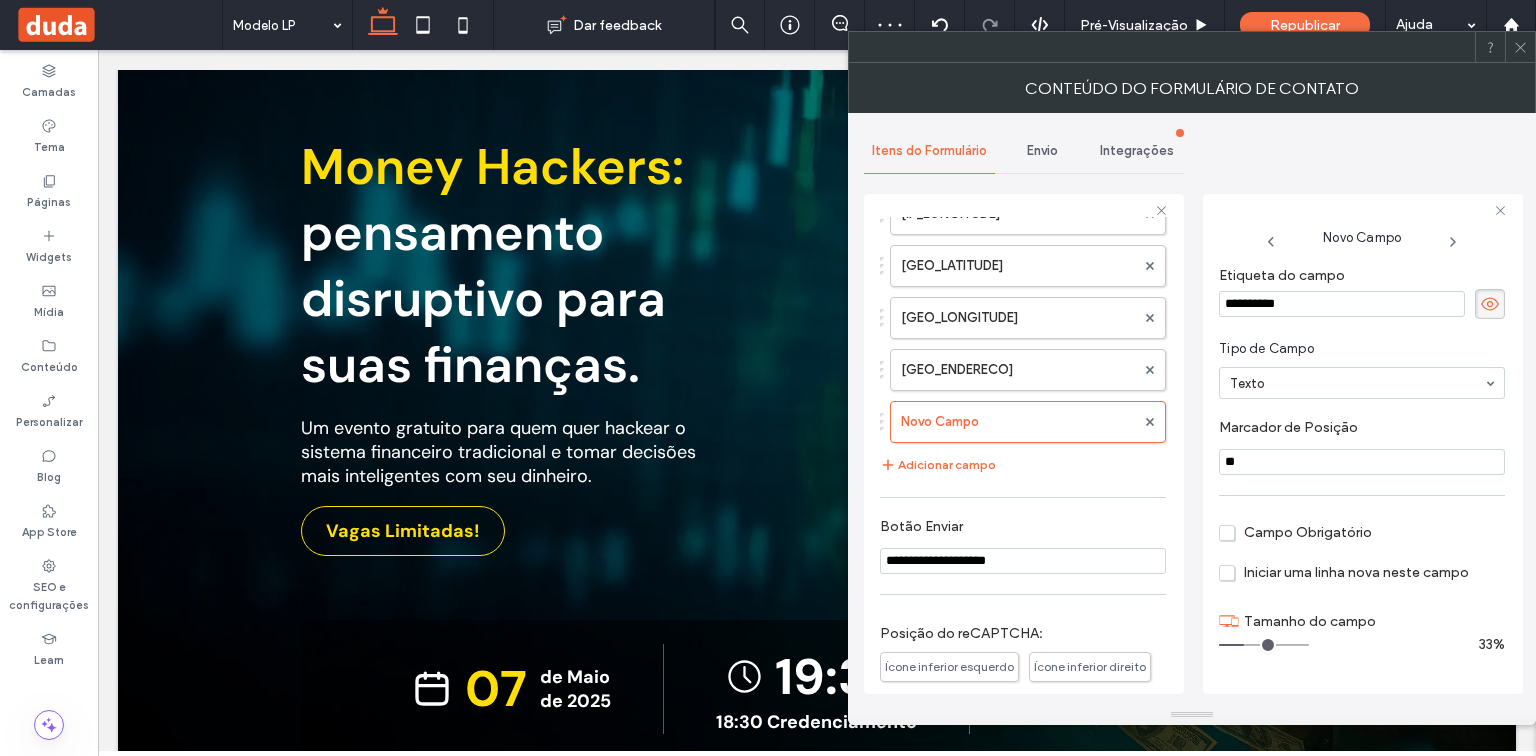 drag, startPoint x: 1333, startPoint y: 297, endPoint x: 1156, endPoint y: 304, distance: 177.13837 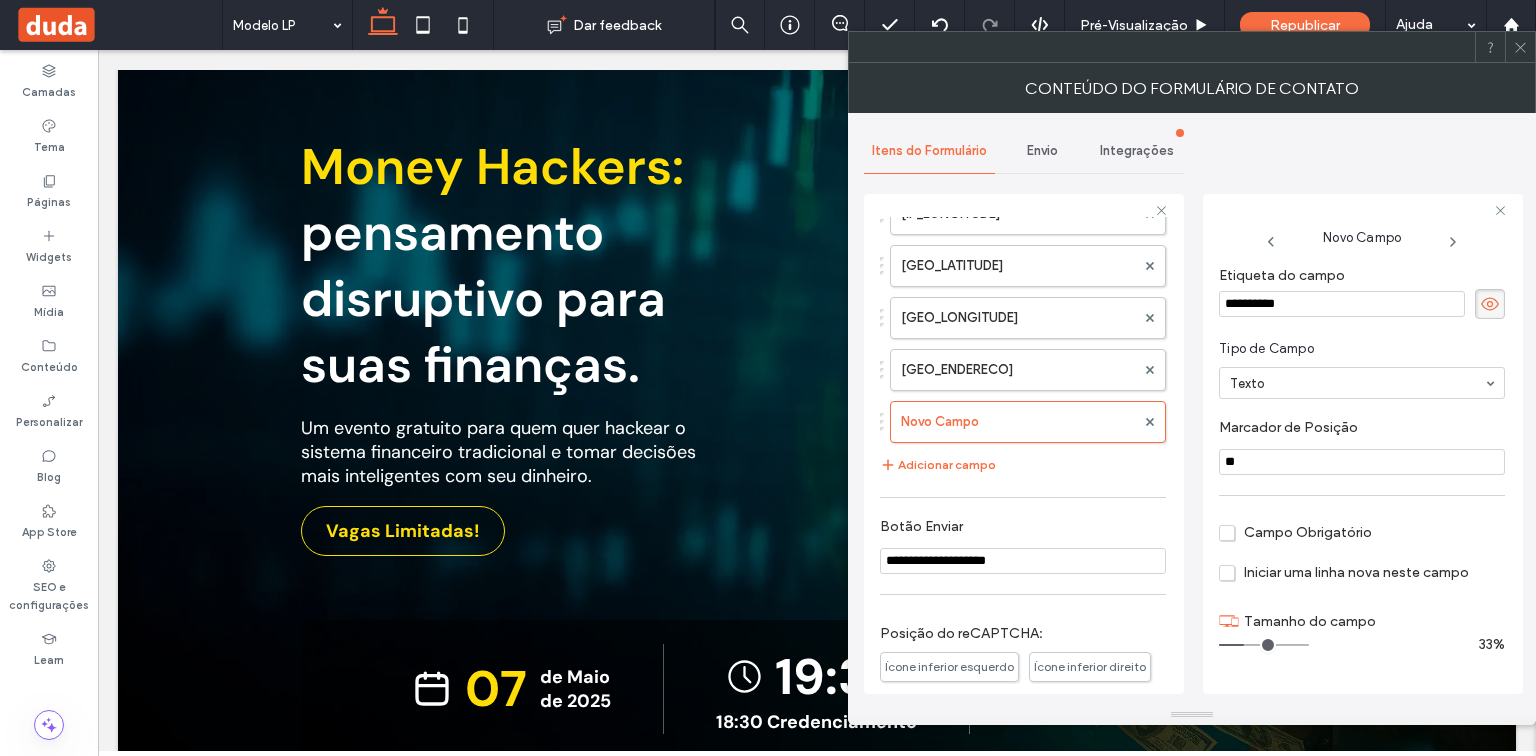 click on "**********" at bounding box center [1342, 304] 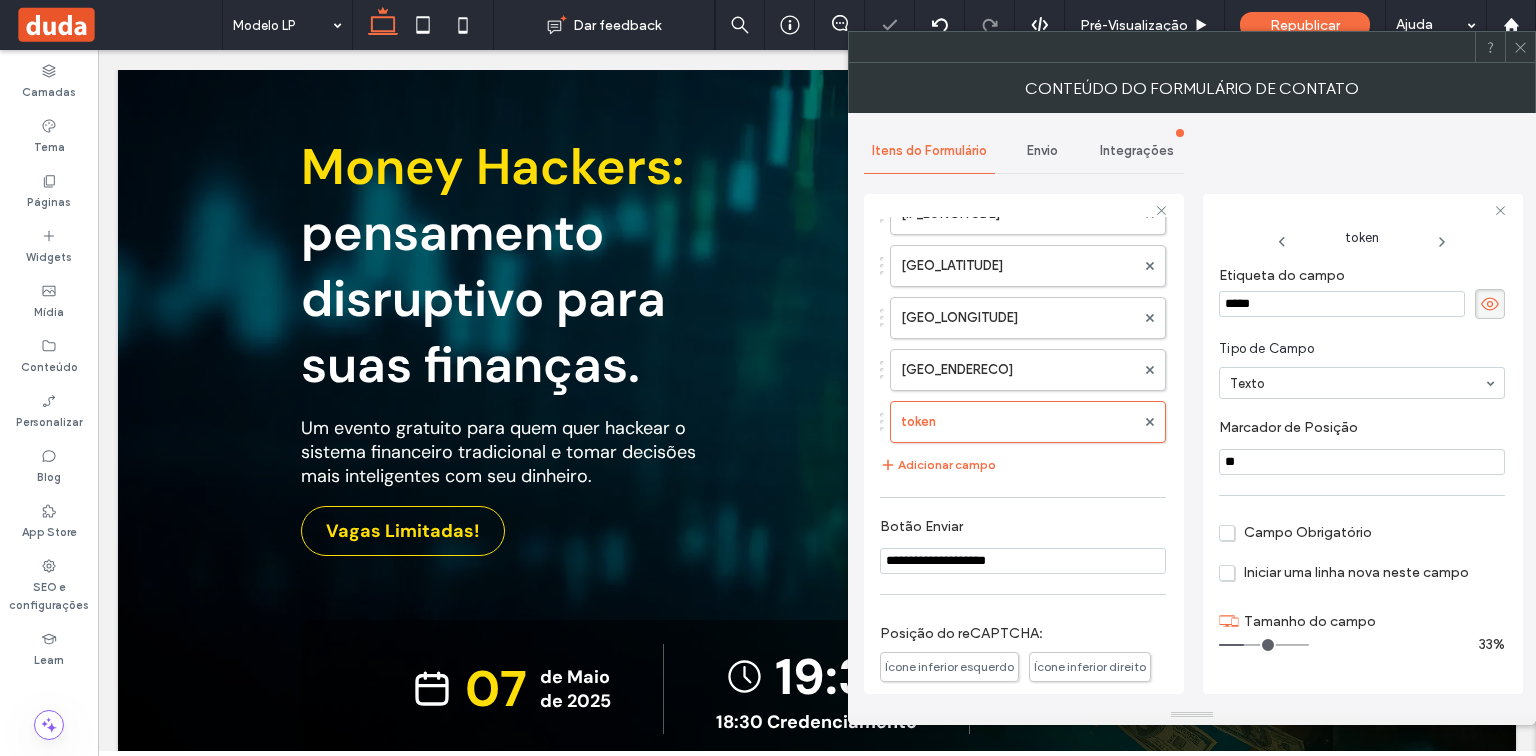 drag, startPoint x: 1262, startPoint y: 456, endPoint x: 1209, endPoint y: 456, distance: 53 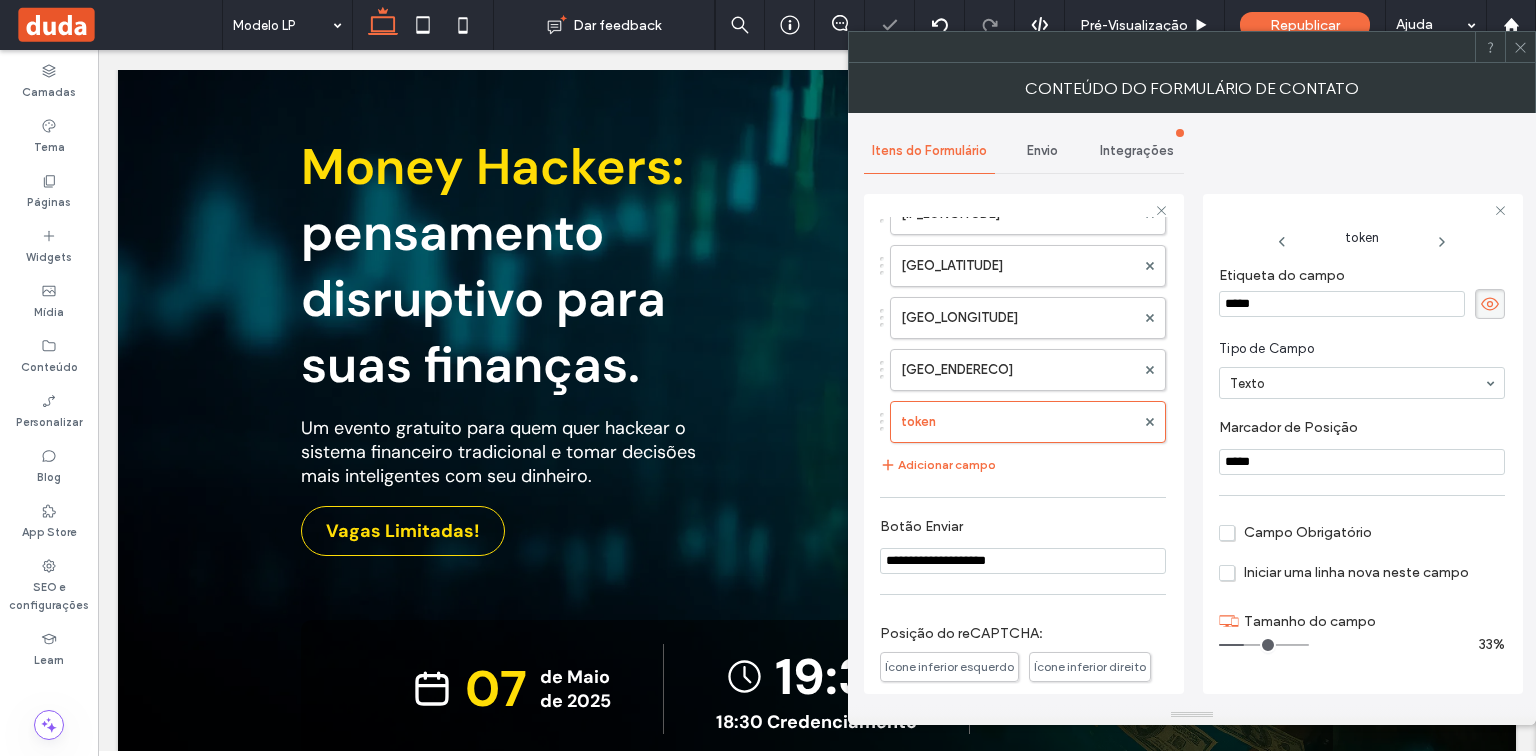 type on "*****" 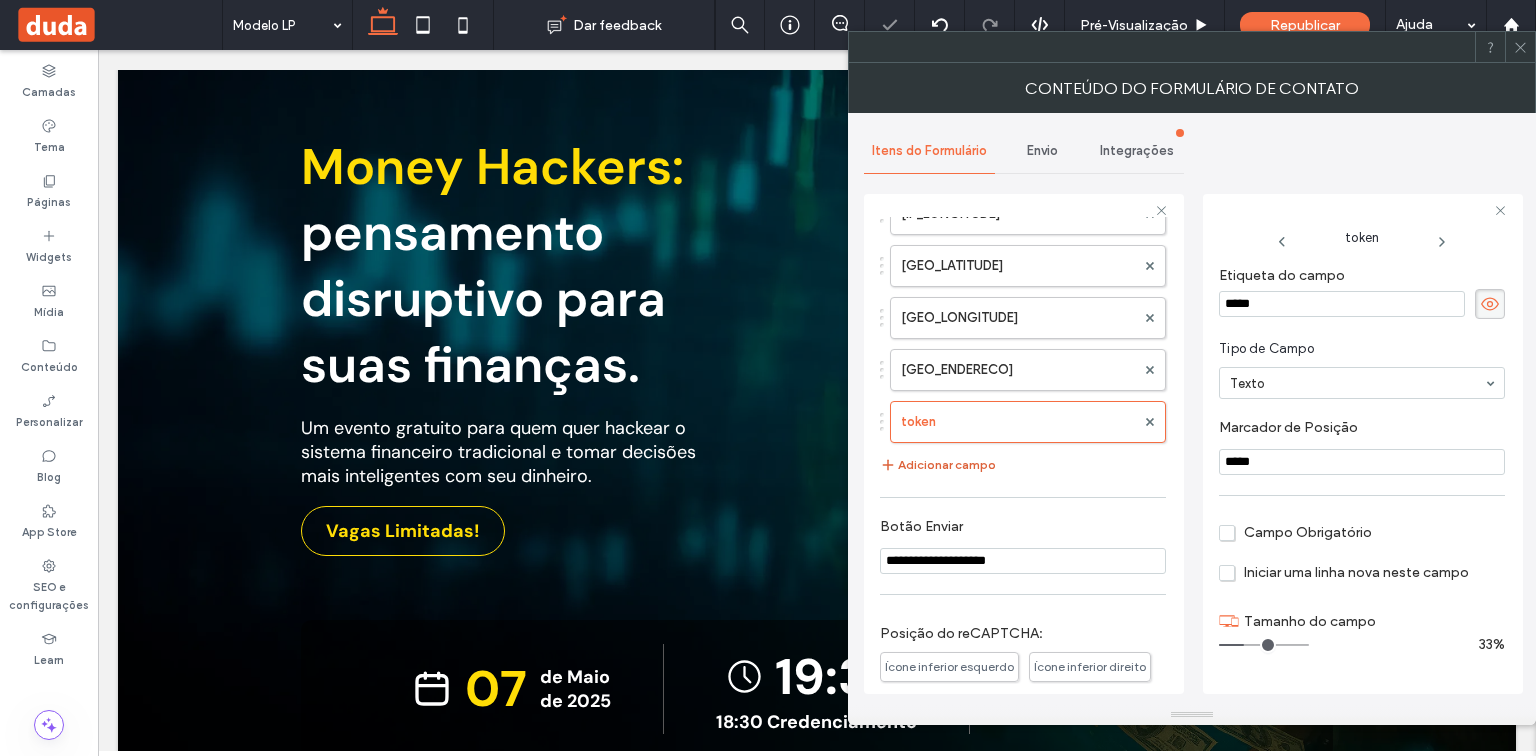 drag, startPoint x: 960, startPoint y: 456, endPoint x: 945, endPoint y: 460, distance: 15.524175 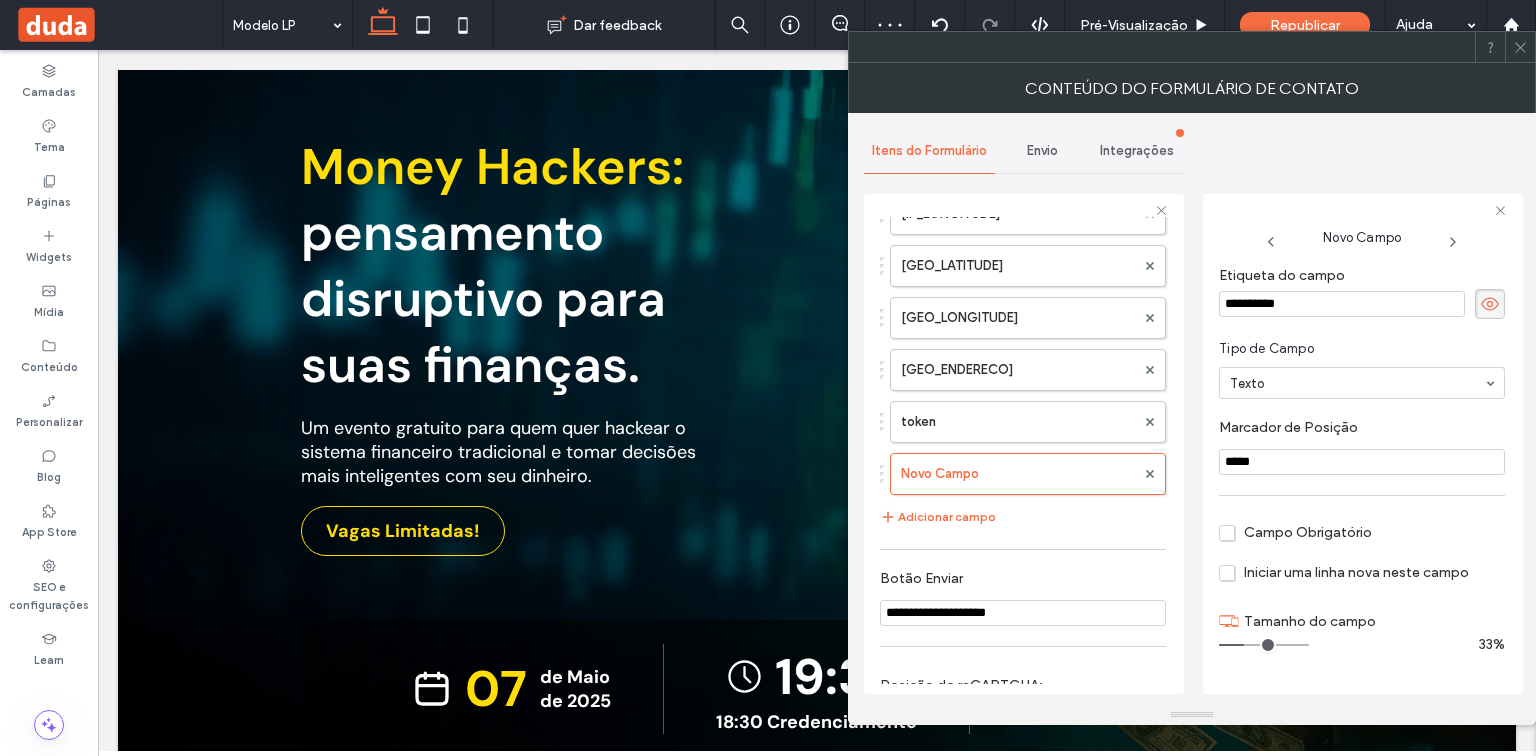 drag, startPoint x: 1191, startPoint y: 299, endPoint x: 1158, endPoint y: 303, distance: 33.24154 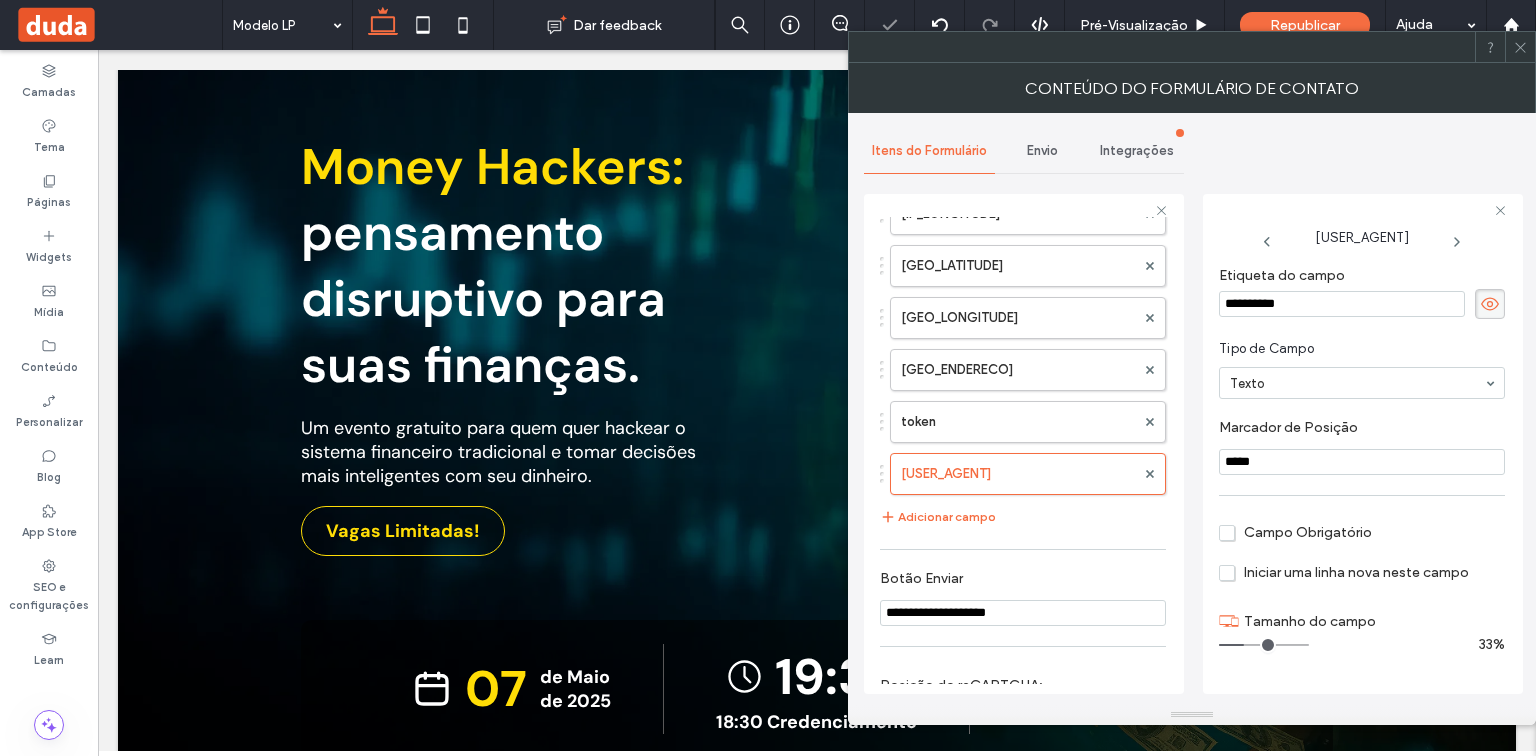 drag, startPoint x: 1274, startPoint y: 458, endPoint x: 1204, endPoint y: 458, distance: 70 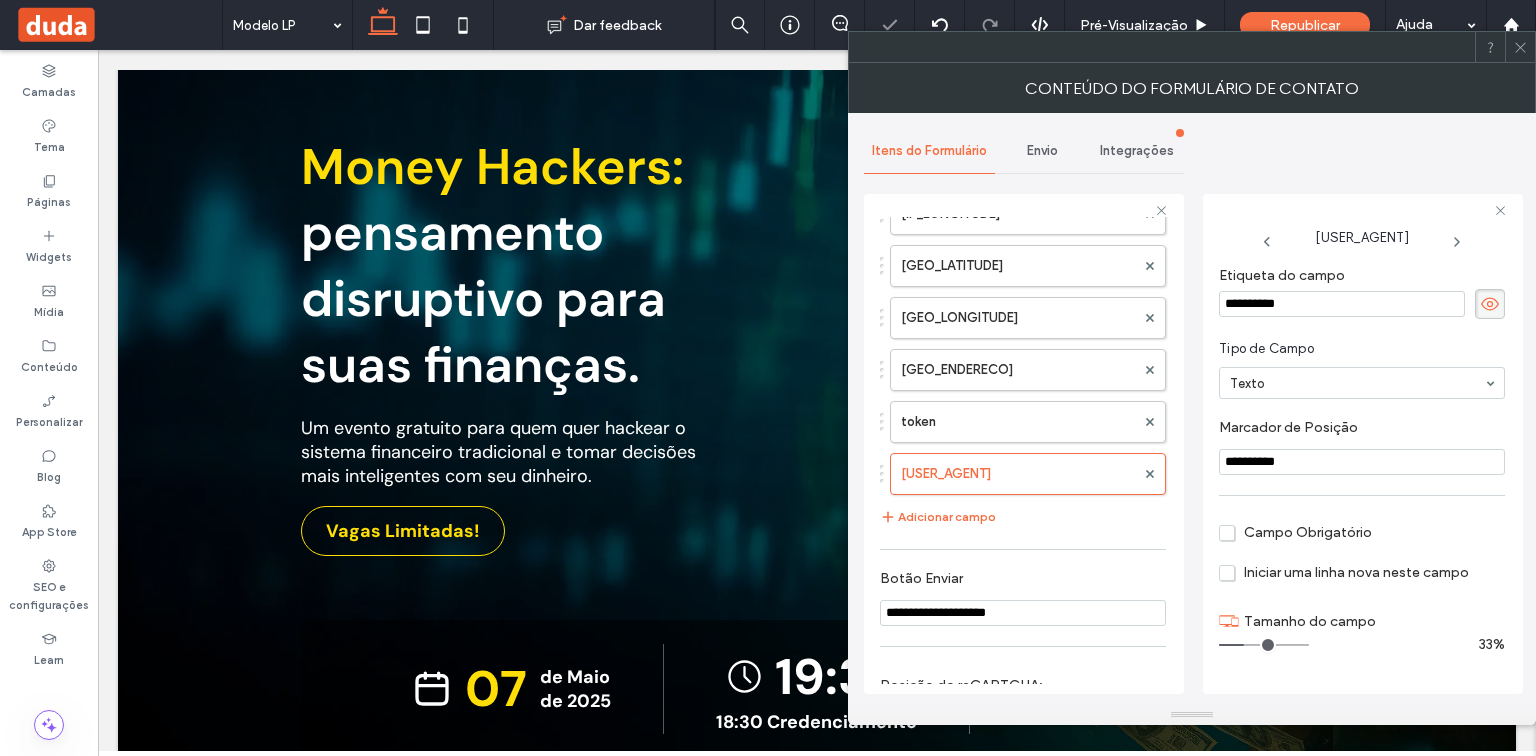 type on "**********" 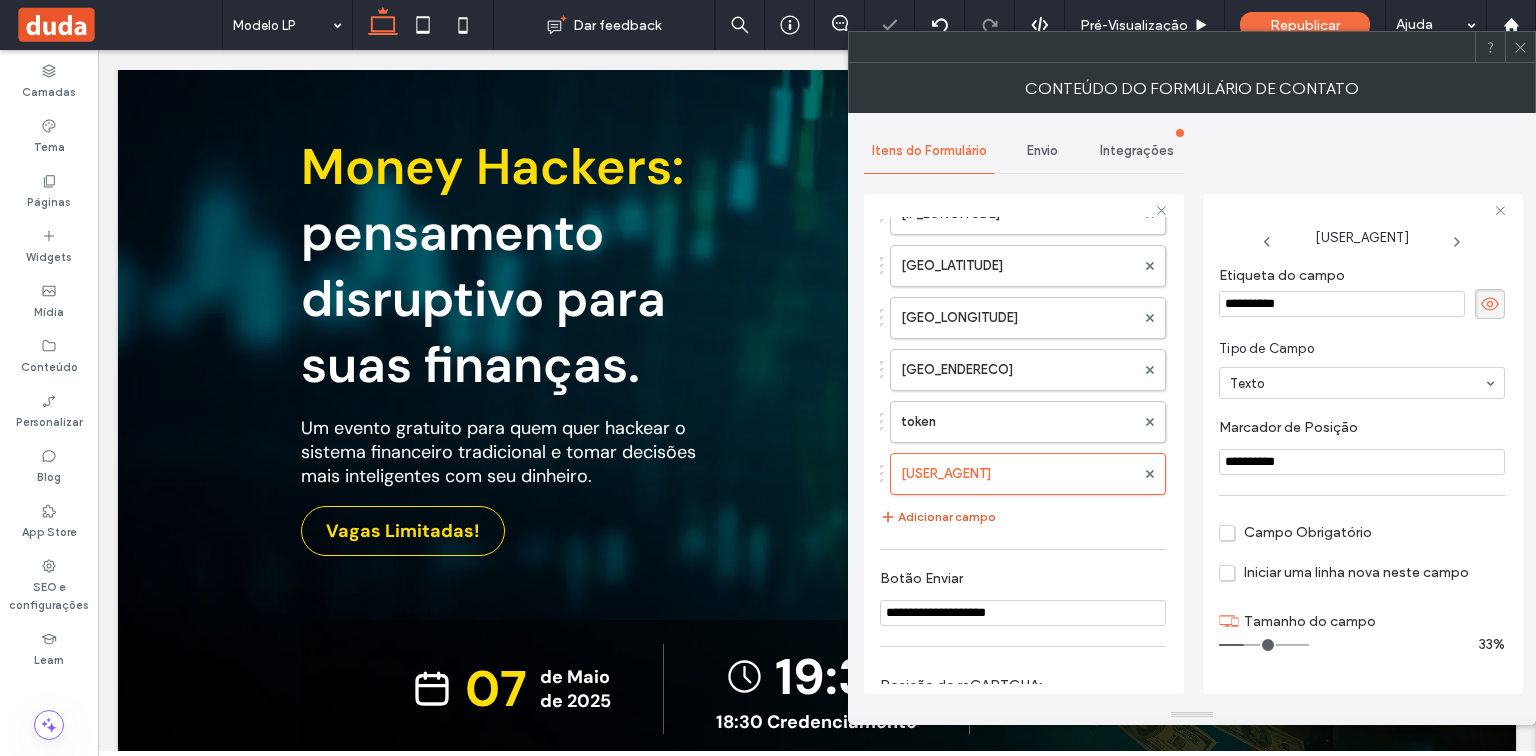 click on "Adicionar campo" at bounding box center (938, 517) 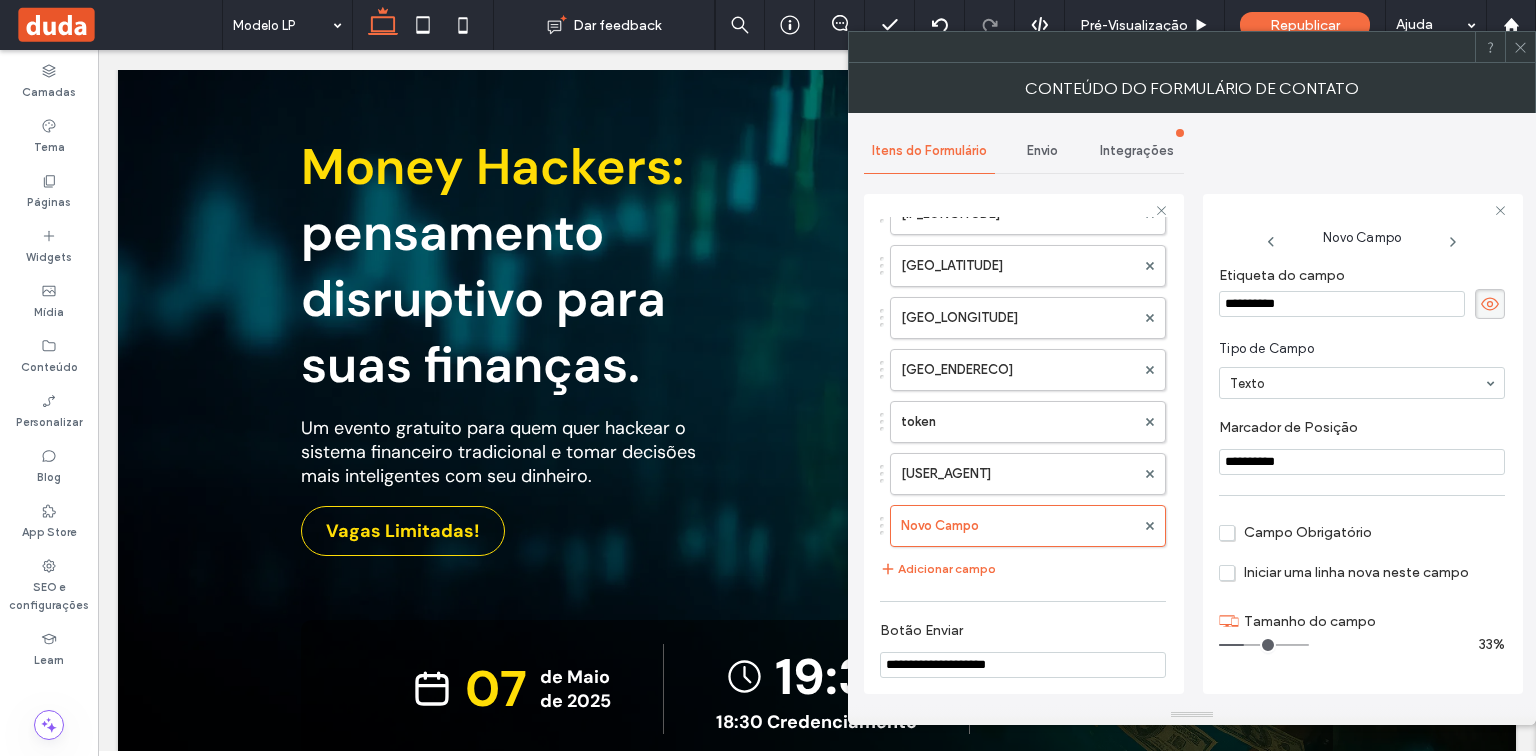 drag, startPoint x: 1312, startPoint y: 296, endPoint x: 1212, endPoint y: 313, distance: 101.43471 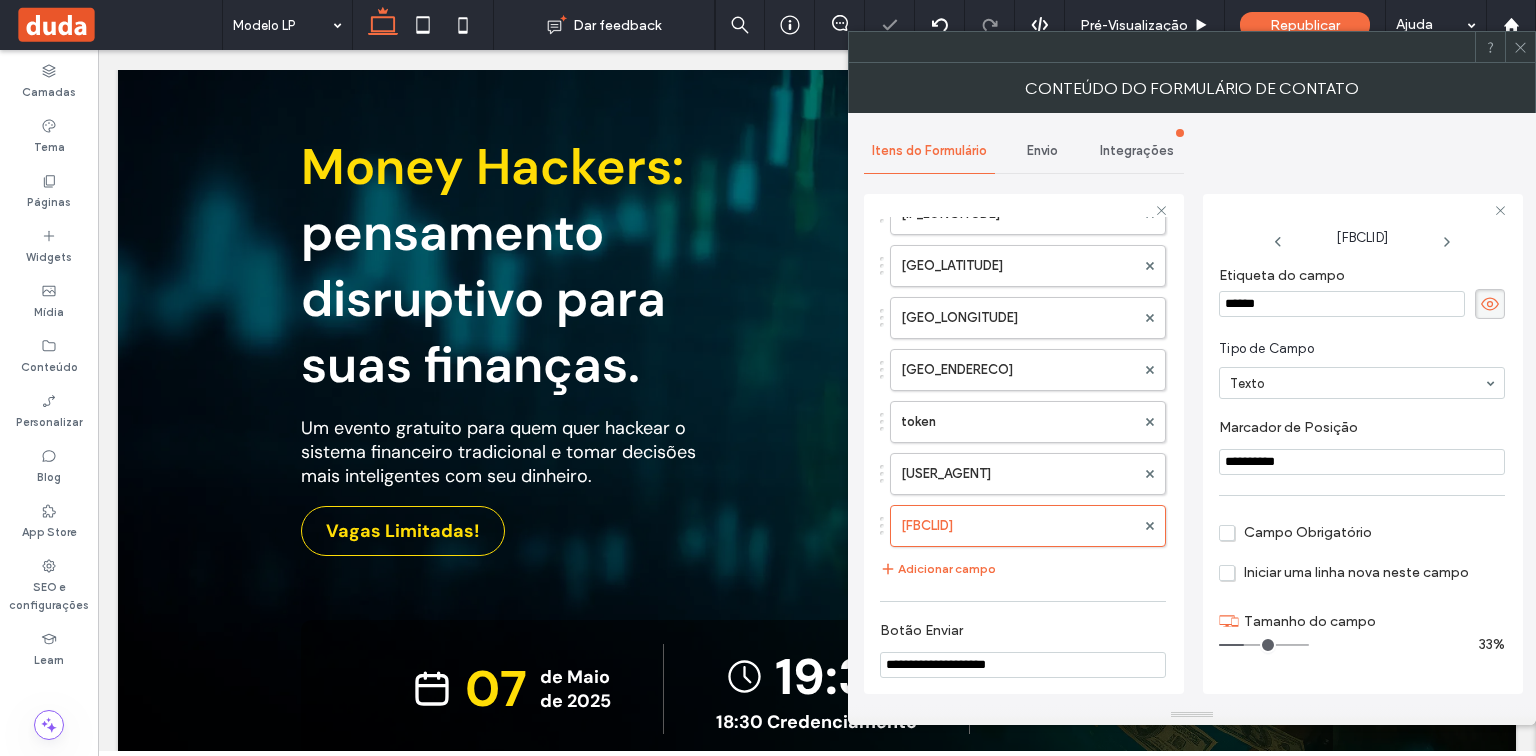 drag, startPoint x: 1292, startPoint y: 453, endPoint x: 1206, endPoint y: 452, distance: 86.00581 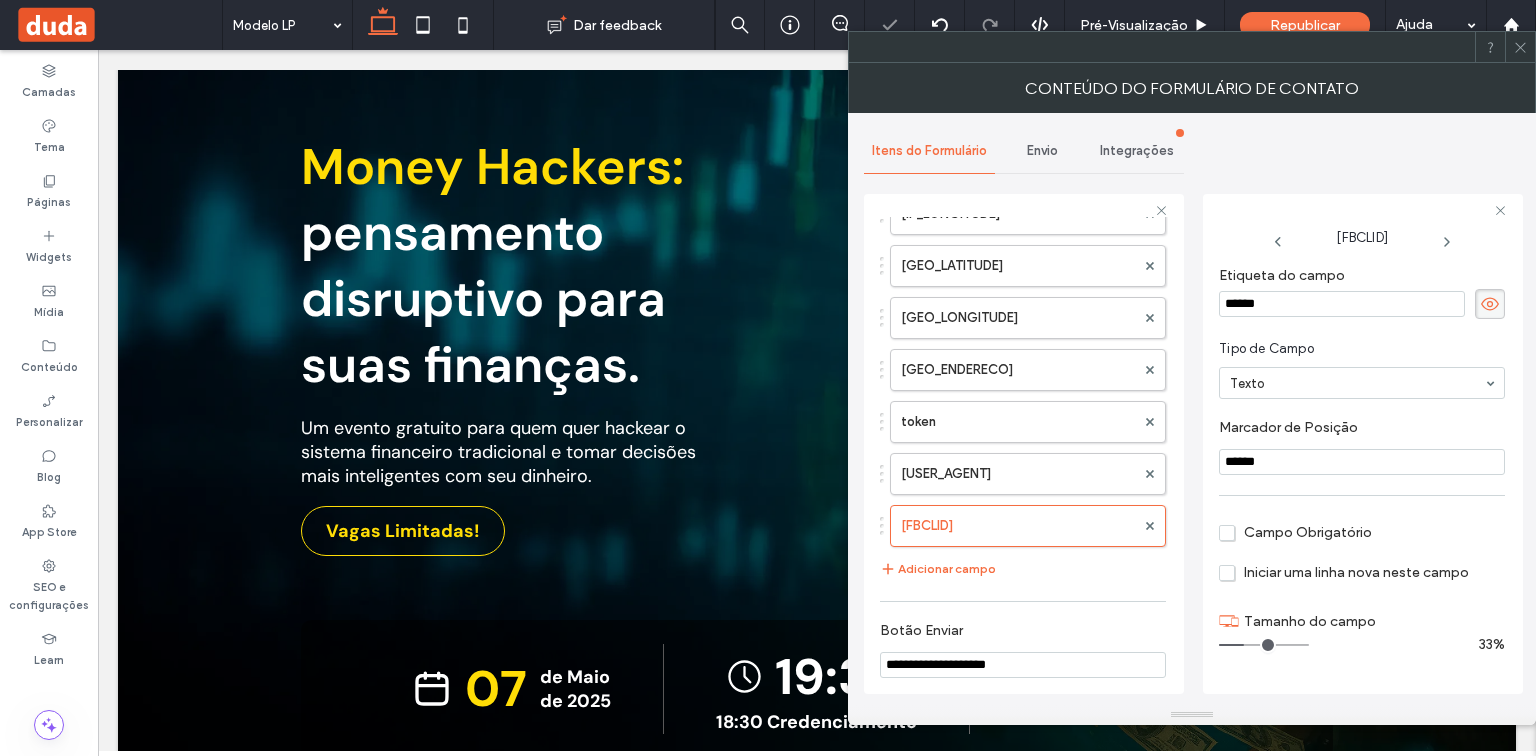 type on "******" 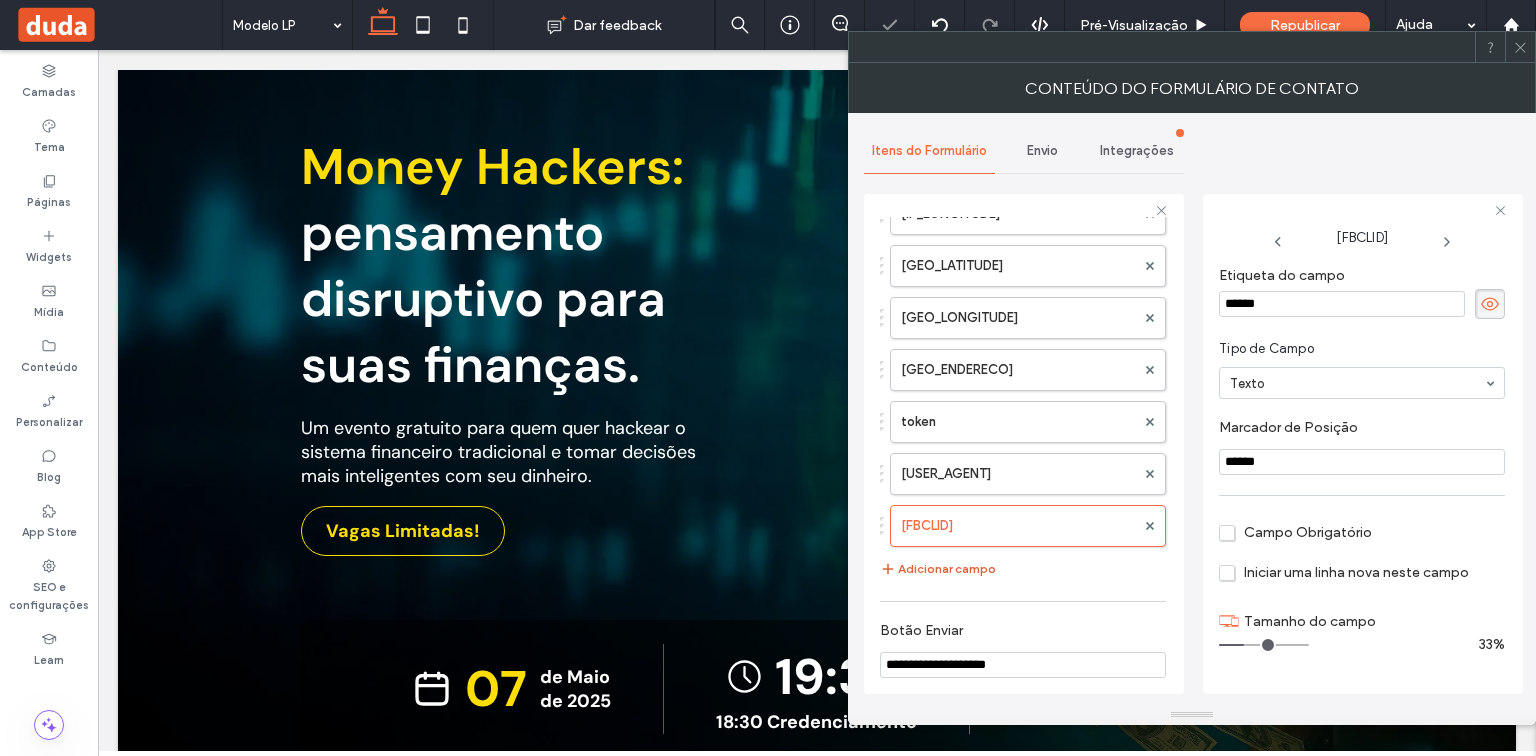 click on "Adicionar campo" at bounding box center [938, 569] 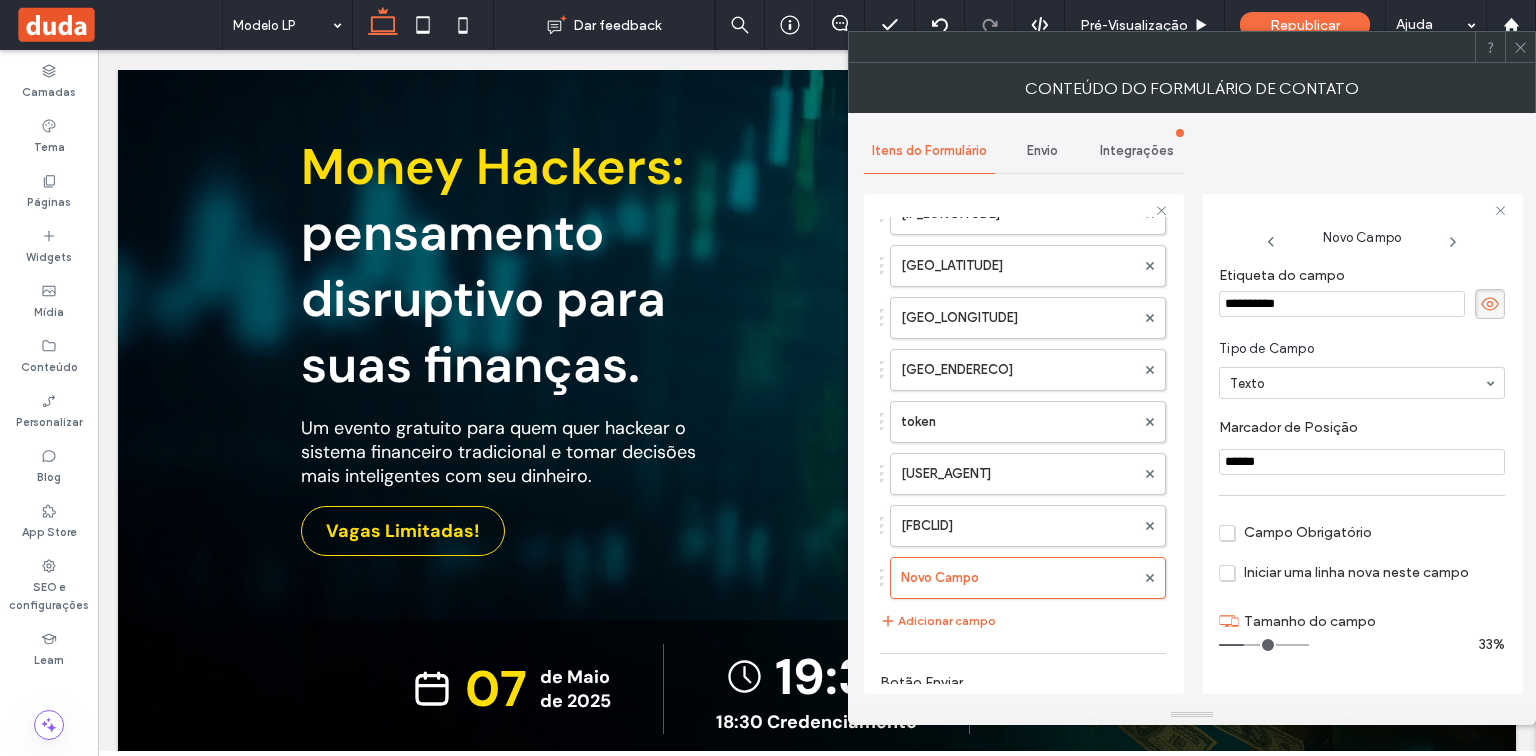 drag, startPoint x: 1335, startPoint y: 300, endPoint x: 1202, endPoint y: 300, distance: 133 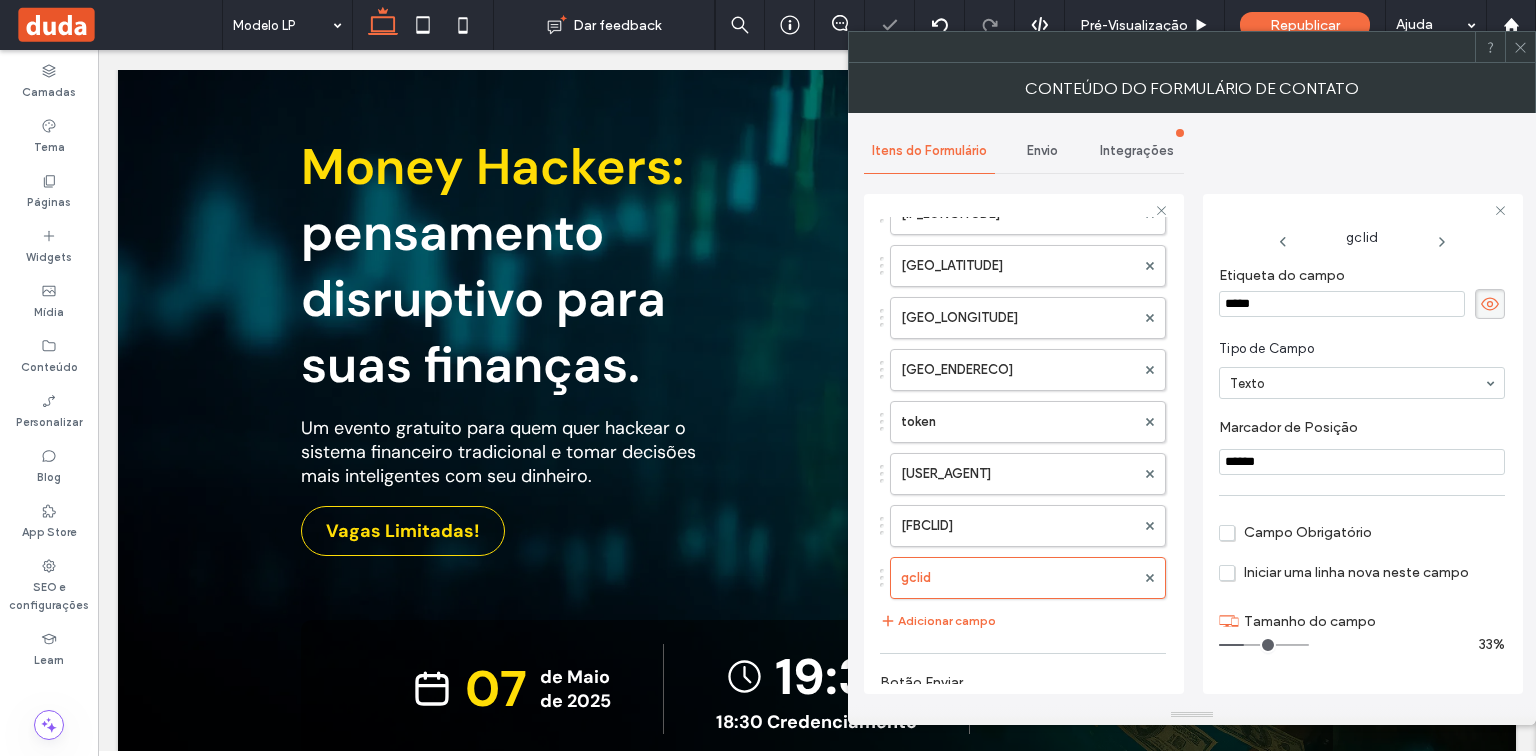 drag, startPoint x: 1261, startPoint y: 463, endPoint x: 1199, endPoint y: 459, distance: 62.1289 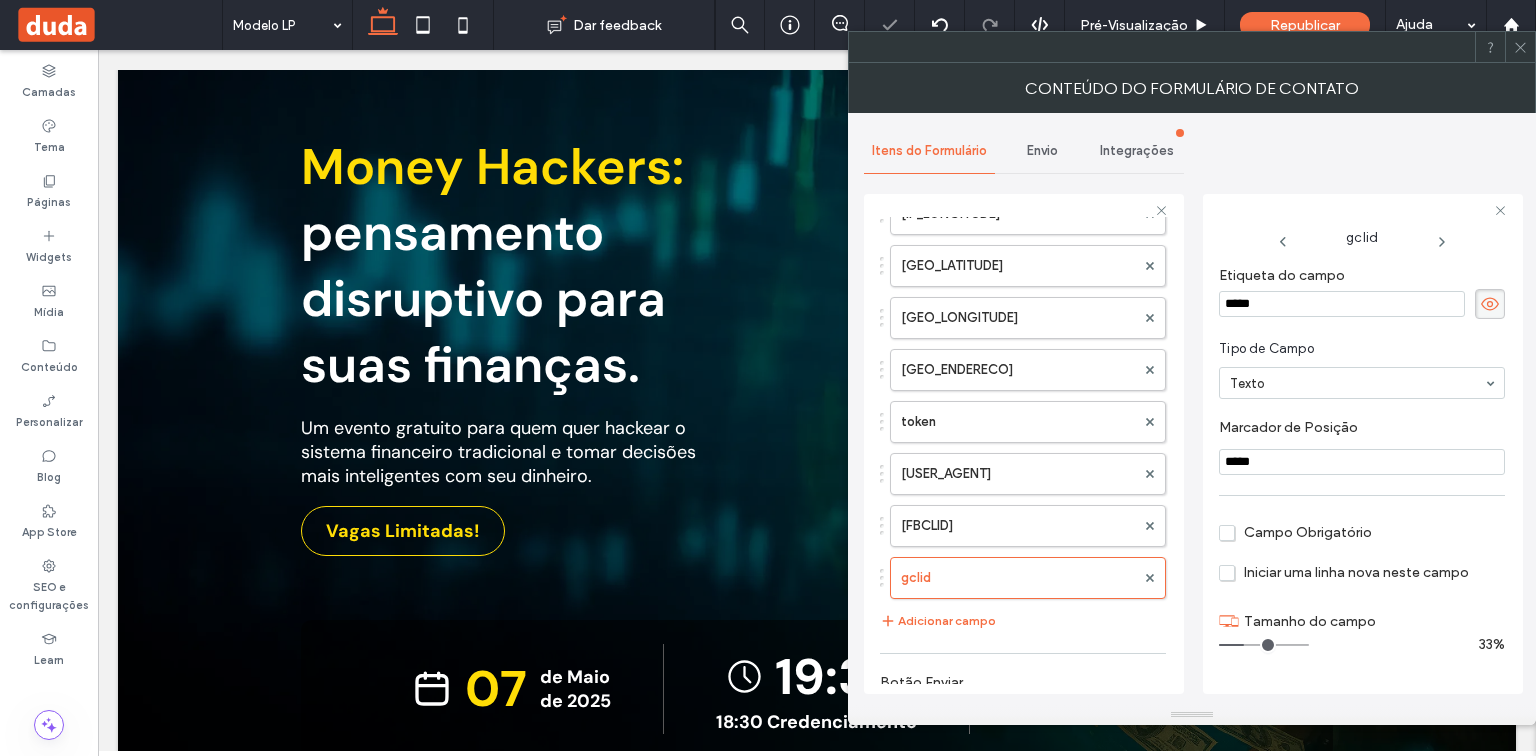 click on "Marcador de Posiçāo  *****" at bounding box center (1362, 447) 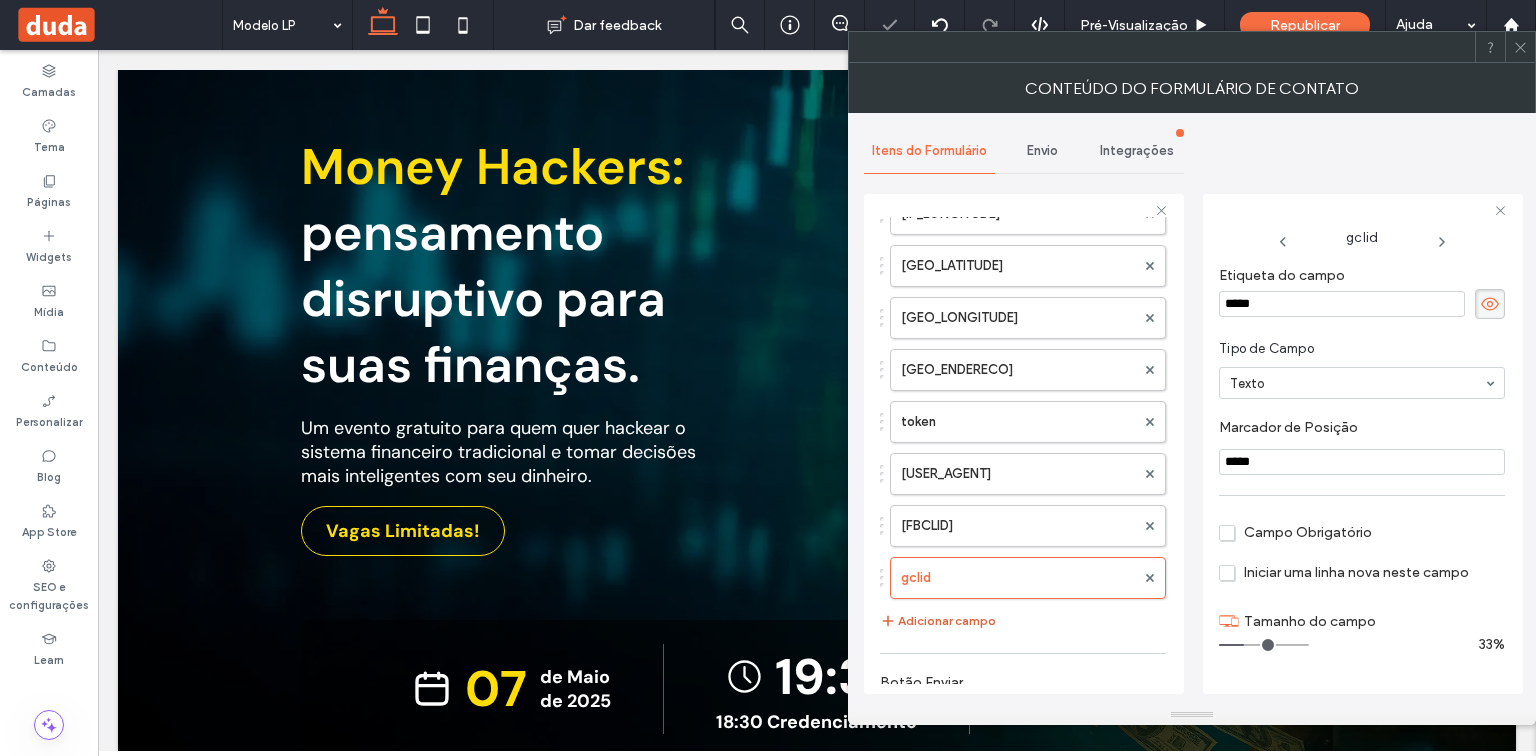click on "Adicionar campo" at bounding box center [938, 621] 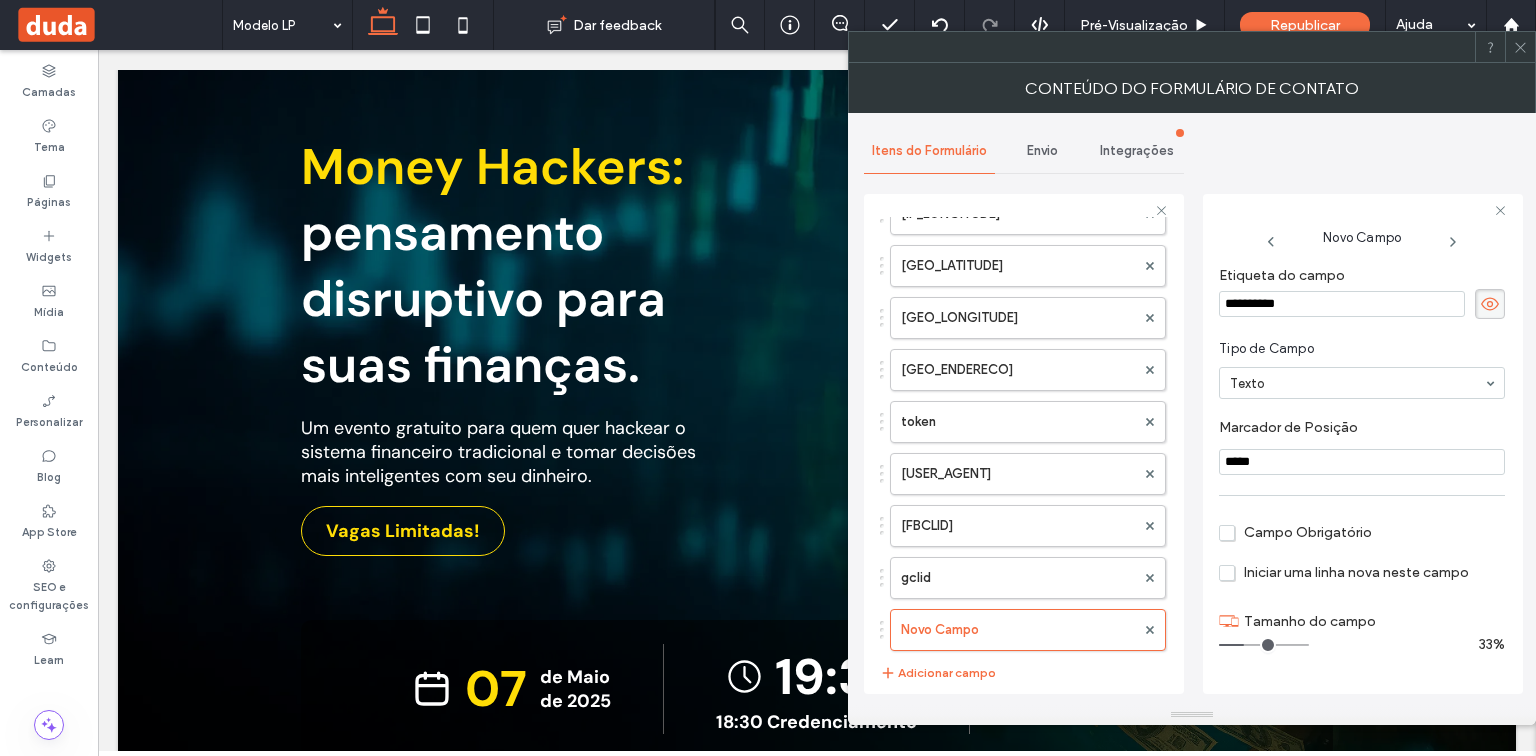 drag, startPoint x: 1328, startPoint y: 300, endPoint x: 1163, endPoint y: 300, distance: 165 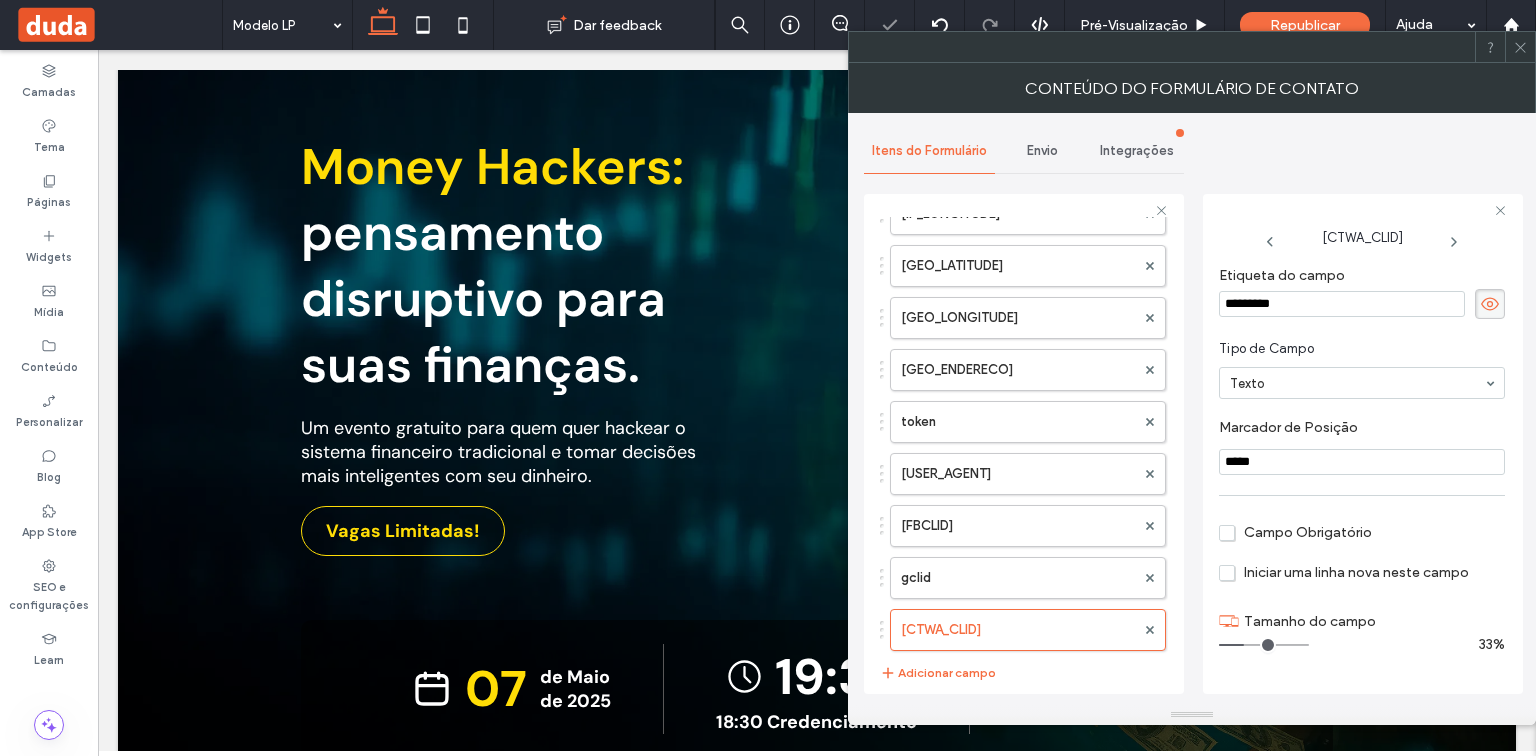 drag, startPoint x: 1300, startPoint y: 461, endPoint x: 1216, endPoint y: 460, distance: 84.00595 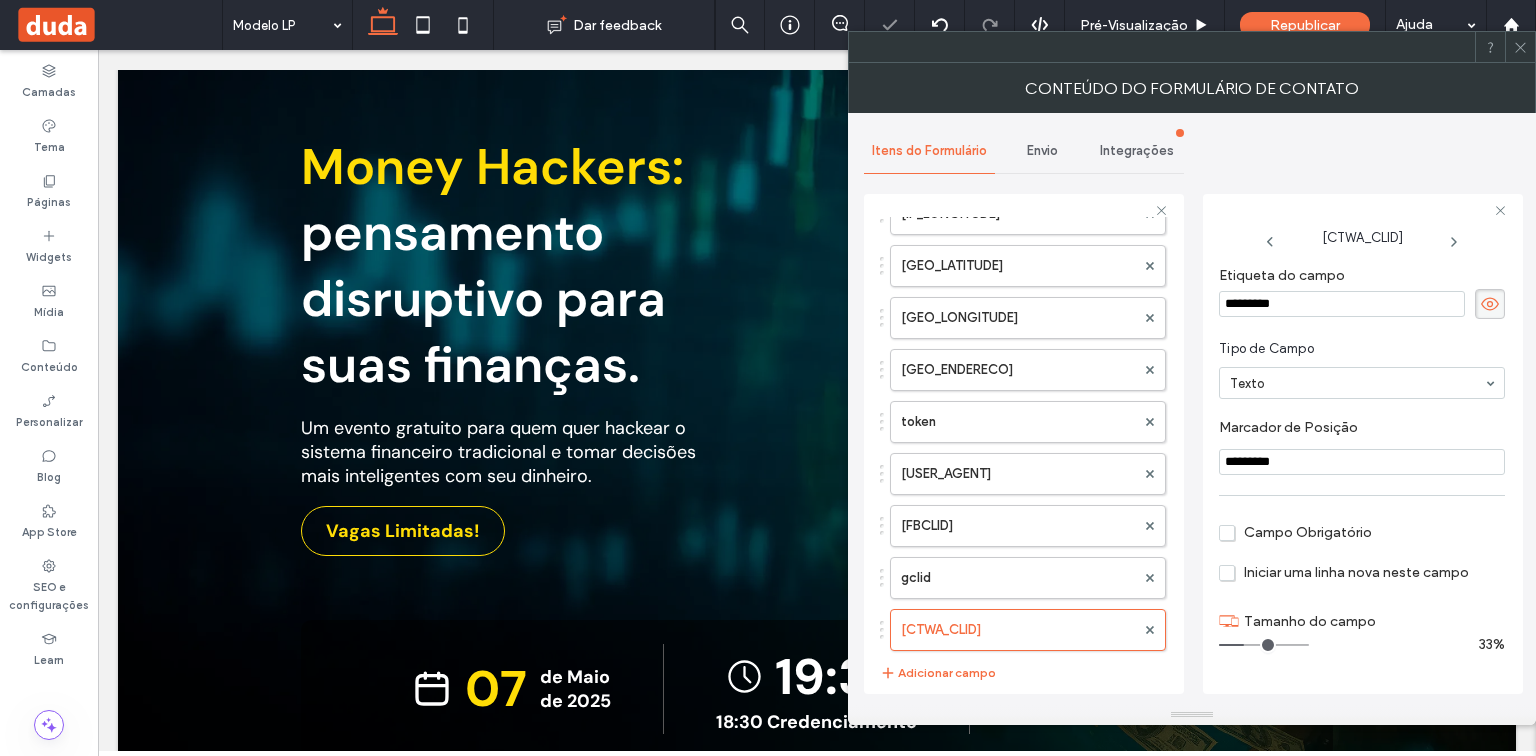 type on "*********" 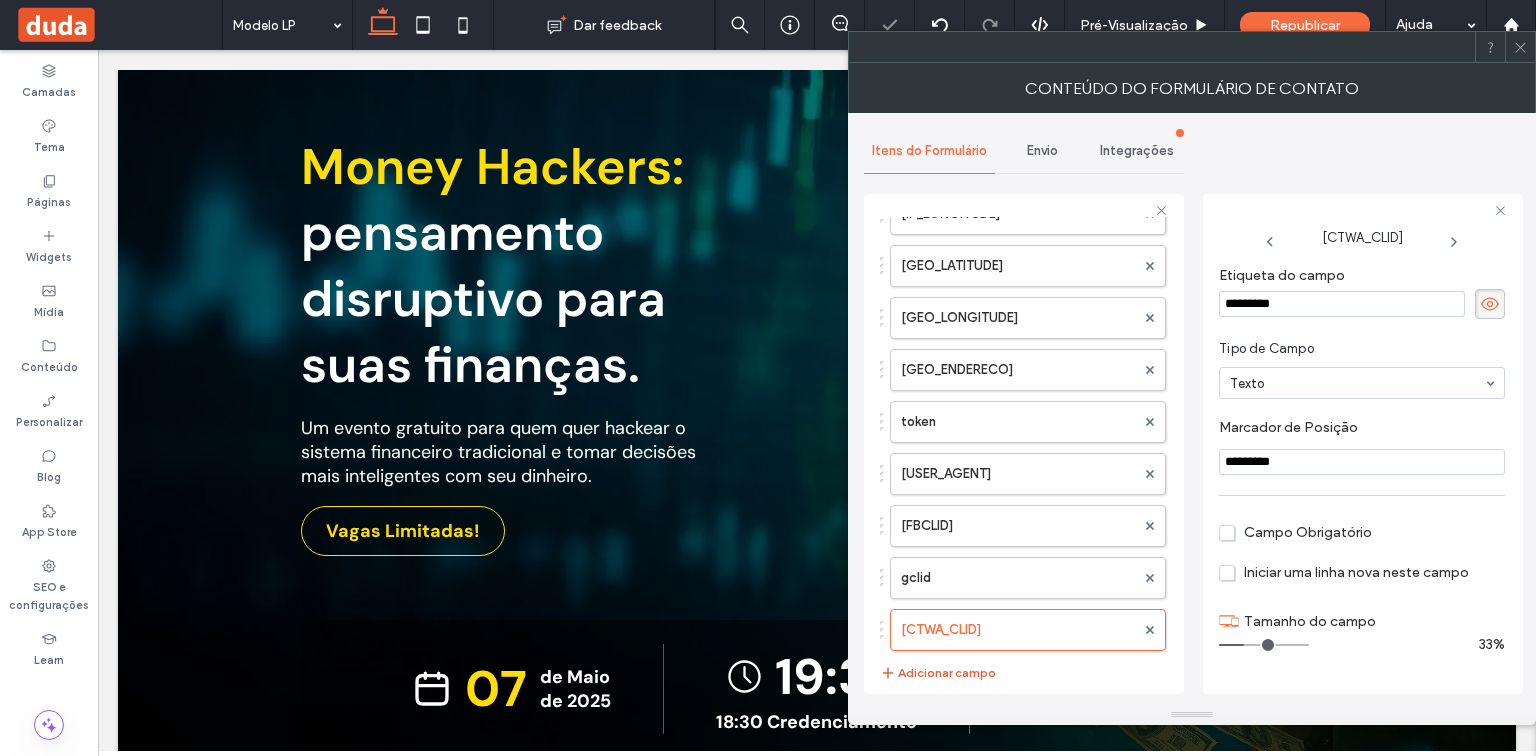 click on "Adicionar campo" at bounding box center (938, 673) 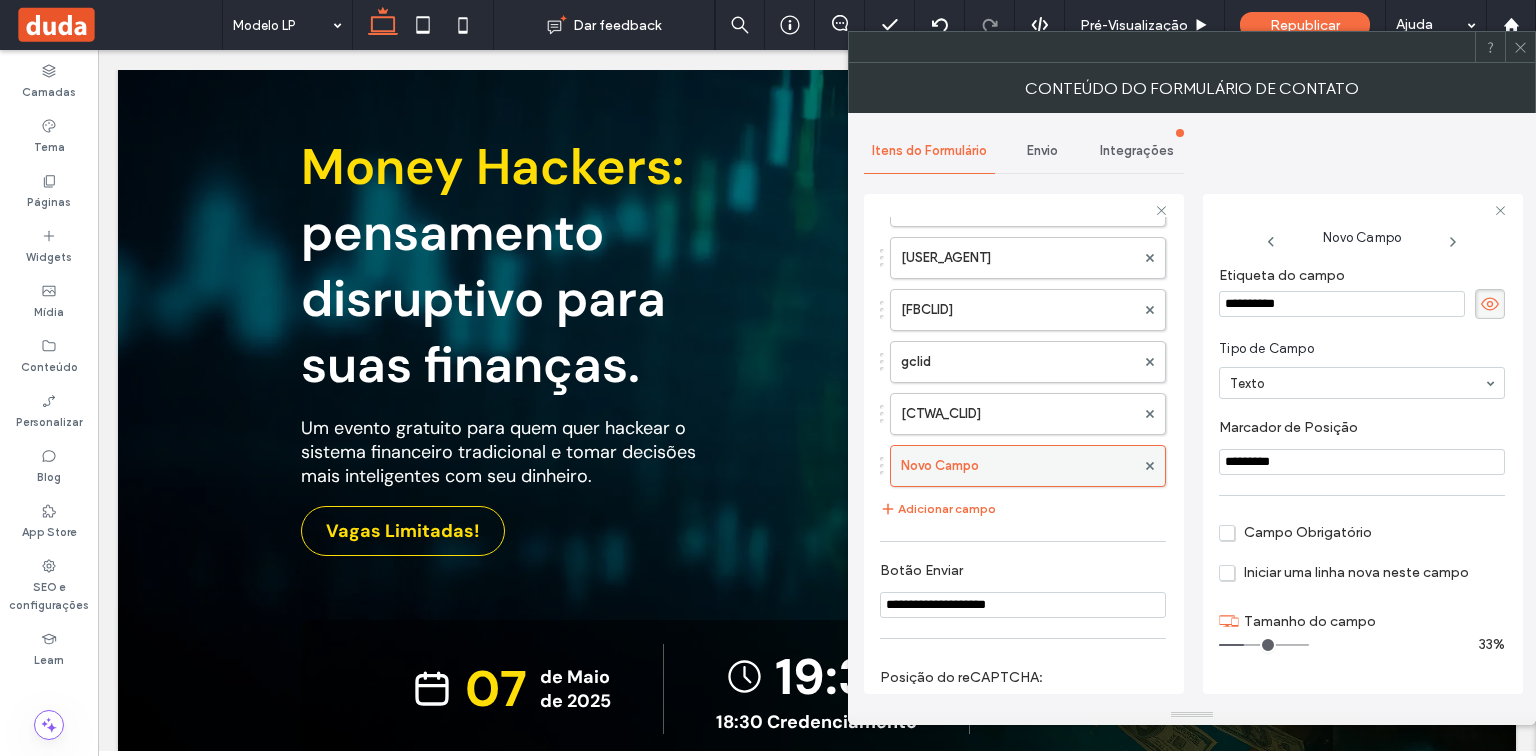 scroll, scrollTop: 1440, scrollLeft: 0, axis: vertical 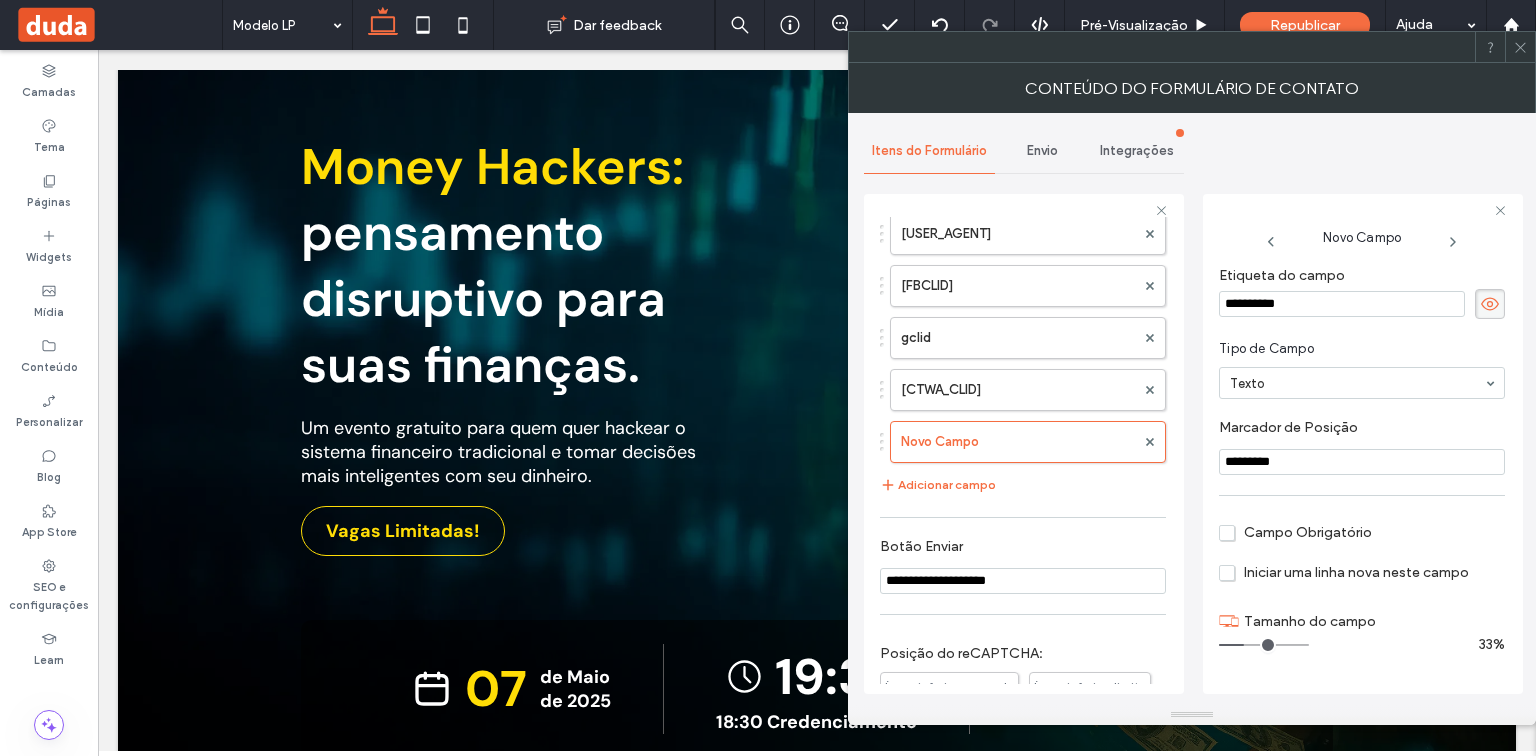 drag, startPoint x: 1279, startPoint y: 301, endPoint x: 1193, endPoint y: 304, distance: 86.05231 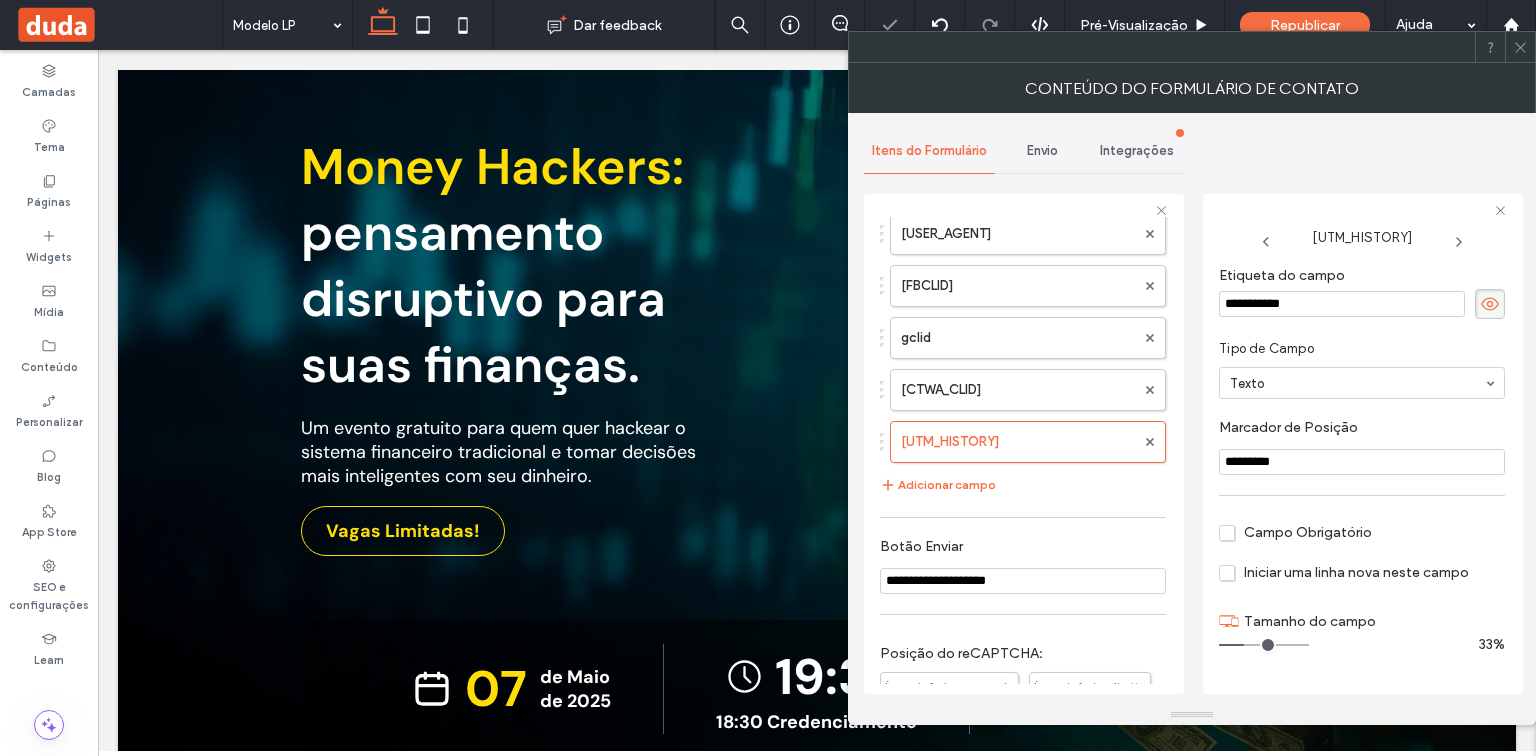 drag, startPoint x: 1285, startPoint y: 462, endPoint x: 1209, endPoint y: 461, distance: 76.00658 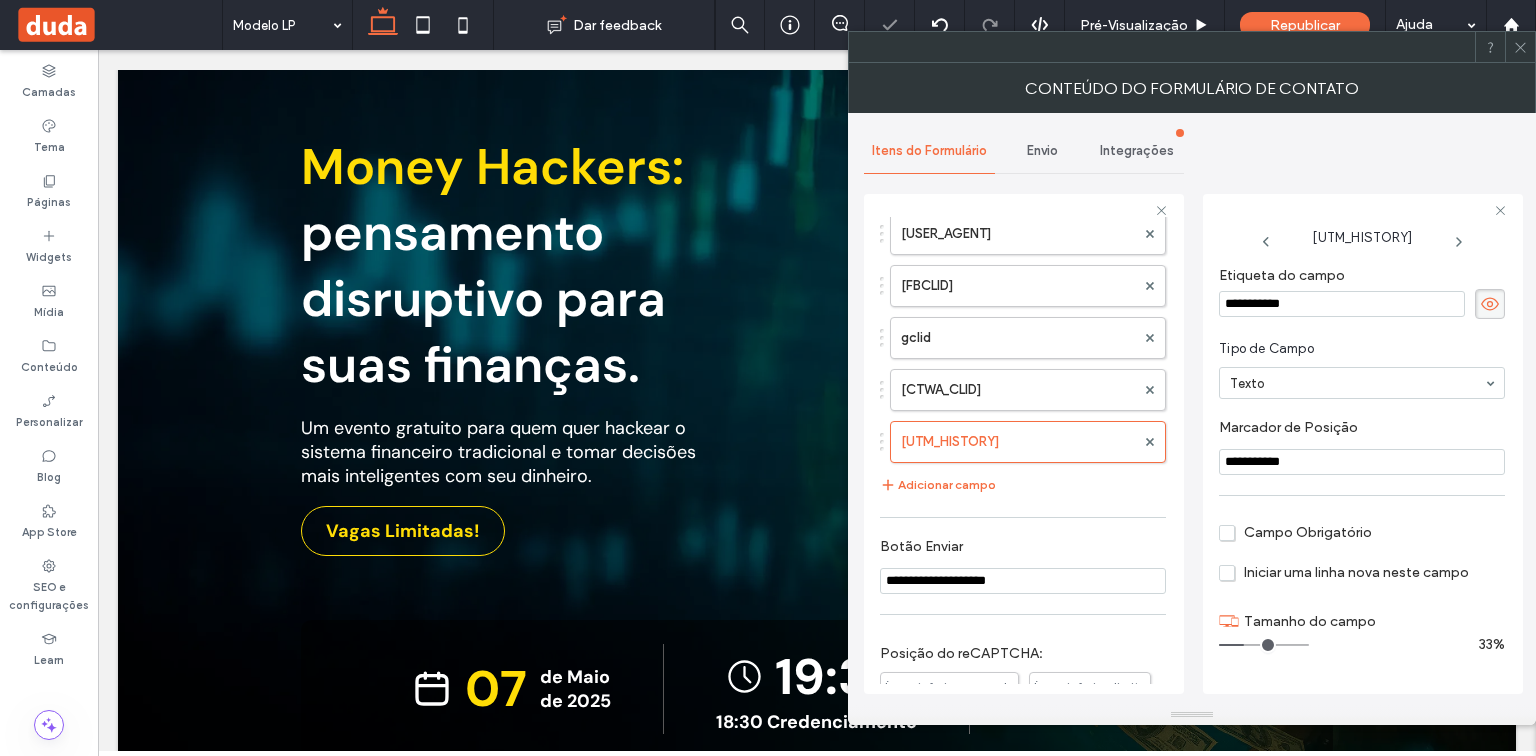 type on "**********" 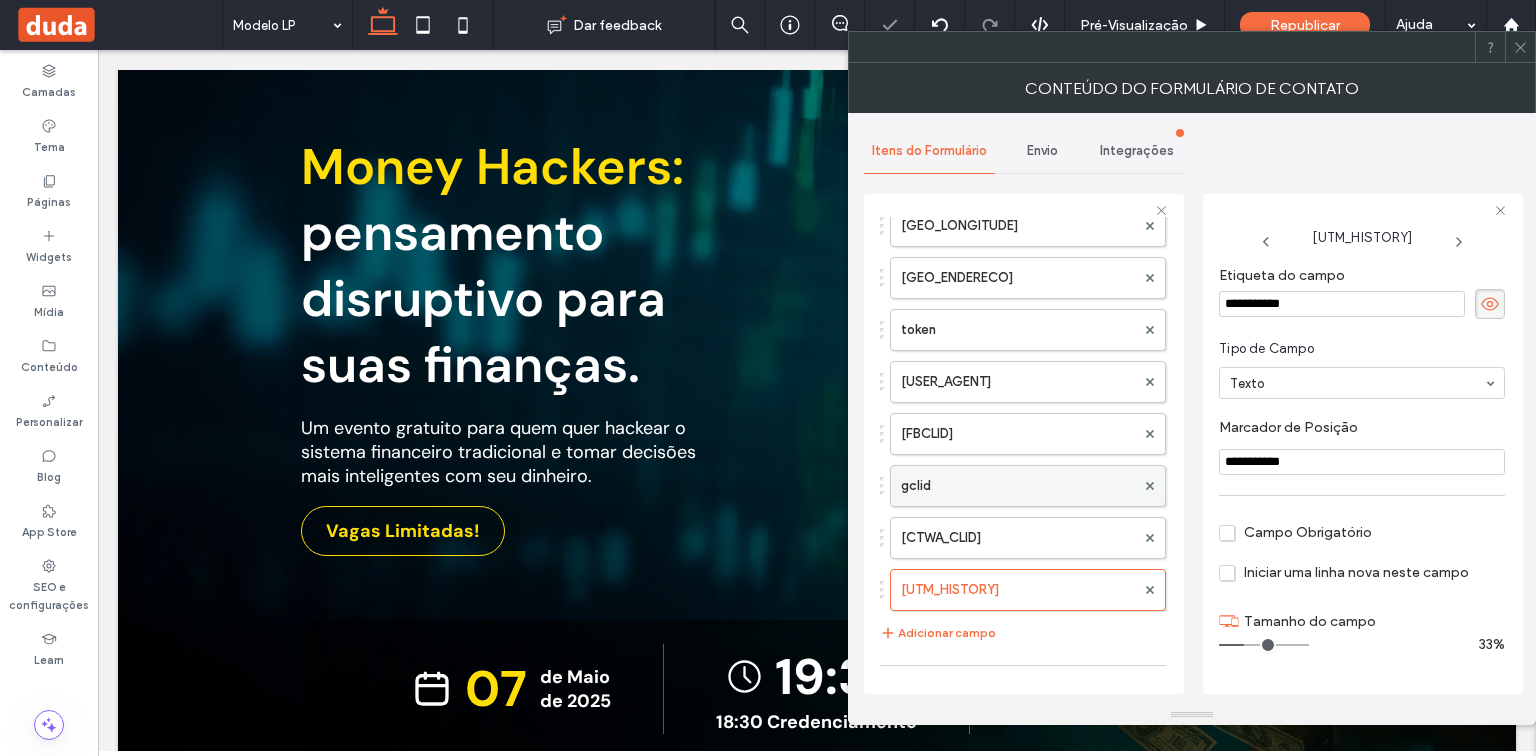 scroll, scrollTop: 1280, scrollLeft: 0, axis: vertical 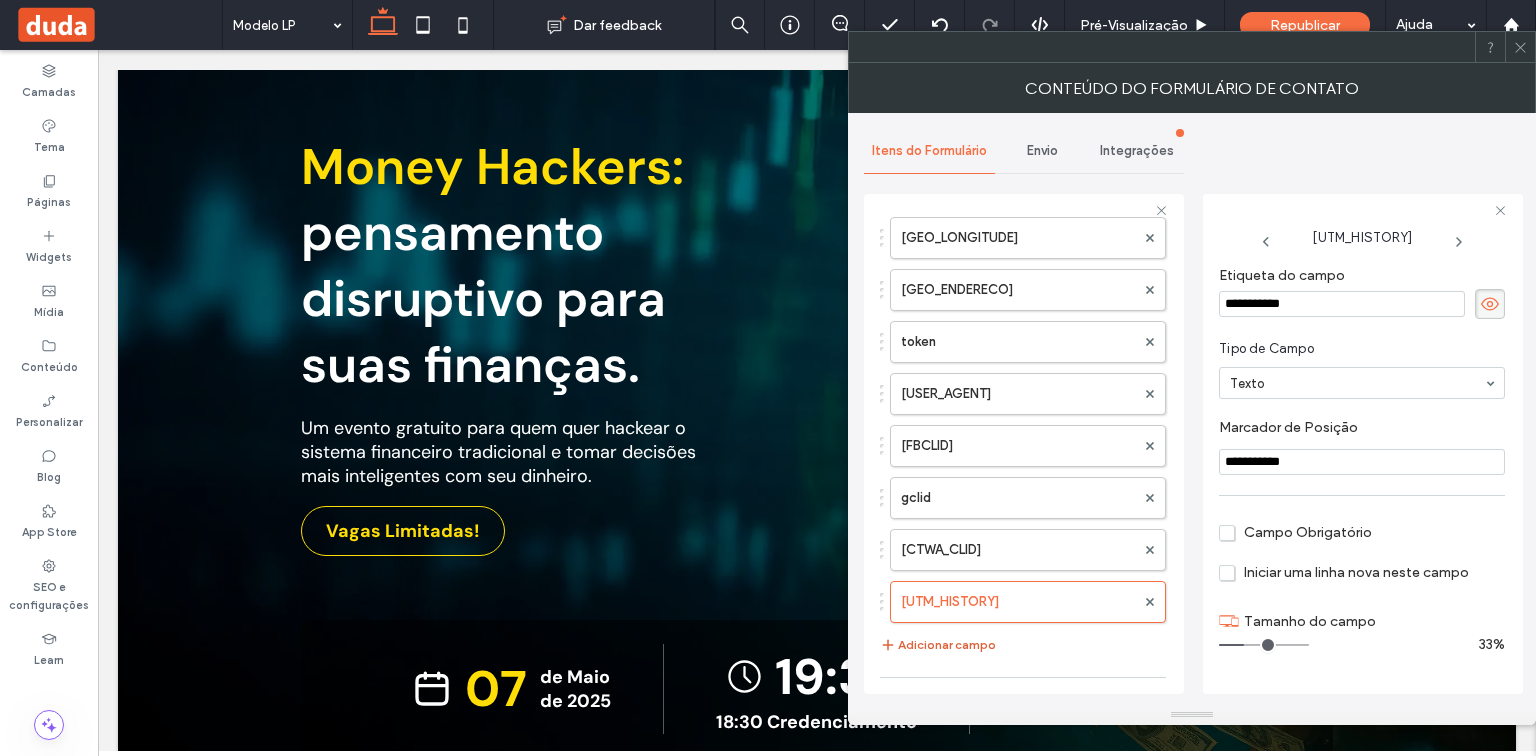 drag, startPoint x: 964, startPoint y: 627, endPoint x: 980, endPoint y: 625, distance: 16.124516 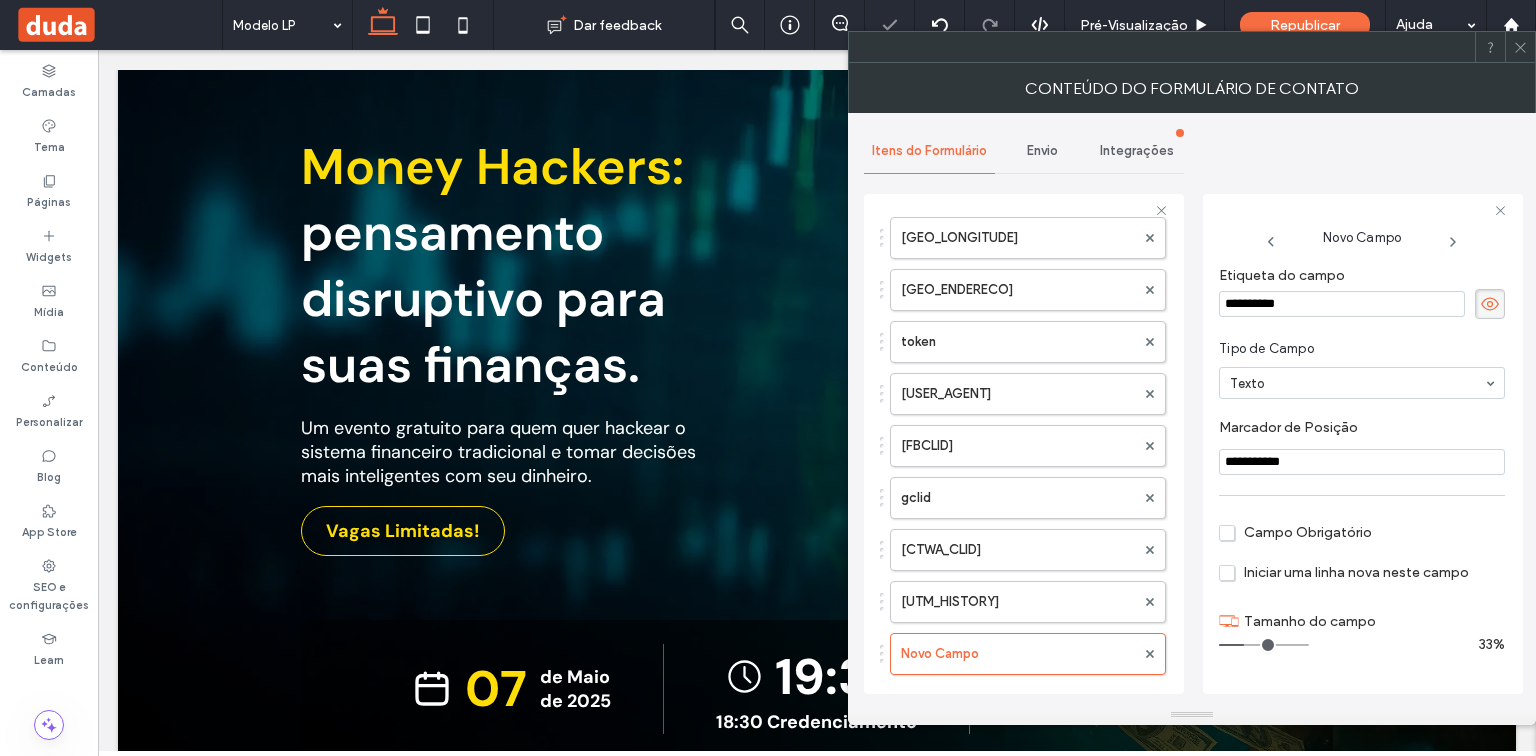 drag, startPoint x: 1351, startPoint y: 300, endPoint x: 1191, endPoint y: 305, distance: 160.07811 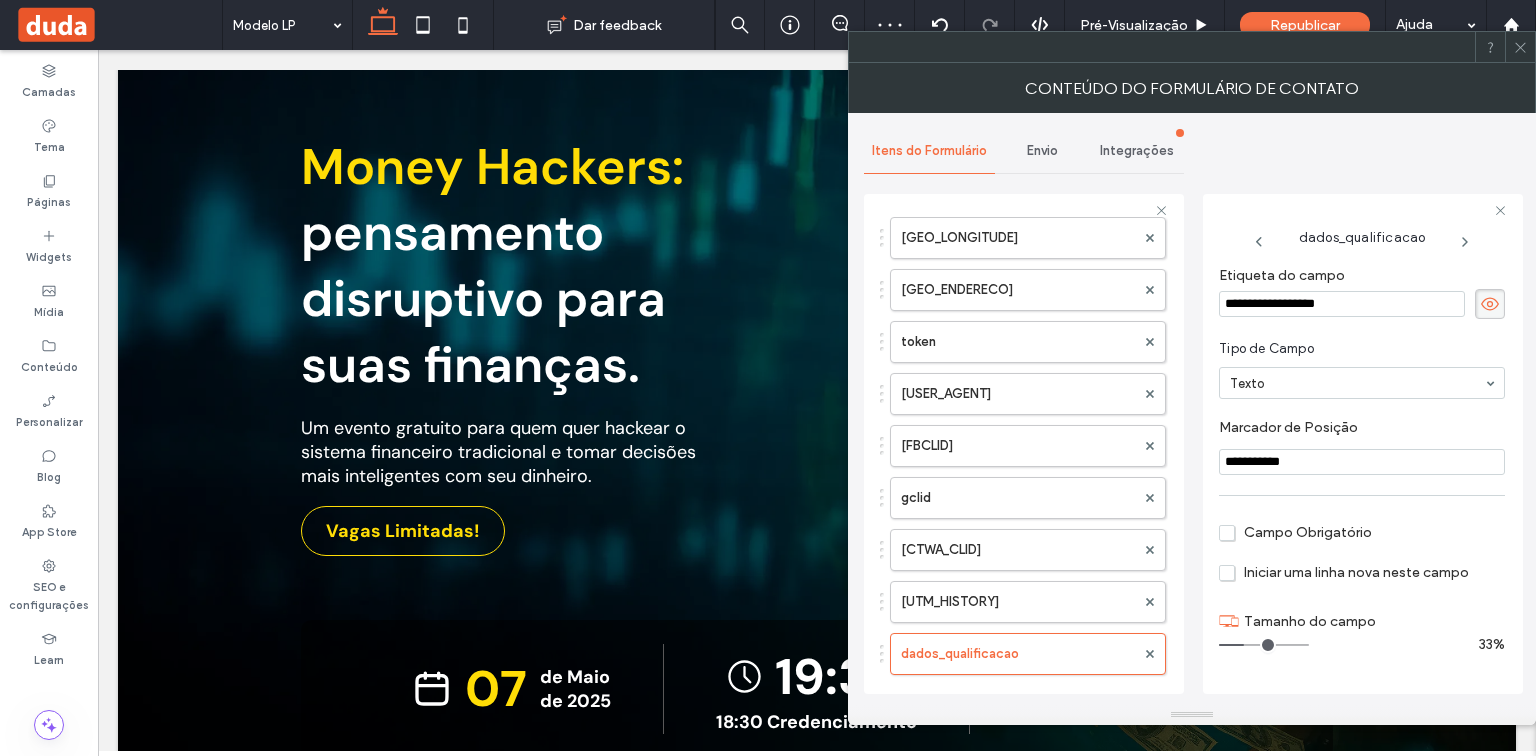 drag, startPoint x: 1221, startPoint y: 458, endPoint x: 1169, endPoint y: 460, distance: 52.03845 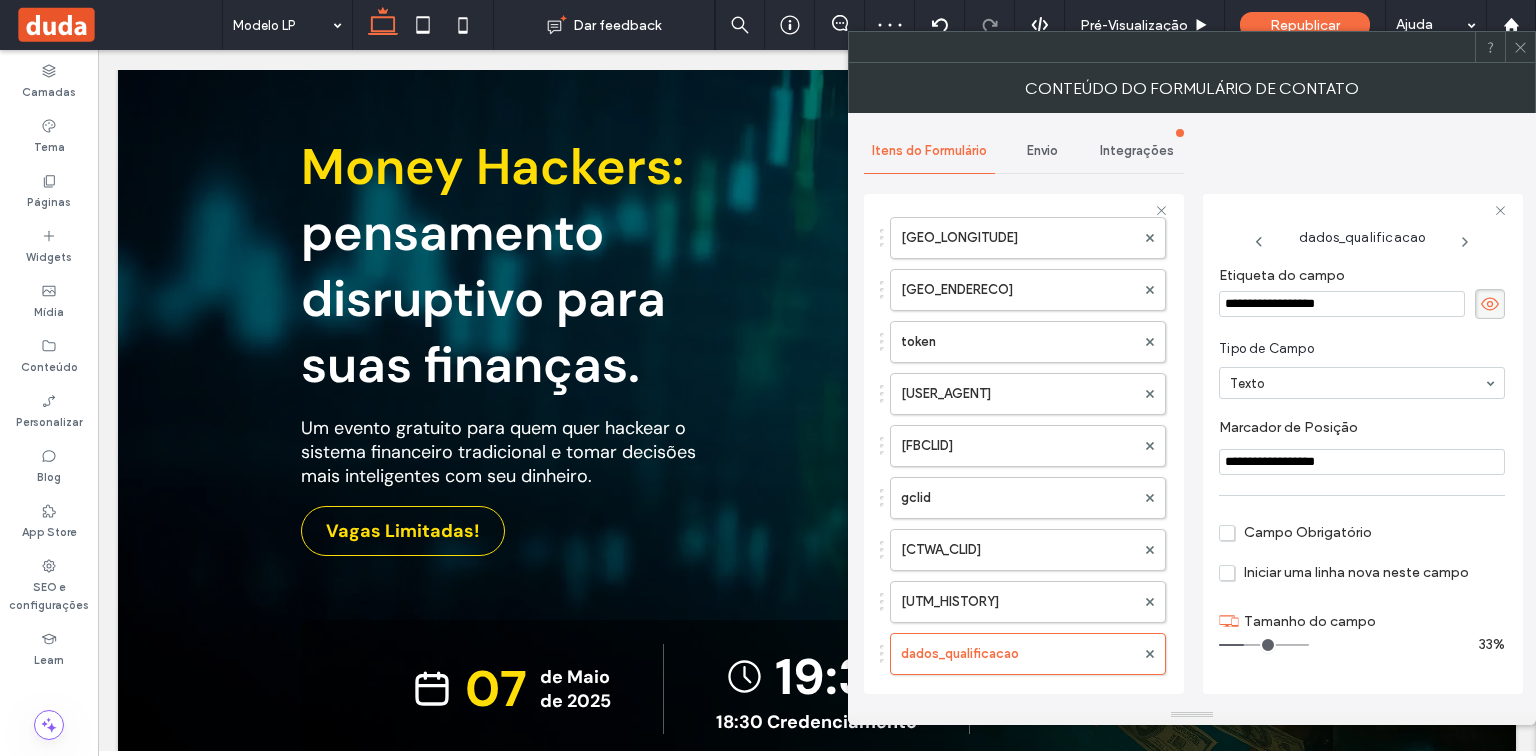 type on "**********" 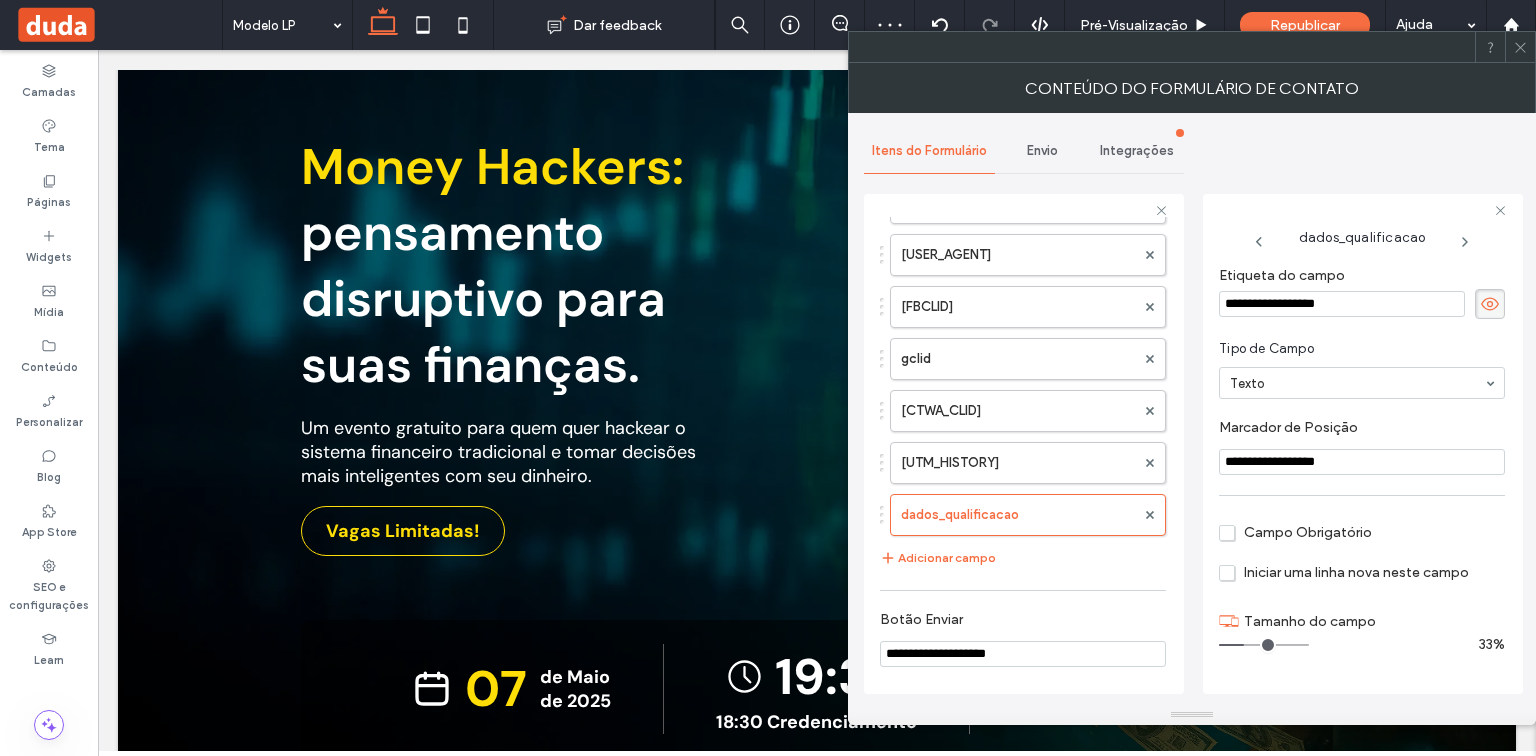 scroll, scrollTop: 1440, scrollLeft: 0, axis: vertical 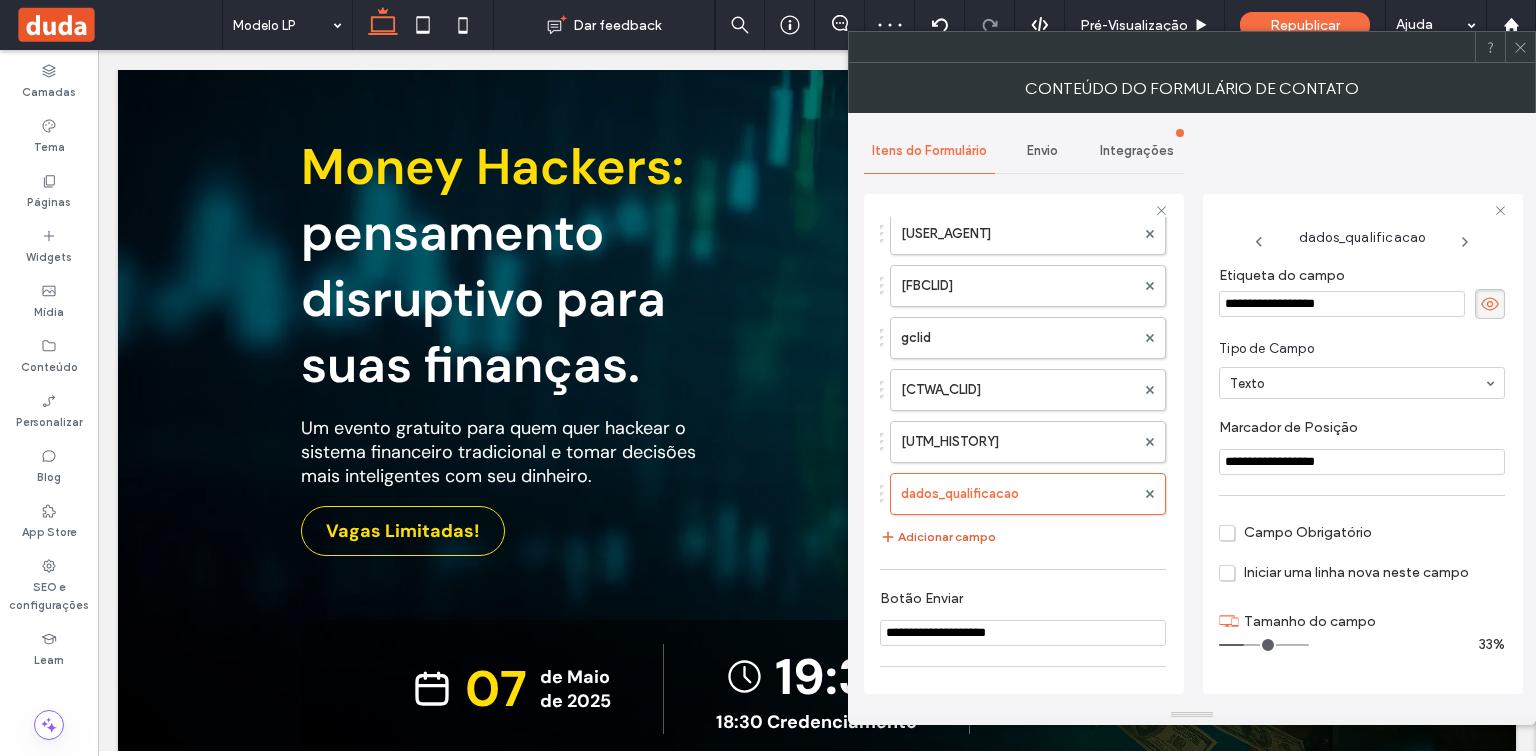 click on "Adicionar campo" at bounding box center (938, 537) 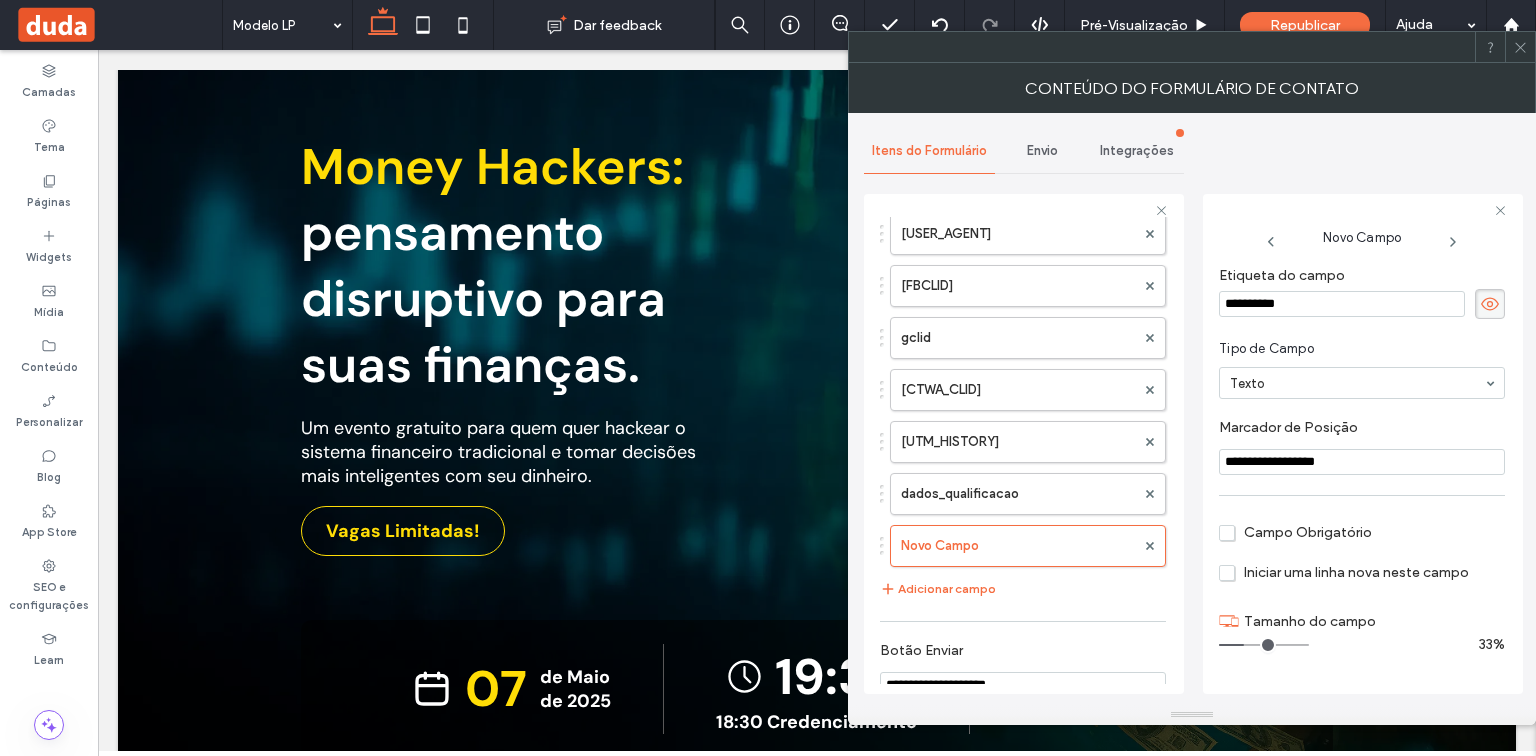 drag, startPoint x: 1333, startPoint y: 304, endPoint x: 1165, endPoint y: 306, distance: 168.0119 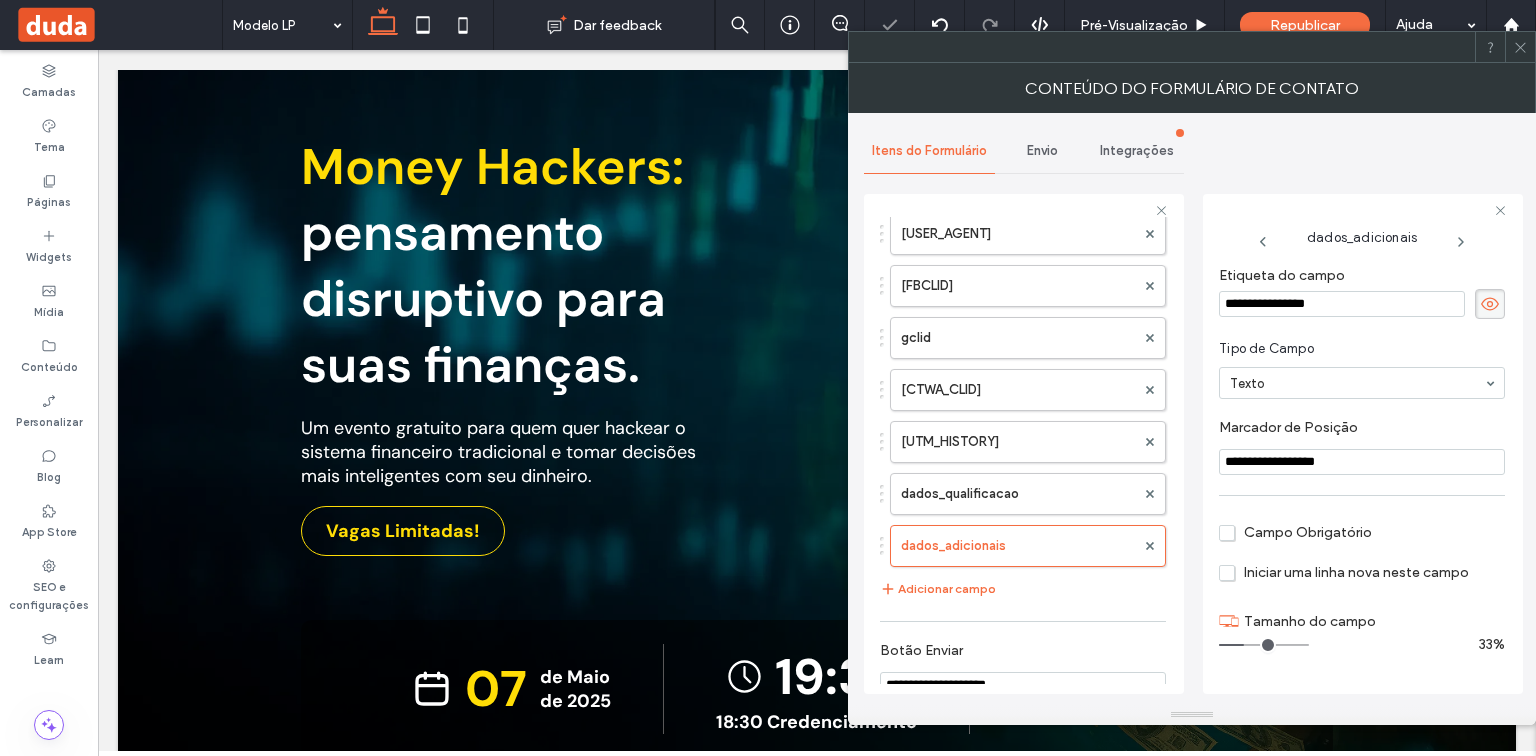 drag, startPoint x: 1195, startPoint y: 461, endPoint x: 1166, endPoint y: 464, distance: 29.15476 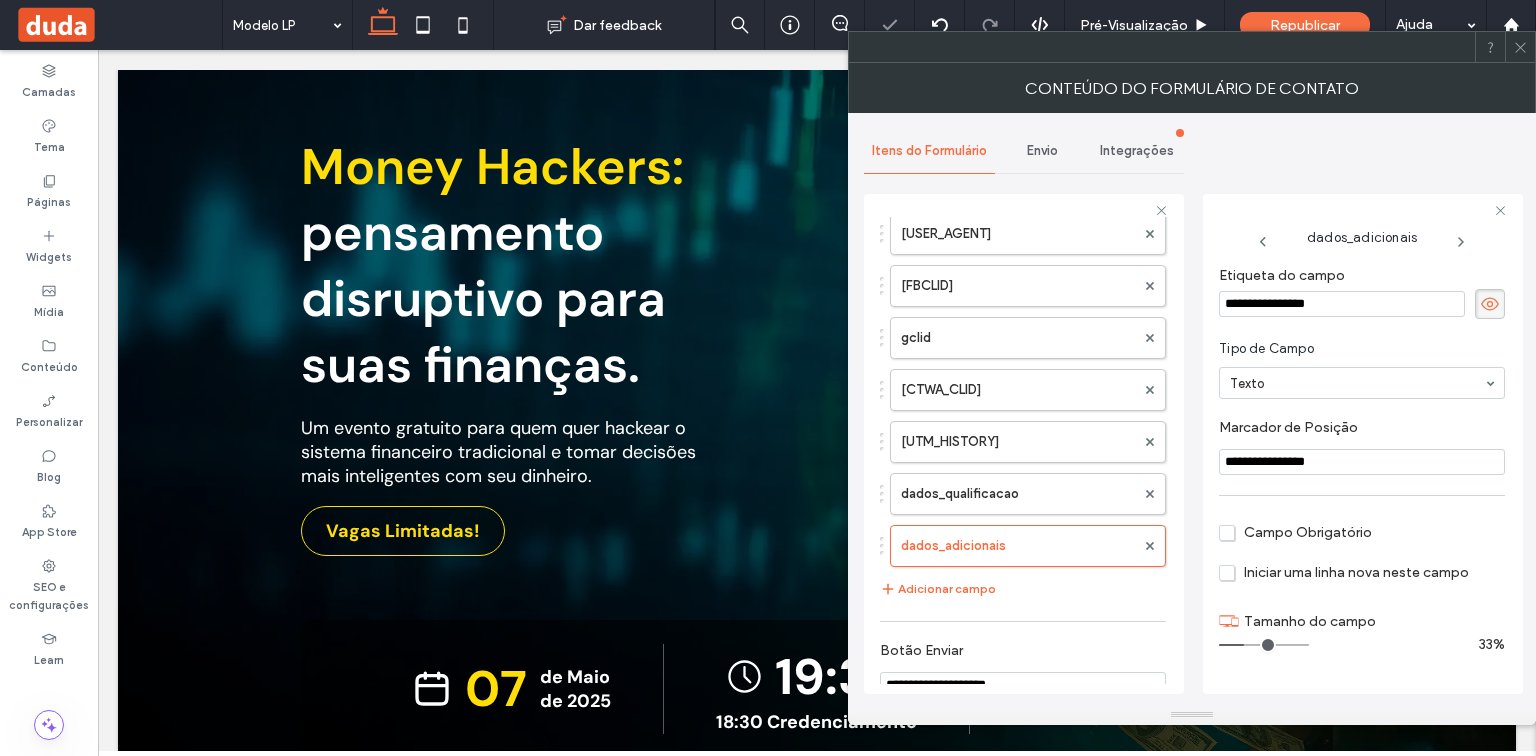 type on "**********" 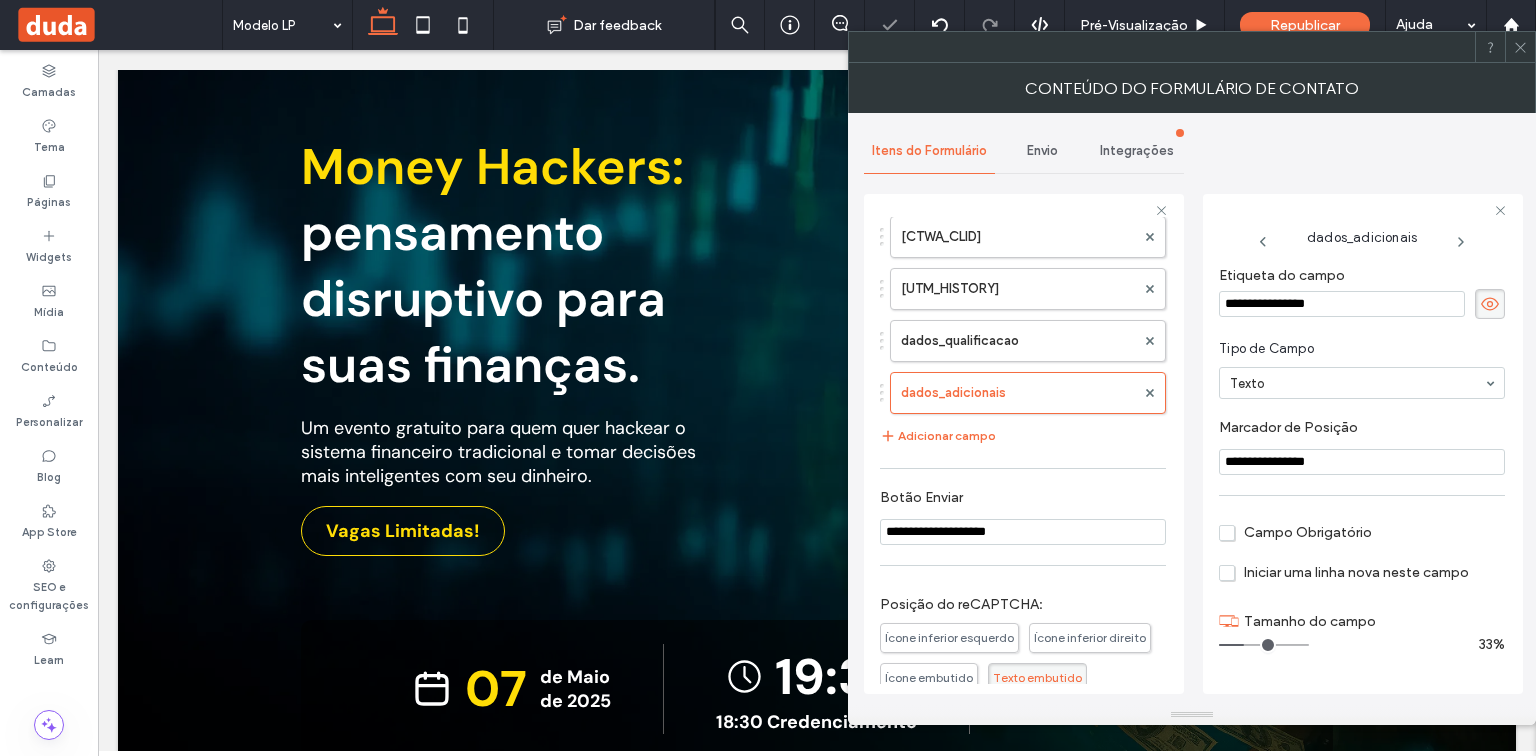 scroll, scrollTop: 1600, scrollLeft: 0, axis: vertical 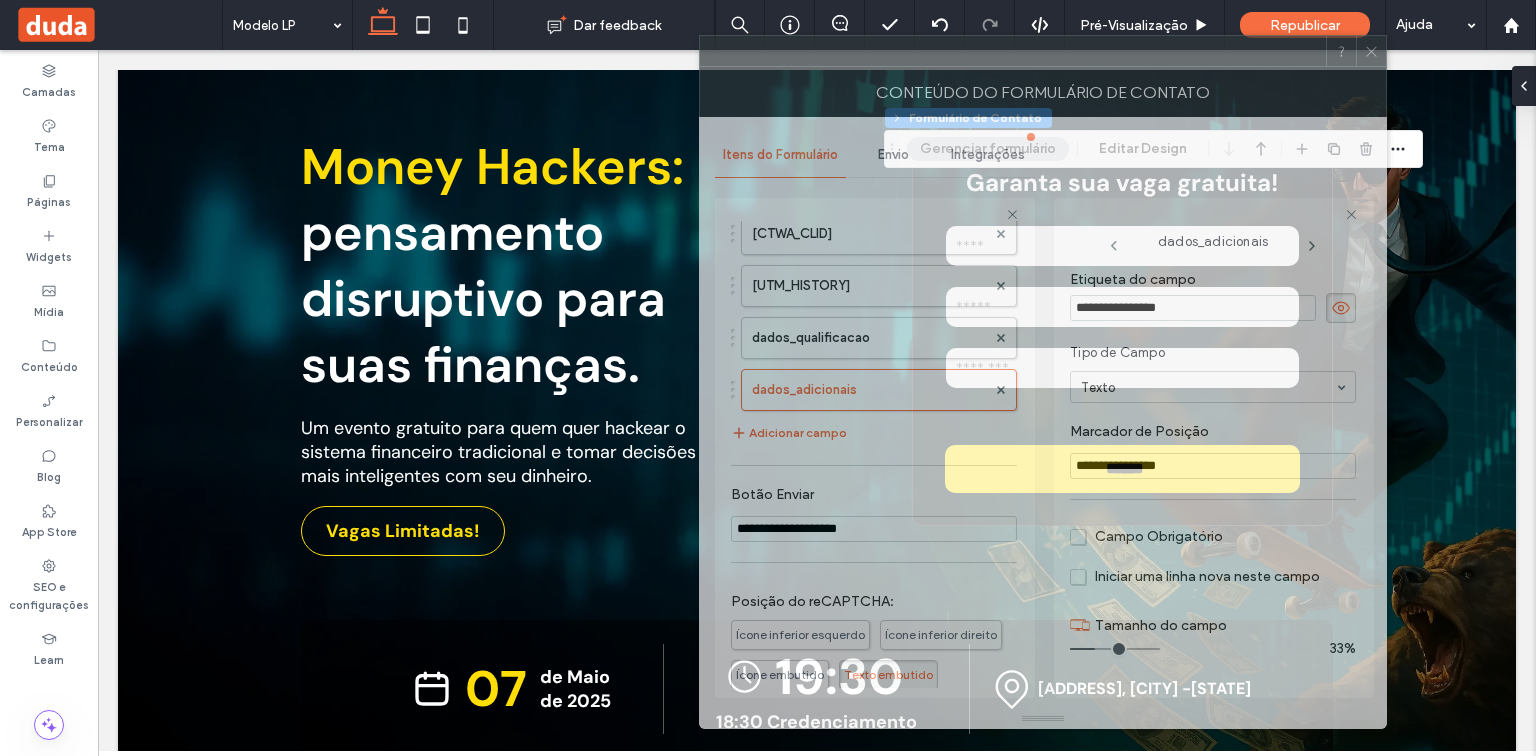 drag, startPoint x: 1272, startPoint y: 50, endPoint x: 1224, endPoint y: 52, distance: 48.04165 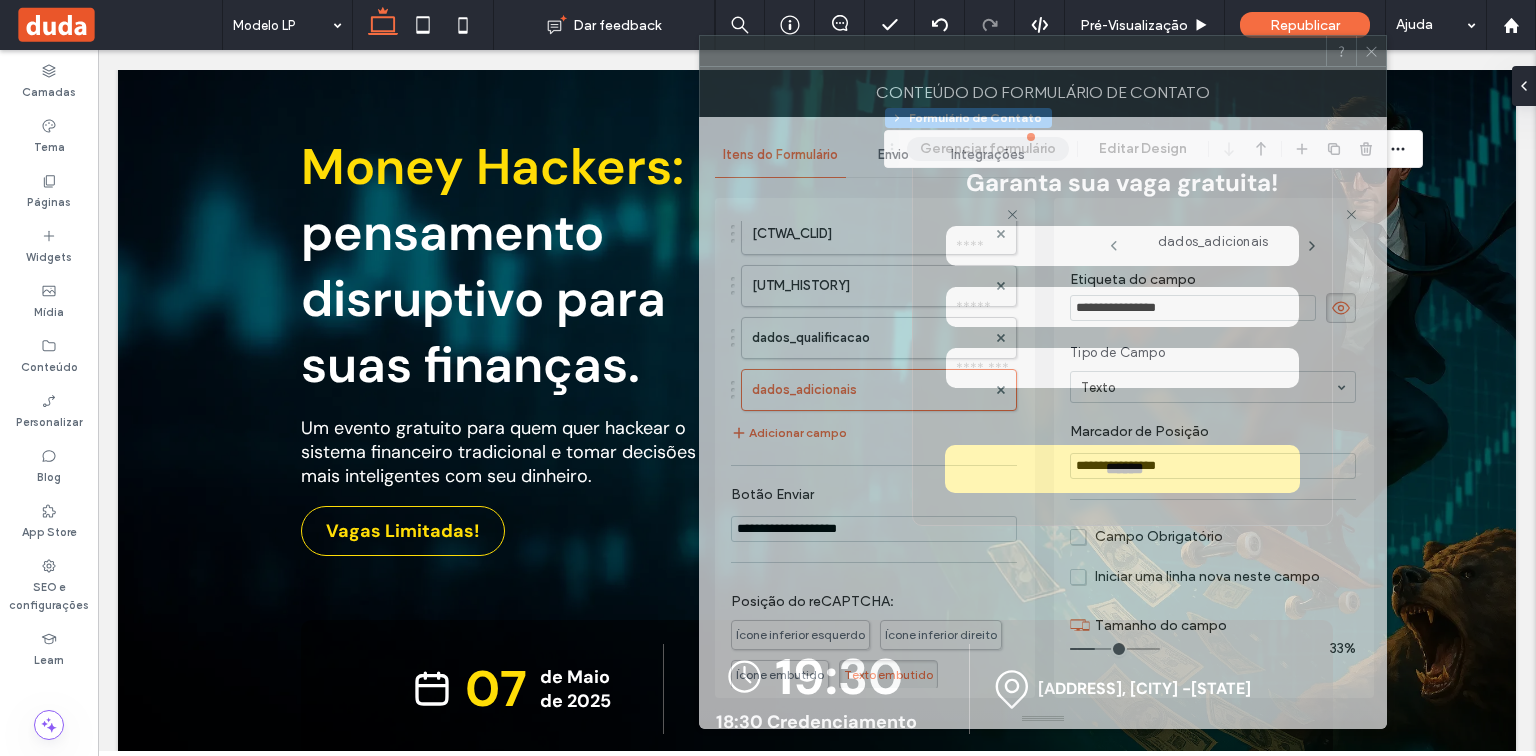 click at bounding box center (1013, 51) 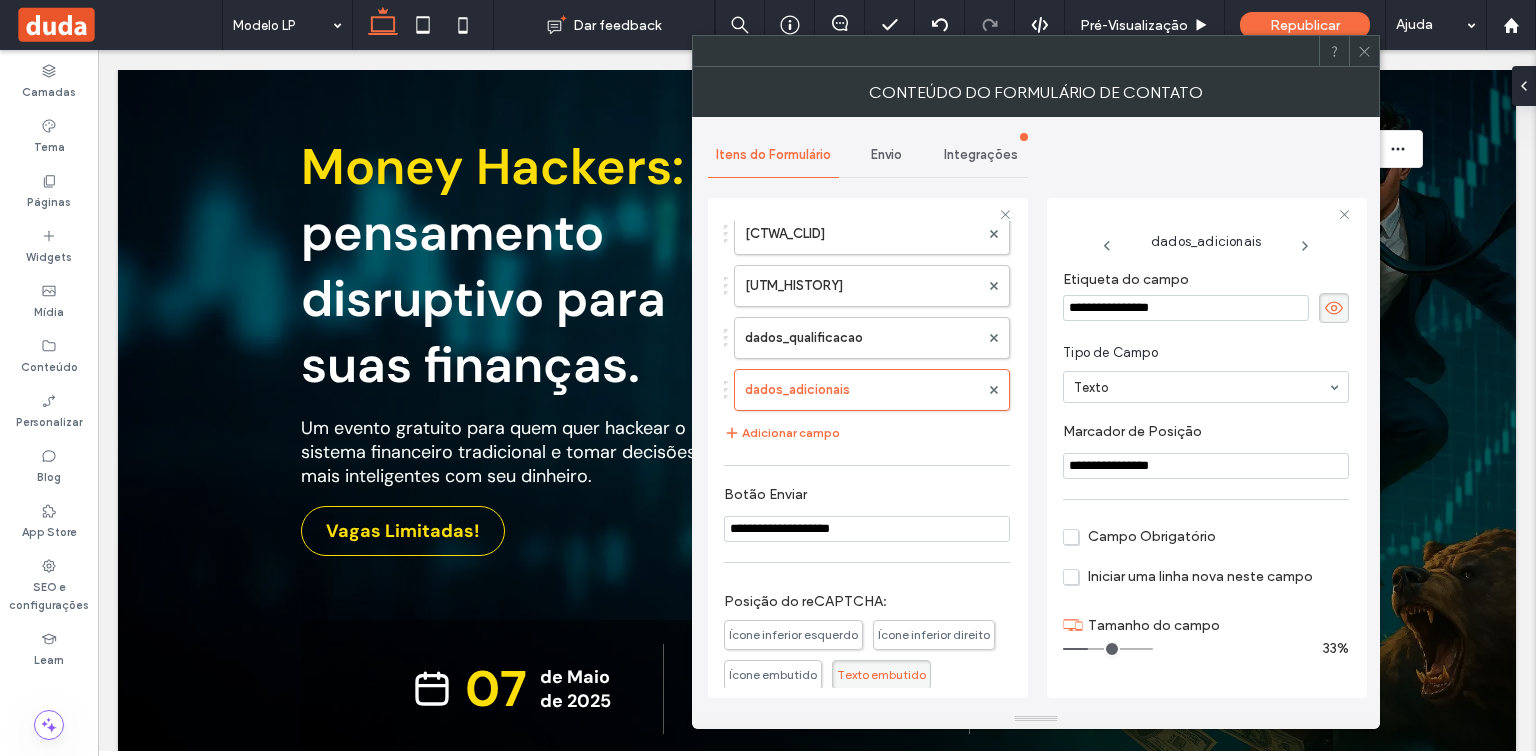 drag, startPoint x: 1369, startPoint y: 51, endPoint x: 1368, endPoint y: 63, distance: 12.0415945 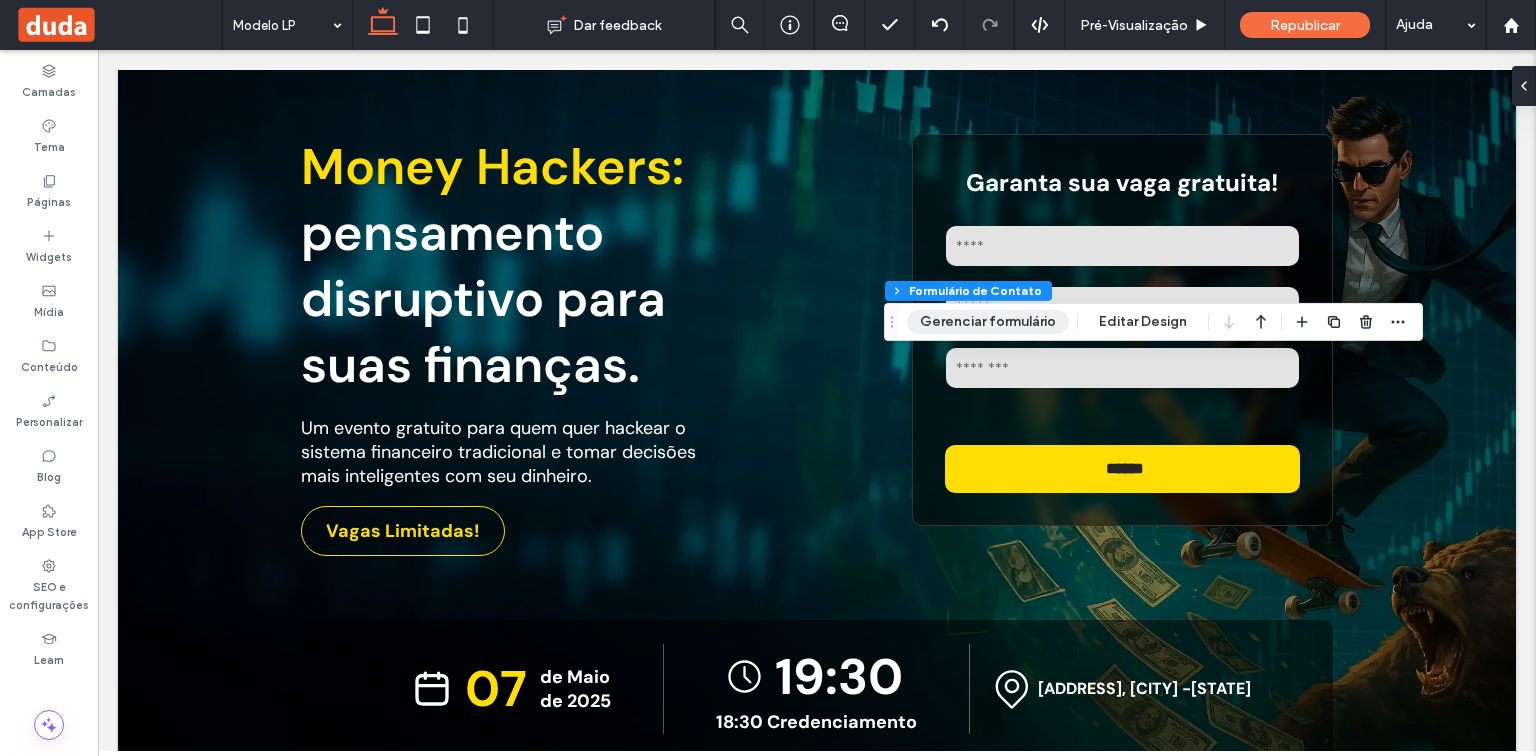 click on "Gerenciar formulário" at bounding box center (988, 322) 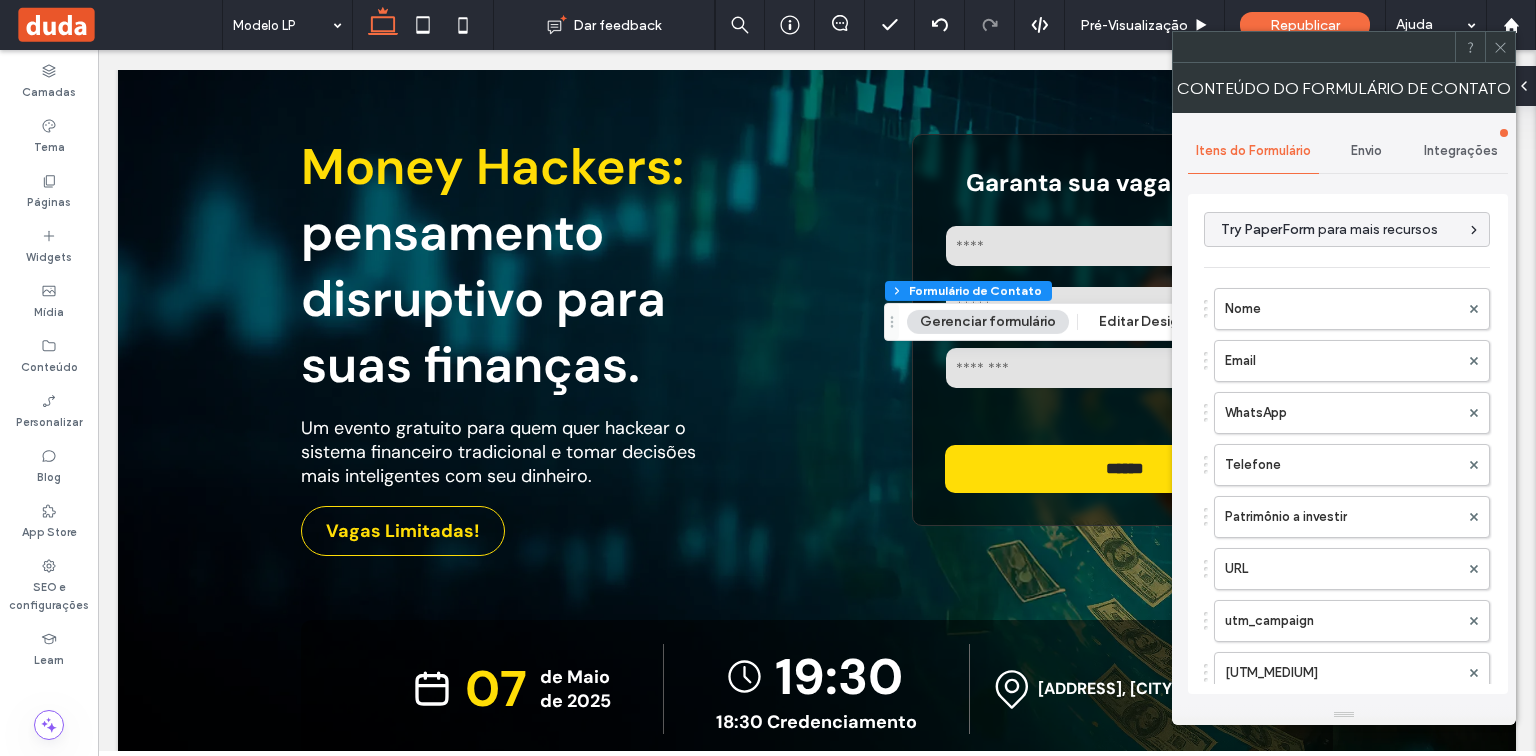 click on "Envio" at bounding box center [1366, 151] 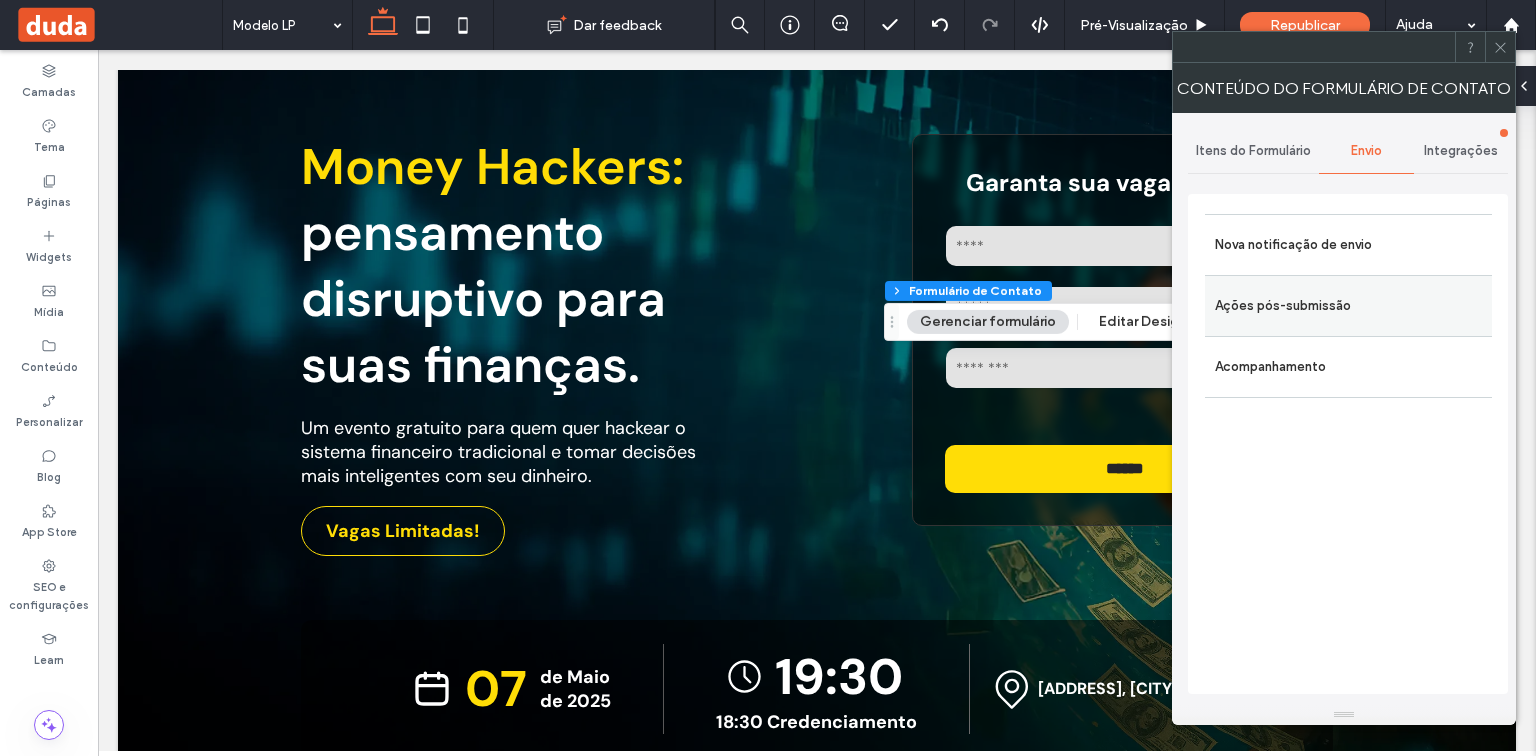 click on "Ações pós-submissão" at bounding box center (1348, 306) 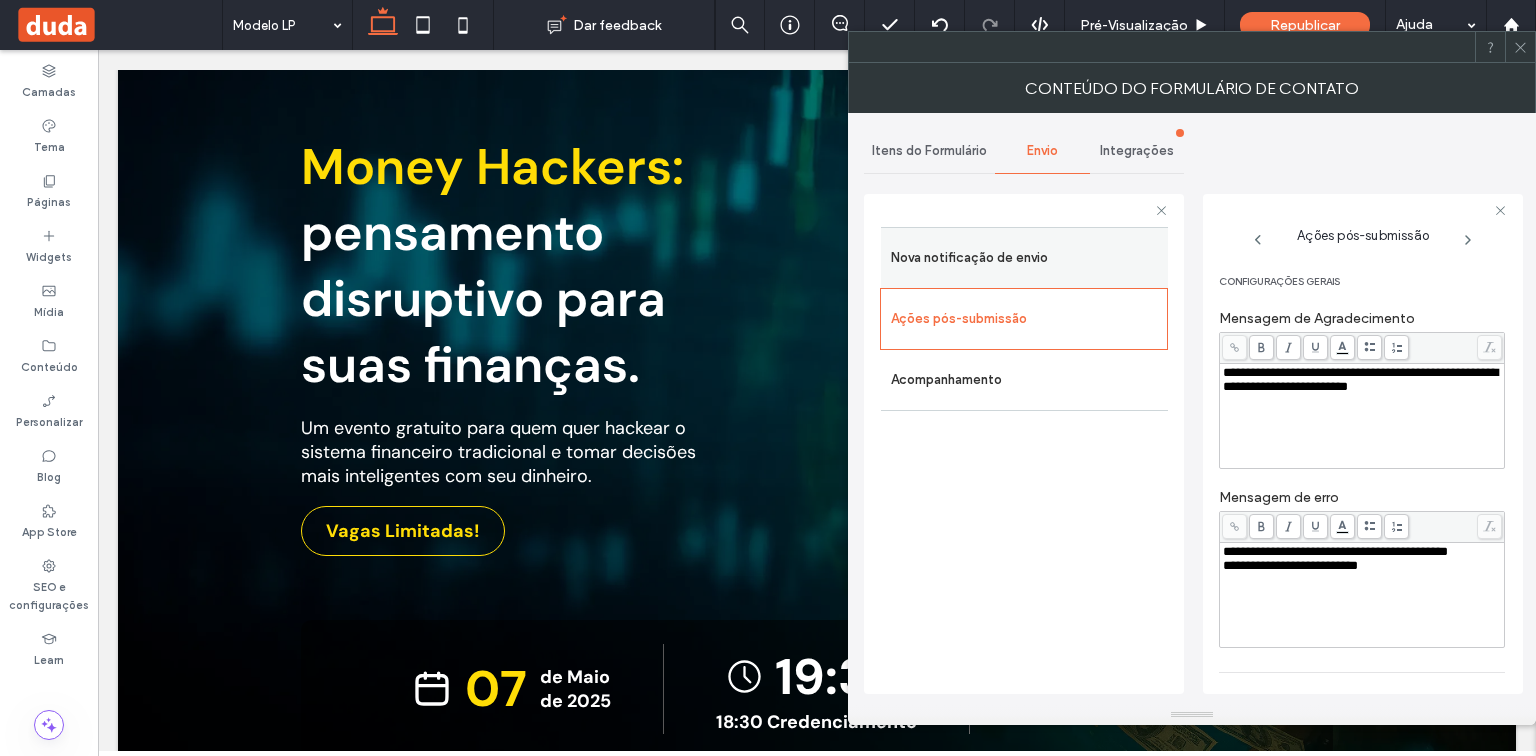 click on "Nova notificação de envio" at bounding box center (1024, 258) 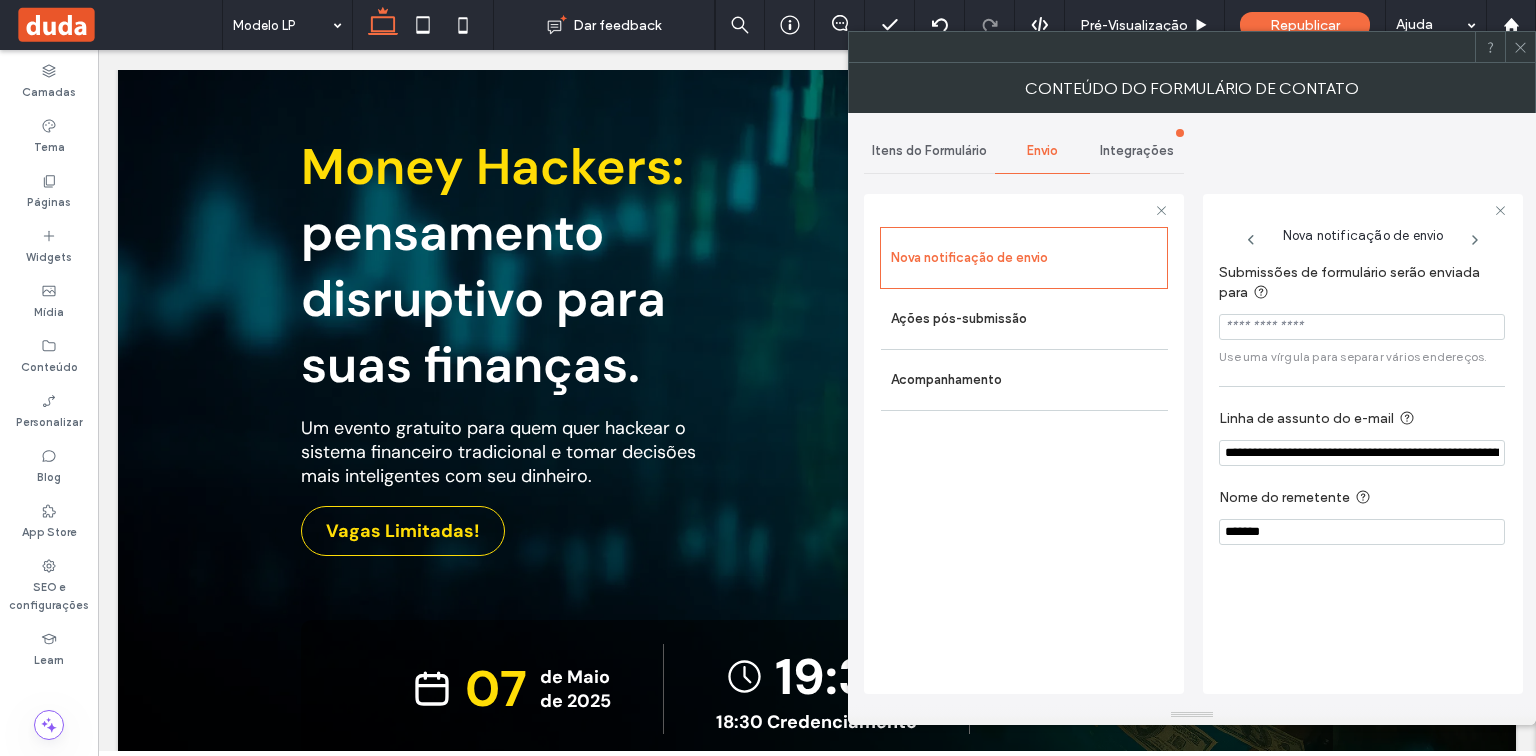 click on "Integrações" at bounding box center (1137, 151) 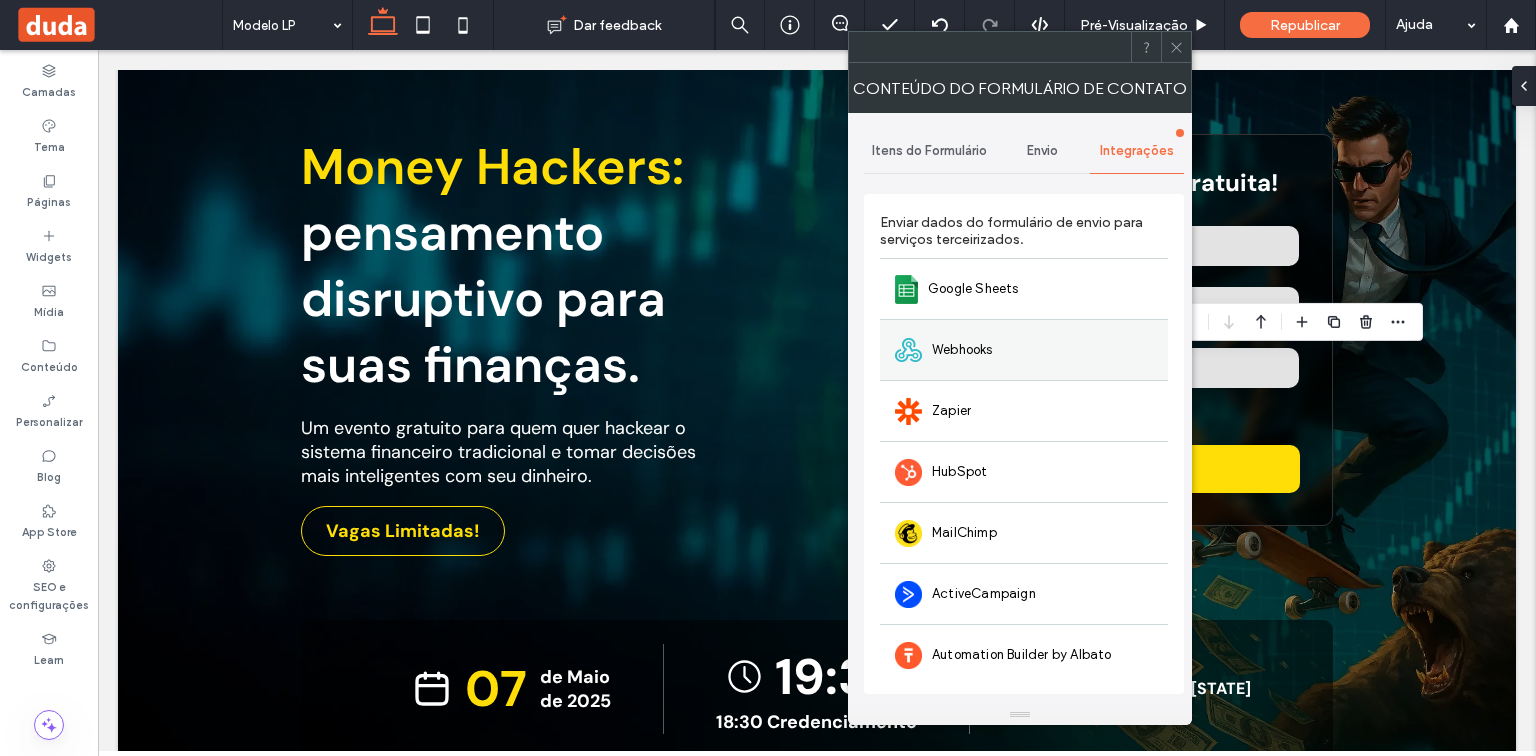 click on "Webhooks" at bounding box center [1024, 349] 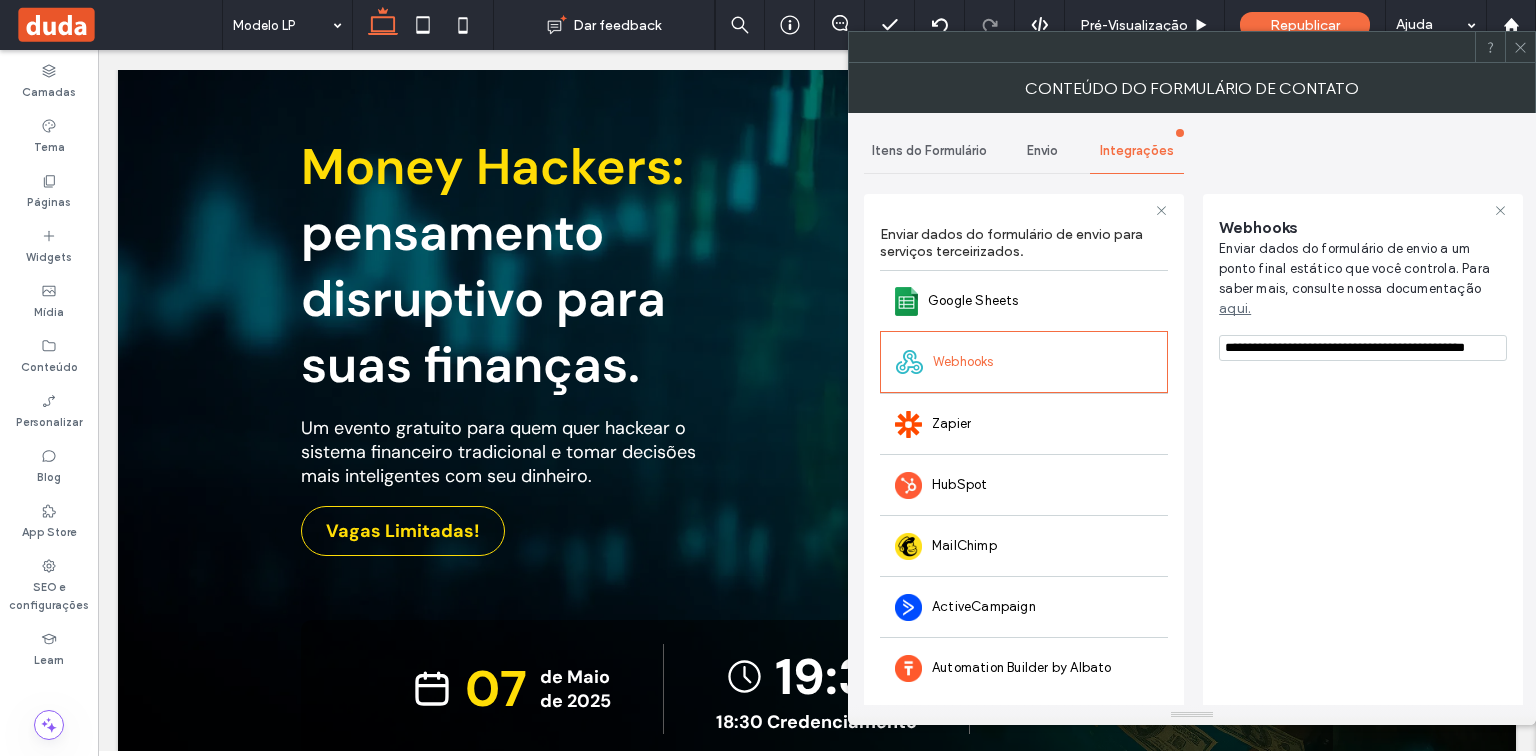 click on "Itens do Formulário" at bounding box center (929, 151) 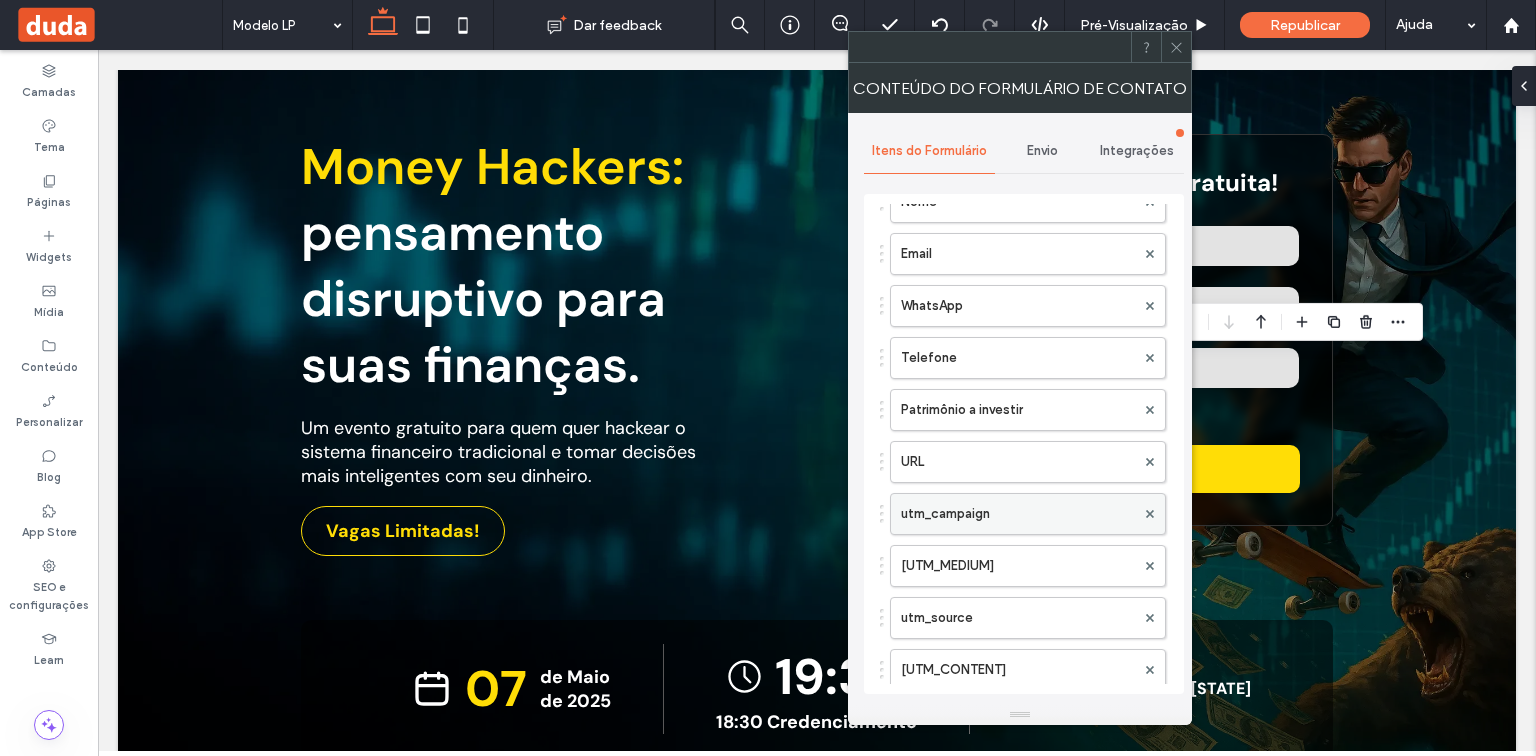 scroll, scrollTop: 320, scrollLeft: 0, axis: vertical 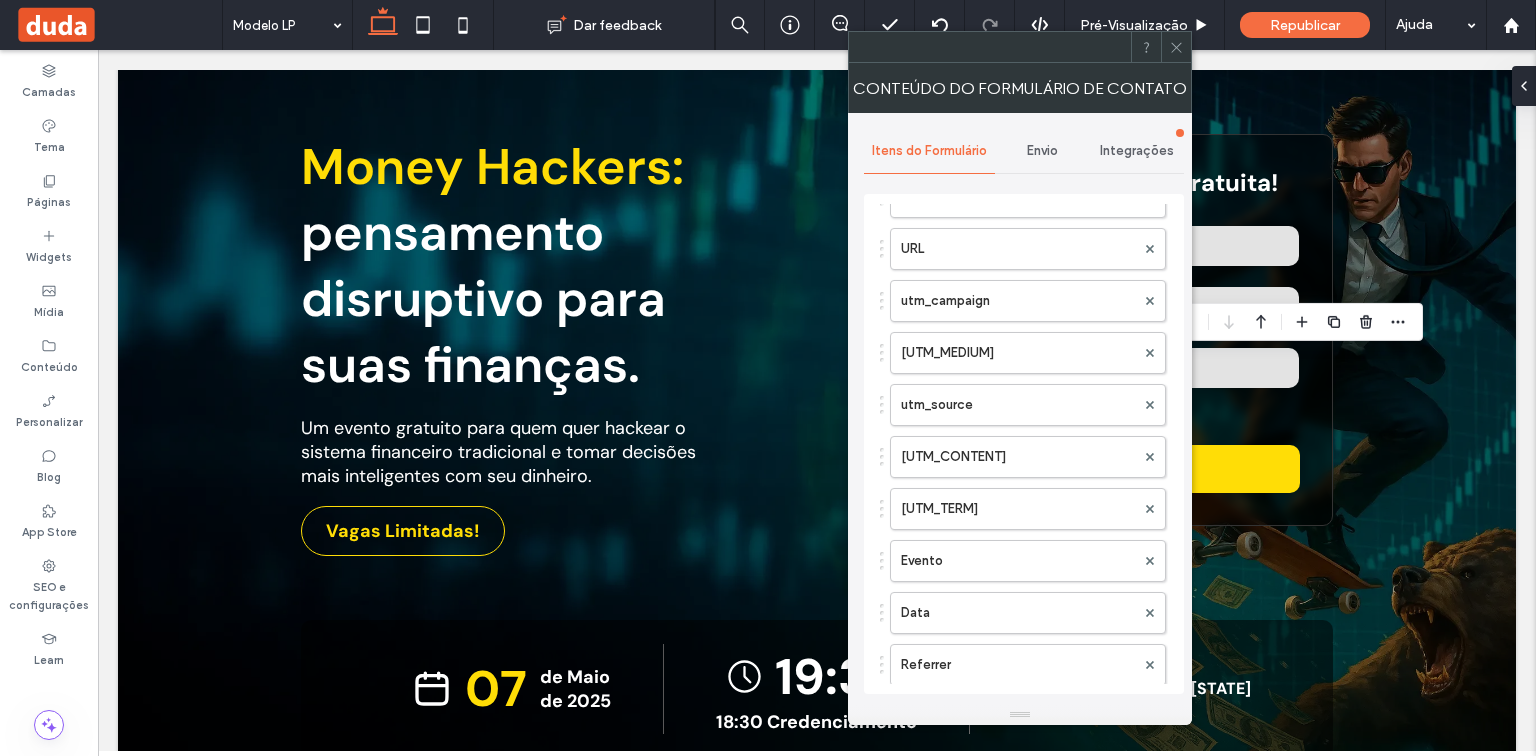 drag, startPoint x: 1176, startPoint y: 53, endPoint x: 1186, endPoint y: 59, distance: 11.661903 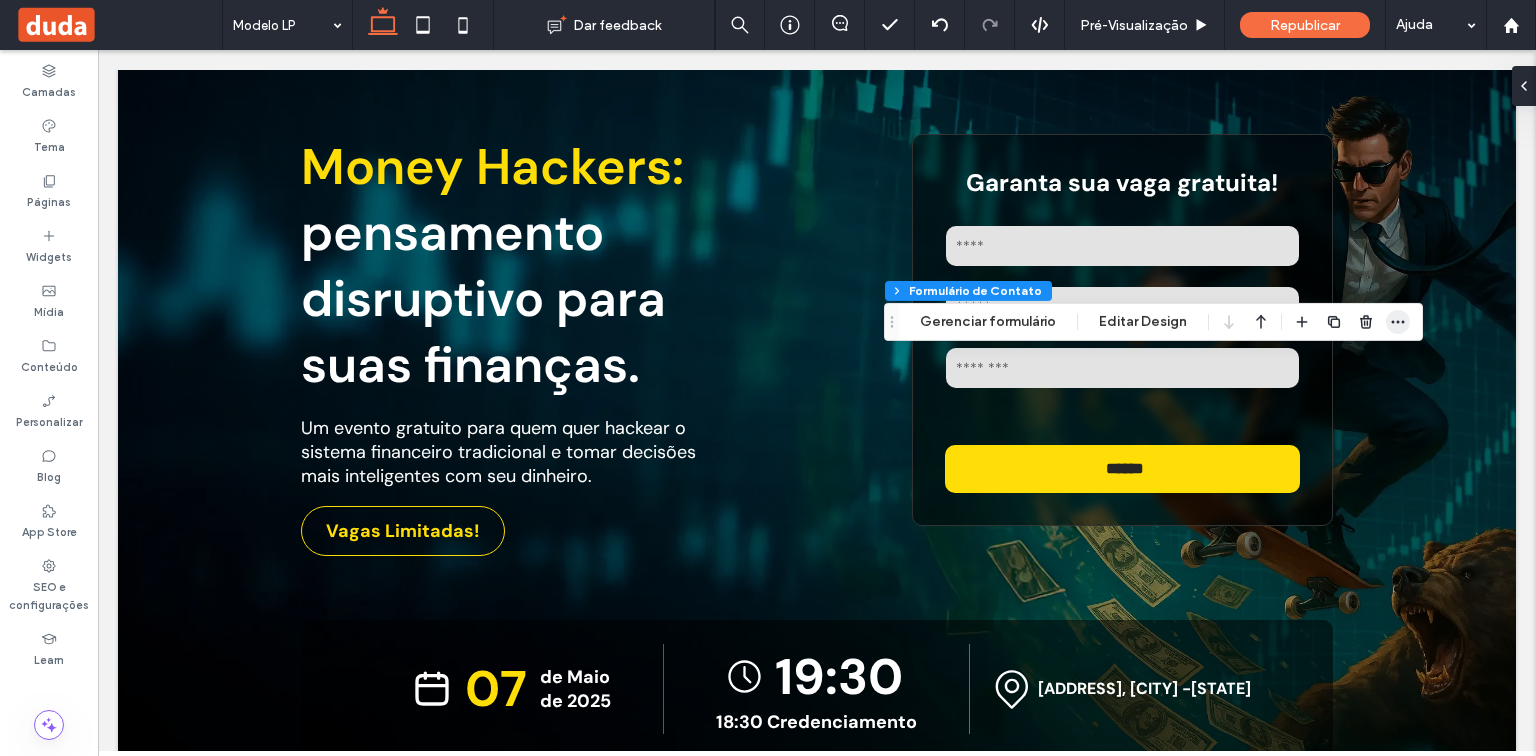 click 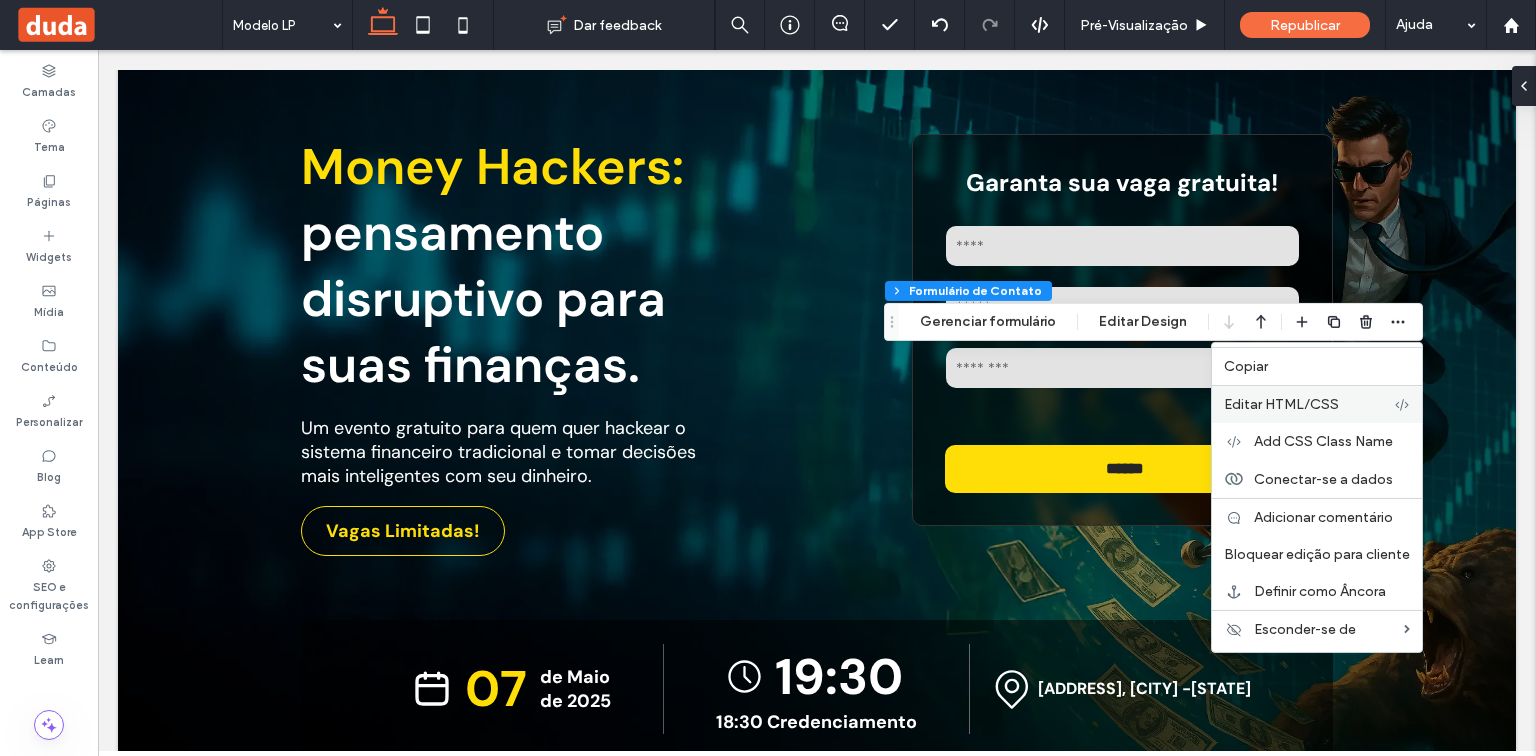 click on "Editar HTML/CSS" at bounding box center (1281, 404) 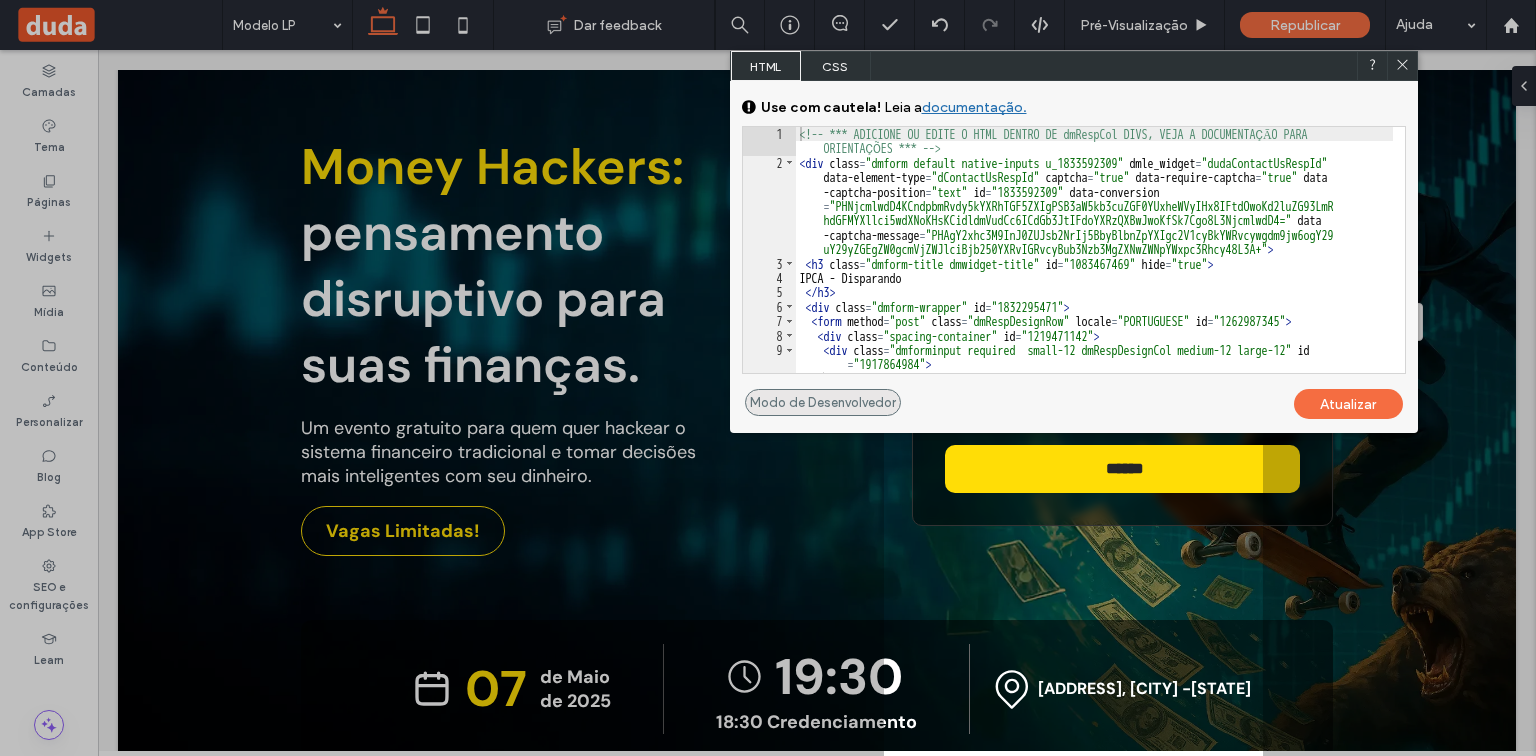 click on "Modo de Desenvolvedor" at bounding box center (823, 402) 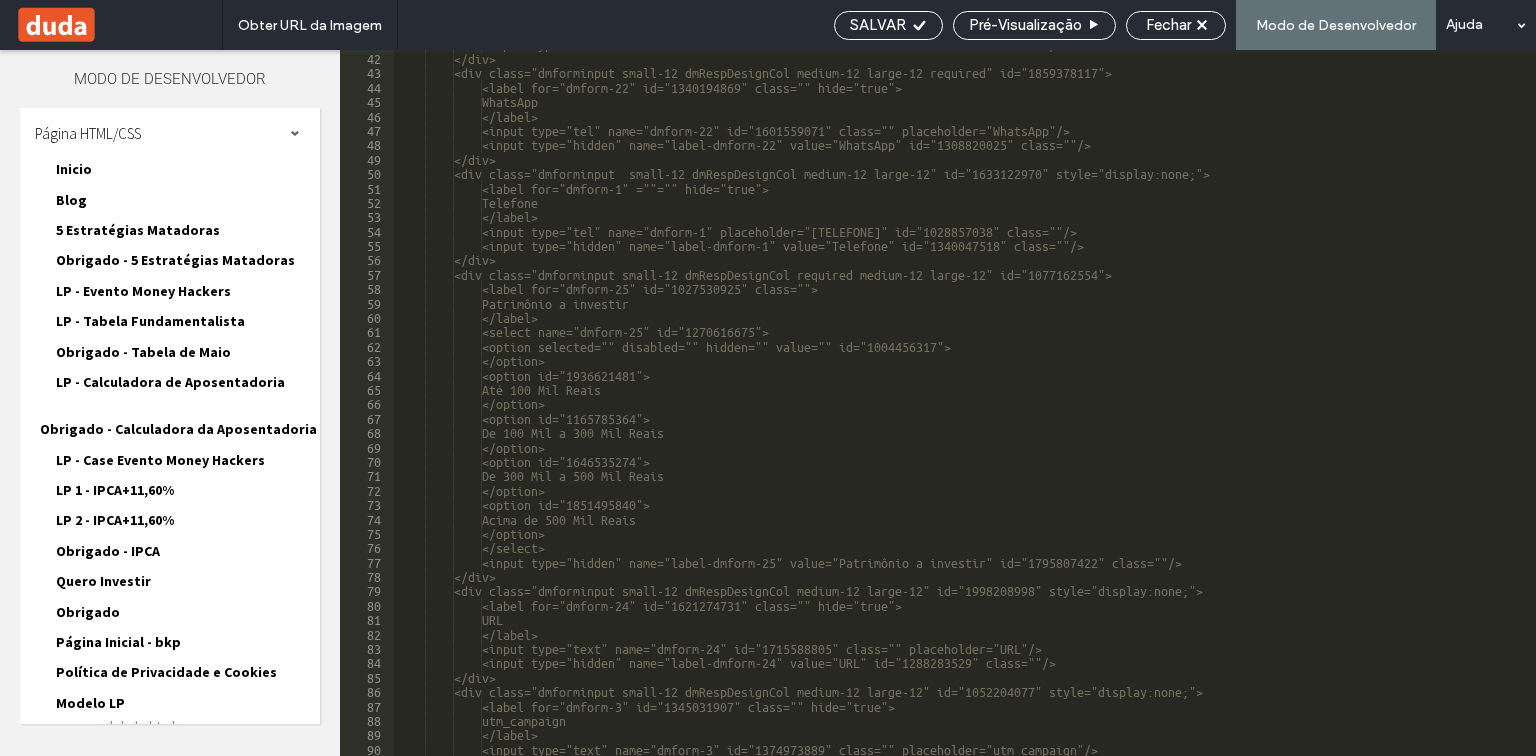 scroll, scrollTop: 633, scrollLeft: 0, axis: vertical 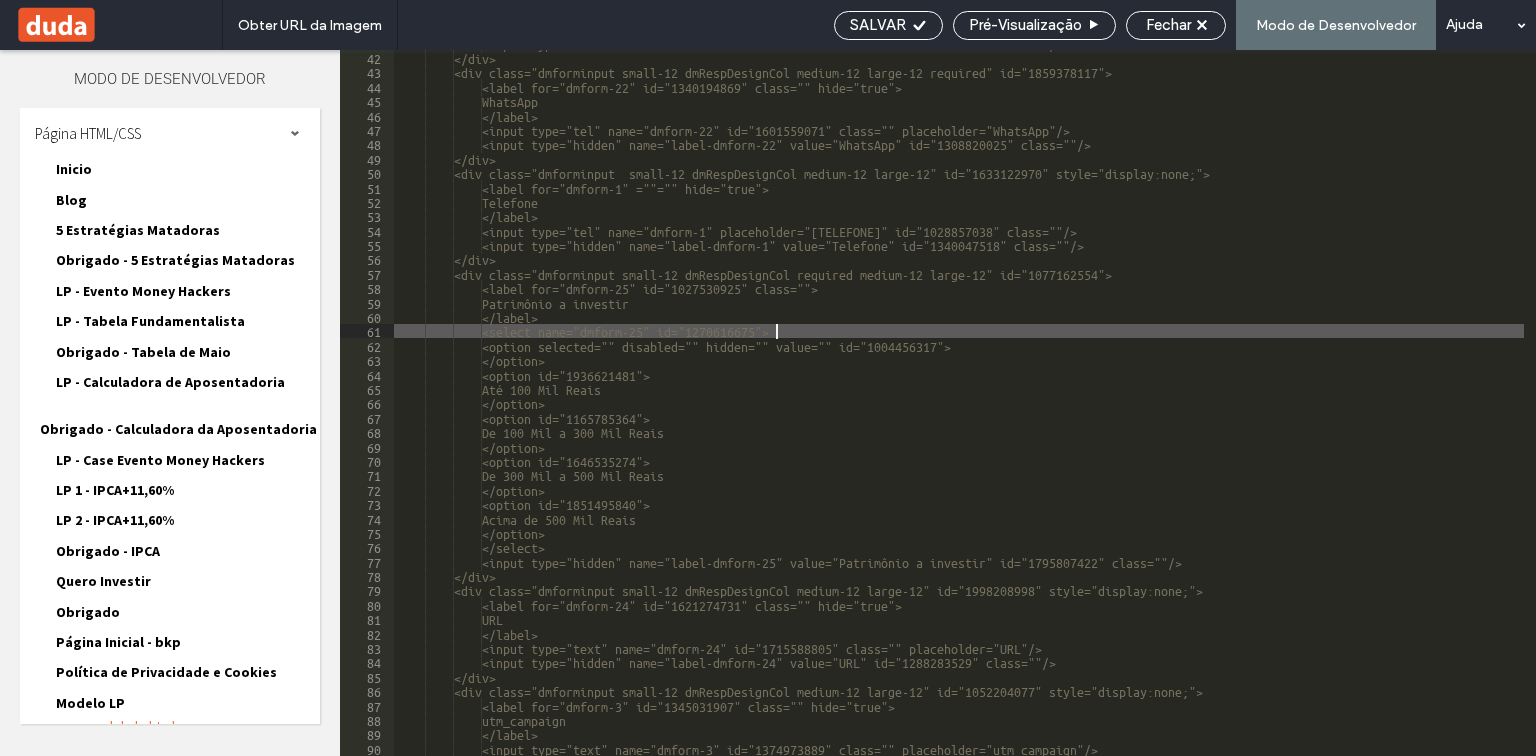 click on "<input type="hidden" name="label-dmform-2" value="Email" id="1582014651" class=""/>               </div >               <div class="dmforminput small-12 dmRespDesignCol medium-12 large-12 required" id="1859378117">                  <label for="dmform-22" id="1340194869" class="" hide="true">
[WHATSAPP]                  </label>
<input type="tel" name="dmform-22" id="1601559071" class="" placeholder="[WHATSAPP]"/>                  <input type="hidden" name="label-dmform-22" value="WhatsApp" id="1308820025" class=""/>               </div >               <div class="dmforminput  small-12 dmRespDesignCol medium-12 large-12" id="1633122970" style="display:none;">                  <label for="dmform-1" =""="" hide="true">
[TELEFONE]                  </label>
<input type="tel" name="dmform-1" placeholder="[TELEFONE]" id="1028857038" class=""/>                              </div >                                          Patrimônio a investir" at bounding box center (1129, 403) 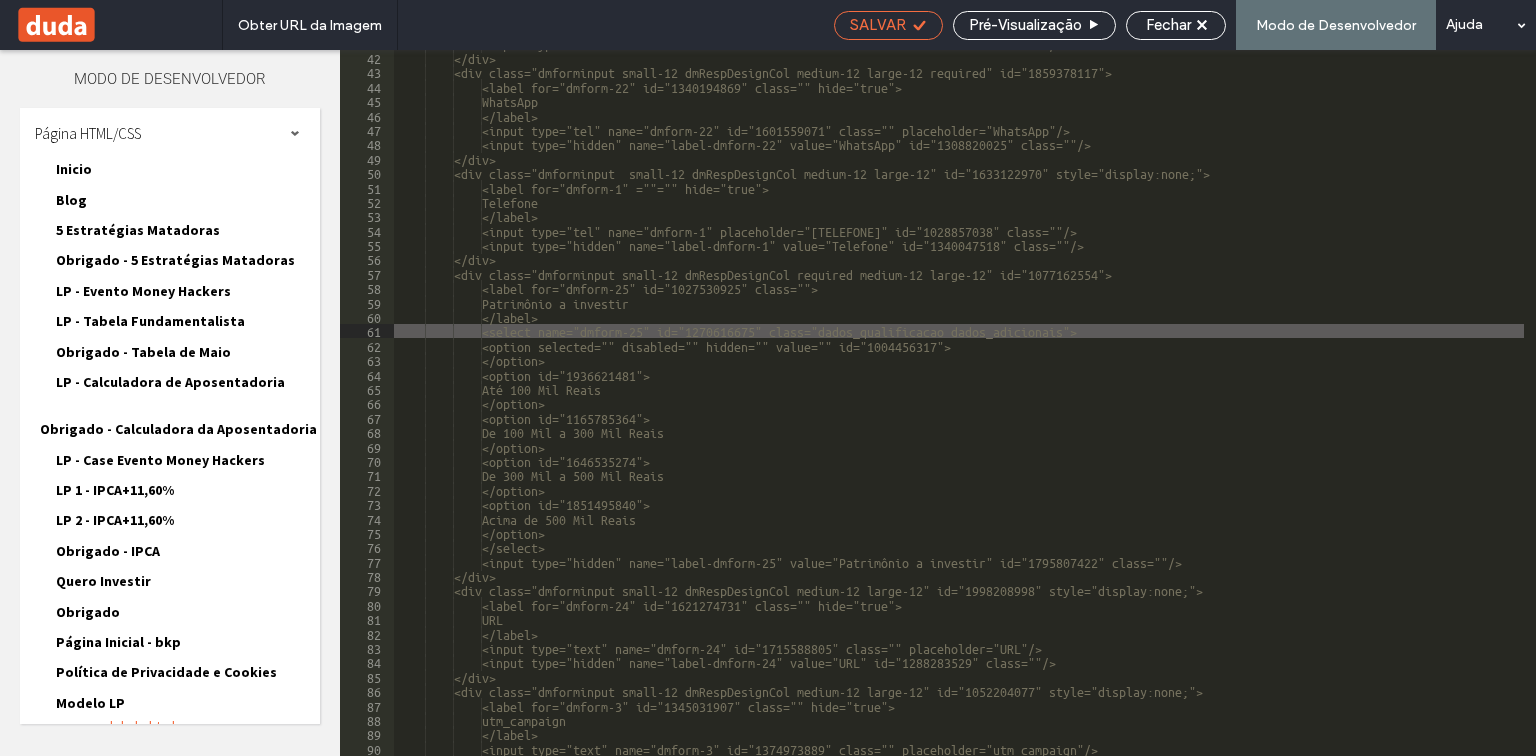 drag, startPoint x: 871, startPoint y: 17, endPoint x: 884, endPoint y: 43, distance: 29.068884 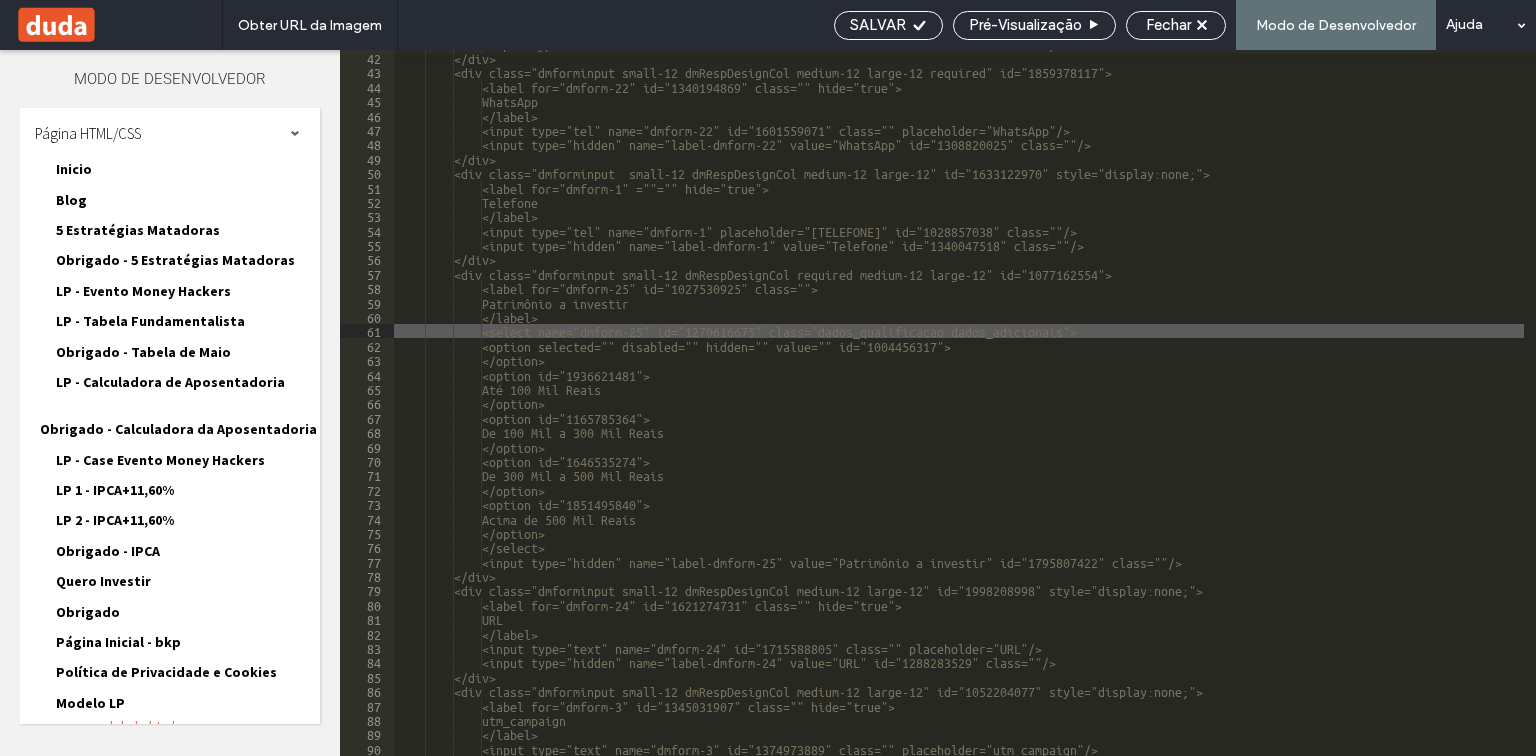 click on "SALVAR" at bounding box center (878, 25) 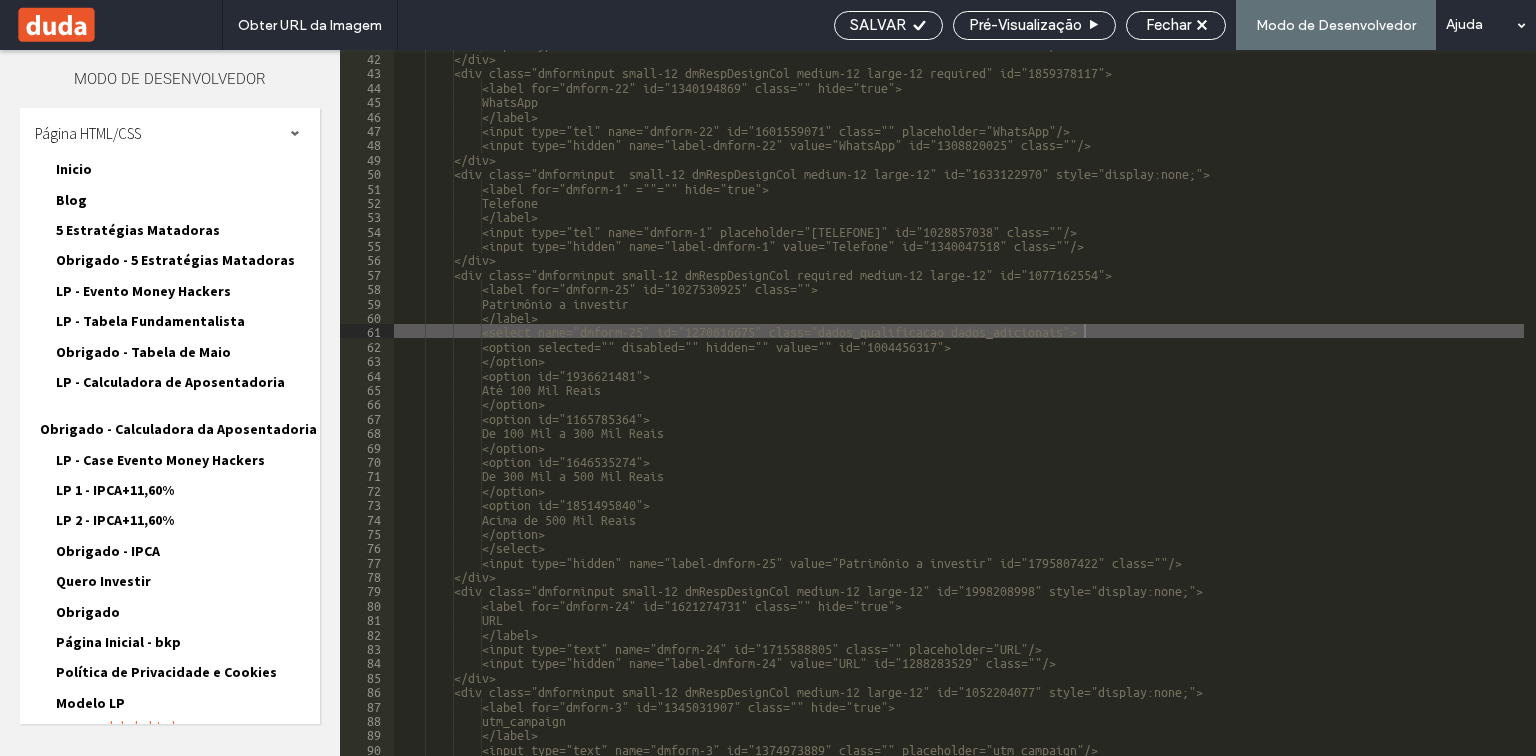 scroll, scrollTop: 676, scrollLeft: 0, axis: vertical 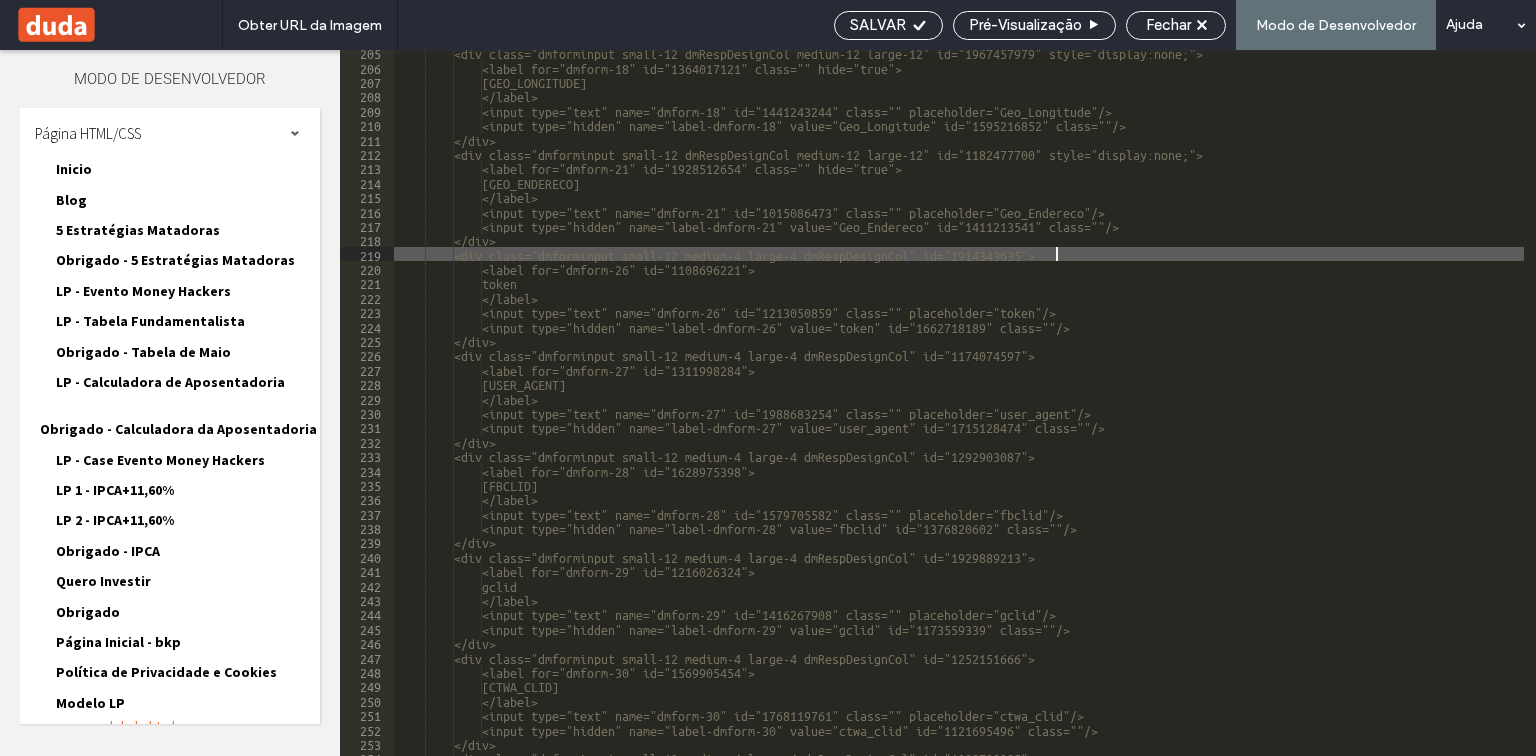 click on "<div class="dmforminput small-12 dmRespDesignCol medium-12 large-12" id="1967457979" style="display:none;">                  <label for="dmform-18" id="1364017121" class="" hide="true">                 Geo_Longitude                  </label>                  <input type="text" name="dmform-18" id="1441243244" class="" placeholder="Geo_Longitude"/>                  <input type="hidden" name="label-dmform-18" value="Geo_Longitude" id="1595216852" class=""/>               </div>               <div class="dmforminput small-12 dmRespDesignCol medium-12 large-12" id="1182477700" style="display:none;">                  <label for="dmform-21" id="1928512654" class="" hide="true">                 Geo_Endereco                  </label>                  <input type="text" name="dmform-21" id="1015086473" class="" placeholder="Geo_Endereco"/>                  <input type="hidden" name="label-dmform-21" value="Geo_Endereco" id="1411213541" class=""/>               </div>" at bounding box center [959, 412] 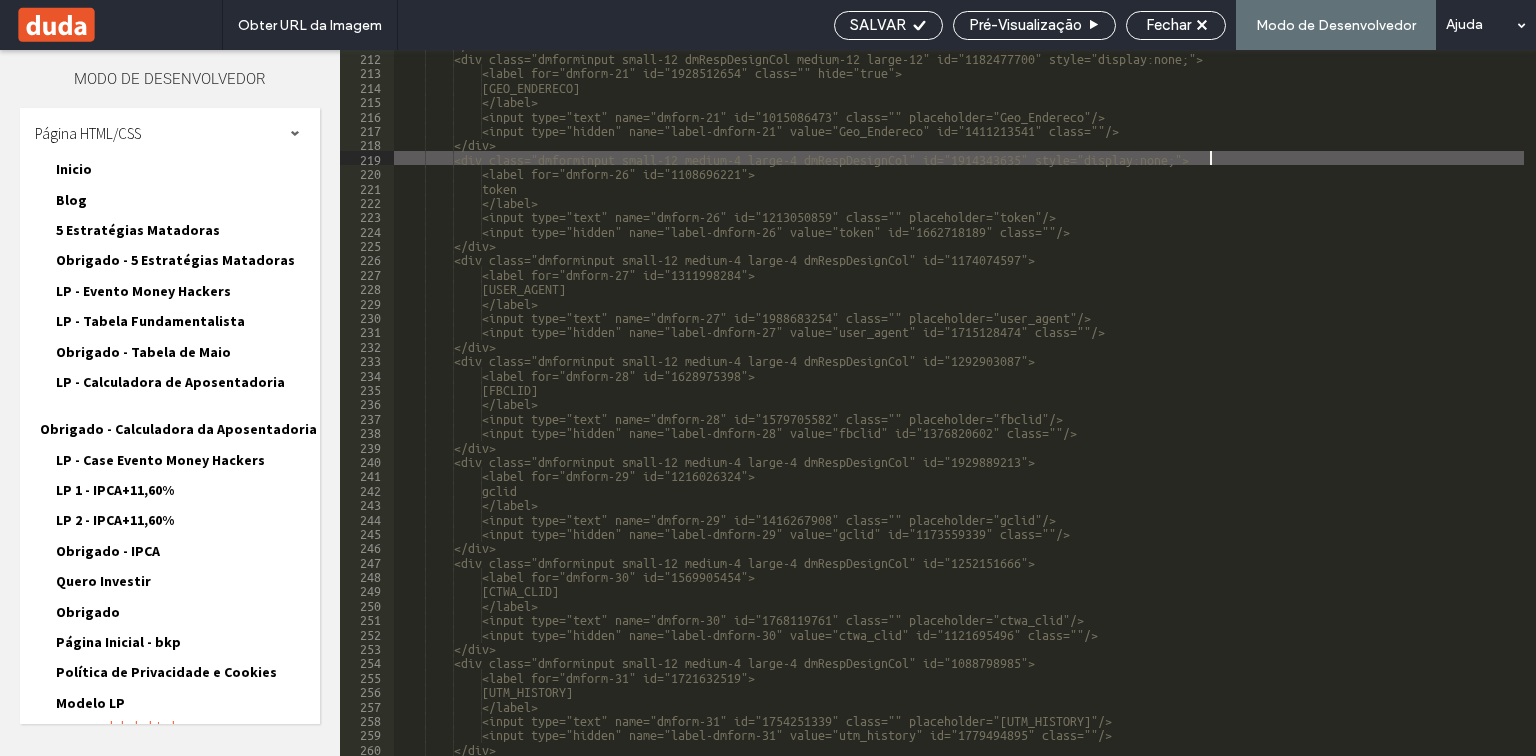 scroll, scrollTop: 3124, scrollLeft: 0, axis: vertical 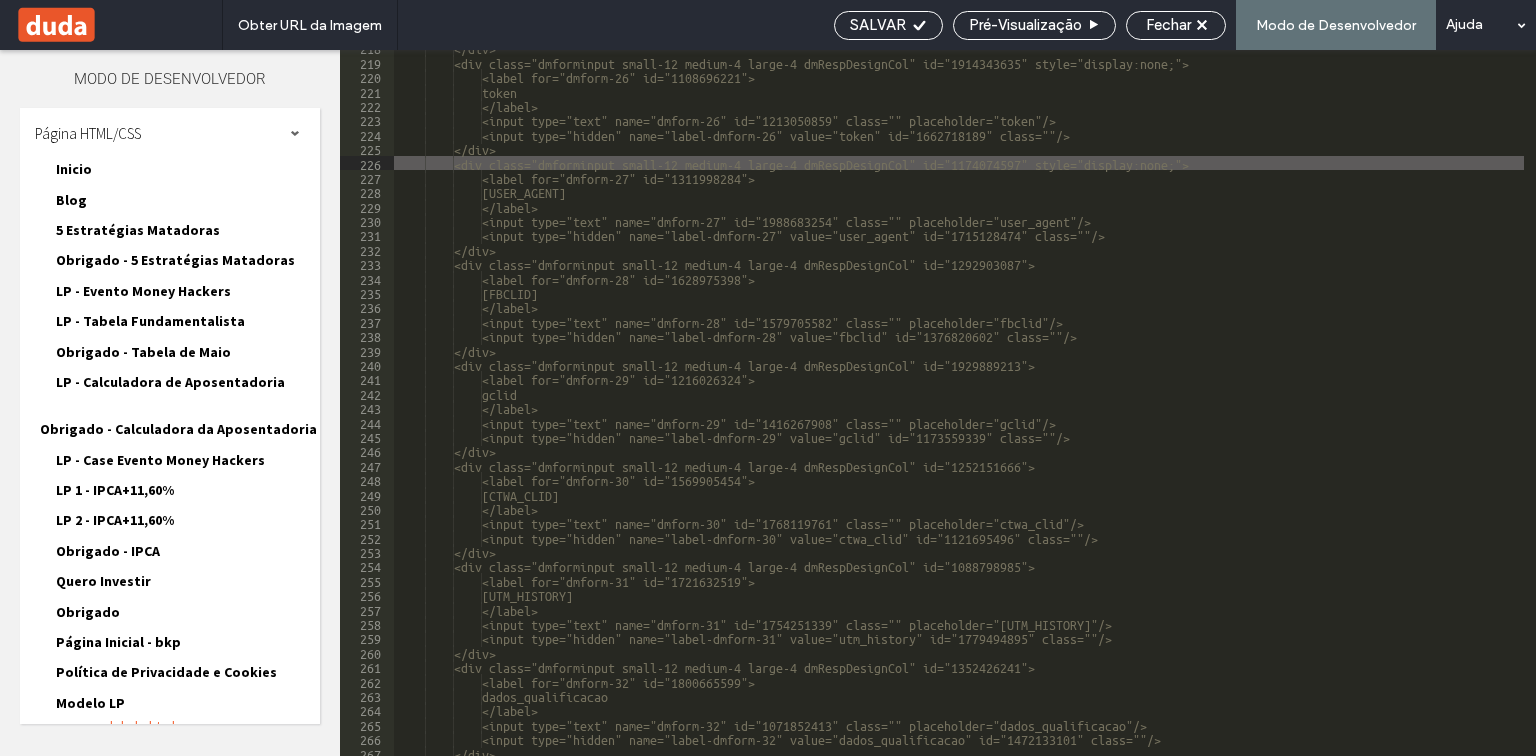 click on "</div>               <div class="dmforminput small-12 medium-4 large-4 dmRespDesignCol" id="1914343635" style="display:none;">                  <label for="dmform-26" id="1108696221">                 token                  </label>                  <input type="text" name="dmform-26" id="1213050859" class="" placeholder="token"/>                  <input type="hidden" name="label-dmform-26" value="token" id="1662718189" class=""/>               </div>               <div class="dmforminput small-12 medium-4 large-4 dmRespDesignCol" id="1174074597" style="display:none;">                  <label for="dmform-27" id="1311998284">                 user_agent                  </label>                  <input type="text" name="dmform-27" id="1988683254" class="" placeholder="user_agent"/>                  <input type="hidden" name="label-dmform-27" value="user_agent" id="1715128474" class=""/>               </div>                            <label for="dmform-28" id="1628975398">                 fbclid" at bounding box center [959, 407] 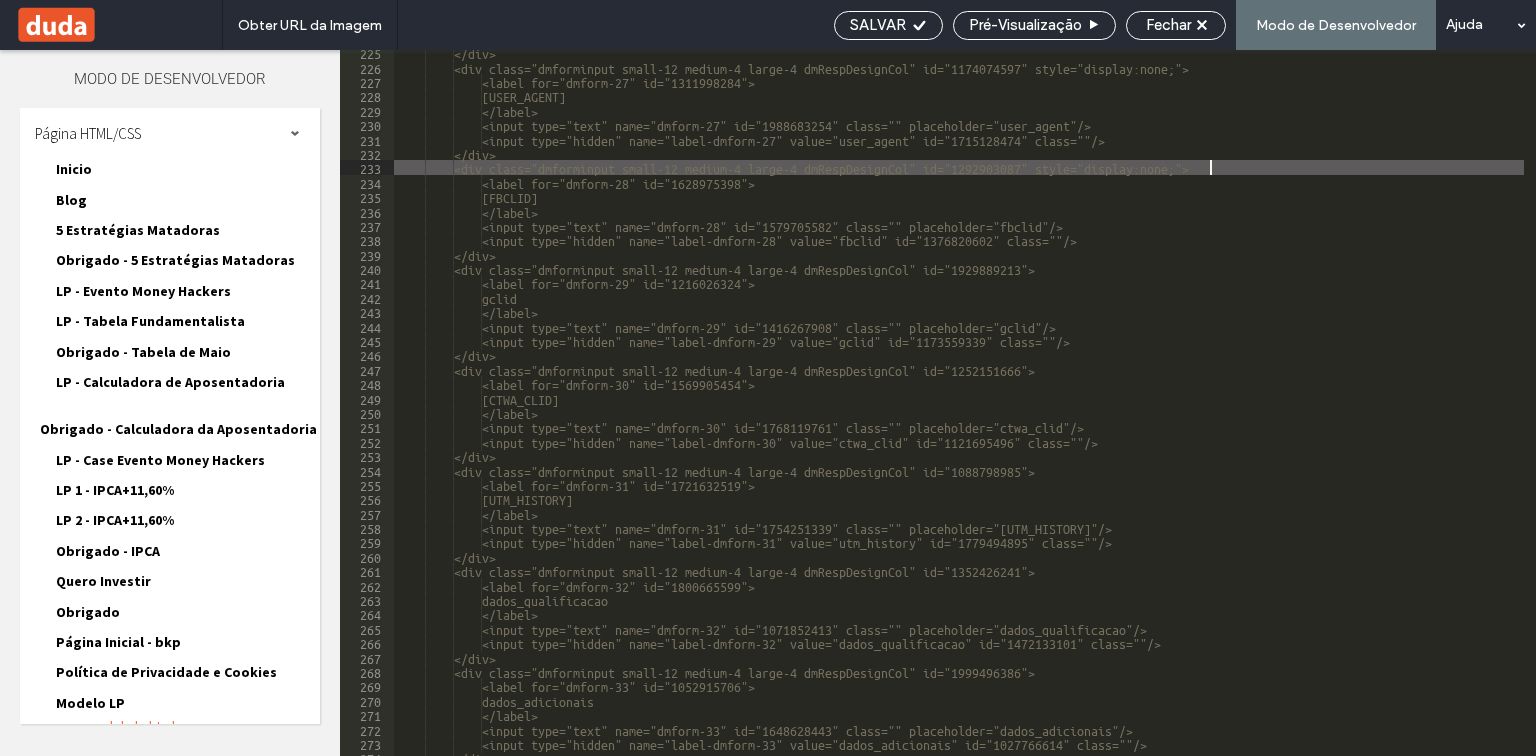scroll, scrollTop: 3316, scrollLeft: 0, axis: vertical 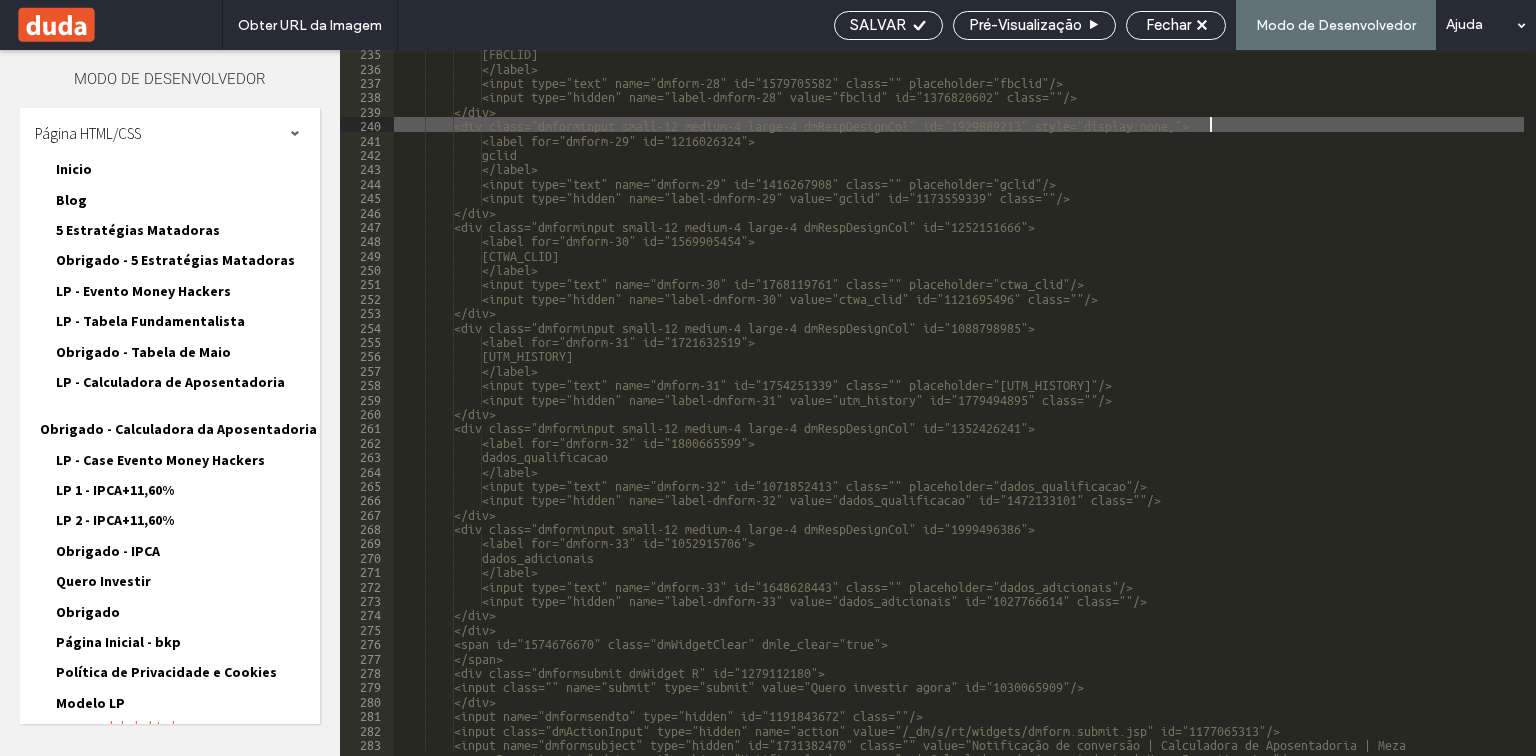 click on "<input type="text" name="dmform-28" id="1579705582" class="" placeholder="[FBCLID]"/>                  <input type="hidden" name="label-dmform-28" value="fbclid" id="1376820602" class=""/>               </div>               <div class="dmforminput small-12 medium-4 large-4 dmRespDesignCol" id="1929889213" style="display:none;">                  <label for="dmform-29" id="1216026324">                 [GCLID]                  </label>                  <input type="text" name="dmform-29" id="1416267908" class="" placeholder="[GCLID]"/>                  <input type="hidden" name="label-dmform-29" value="gclid" id="1173559339" class=""/>               </div>               <div class="dmforminput small-12 medium-4 large-4 dmRespDesignCol" id="1252151666">                  <label for="dmform-30" id="1569905454">                 [CTWA_CLID]                  </label>                                             </div>" at bounding box center [959, 412] 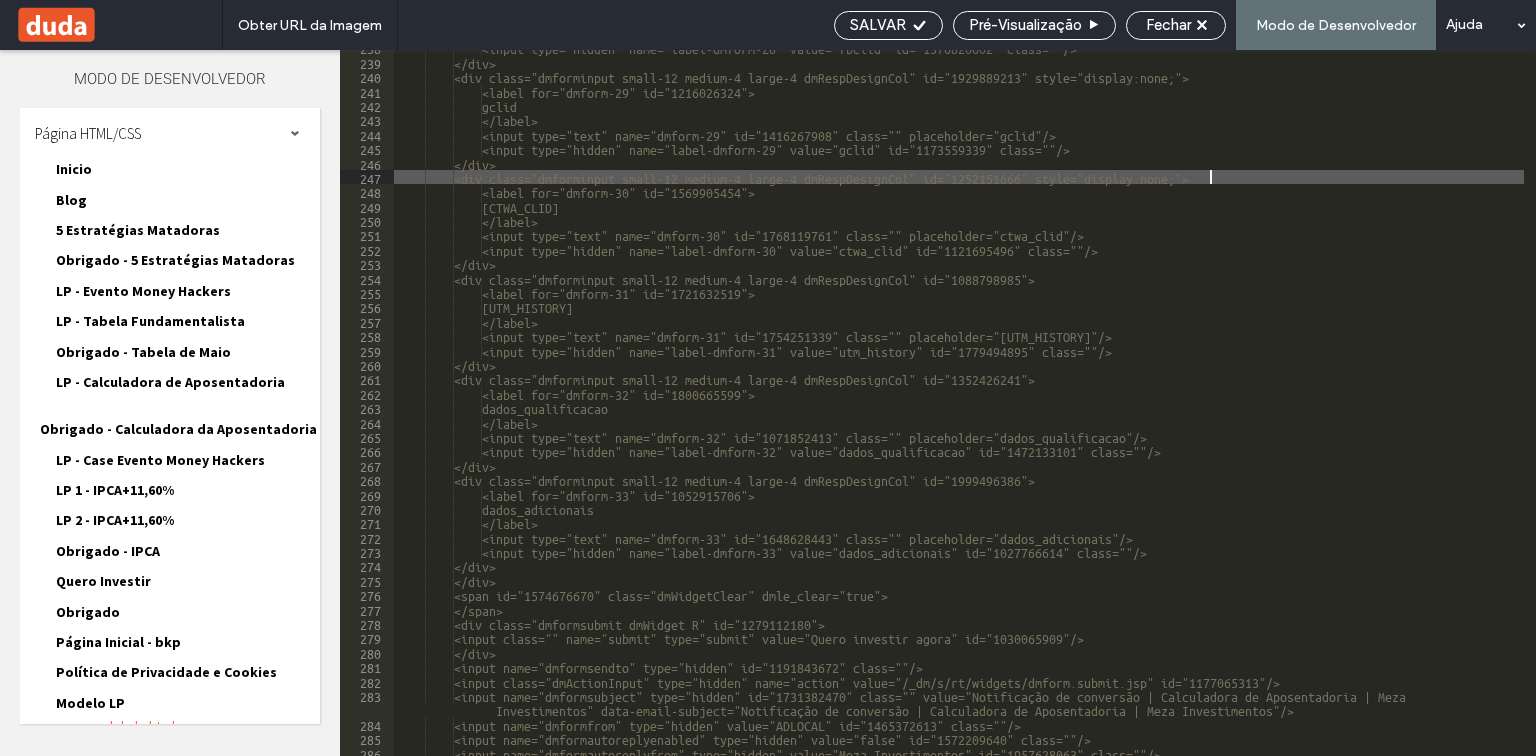scroll, scrollTop: 3556, scrollLeft: 0, axis: vertical 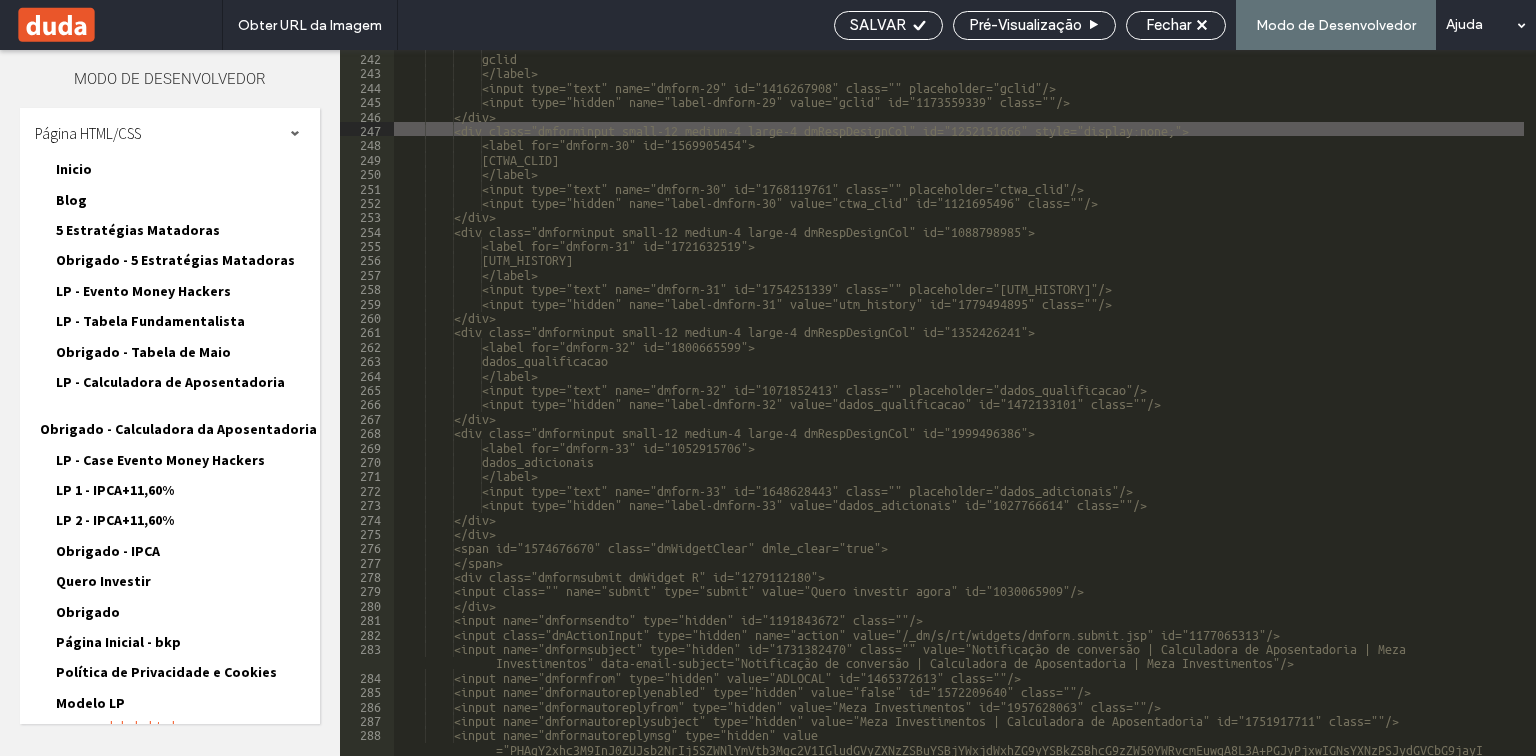 click on "<label for="dmform-29" id="1216026324">                 gclid                  </label>                  <input type="text" name="dmform-29" id="1416267908" class="" placeholder="gclid"/>                  <input type="hidden" name="label-dmform-29" value="gclid" id="1173559339" class=""/>               </div>               <div class="dmforminput small-12 medium-4 large-4 dmRespDesignCol" id="1252151666" style="display:none;">                  <label for="dmform-30" id="1569905454">                 ctwa_clid                  </label>                  <input type="text" name="dmform-30" id="1768119761" class="" placeholder="ctwa_clid"/>                  <input type="hidden" name="label-dmform-30" value="ctwa_clid" id="1121695496" class=""/>               </div>               <div class="dmforminput small-12 medium-4 large-4 dmRespDesignCol" id="1088798985">                  <label for="dmform-31" id="1721632519">                 utm_history                  </label>" at bounding box center (959, 432) 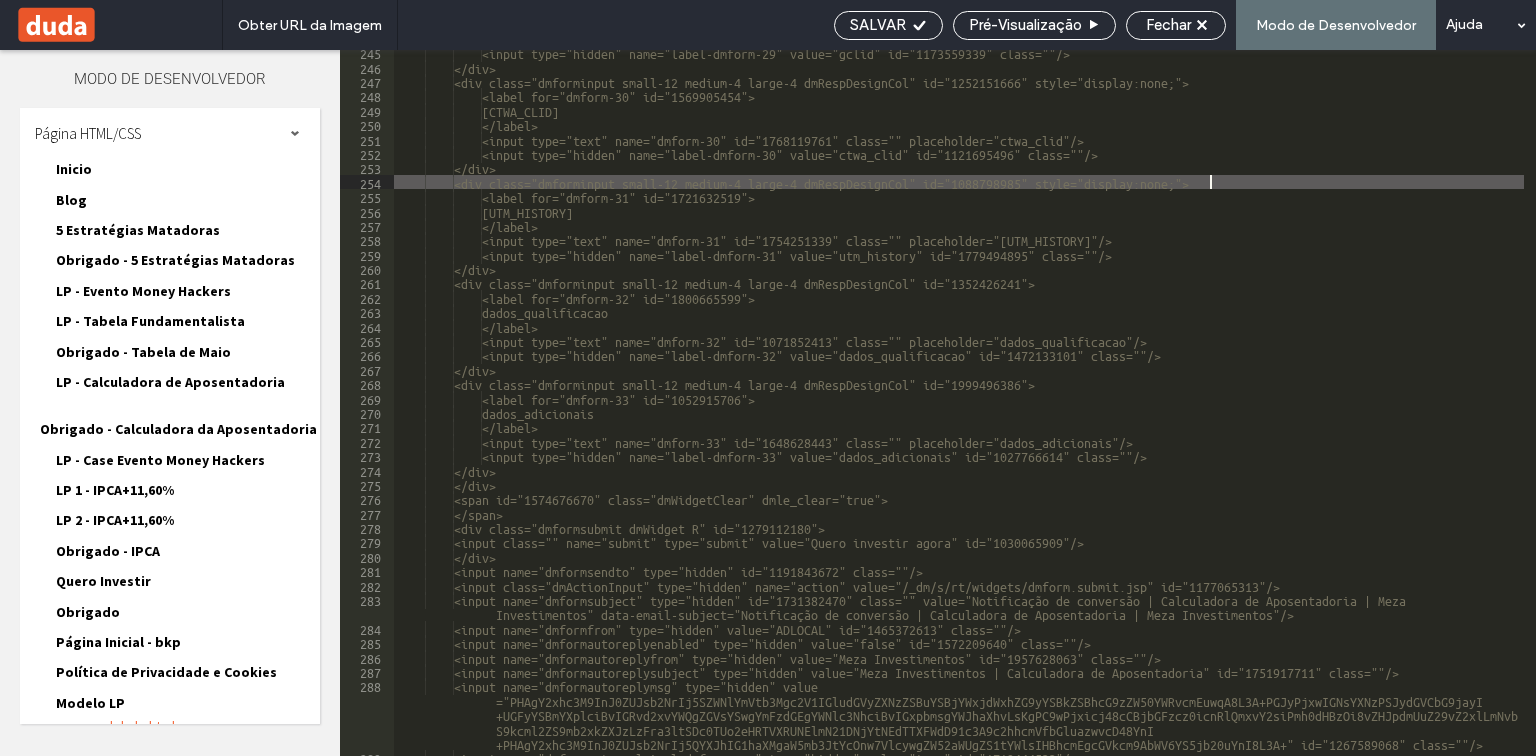 scroll, scrollTop: 3652, scrollLeft: 0, axis: vertical 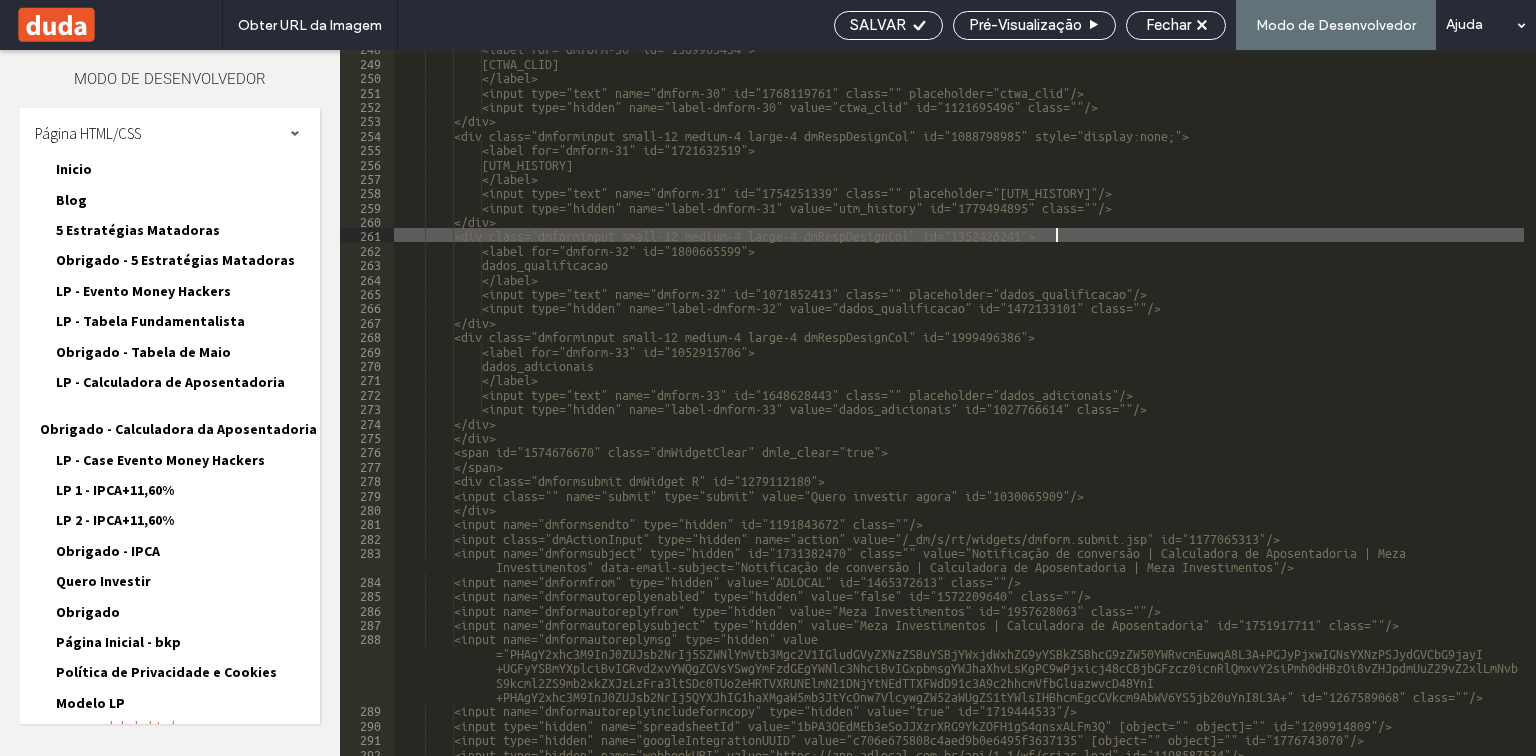 click on "<label for="dmform-30" id="1569905454">                 ctwa_clid                  </label>                  <input type="text" name="dmform-30" id="1768119761" class="" placeholder="ctwa_clid"/>                  <input type="hidden" name="label-dmform-30" value="ctwa_clid" id="1121695496" class=""/>               </div>               <div class="dmforminput small-12 medium-4 large-4 dmRespDesignCol" id="1088798985" style="display:none;">                  <label for="dmform-31" id="1721632519">                 utm_history                  </label>                  <input type="text" name="dmform-31" id="1754251339" class="" placeholder="utm_history"/>                  <input type="hidden" name="label-dmform-31" value="utm_history" id="1779494895" class=""/>               </div>               <div class="dmforminput small-12 medium-4 large-4 dmRespDesignCol" id="1352426241">                  <label for="dmform-32" id="1800665599">                 dados_qualificacao                  </label>" at bounding box center (959, 407) 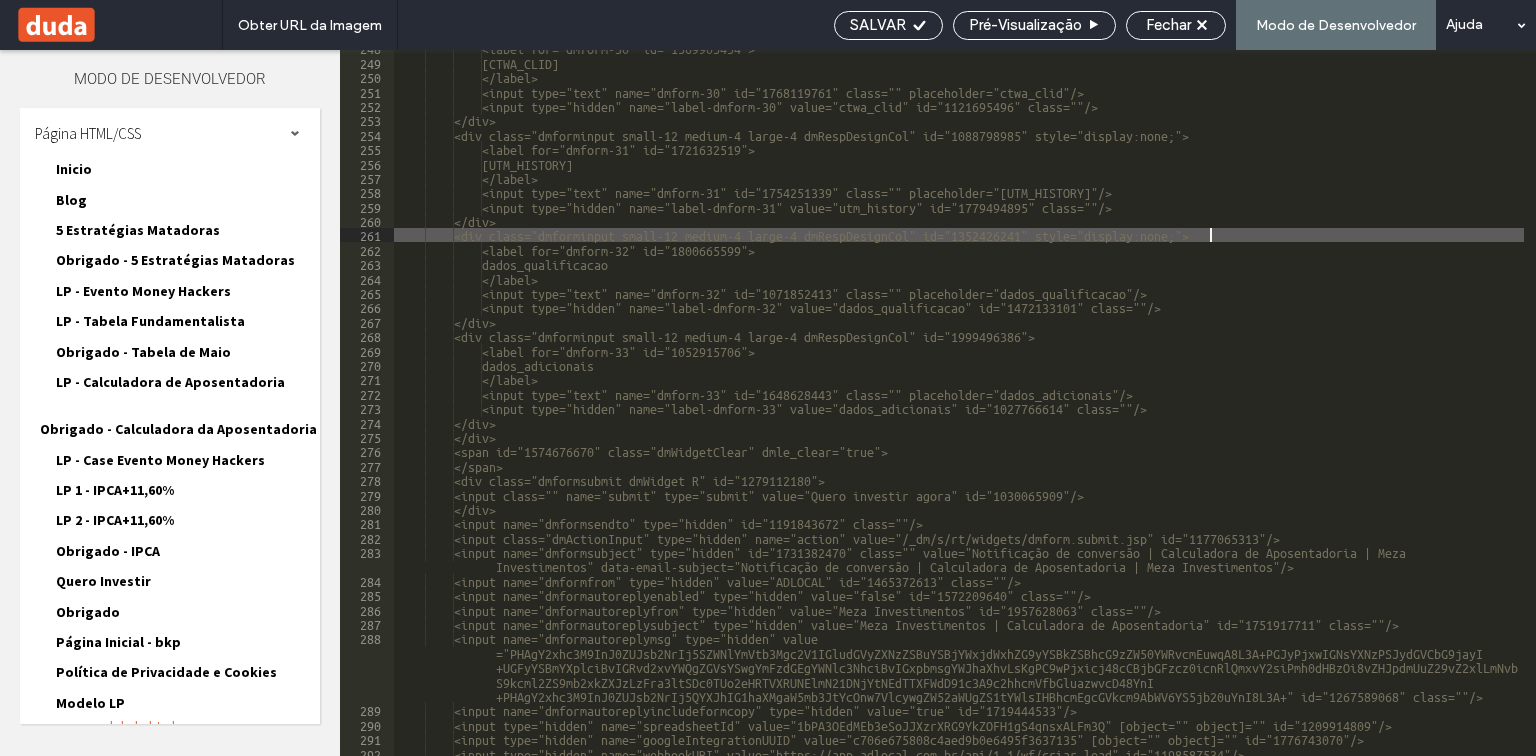 scroll, scrollTop: 3748, scrollLeft: 0, axis: vertical 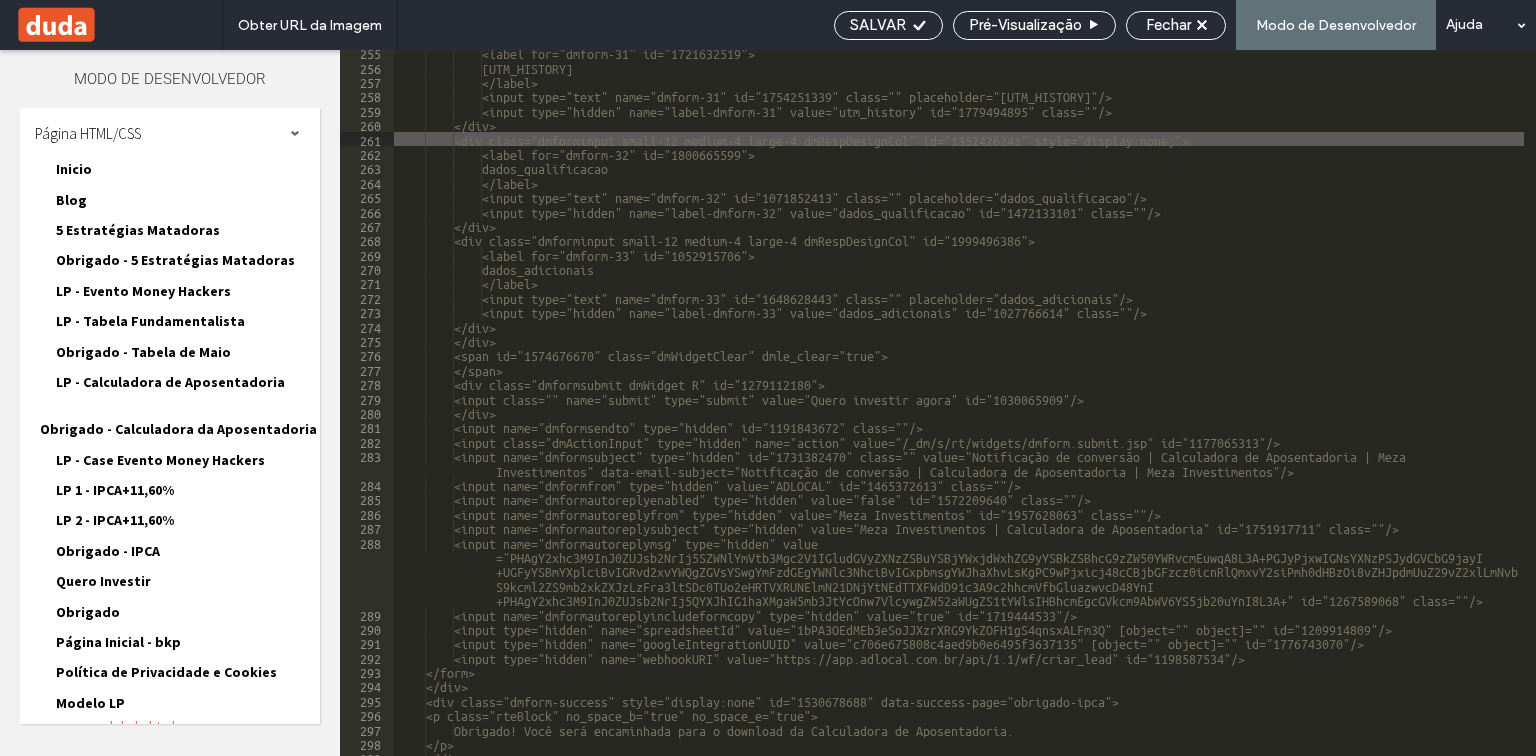 click on "</label> <input type="text" name="dmform-31" id="1754251339" class="" placeholder="utm_history"/> <input type="hidden" name="label-dmform-31" value="utm_history" id="1779494895" class=""/> </div> <div class="dmforminput small-12 medium-4 large-4 dmRespDesignCol" id="1352426241" style="display:none;"> <label for="dmform-32" id="1800665599"> dados_qualificacao </label> <input type="text" name="dmform-32" id="1071852413" class="" placeholder="dados_qualificacao"/> <input type="hidden" name="label-dmform-32" value="dados_qualificacao" id="1472133101" class=""/> </div> <div class="dmforminput small-12 medium-4 large-4 dmRespDesignCol" id="1999496386"> <label for="dmform-33" id="1052915706"> dados_adicionais" at bounding box center (959, 412) 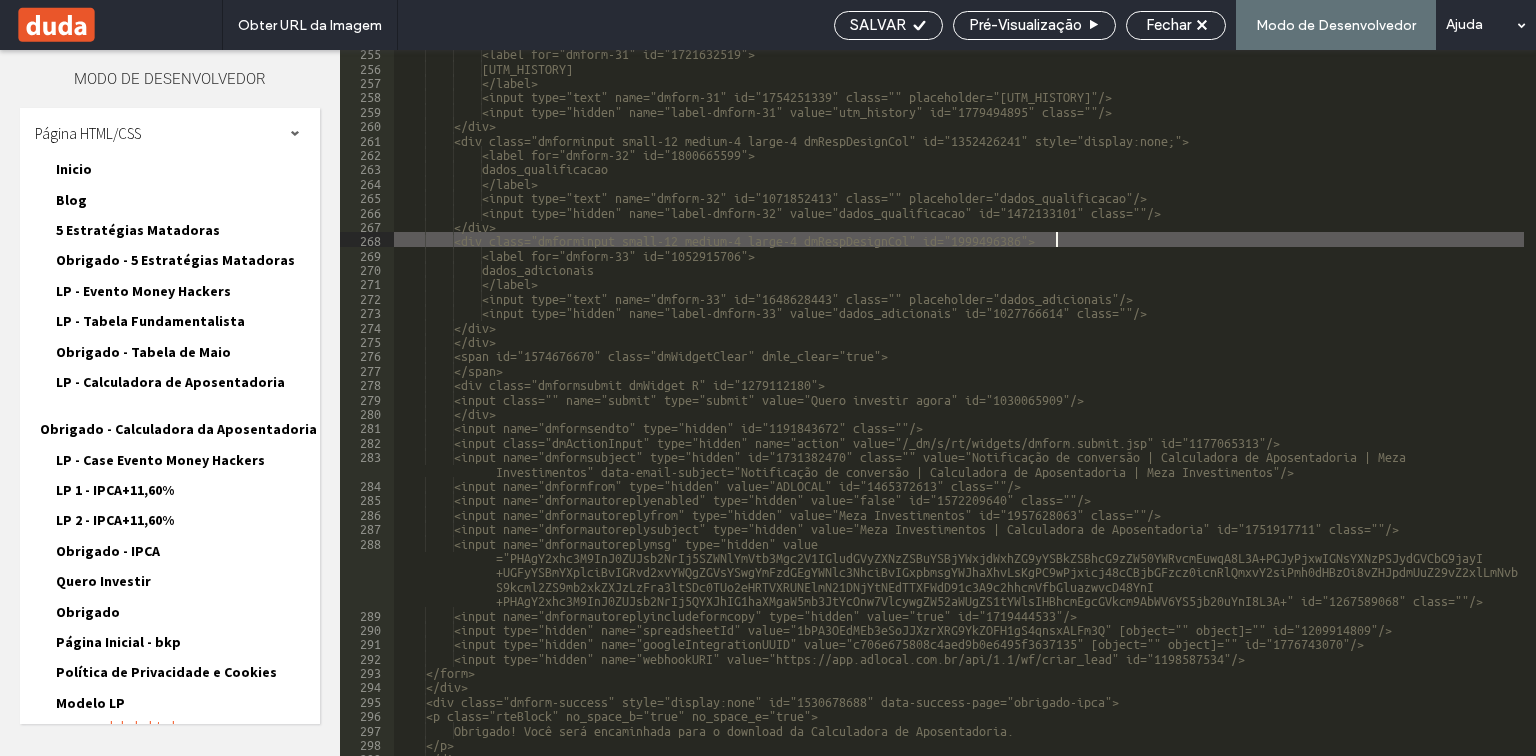 type on "**" 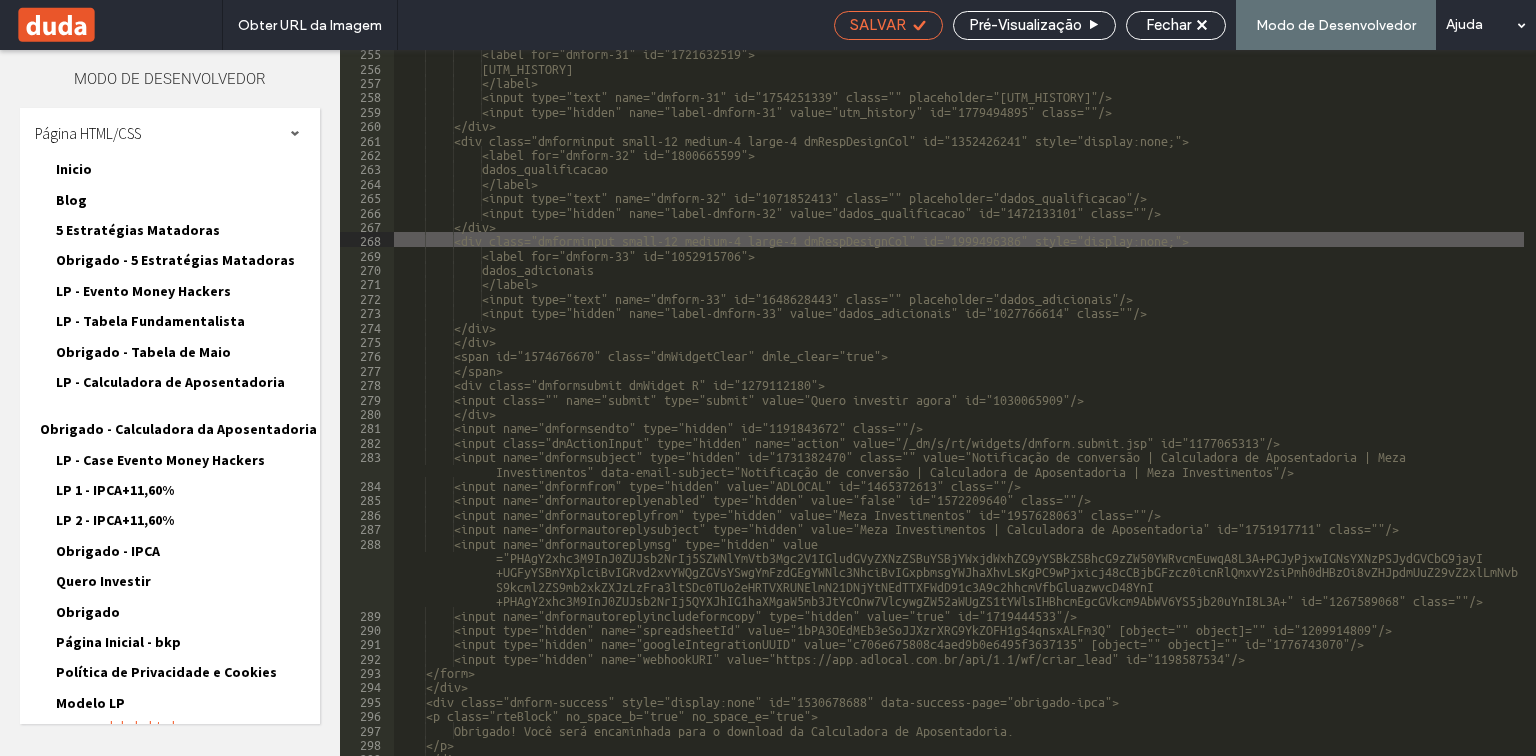 click on "SALVAR" at bounding box center [878, 25] 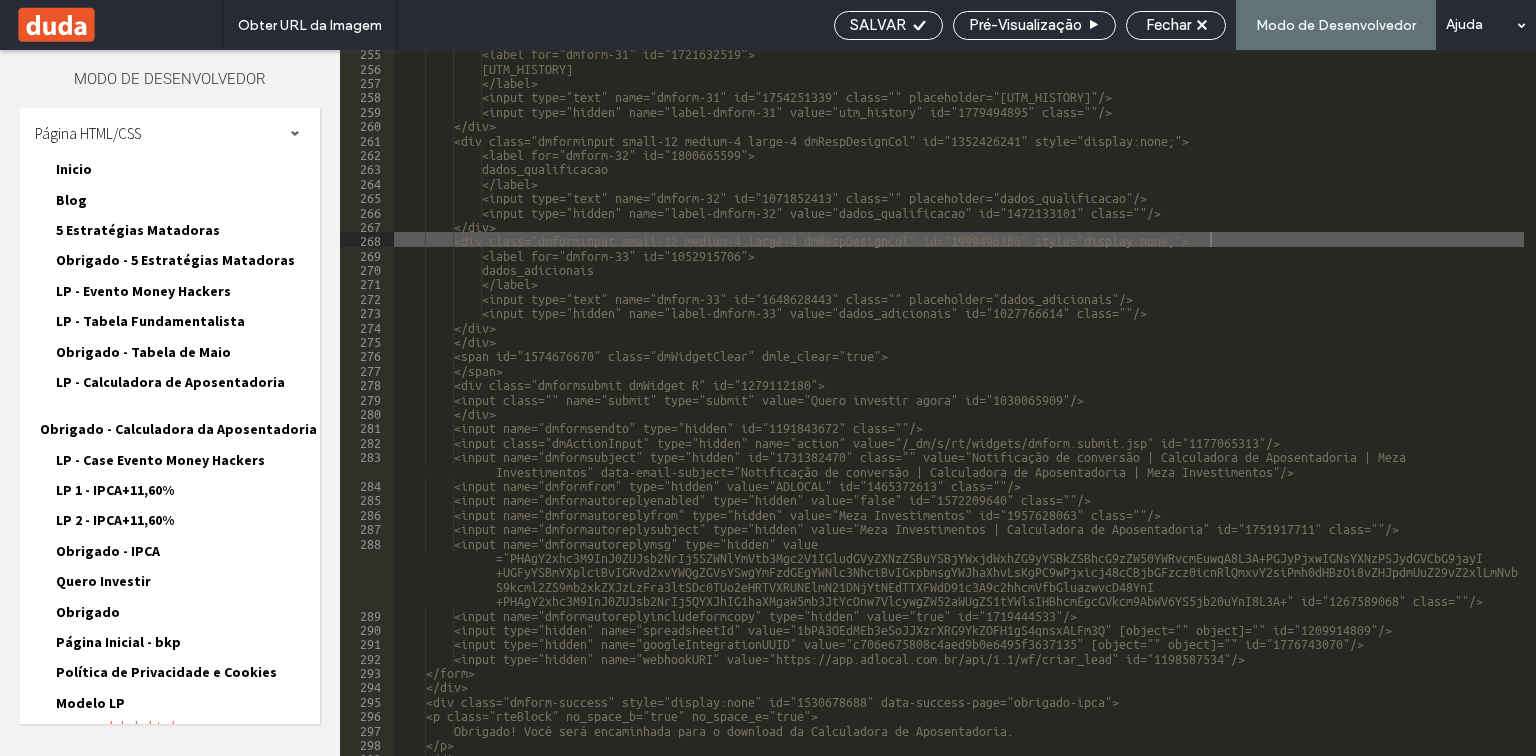 drag, startPoint x: 1164, startPoint y: 24, endPoint x: 1164, endPoint y: 44, distance: 20 